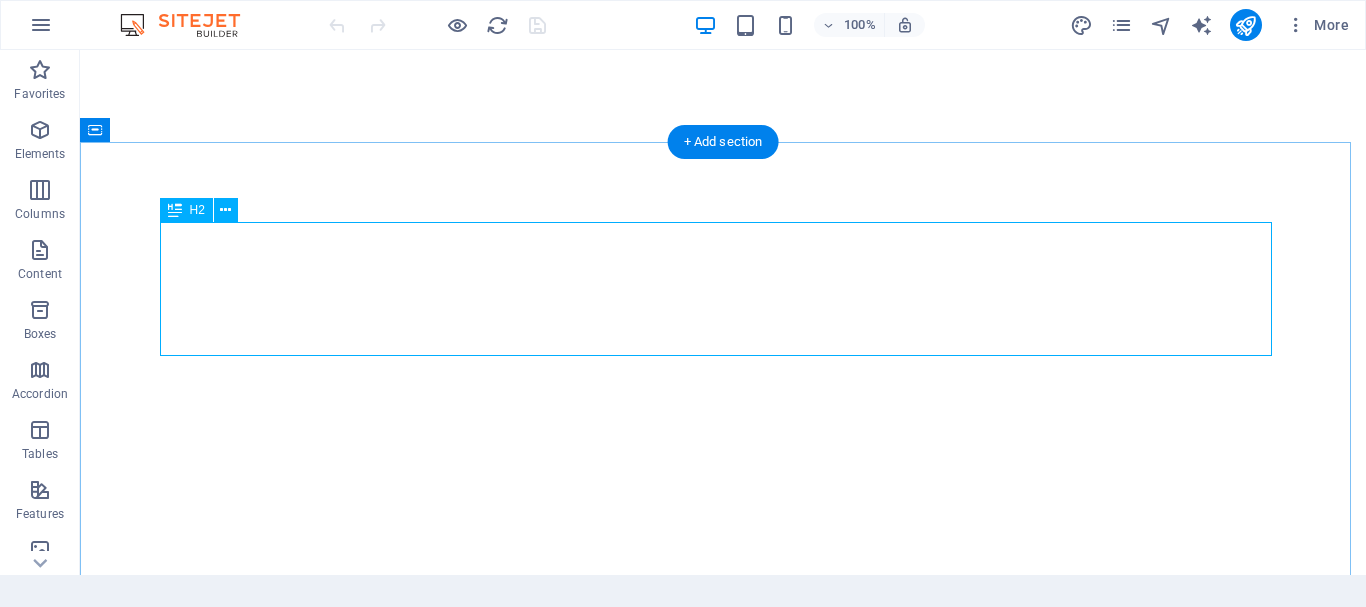 scroll, scrollTop: 0, scrollLeft: 0, axis: both 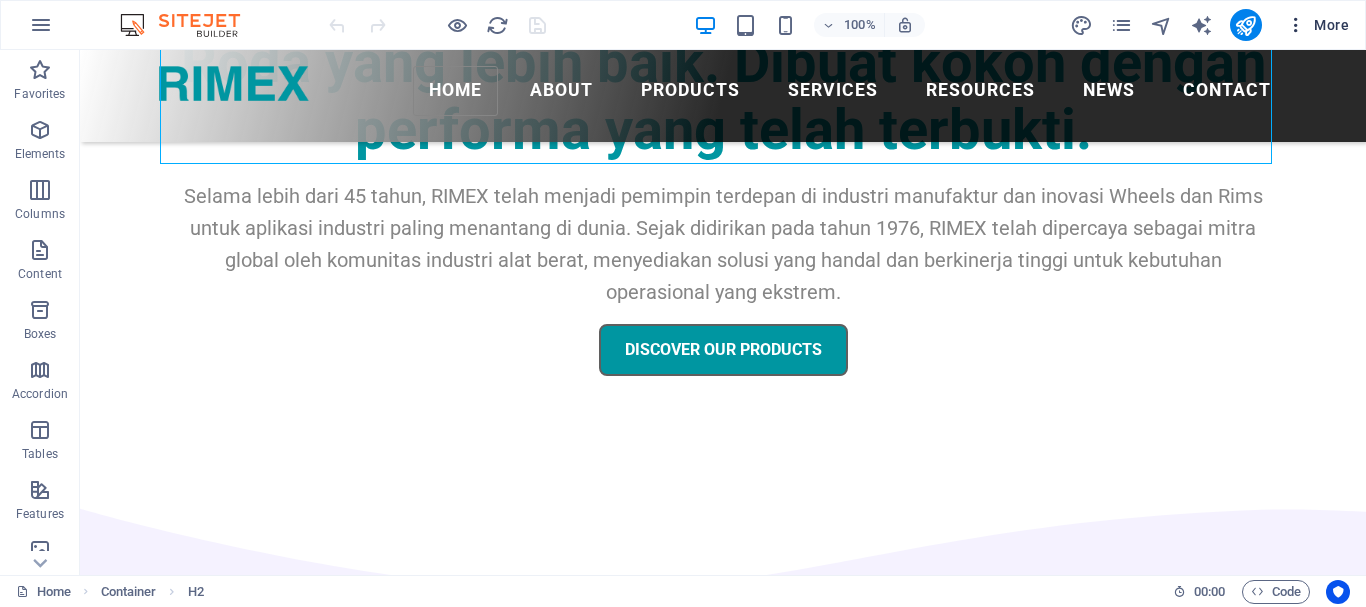 click at bounding box center (1296, 25) 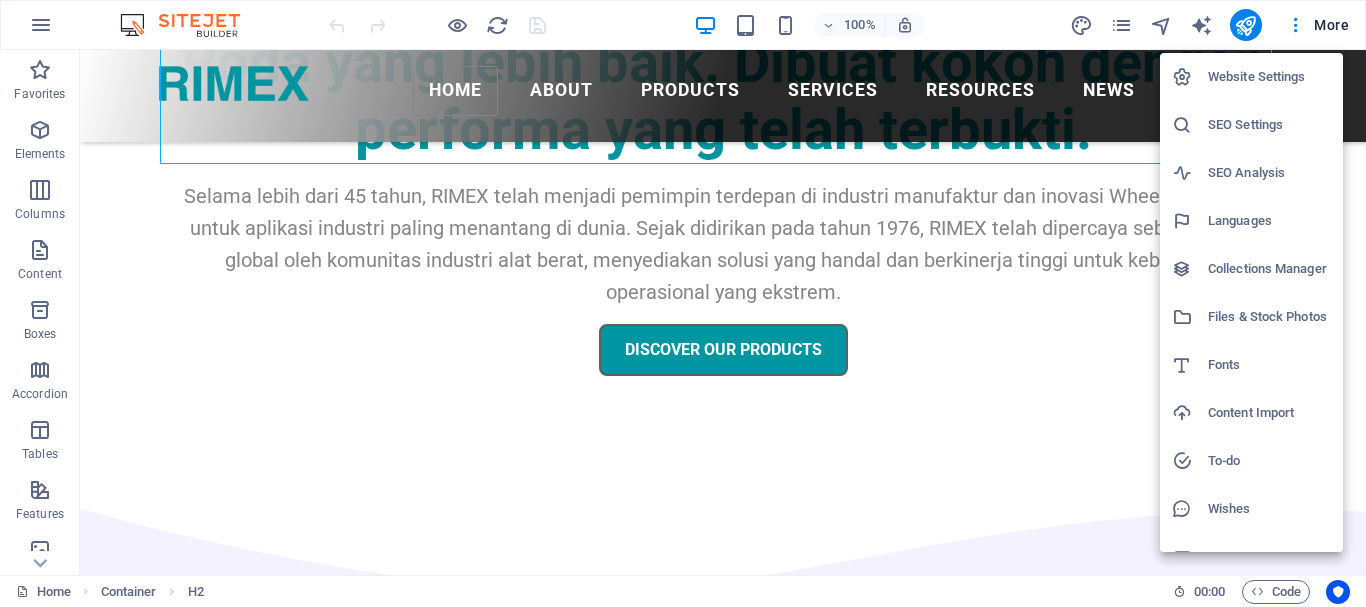 click on "Collections Manager" at bounding box center (1269, 269) 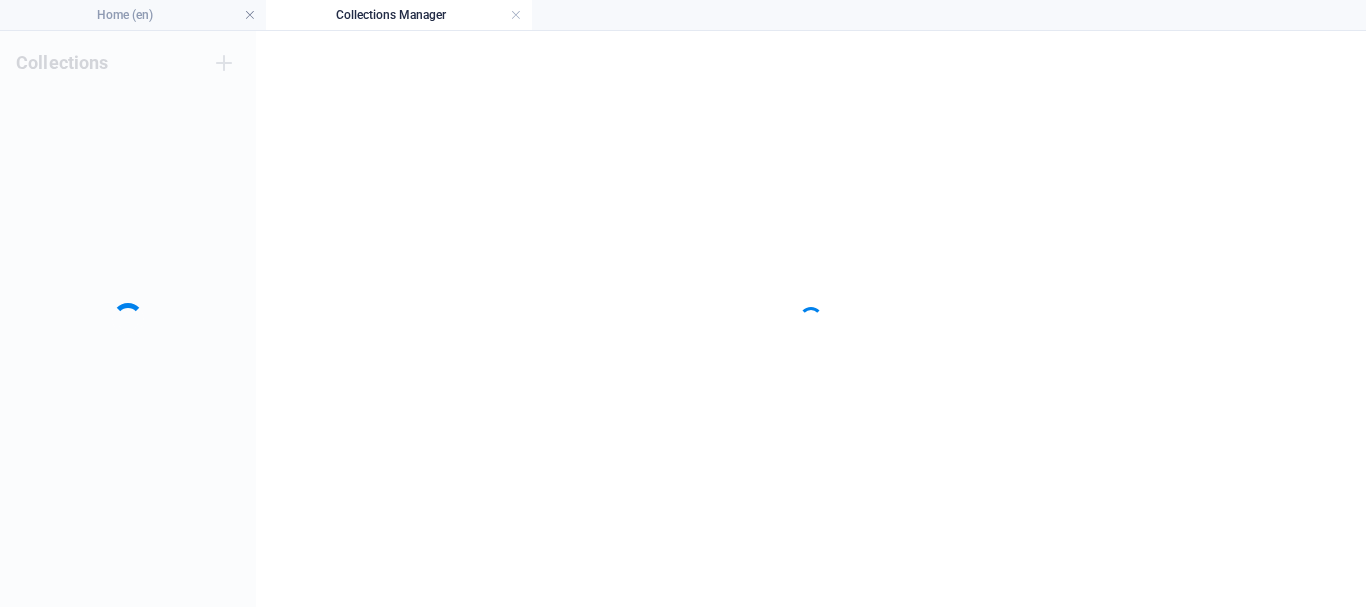 scroll, scrollTop: 0, scrollLeft: 0, axis: both 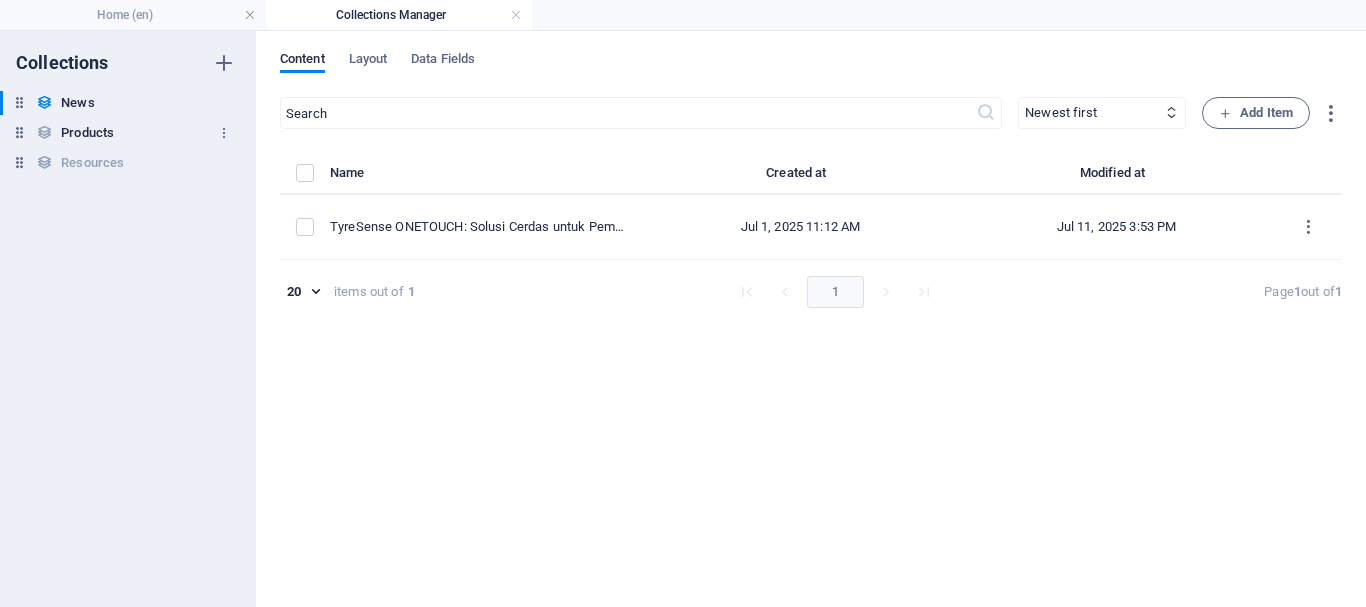 click on "Products" at bounding box center (87, 133) 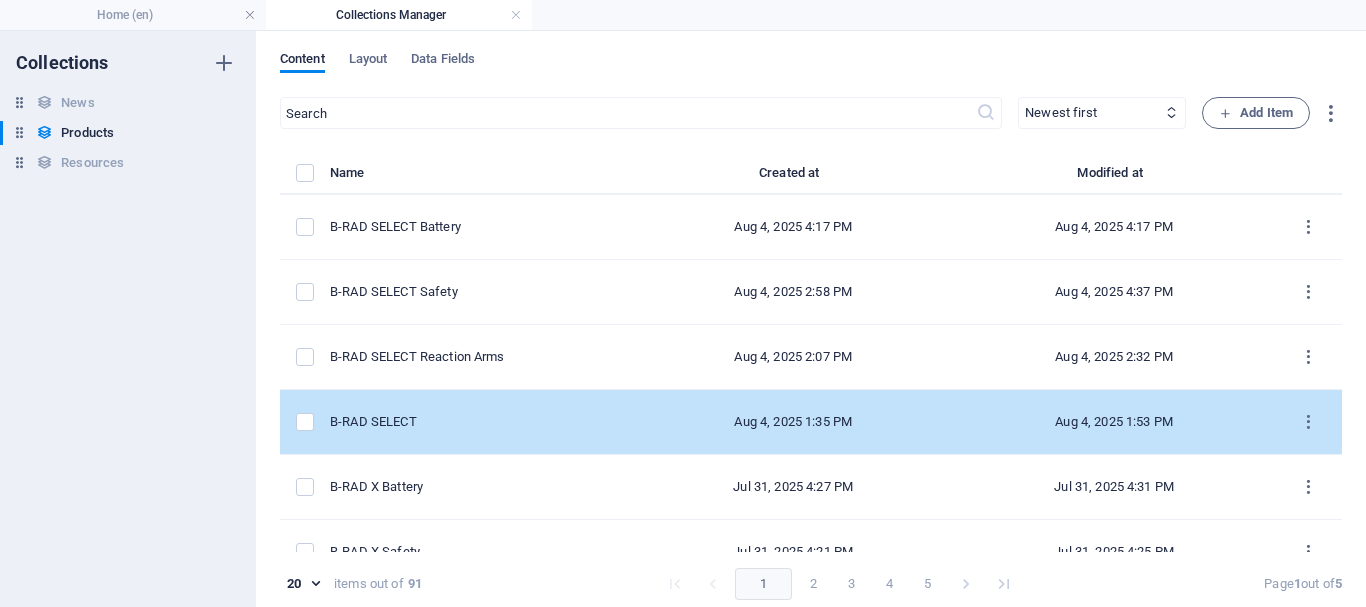 click on "B-RAD SELECT" at bounding box center [473, 422] 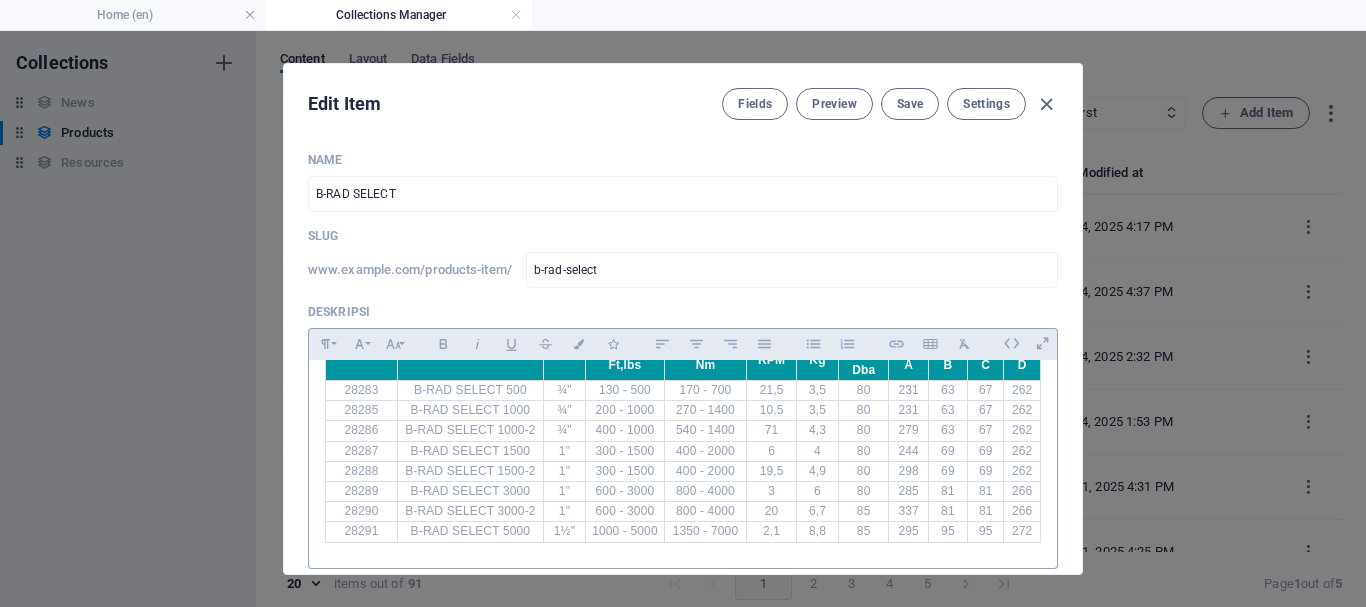 scroll, scrollTop: 415, scrollLeft: 0, axis: vertical 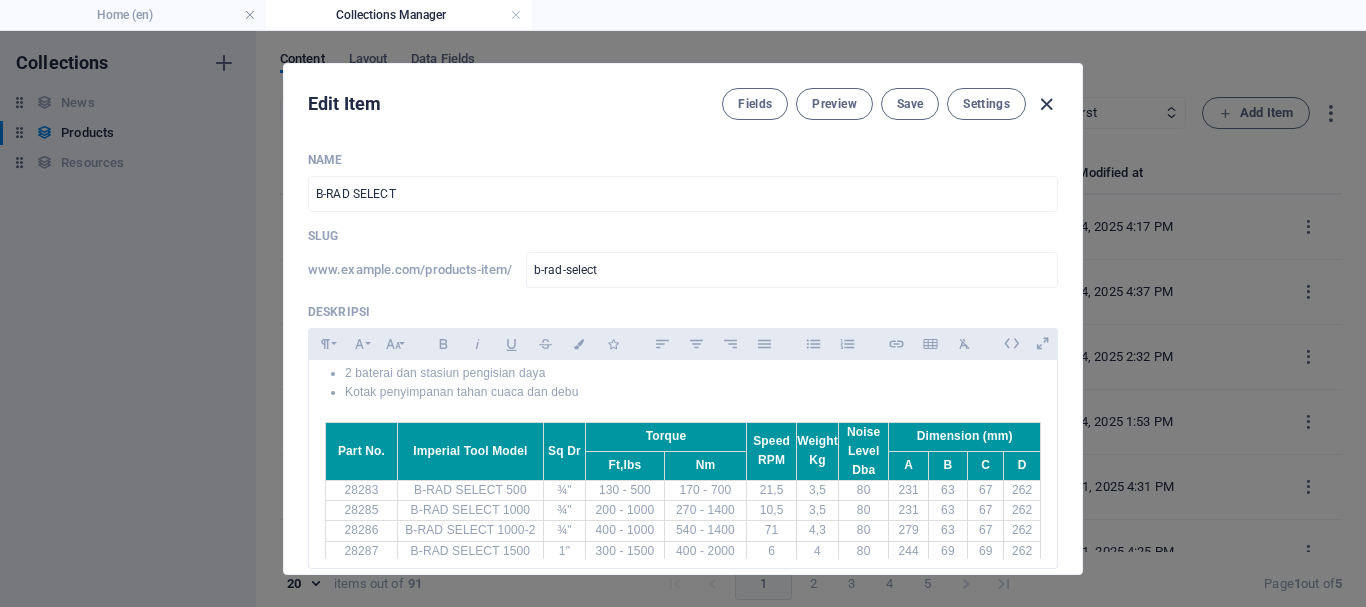 click at bounding box center (1046, 104) 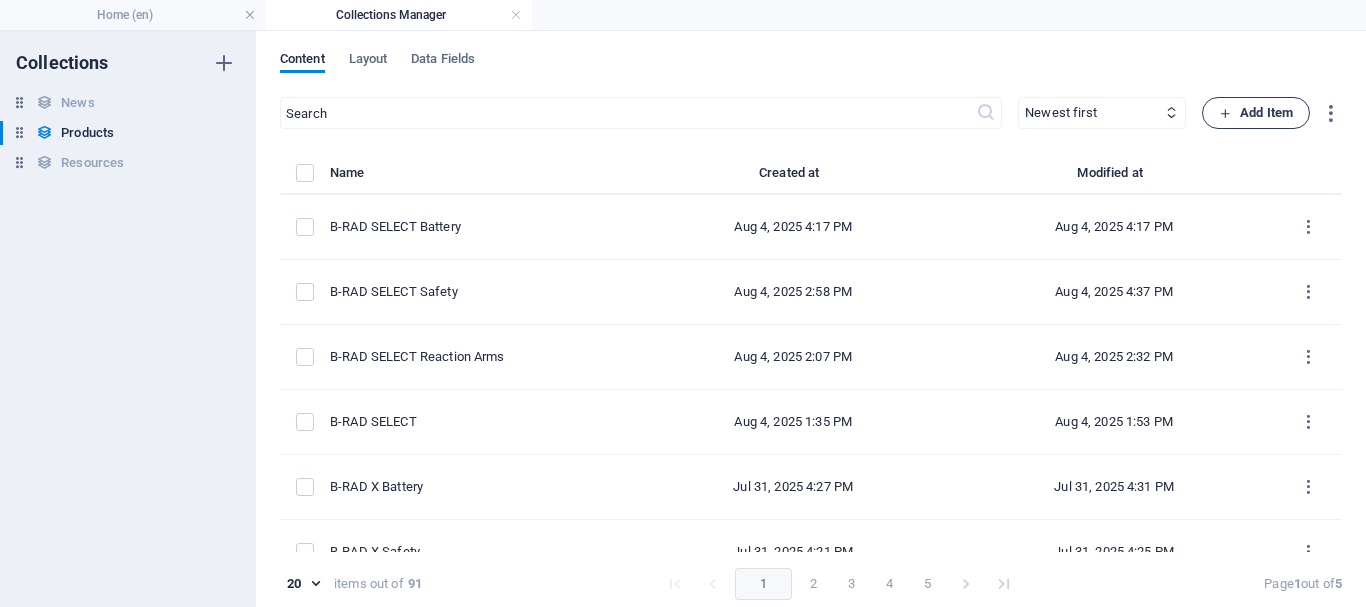 click on "Add Item" at bounding box center [1256, 113] 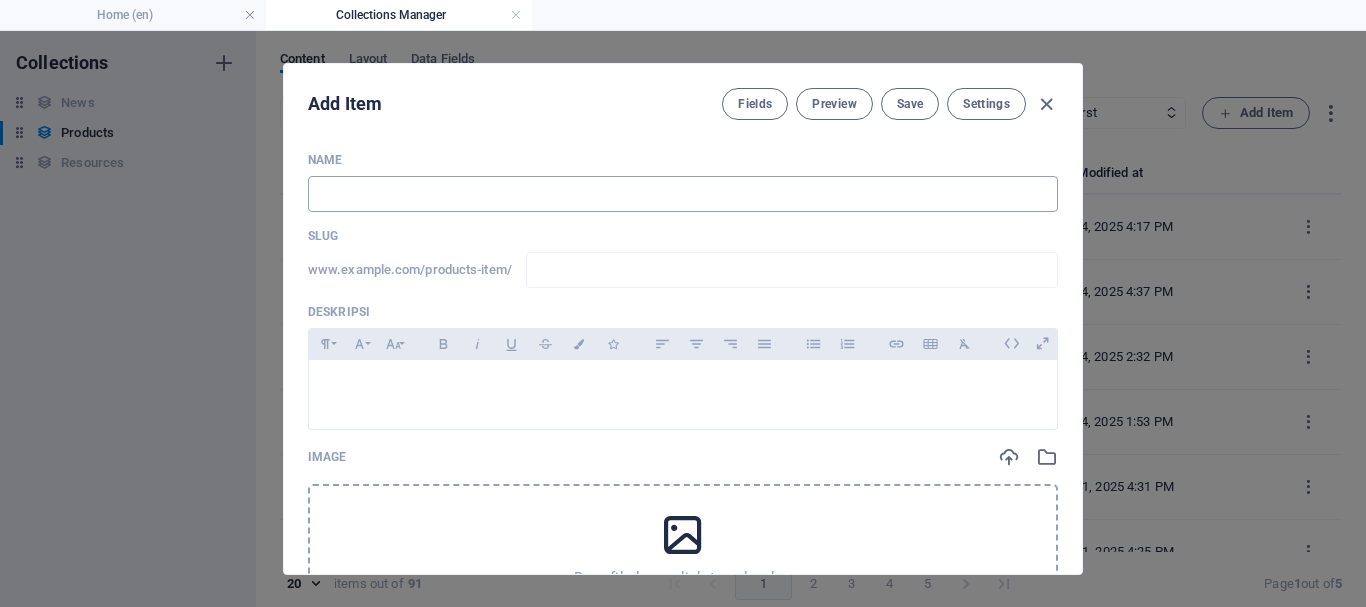 click at bounding box center (683, 194) 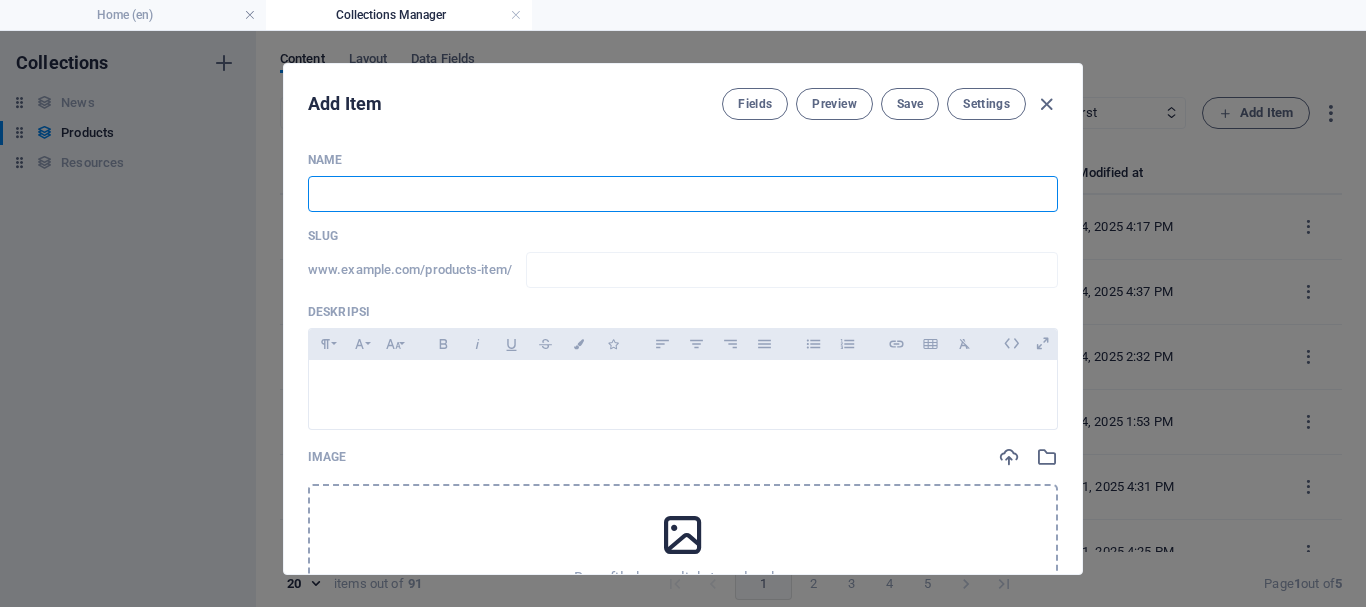 type on "b" 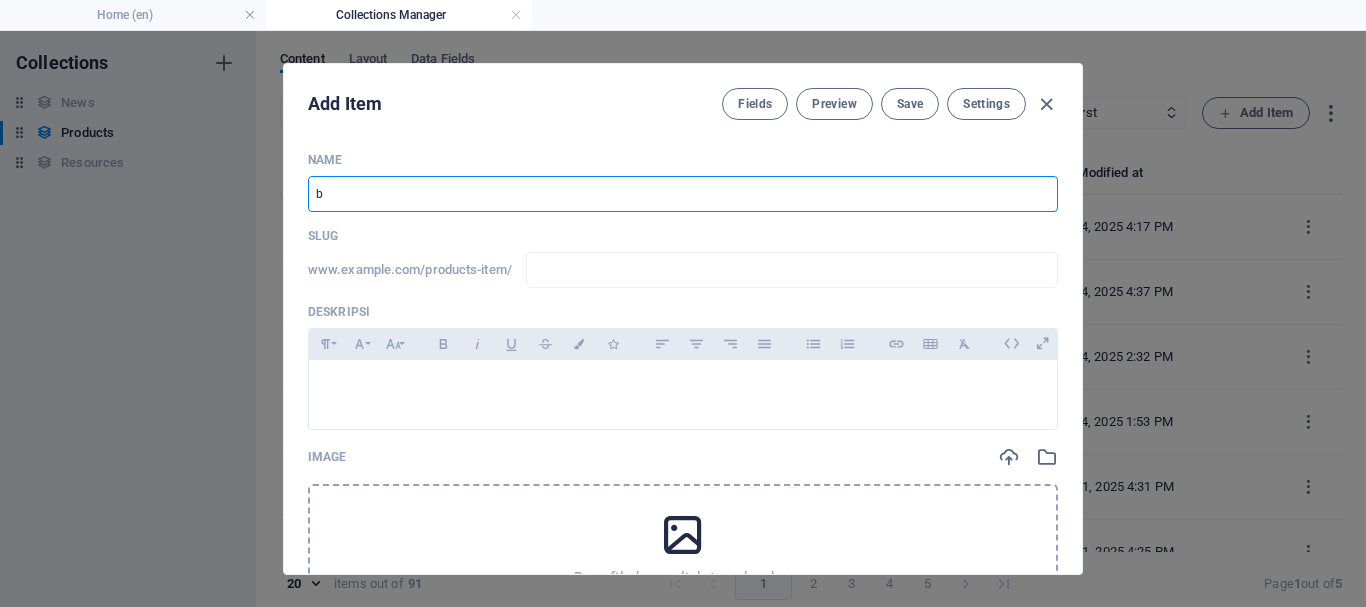 type on "b" 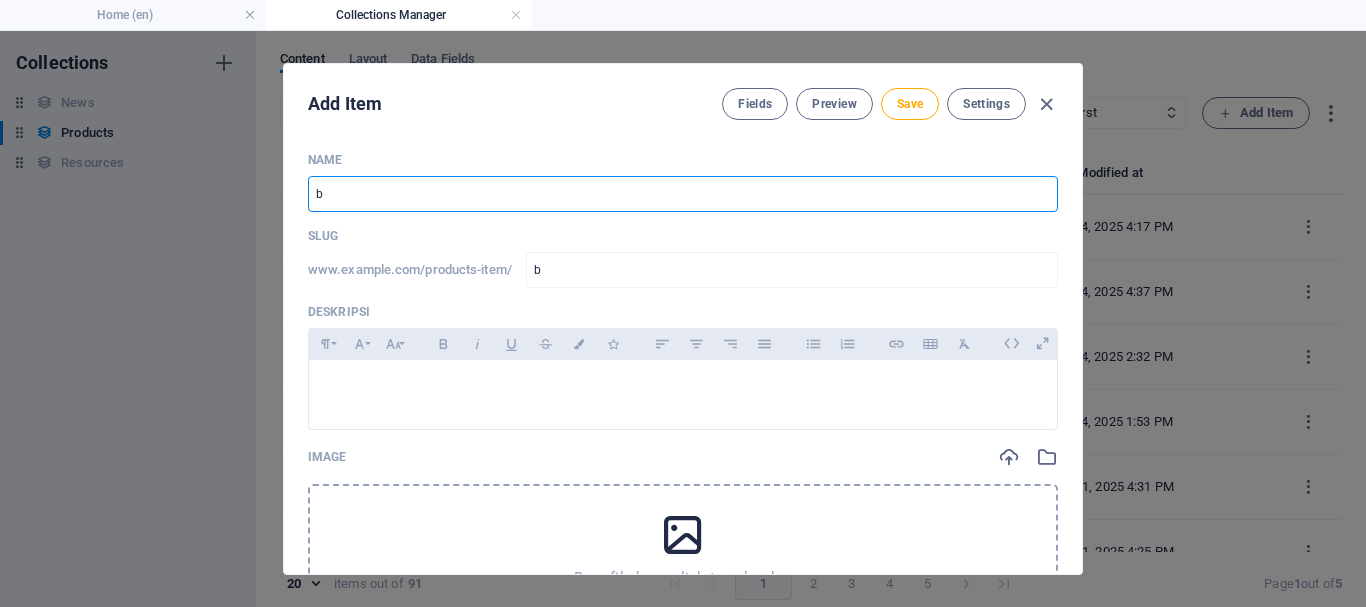 type 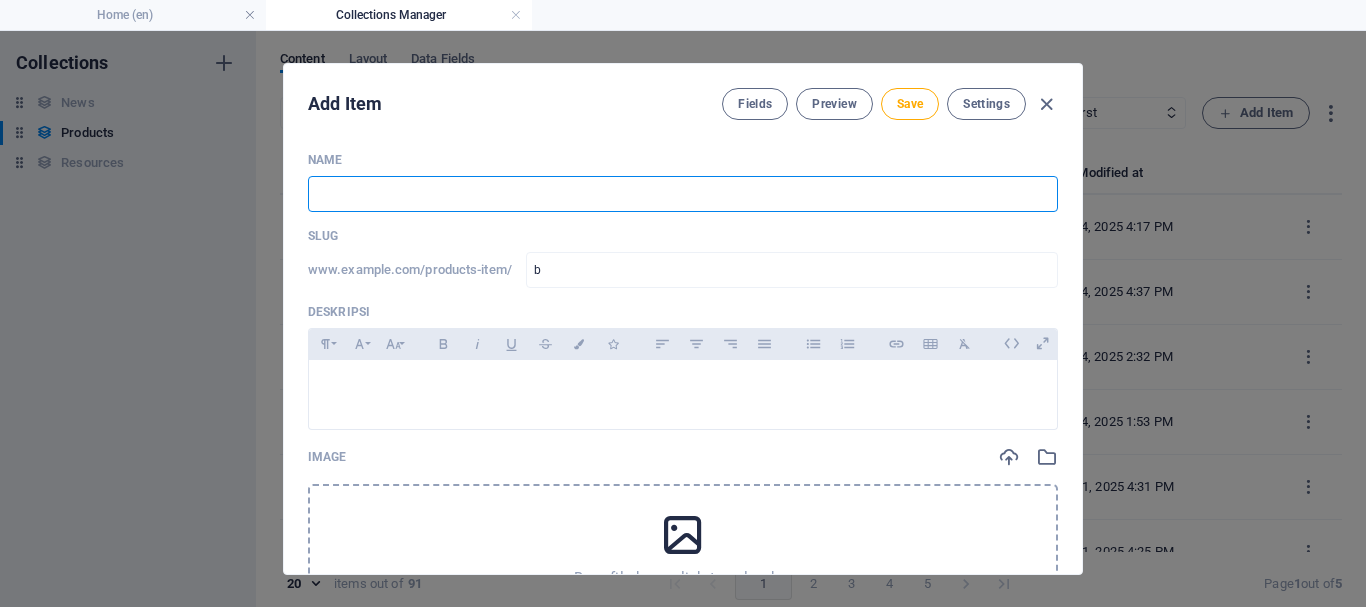 type 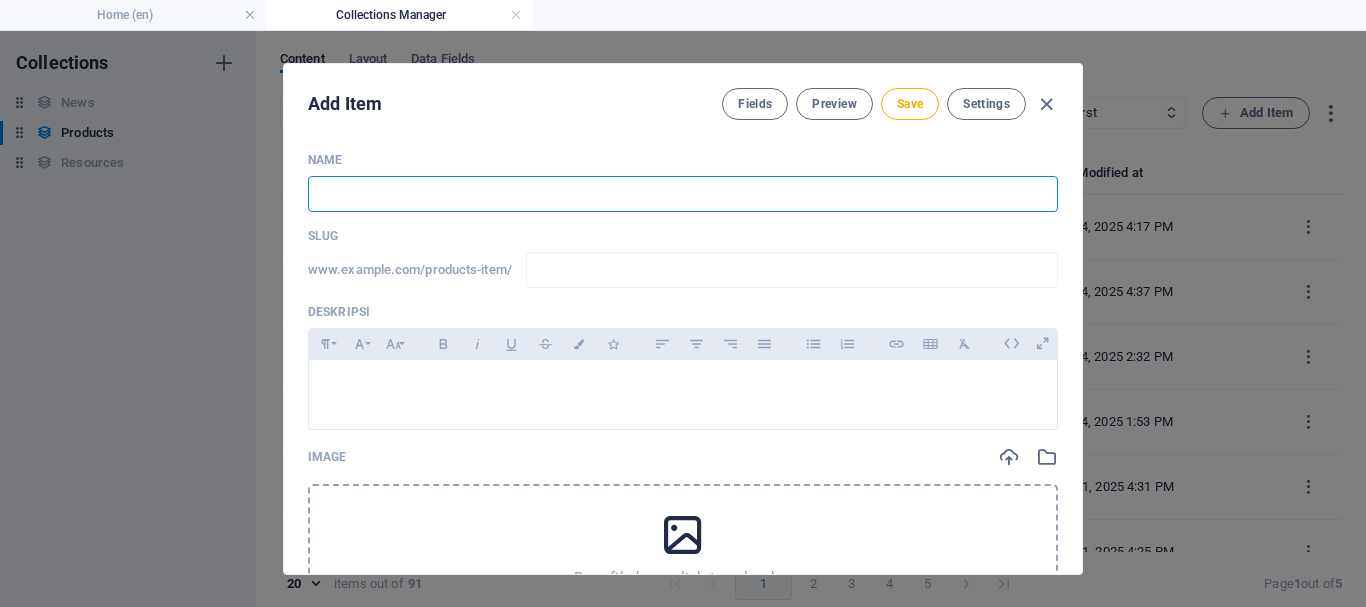 type on "B" 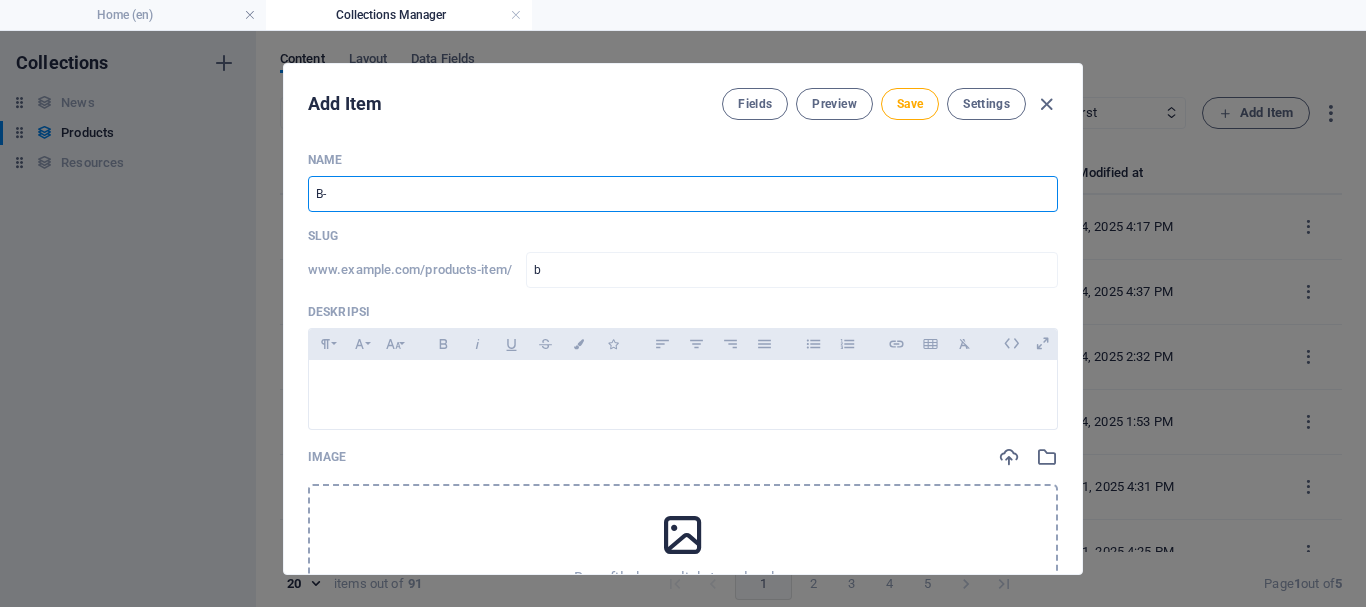 type on "B-R" 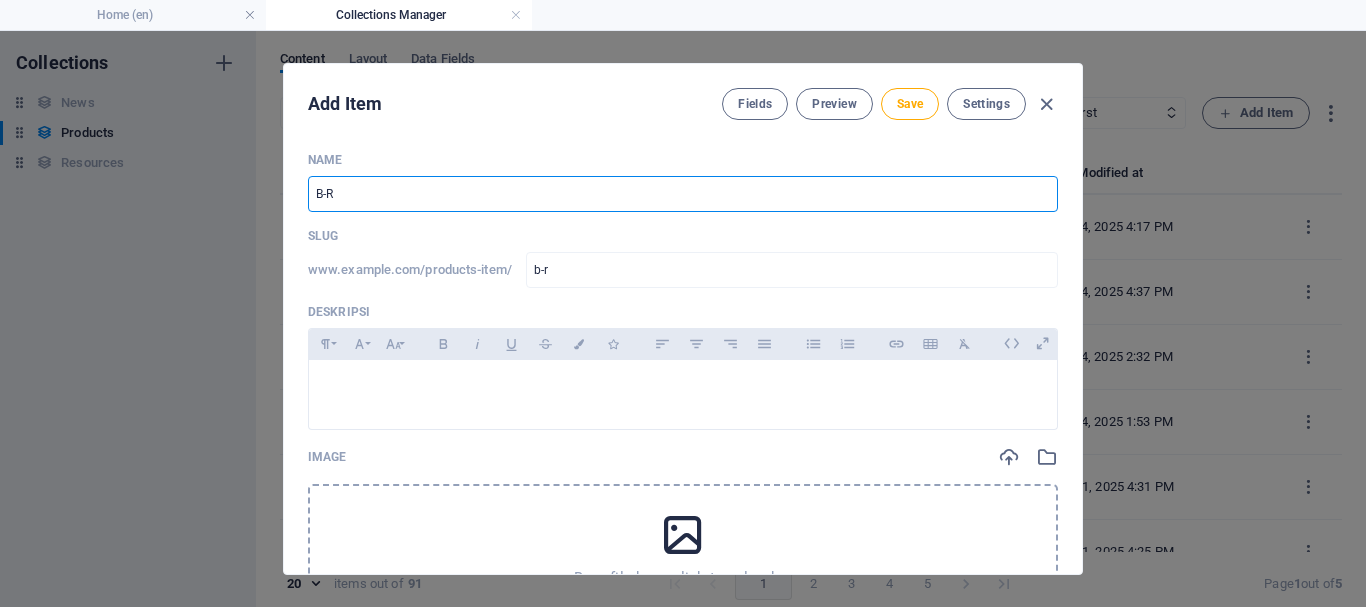 type on "B-RA" 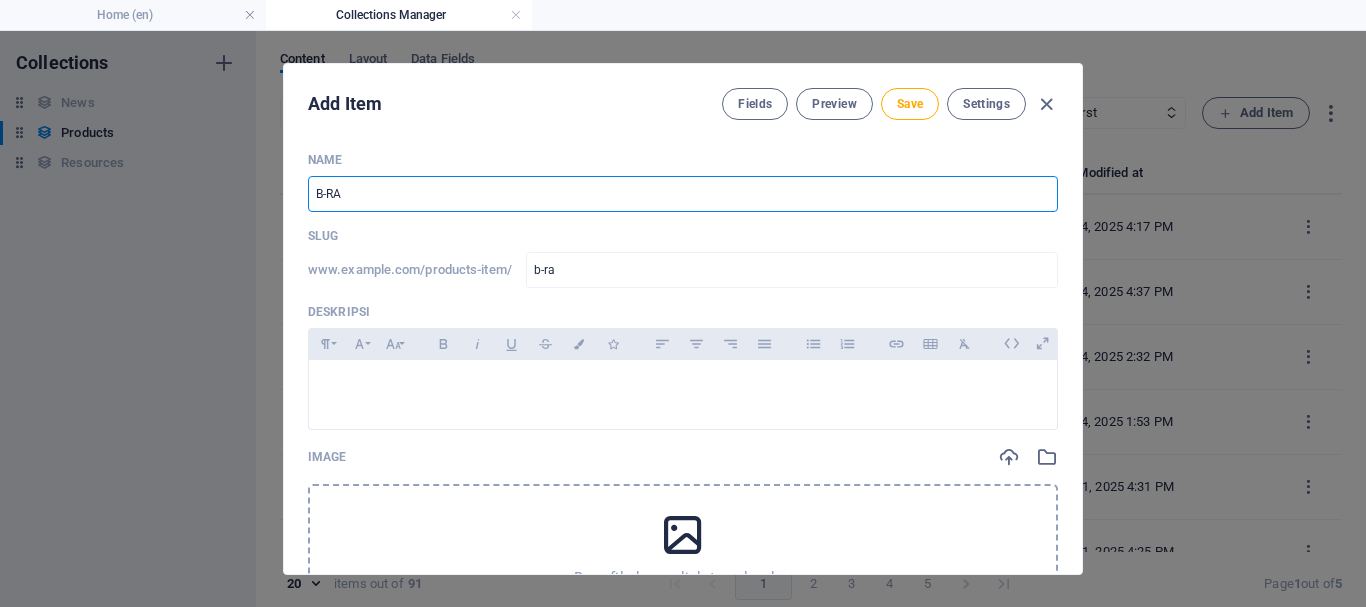type on "B-RAD" 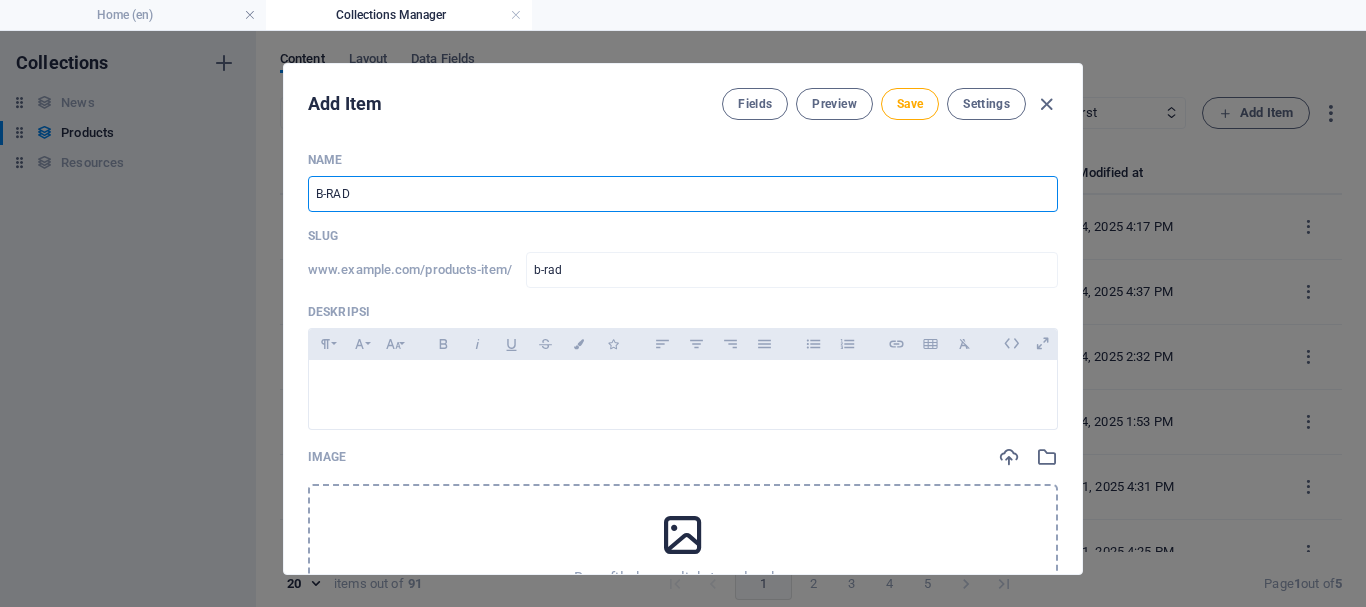 type on "B-RAD S" 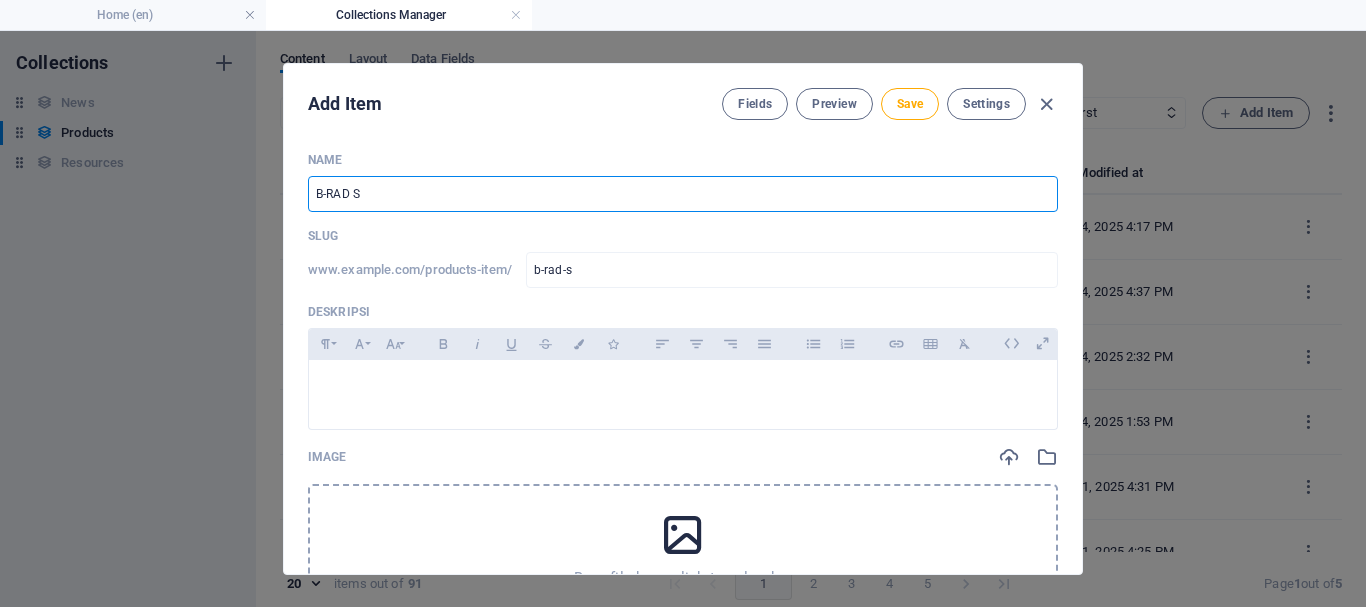 type on "B-RAD SE" 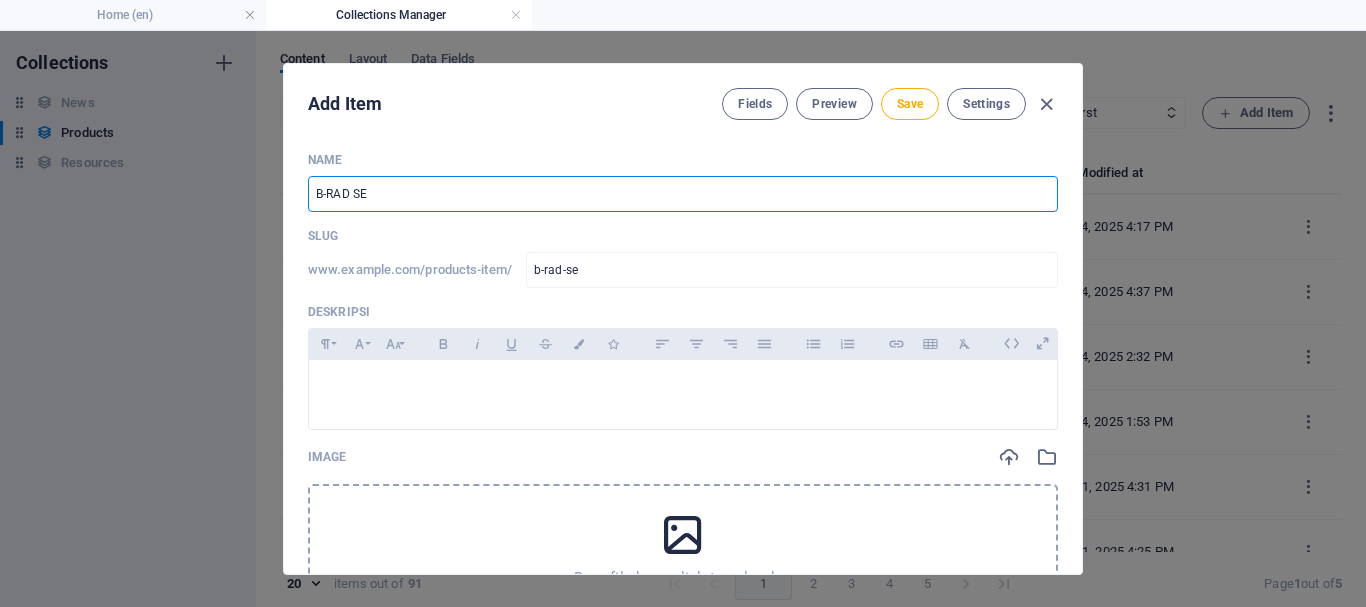 type on "B-RAD SEL" 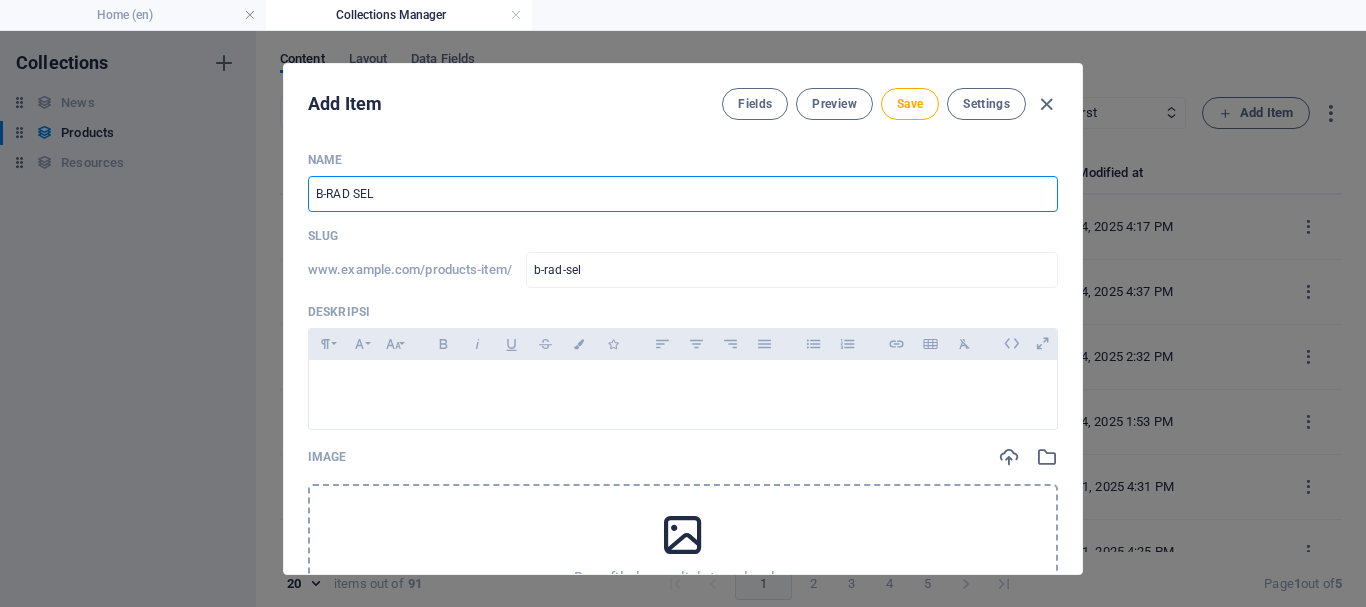 type on "B-RAD SELE" 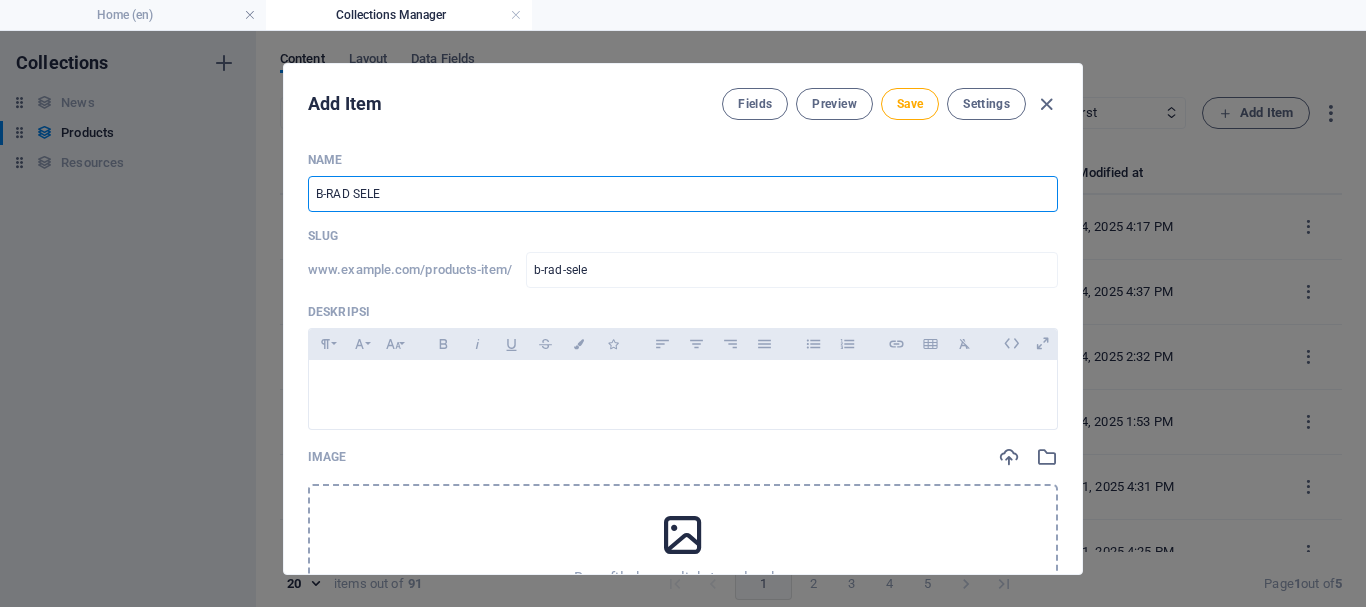 type on "B-RAD SELEC" 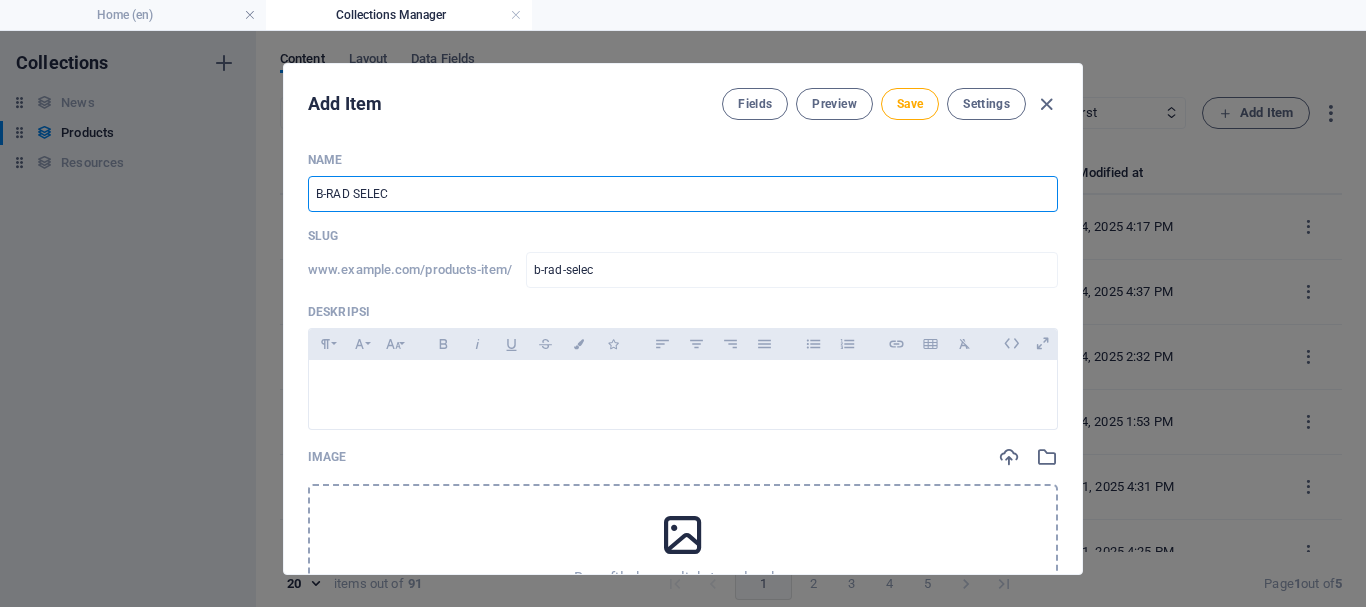 type on "B-RAD SELECT" 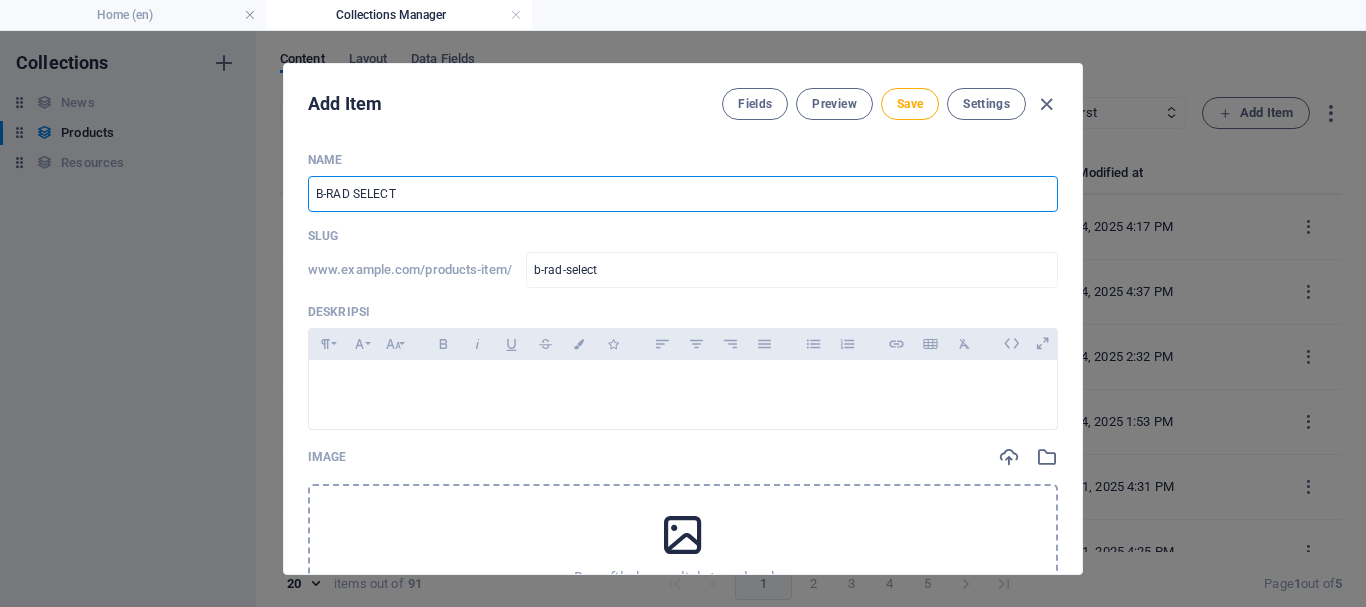 type on "B-RAD SELECT O" 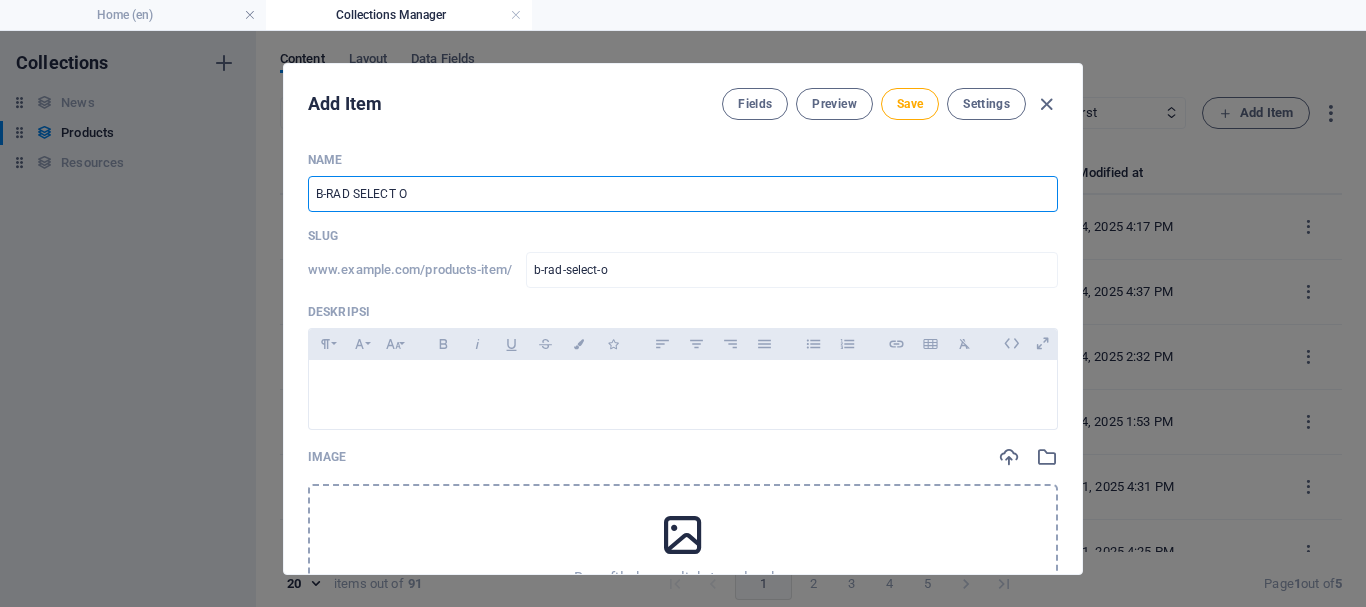 type on "B-RAD SELECT OF" 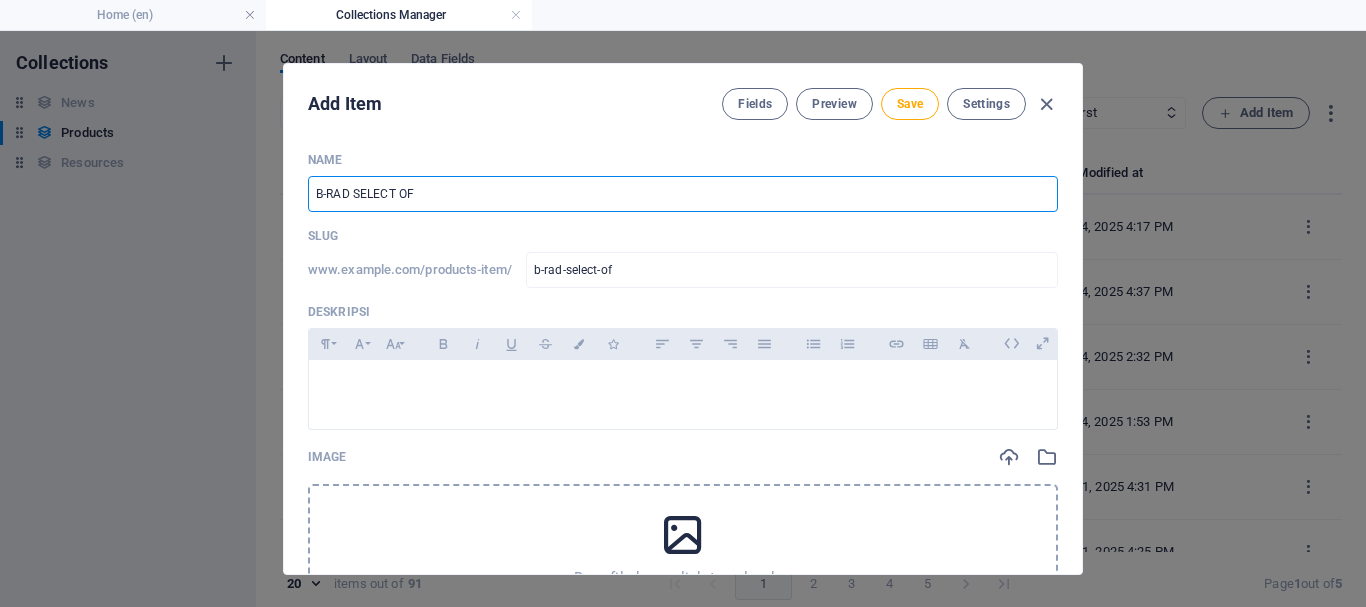 type on "B-RAD SELECT OFF" 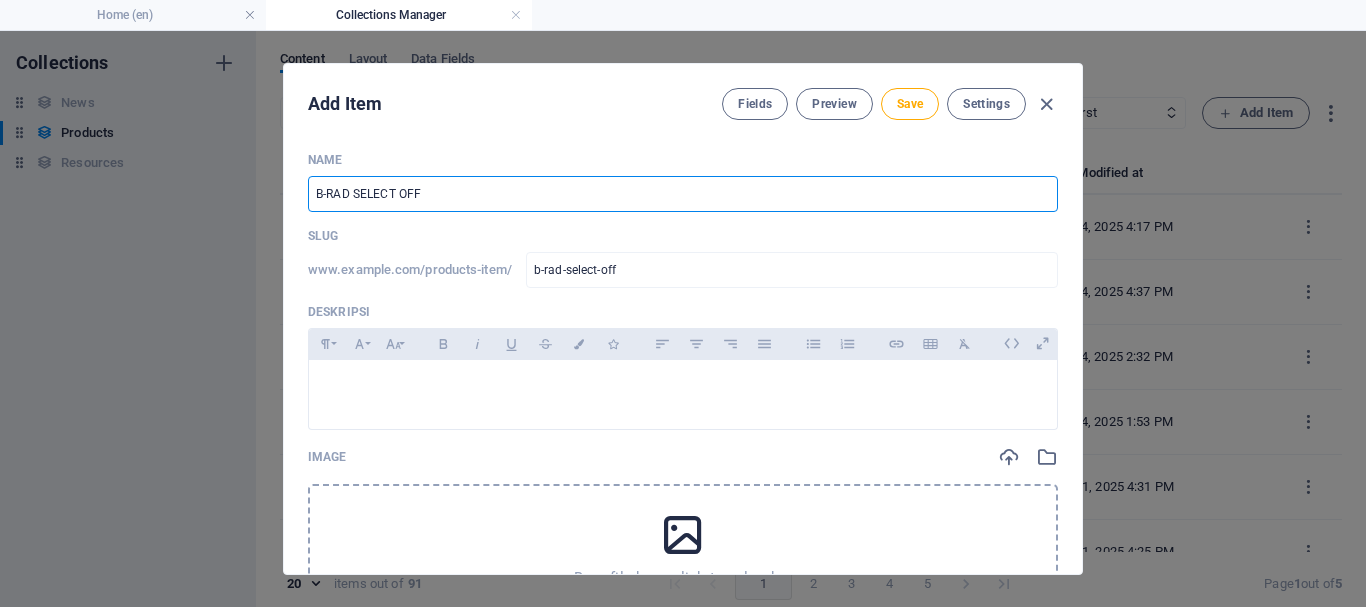 type on "B-RAD SELECT OFFS" 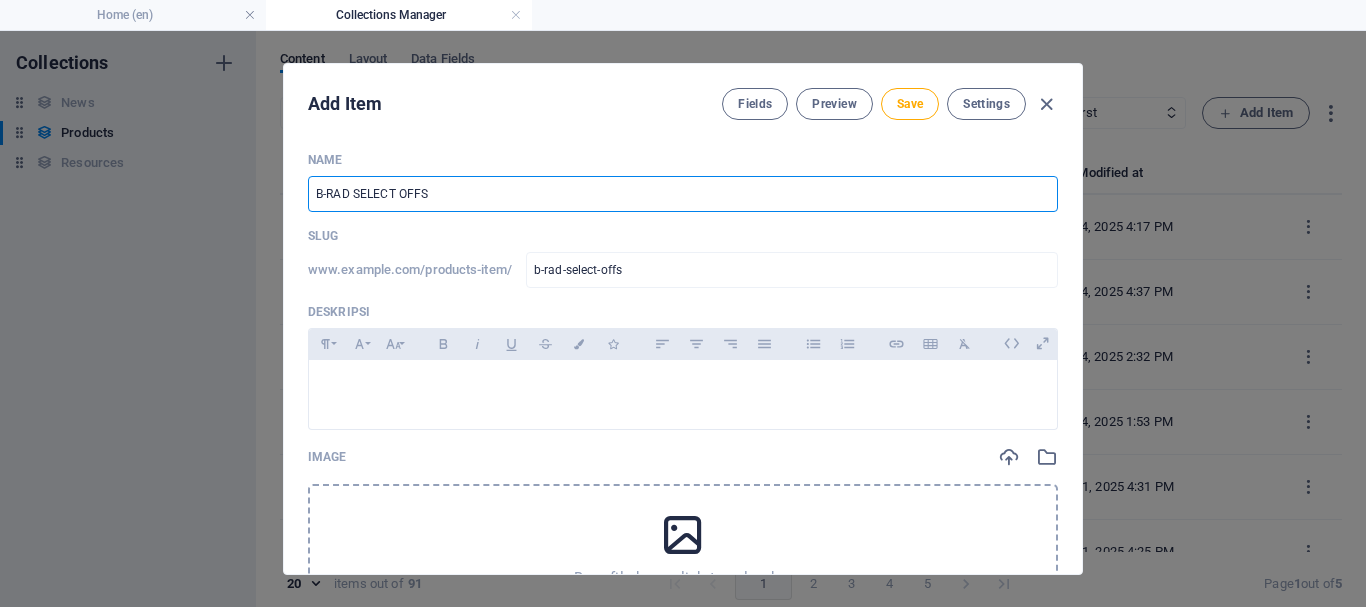 type on "B-RAD SELECT OFFSE" 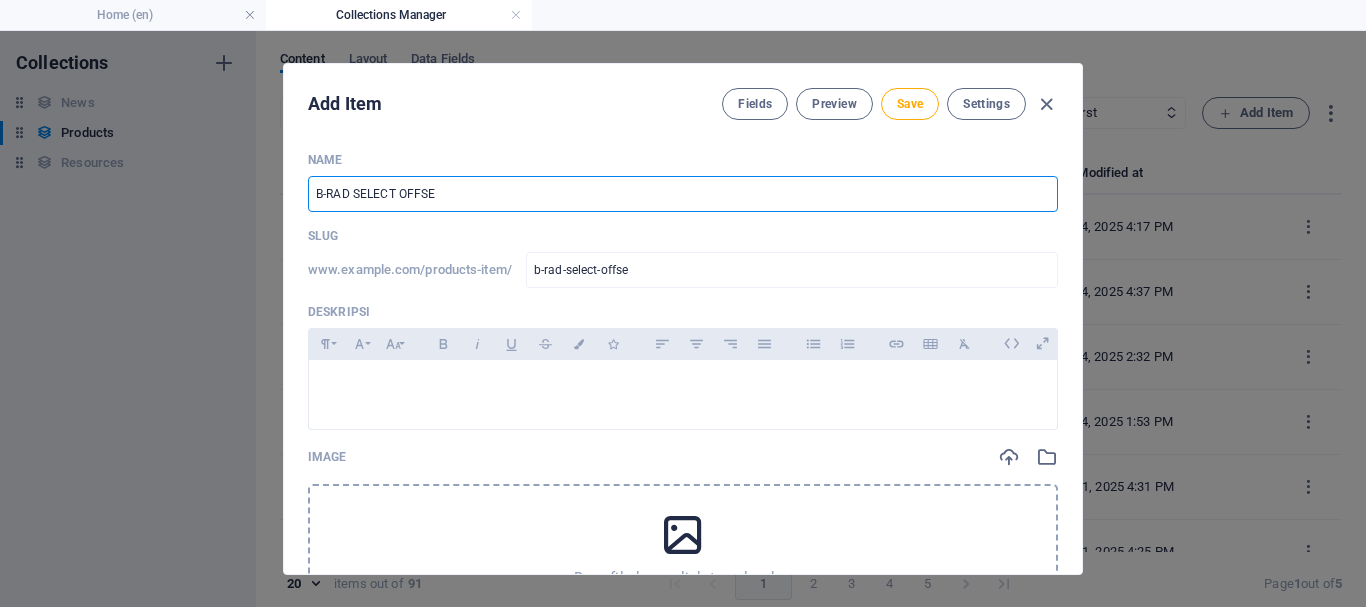 type on "B-RAD SELECT OFFSET" 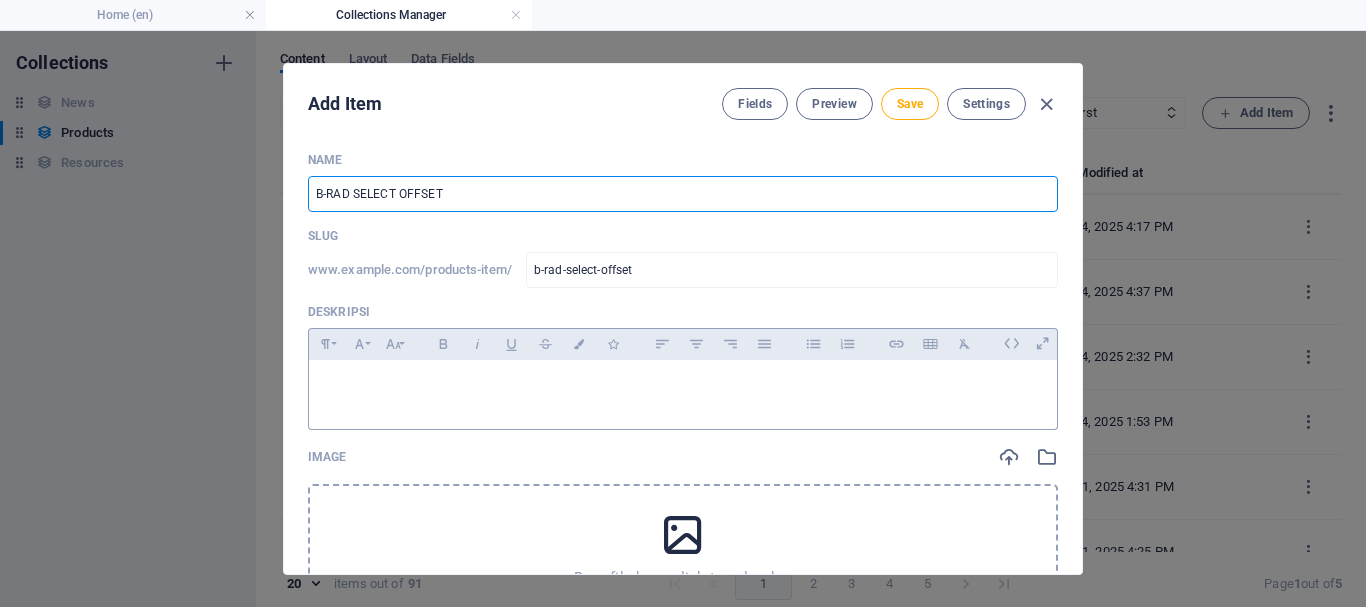 type on "B-RAD SELECT OFFSET" 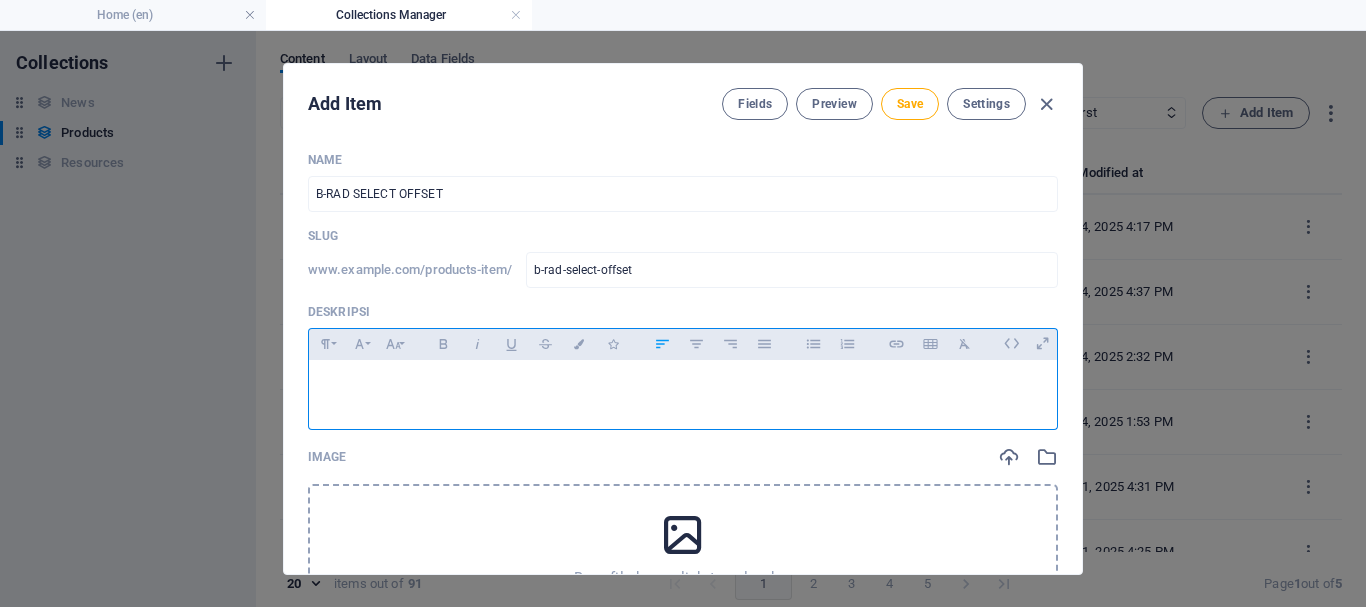 scroll, scrollTop: 241, scrollLeft: 0, axis: vertical 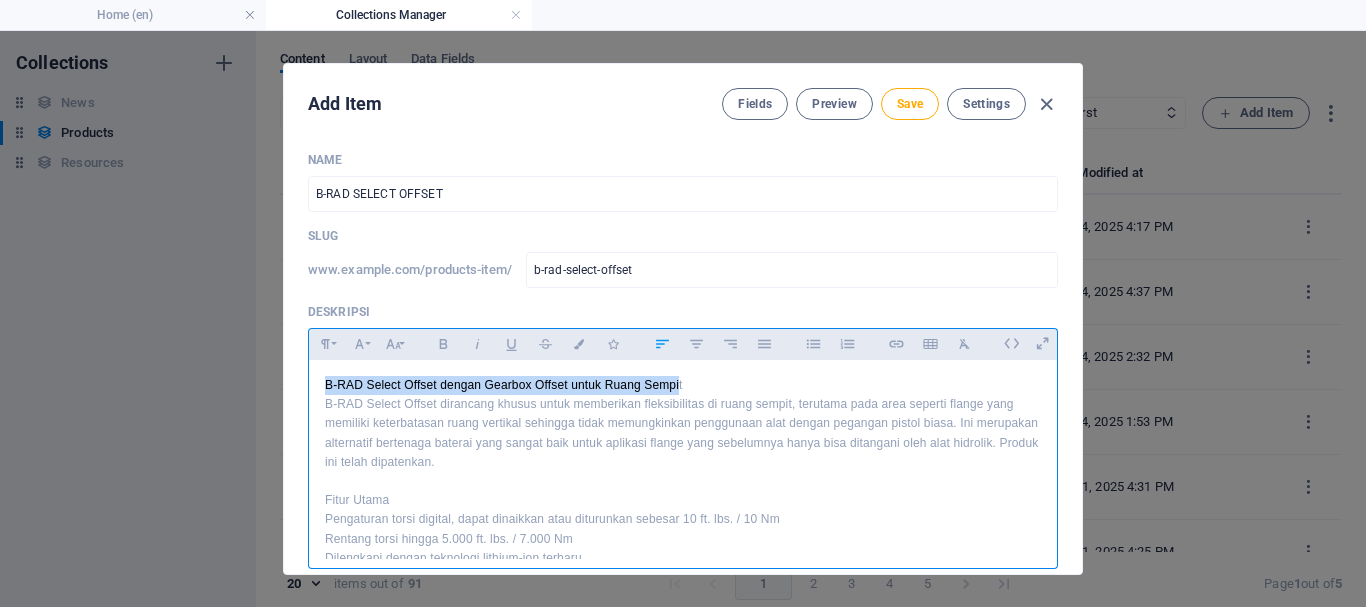 drag, startPoint x: 320, startPoint y: 379, endPoint x: 678, endPoint y: 380, distance: 358.0014 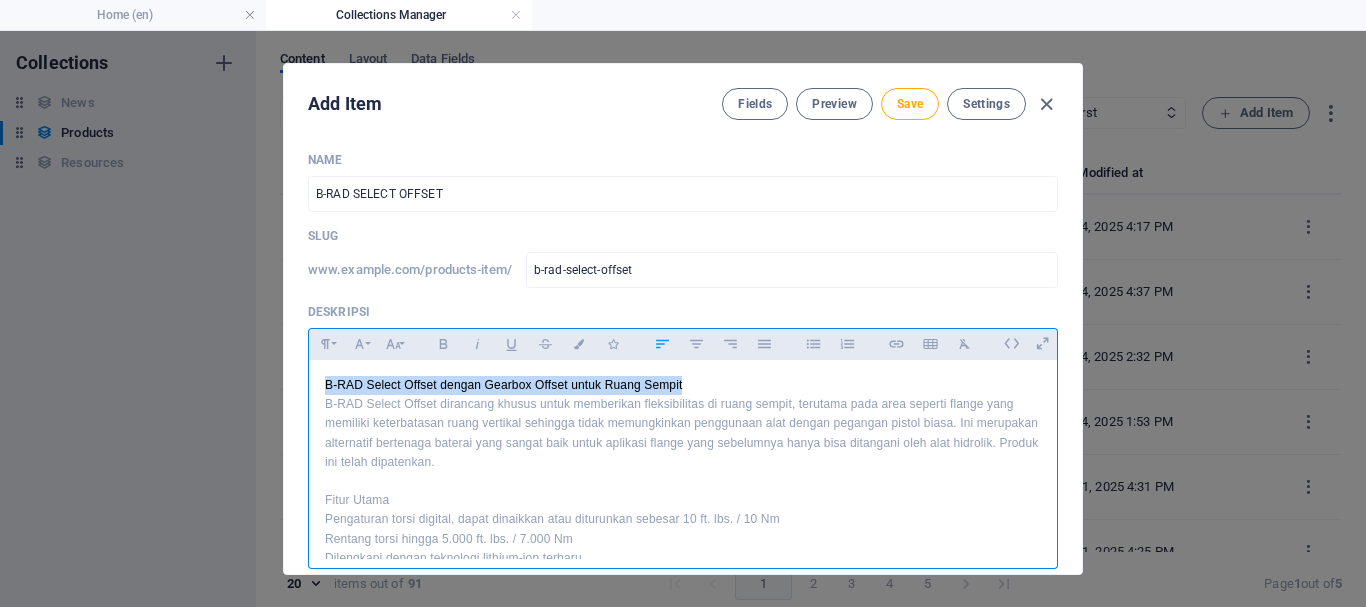 drag, startPoint x: 683, startPoint y: 385, endPoint x: 317, endPoint y: 357, distance: 367.0695 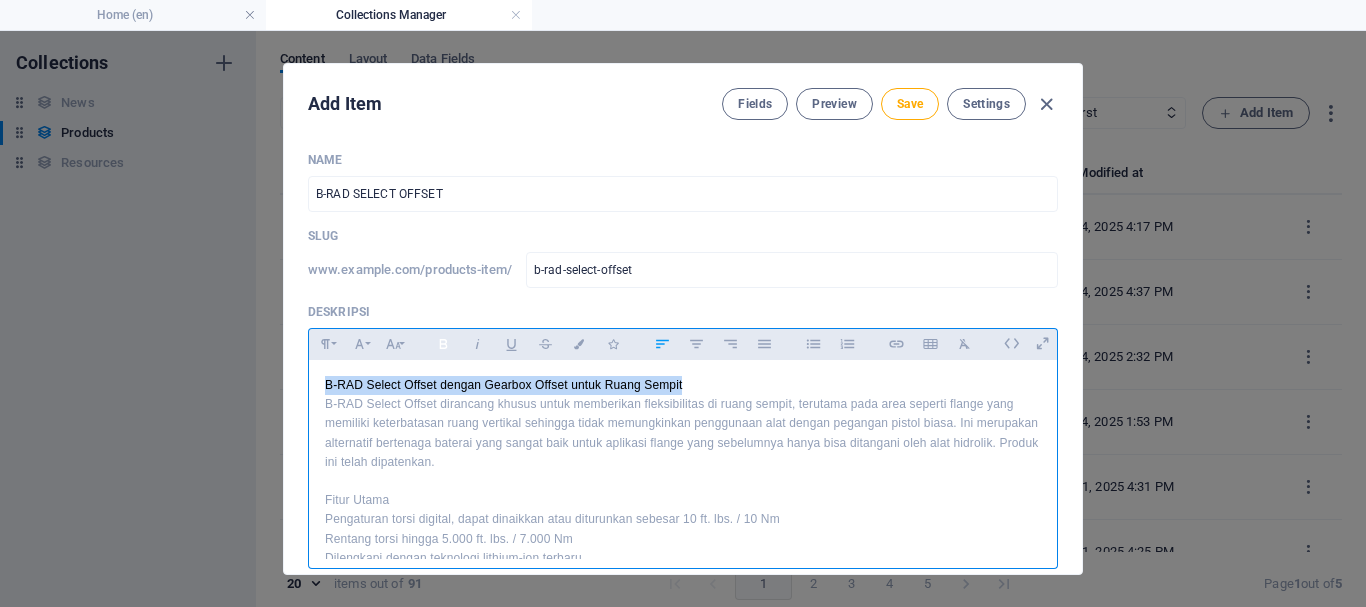 click 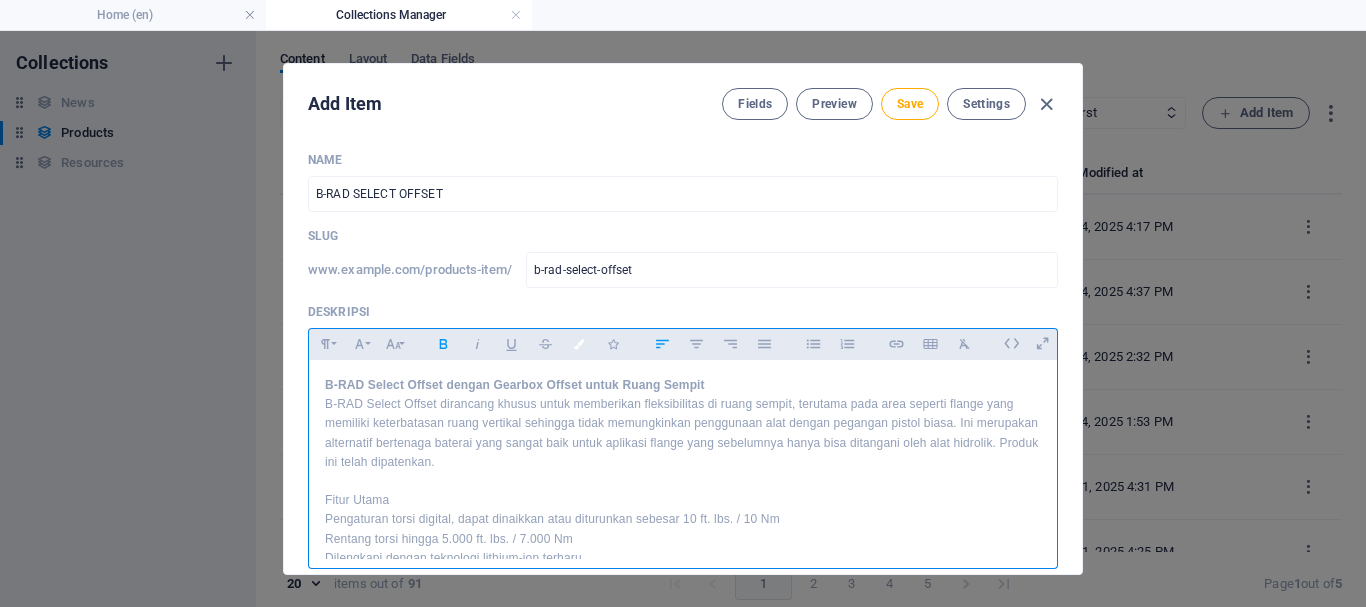 click on "Colors" at bounding box center [579, 344] 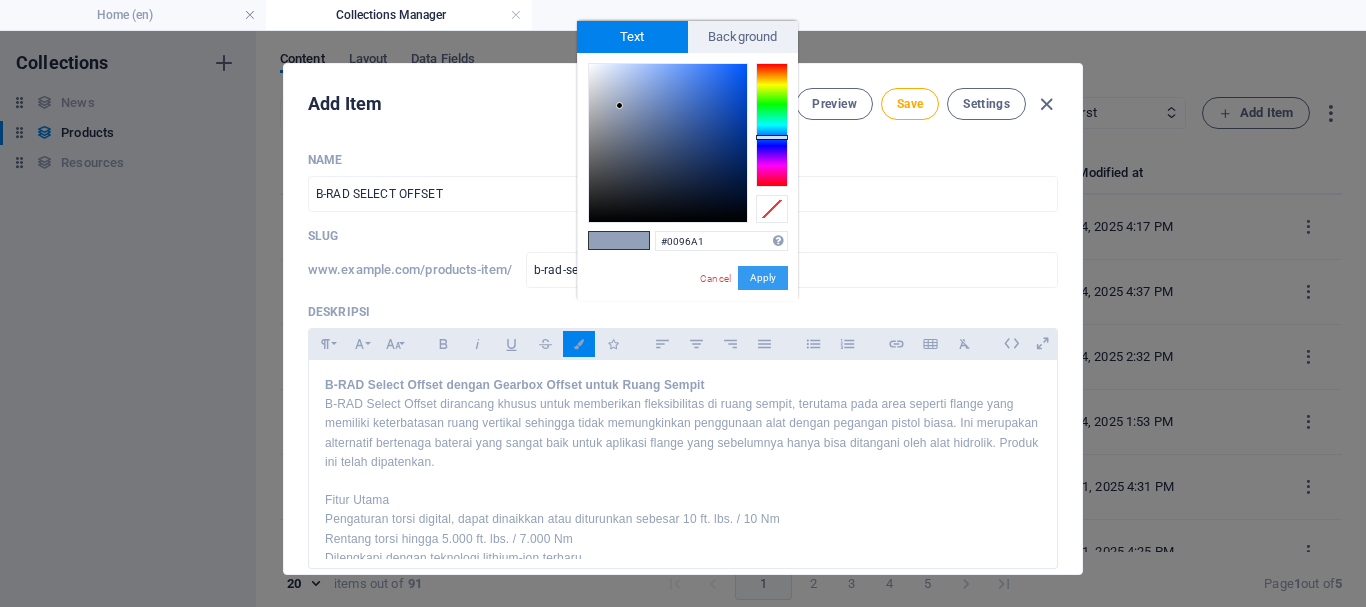 click on "Apply" at bounding box center [763, 278] 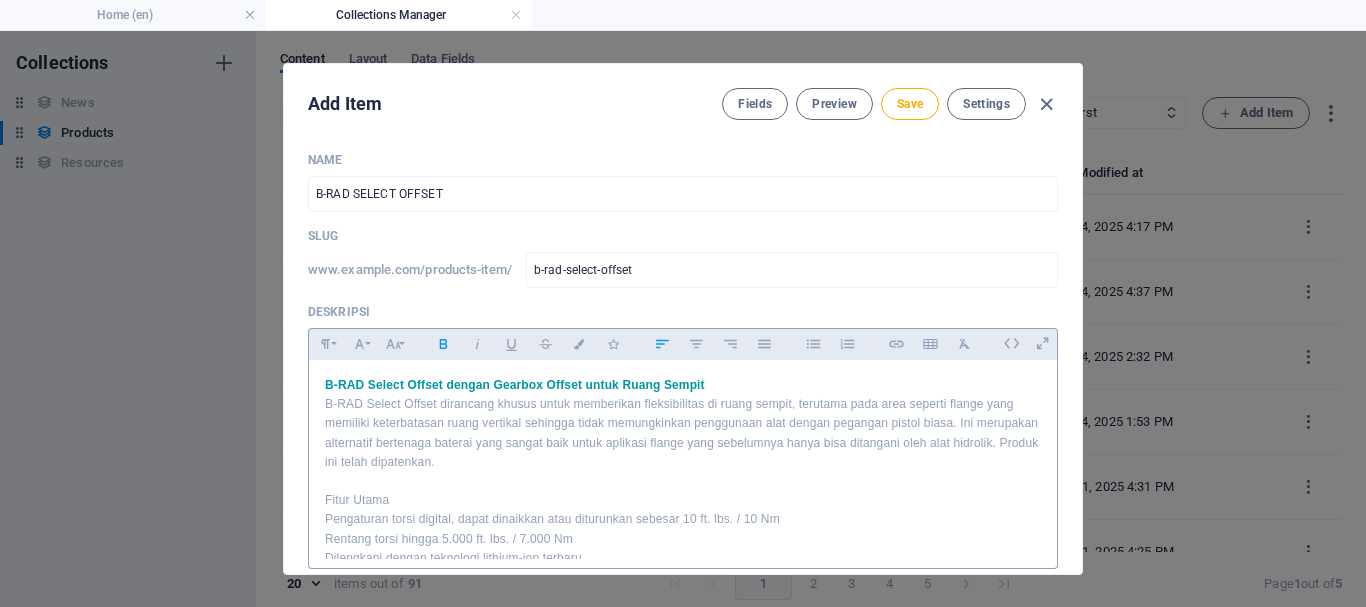 click on "B-RAD Select Offset dengan Gearbox Offset untuk Ruang Sempit" at bounding box center [683, 385] 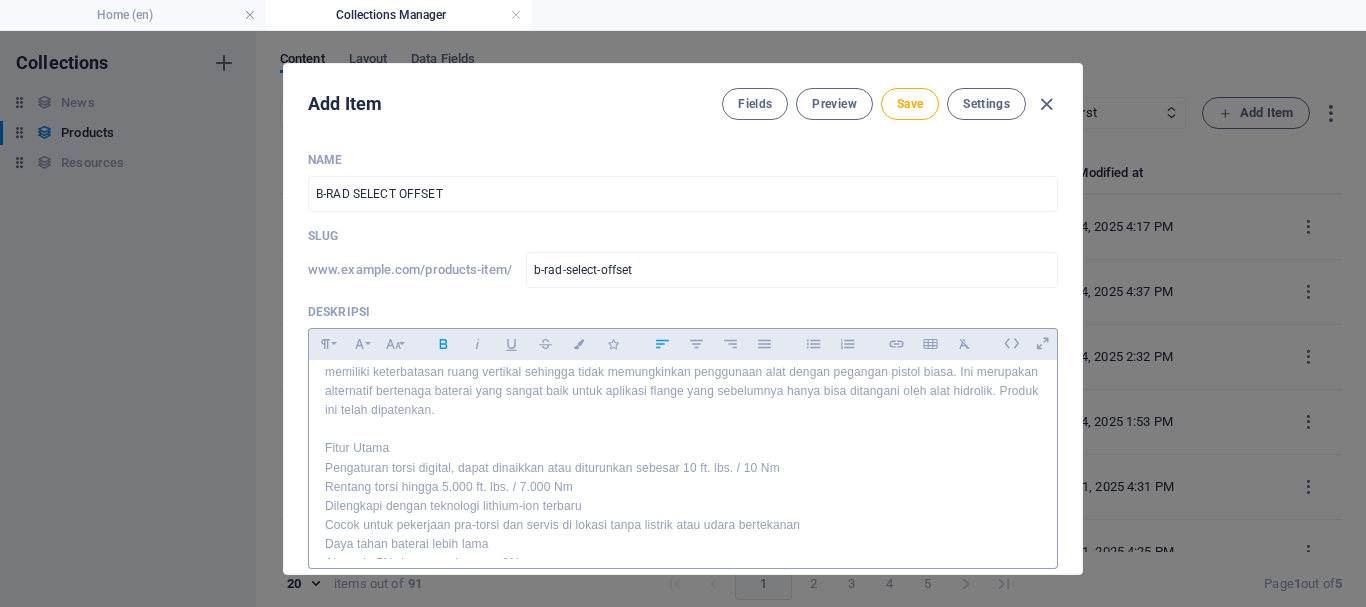 scroll, scrollTop: 100, scrollLeft: 0, axis: vertical 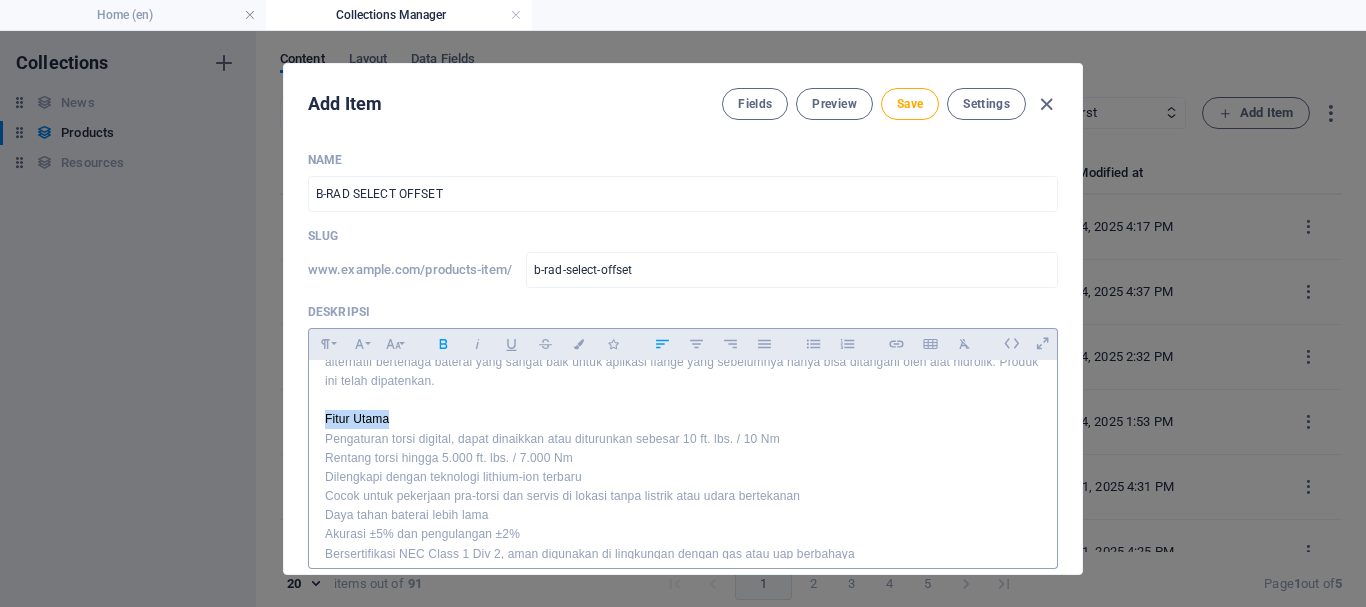 drag, startPoint x: 324, startPoint y: 419, endPoint x: 410, endPoint y: 425, distance: 86.209045 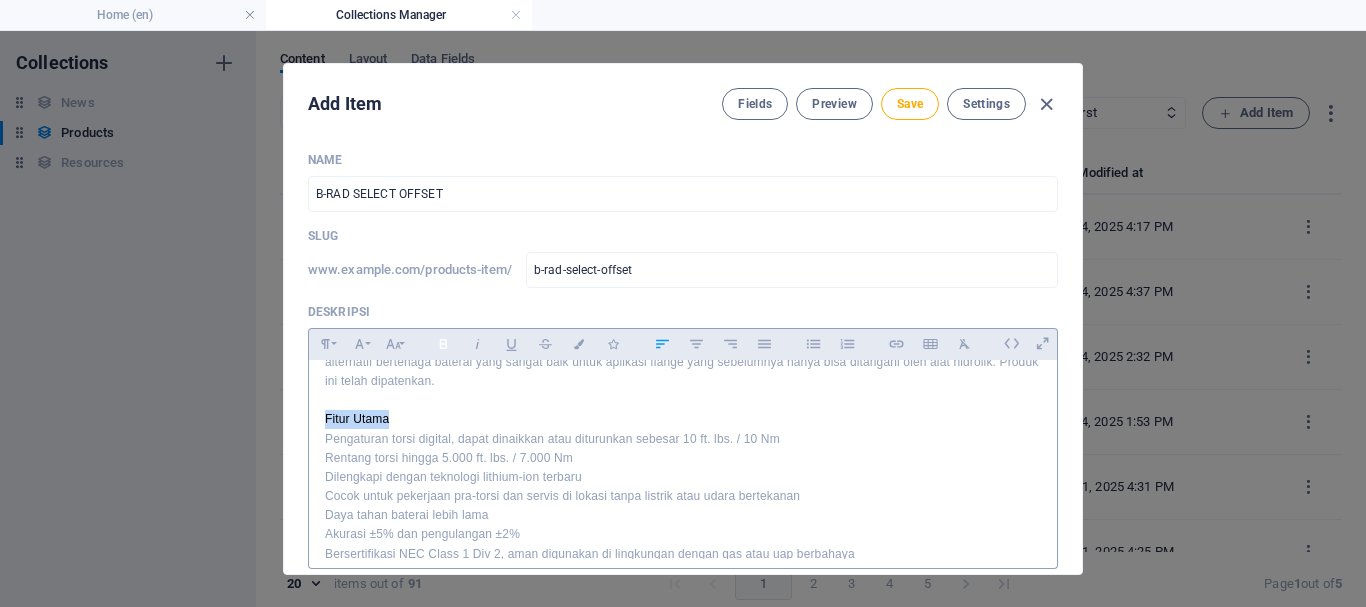 click 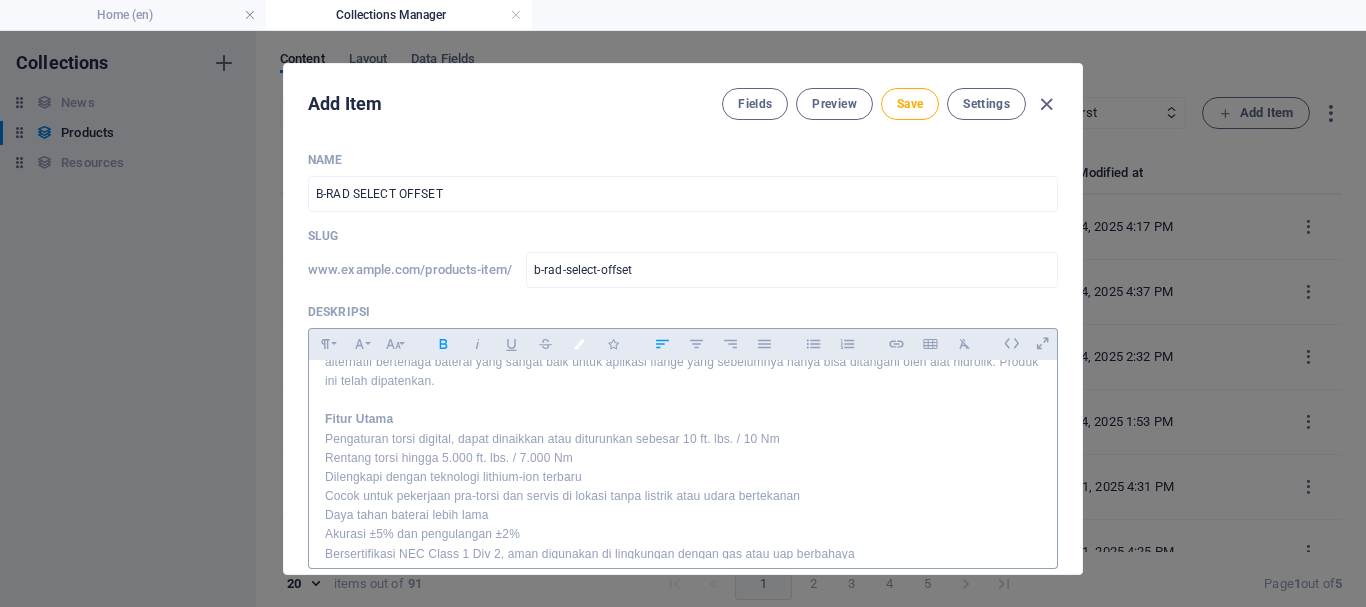 click on "Colors" at bounding box center (579, 344) 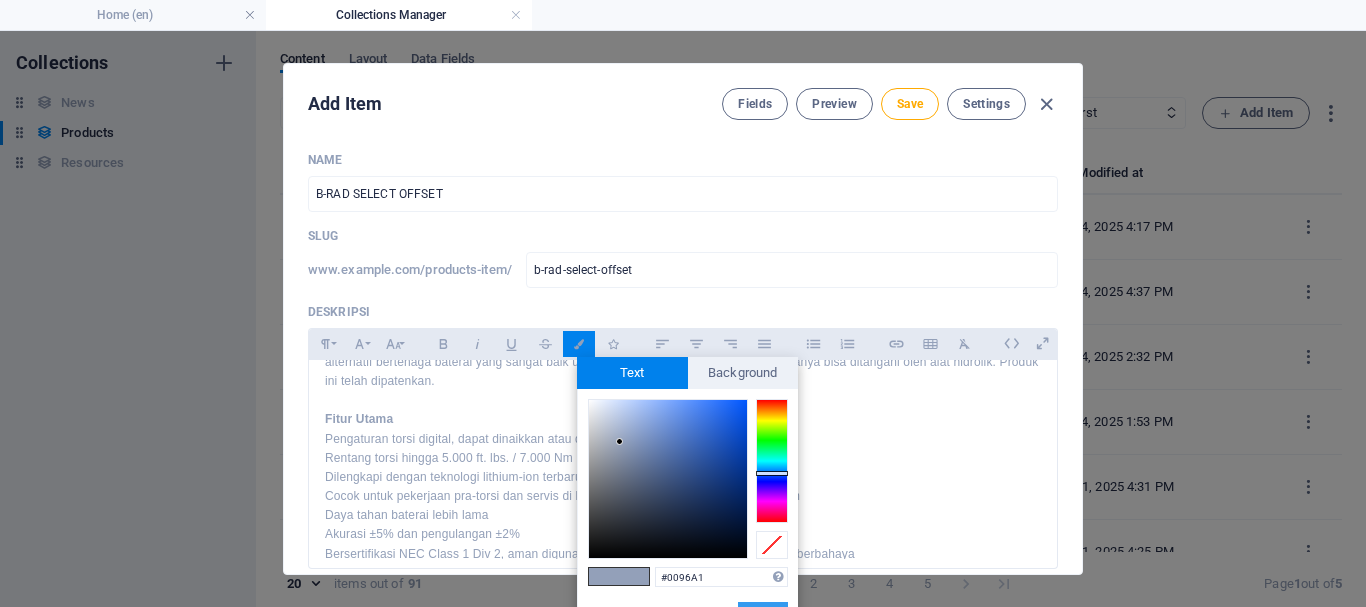 click on "Apply" at bounding box center (763, 614) 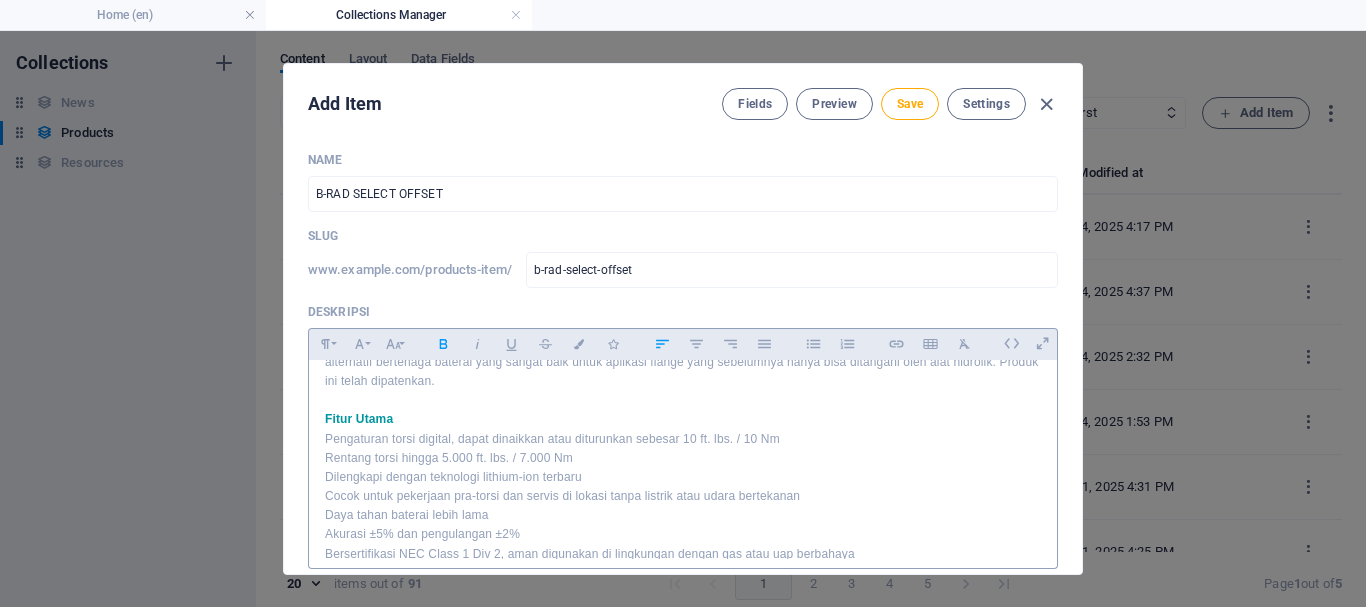 click on "Dilengkapi dengan teknologi lithium-ion terbaru" at bounding box center (683, 477) 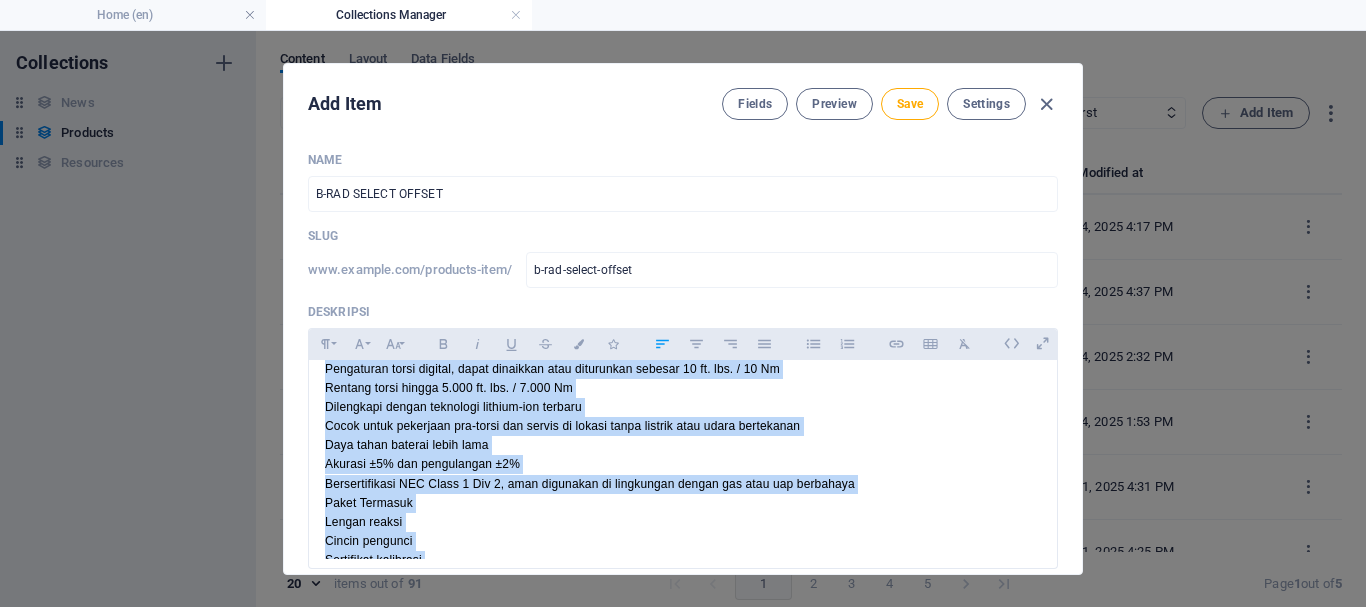 scroll, scrollTop: 274, scrollLeft: 0, axis: vertical 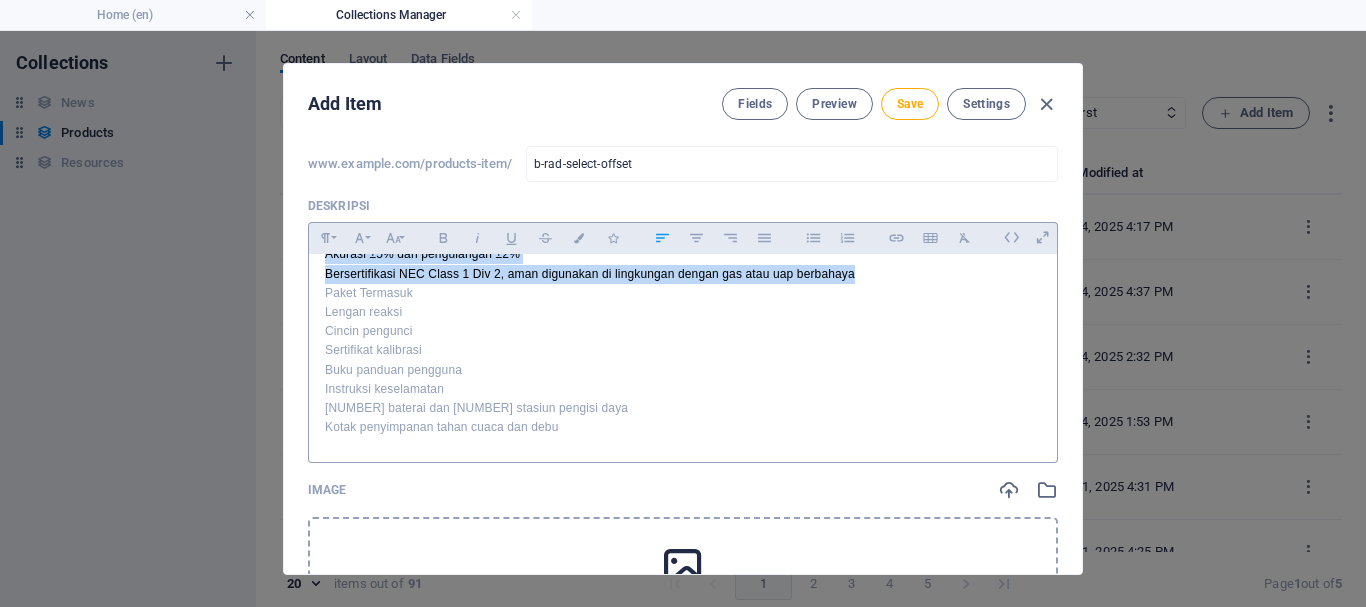 drag, startPoint x: 324, startPoint y: 458, endPoint x: 868, endPoint y: 278, distance: 573.0061 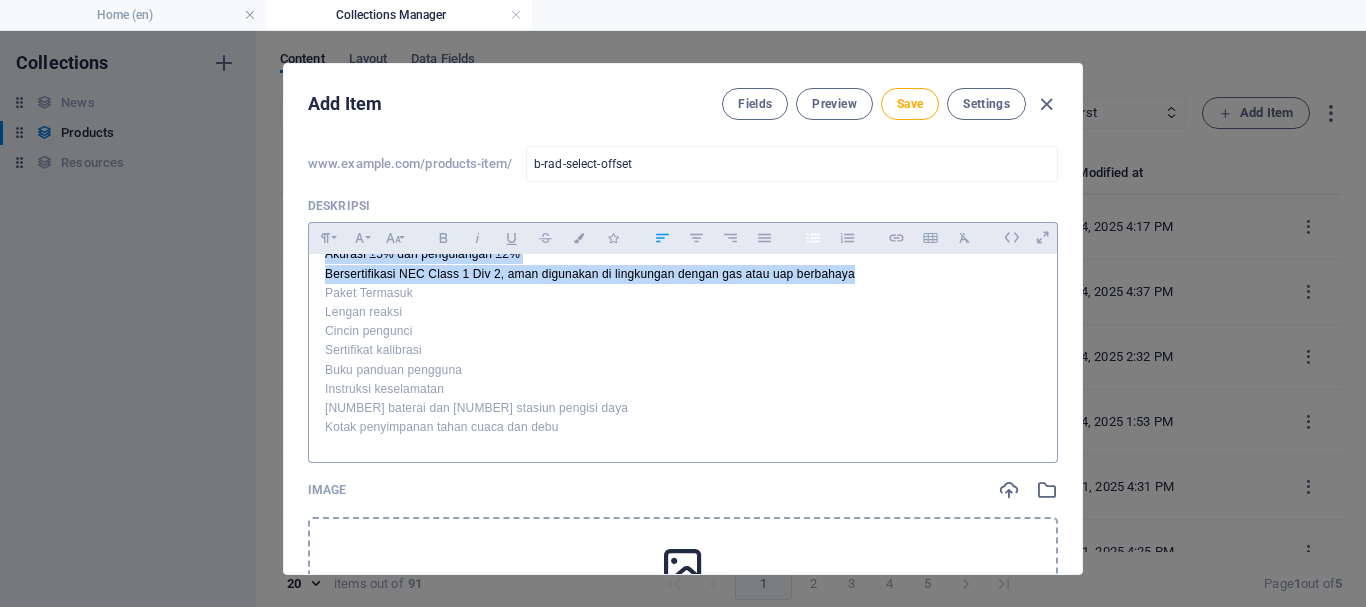 click 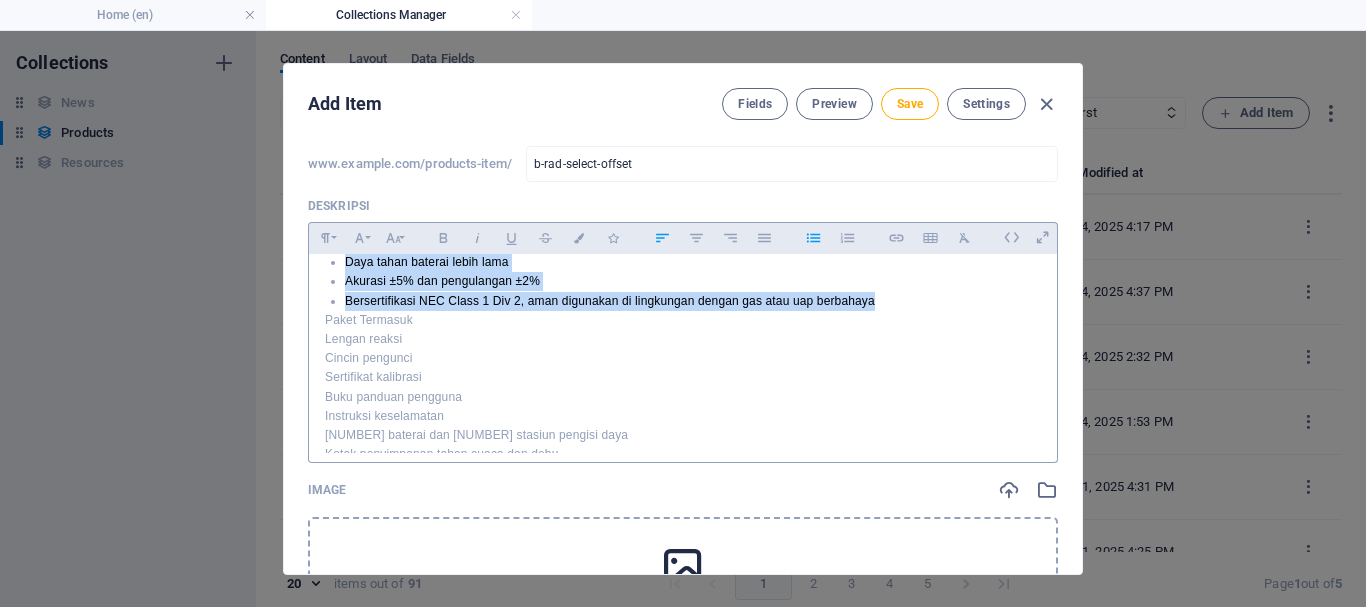 scroll, scrollTop: 274, scrollLeft: 0, axis: vertical 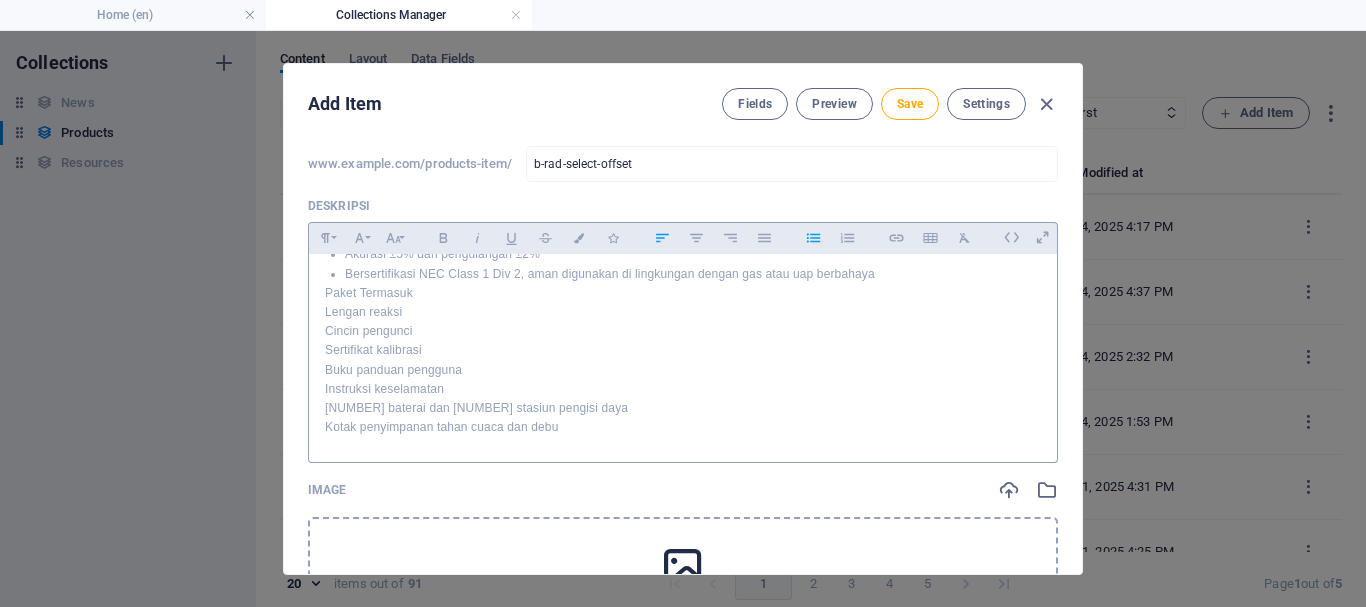 click on "Paket Termasuk" at bounding box center (683, 293) 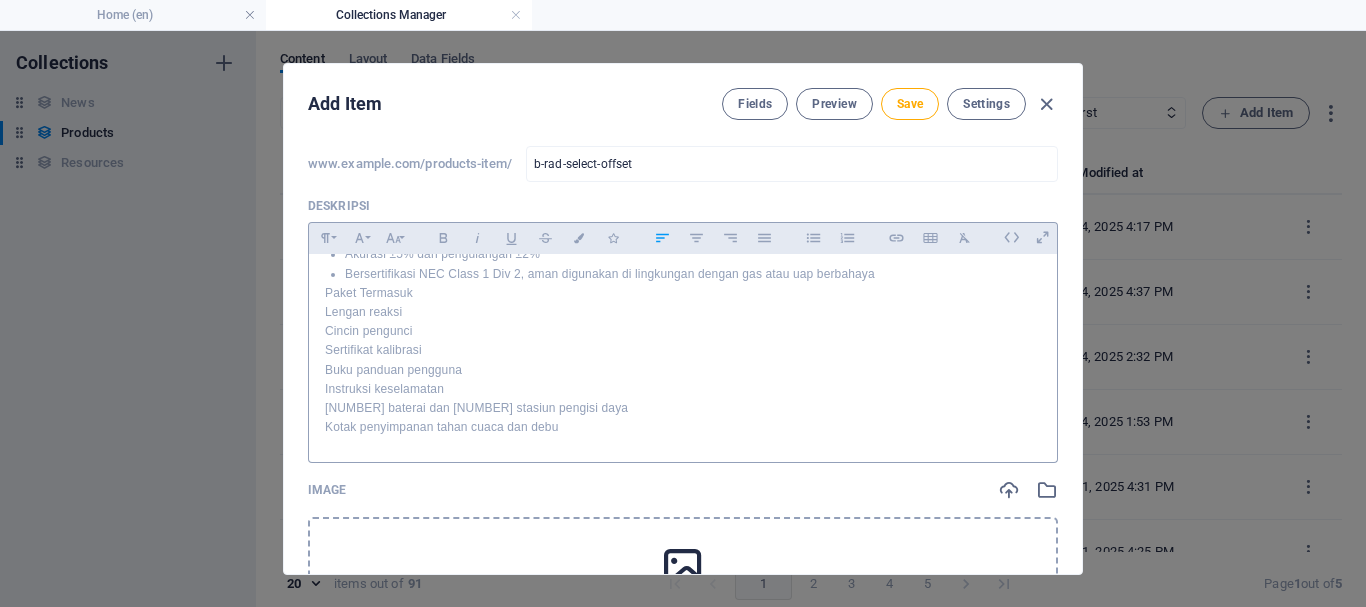 click on "Bersertifikasi NEC Class 1 Div 2, aman digunakan di lingkungan dengan gas atau uap berbahaya" at bounding box center [693, 274] 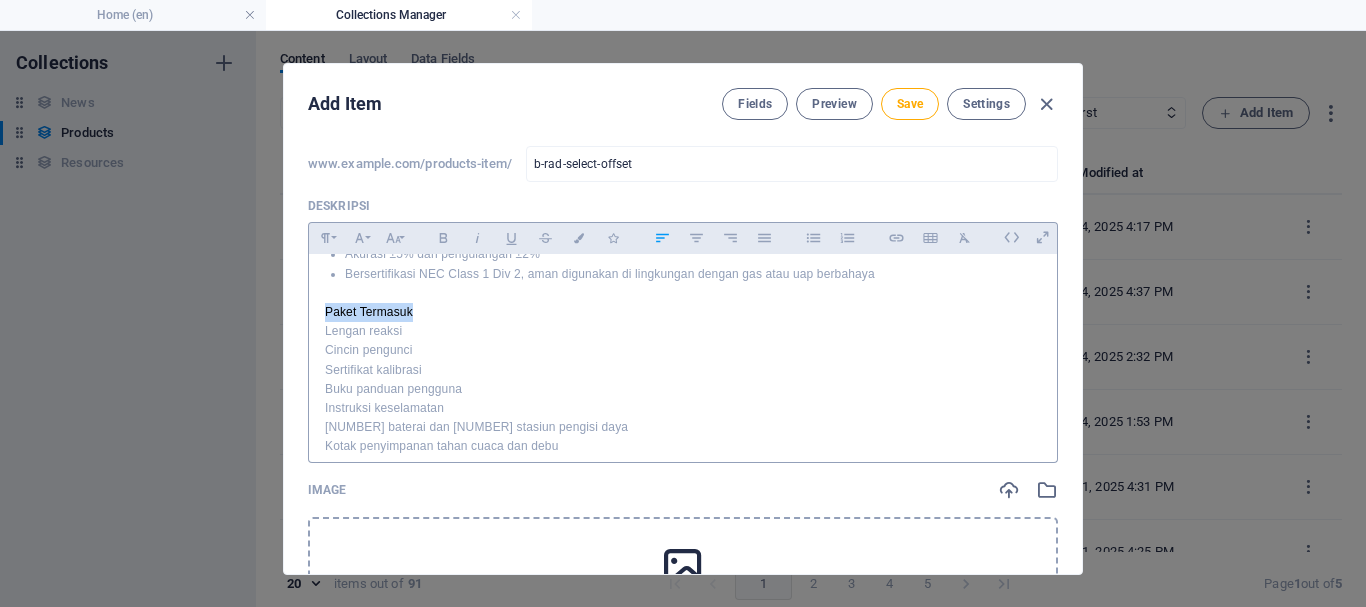 drag, startPoint x: 324, startPoint y: 306, endPoint x: 411, endPoint y: 307, distance: 87.005745 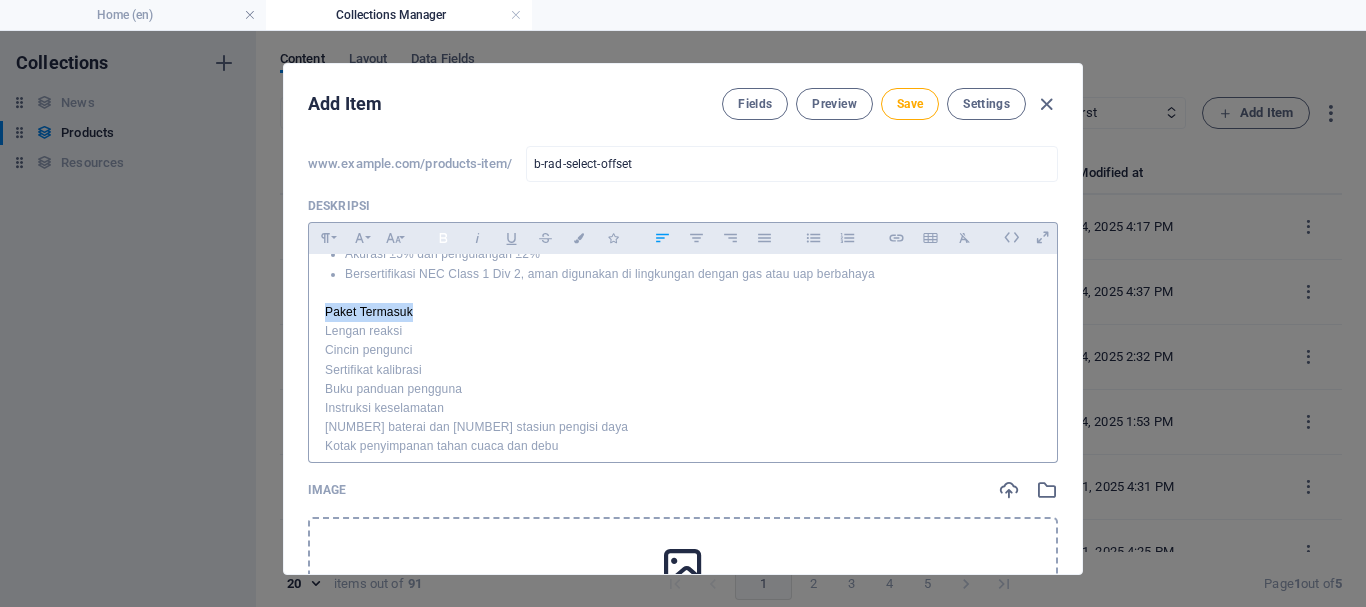 click 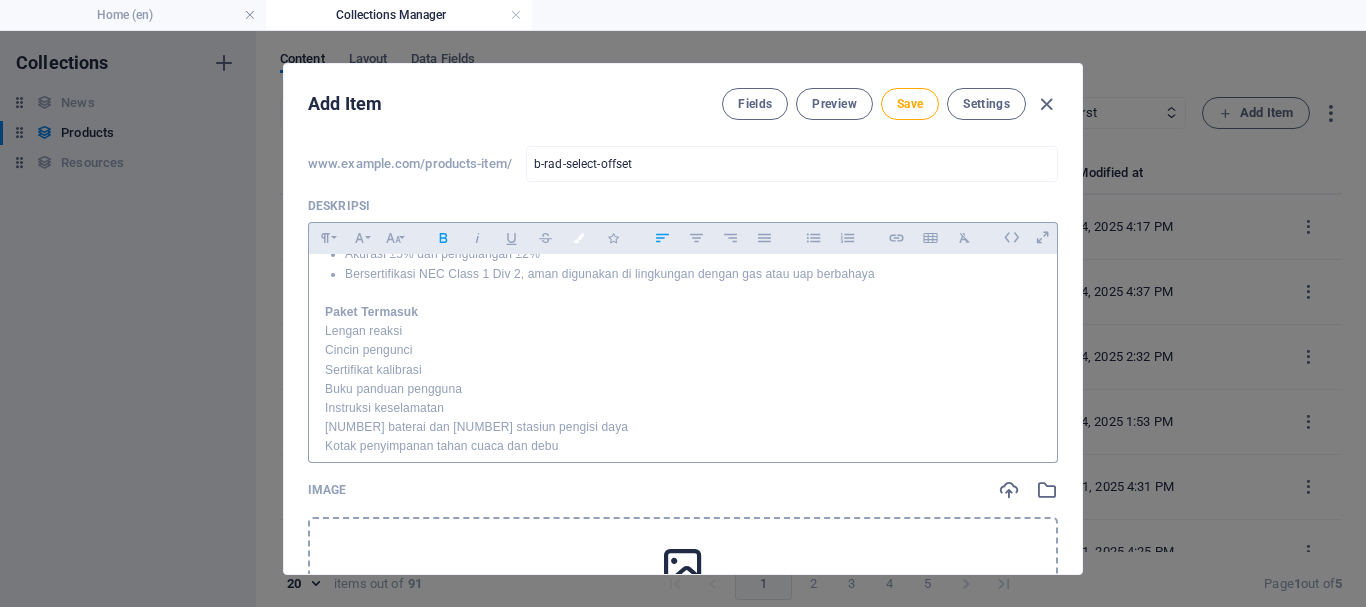 click on "Colors" at bounding box center [579, 238] 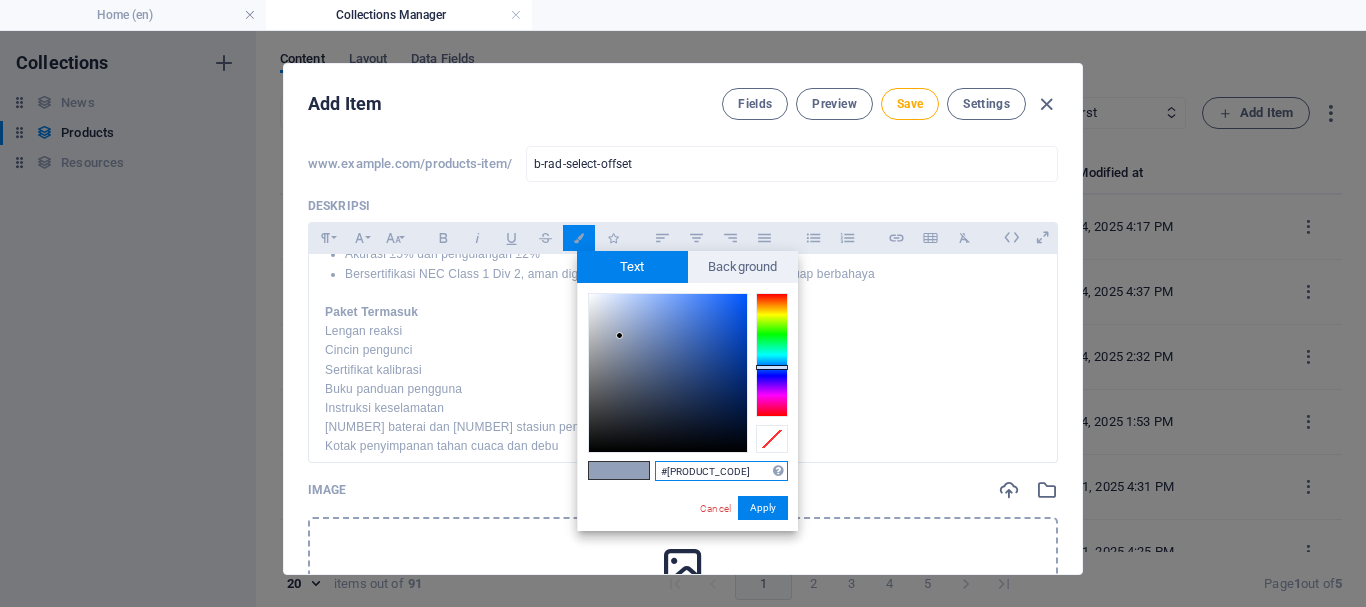 type on "#0096A1" 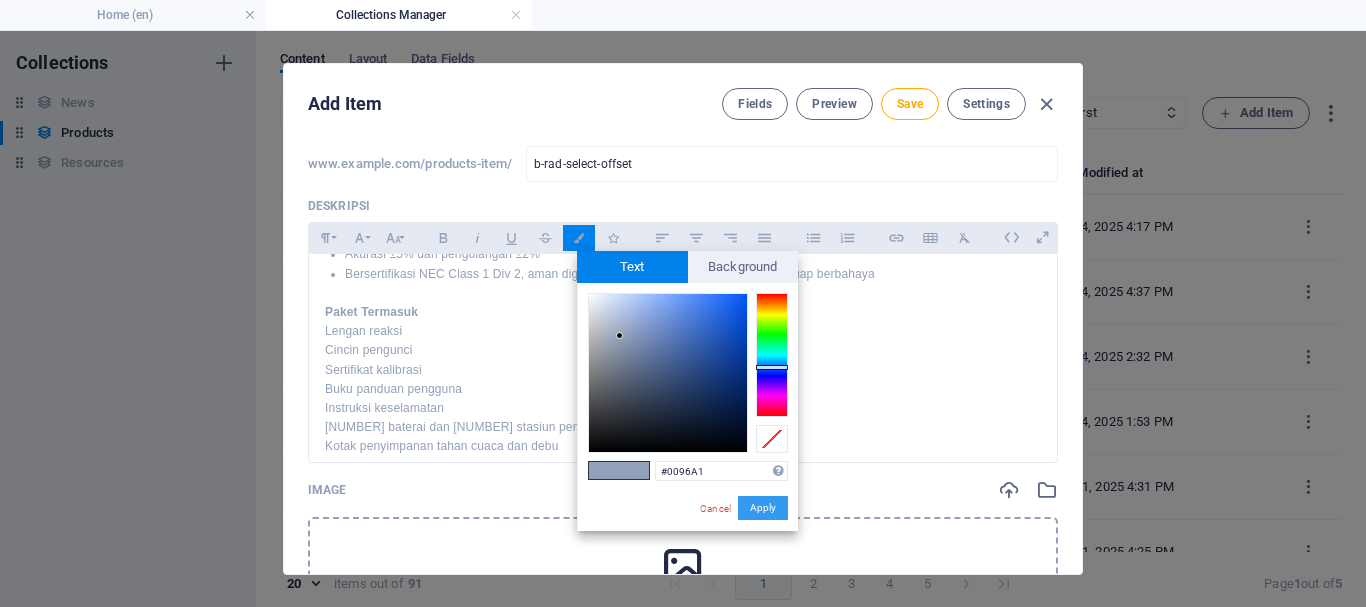 click on "Apply" at bounding box center [763, 508] 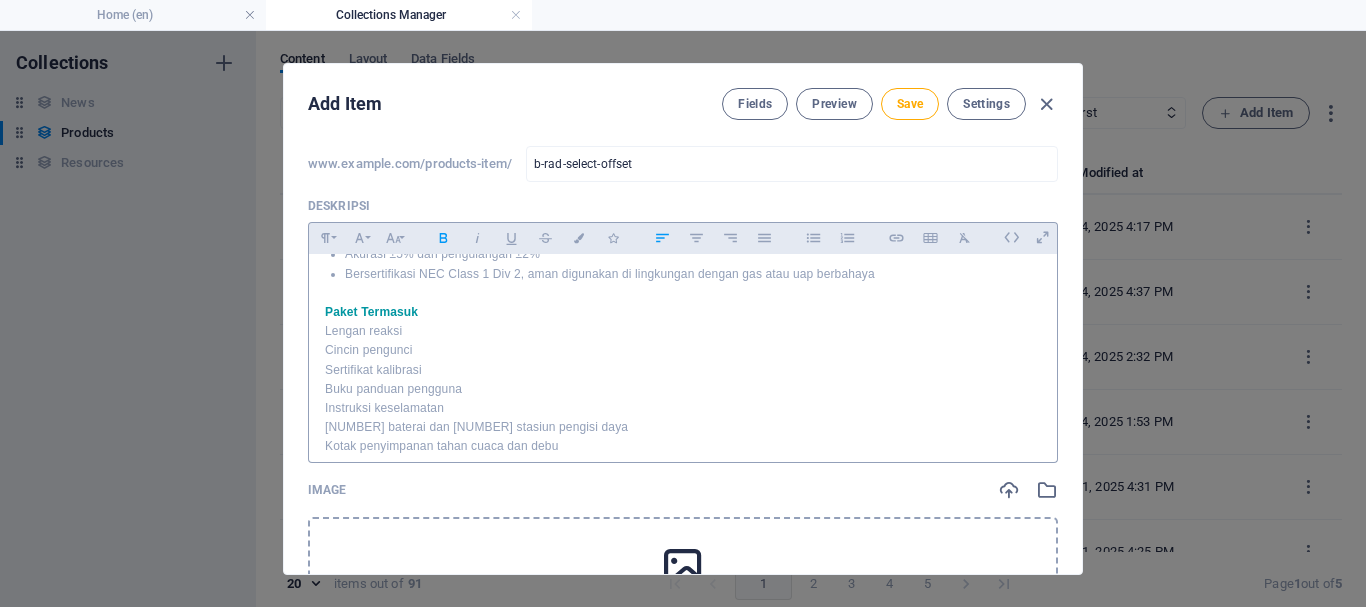 click on "Cincin pengunci" at bounding box center [683, 350] 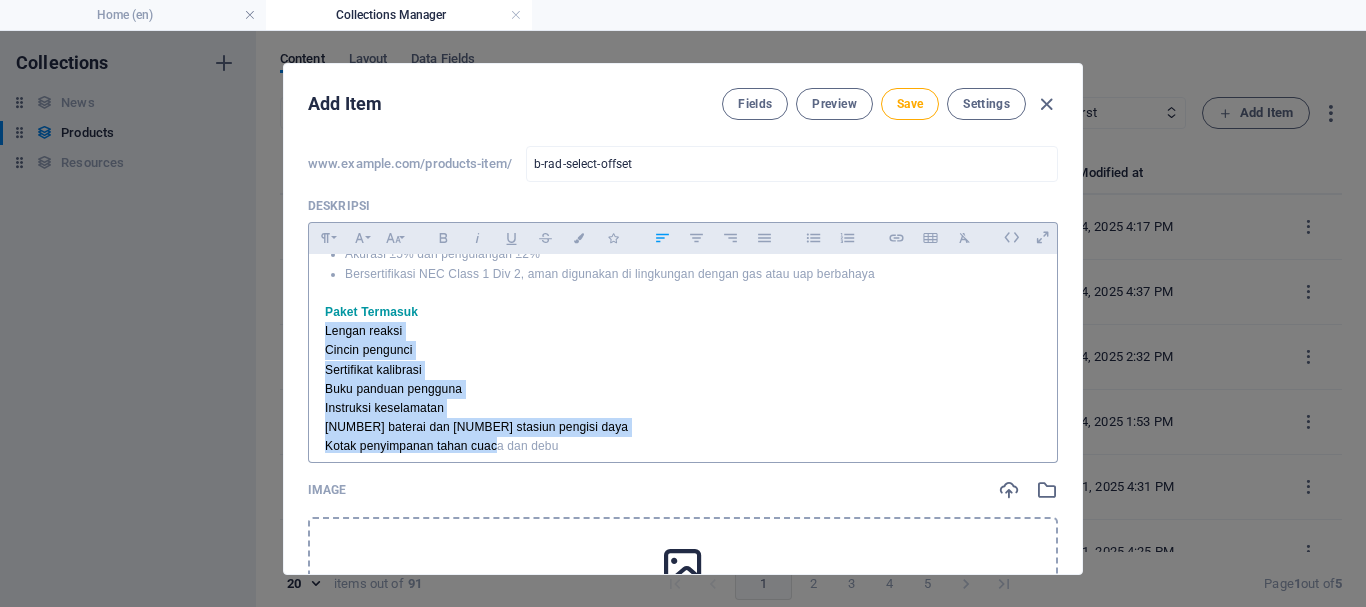 scroll, scrollTop: 294, scrollLeft: 0, axis: vertical 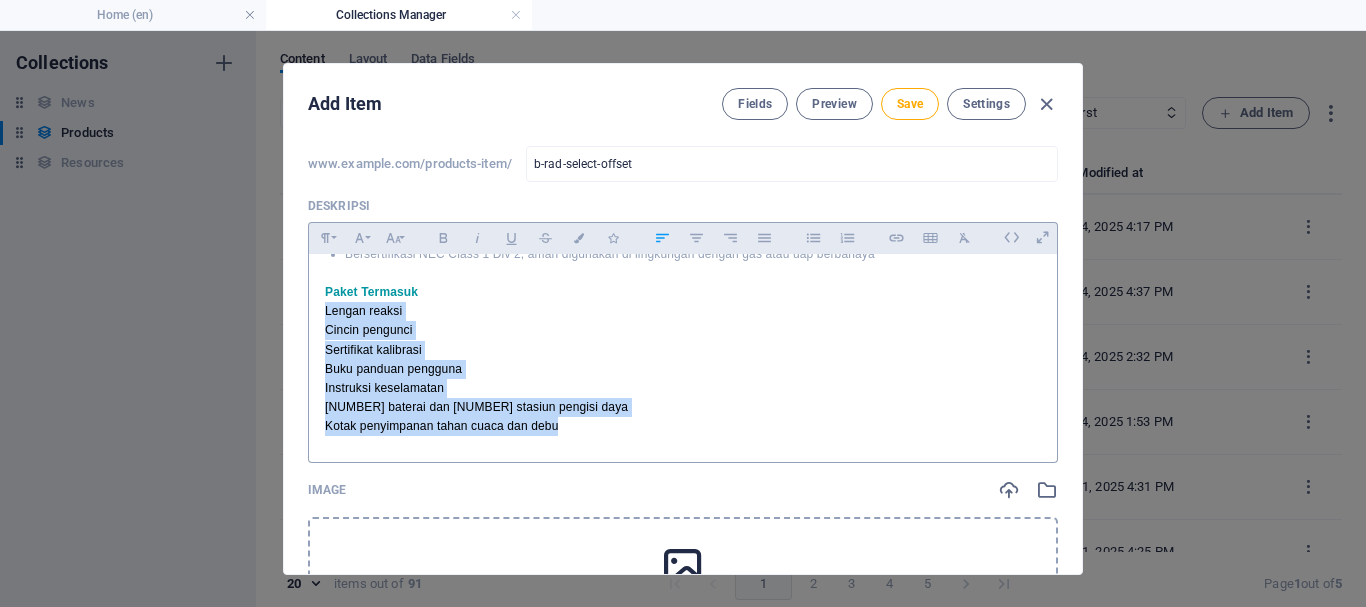 drag, startPoint x: 322, startPoint y: 332, endPoint x: 559, endPoint y: 439, distance: 260.0346 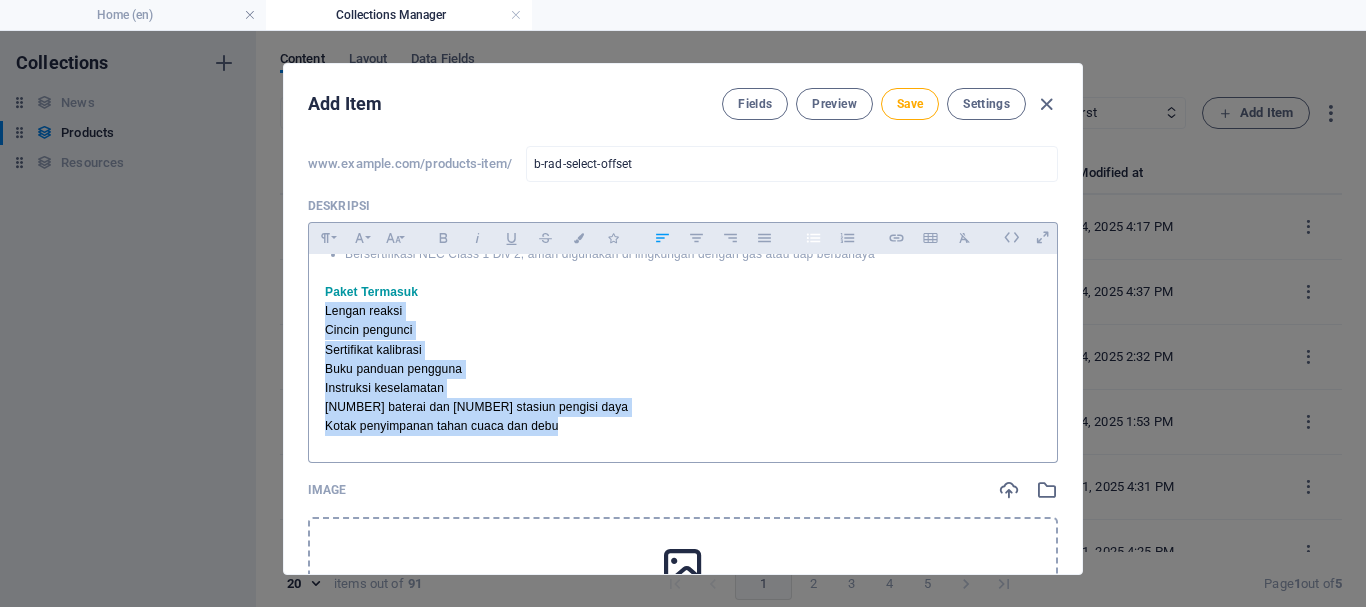 click 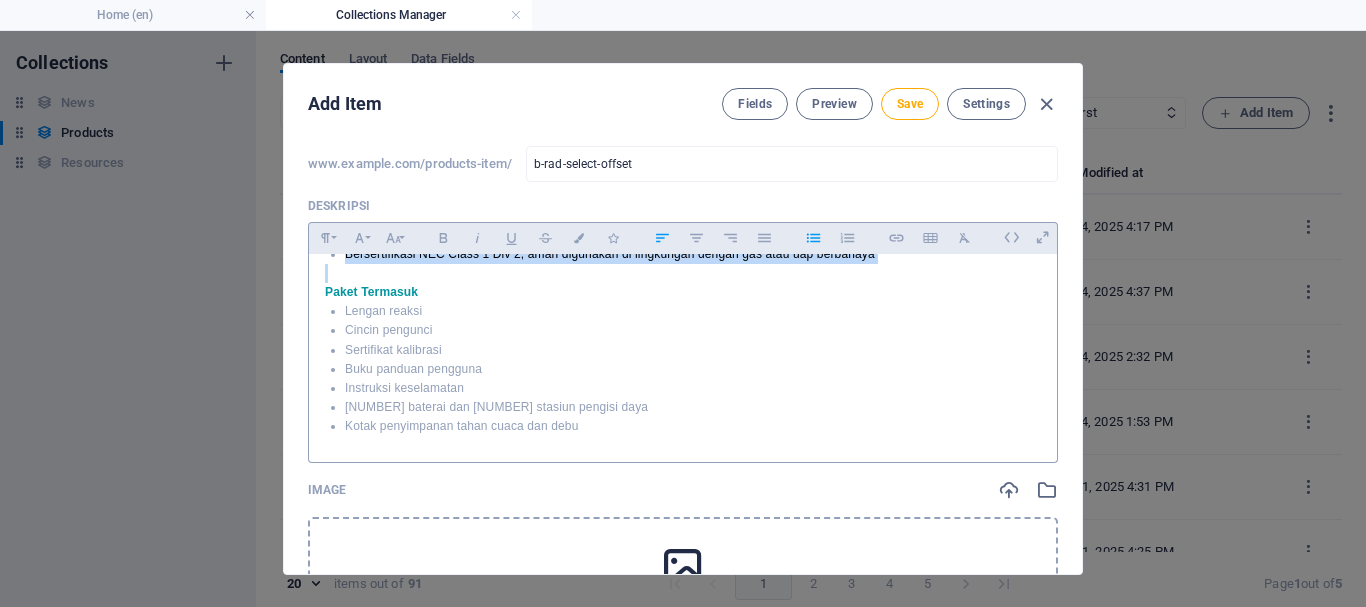 click on "Instruksi keselamatan" at bounding box center [693, 388] 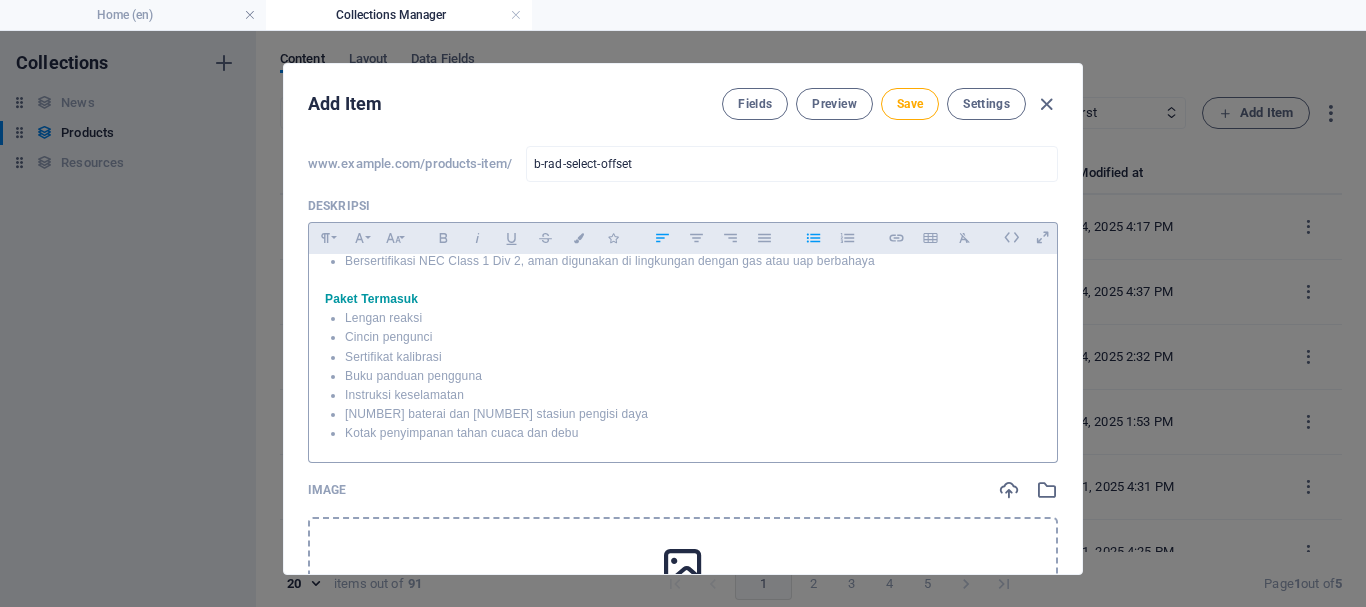 scroll, scrollTop: 294, scrollLeft: 0, axis: vertical 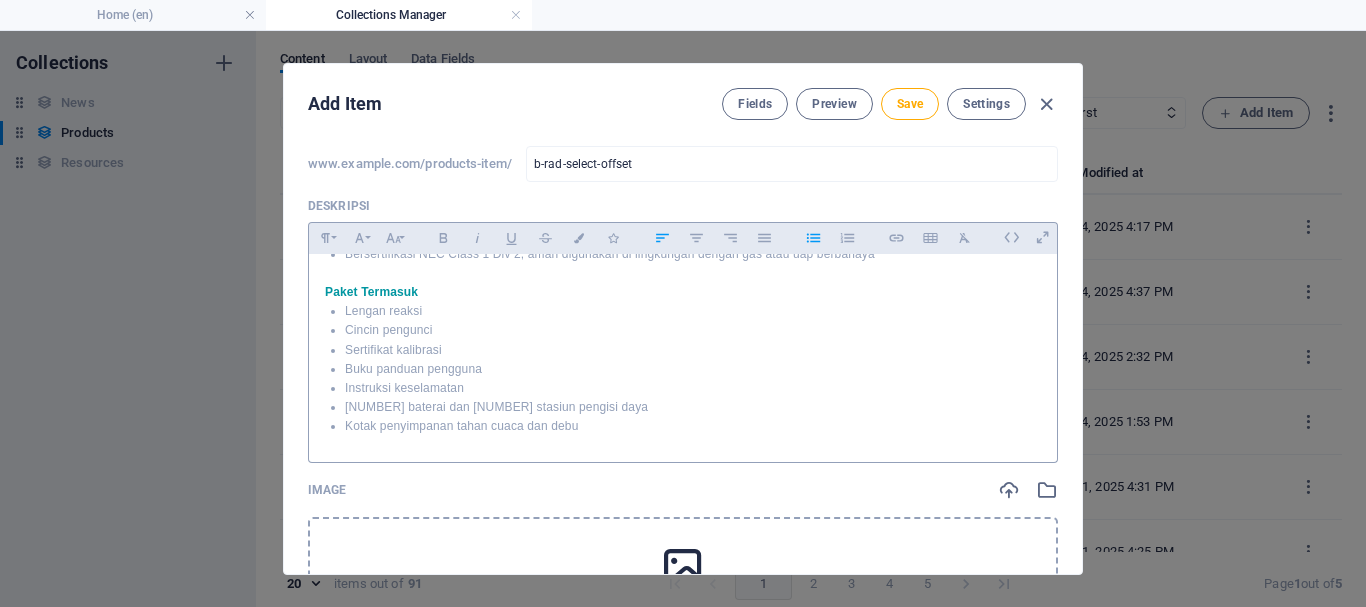 click on "Kotak penyimpanan tahan cuaca dan debu" at bounding box center [693, 426] 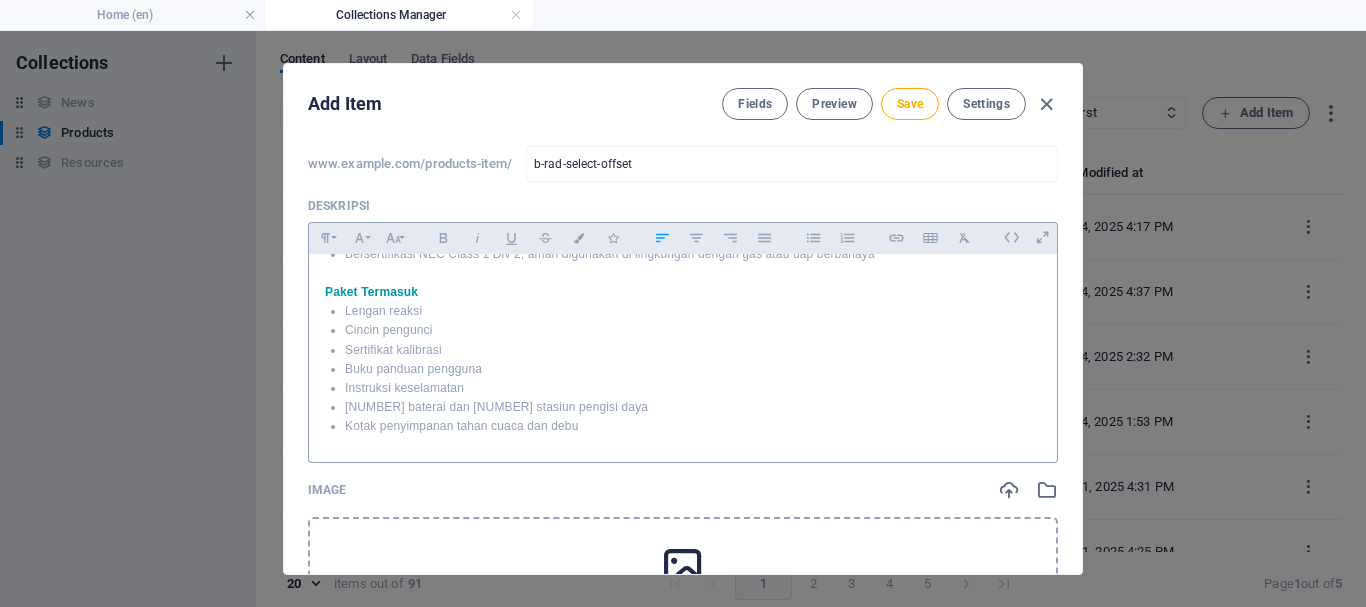 scroll, scrollTop: 299, scrollLeft: 0, axis: vertical 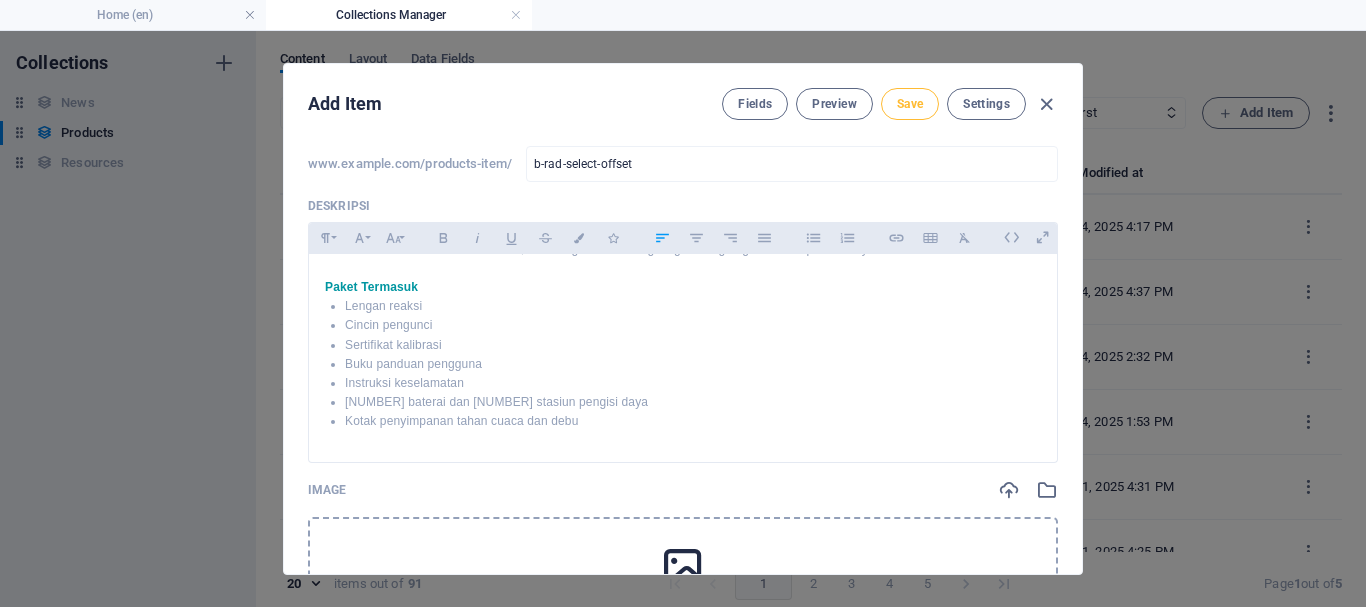 click on "Save" at bounding box center [910, 104] 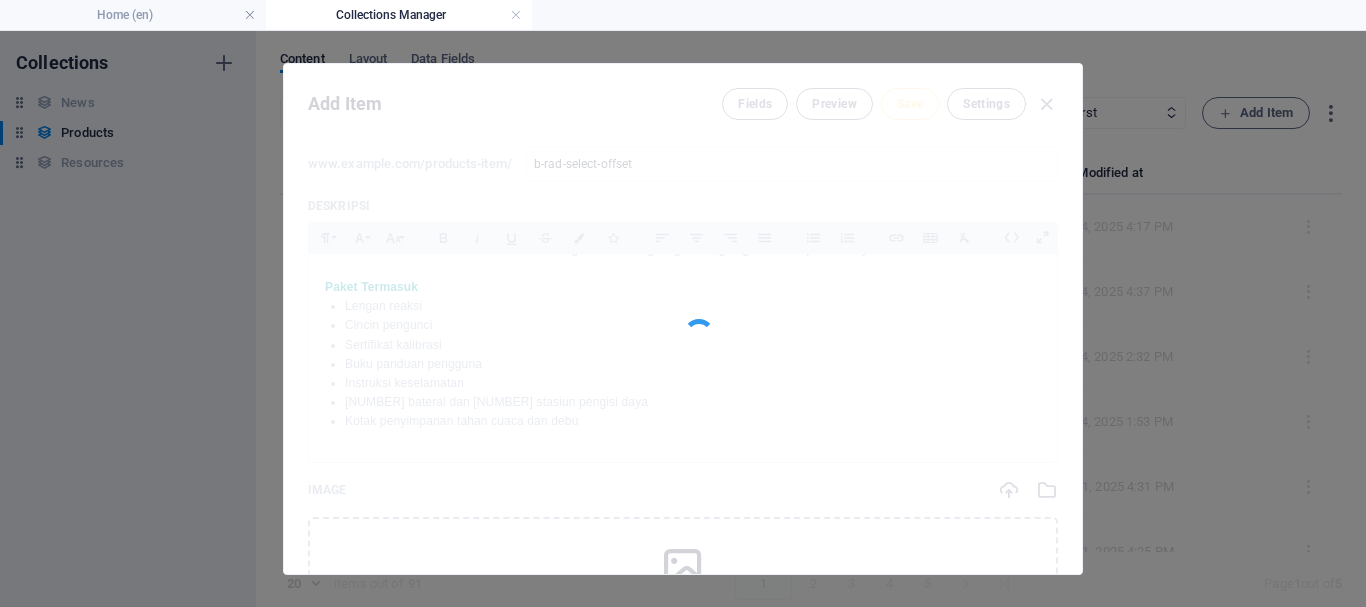 type on "b-rad-select-offset" 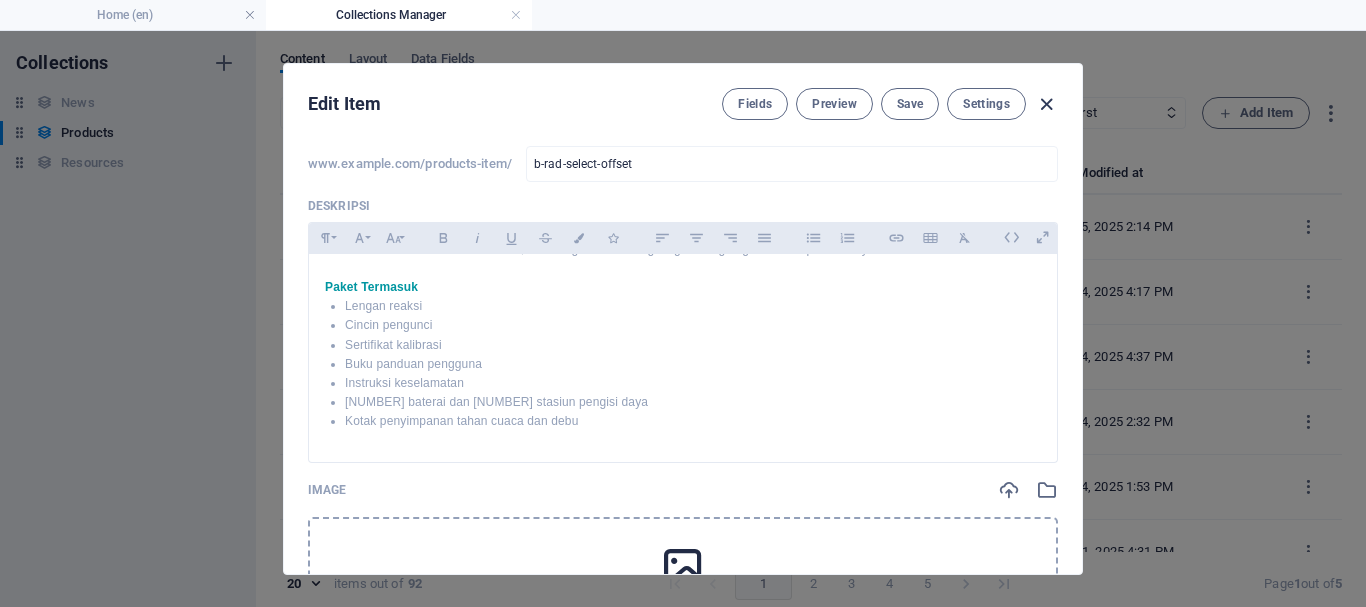 click at bounding box center [1046, 104] 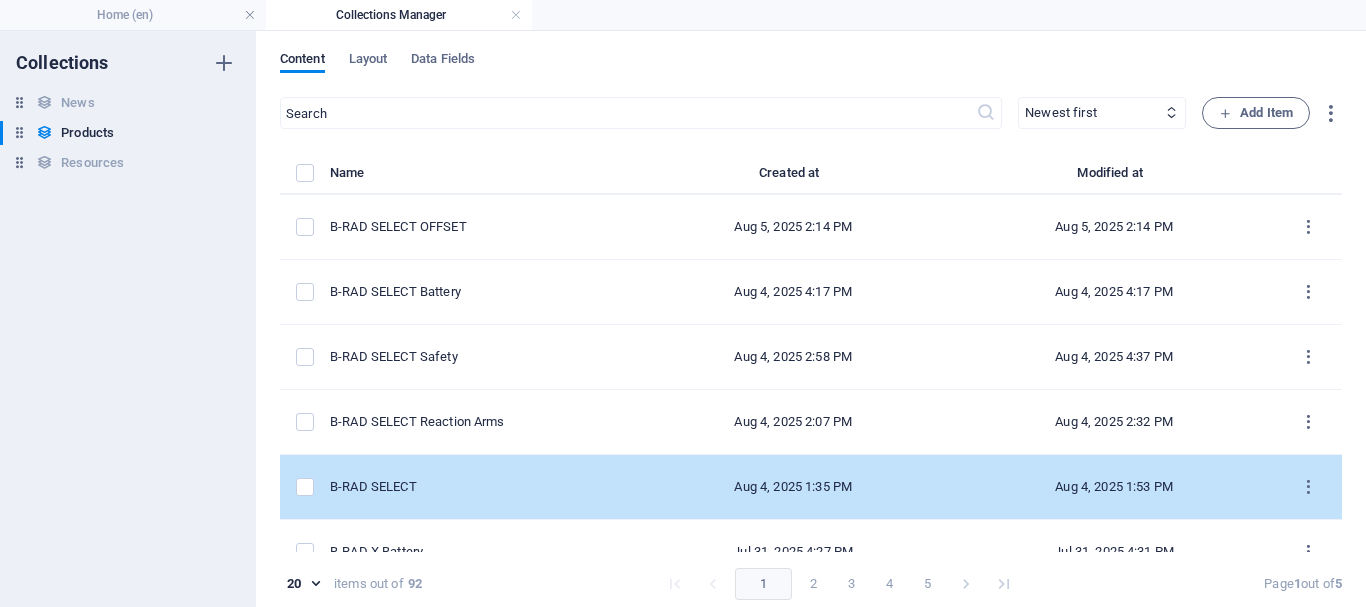 click on "B-RAD SELECT" at bounding box center [473, 487] 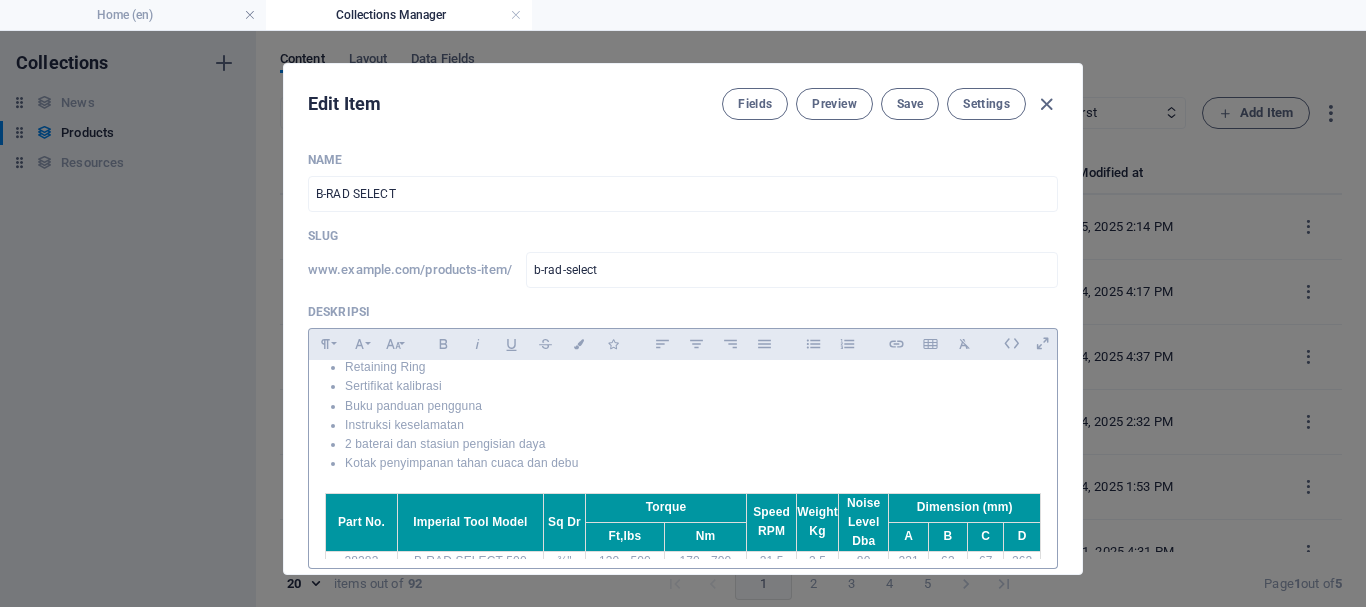 scroll, scrollTop: 500, scrollLeft: 0, axis: vertical 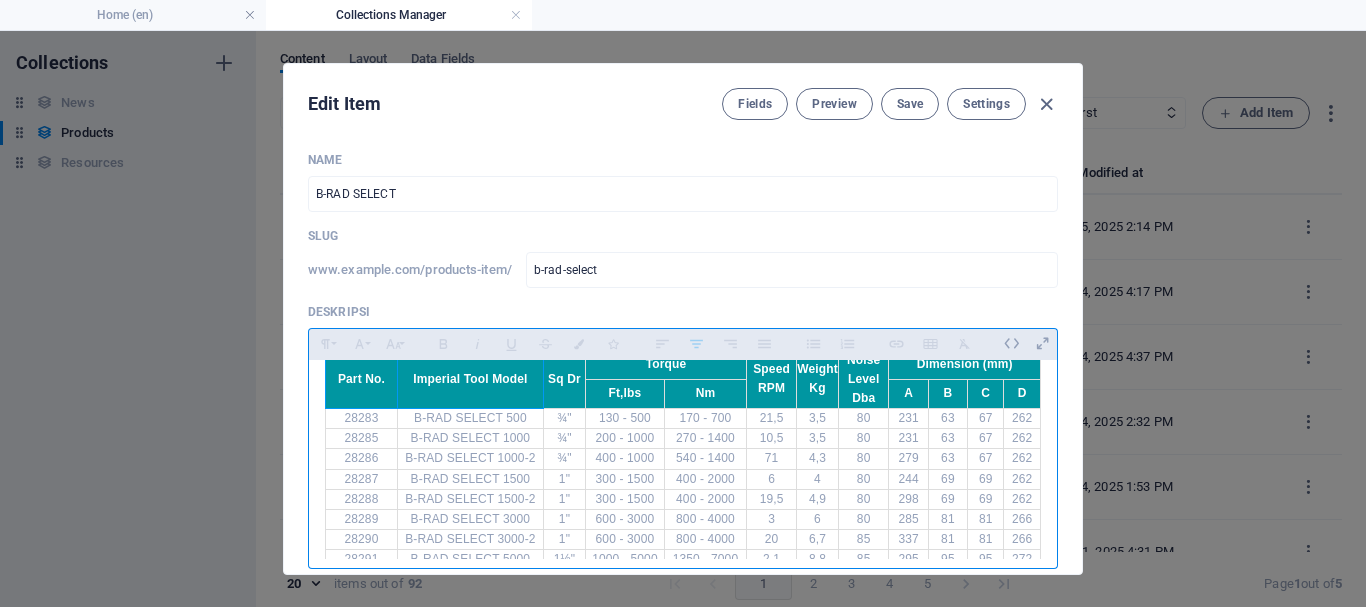 drag, startPoint x: 332, startPoint y: 368, endPoint x: 774, endPoint y: 479, distance: 455.7247 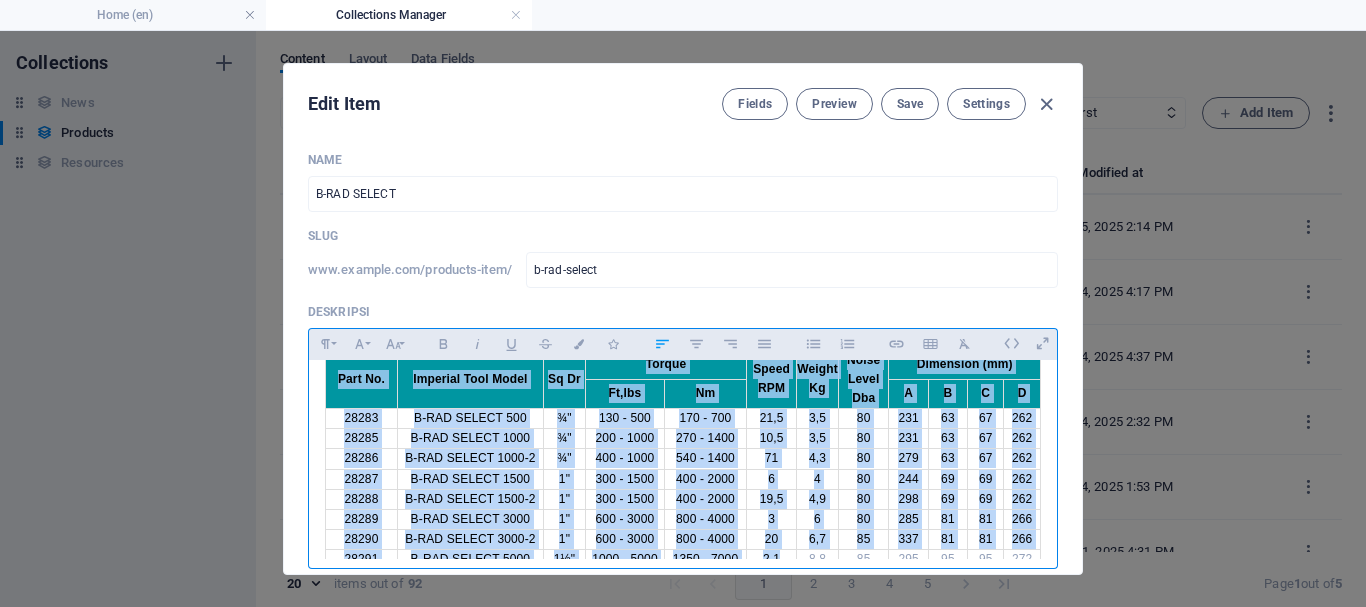 scroll, scrollTop: 515, scrollLeft: 0, axis: vertical 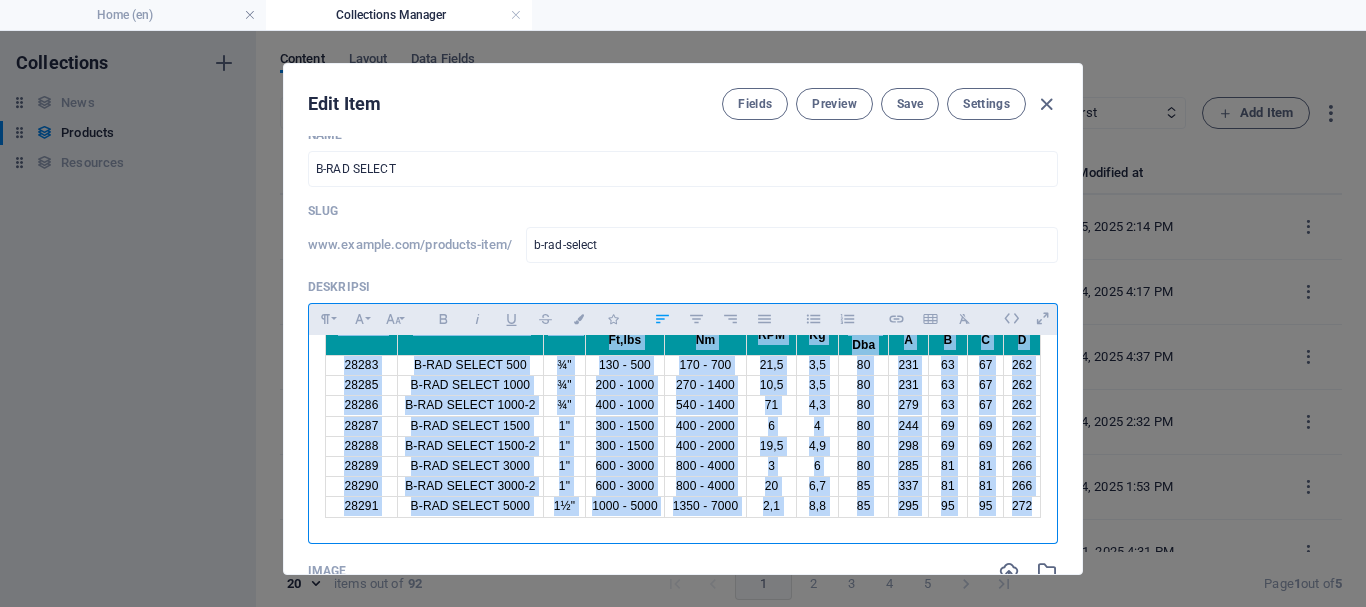 drag, startPoint x: 310, startPoint y: 385, endPoint x: 1023, endPoint y: 510, distance: 723.8743 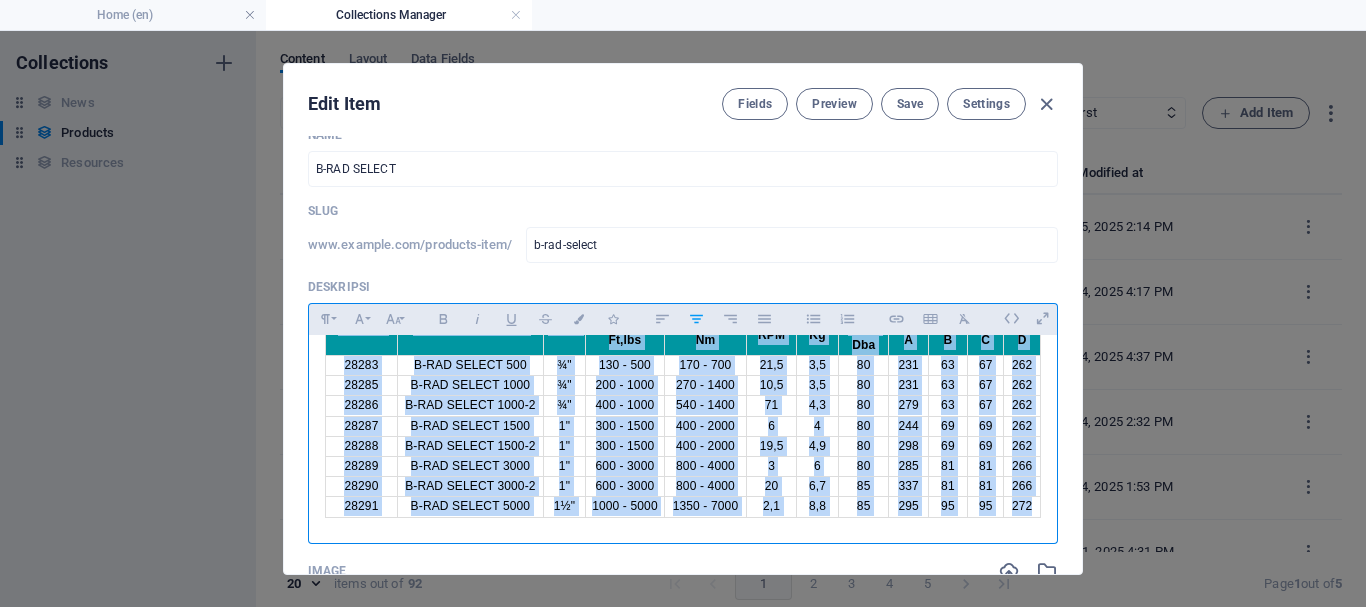 copy on "Part No. Imperial Tool Model Sq Dr Torque Speed RPM Weight Kg Noise Level Dba Dimension (mm) Ft,lbs Nm A B C D 28283 B-RAD SELECT 500 ¾" 130 - 500 170 - 700 21,5 3,5 80 231 63 67 262 28285 B-RAD SELECT 1000 ¾" 200 - 1000 270 - 1400 10,5 3,5 80 231 63 67 262 28286 B-RAD SELECT 1000-2 ¾" 400 - 1000 540 - 1400 71 4,3 80 279 63 67 262 28287 B-RAD SELECT 1500 1" 300 - 1500 400 - 2000 6 4 80 244 69 69 262 28288 B-RAD SELECT 1500-2 1" 300 - 1500 400 - 2000 19,5 4,9 80 298 69 69 262 28289 B-RAD SELECT 3000 1" 600 - 3000 800 - 4000 3 6 80 285 81 81 266 28290 B-RAD SELECT 3000-2 1" 600 - 3000 800 - 4000 20 6,7 85 337 81 81 266 28291 B-RAD SELECT 5000 1½" 1000 - 5000 1350 - 7000 2,1 8,8 85 295 95 95 272" 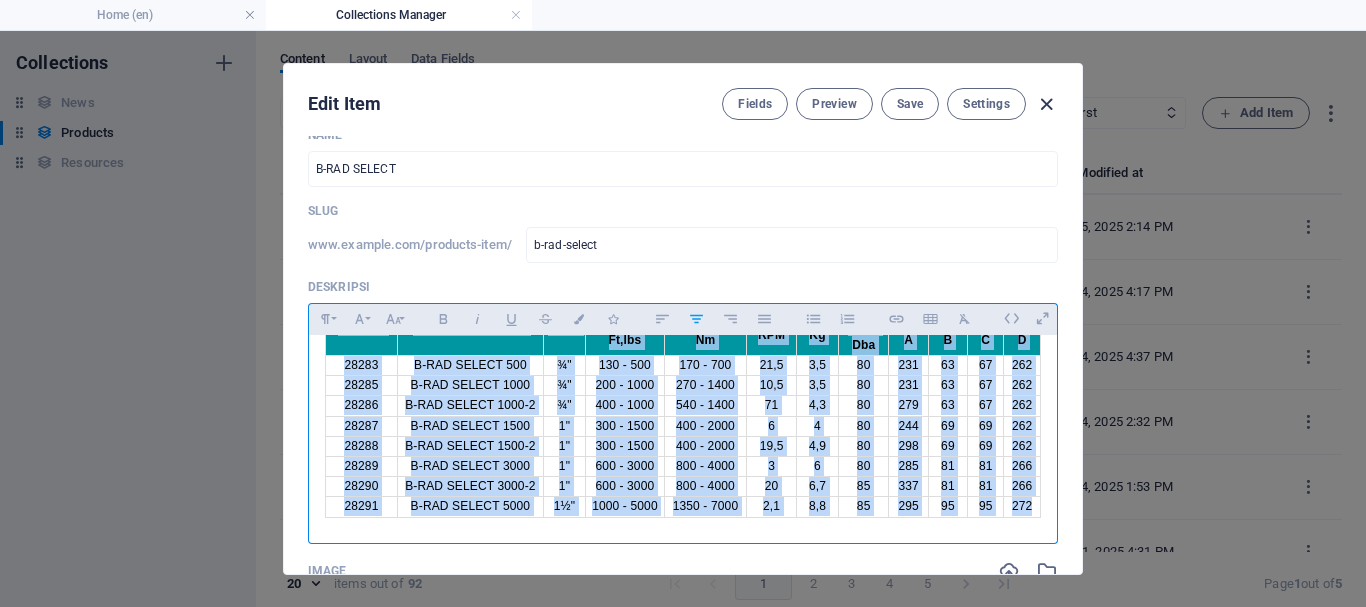 click at bounding box center (1046, 104) 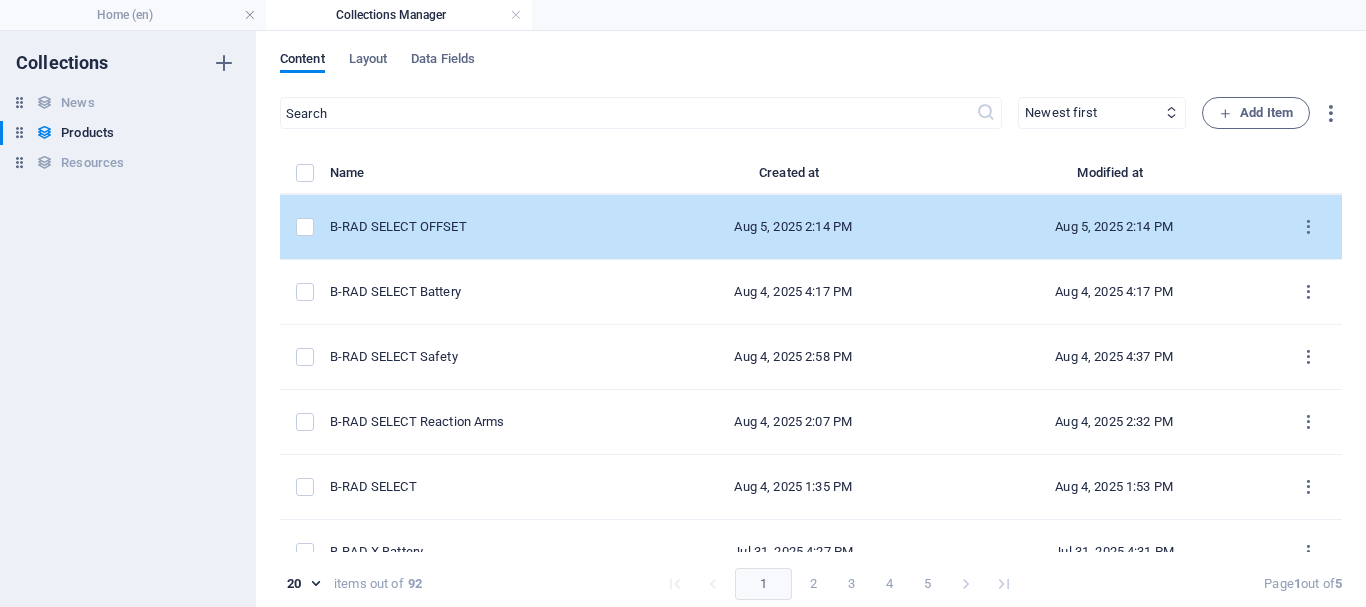 click on "B-RAD SELECT OFFSET" at bounding box center [481, 227] 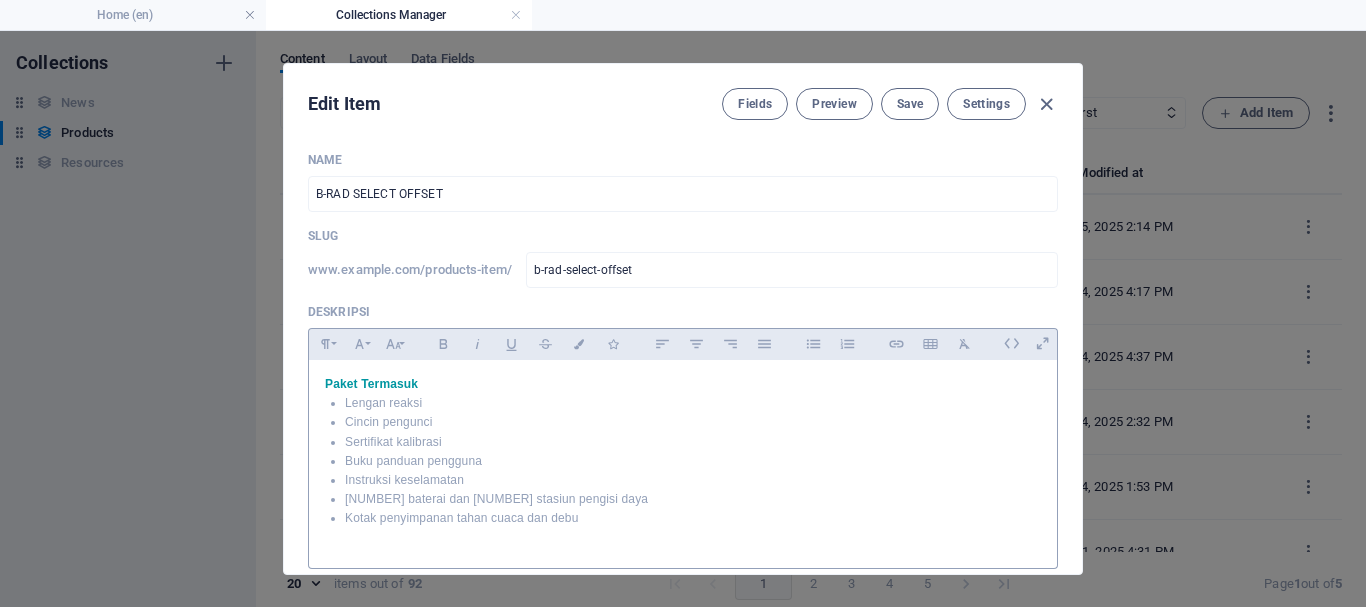 scroll, scrollTop: 332, scrollLeft: 0, axis: vertical 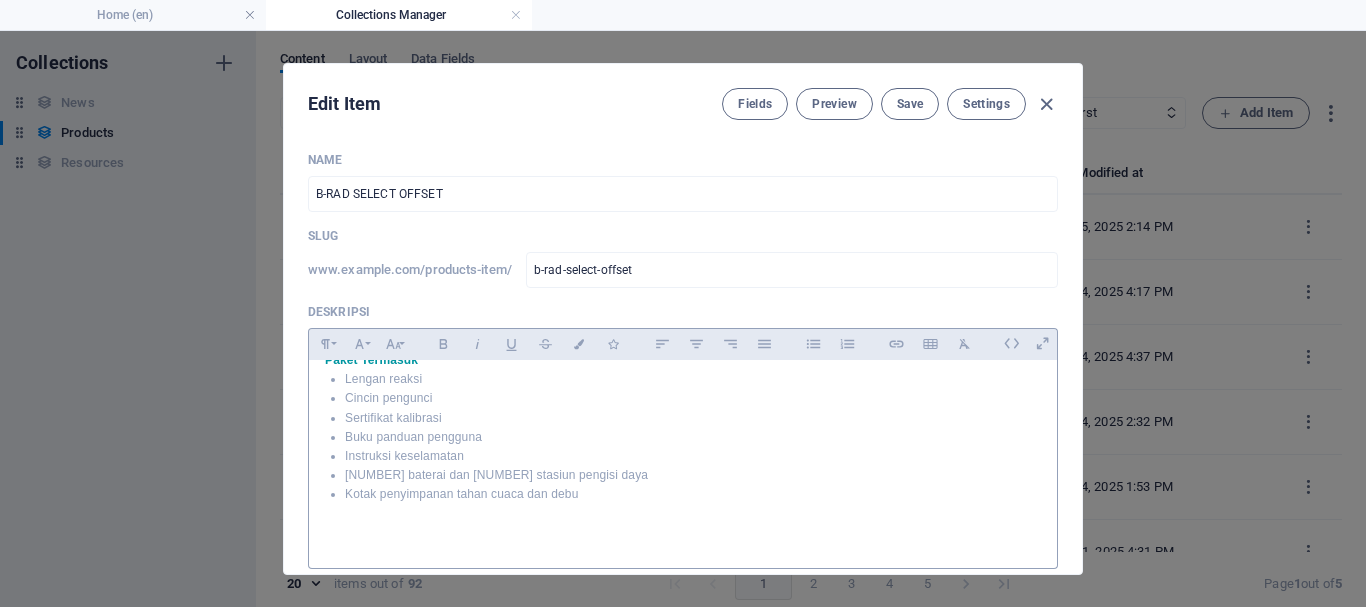 click on "Kotak penyimpanan tahan cuaca dan debu" at bounding box center [693, 494] 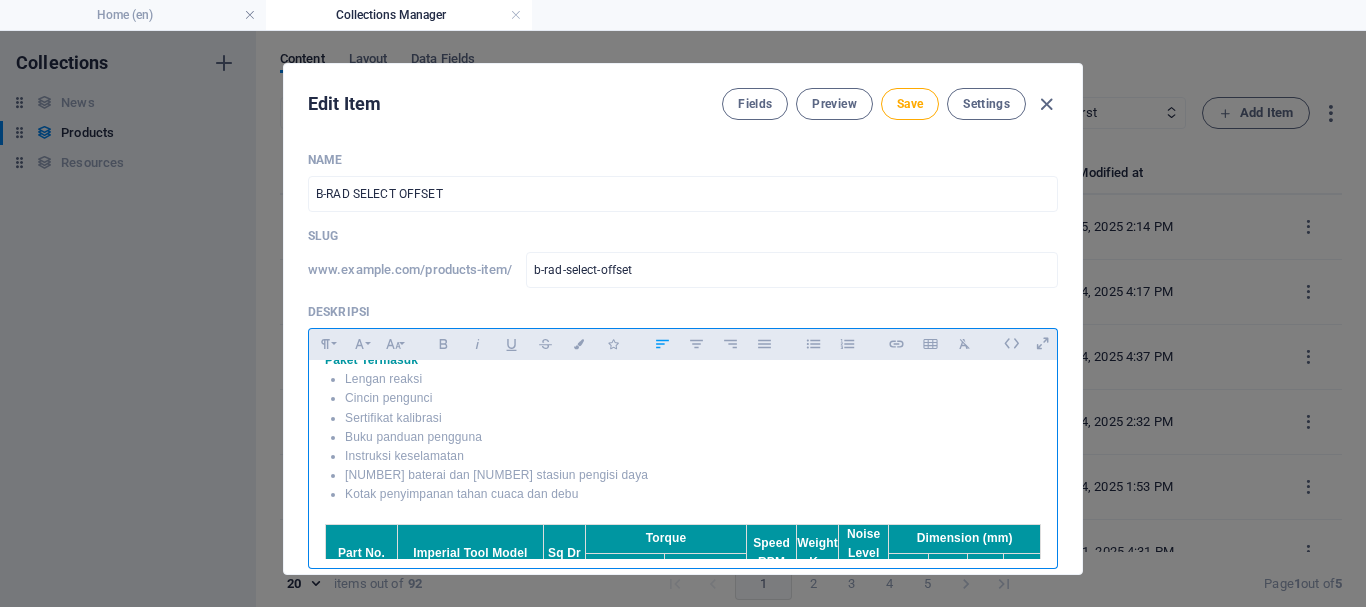 scroll, scrollTop: 519, scrollLeft: 0, axis: vertical 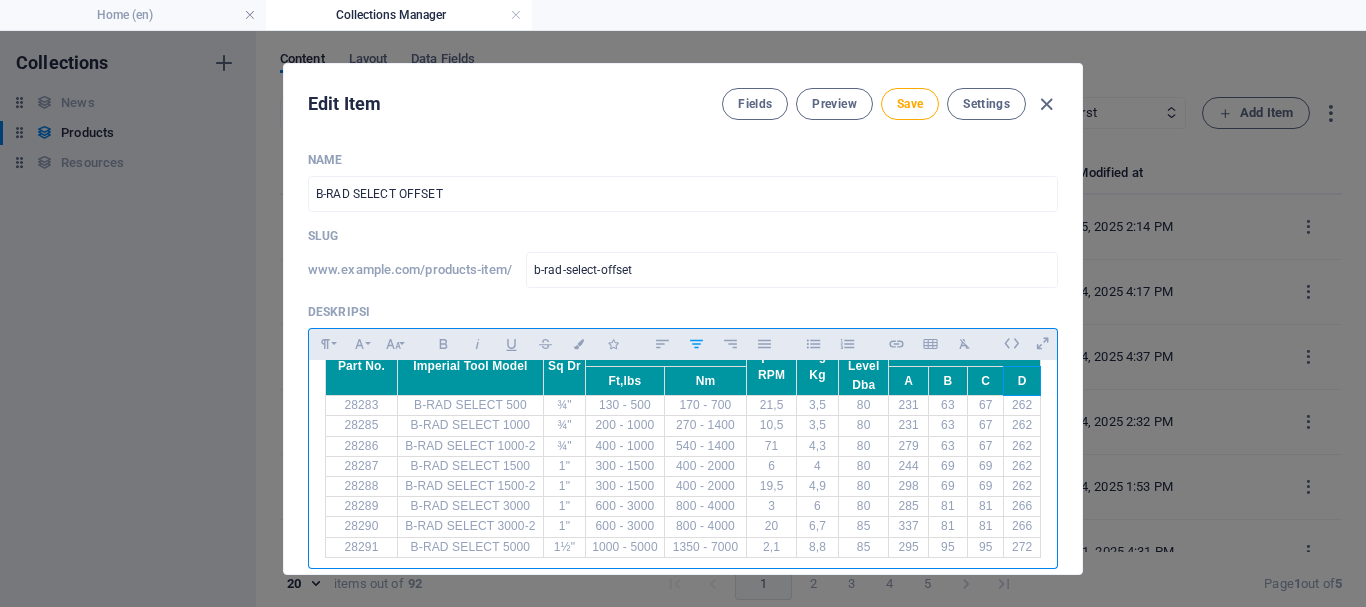 click on "D" at bounding box center [1022, 380] 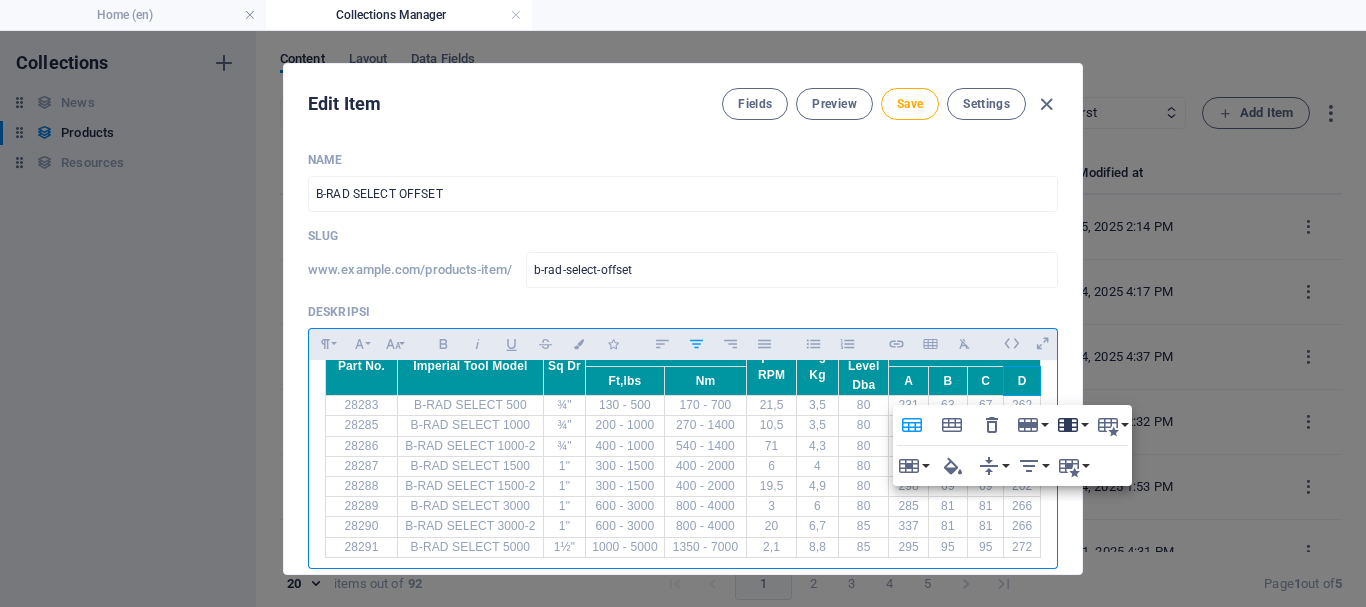 click on "Column" at bounding box center [1072, 425] 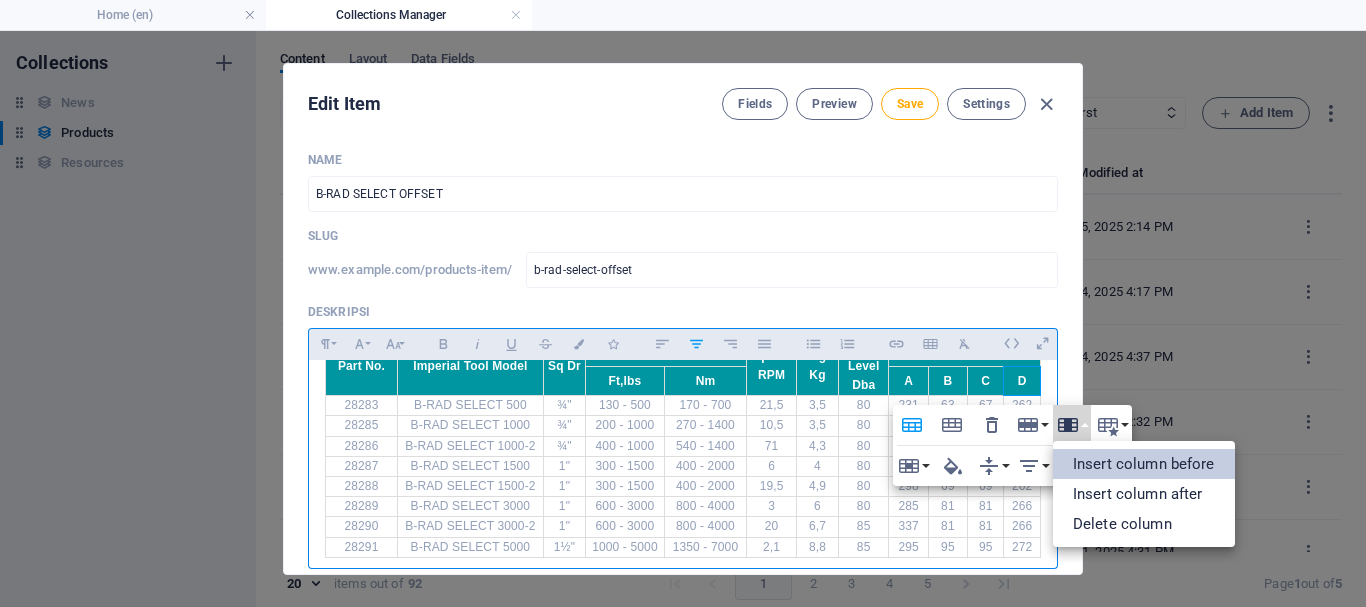 click on "Insert column before" at bounding box center [1144, 464] 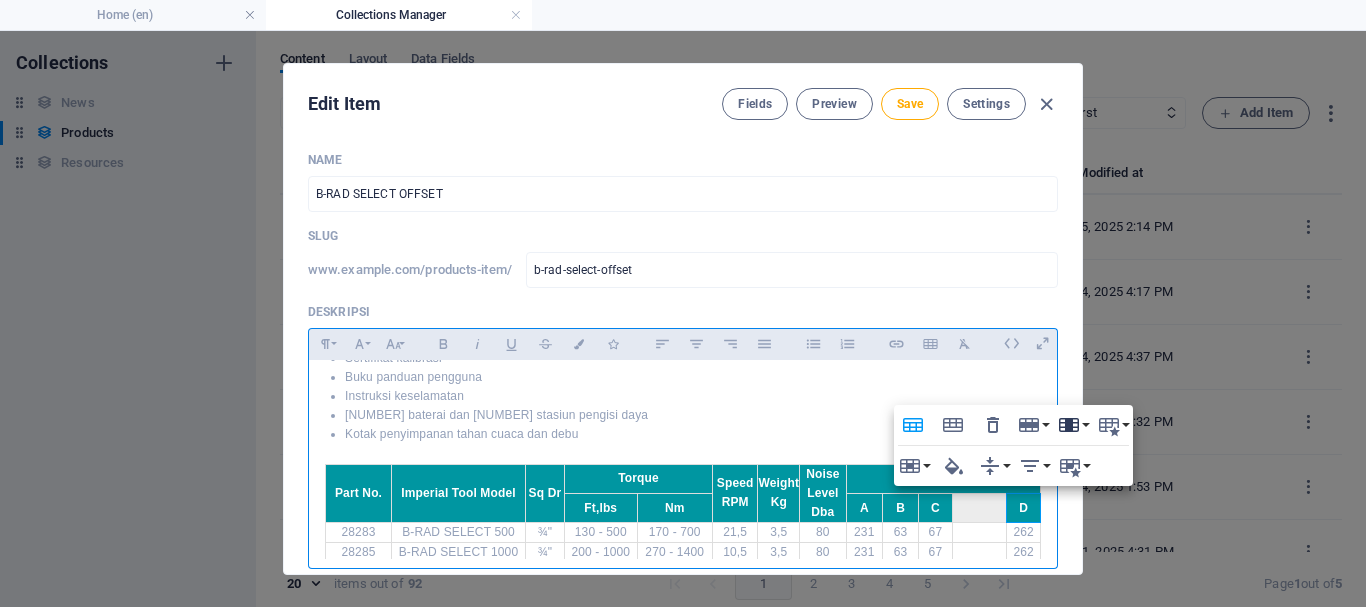 scroll, scrollTop: 419, scrollLeft: 0, axis: vertical 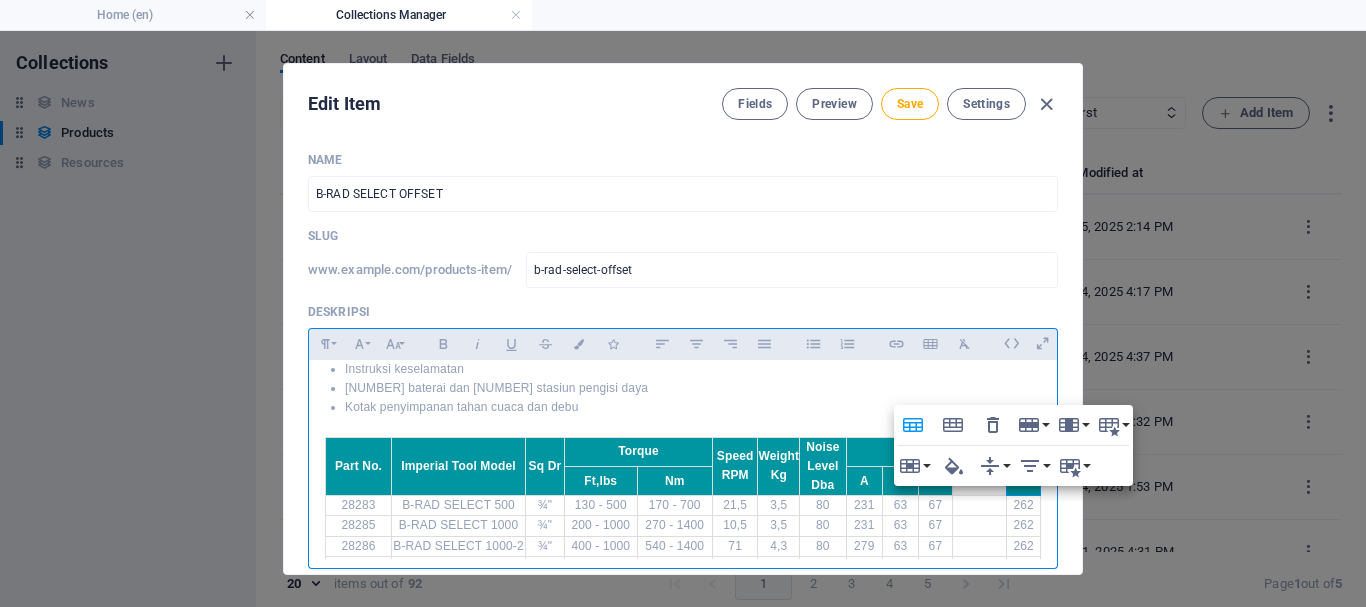 click on "D" at bounding box center (1024, 480) 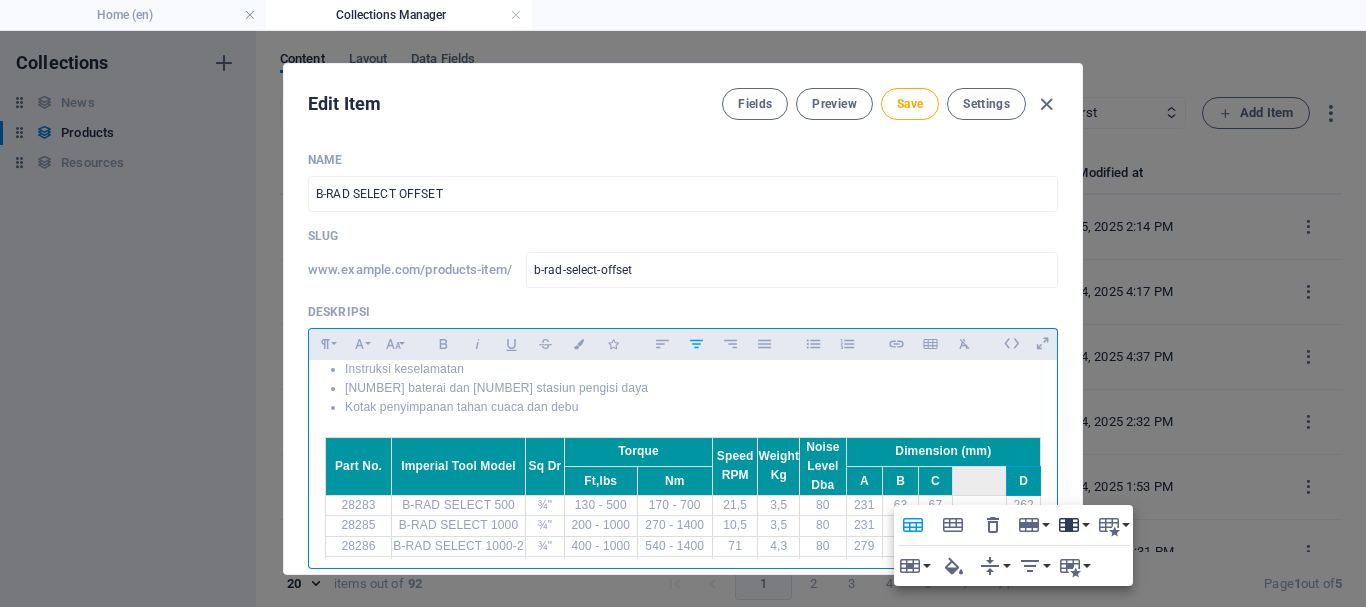 click 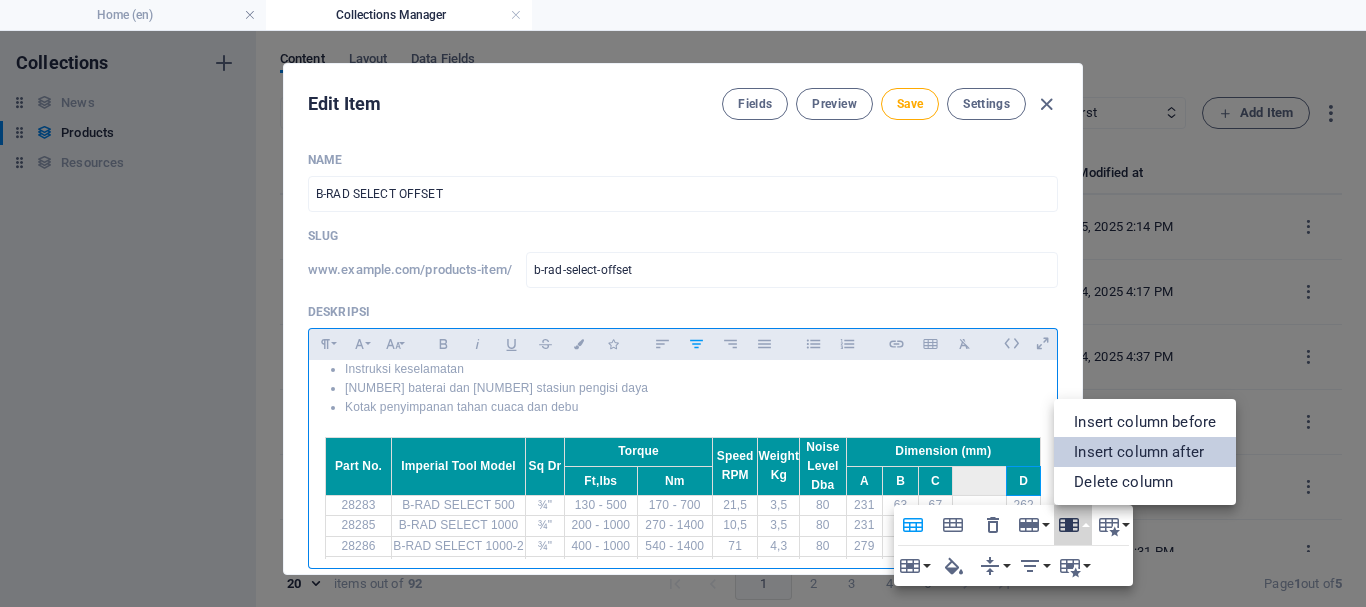 click on "Insert column after" at bounding box center [1145, 452] 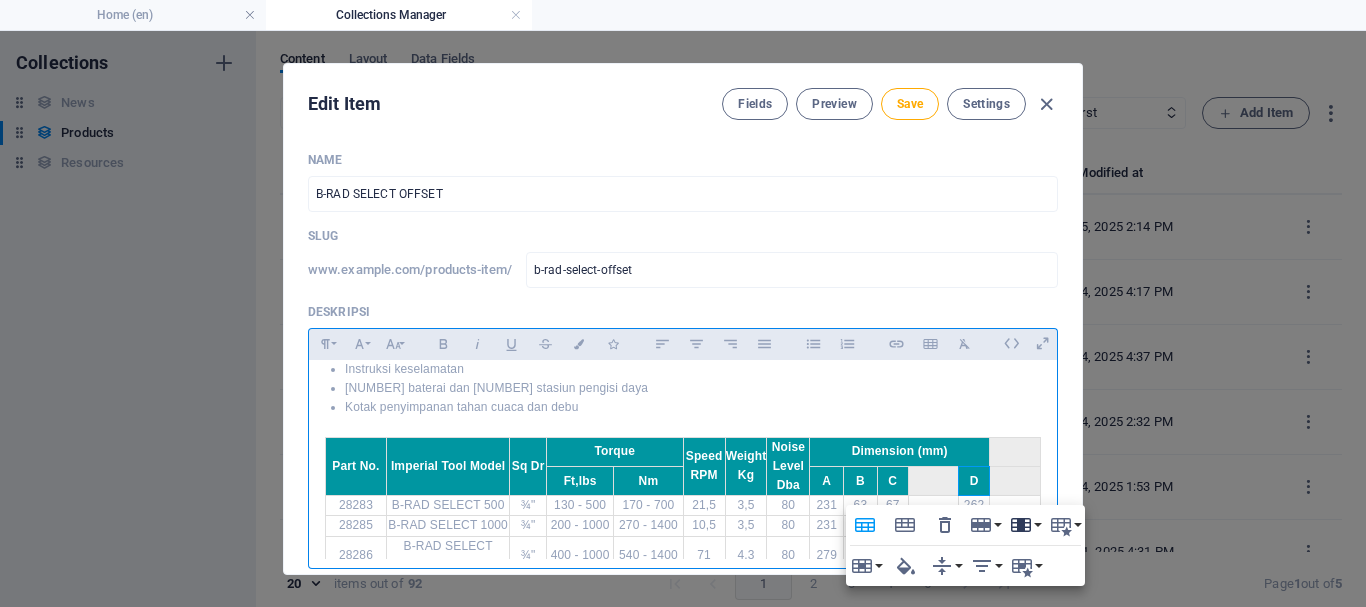 type 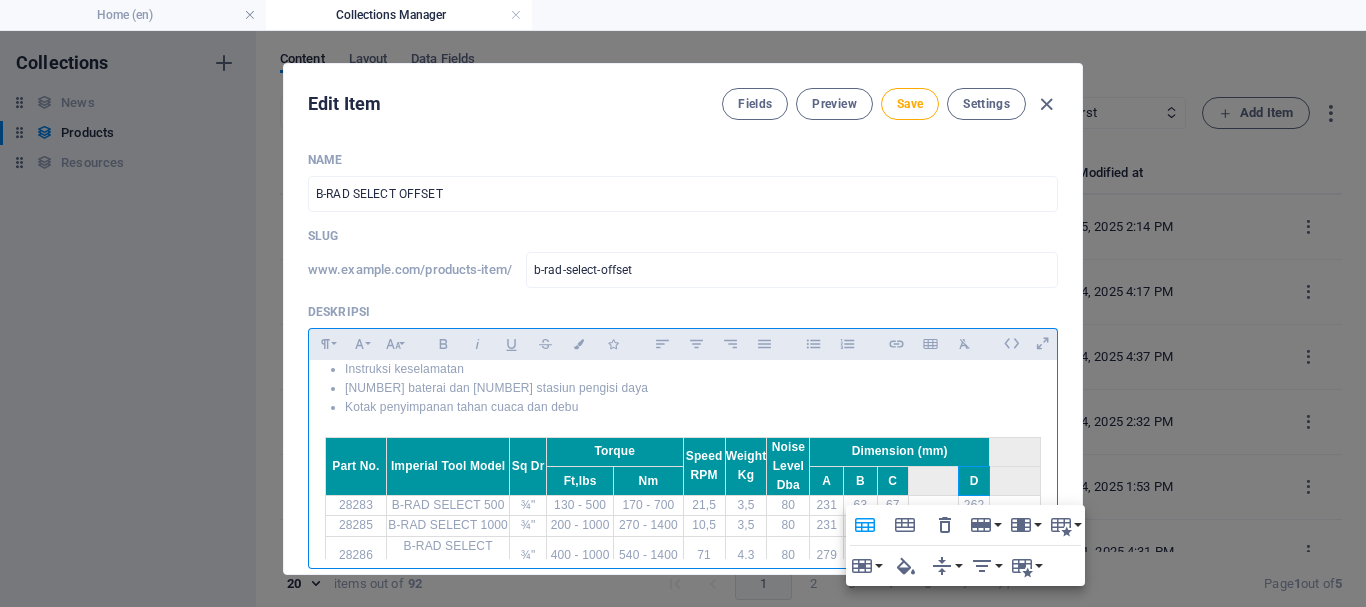 click on "Name B-RAD SELECT OFFSET ​ Slug www.example.com/products-item/ b-rad-select-offset ​ Deskripsi Paragraph Format Normal Heading 1 Heading 2 Heading 3 Heading 4 Heading 5 Heading 6 Code Font Family Arial Georgia Impact Tahoma Times New Roman Verdana Font Size 8 9 10 11 12 14 18 24 30 36 48 60 72 96 Bold Italic Underline Strikethrough Colors Icons Align Left Align Center Align Right Align Justify Unordered List Ordered List Insert Link Insert Table Clear Formatting B-RAD Select Offset dengan Gearbox Offset untuk Ruang Sempit B-RAD Select Offset dirancang khusus untuk memberikan fleksibilitas di ruang sempit, terutama pada area seperti flange yang memiliki keterbatasan ruang vertikal sehingga tidak memungkinkan penggunaan alat dengan pegangan pistol biasa. Ini merupakan alternatif bertenaga baterai yang sangat baik untuk aplikasi flange yang sebelumnya hanya bisa ditangani oleh alat hidrolik. Produk ini telah dipatenkan. Fitur Utama Rentang torsi hingga 5.000 ft. lbs. / 7.000 Nm Daya tahan baterai lebih lama" at bounding box center (683, 355) 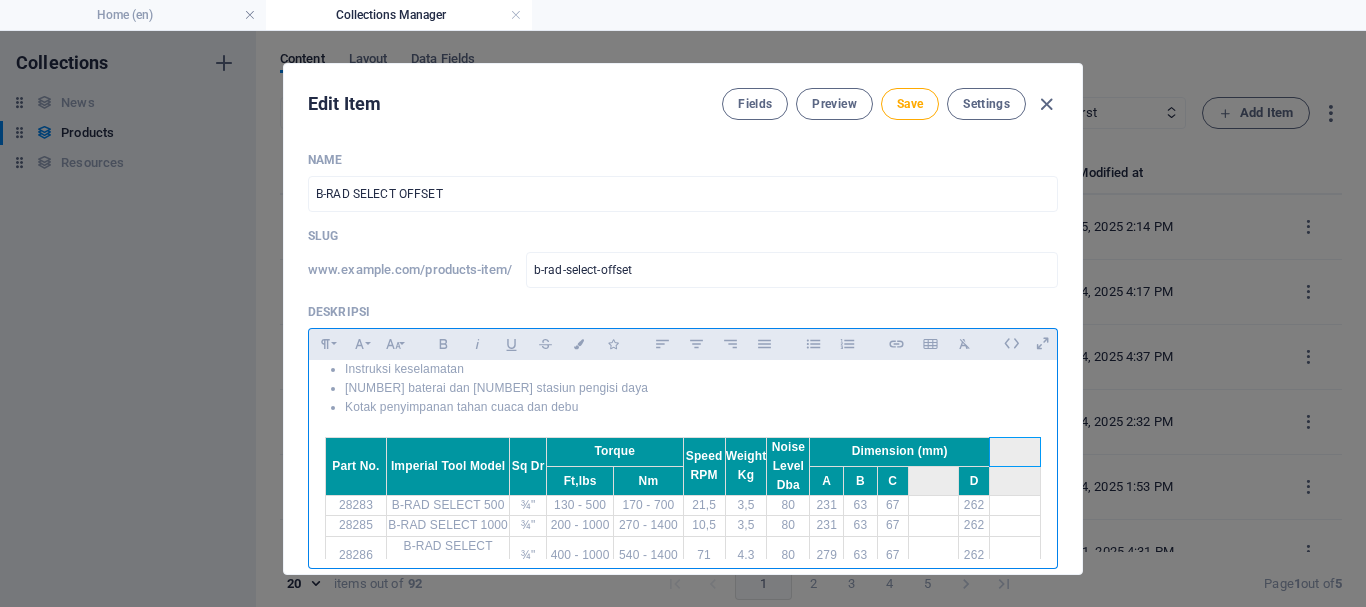 click at bounding box center (1015, 451) 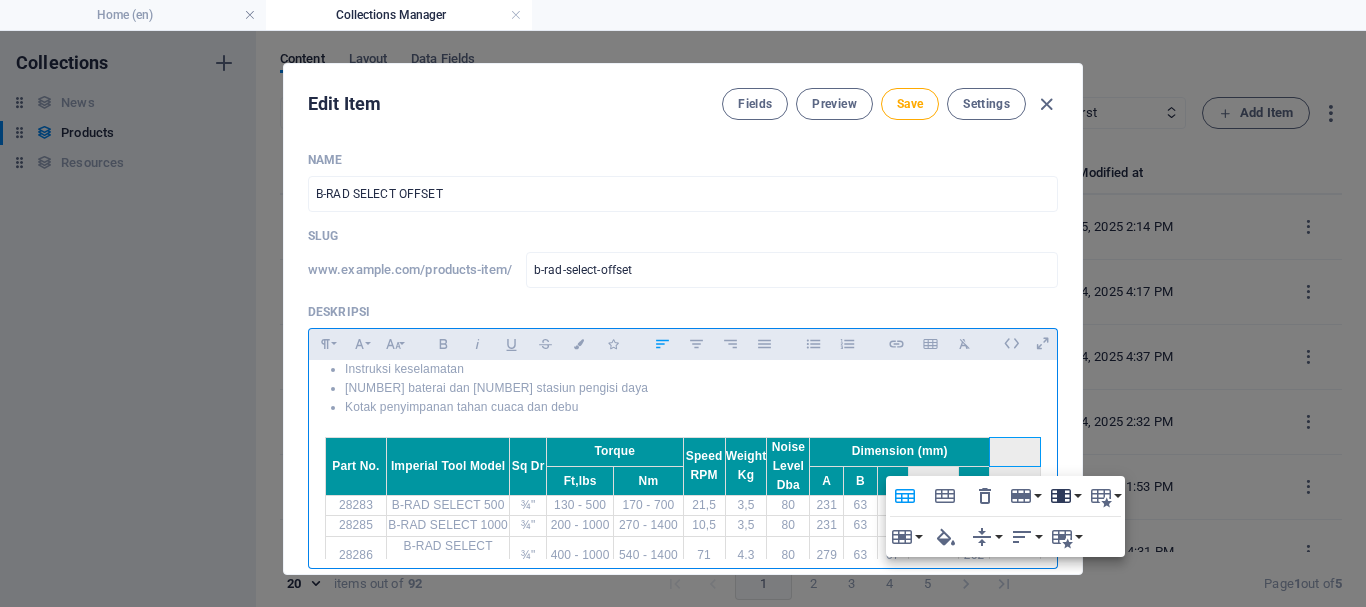 click 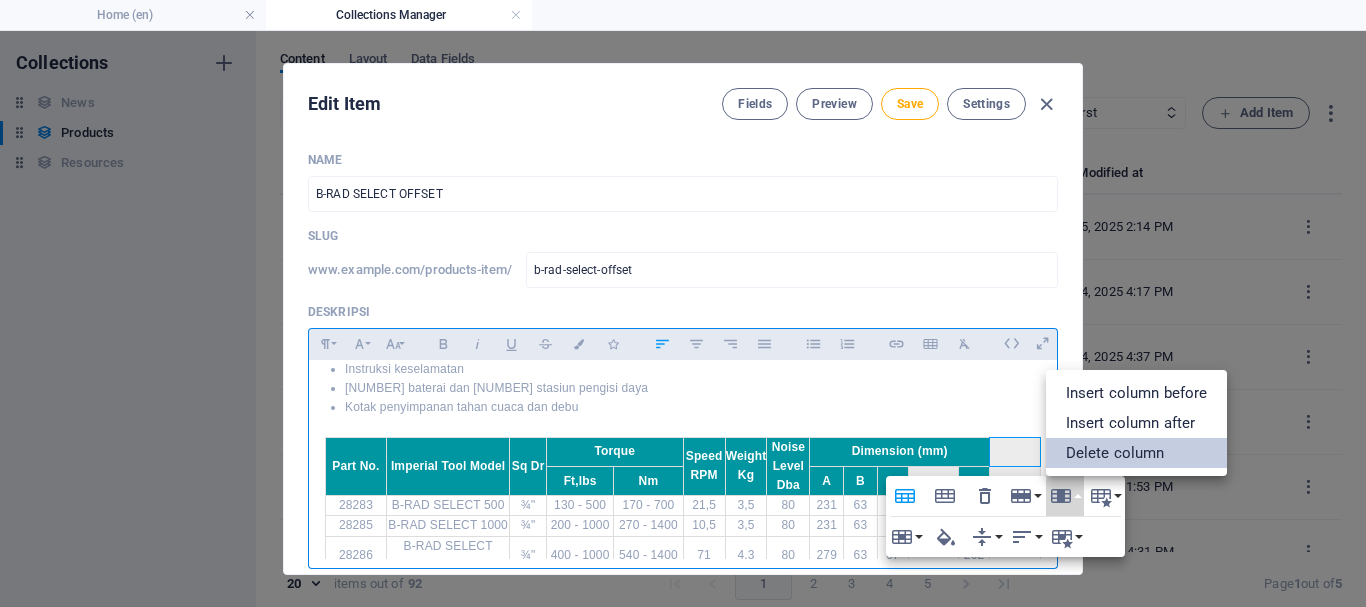 click on "Delete column" at bounding box center (1137, 453) 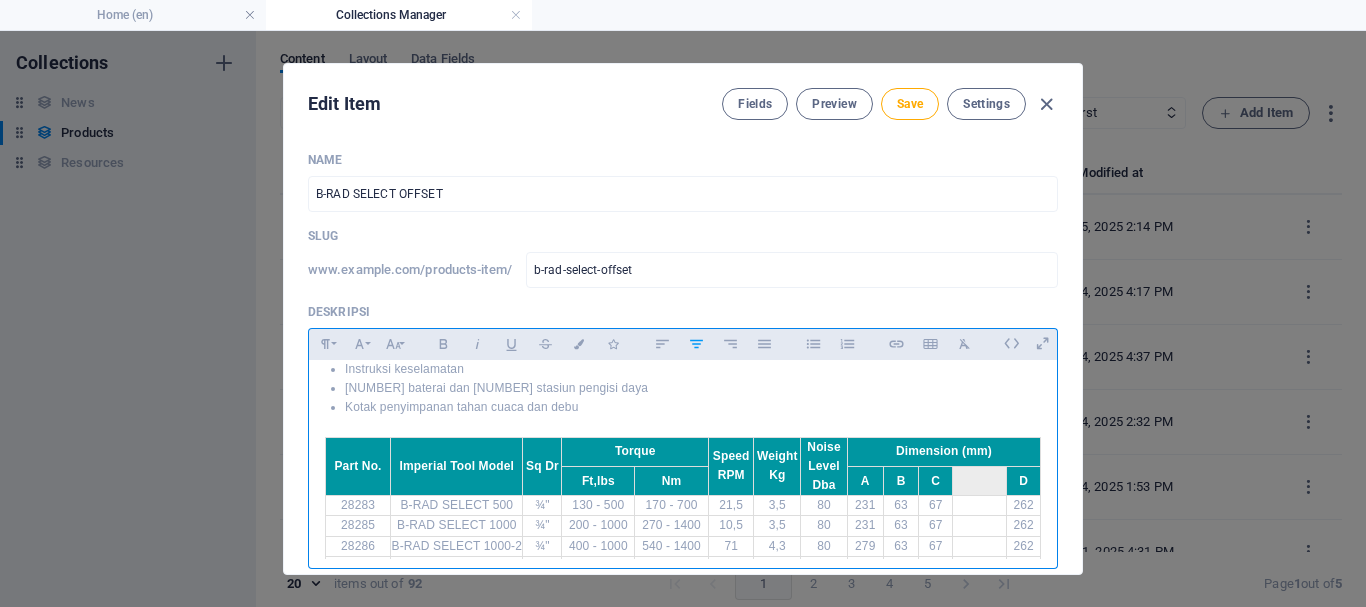 click at bounding box center [980, 480] 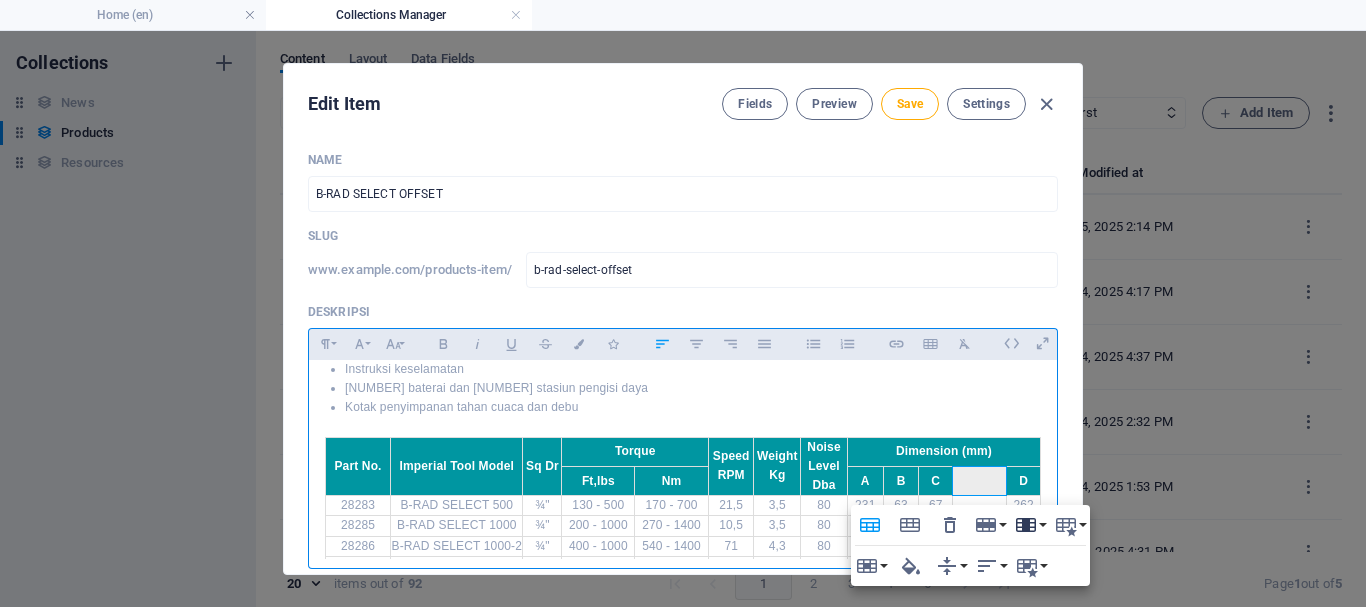 click on "Column" at bounding box center [1030, 525] 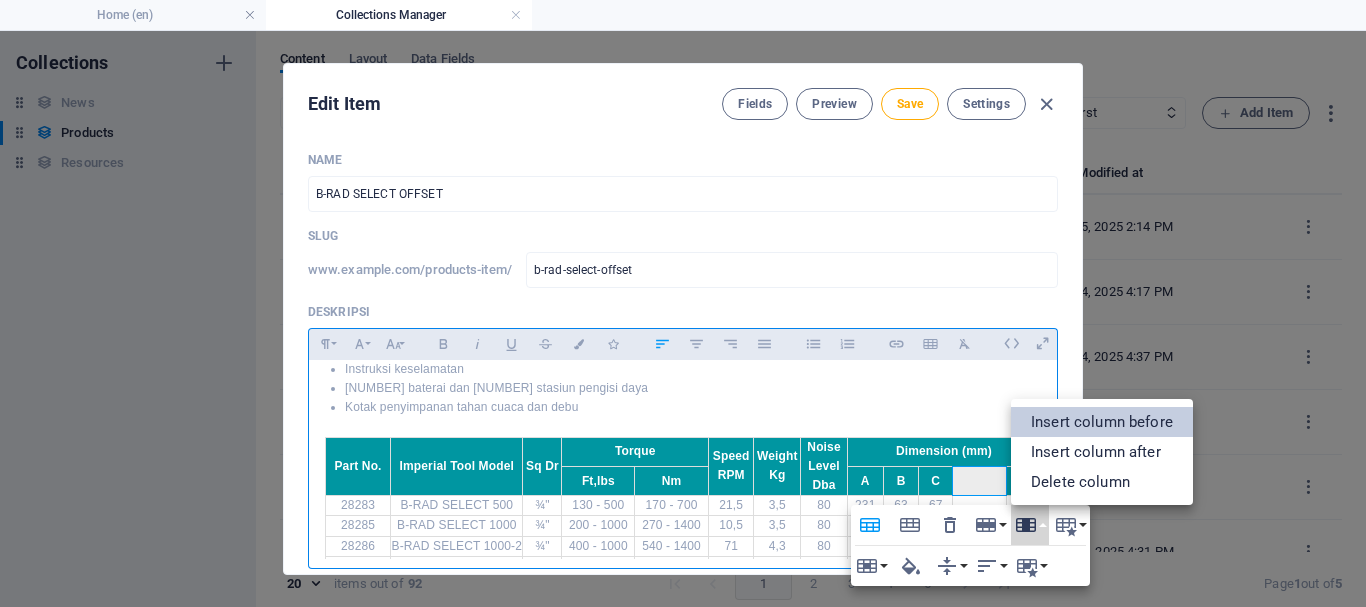 click on "Insert column before" at bounding box center (1102, 422) 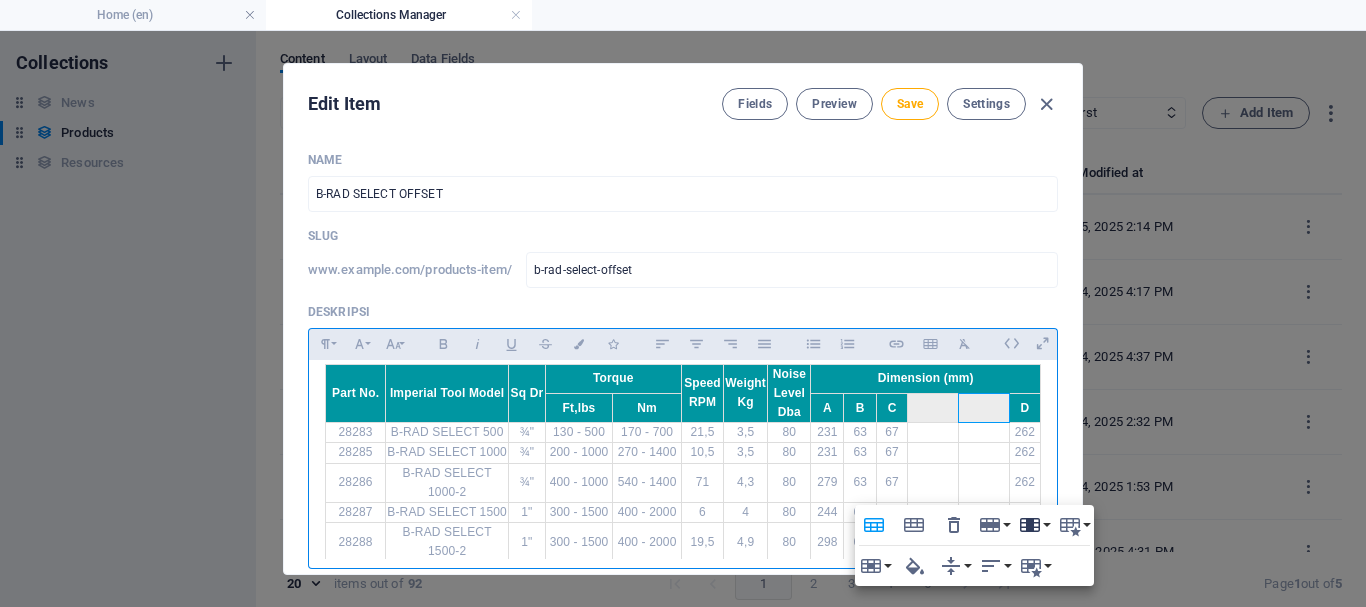 scroll, scrollTop: 519, scrollLeft: 0, axis: vertical 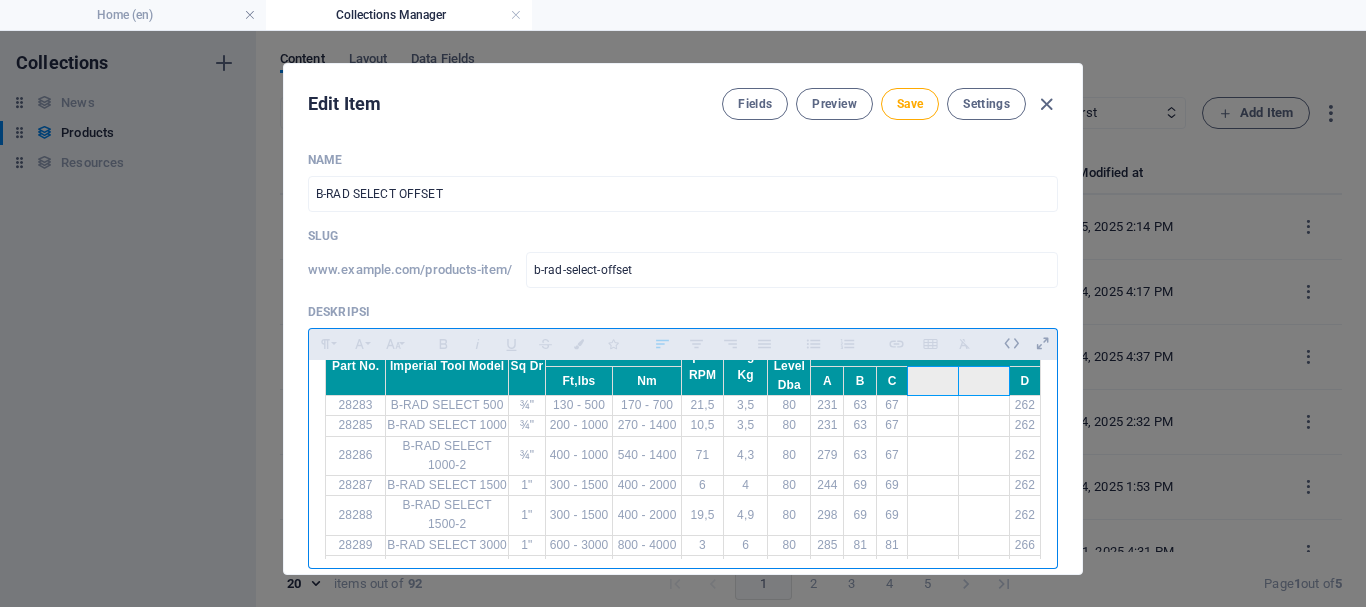 drag, startPoint x: 925, startPoint y: 385, endPoint x: 976, endPoint y: 384, distance: 51.009804 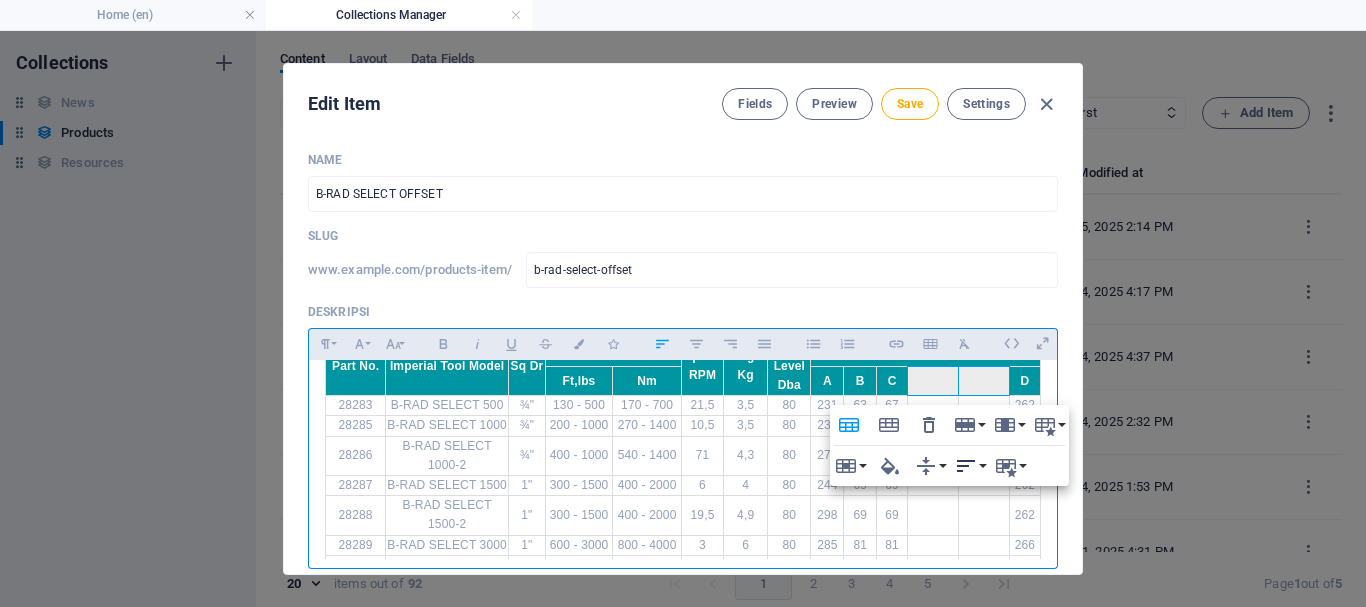 click 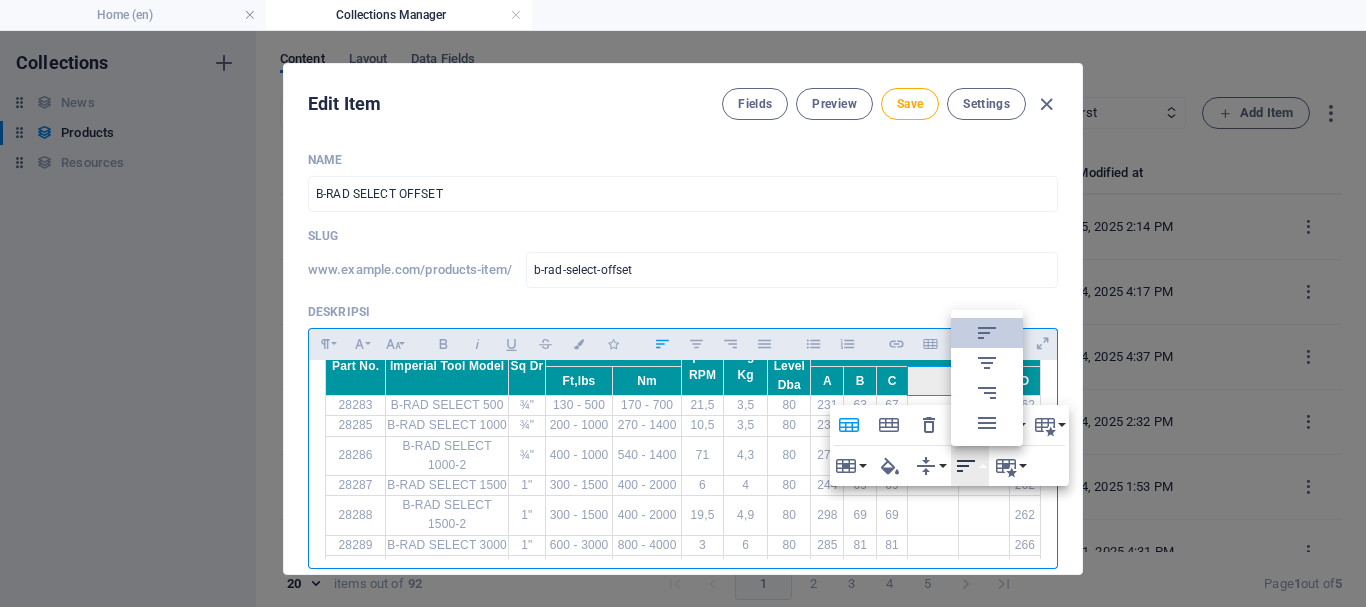 scroll, scrollTop: 0, scrollLeft: 0, axis: both 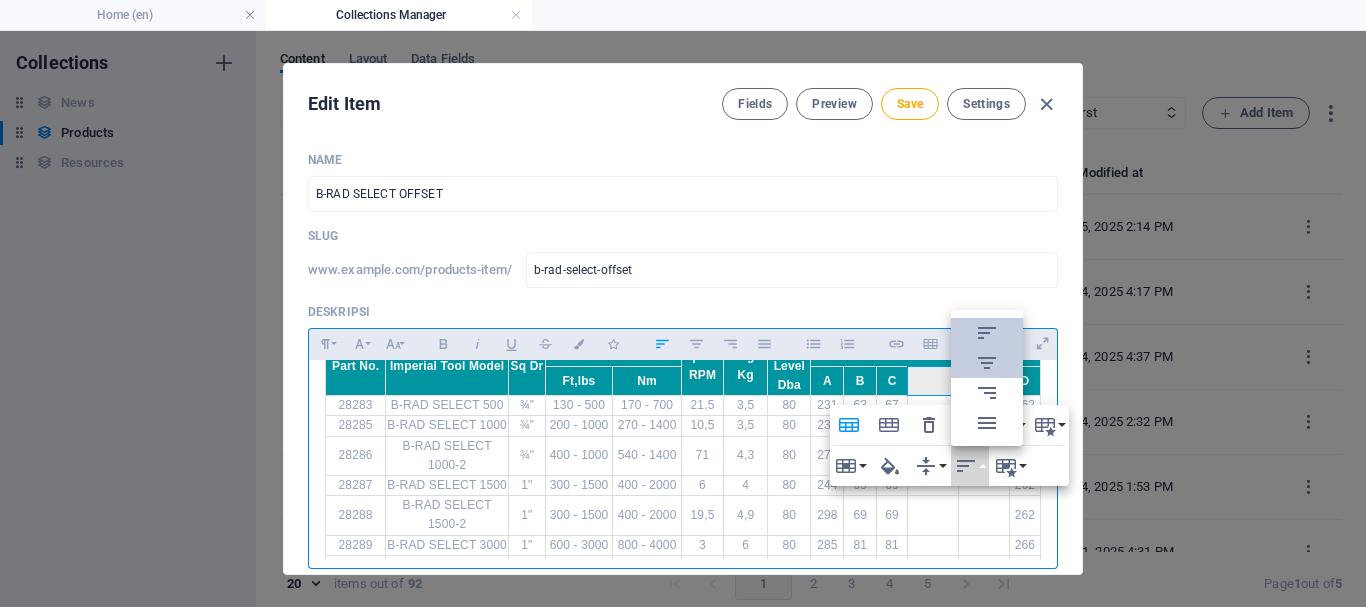 click 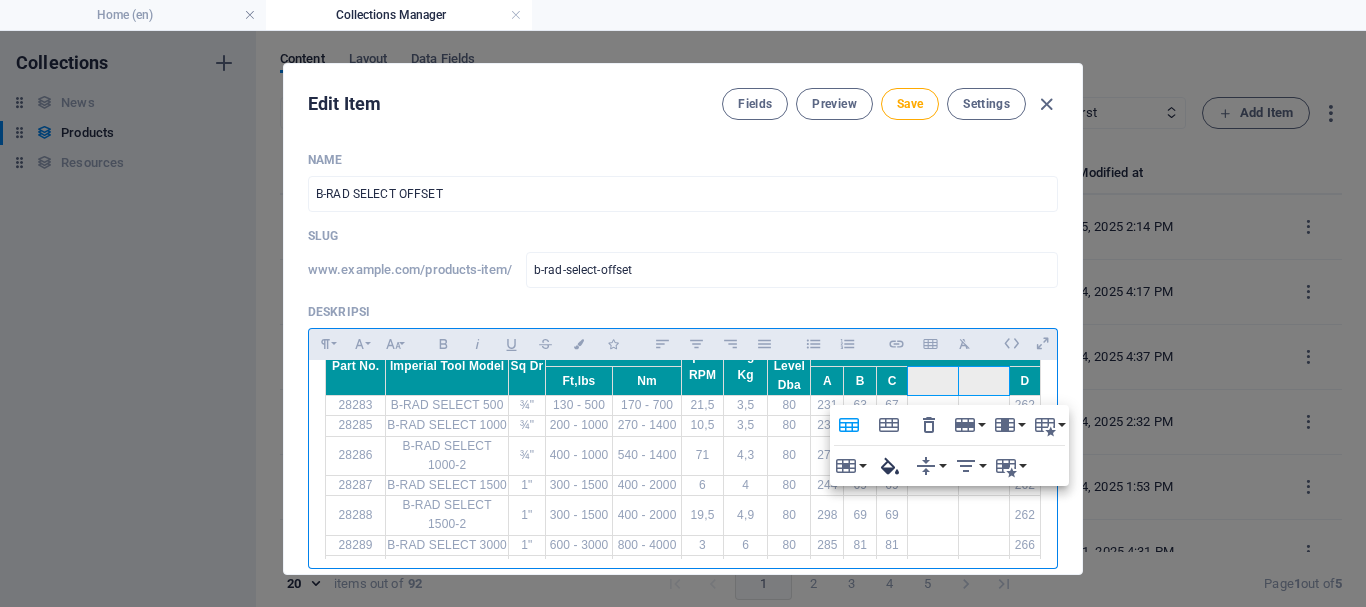 click 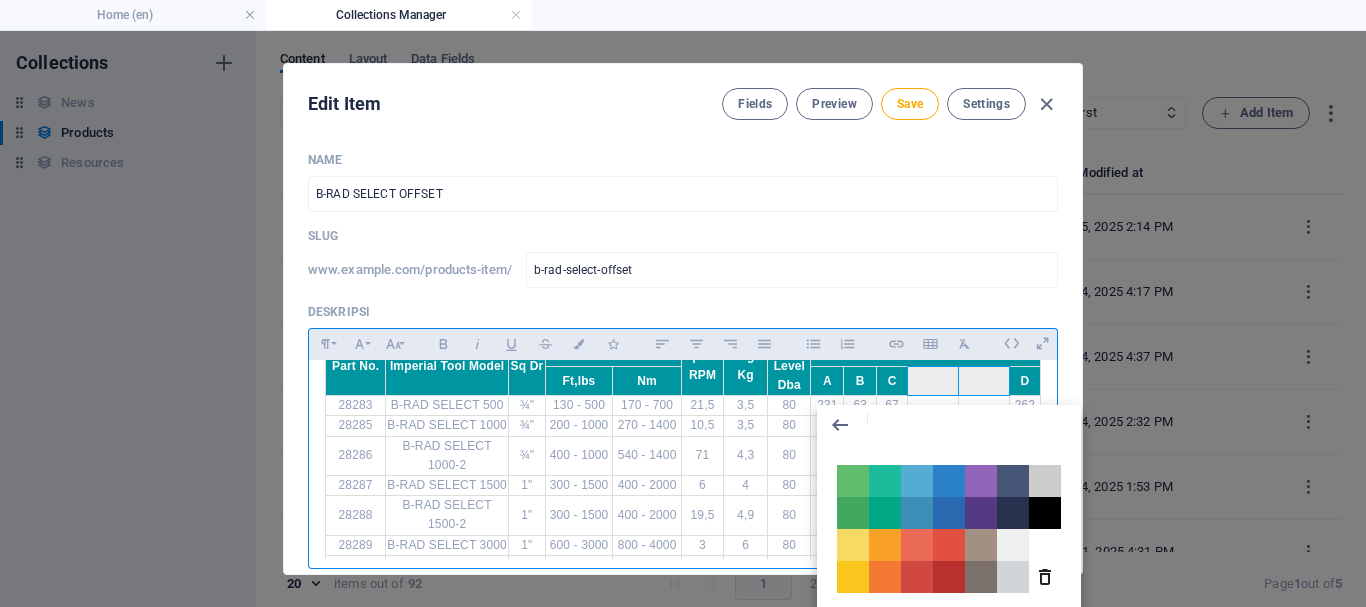 type on "#0096a1" 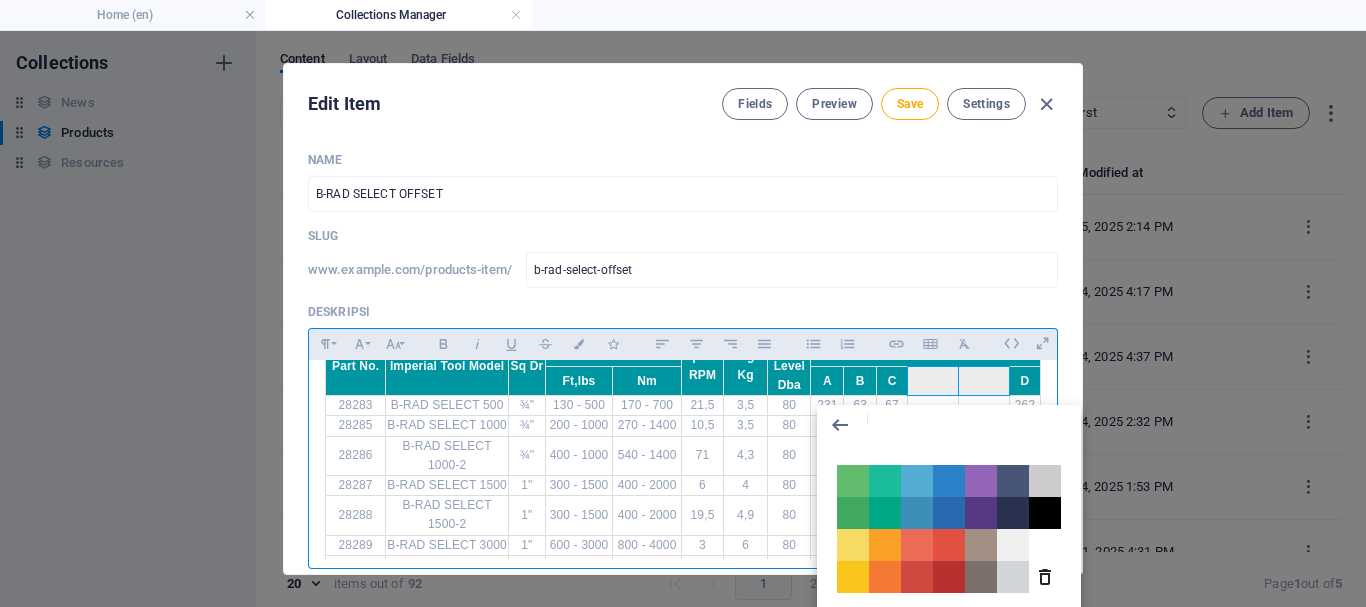 click on "OK" at bounding box center [1042, 630] 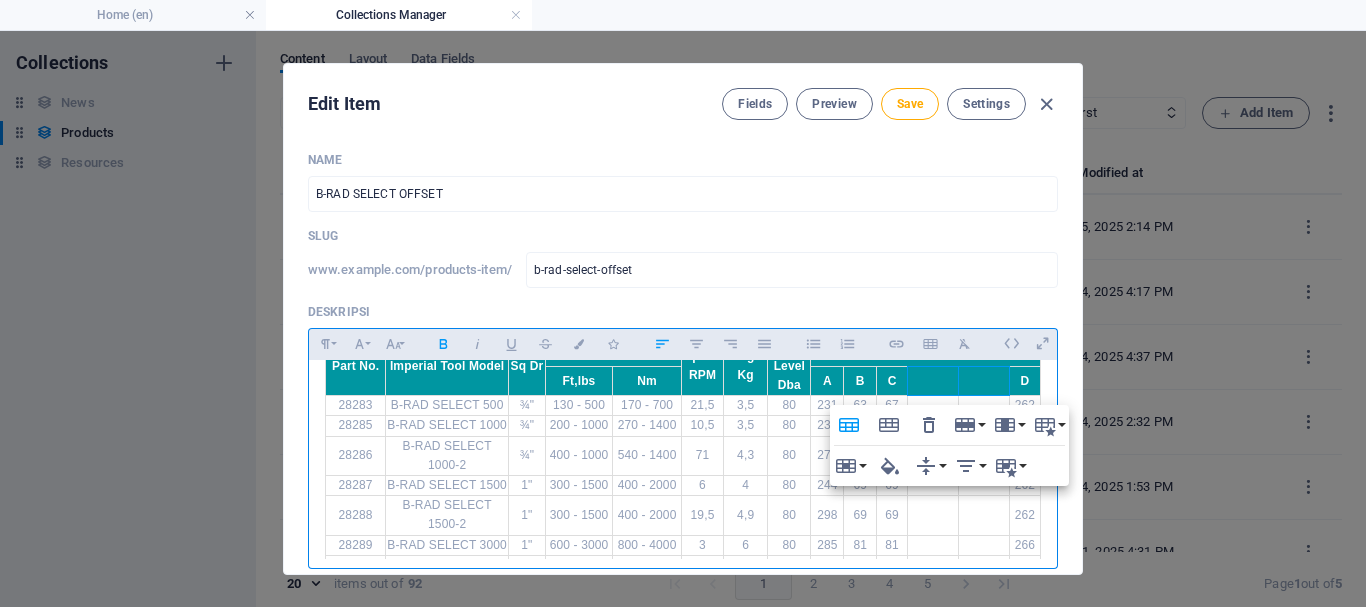 click at bounding box center (984, 515) 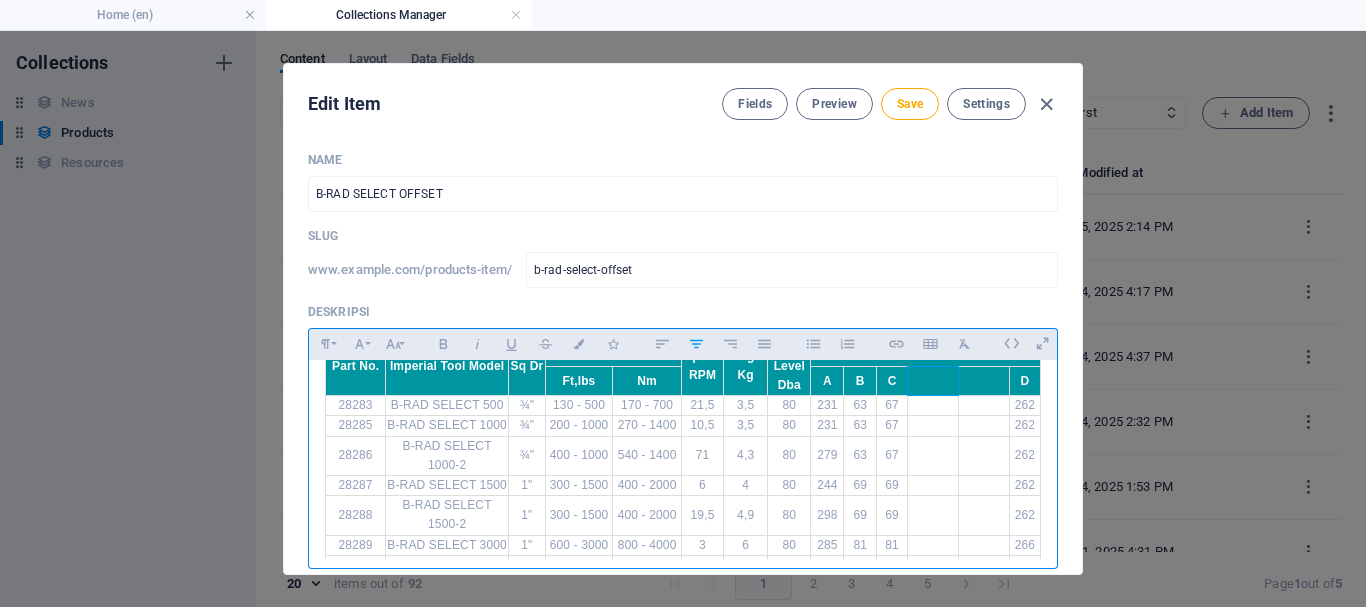 click at bounding box center (933, 380) 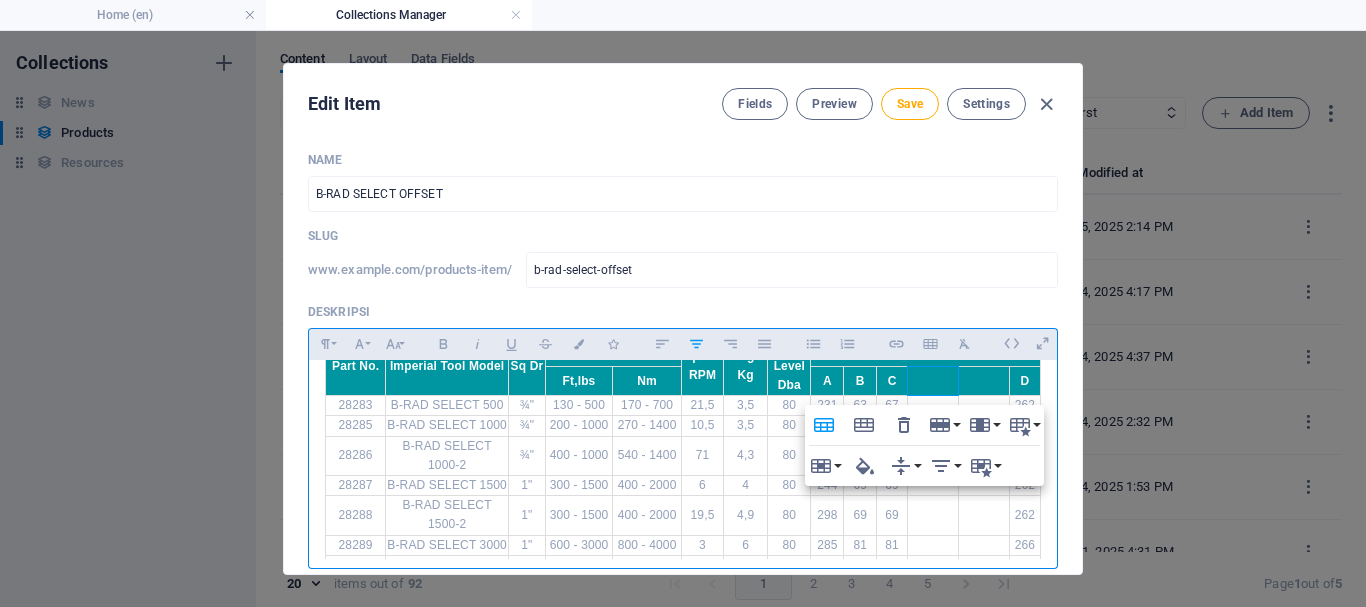type 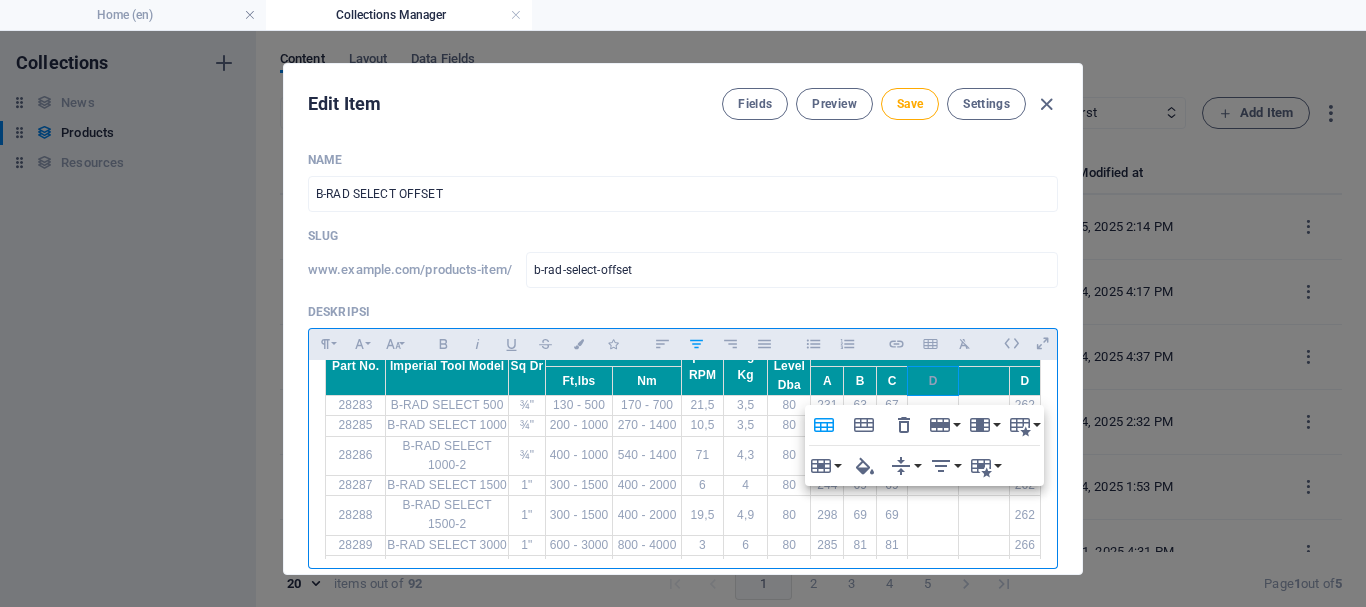 click at bounding box center [984, 380] 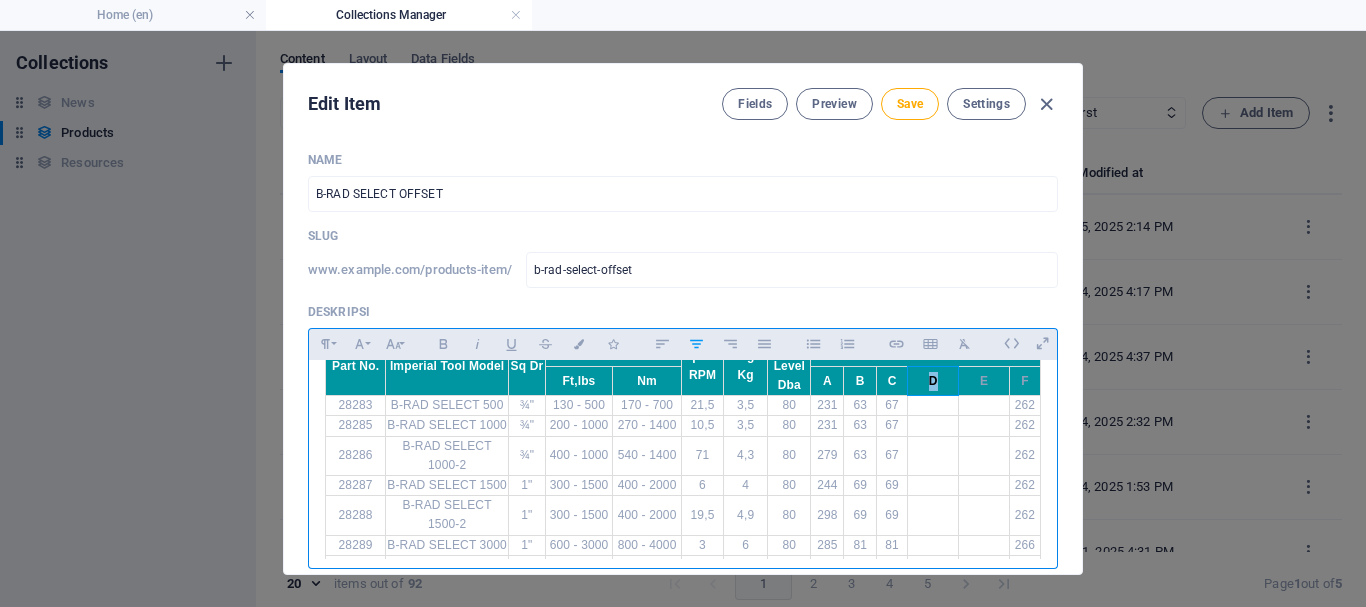 drag, startPoint x: 918, startPoint y: 379, endPoint x: 943, endPoint y: 386, distance: 25.96151 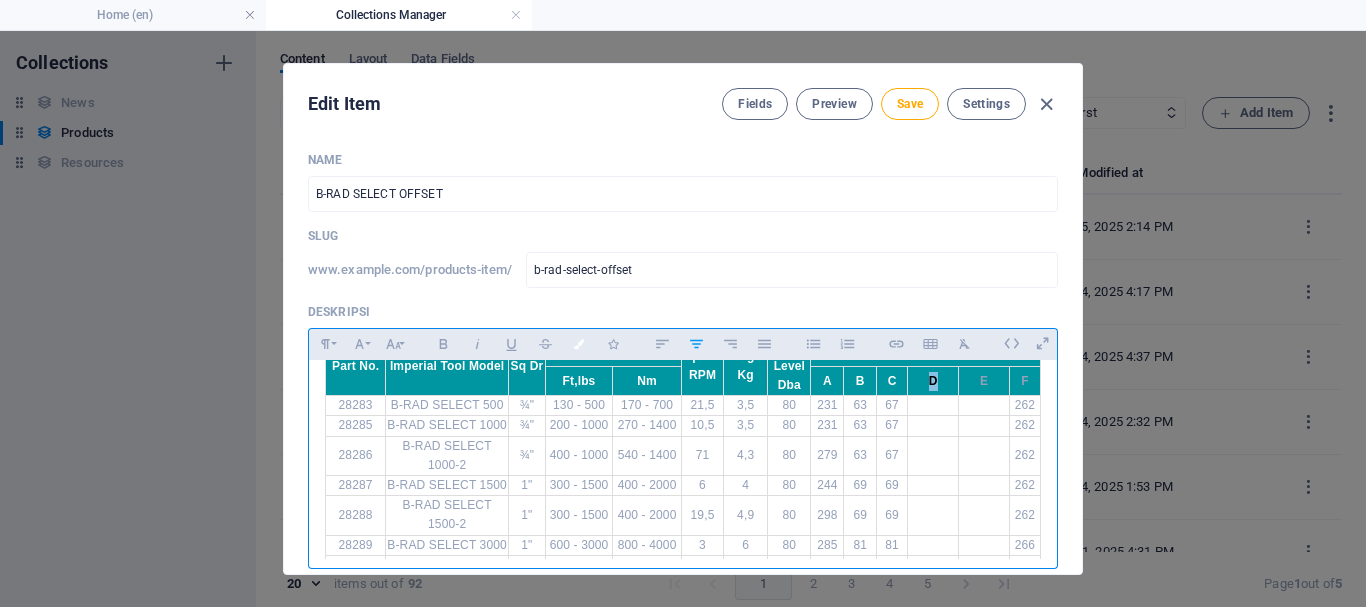 click on "Colors" at bounding box center (579, 344) 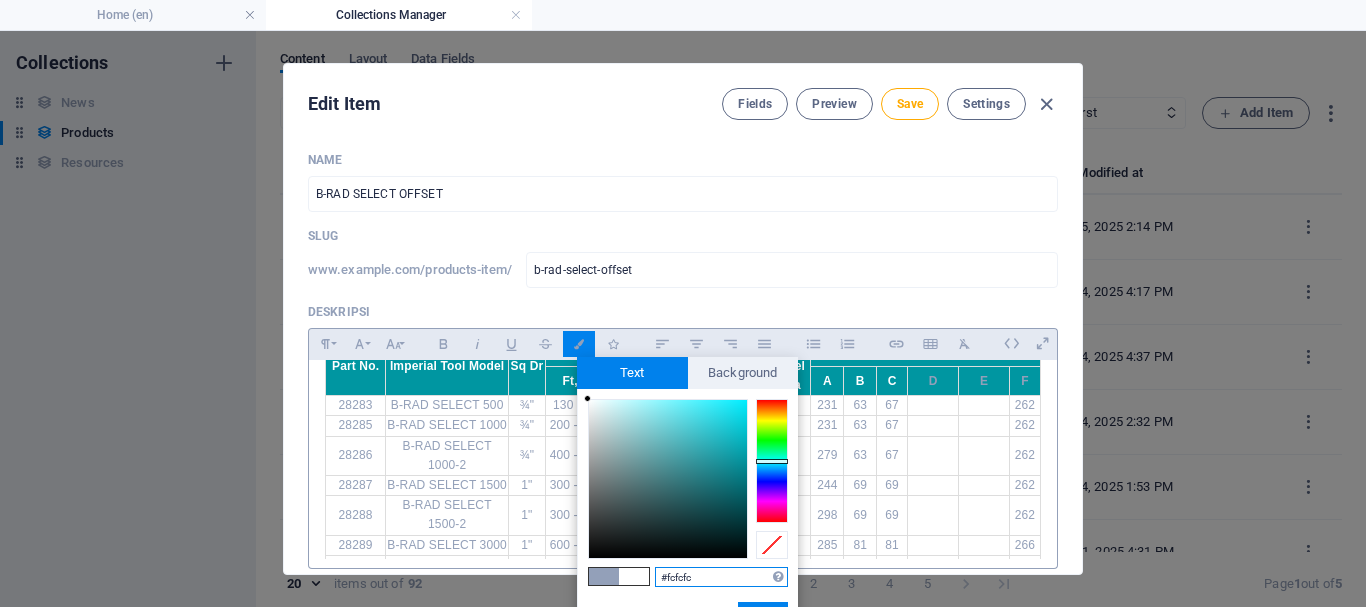 type on "#ffffff" 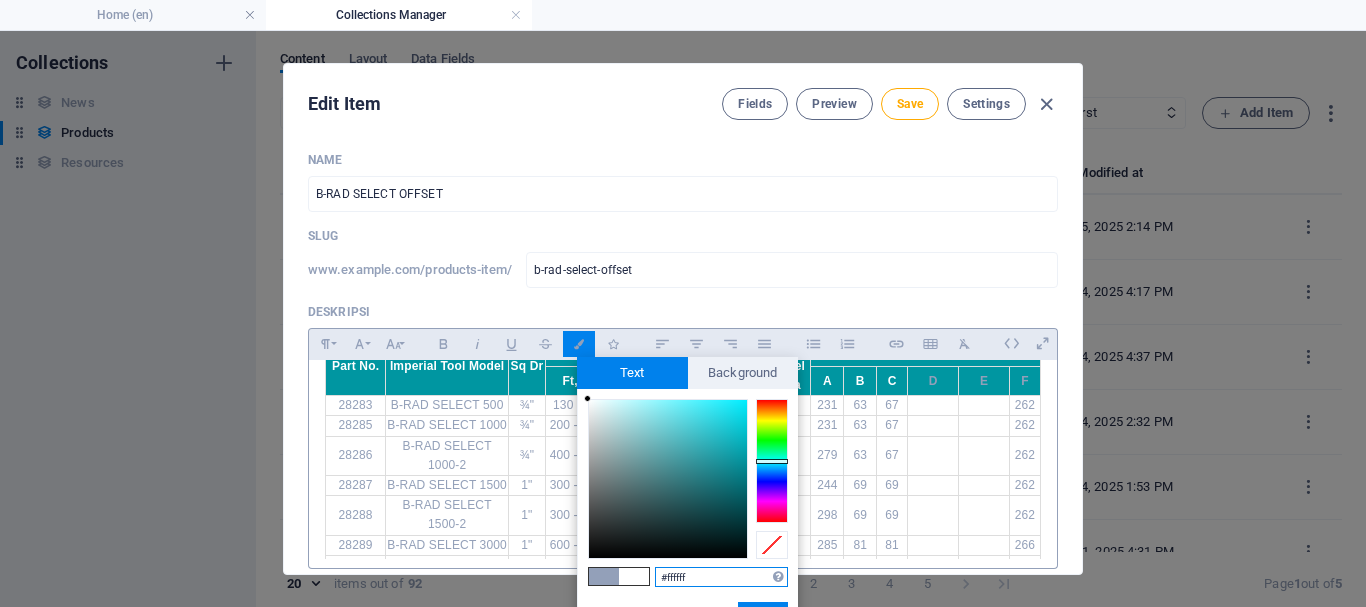 drag, startPoint x: 607, startPoint y: 450, endPoint x: 569, endPoint y: 380, distance: 79.64923 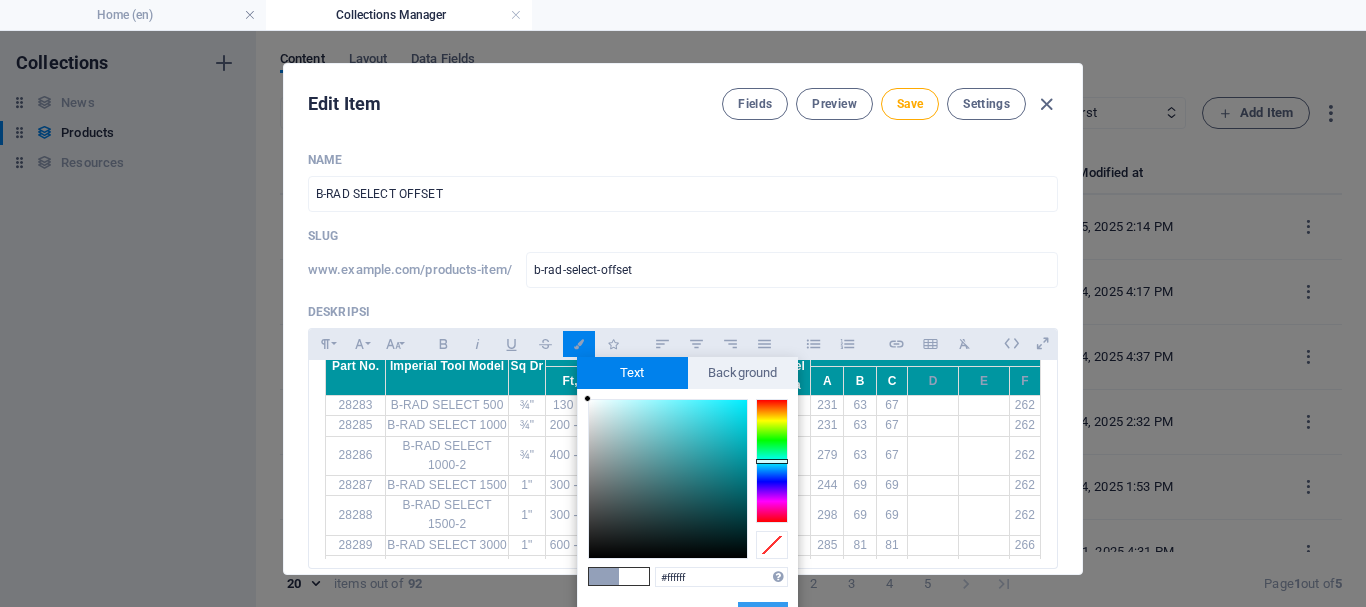 click on "Apply" at bounding box center (763, 614) 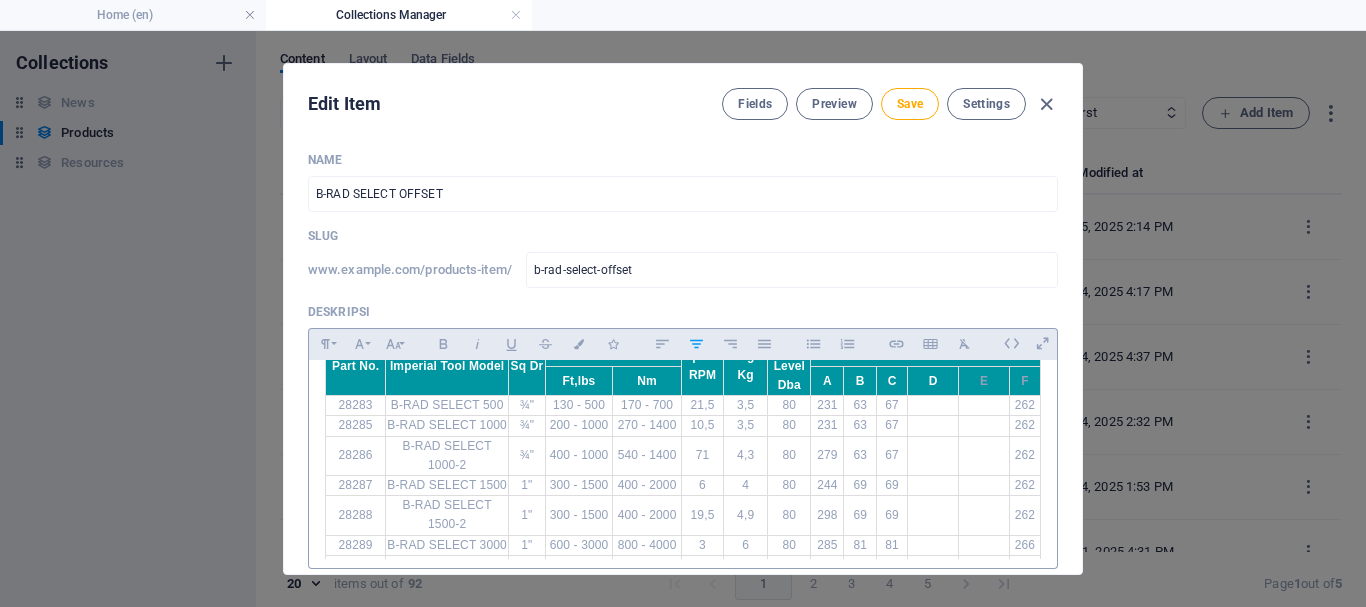 click on "E" at bounding box center (984, 380) 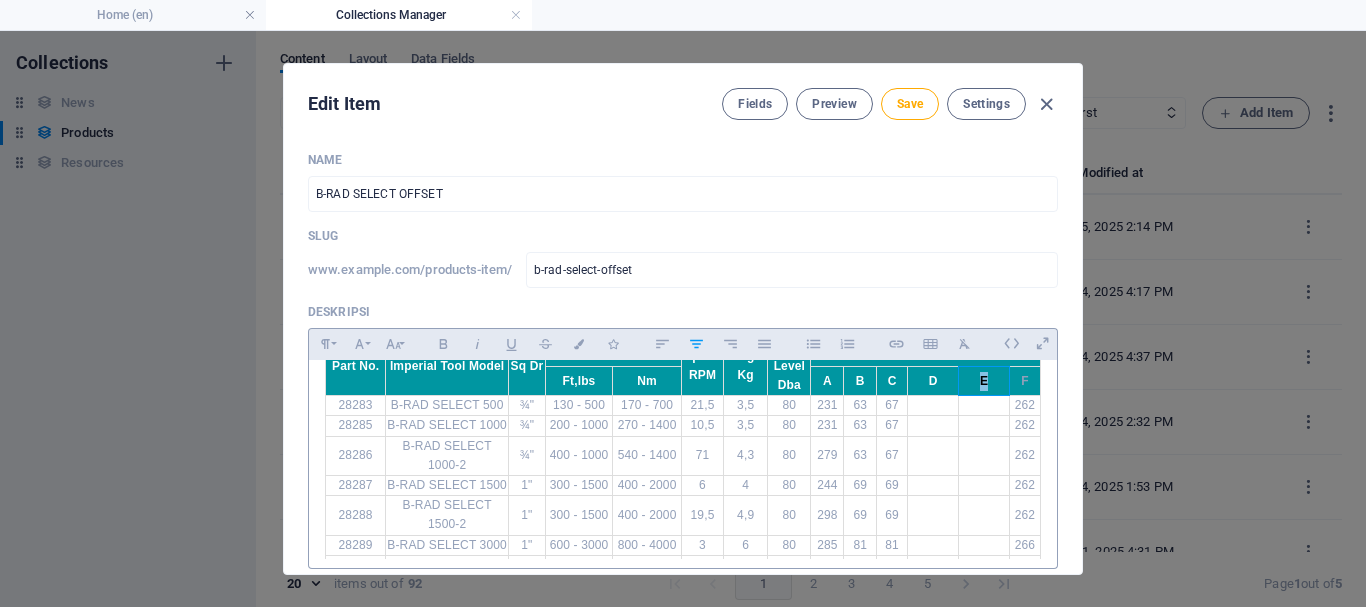 drag, startPoint x: 966, startPoint y: 382, endPoint x: 981, endPoint y: 382, distance: 15 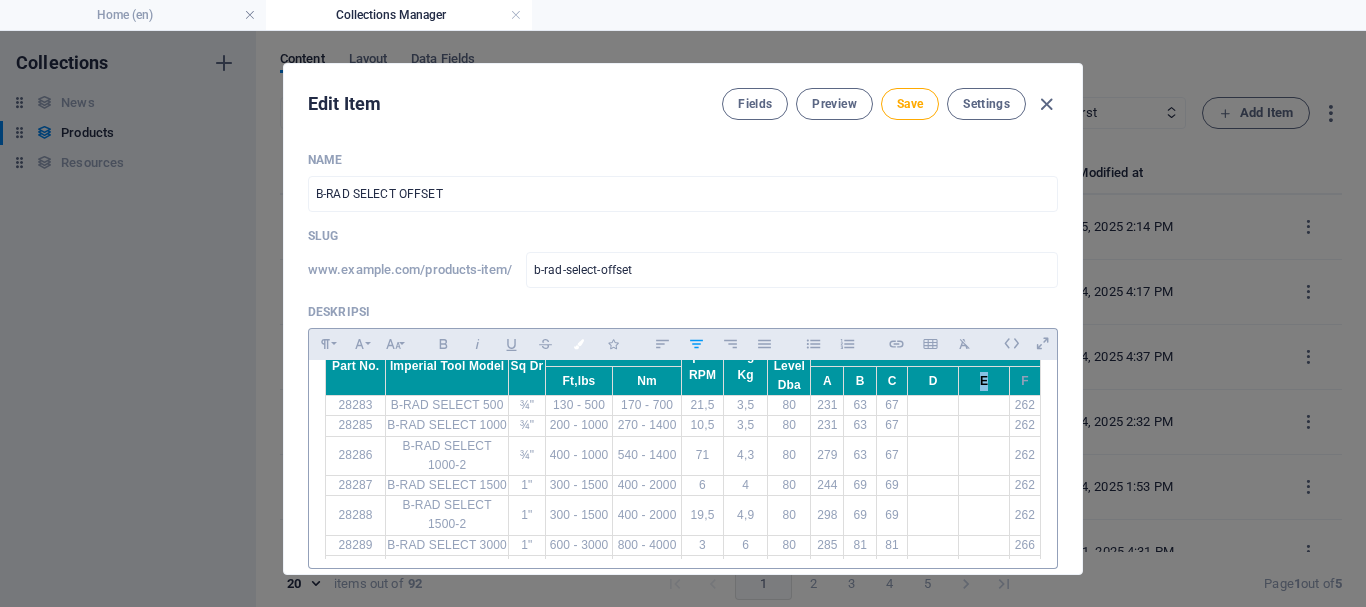 click at bounding box center (579, 344) 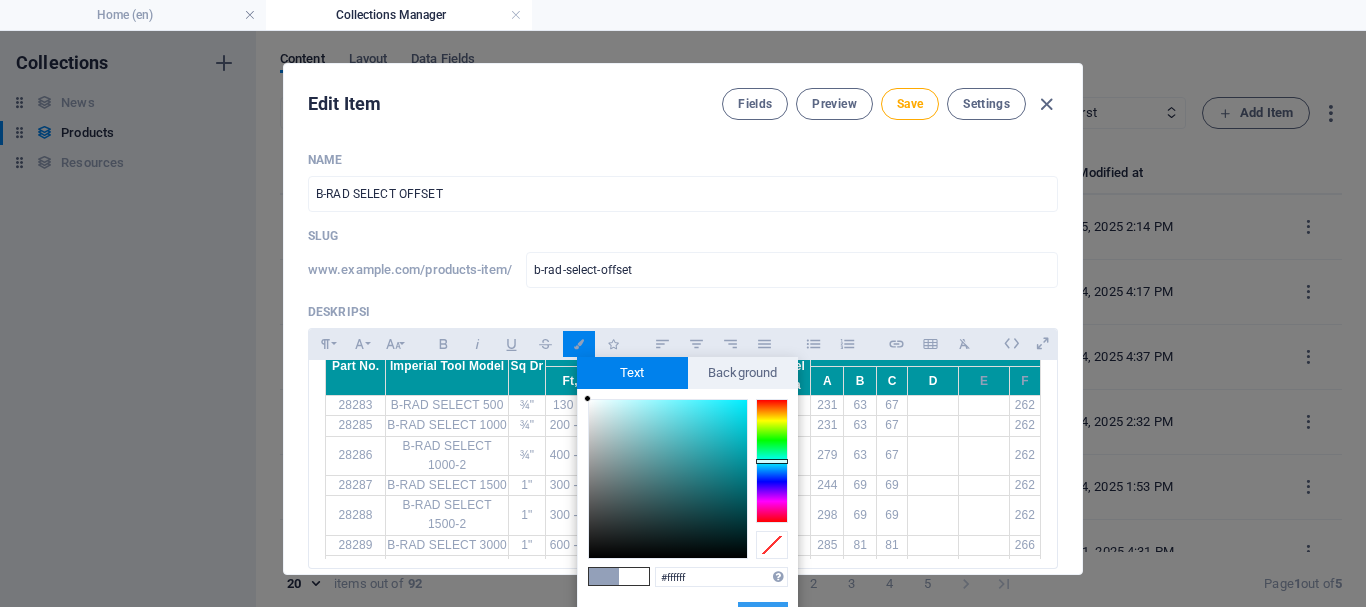 click on "Apply" at bounding box center [763, 614] 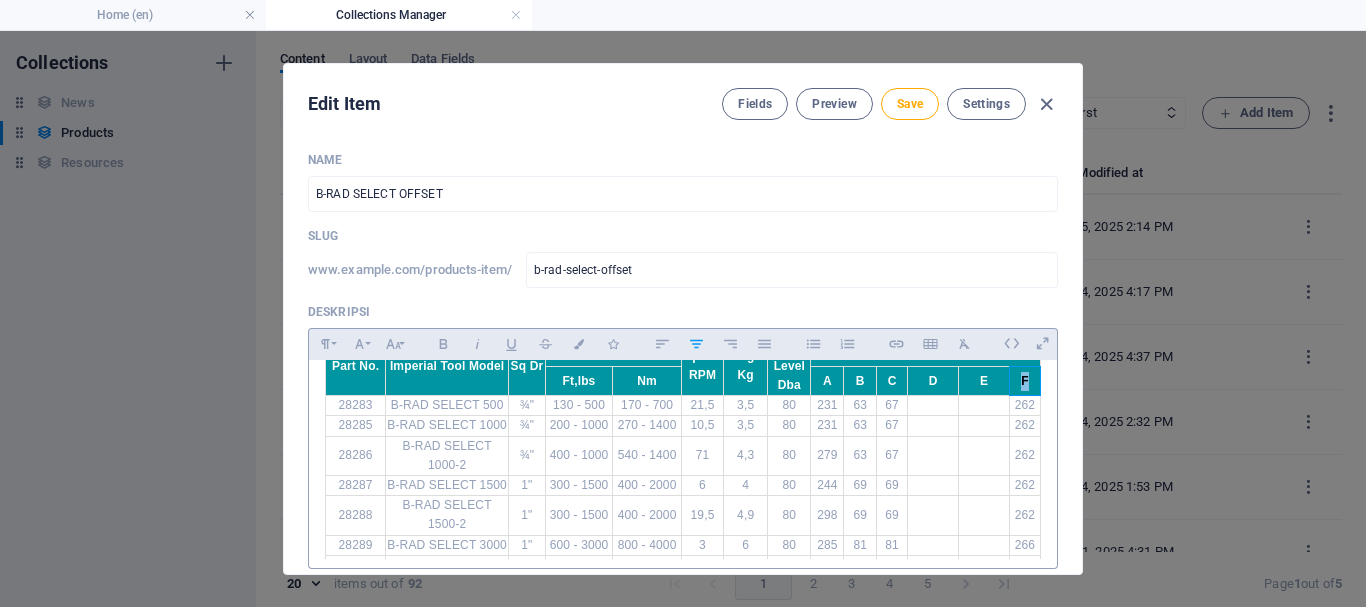 scroll, scrollTop: 513, scrollLeft: 0, axis: vertical 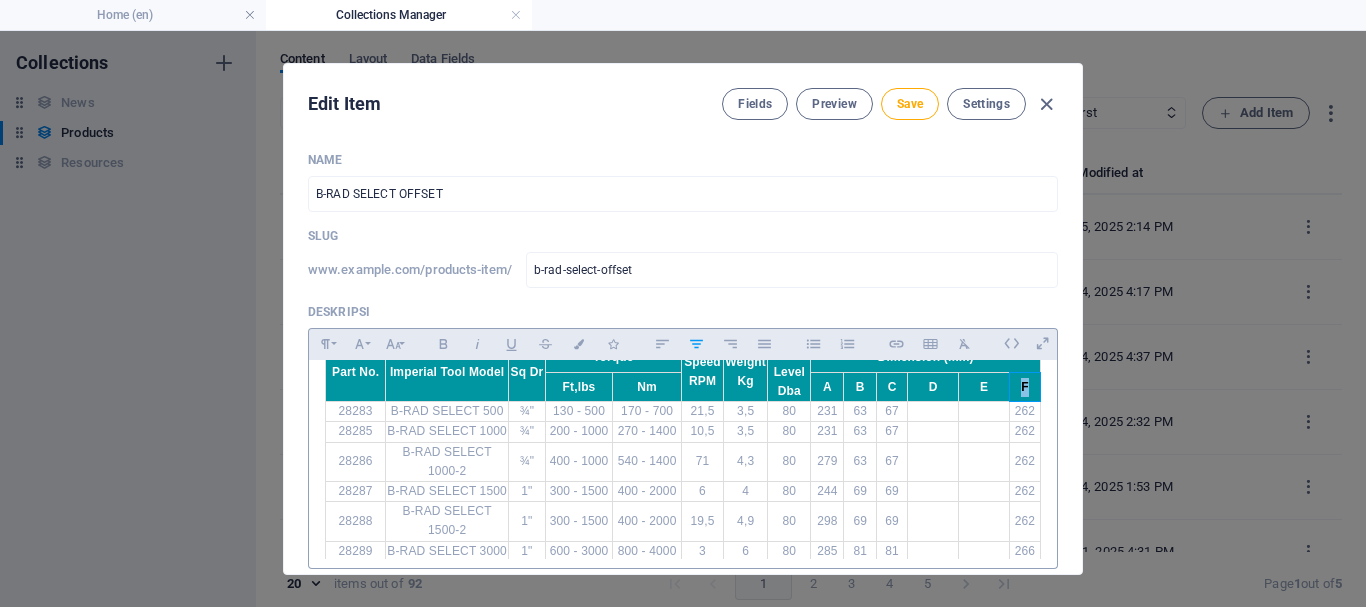 drag, startPoint x: 1007, startPoint y: 374, endPoint x: 1024, endPoint y: 380, distance: 18.027756 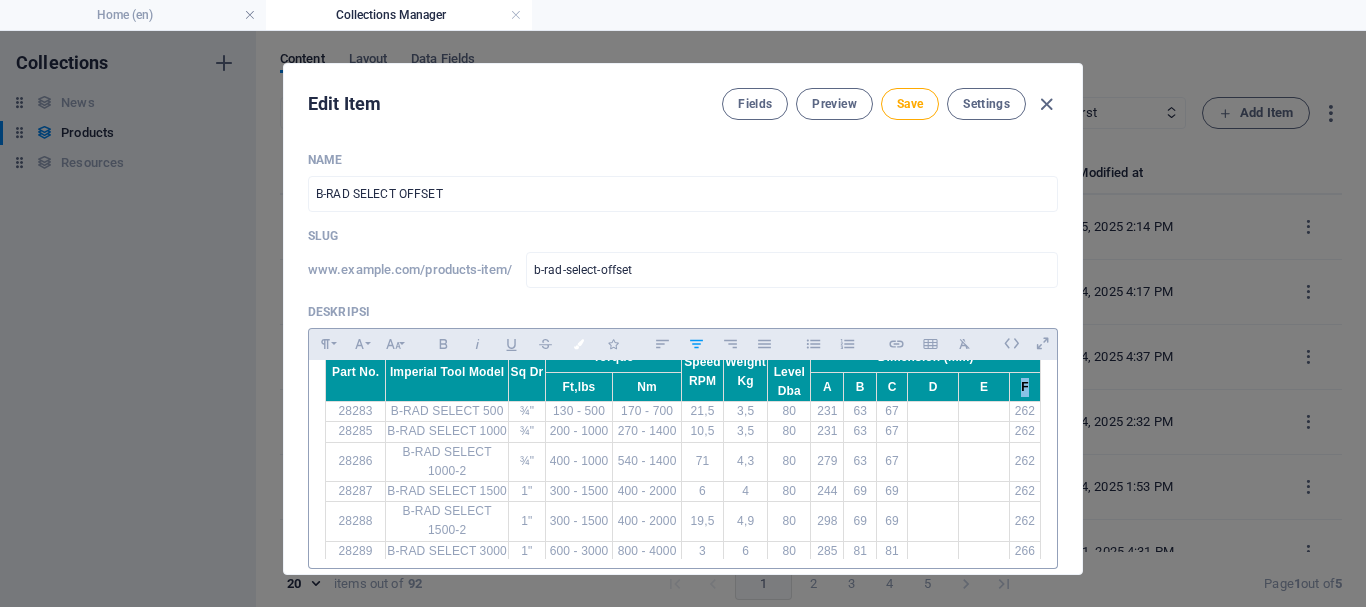 click at bounding box center [579, 344] 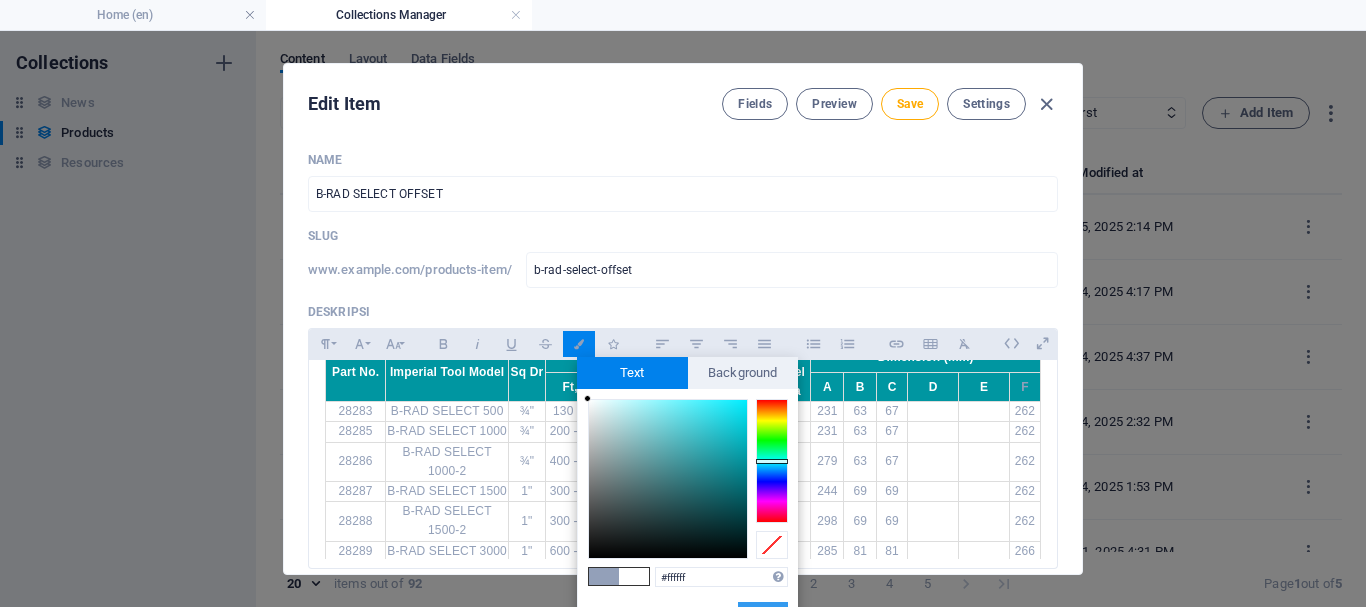 click on "Apply" at bounding box center [763, 614] 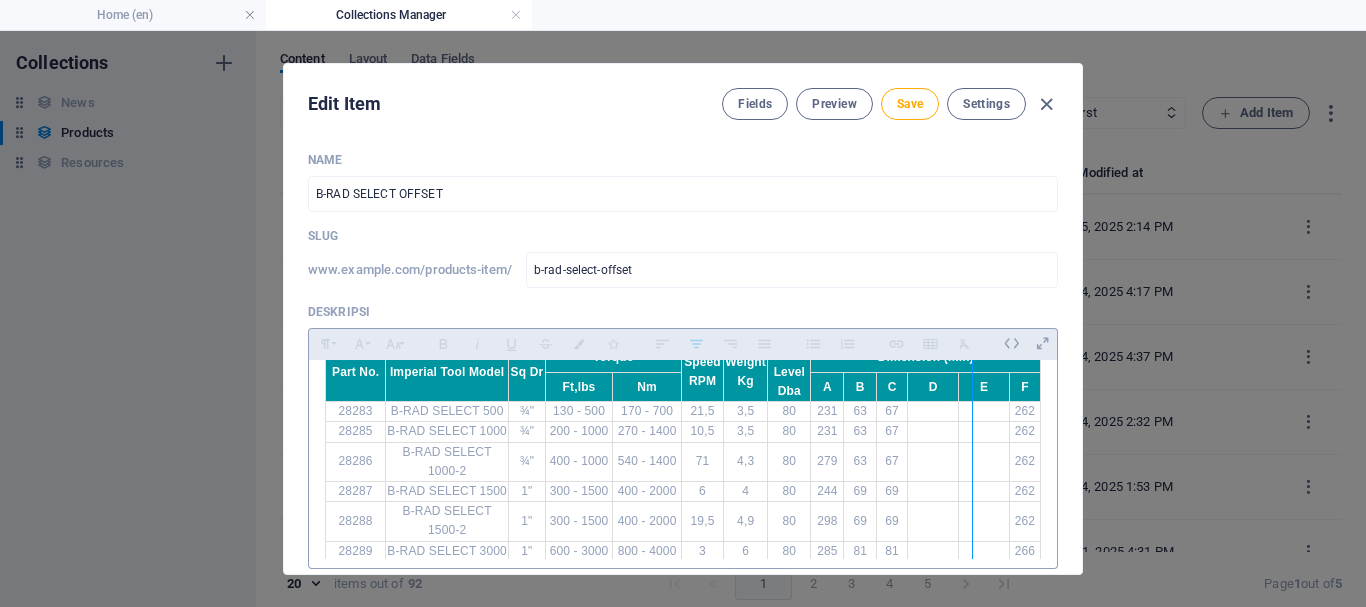 drag, startPoint x: 951, startPoint y: 382, endPoint x: 971, endPoint y: 384, distance: 20.09975 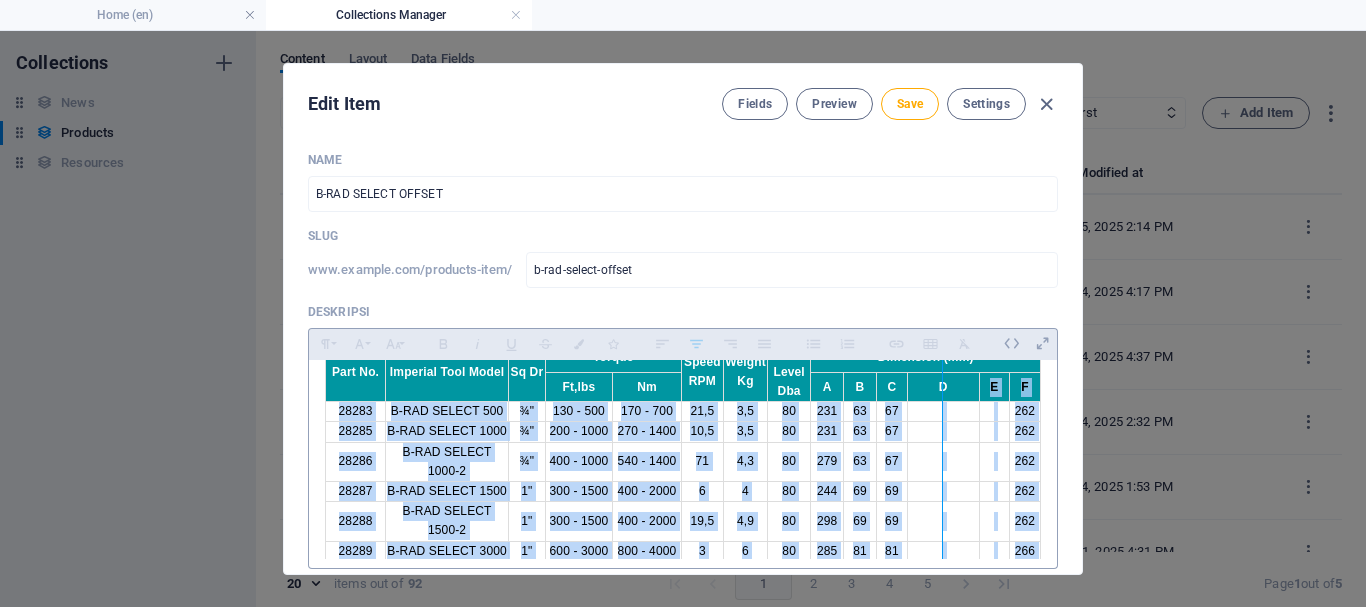 drag, startPoint x: 897, startPoint y: 386, endPoint x: 947, endPoint y: 385, distance: 50.01 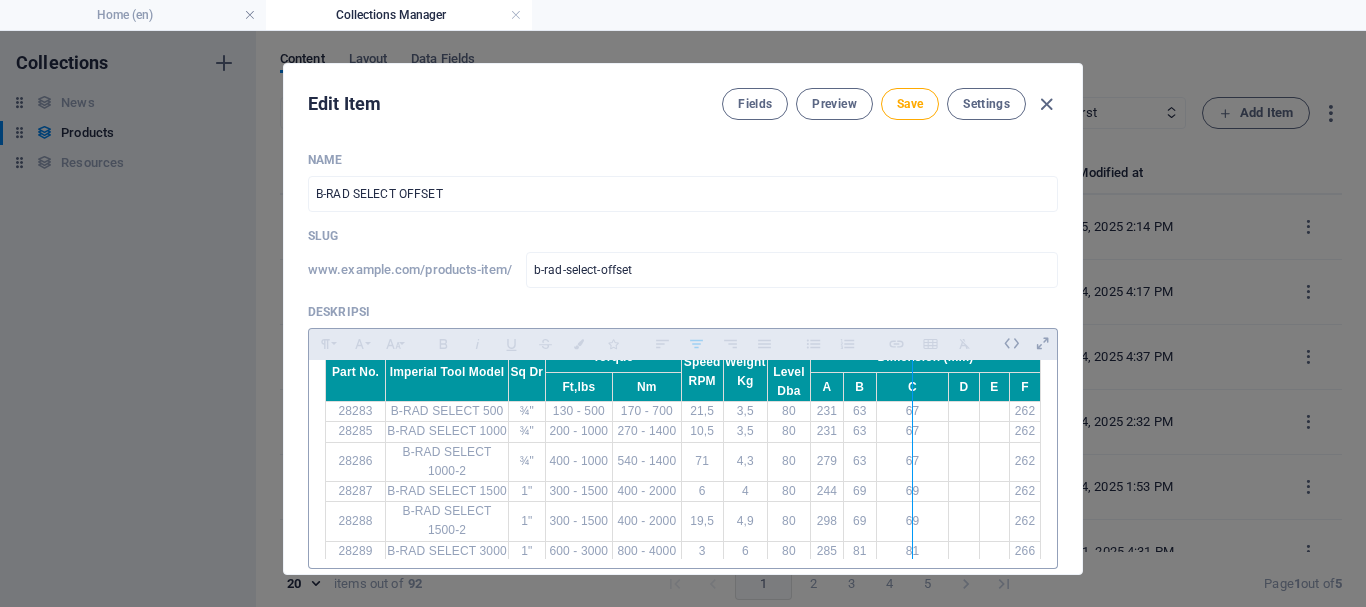 drag, startPoint x: 870, startPoint y: 383, endPoint x: 912, endPoint y: 387, distance: 42.190044 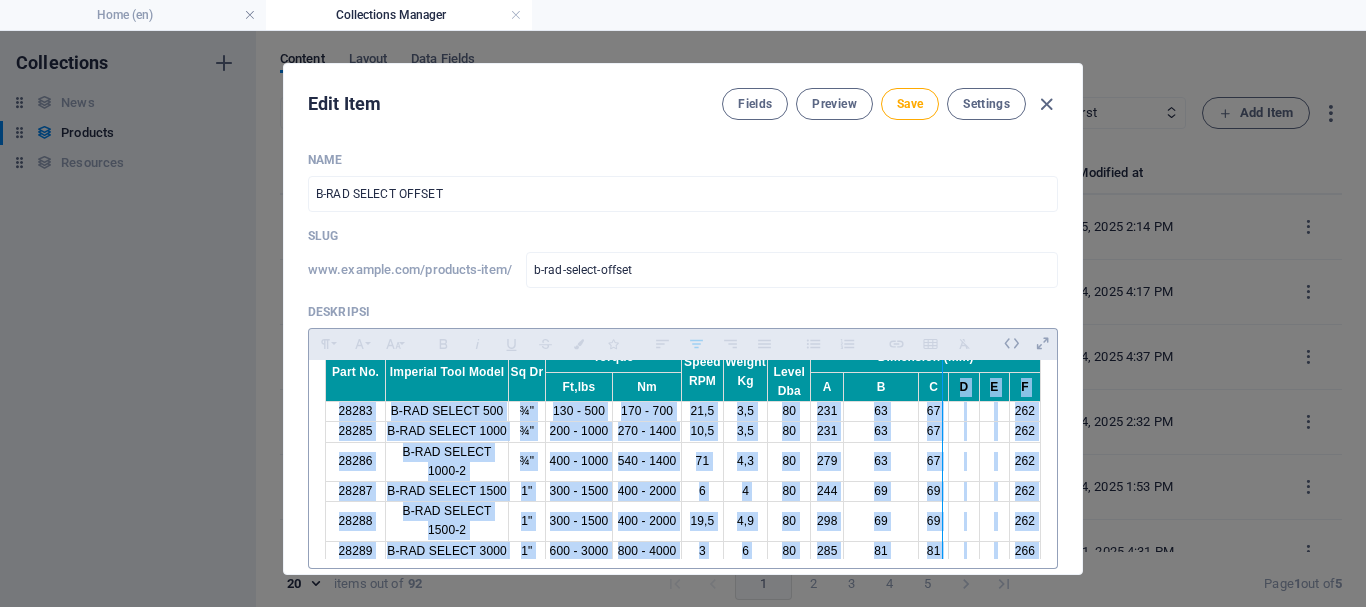 click on "B-RAD Select Offset dengan Gearbox Offset untuk Ruang Sempit B-RAD Select Offset dirancang khusus untuk memberikan fleksibilitas di ruang sempit, terutama pada area seperti flange yang memiliki keterbatasan ruang vertikal sehingga tidak memungkinkan penggunaan alat dengan pegangan pistol biasa. Ini merupakan alternatif bertenaga baterai yang sangat baik untuk aplikasi flange yang sebelumnya hanya bisa ditangani oleh alat hidrolik. Produk ini telah dipatenkan. Fitur Utama Pengaturan torsi digital, dapat dinaikkan atau diturunkan sebesar [NUMBER] ft. lbs. / [NUMBER] Nm Rentang torsi hingga [NUMBER] ft. lbs. / [NUMBER] Nm Dilengkapi dengan teknologi lithium-ion terbaru Cocok untuk pekerjaan pra-torsi dan servis di lokasi tanpa listrik atau udara bertekanan Daya tahan baterai lebih lama Akurasi ±[NUMBER]% dan pengulangan ±[NUMBER]% Bersertifikasi NEC Class 1 Div 2, aman digunakan di lingkungan dengan gas atau uap berbahaya Paket Termasuk Lengan reaksi Cincin pengunci Sertifikat kalibrasi Buku panduan pengguna Instruksi keselamatan Part No. Kg" at bounding box center [683, 460] 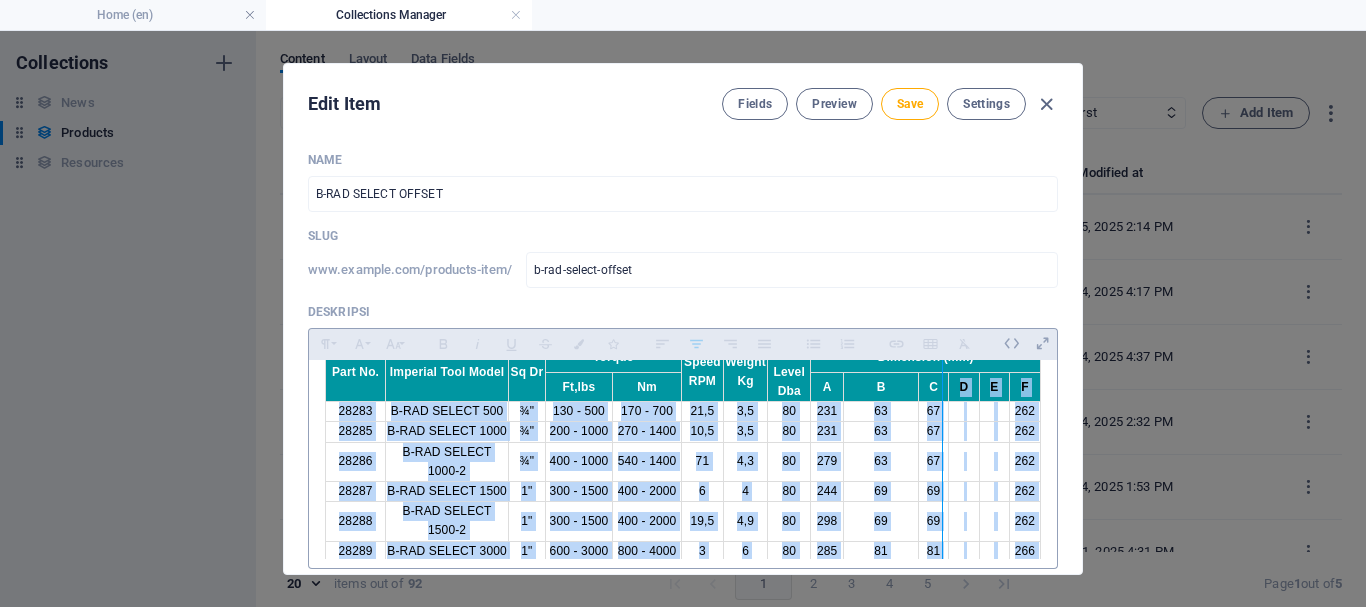 click on "B-RAD Select Offset dengan Gearbox Offset untuk Ruang Sempit B-RAD Select Offset dirancang khusus untuk memberikan fleksibilitas di ruang sempit, terutama pada area seperti flange yang memiliki keterbatasan ruang vertikal sehingga tidak memungkinkan penggunaan alat dengan pegangan pistol biasa. Ini merupakan alternatif bertenaga baterai yang sangat baik untuk aplikasi flange yang sebelumnya hanya bisa ditangani oleh alat hidrolik. Produk ini telah dipatenkan. Fitur Utama Pengaturan torsi digital, dapat dinaikkan atau diturunkan sebesar [NUMBER] ft. lbs. / [NUMBER] Nm Rentang torsi hingga [NUMBER] ft. lbs. / [NUMBER] Nm Dilengkapi dengan teknologi lithium-ion terbaru Cocok untuk pekerjaan pra-torsi dan servis di lokasi tanpa listrik atau udara bertekanan Daya tahan baterai lebih lama Akurasi ±[NUMBER]% dan pengulangan ±[NUMBER]% Bersertifikasi NEC Class 1 Div 2, aman digunakan di lingkungan dengan gas atau uap berbahaya Paket Termasuk Lengan reaksi Cincin pengunci Sertifikat kalibrasi Buku panduan pengguna Instruksi keselamatan Part No. Kg" at bounding box center [683, 460] 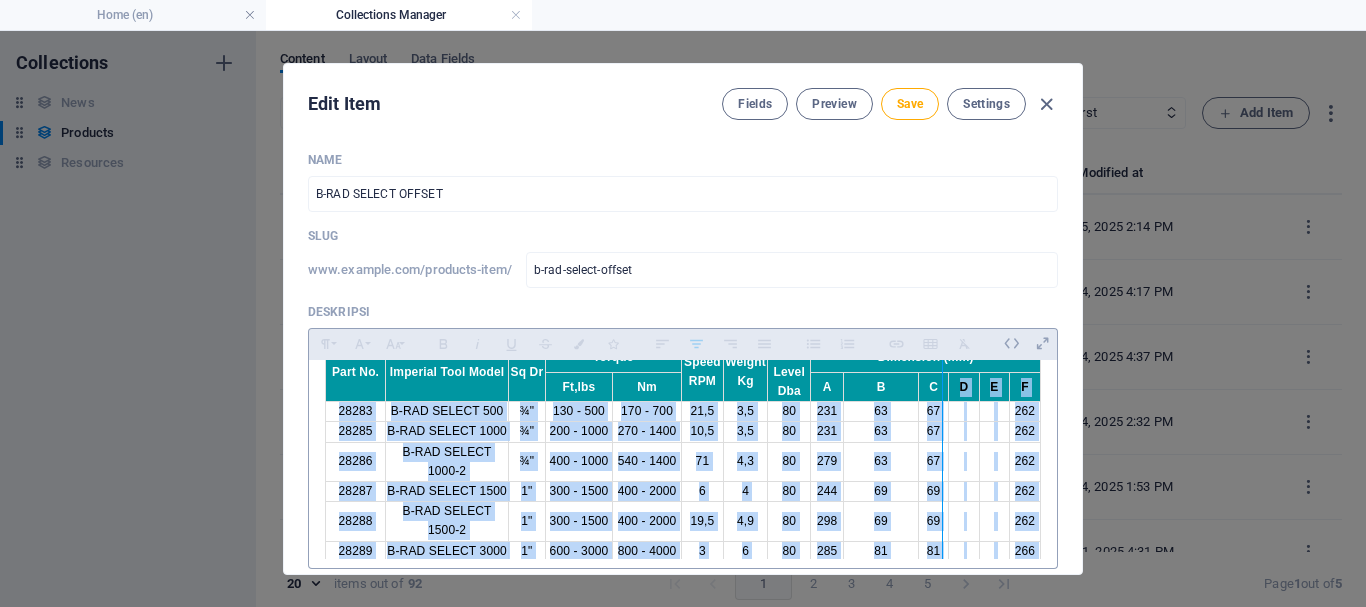 click on "B-RAD Select Offset dengan Gearbox Offset untuk Ruang Sempit B-RAD Select Offset dirancang khusus untuk memberikan fleksibilitas di ruang sempit, terutama pada area seperti flange yang memiliki keterbatasan ruang vertikal sehingga tidak memungkinkan penggunaan alat dengan pegangan pistol biasa. Ini merupakan alternatif bertenaga baterai yang sangat baik untuk aplikasi flange yang sebelumnya hanya bisa ditangani oleh alat hidrolik. Produk ini telah dipatenkan. Fitur Utama Pengaturan torsi digital, dapat dinaikkan atau diturunkan sebesar [NUMBER] ft. lbs. / [NUMBER] Nm Rentang torsi hingga [NUMBER] ft. lbs. / [NUMBER] Nm Dilengkapi dengan teknologi lithium-ion terbaru Cocok untuk pekerjaan pra-torsi dan servis di lokasi tanpa listrik atau udara bertekanan Daya tahan baterai lebih lama Akurasi ±[NUMBER]% dan pengulangan ±[NUMBER]% Bersertifikasi NEC Class 1 Div 2, aman digunakan di lingkungan dengan gas atau uap berbahaya Paket Termasuk Lengan reaksi Cincin pengunci Sertifikat kalibrasi Buku panduan pengguna Instruksi keselamatan Part No. Kg" at bounding box center [683, 460] 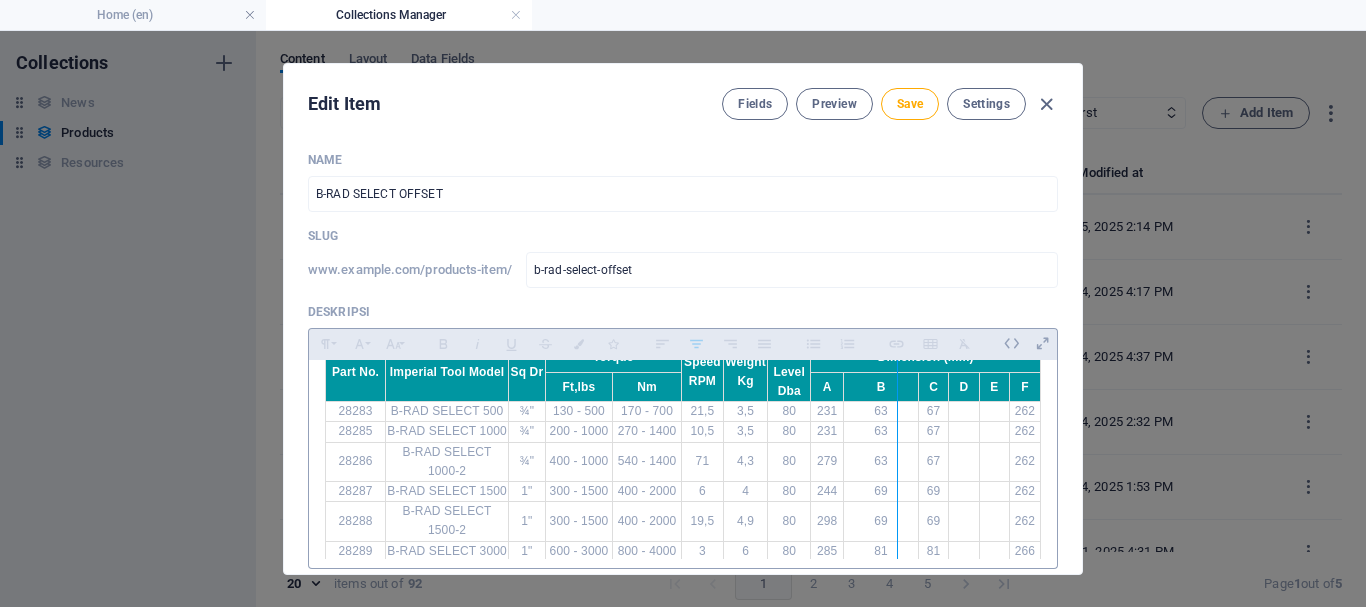 drag, startPoint x: 910, startPoint y: 384, endPoint x: 894, endPoint y: 385, distance: 16.03122 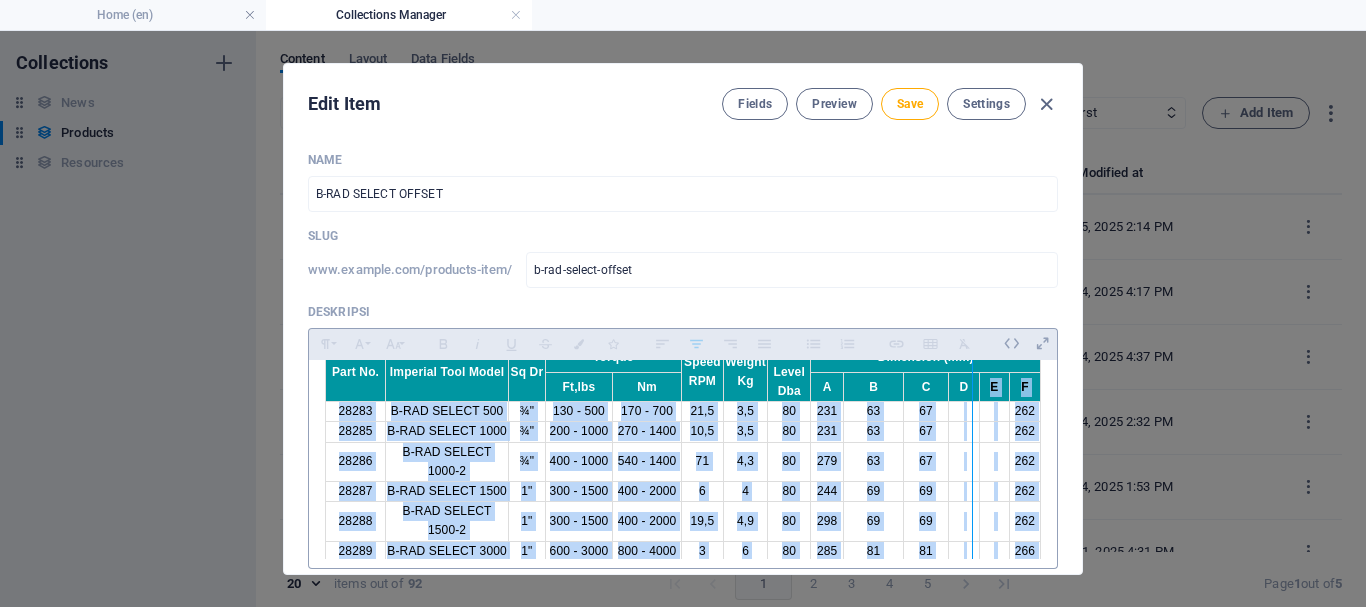 click on "B-RAD Select Offset dengan Gearbox Offset untuk Ruang Sempit B-RAD Select Offset dirancang khusus untuk memberikan fleksibilitas di ruang sempit, terutama pada area seperti flange yang memiliki keterbatasan ruang vertikal sehingga tidak memungkinkan penggunaan alat dengan pegangan pistol biasa. Ini merupakan alternatif bertenaga baterai yang sangat baik untuk aplikasi flange yang sebelumnya hanya bisa ditangani oleh alat hidrolik. Produk ini telah dipatenkan. Fitur Utama Pengaturan torsi digital, dapat dinaikkan atau diturunkan sebesar [NUMBER] ft. lbs. / [NUMBER] Nm Rentang torsi hingga [NUMBER] ft. lbs. / [NUMBER] Nm Dilengkapi dengan teknologi lithium-ion terbaru Cocok untuk pekerjaan pra-torsi dan servis di lokasi tanpa listrik atau udara bertekanan Daya tahan baterai lebih lama Akurasi ±[NUMBER]% dan pengulangan ±[NUMBER]% Bersertifikasi NEC Class 1 Div 2, aman digunakan di lingkungan dengan gas atau uap berbahaya Paket Termasuk Lengan reaksi Cincin pengunci Sertifikat kalibrasi Buku panduan pengguna Instruksi keselamatan Part No. Kg" at bounding box center (683, 460) 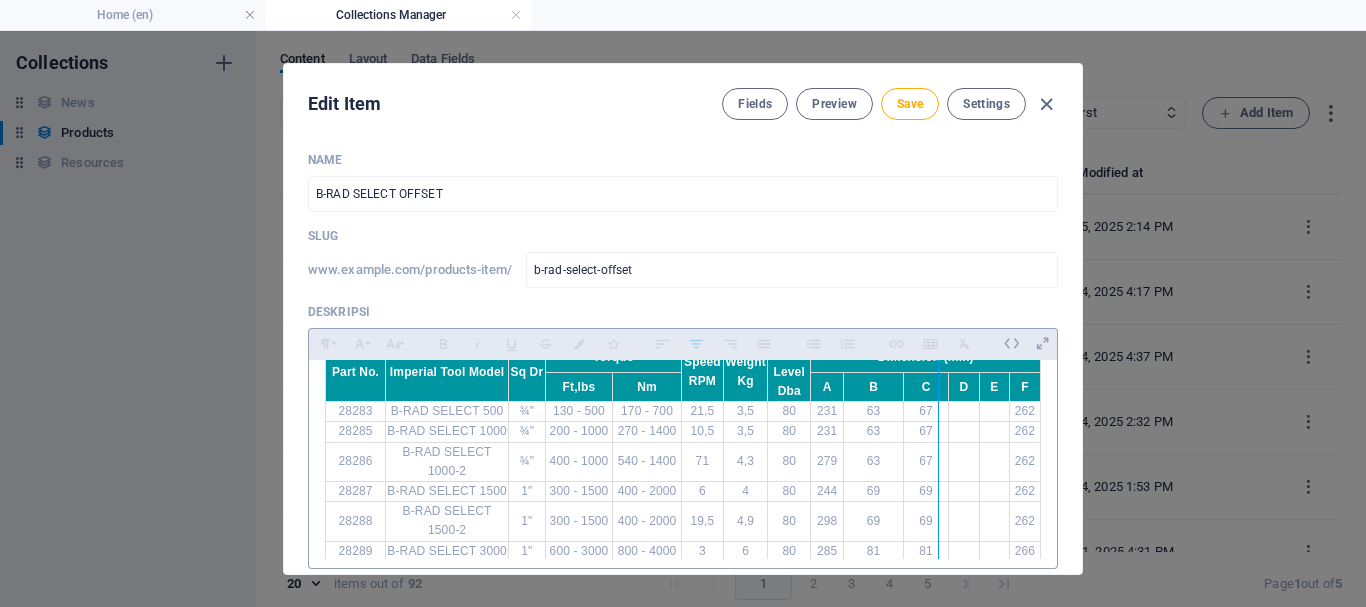 click at bounding box center [938, 482] 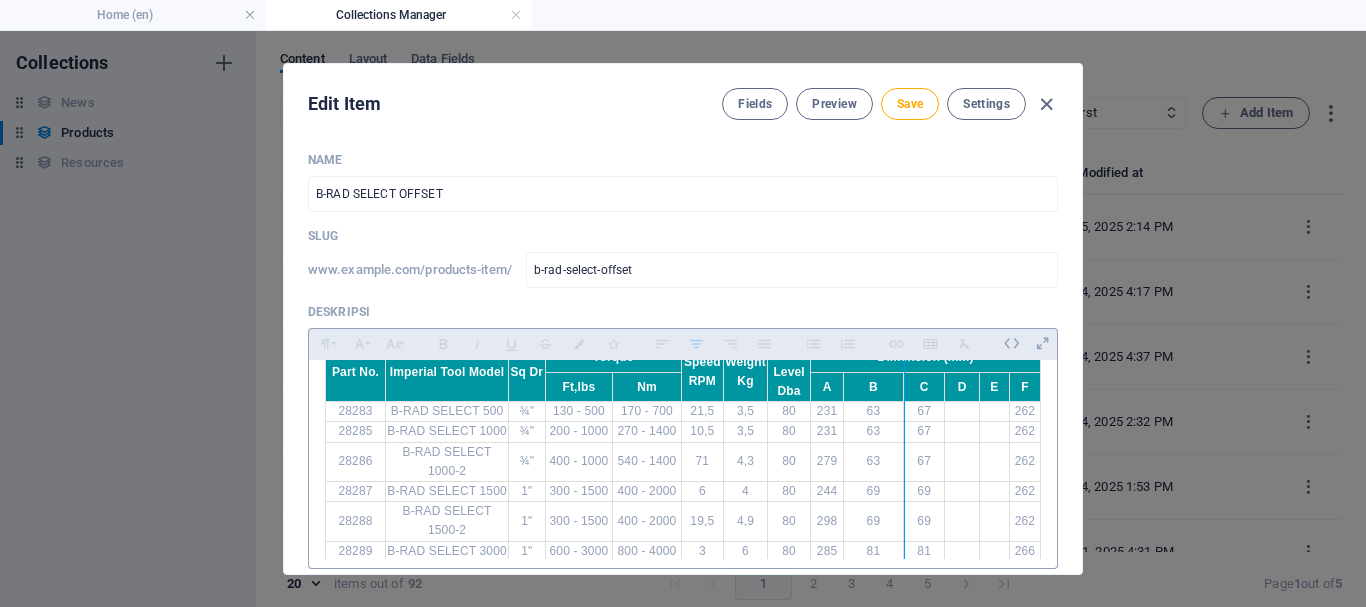 click at bounding box center (904, 482) 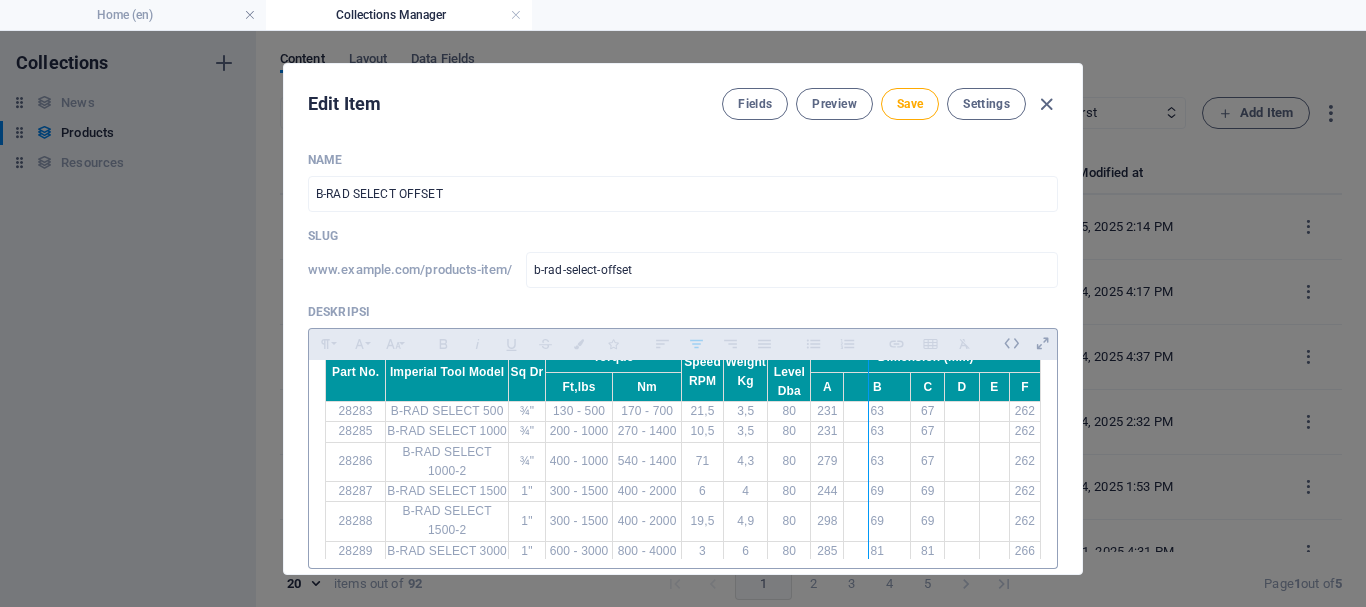 drag, startPoint x: 836, startPoint y: 387, endPoint x: 865, endPoint y: 387, distance: 29 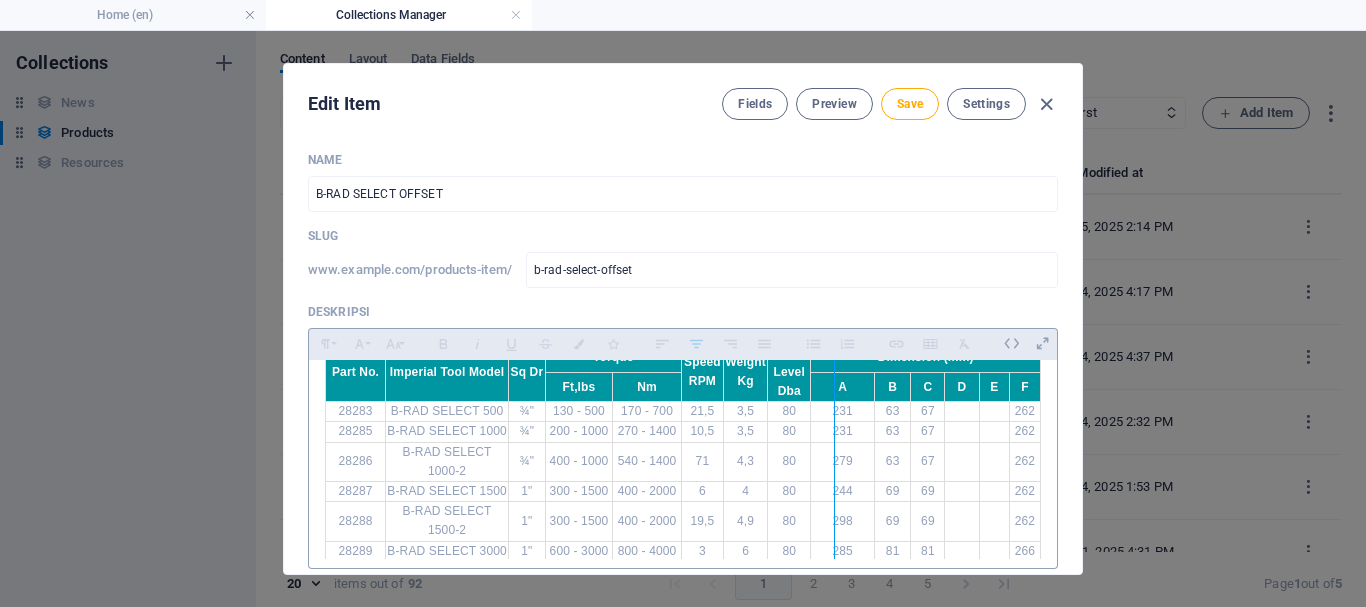 drag, startPoint x: 800, startPoint y: 396, endPoint x: 831, endPoint y: 396, distance: 31 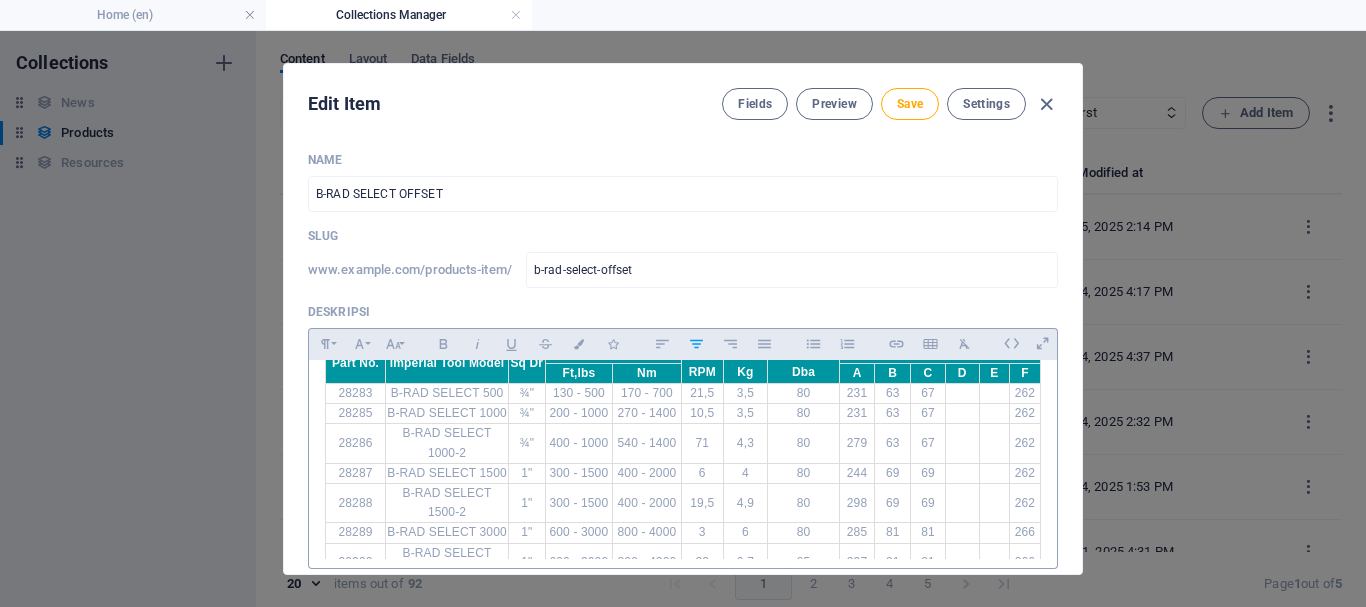 scroll, scrollTop: 504, scrollLeft: 0, axis: vertical 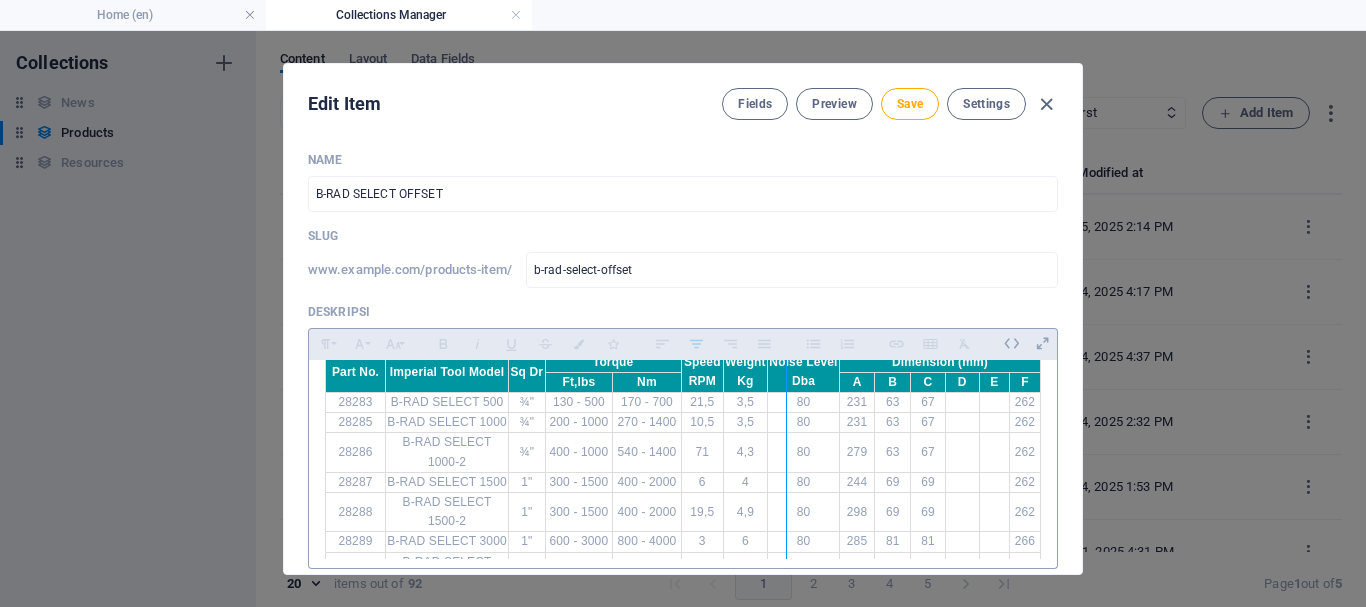 drag, startPoint x: 758, startPoint y: 388, endPoint x: 783, endPoint y: 389, distance: 25.019993 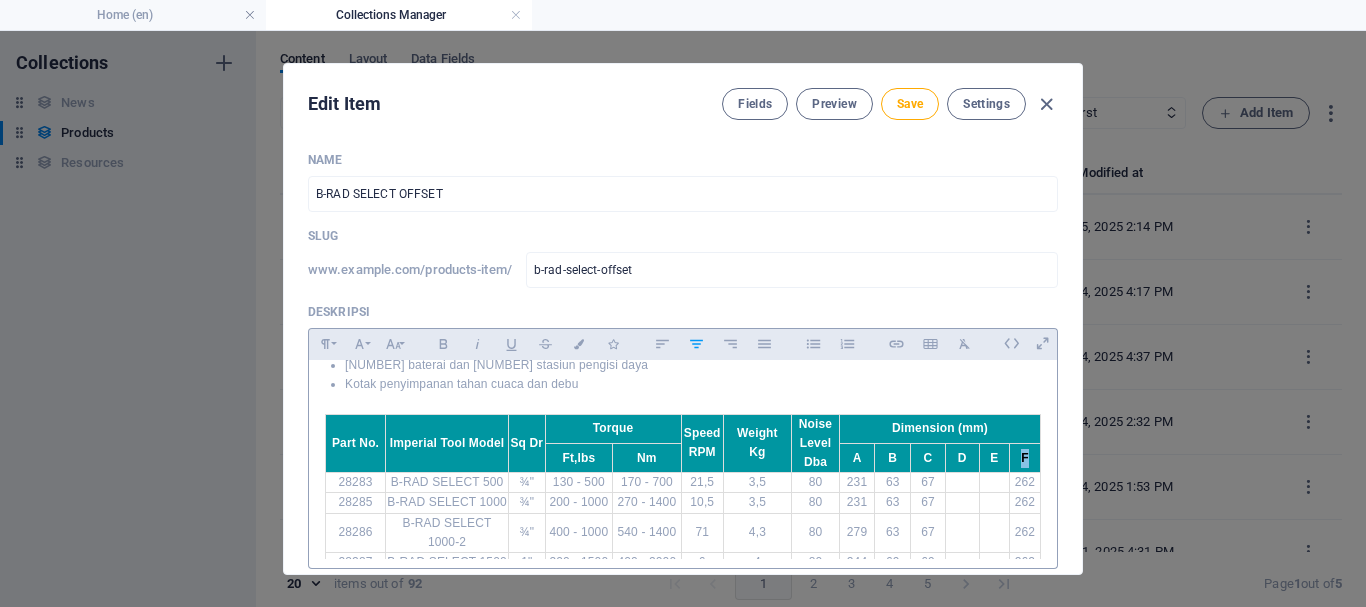 scroll, scrollTop: 413, scrollLeft: 0, axis: vertical 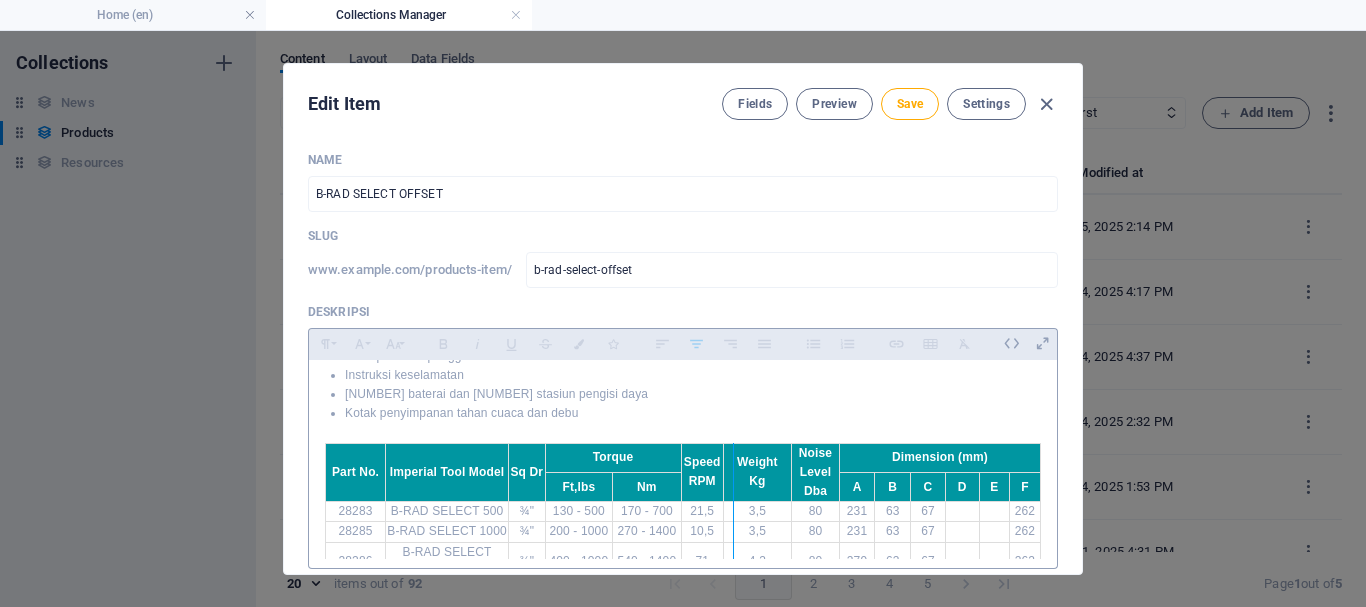 drag, startPoint x: 712, startPoint y: 488, endPoint x: 730, endPoint y: 486, distance: 18.110771 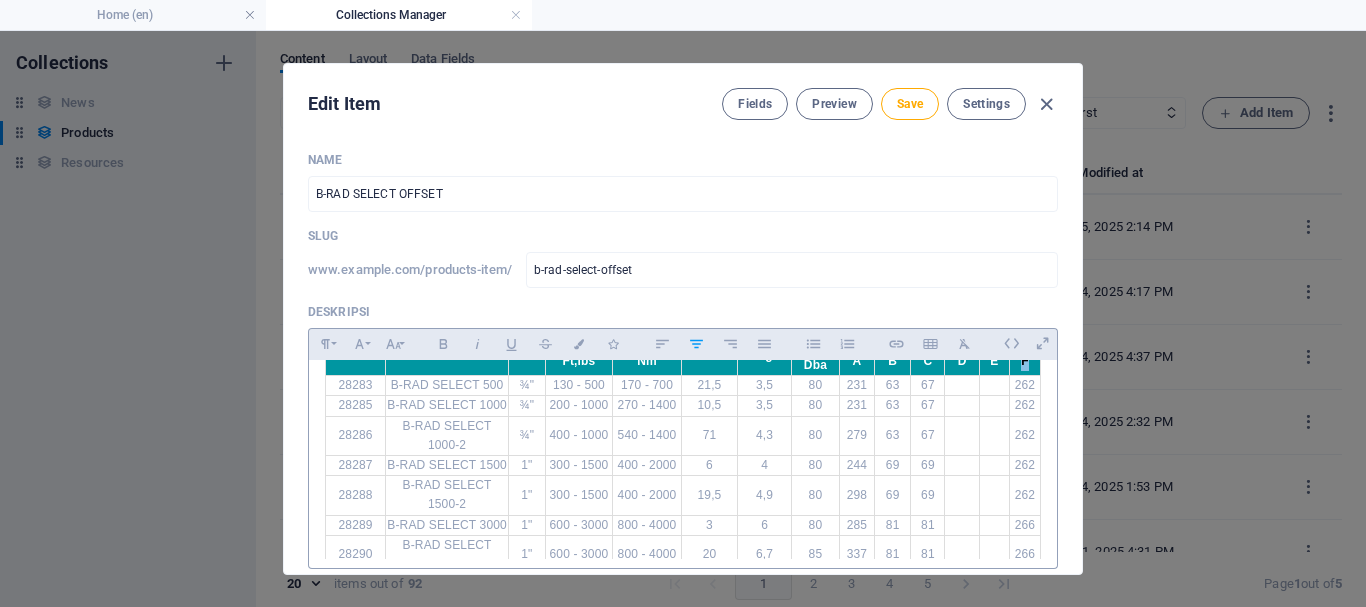 scroll, scrollTop: 513, scrollLeft: 0, axis: vertical 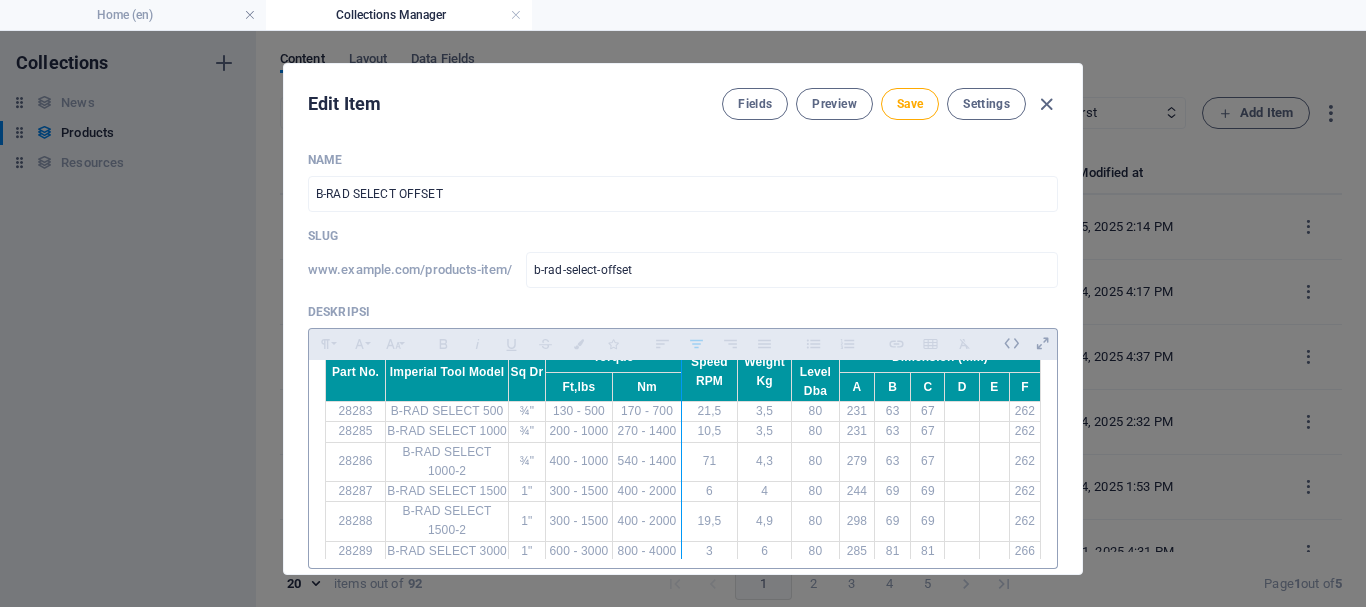 click at bounding box center (681, 482) 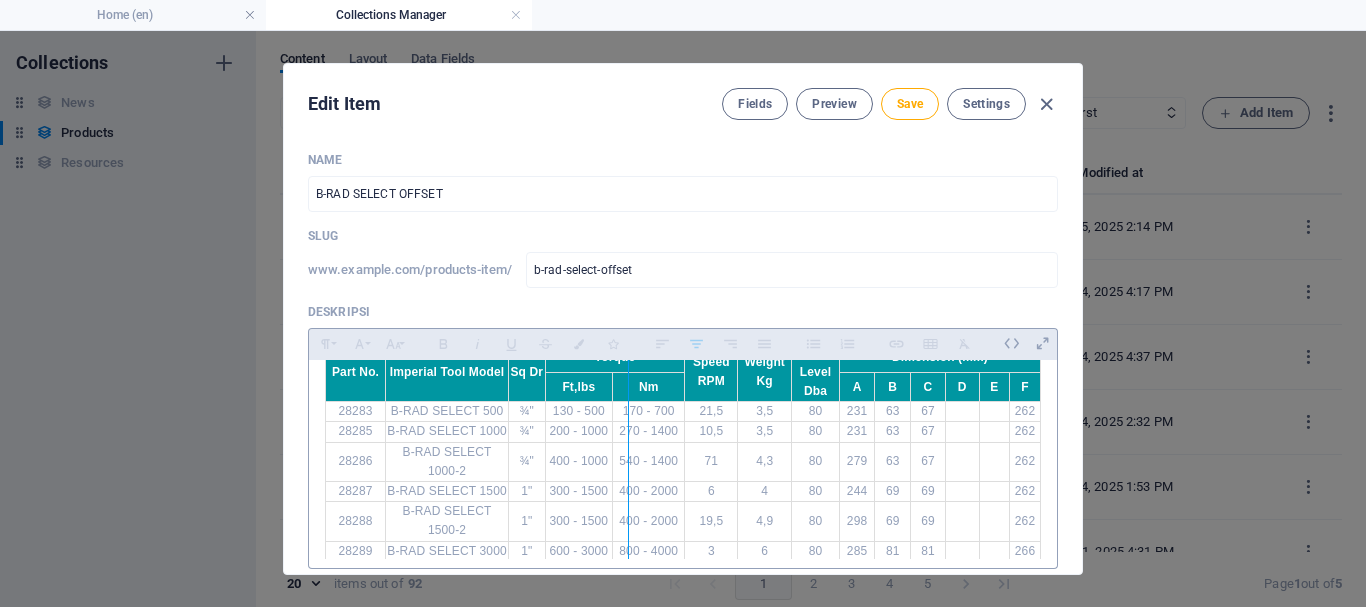 drag, startPoint x: 609, startPoint y: 390, endPoint x: 625, endPoint y: 390, distance: 16 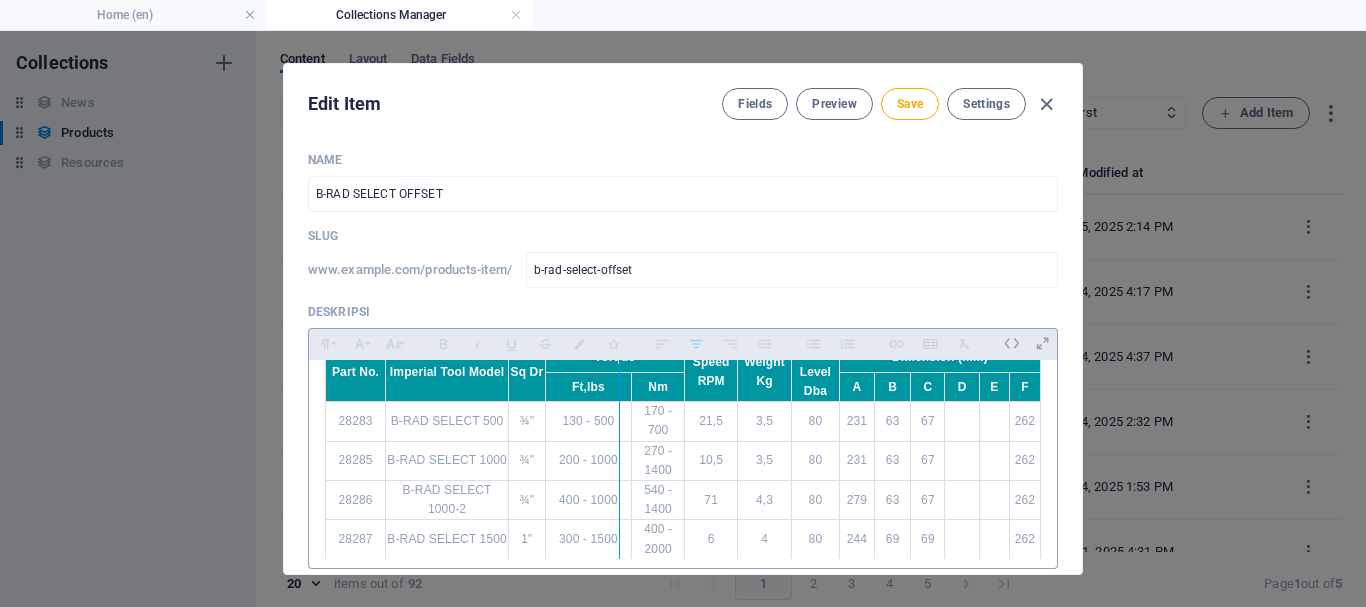 drag, startPoint x: 631, startPoint y: 390, endPoint x: 616, endPoint y: 392, distance: 15.132746 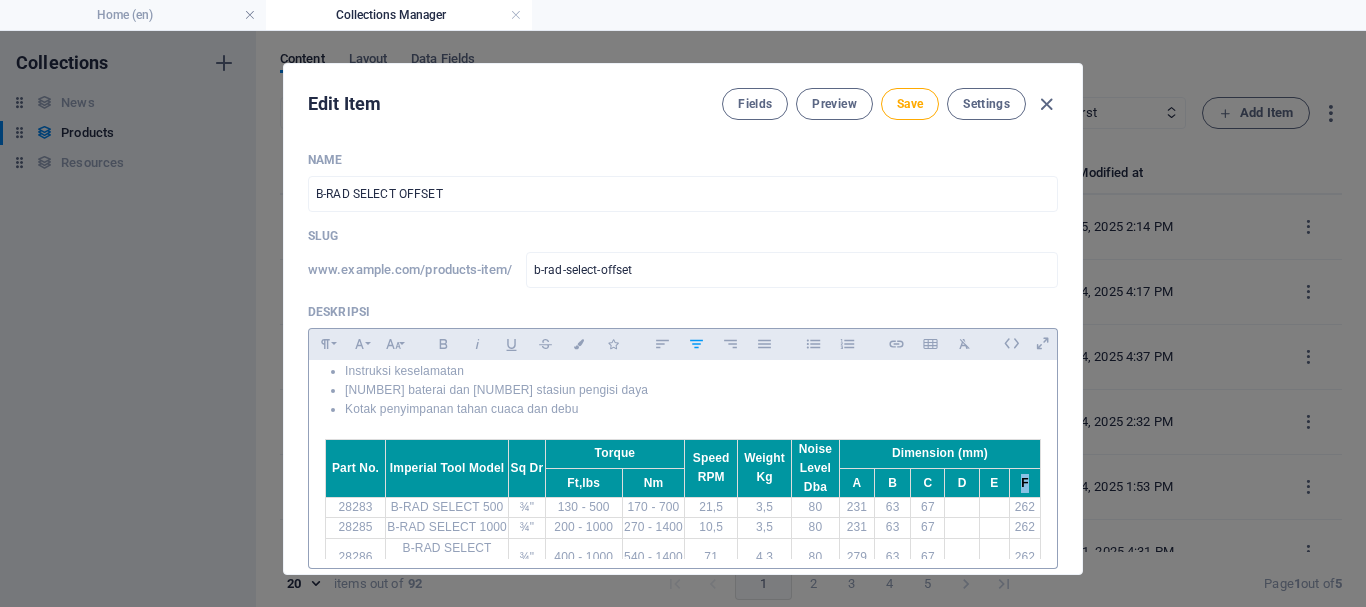 scroll, scrollTop: 413, scrollLeft: 0, axis: vertical 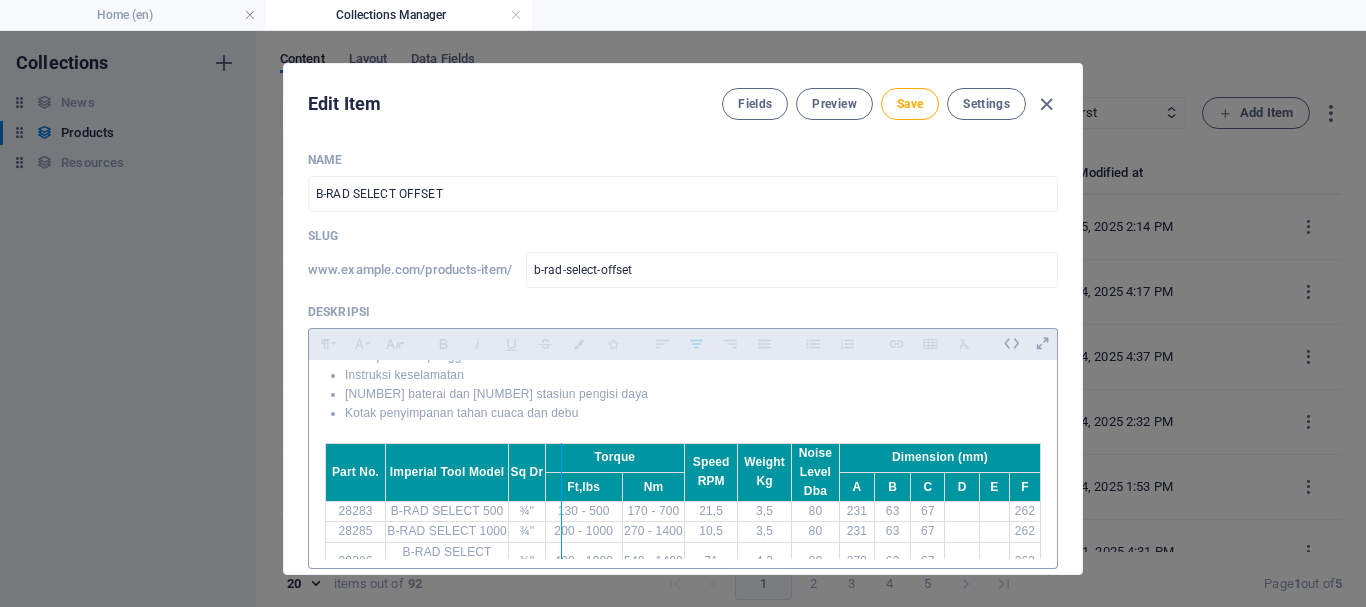 drag, startPoint x: 540, startPoint y: 488, endPoint x: 558, endPoint y: 484, distance: 18.439089 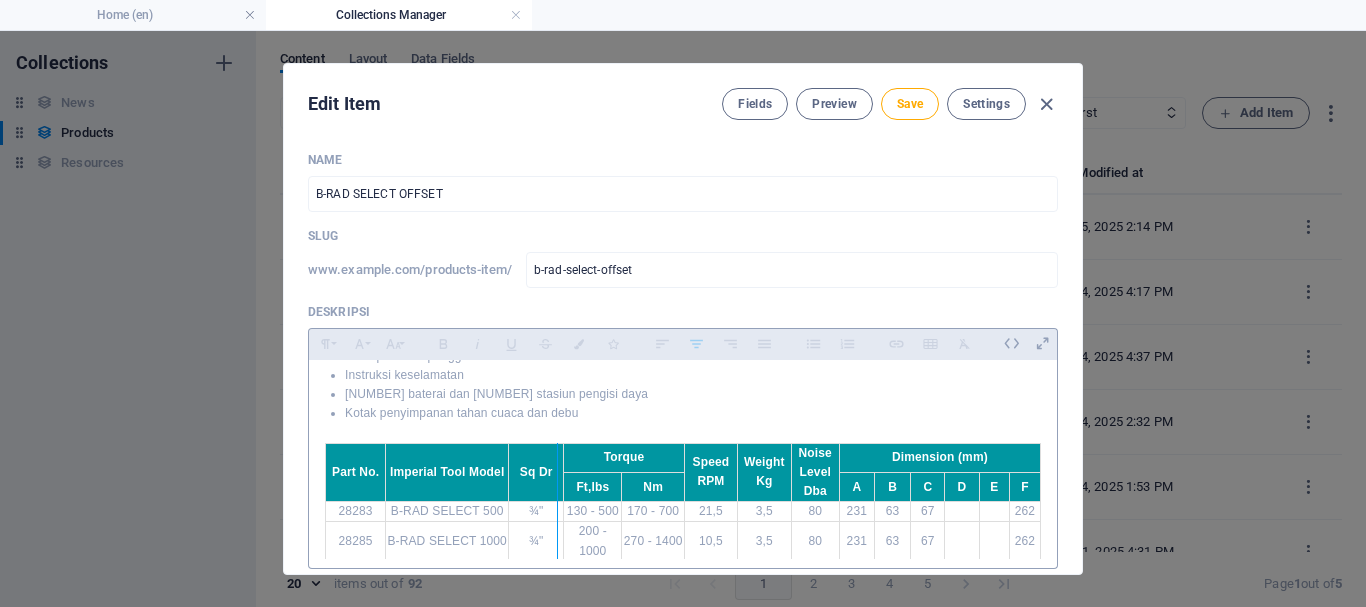 click at bounding box center [557, 620] 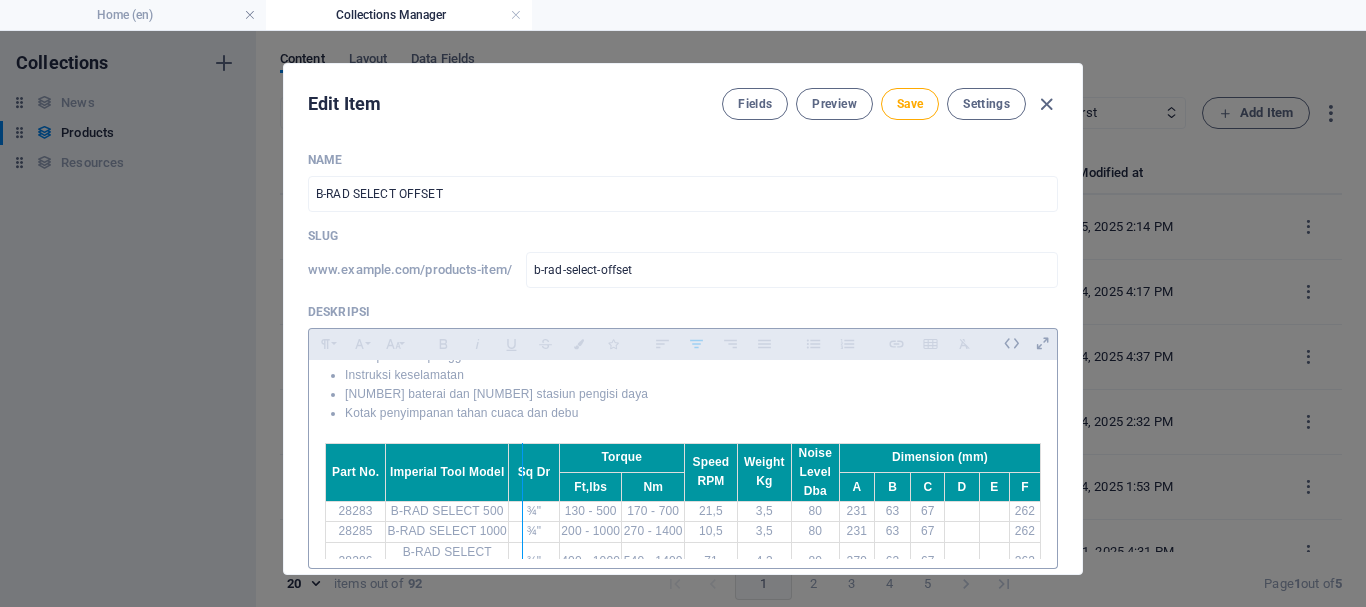 drag, startPoint x: 503, startPoint y: 493, endPoint x: 519, endPoint y: 489, distance: 16.492422 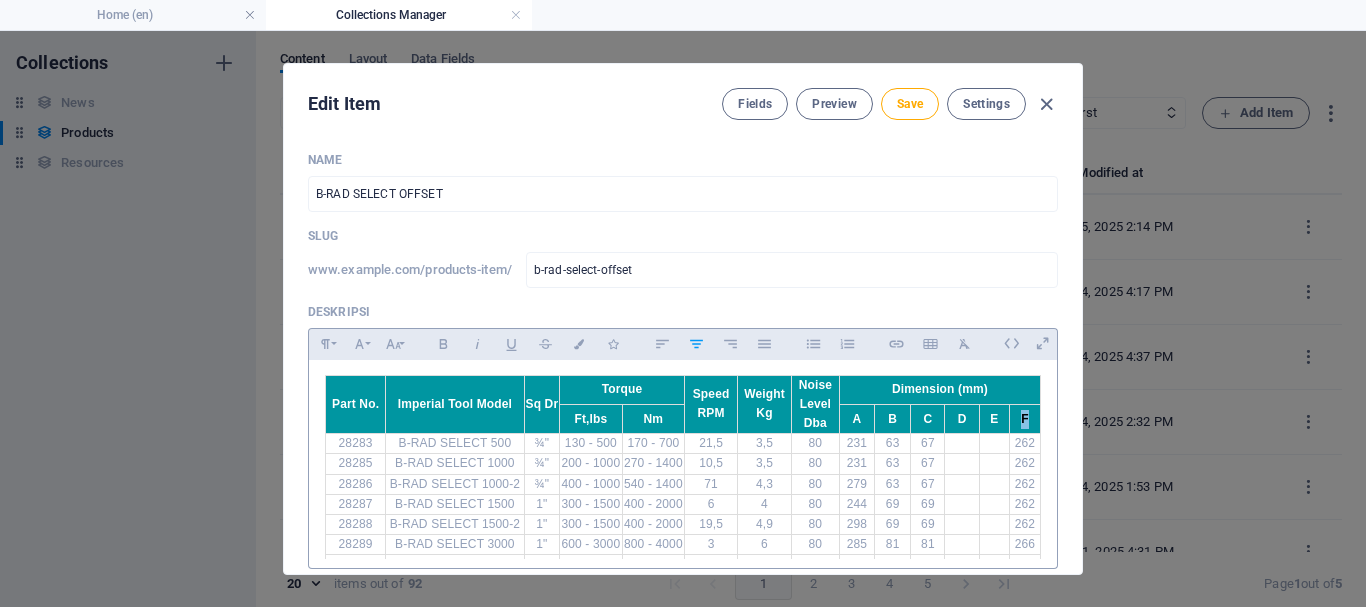 scroll, scrollTop: 513, scrollLeft: 0, axis: vertical 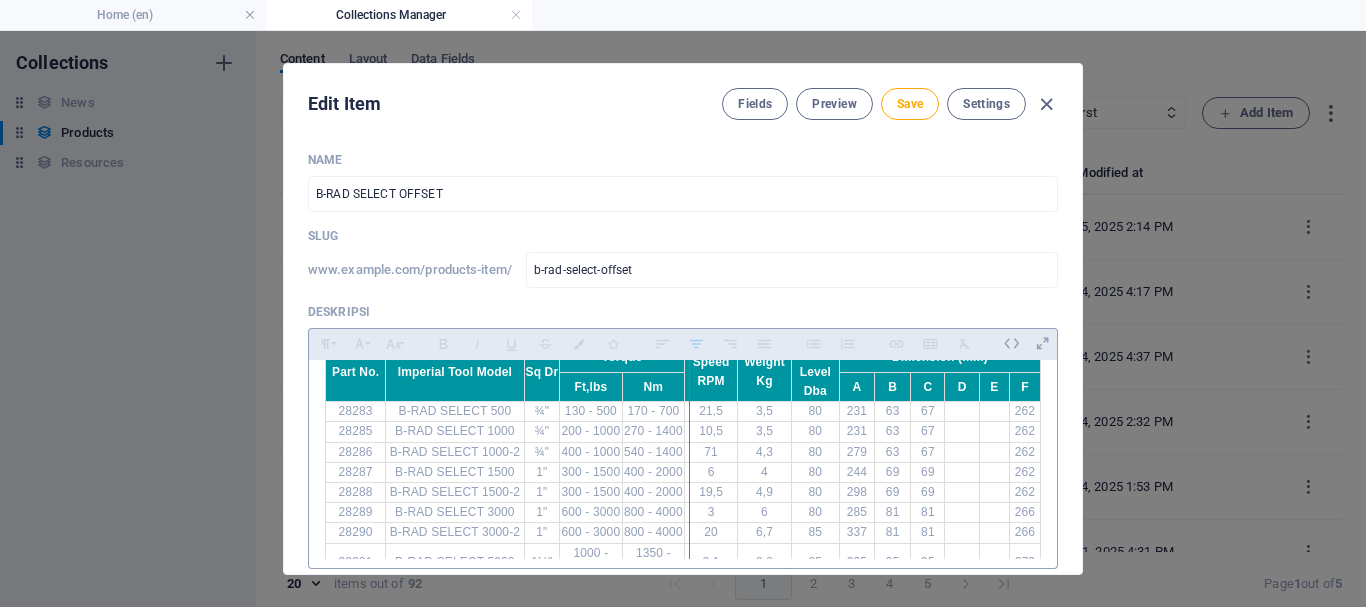 click at bounding box center [689, 462] 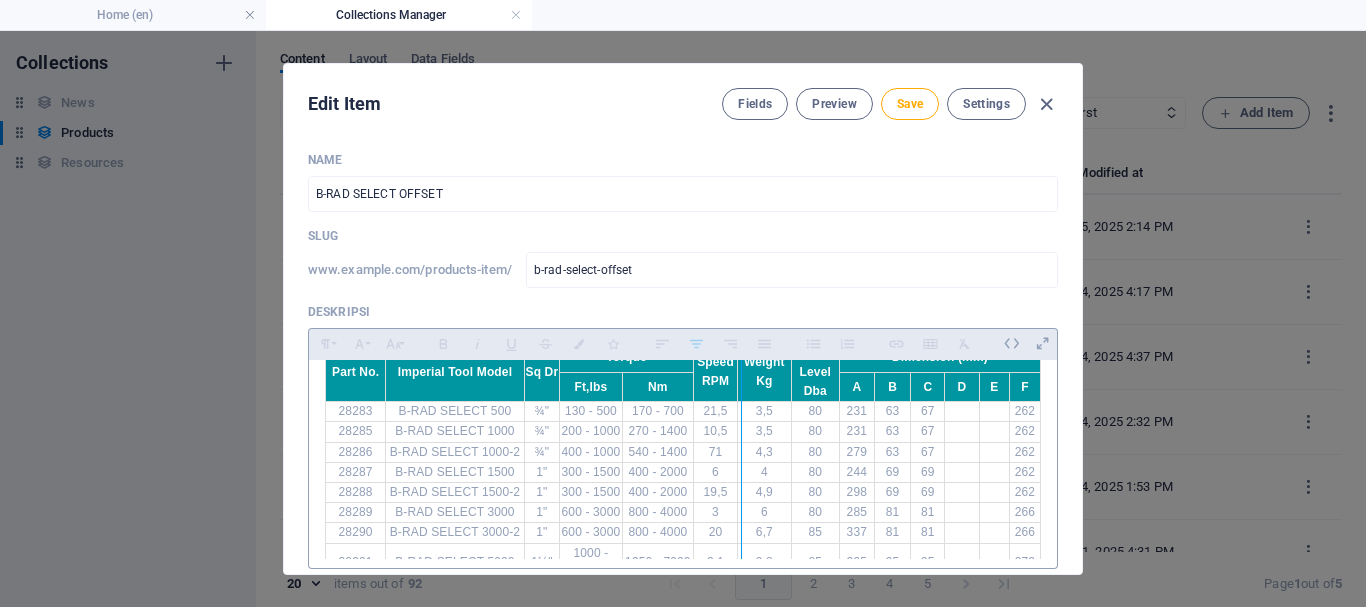 drag, startPoint x: 727, startPoint y: 396, endPoint x: 738, endPoint y: 396, distance: 11 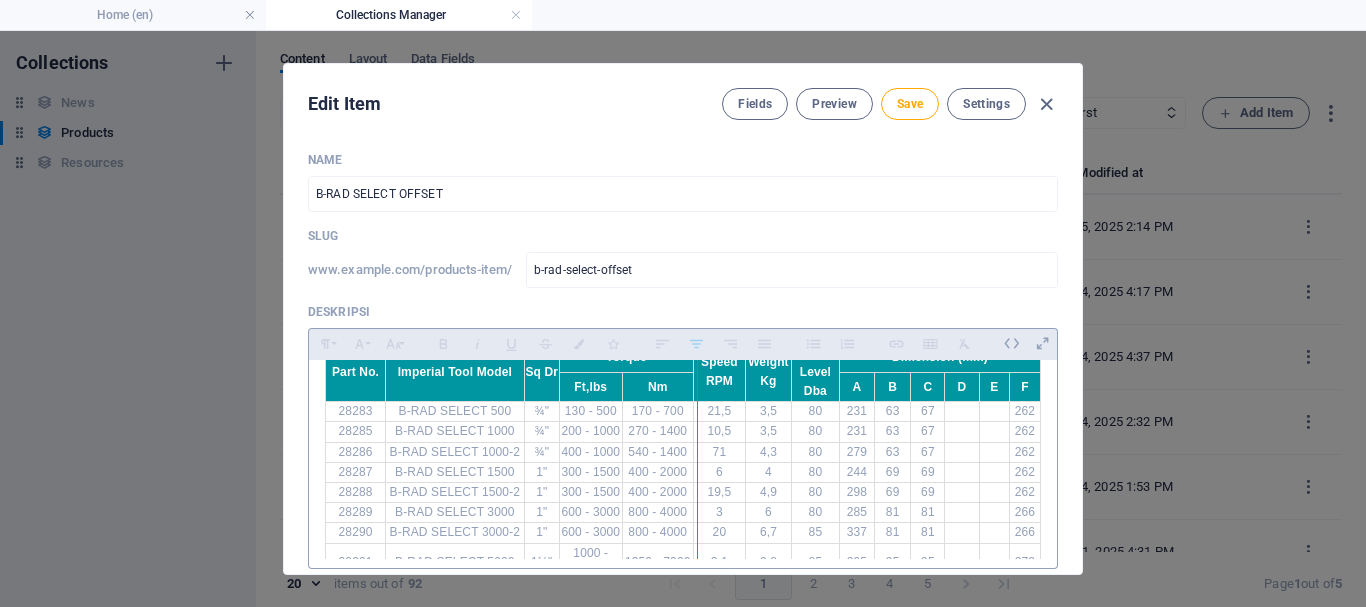 click at bounding box center (697, 462) 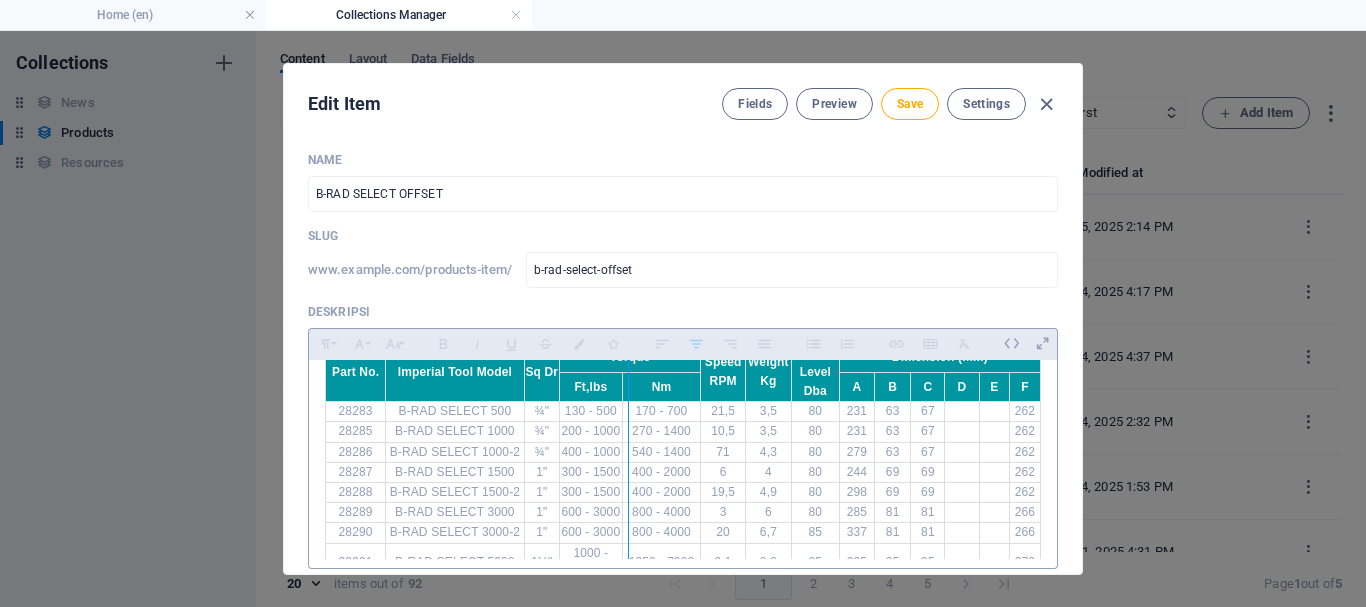 click at bounding box center [628, 462] 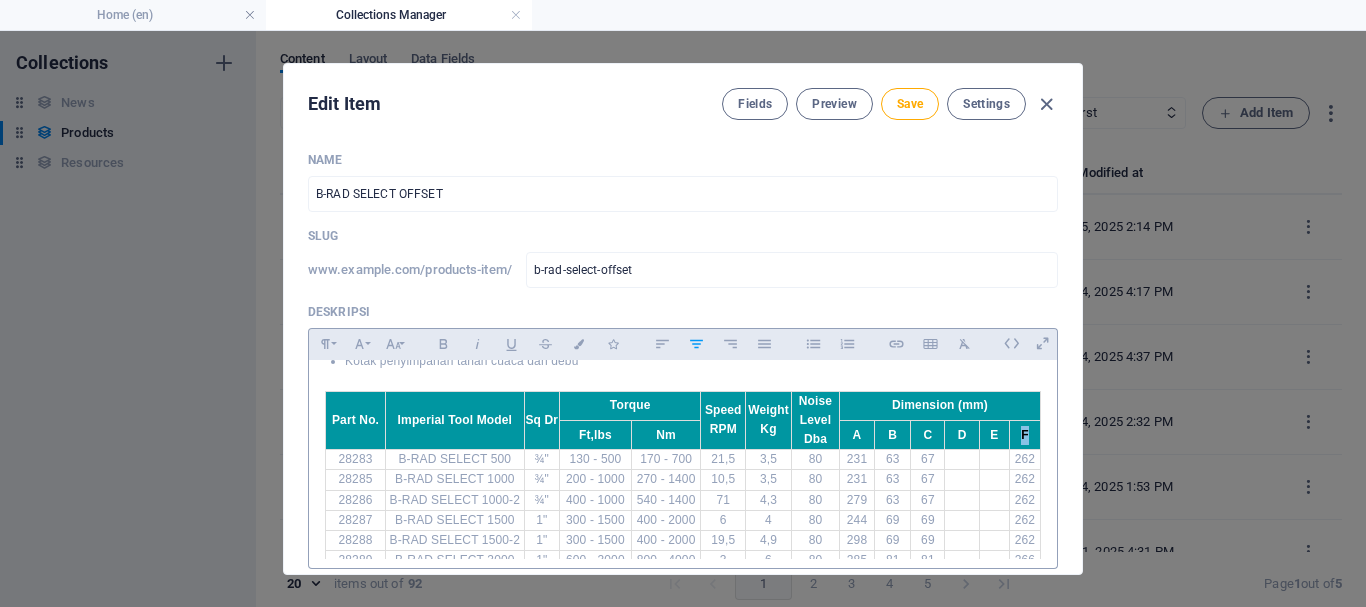 scroll, scrollTop: 572, scrollLeft: 0, axis: vertical 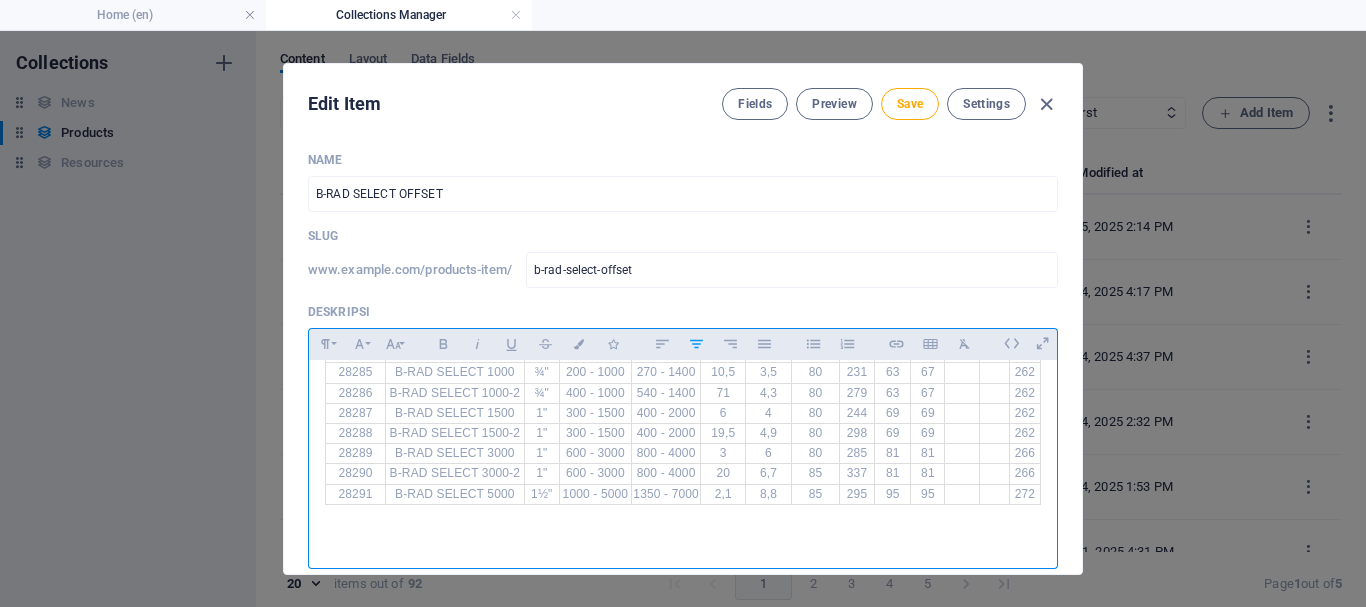 click on "28289" at bounding box center [356, 454] 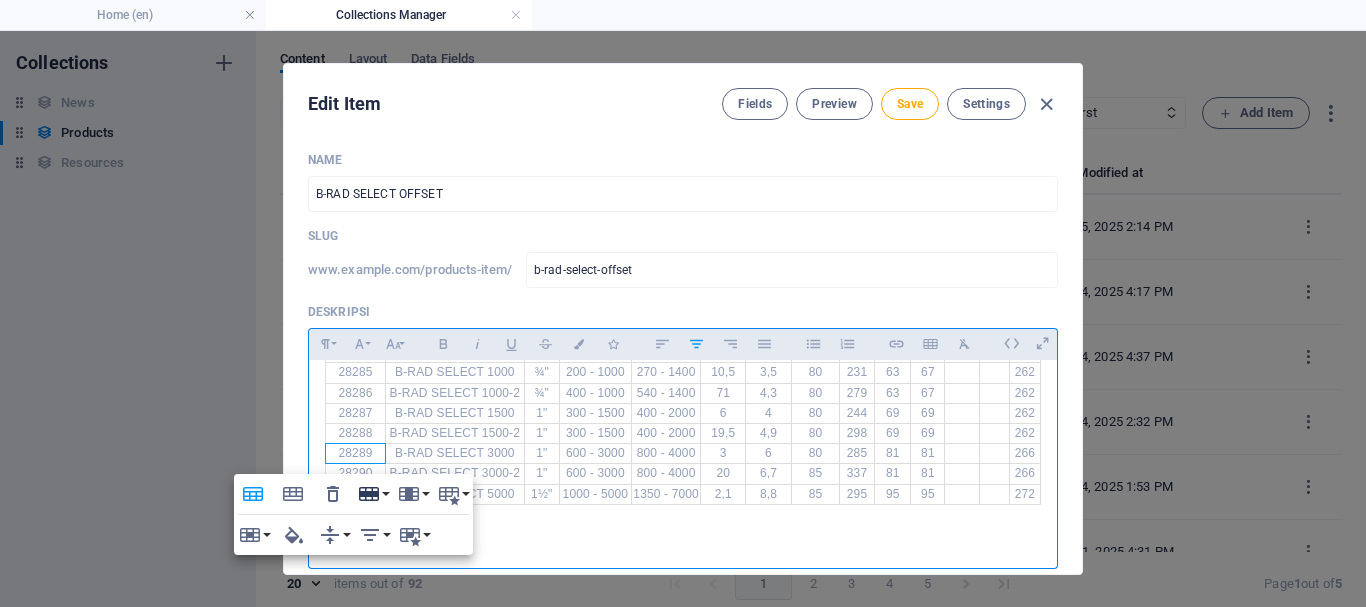 click on "Row" at bounding box center [373, 494] 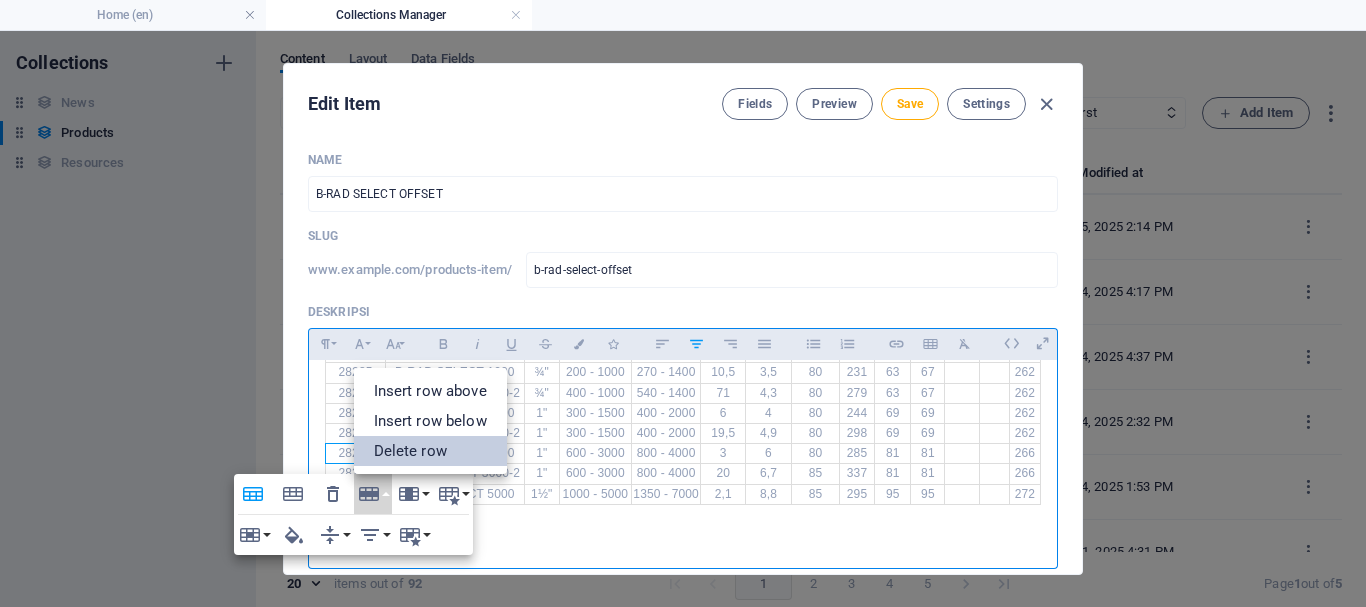 click on "Delete row" at bounding box center (430, 451) 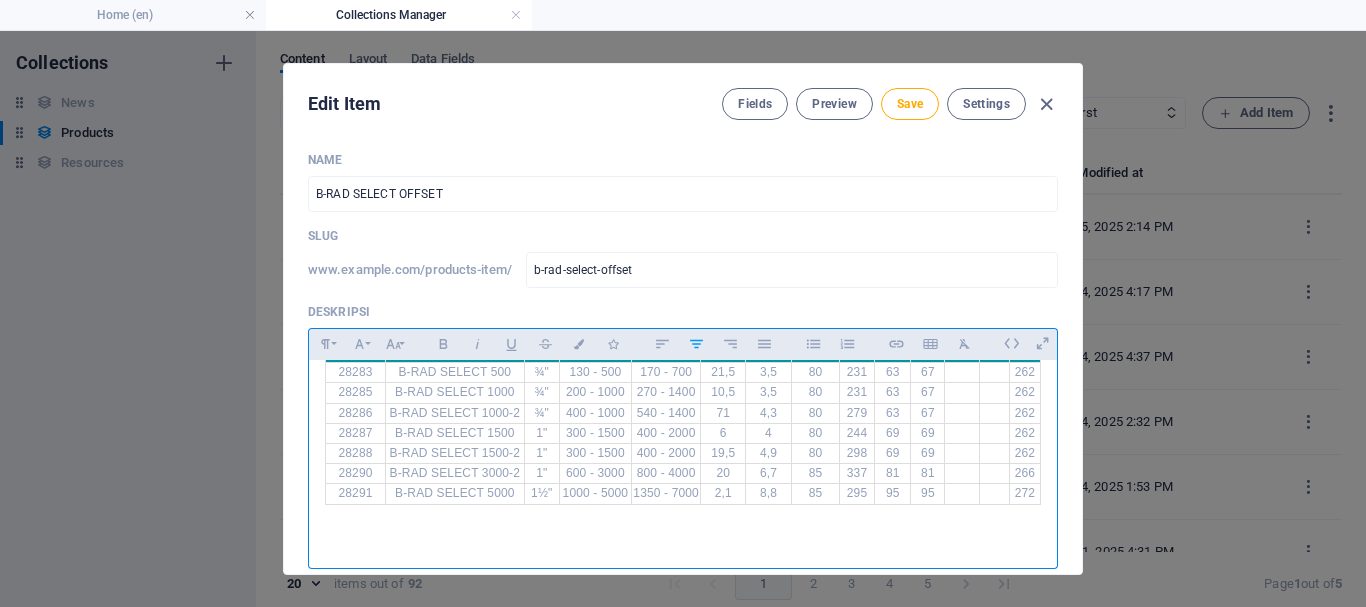 scroll, scrollTop: 552, scrollLeft: 0, axis: vertical 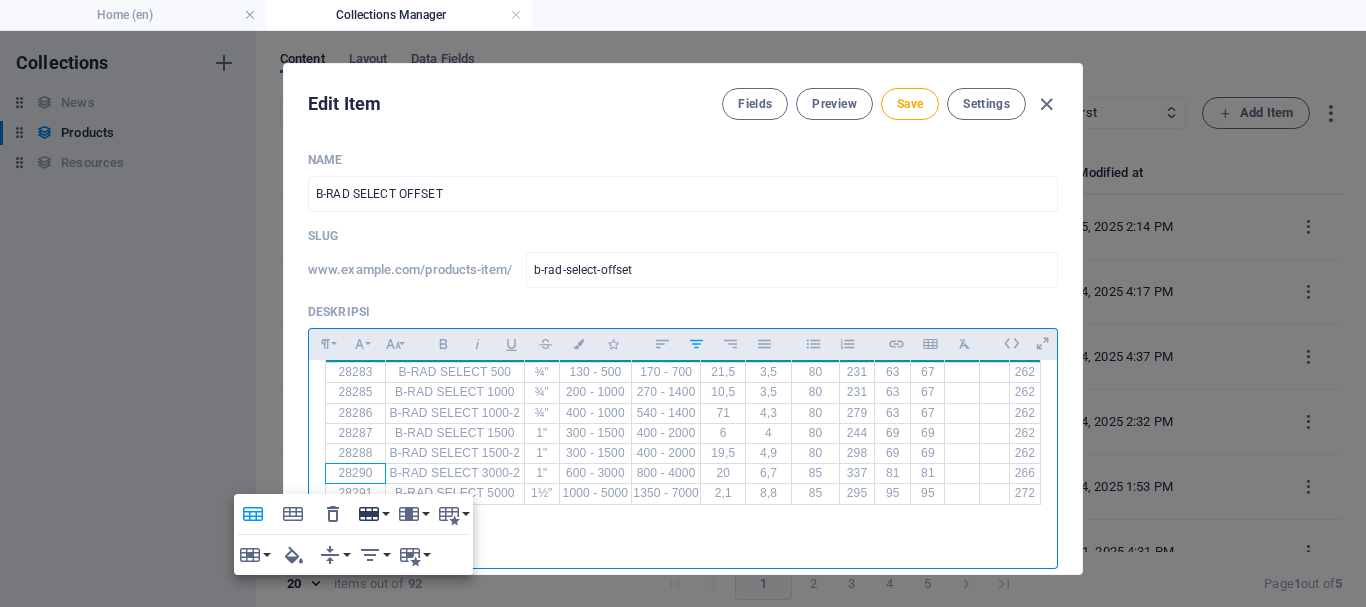click on "Row" at bounding box center (373, 514) 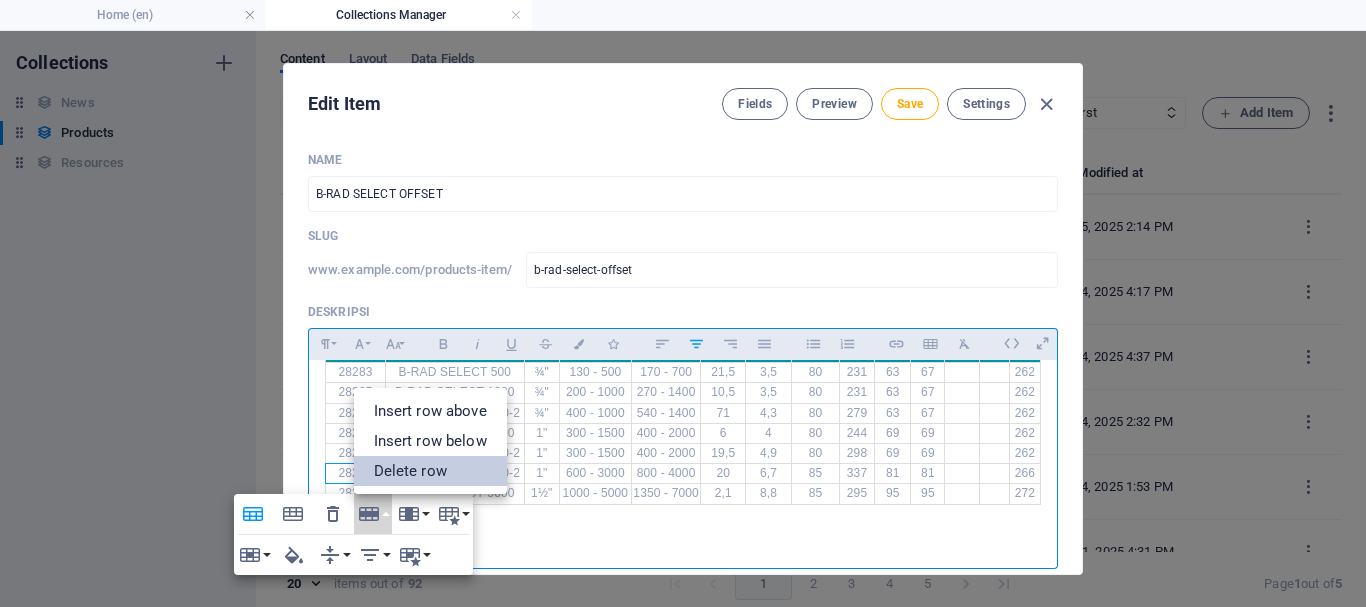 click on "Delete row" at bounding box center (430, 471) 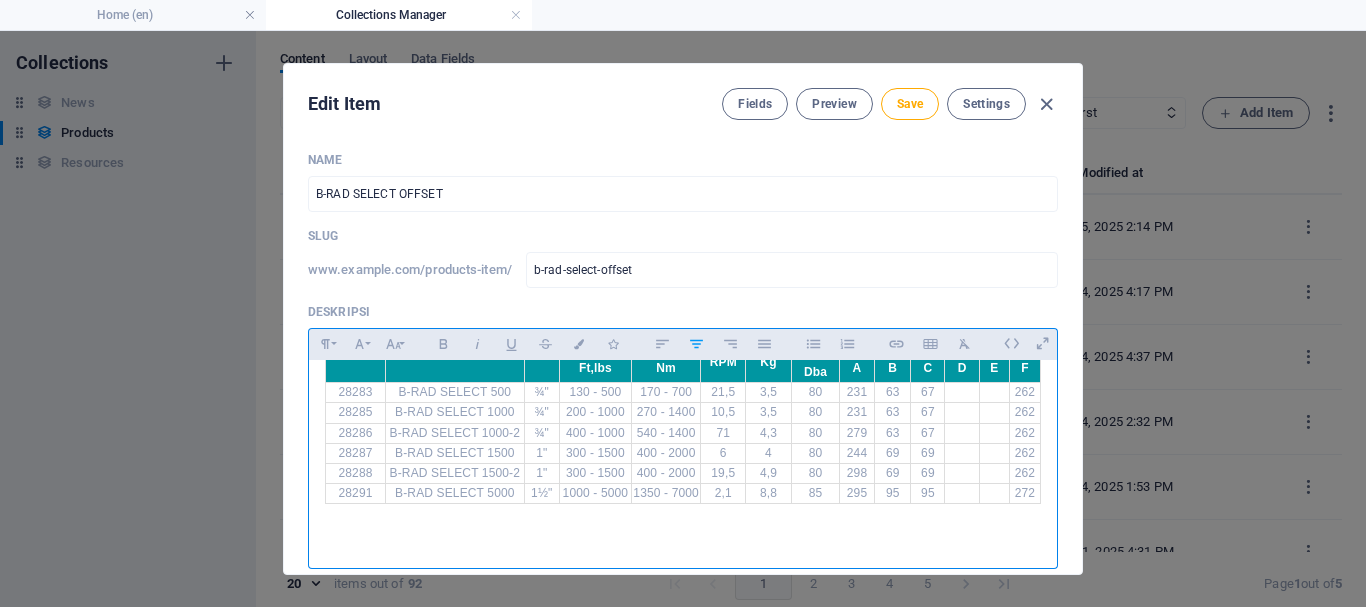 scroll, scrollTop: 532, scrollLeft: 0, axis: vertical 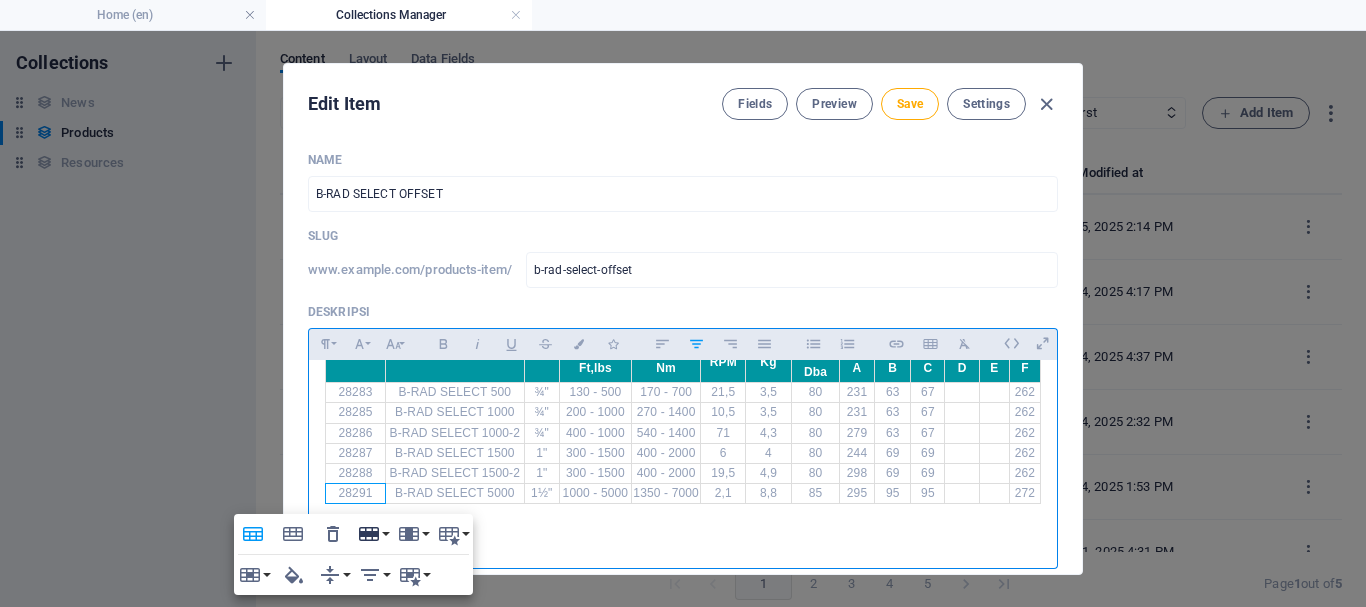 click on "Row" at bounding box center [373, 534] 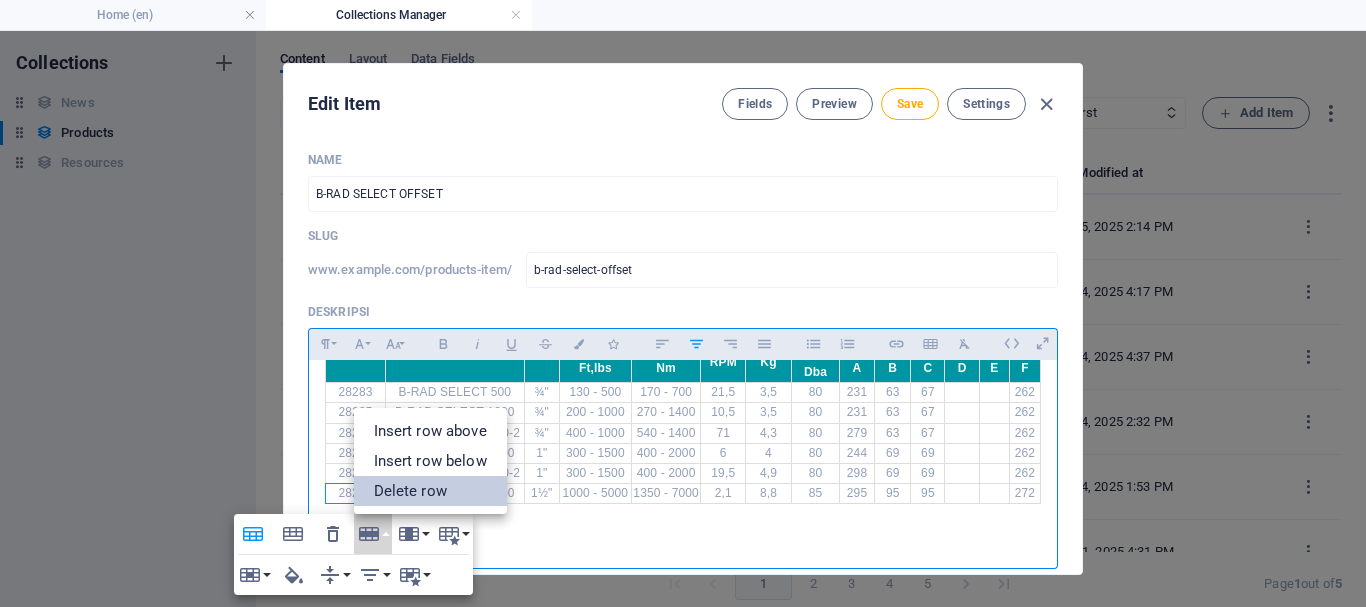 click on "Delete row" at bounding box center [430, 491] 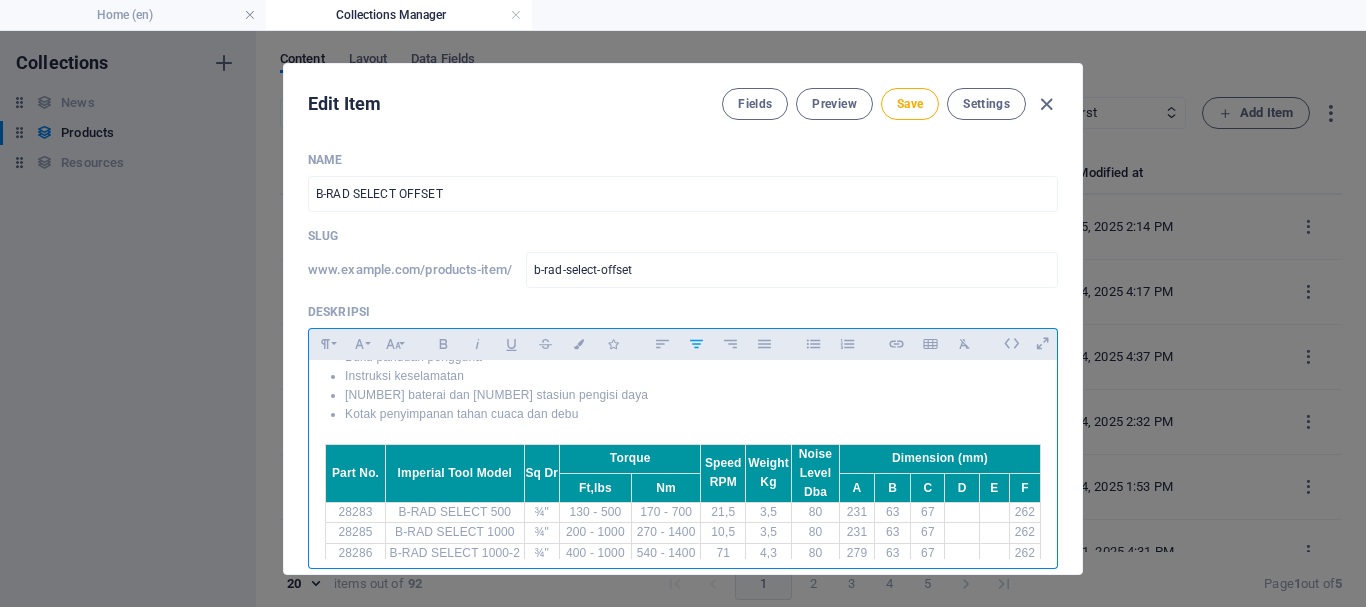 scroll, scrollTop: 512, scrollLeft: 0, axis: vertical 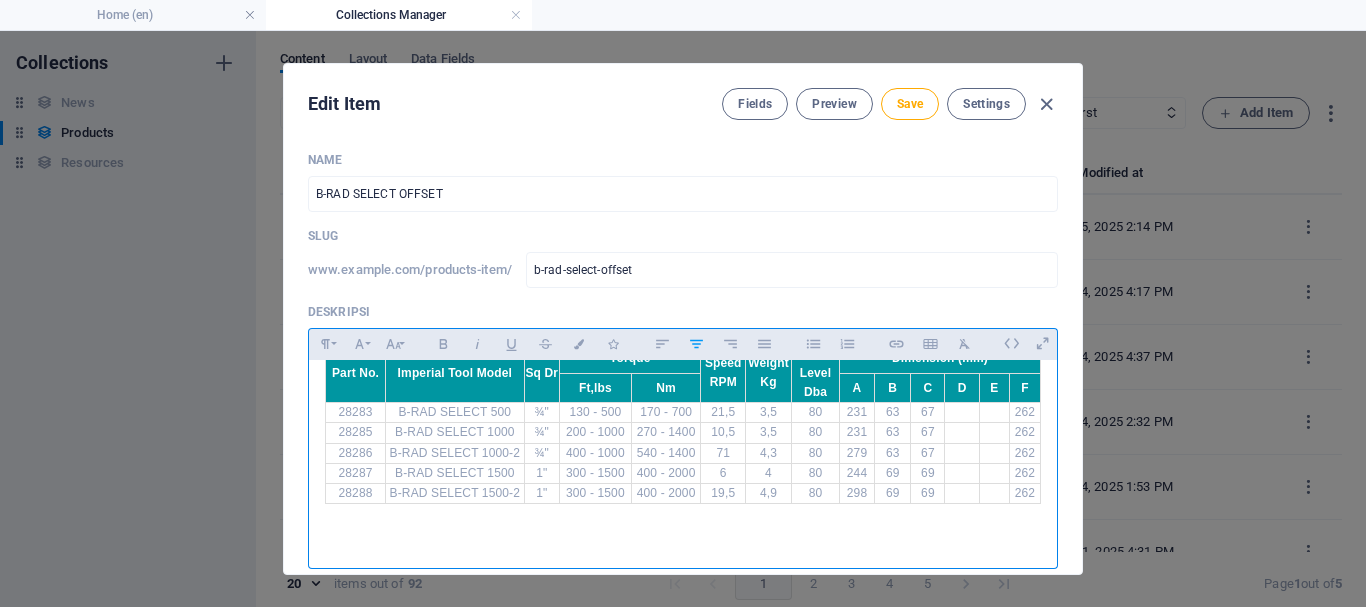 click on "28283" at bounding box center (356, 413) 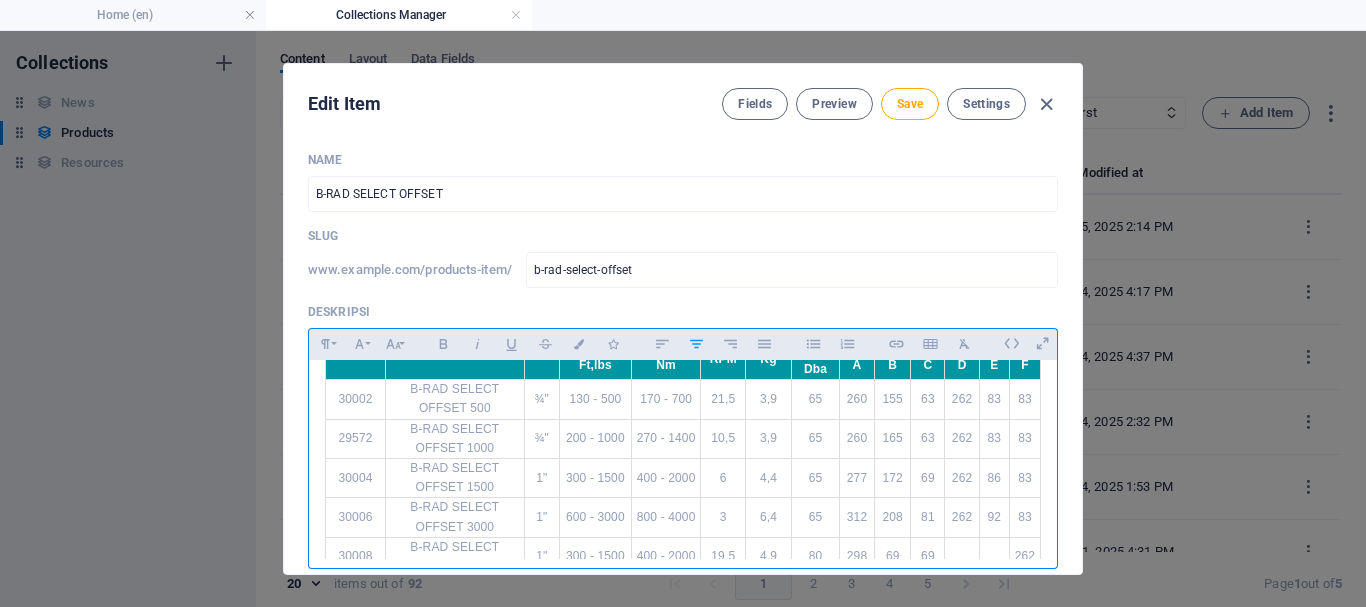 scroll, scrollTop: 549, scrollLeft: 0, axis: vertical 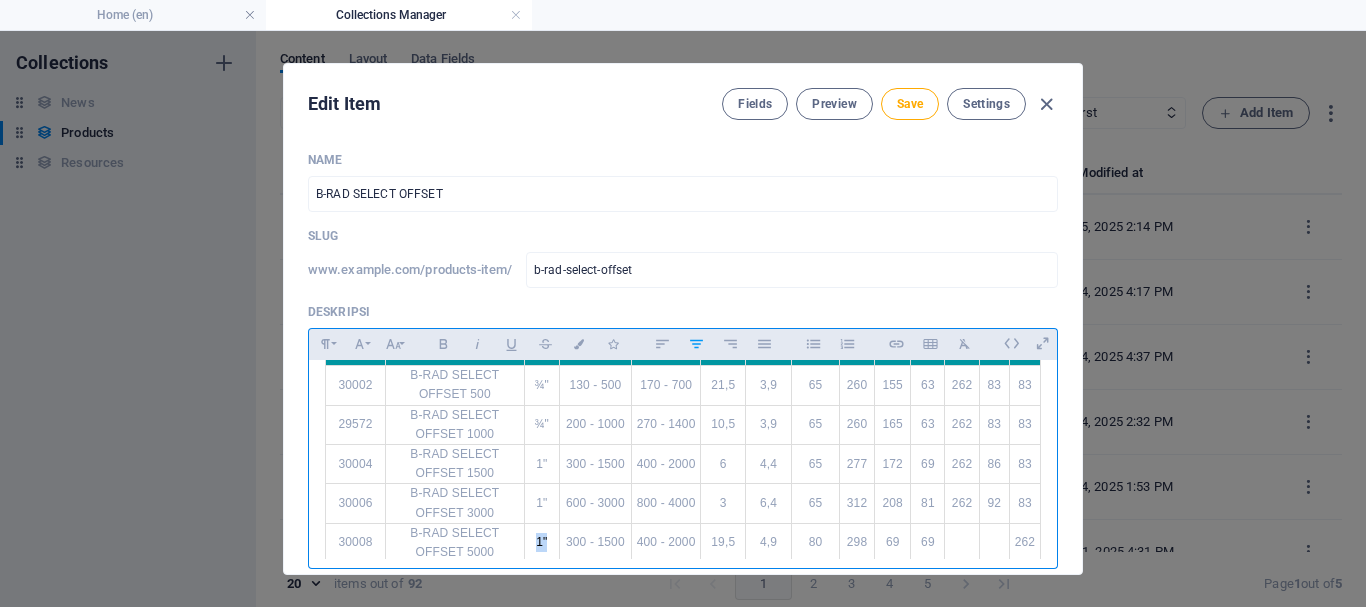 click on "1"" at bounding box center [541, 542] 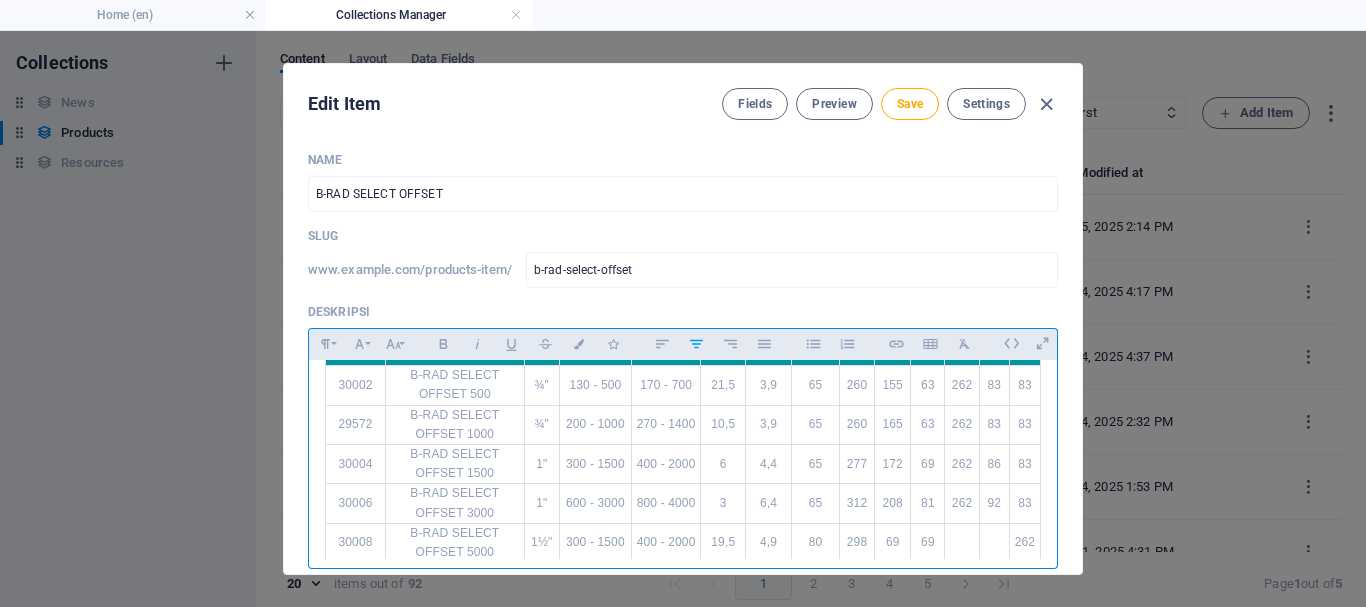 scroll, scrollTop: 0, scrollLeft: 9, axis: horizontal 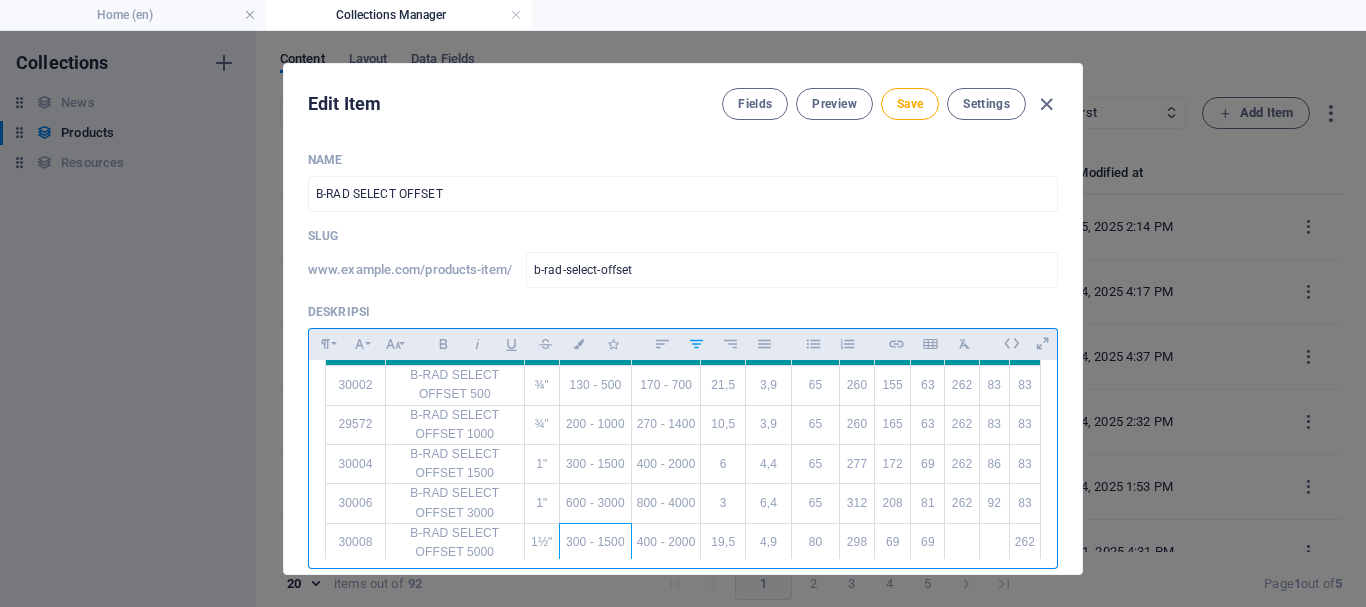 click on "300 - 1500" at bounding box center (595, 542) 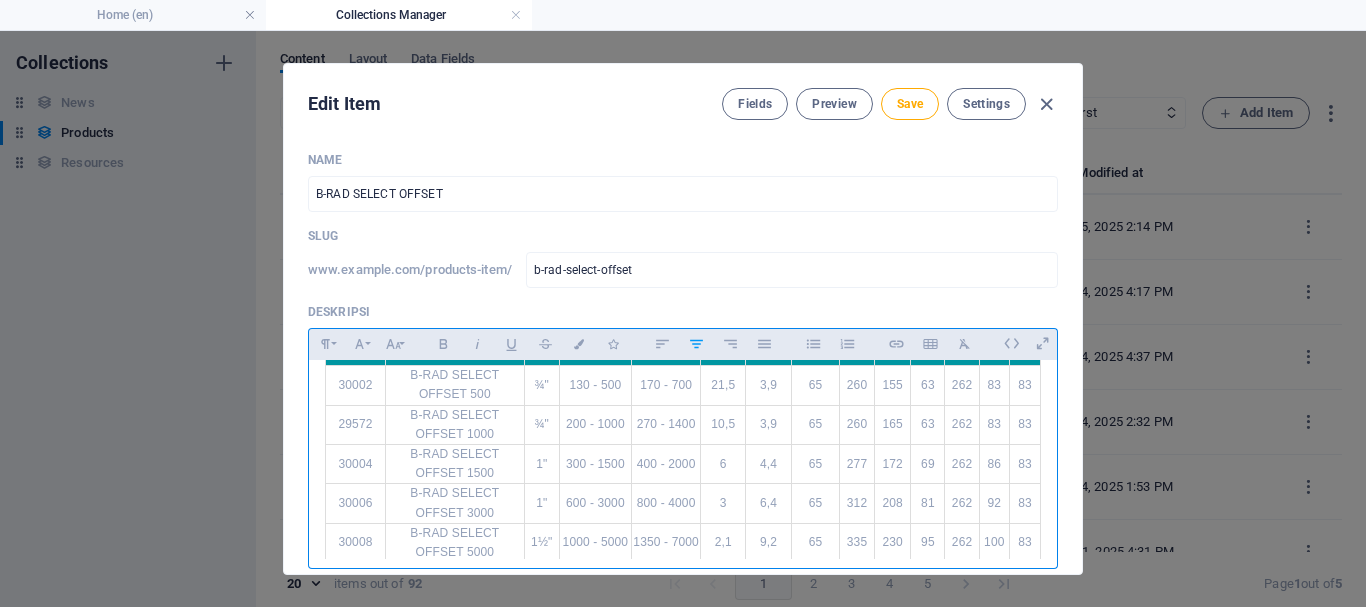 scroll, scrollTop: 608, scrollLeft: 0, axis: vertical 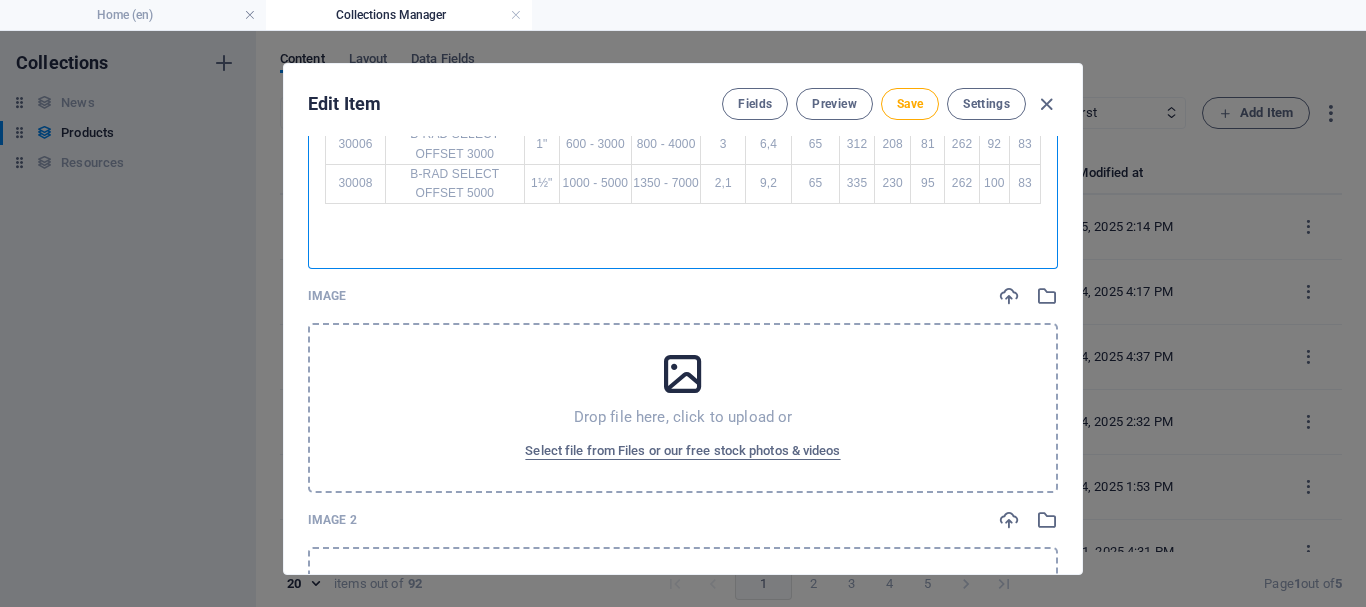 click on "Drop file here, click to upload or Select file from Files or our free stock photos & videos" at bounding box center (683, 408) 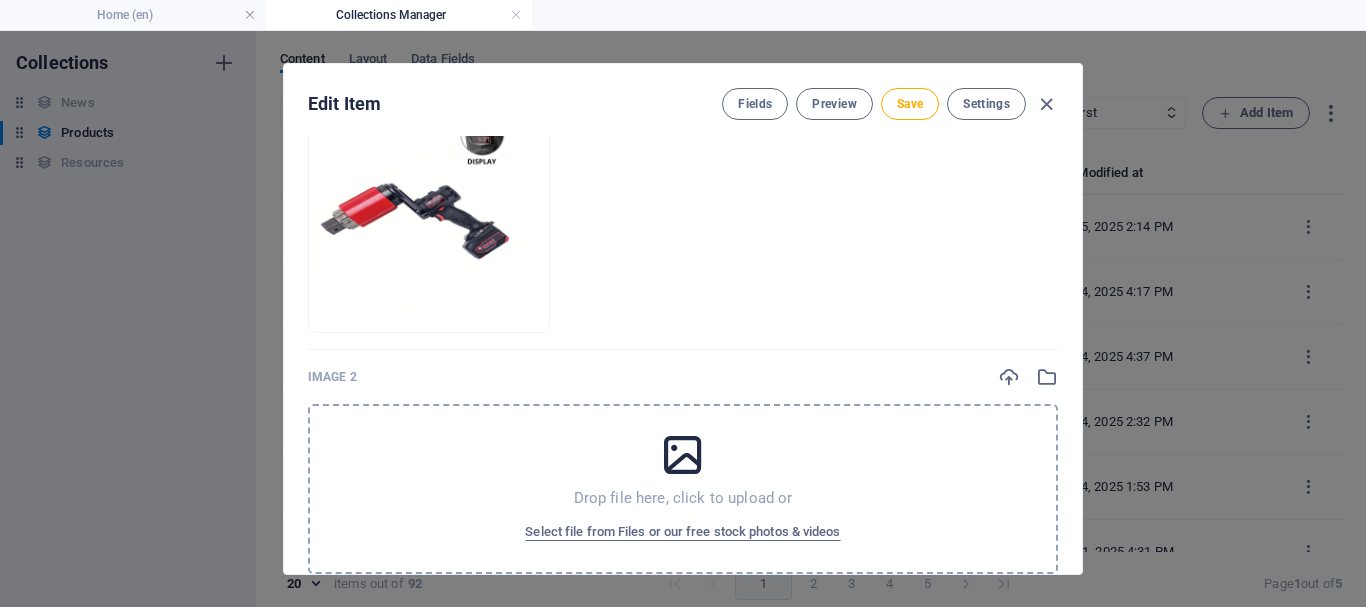 scroll, scrollTop: 600, scrollLeft: 0, axis: vertical 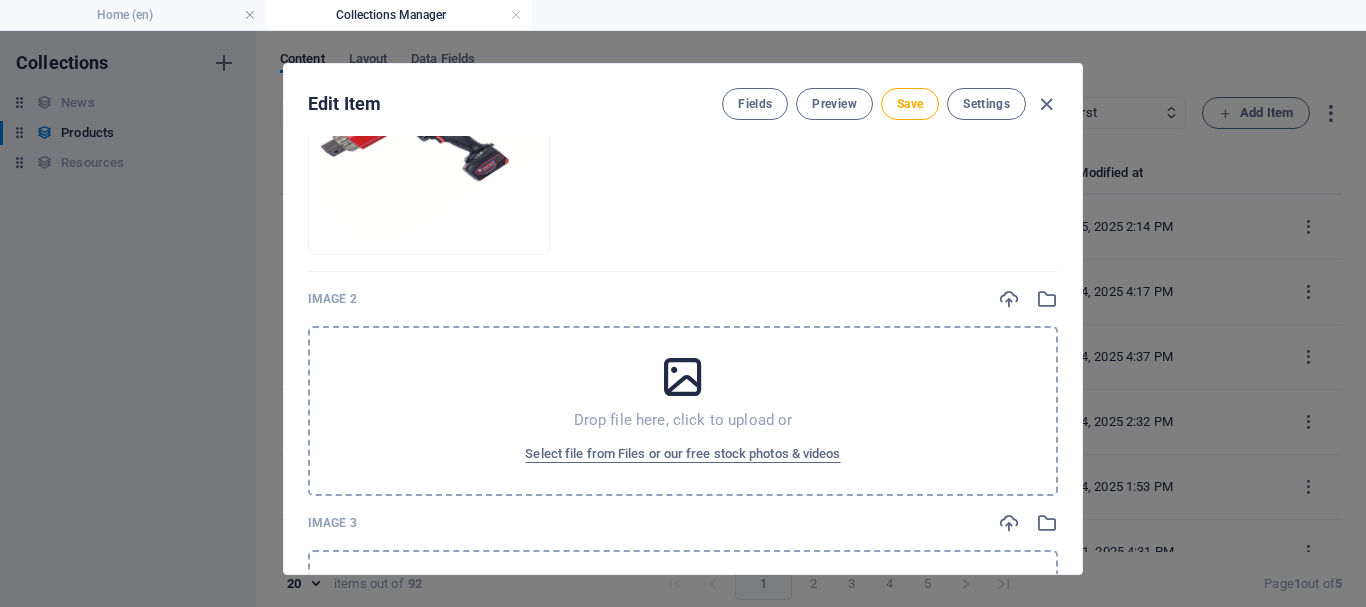 click on "Drop file here, click to upload or Select file from Files or our free stock photos & videos" at bounding box center (683, 411) 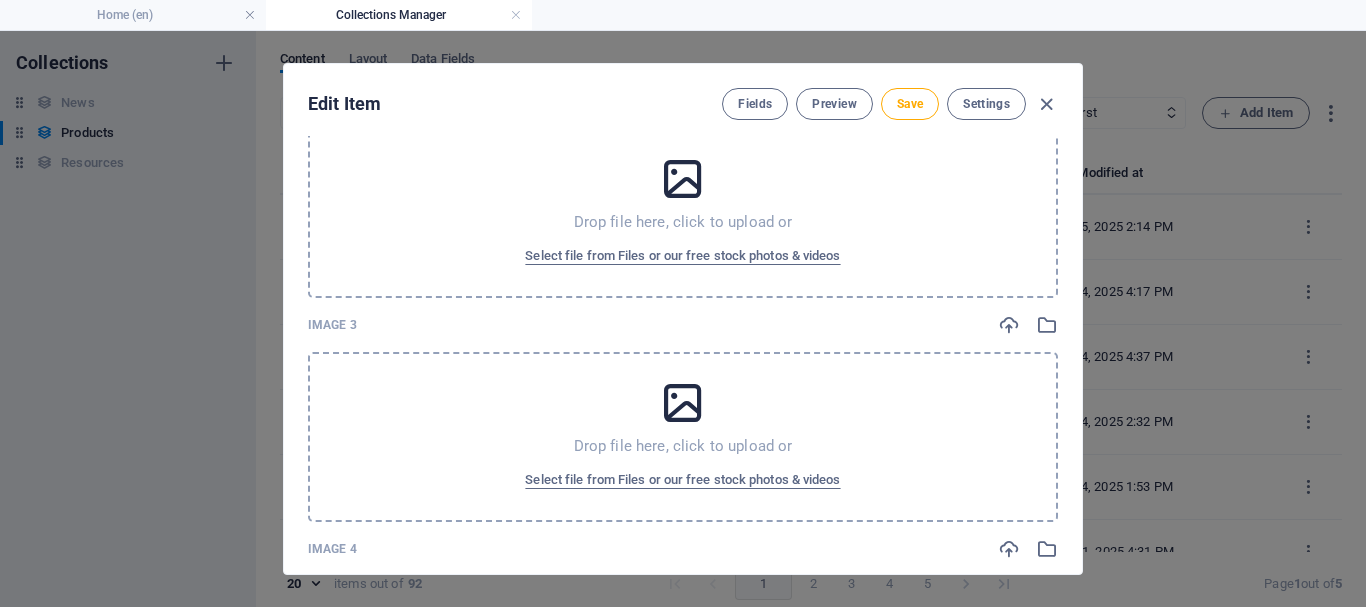 scroll, scrollTop: 800, scrollLeft: 0, axis: vertical 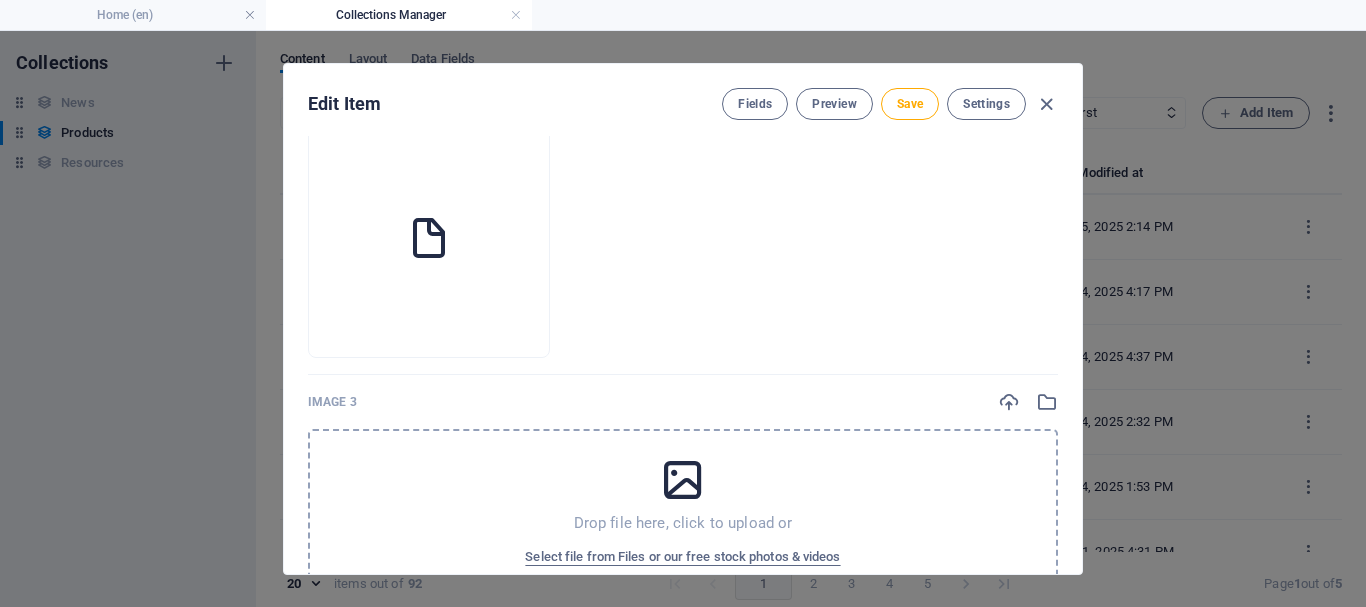 click on "Drop file here, click to upload or Select file from Files or our free stock photos & videos" at bounding box center [683, 514] 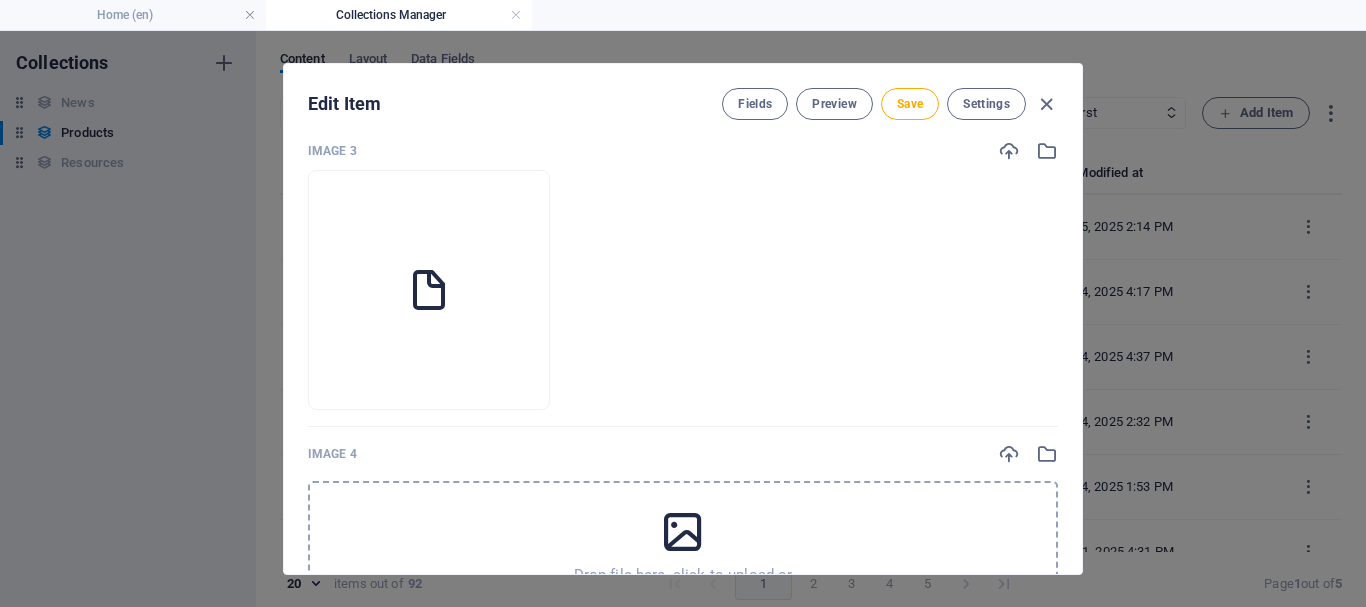 scroll, scrollTop: 1100, scrollLeft: 0, axis: vertical 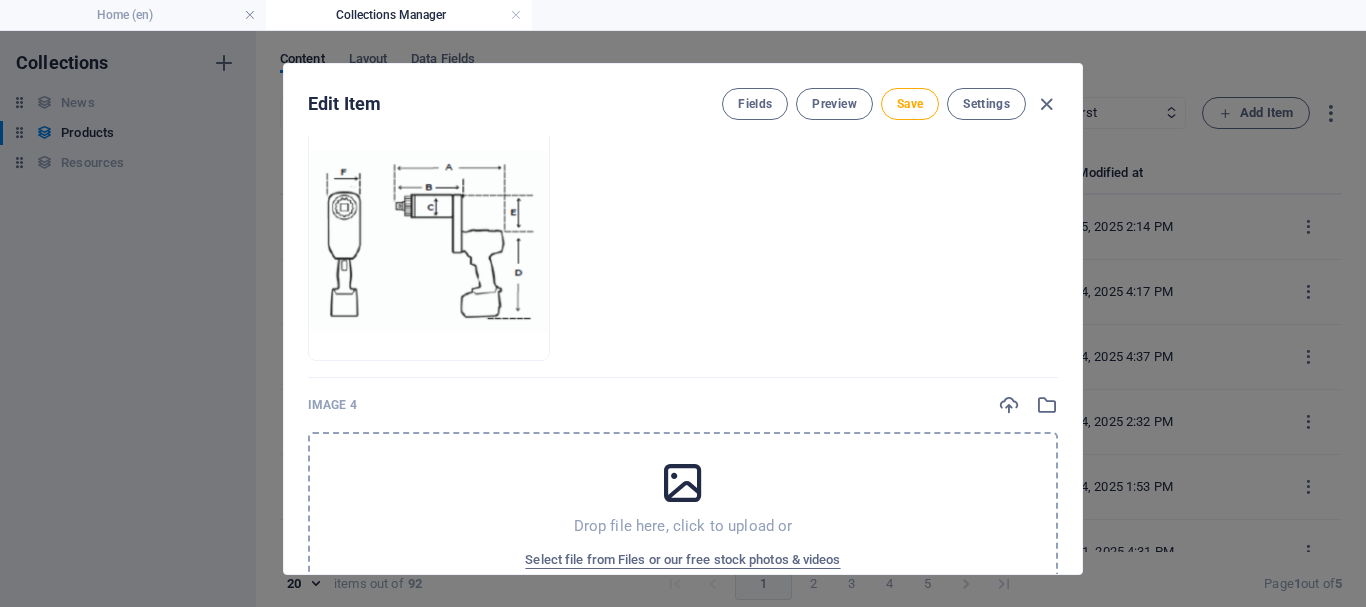 click on "Drop file here, click to upload or Select file from Files or our free stock photos & videos" at bounding box center (683, 517) 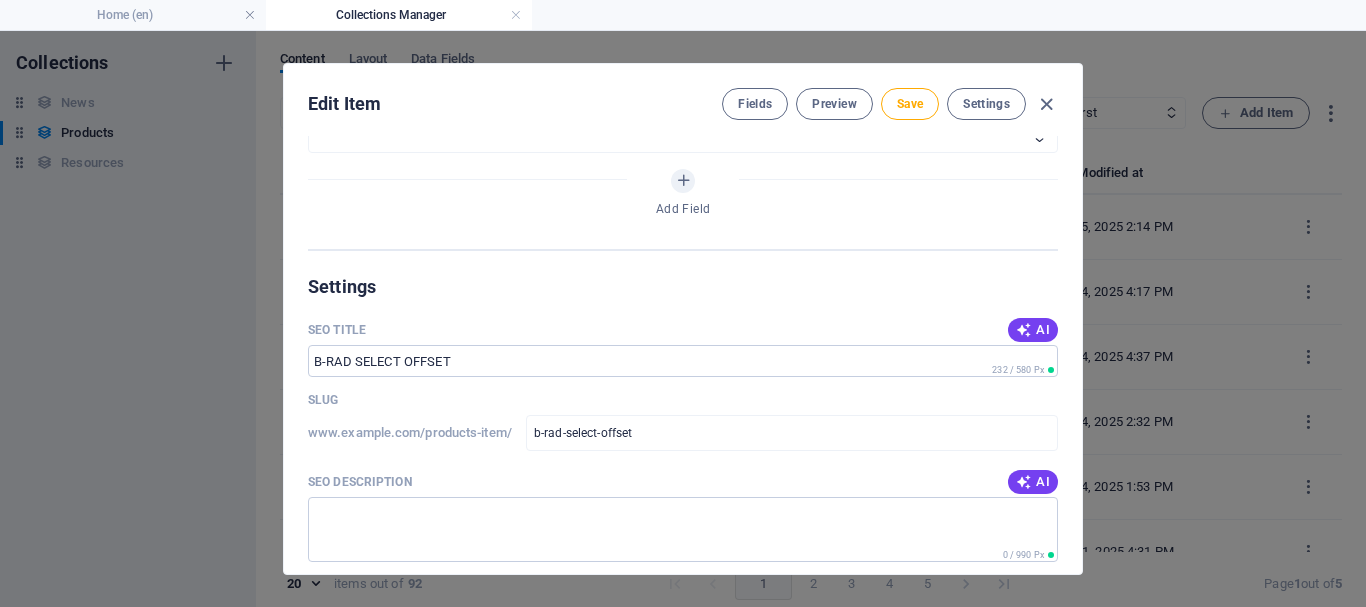 scroll, scrollTop: 1800, scrollLeft: 0, axis: vertical 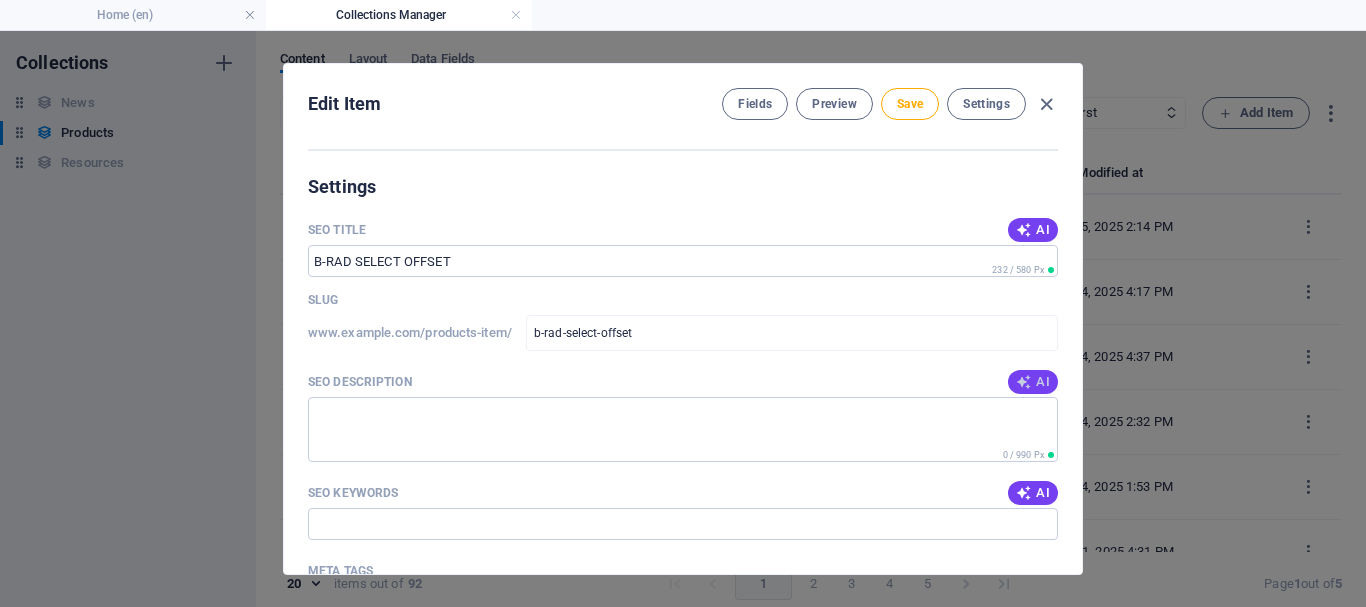 click at bounding box center [1024, 382] 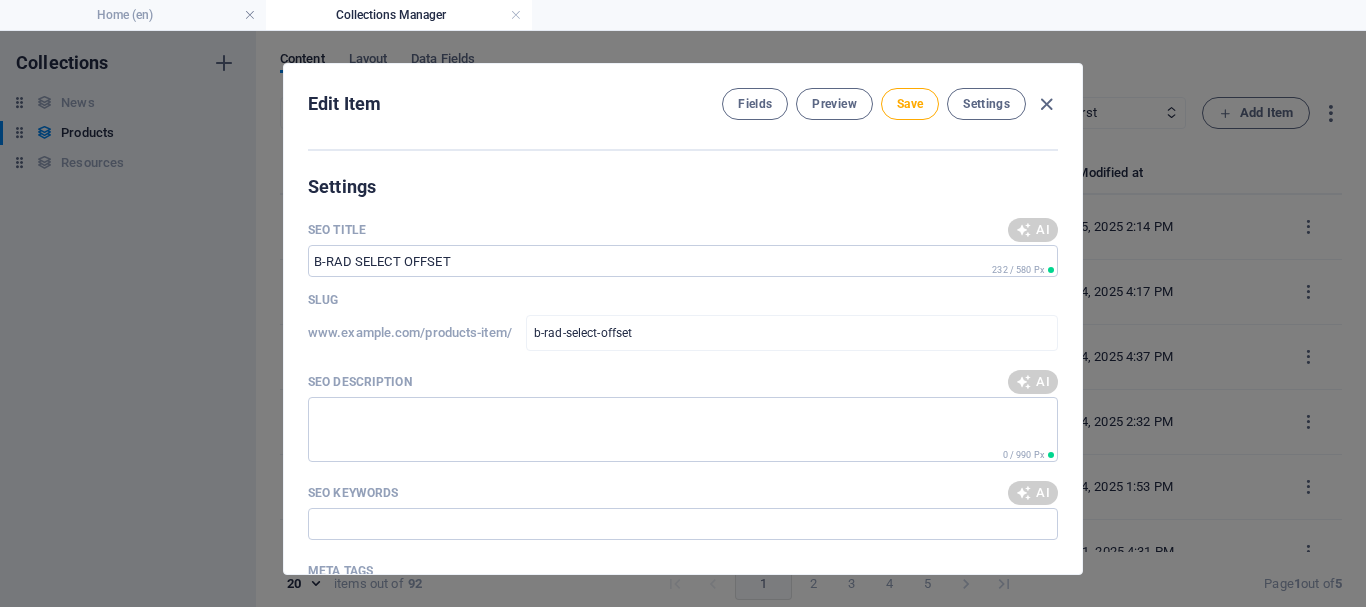type on "Discover the B-RAD Select Offset, a powerful battery tool for tight spaces, ideal for flange applications." 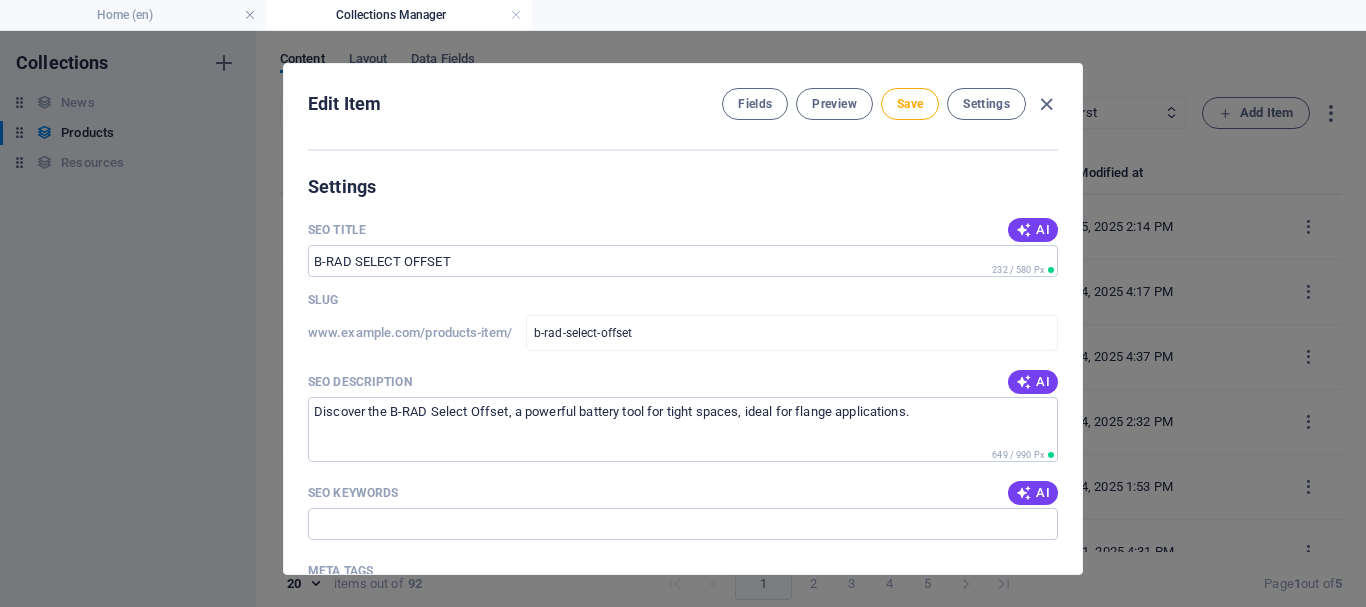 click on "AI" at bounding box center [1033, 493] 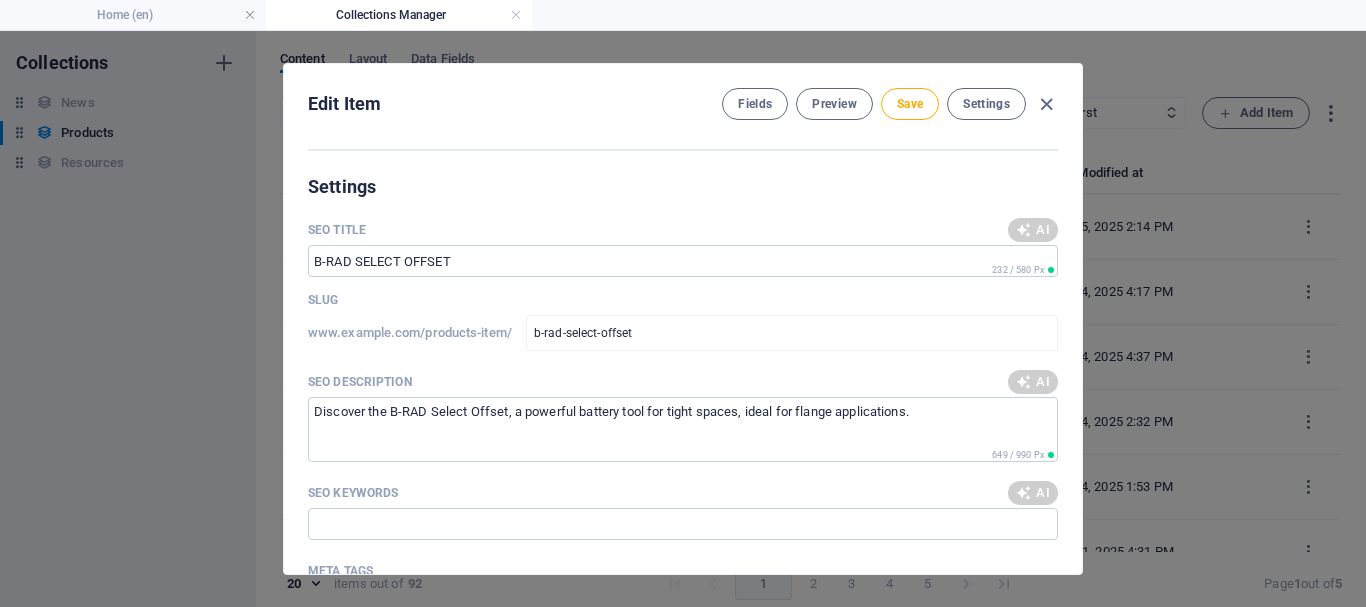 type on "B-RAD Select Offset, gearbox offset tool, battery-powered flange tool, digital torque setting, lithium-ion torque wrench, NEC Class 1 Div 2 certified tool" 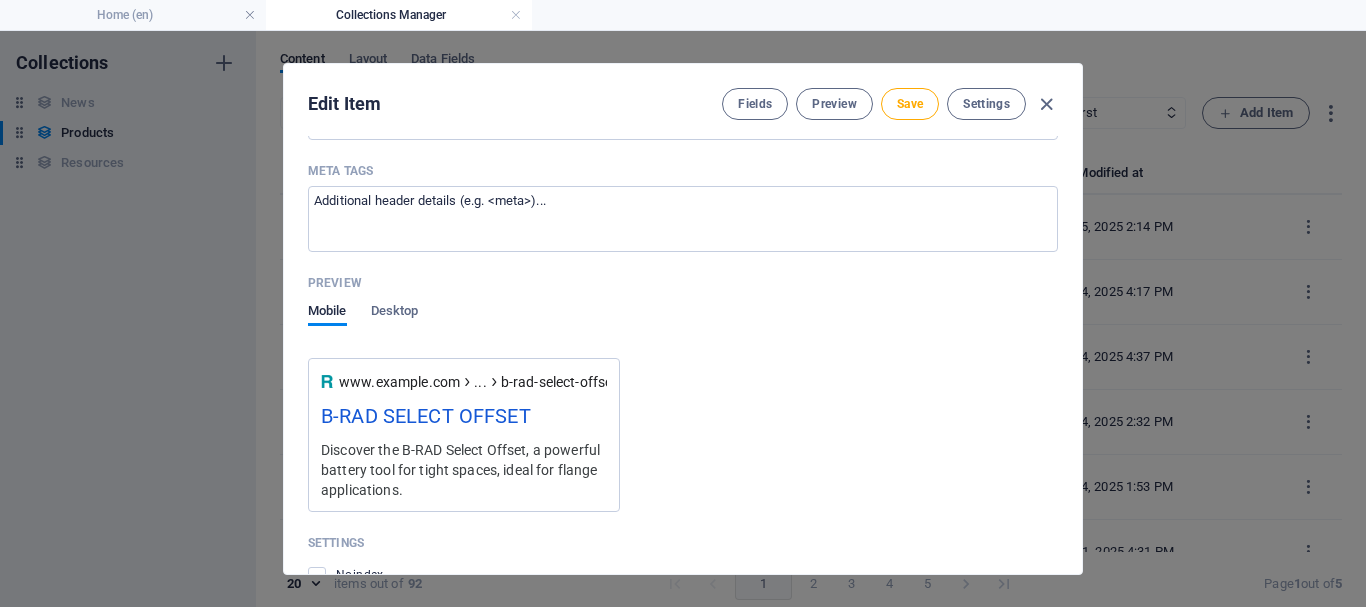 scroll, scrollTop: 1800, scrollLeft: 0, axis: vertical 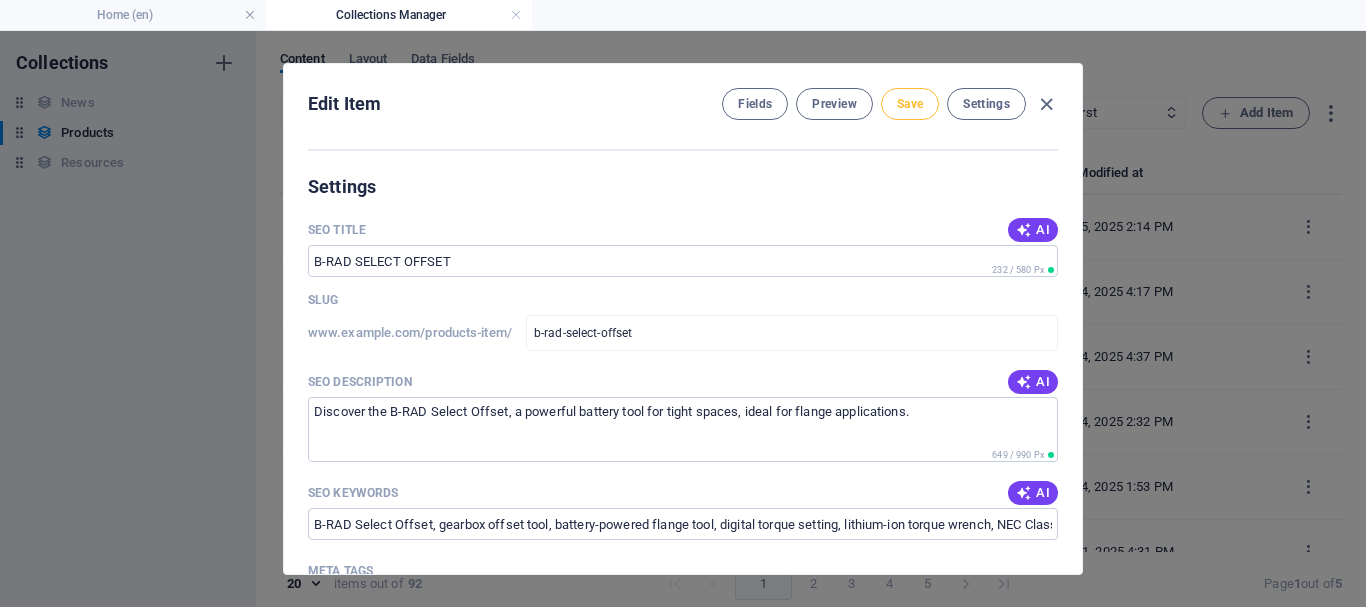 click on "Save" at bounding box center [910, 104] 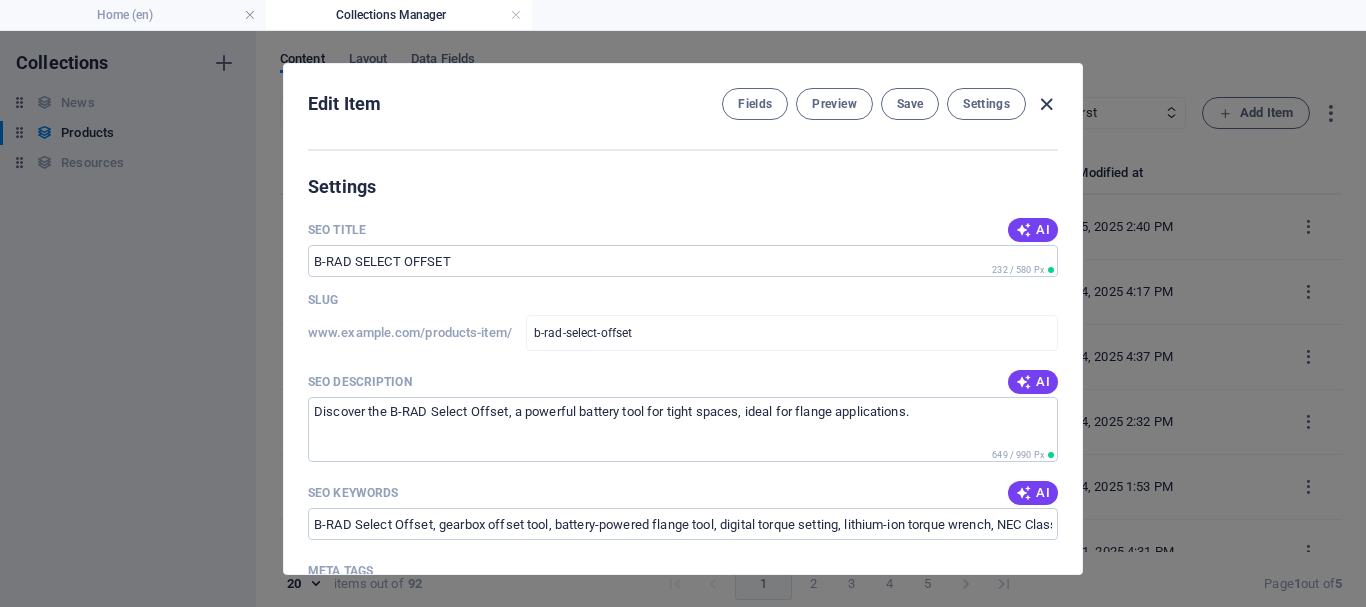 click at bounding box center (1046, 104) 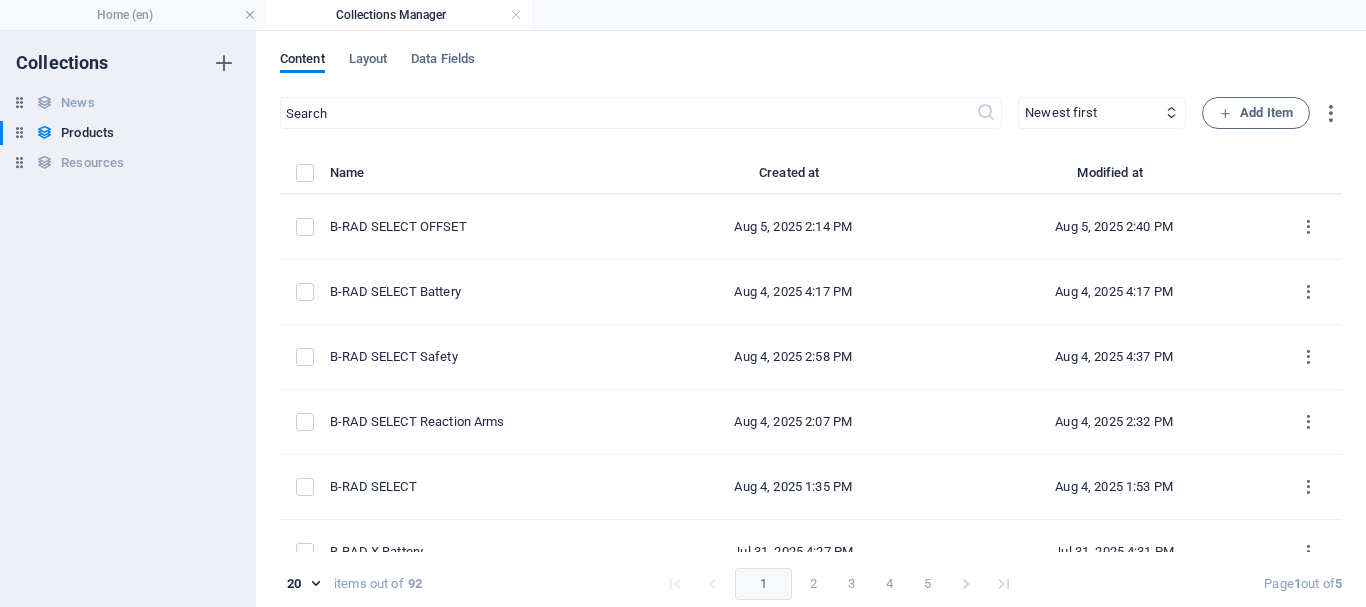 type on "b-rad-select-offset" 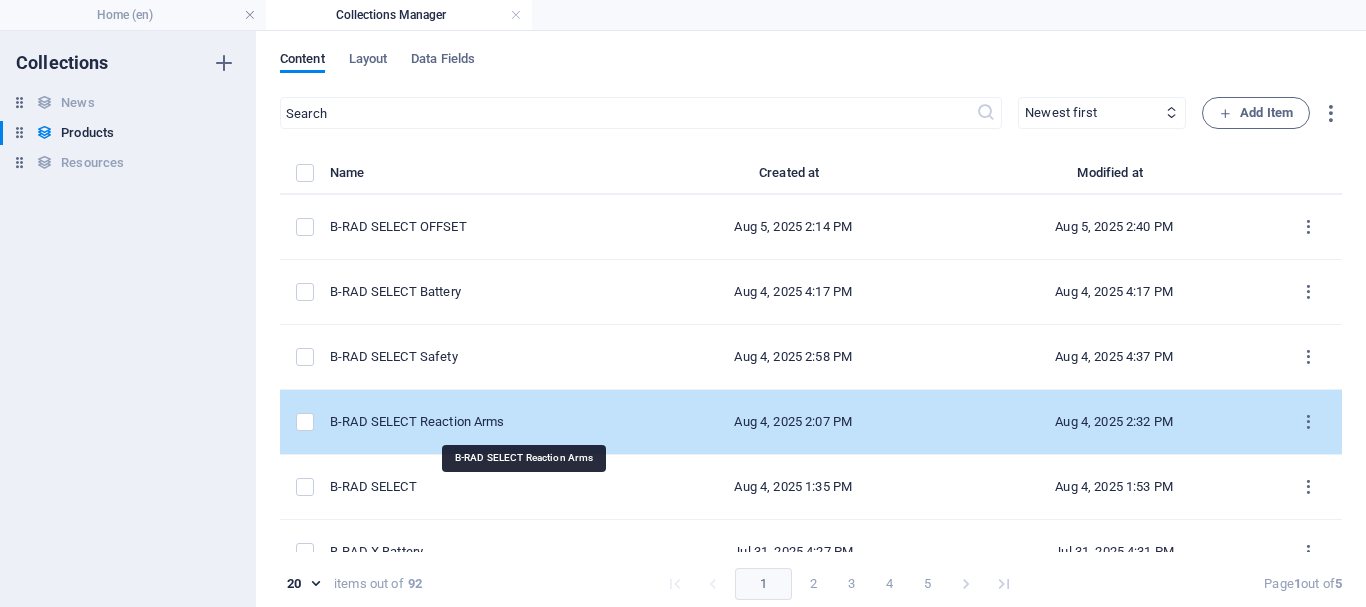 click on "B-RAD SELECT Reaction Arms" at bounding box center (473, 422) 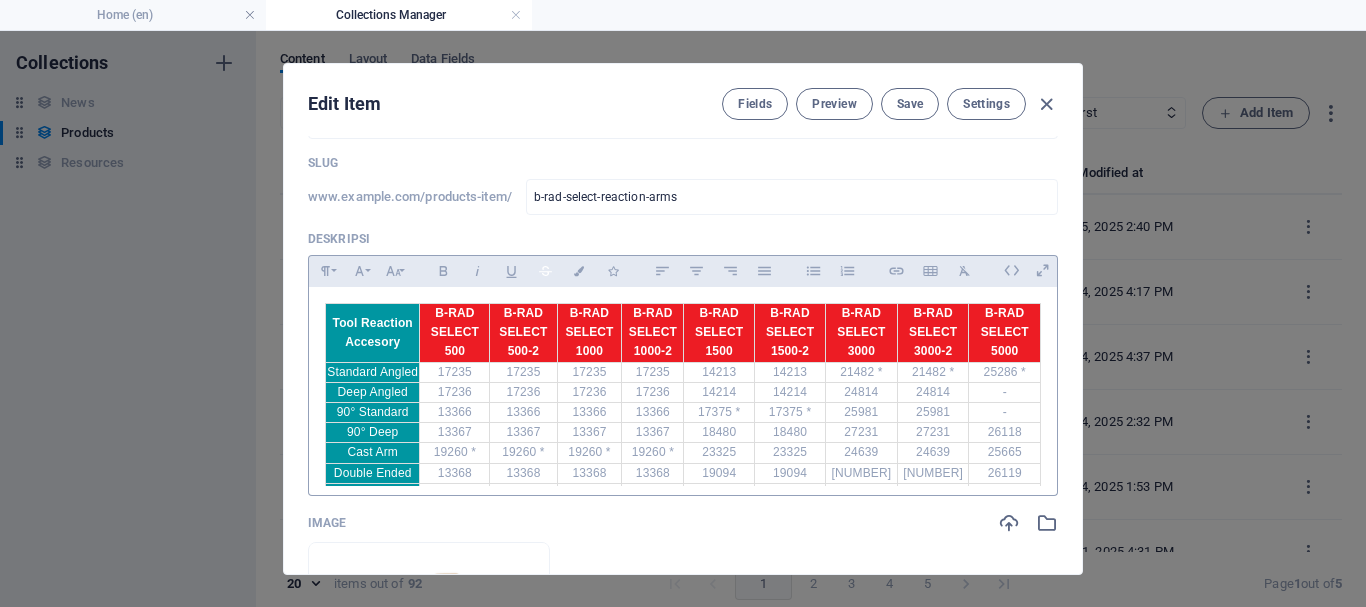 scroll, scrollTop: 100, scrollLeft: 0, axis: vertical 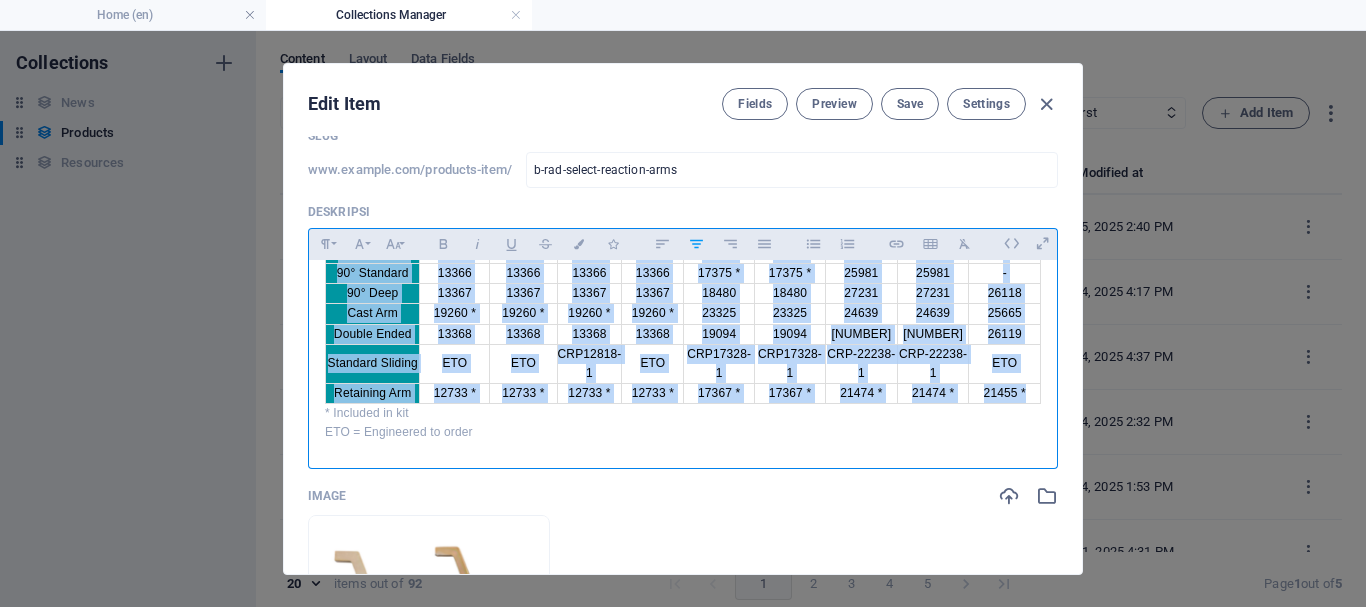 drag, startPoint x: 320, startPoint y: 293, endPoint x: 1022, endPoint y: 399, distance: 709.95776 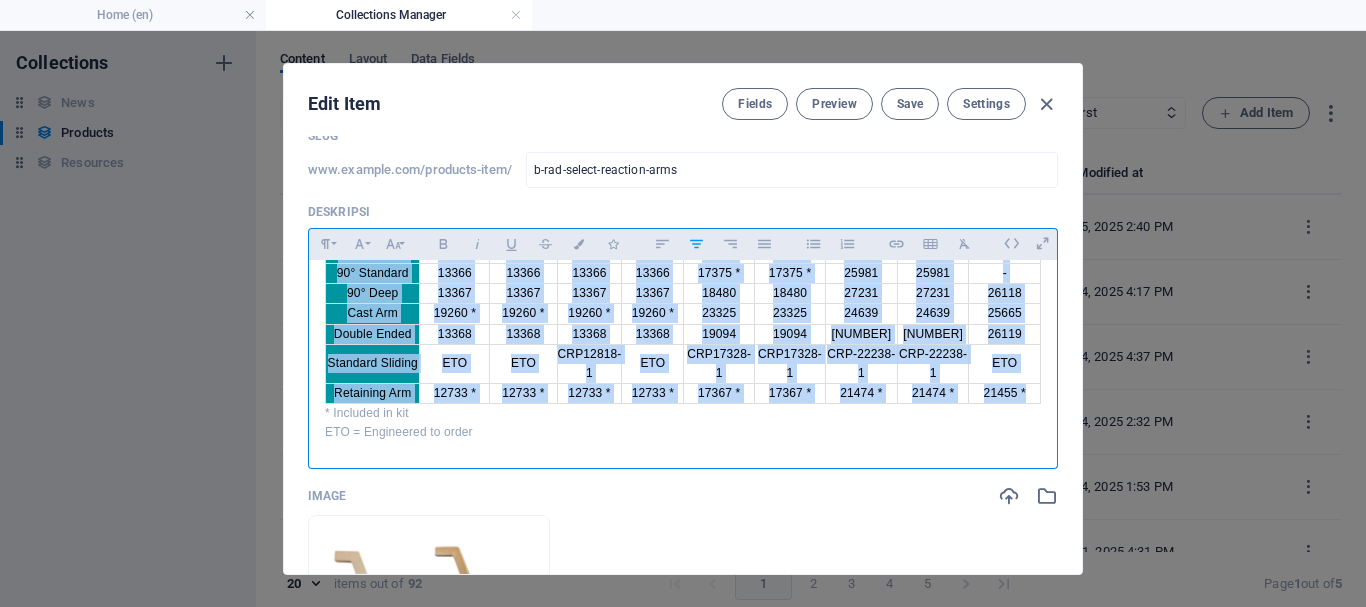 copy on "Tool Reaction Accesory B-RAD SELECT 500 B-RAD SELECT 500-2 B-RAD SELECT 1000 B-RAD SELECT 1000-2 B-RAD SELECT 1500 B-RAD SELECT 1500-2 B-RAD SELECT 3000 B-RAD SELECT 3000-2 B-RAD SELECT 5000 Standard Angled [NUMBER] [NUMBER] [NUMBER] [NUMBER] [NUMBER] [NUMBER] [NUMBER] [NUMBER] * [NUMBER] Deep Angled [NUMBER] [NUMBER] [NUMBER] [NUMBER] [NUMBER] [NUMBER] [NUMBER] [NUMBER] - 90° Standard [NUMBER] [NUMBER] [NUMBER] [NUMBER] [NUMBER] * [NUMBER] * [NUMBER] [NUMBER] - 90° Deep [NUMBER] [NUMBER] [NUMBER] [NUMBER] [NUMBER] [NUMBER] [NUMBER] [NUMBER] Cast Arm [NUMBER] * [NUMBER] * [NUMBER] * [NUMBER] * [NUMBER] [NUMBER] [NUMBER] [NUMBER] [NUMBER] Double Ended [NUMBER] [NUMBER] [NUMBER] [NUMBER] [NUMBER] [NUMBER] [NUMBER] [NUMBER] [NUMBER] Standard Sliding ETO ETO CRP[NUMBER]-[NUMBER] ETO CRP[NUMBER]-[NUMBER] CRP-[NUMBER]-[NUMBER] CRP-[NUMBER]-[NUMBER] ETO Retaining Arm [NUMBER] * [NUMBER] * [NUMBER] * [NUMBER] * [NUMBER] * [NUMBER] * [NUMBER] * [NUMBER] * [NUMBER] *" 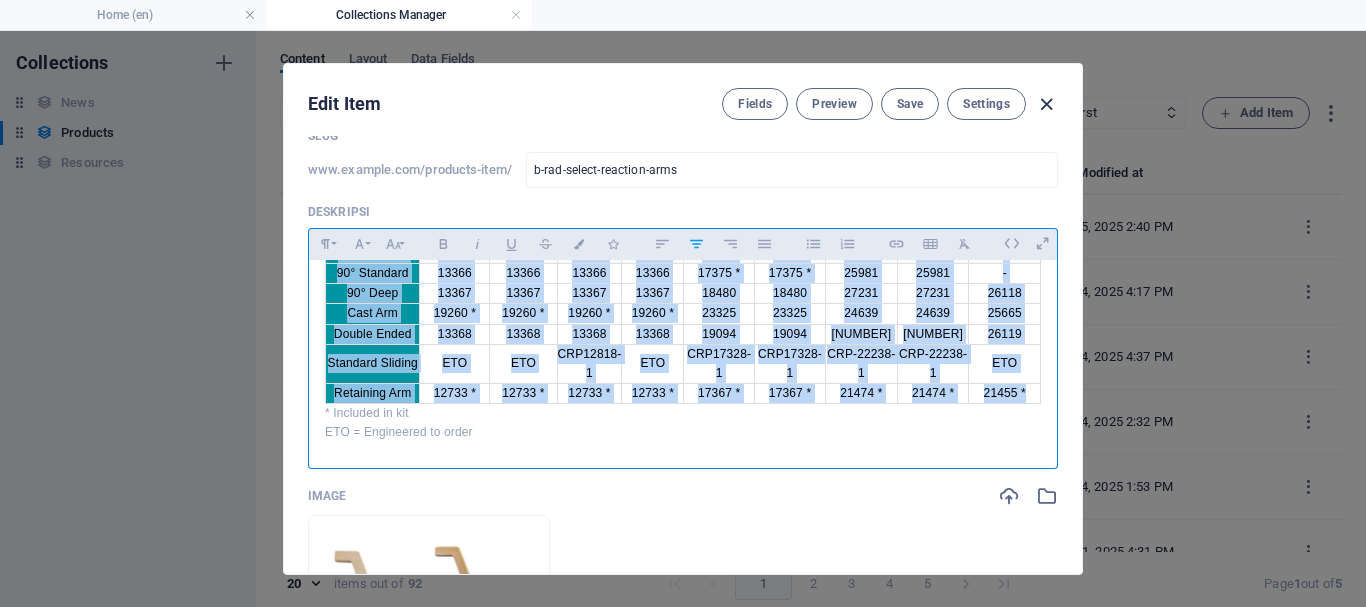 click at bounding box center [1046, 104] 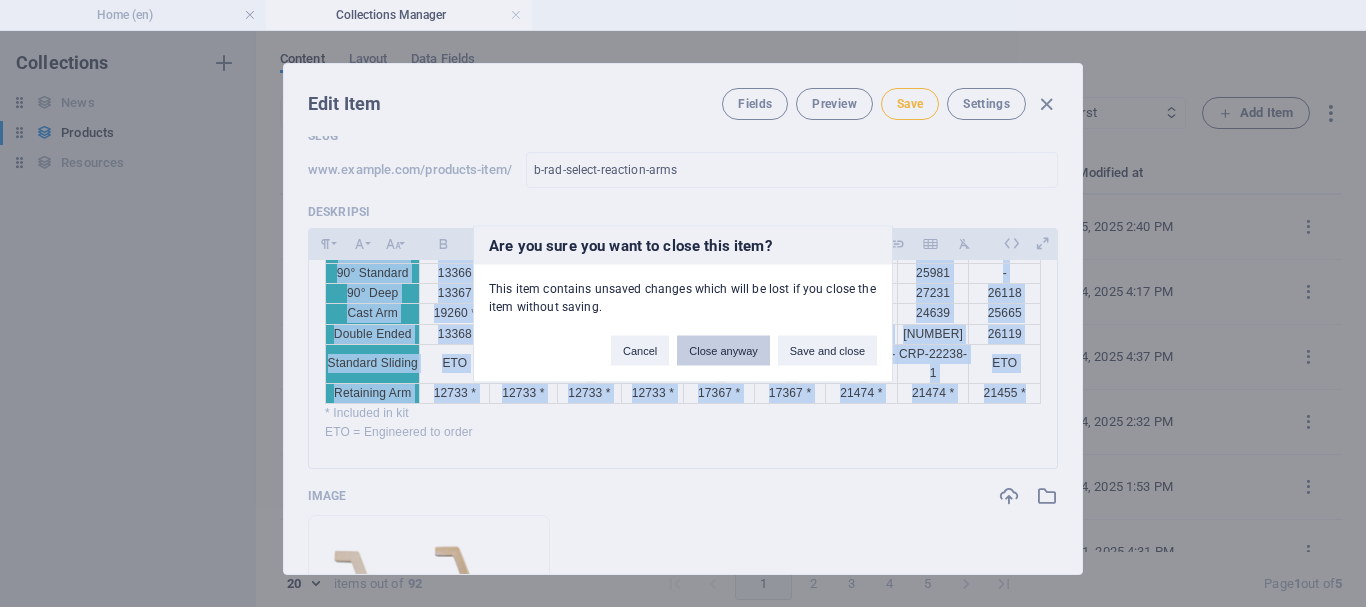 click on "Close anyway" at bounding box center [723, 350] 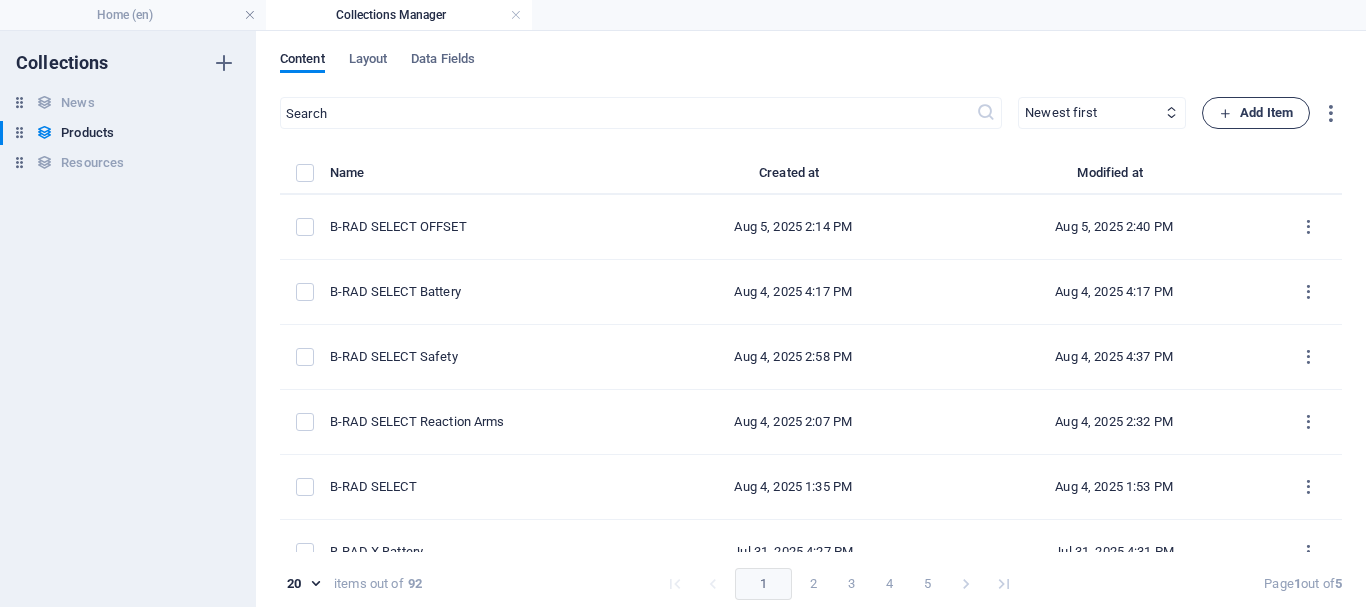 click on "Add Item" at bounding box center (1256, 113) 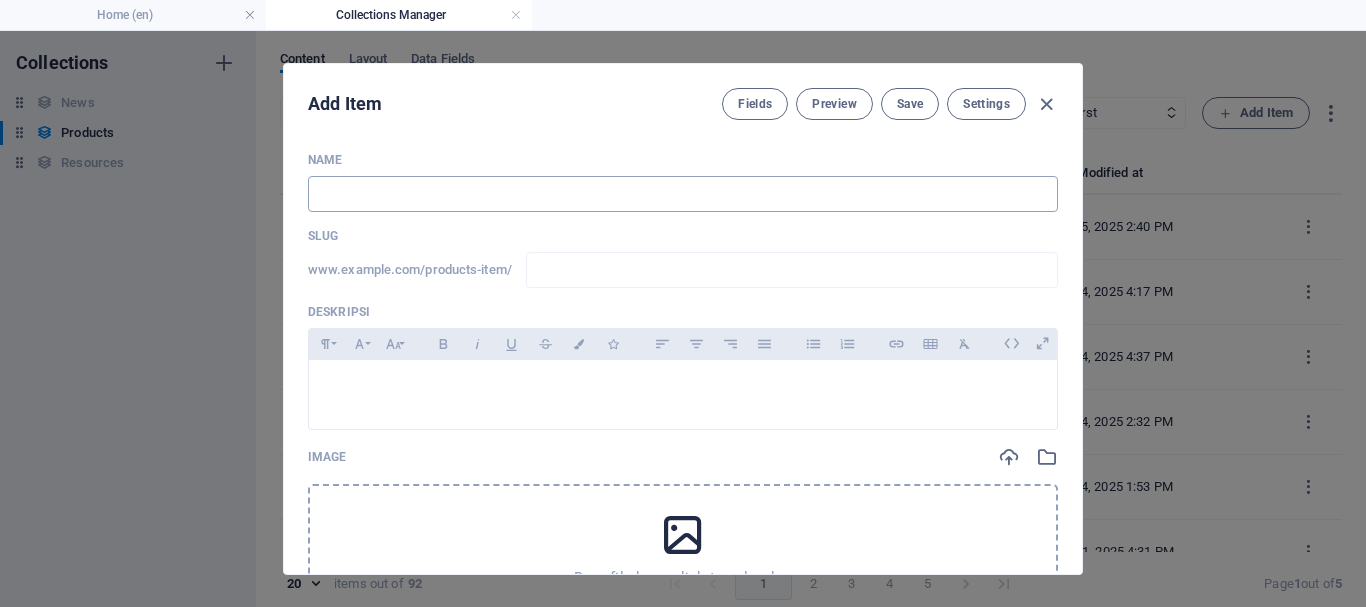click at bounding box center (683, 194) 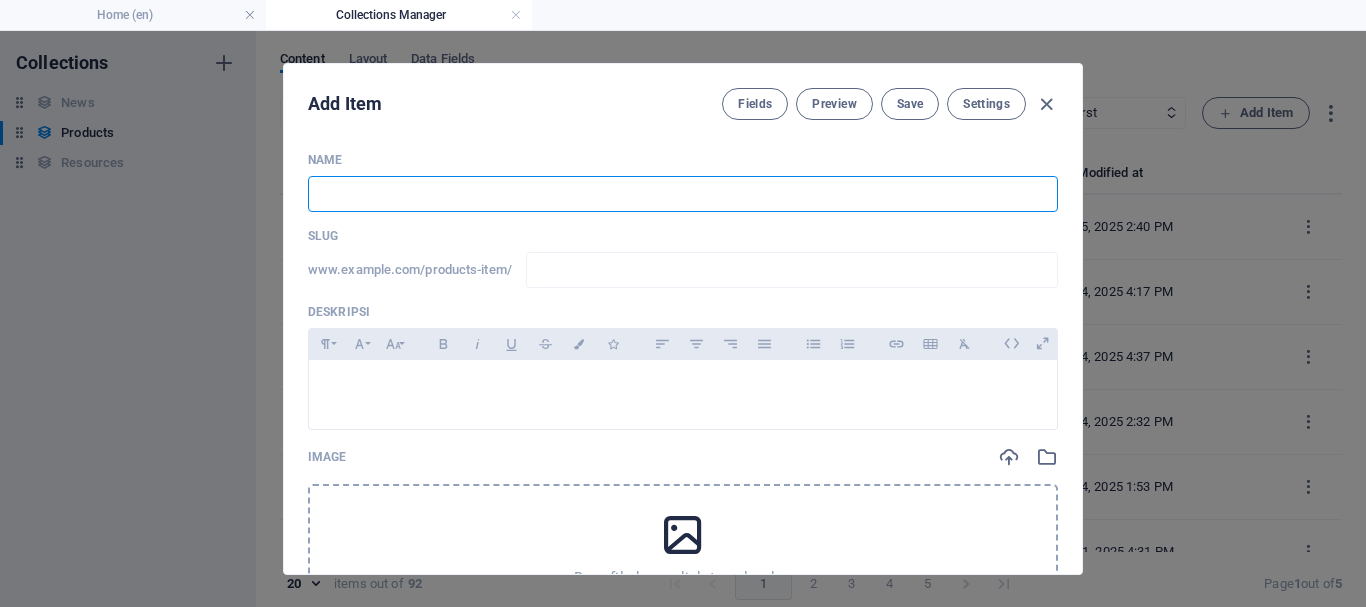 type on "B" 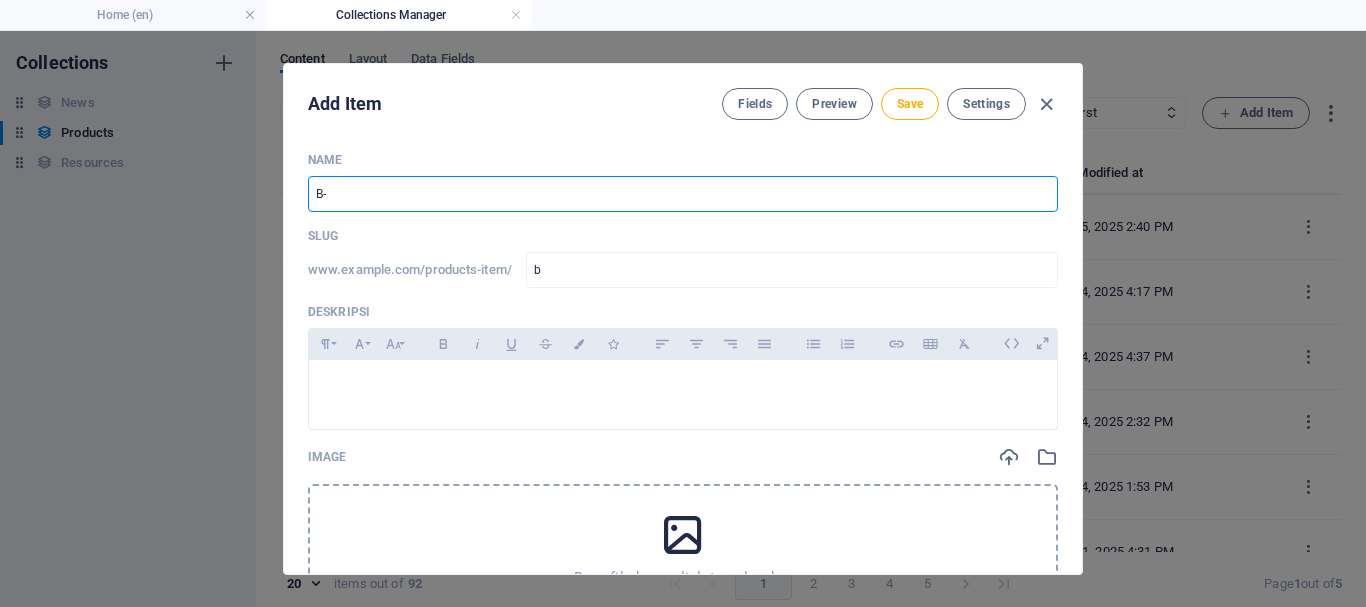 type on "B-R" 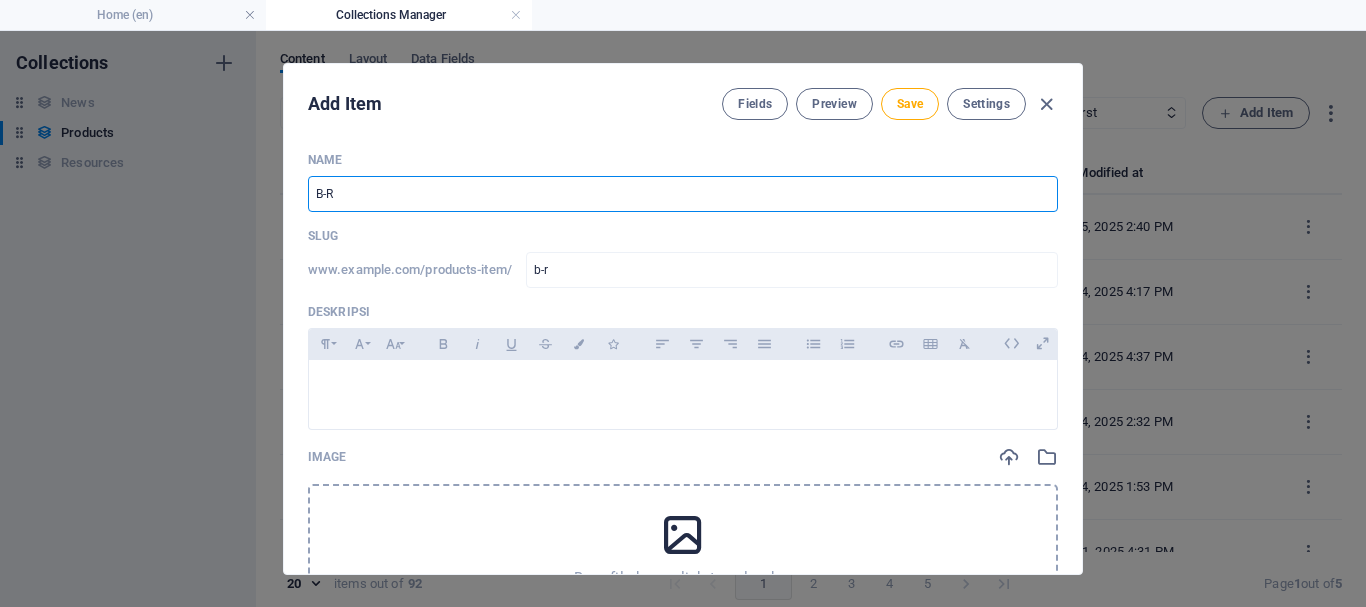 type on "B-RA" 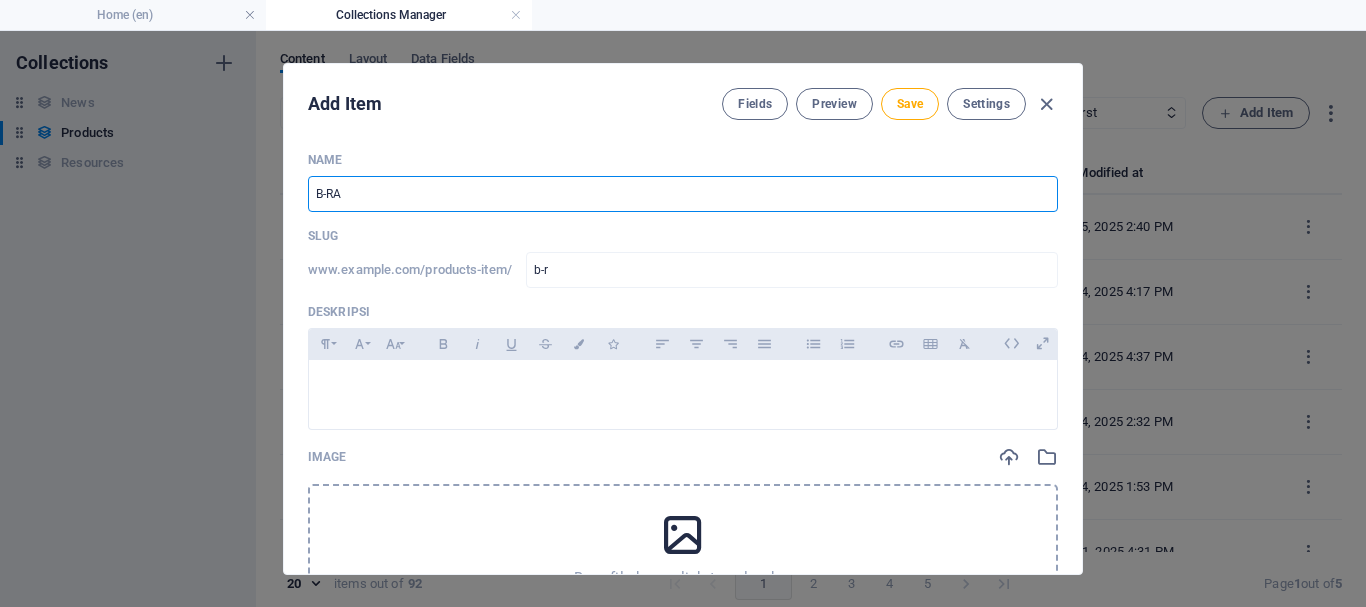 type on "b-ra" 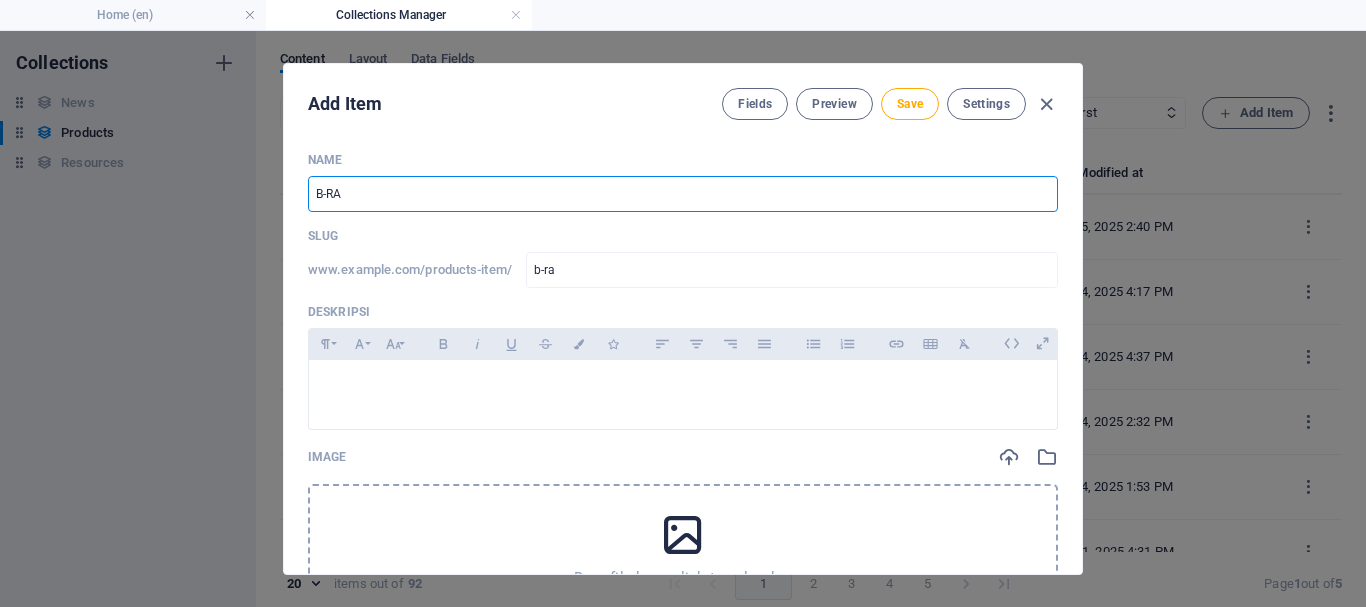 type on "B-RAD" 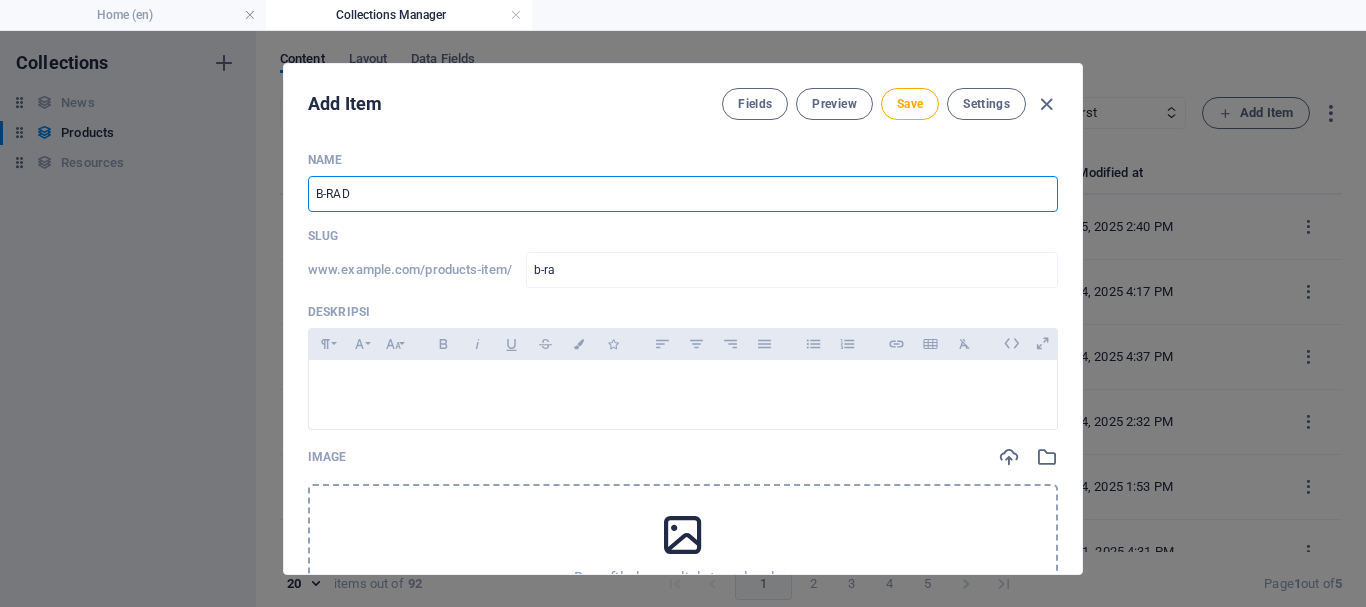 type on "b-rad" 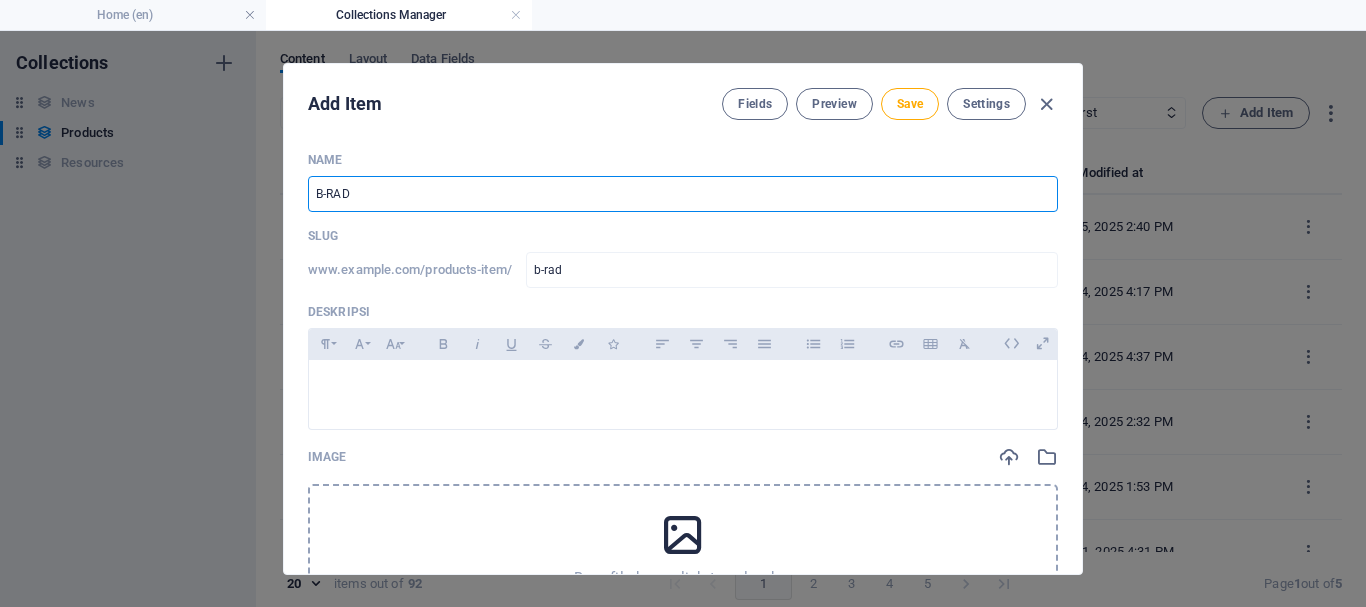 type on "B-RAD S" 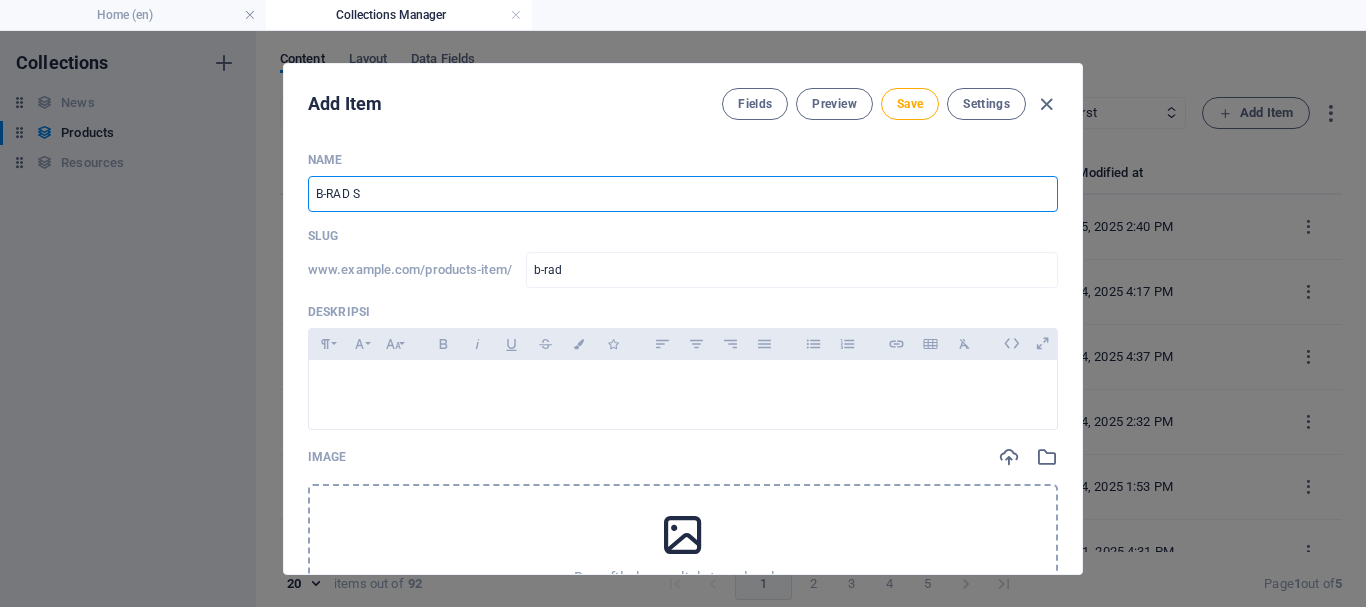 type on "b-rad-s" 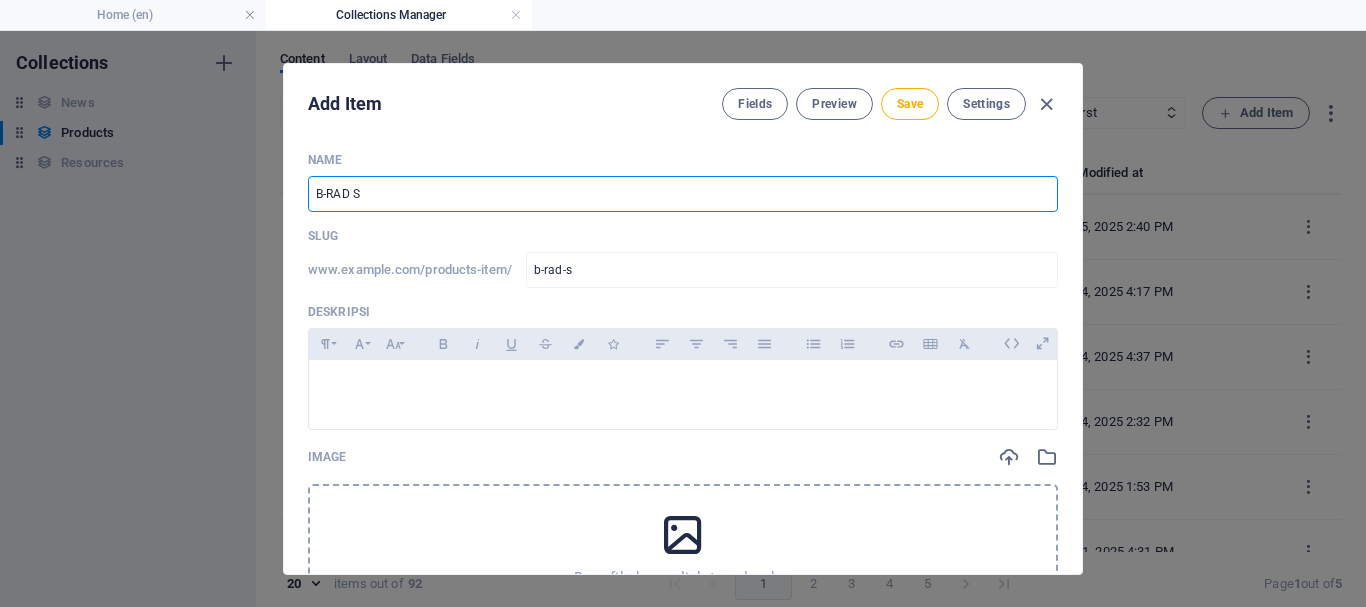 type on "B-RAD SE" 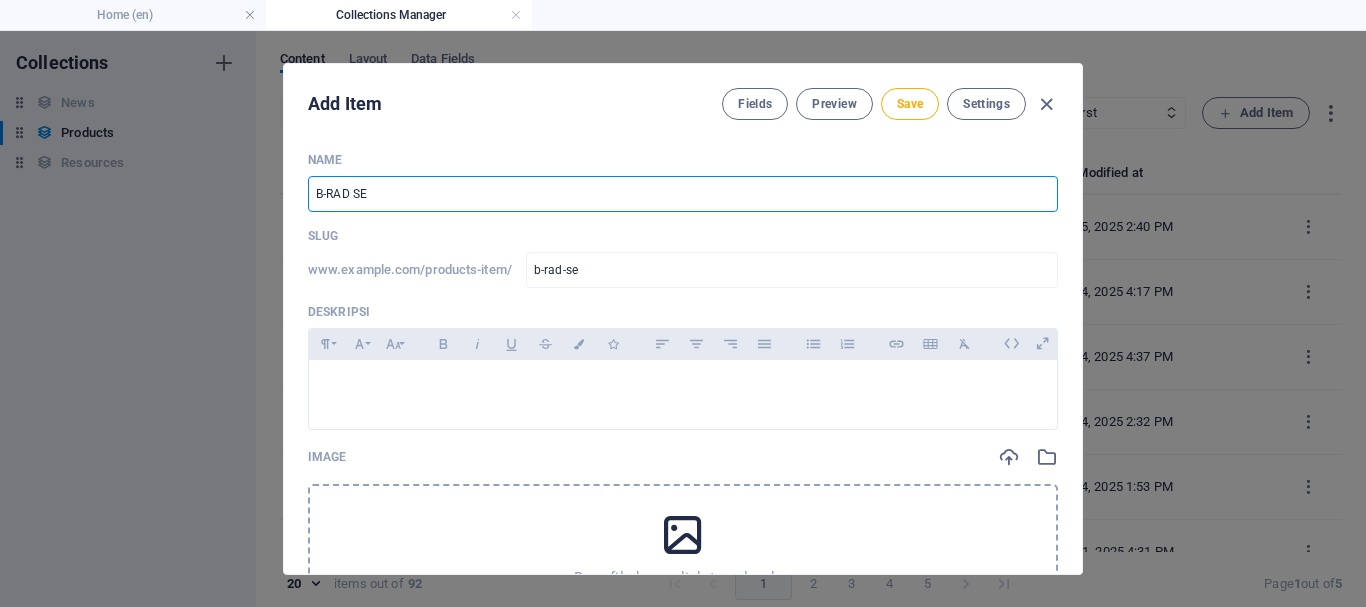 type on "B-RAD SEL" 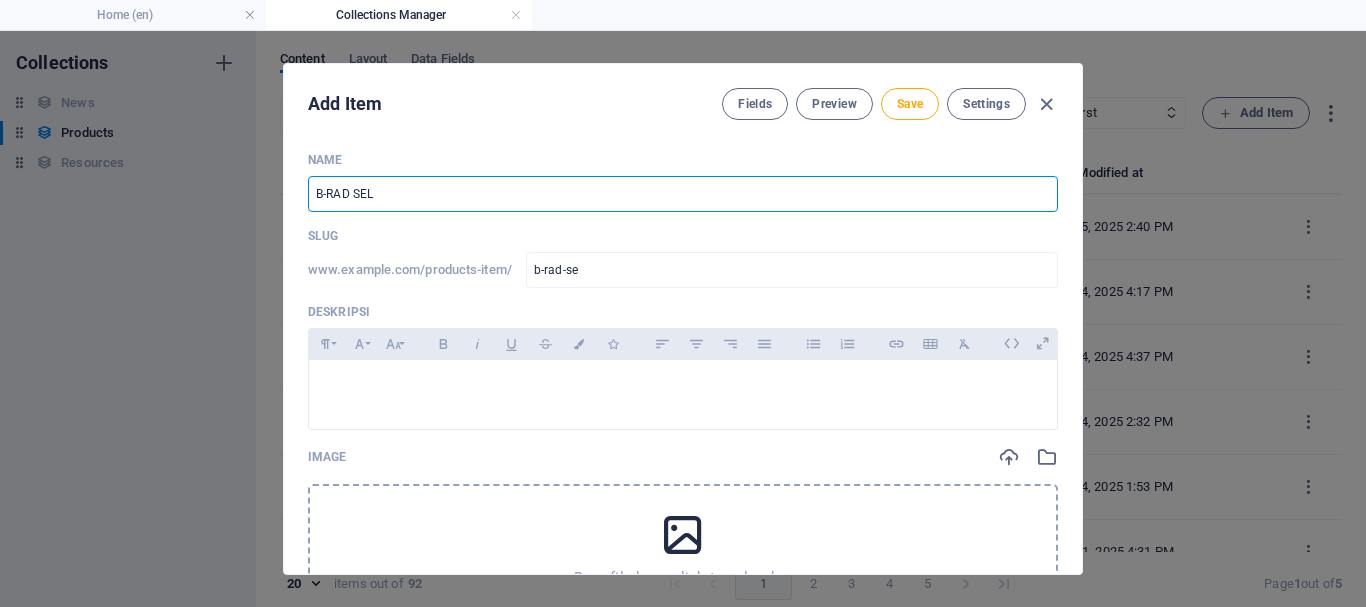 type on "b-rad-sel" 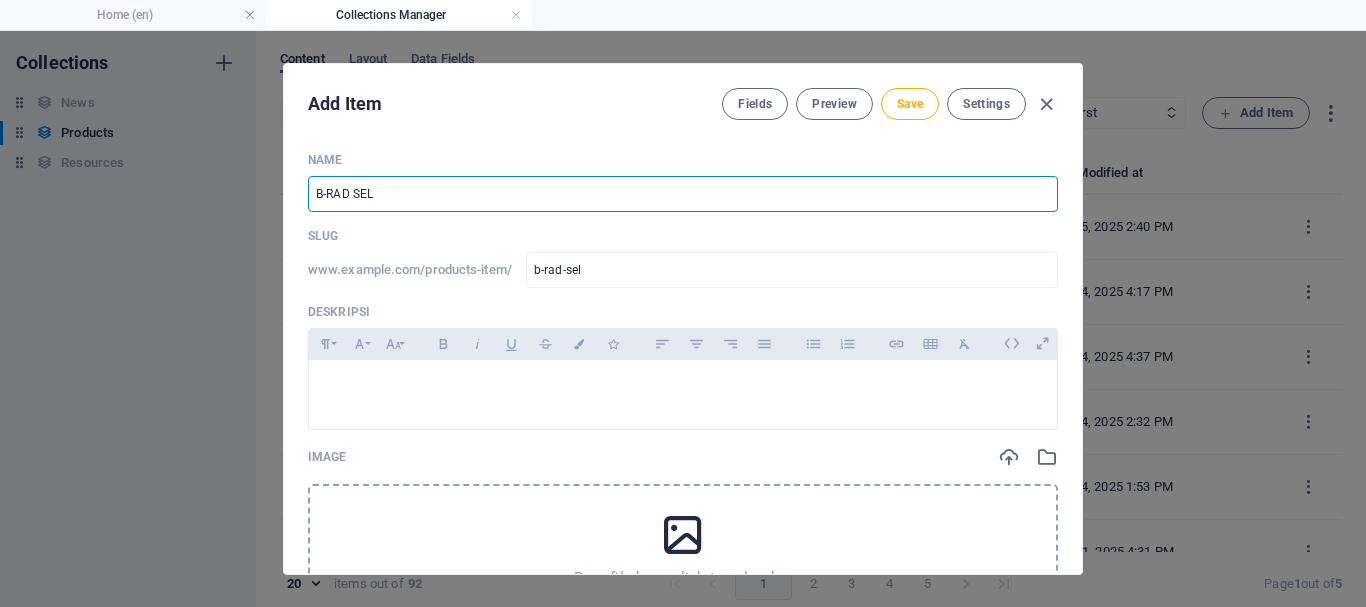 type on "B-RAD SELE" 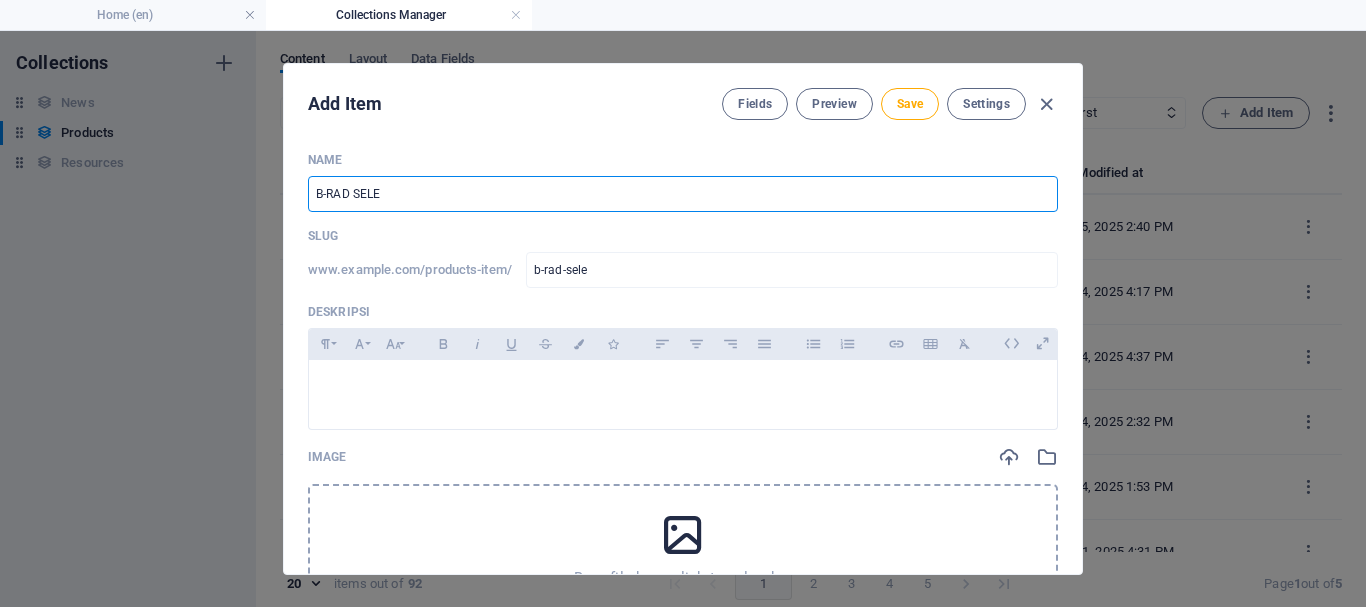 type on "B-RAD SELEC" 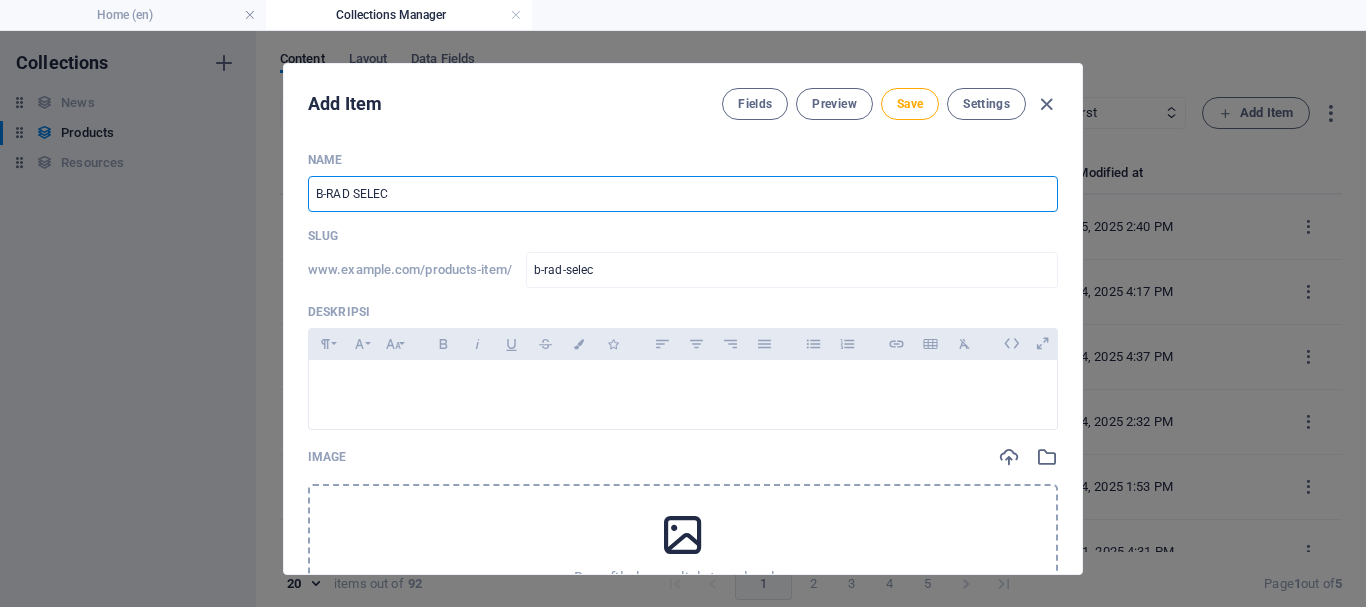 type on "B-RAD SELECT" 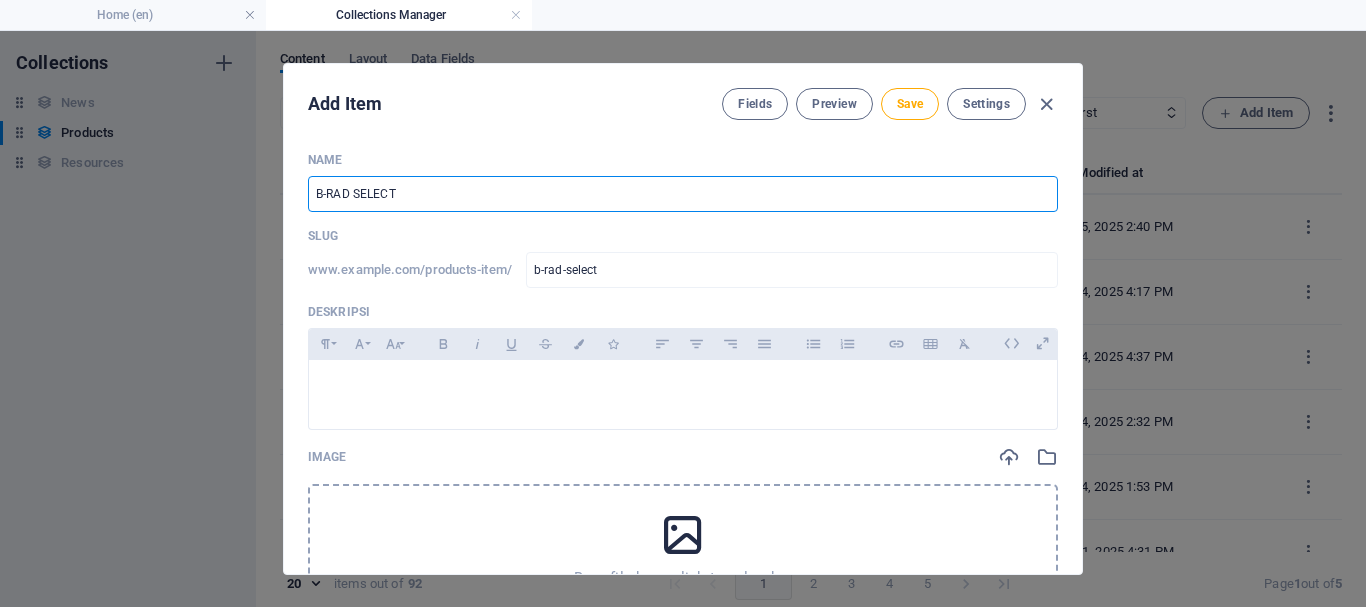 type on "B-RAD SELECT O" 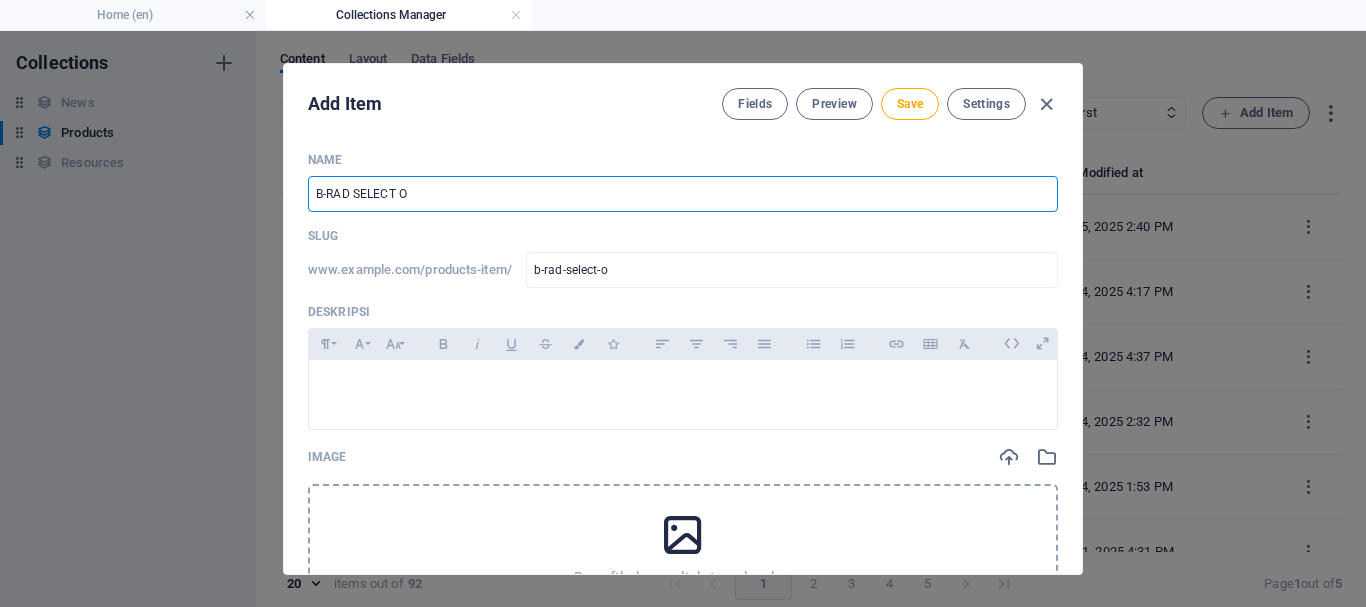 type on "B-RAD SELECT OF" 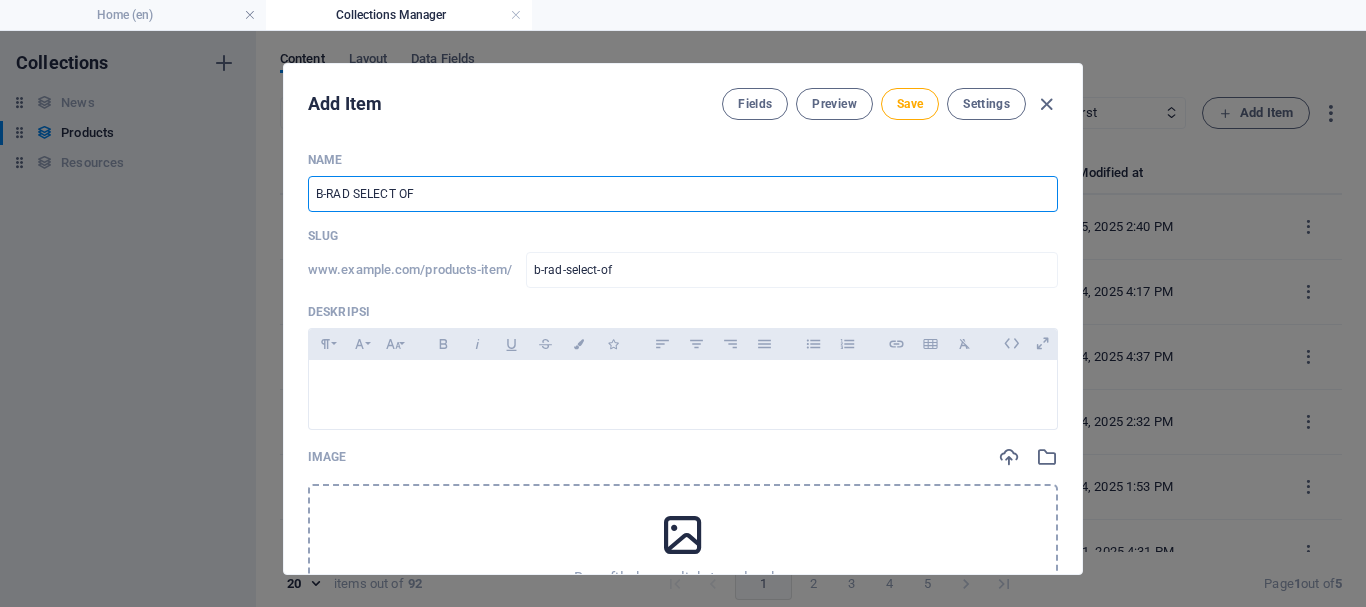 type on "B-RAD SELECT OFF" 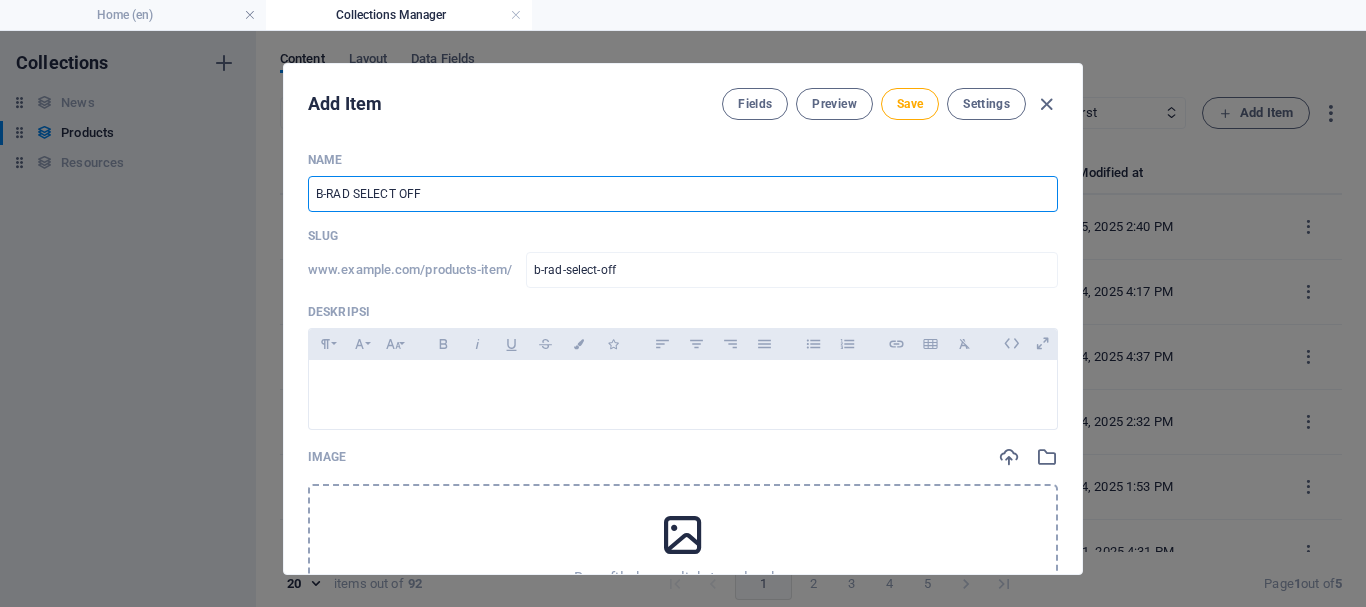 type on "B-RAD SELECT OFFS" 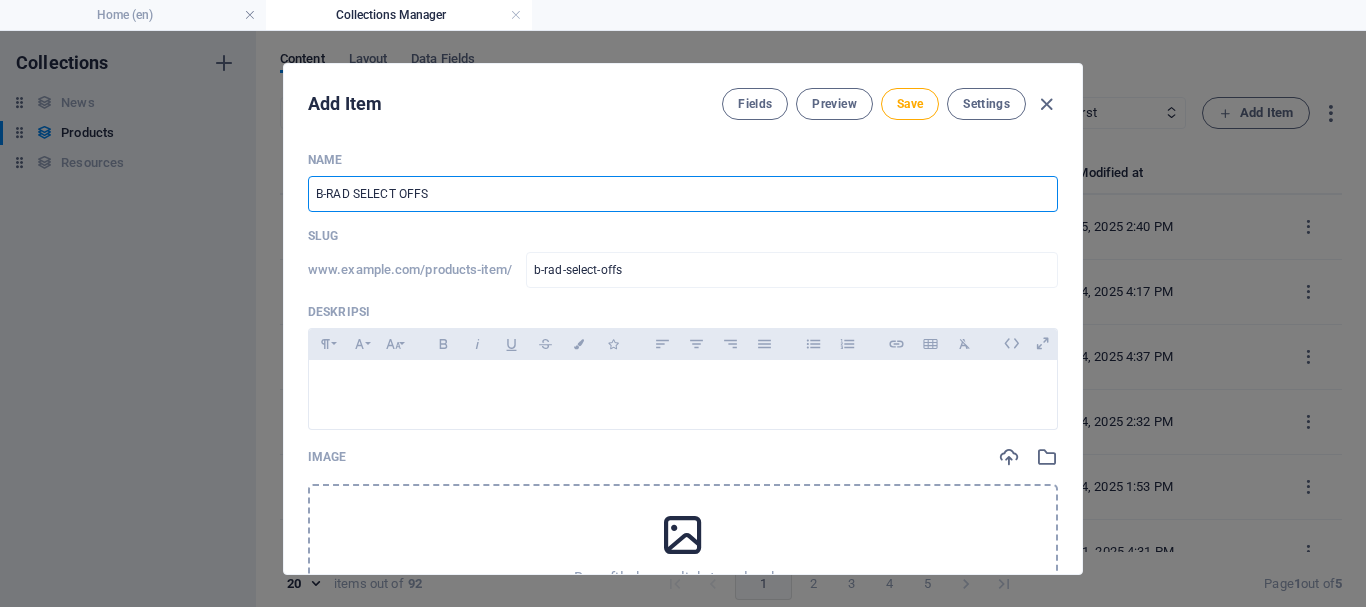 type on "B-RAD SELECT OFFSE" 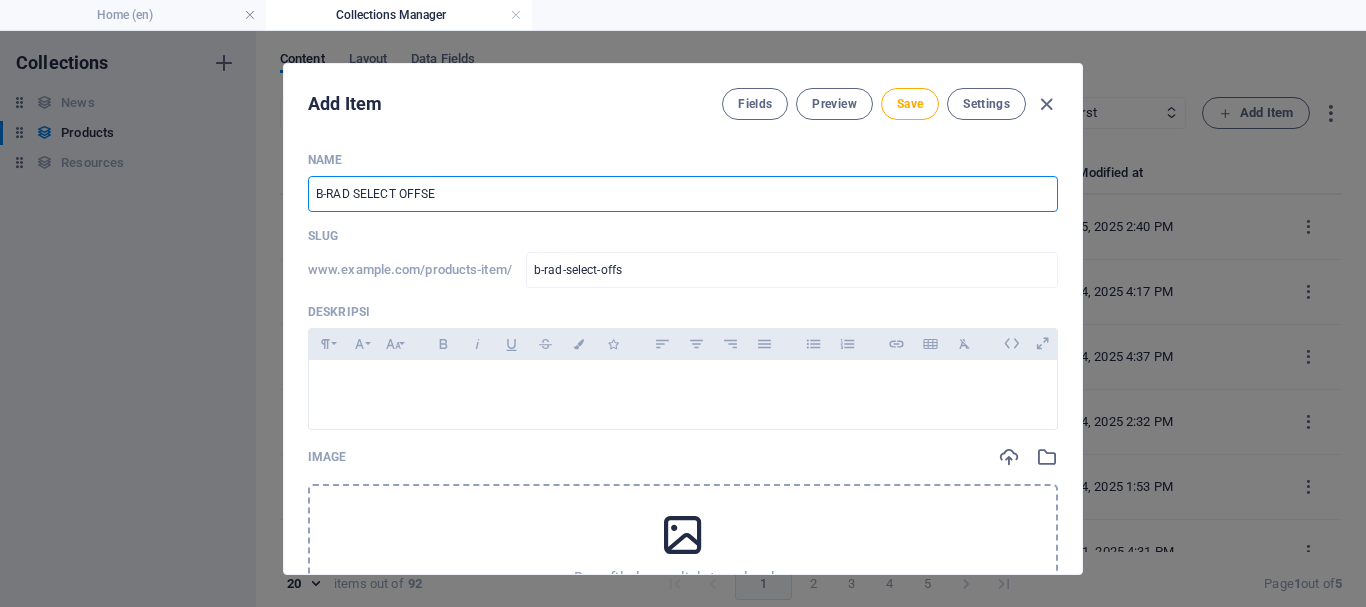 type on "b-rad-select-offse" 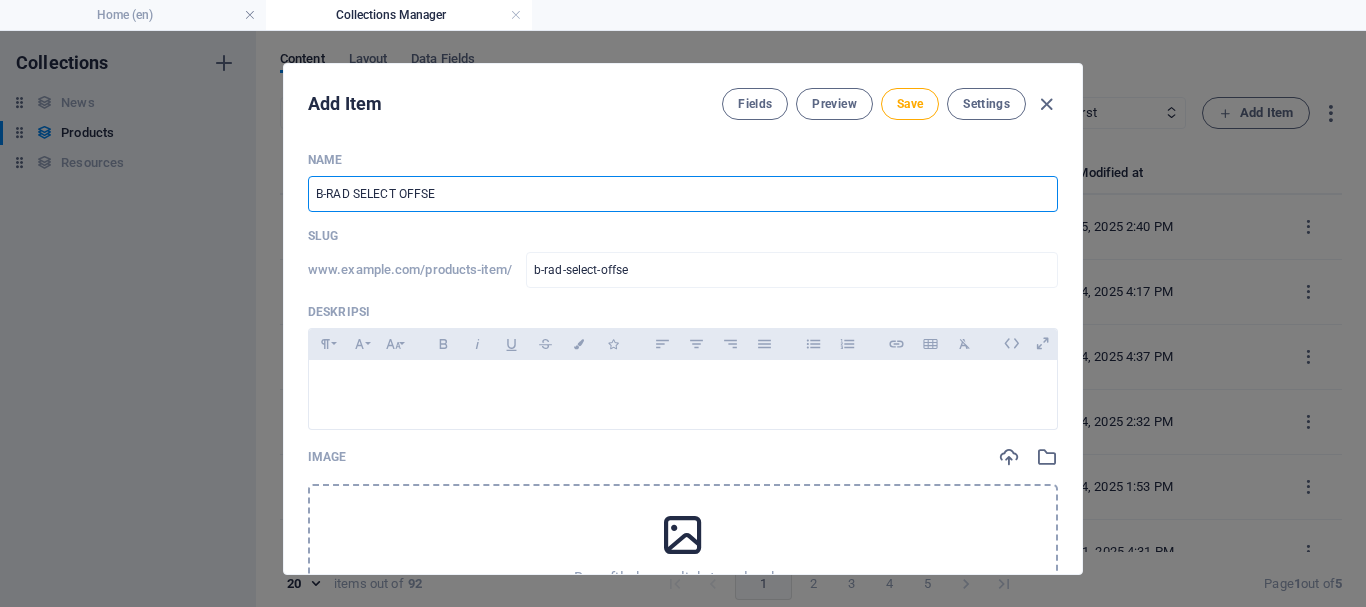 type on "B-RAD SELECT OFFSET" 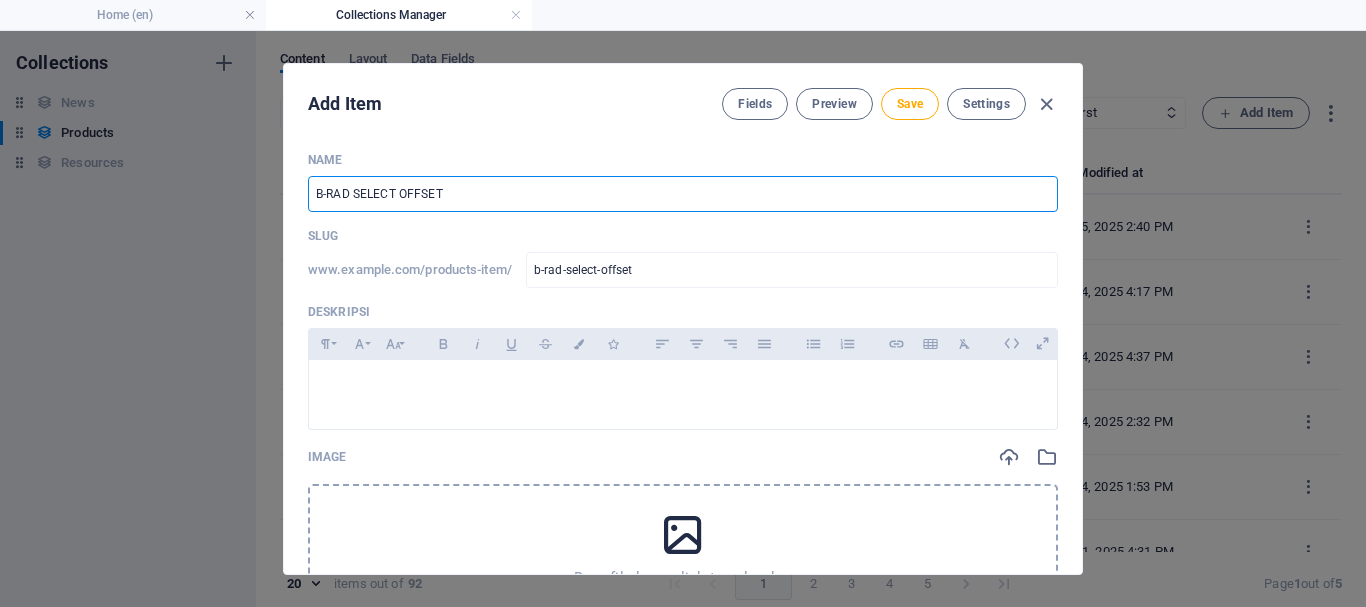 type on "B-RAD SELECT OFFSET R" 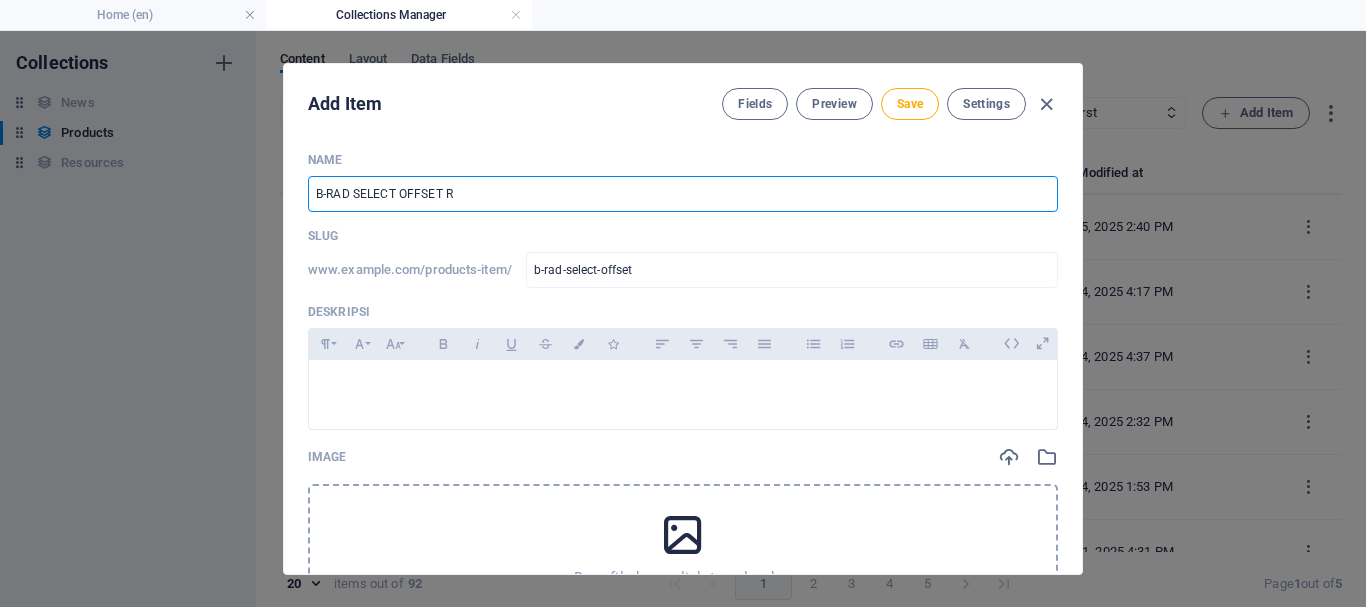type on "b-rad-select-offset-r" 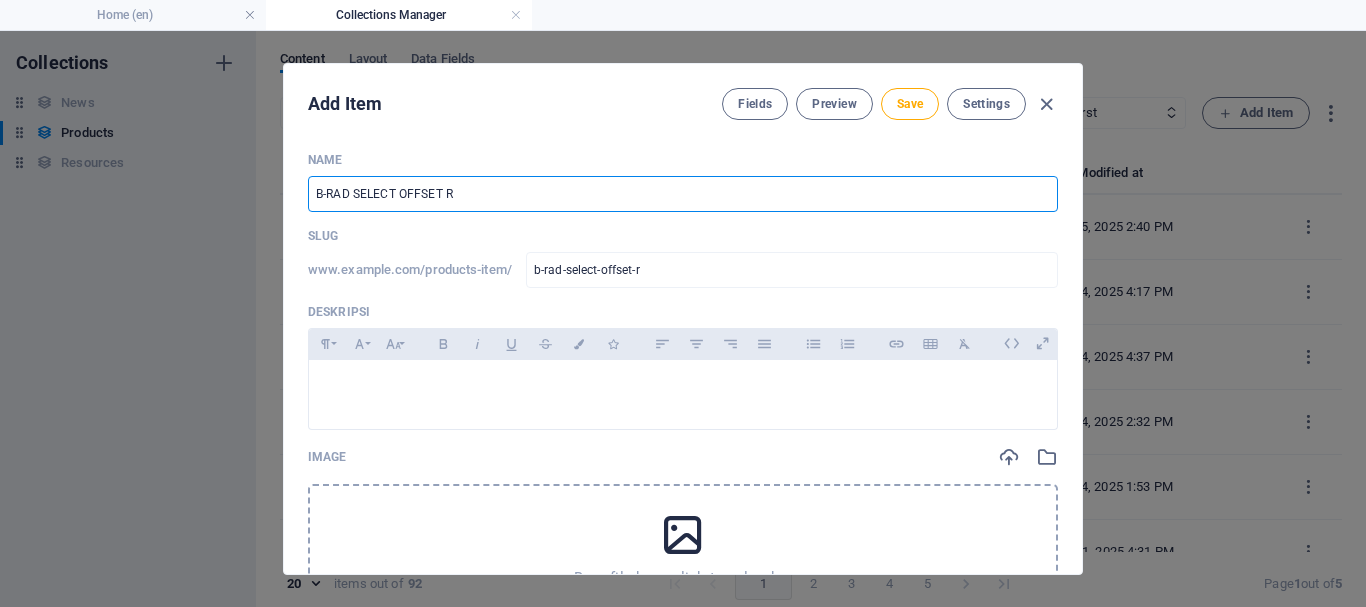 type on "B-RAD SELECT OFFSET Re" 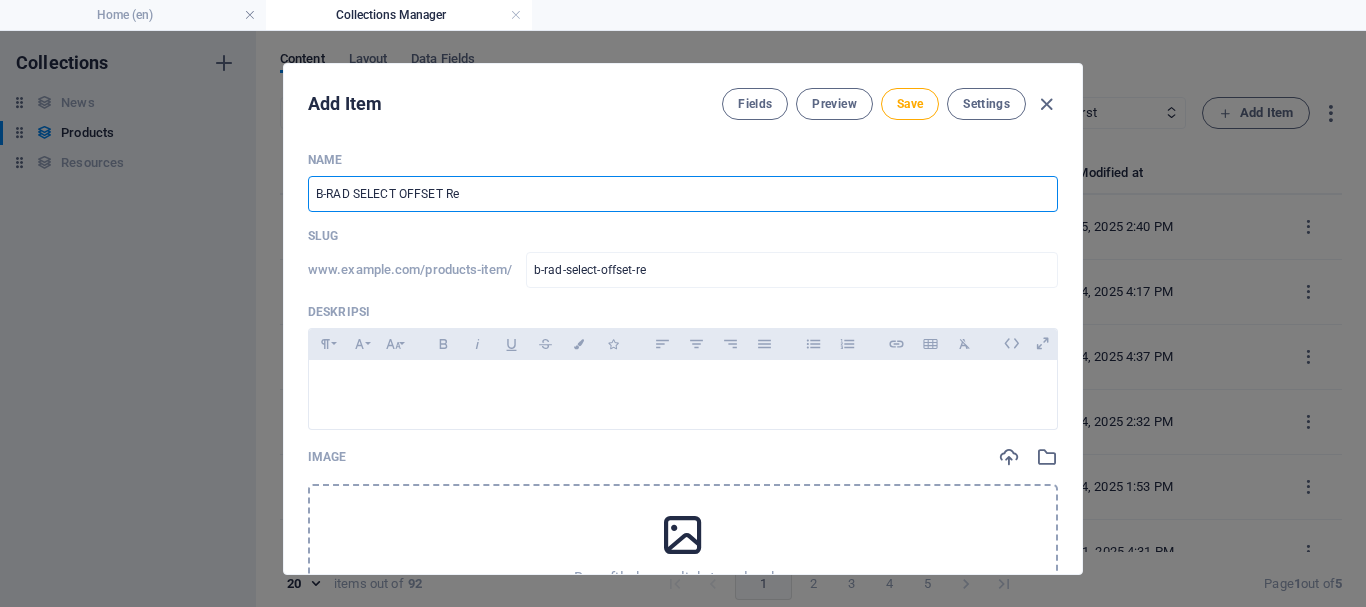 type on "B-RAD SELECT OFFSET Rea" 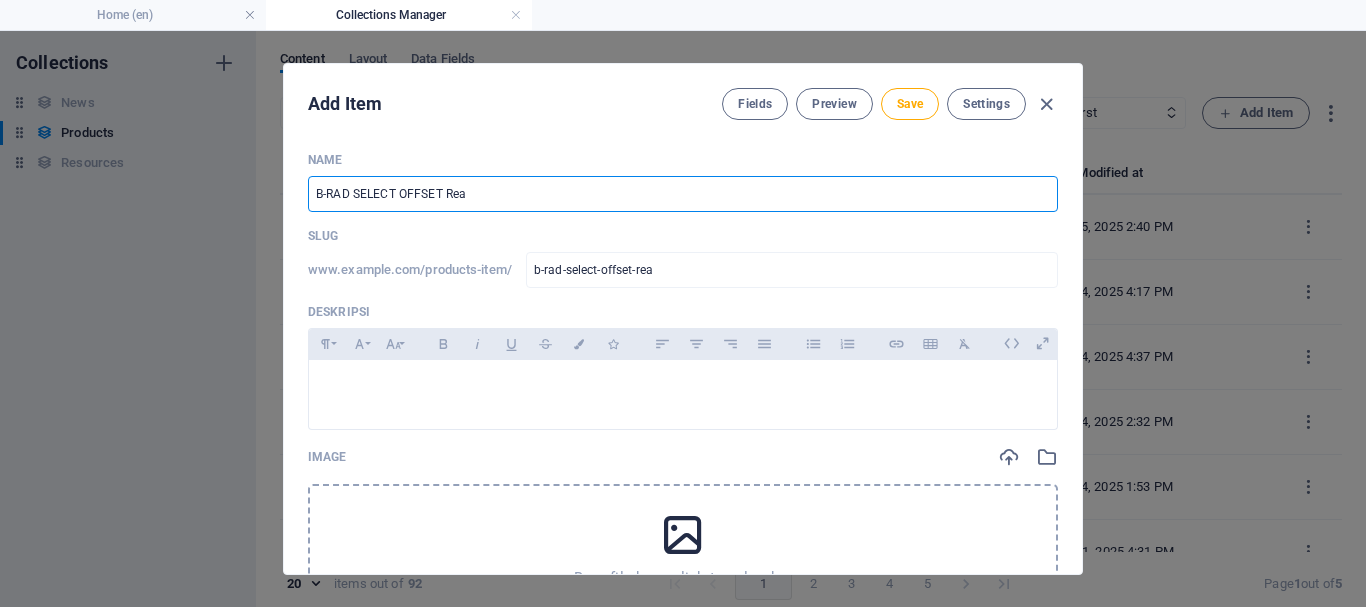 type on "B-RAD SELECT OFFSET Reac" 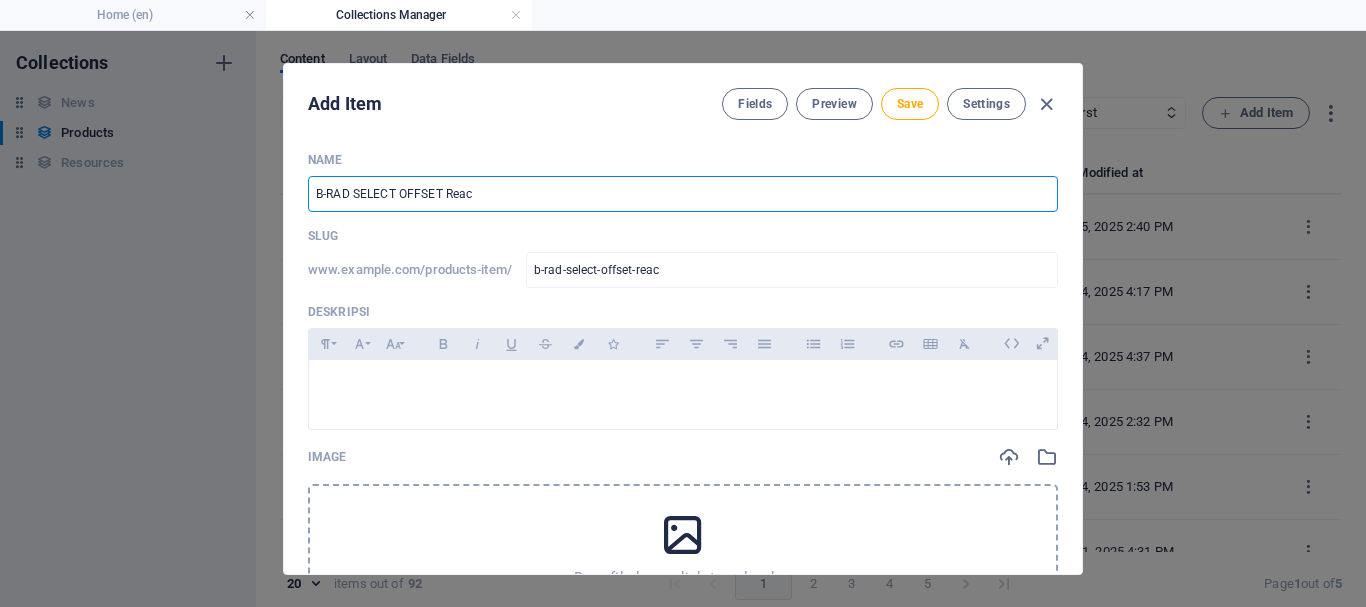 type on "B-RAD SELECT OFFSET React" 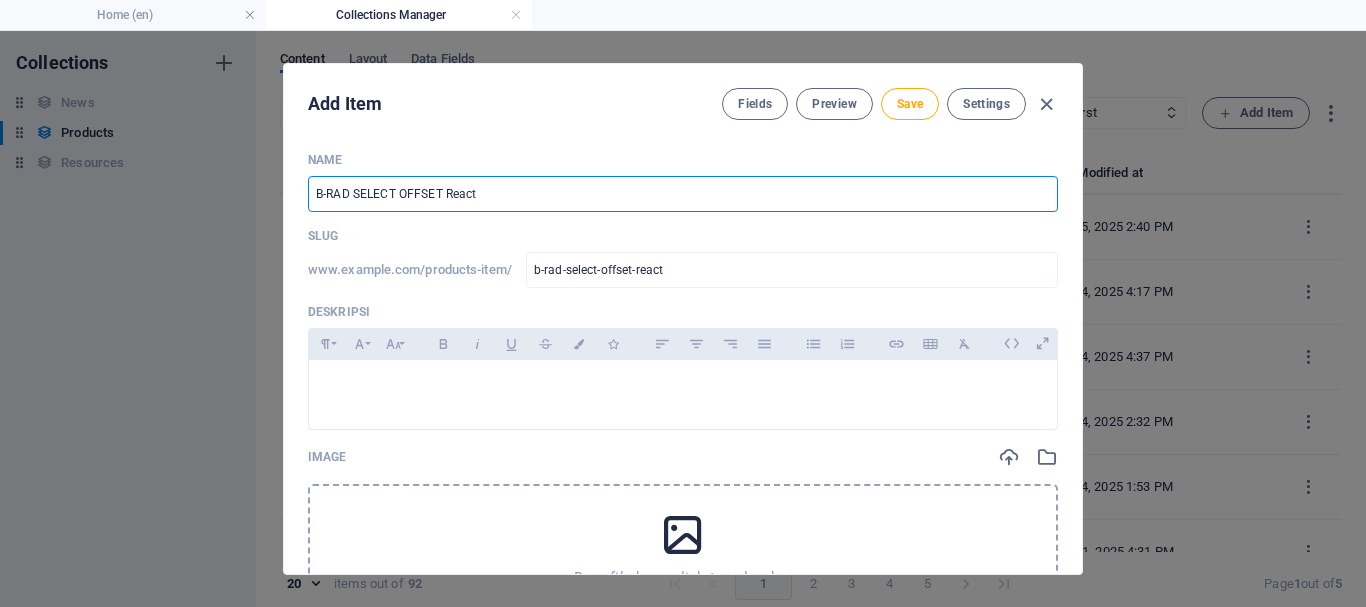 type on "B-RAD SELECT OFFSET Reacti" 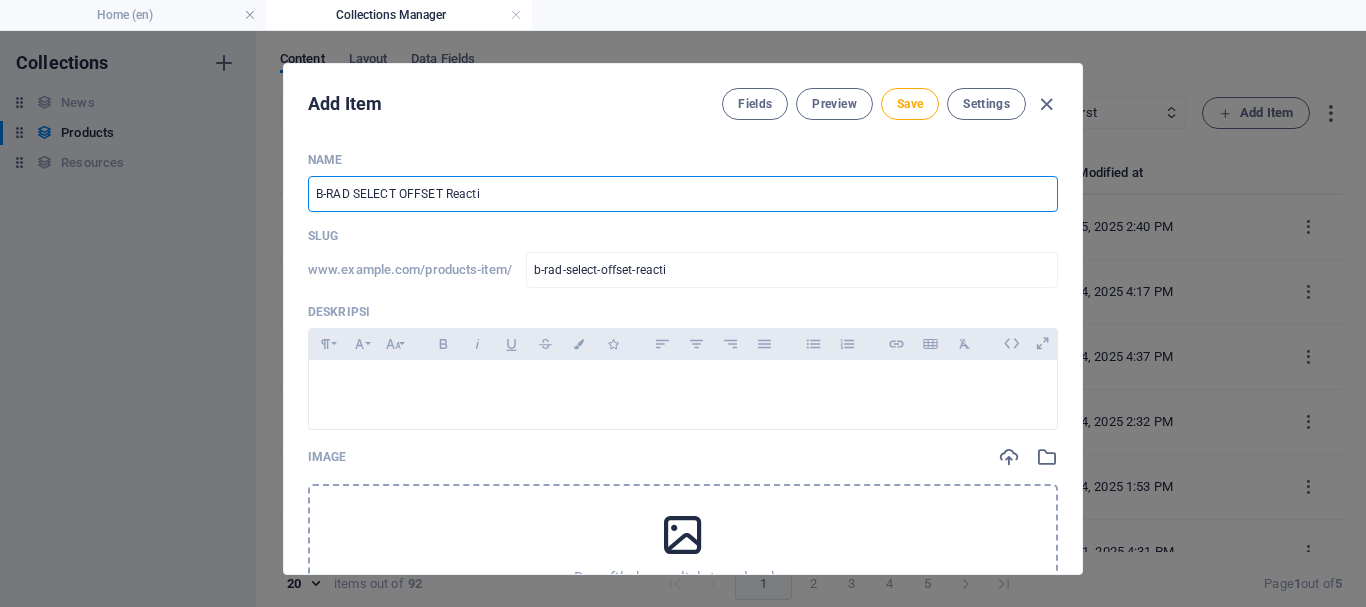 type on "B-RAD SELECT OFFSET Reactio" 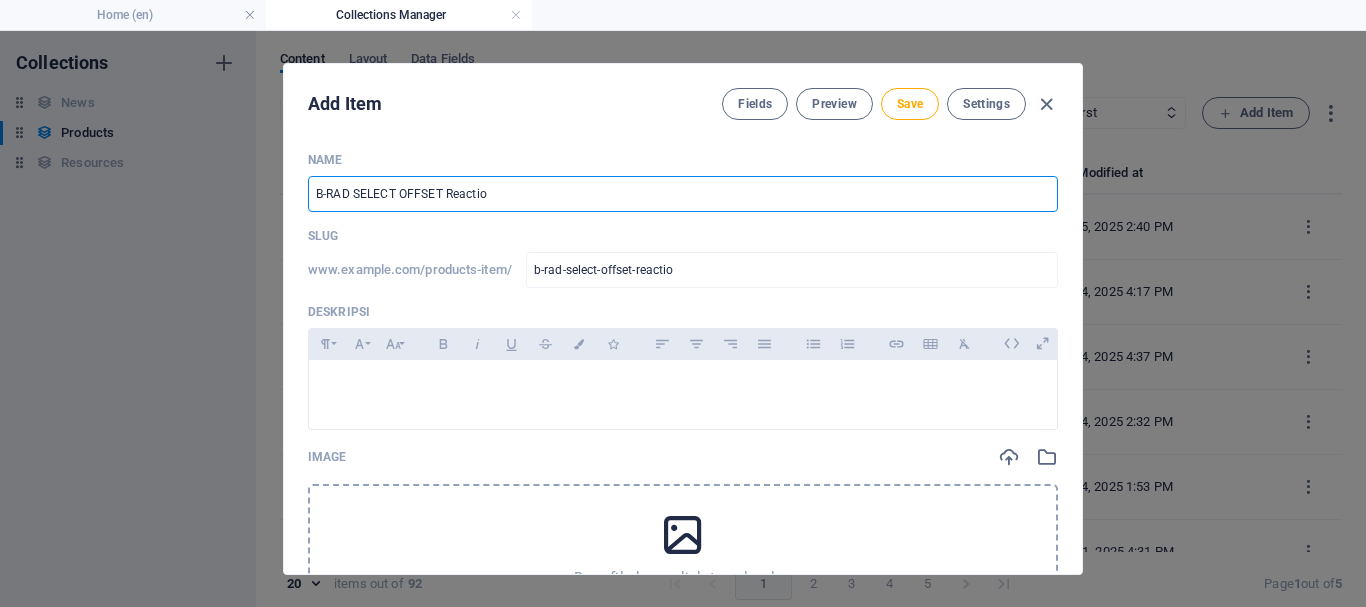 type on "B-RAD SELECT OFFSET Reaction" 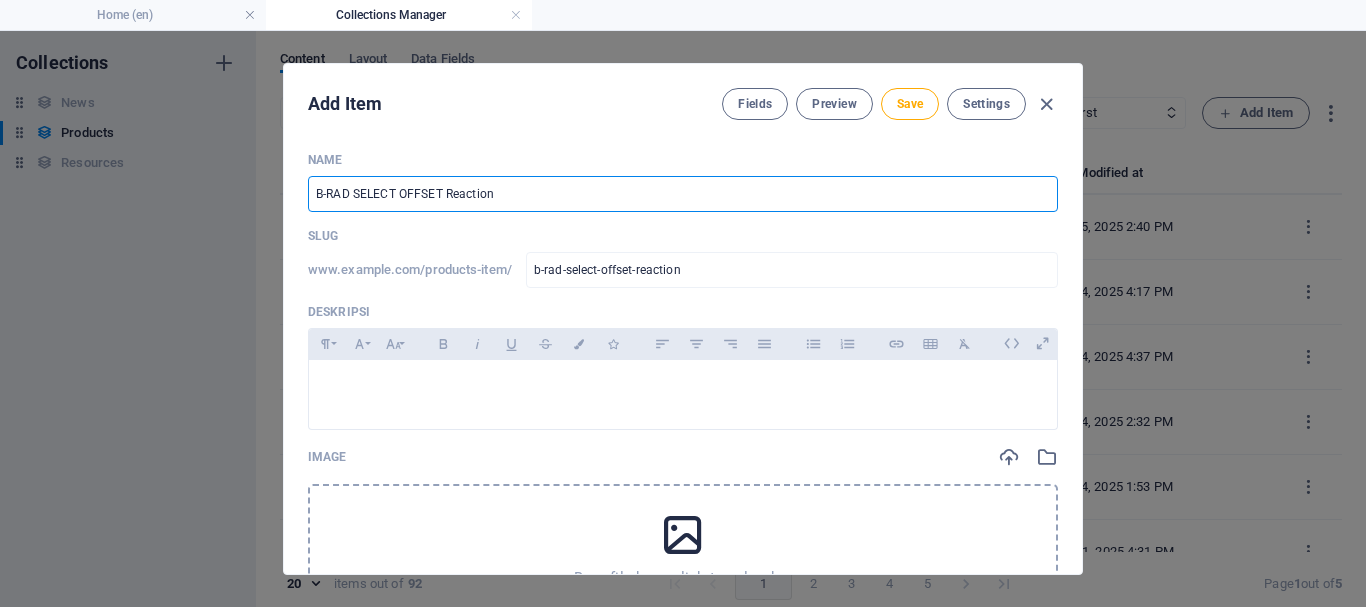 type on "B-RAD SELECT OFFSET Reaction A" 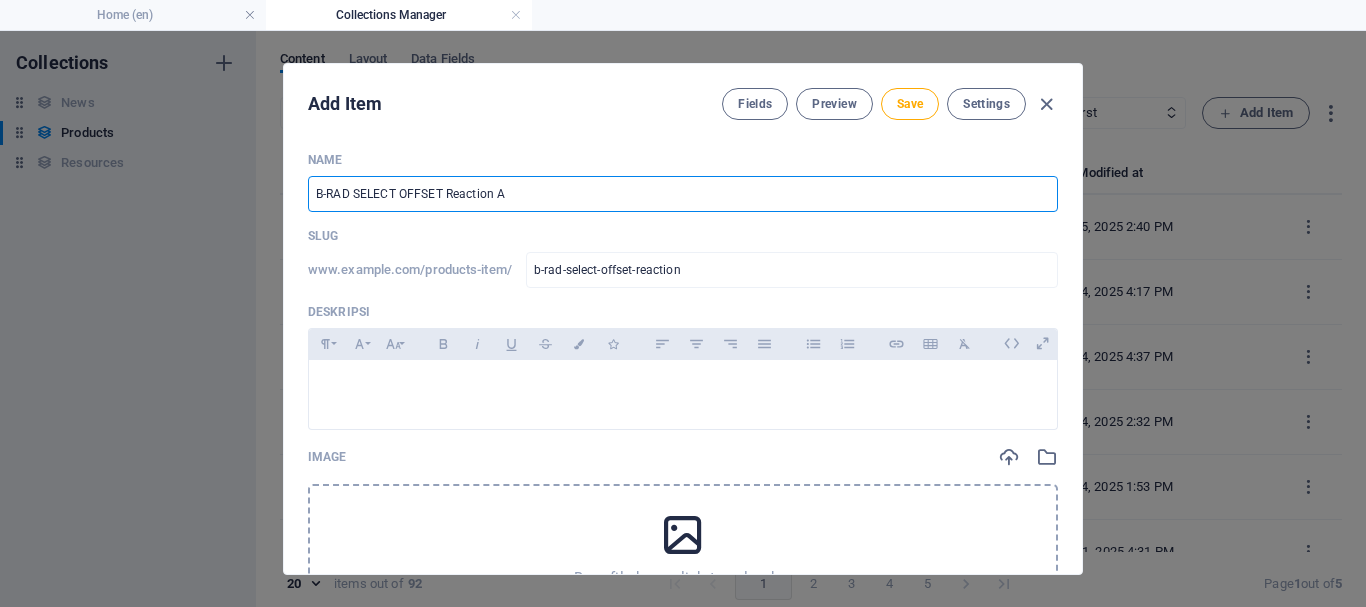 type on "b-rad-select-offset-reaction-a" 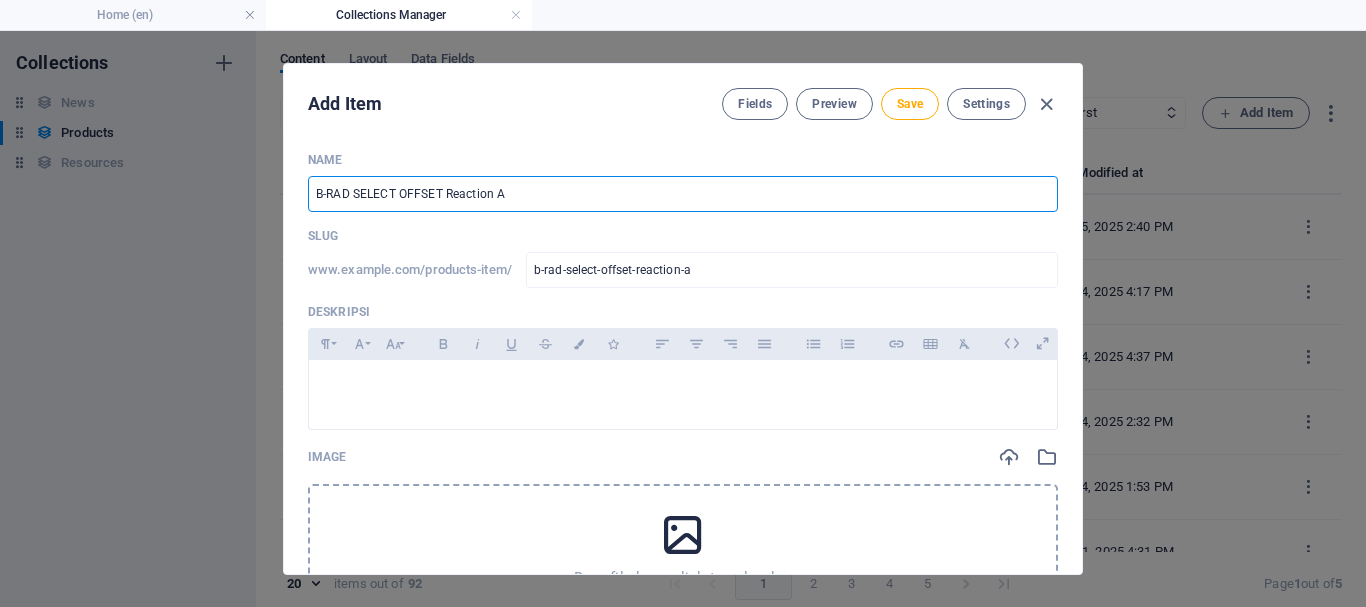 type on "B-RAD SELECT OFFSET Reaction Ar" 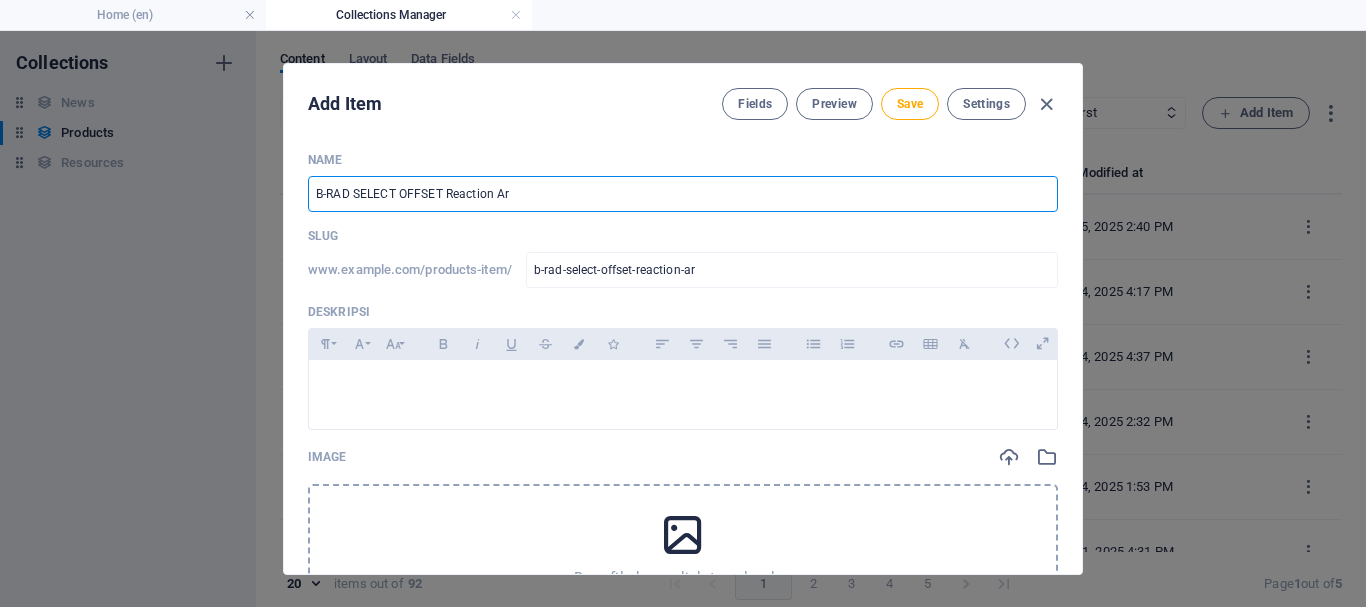 type on "B-RAD SELECT OFFSET Reaction Arm" 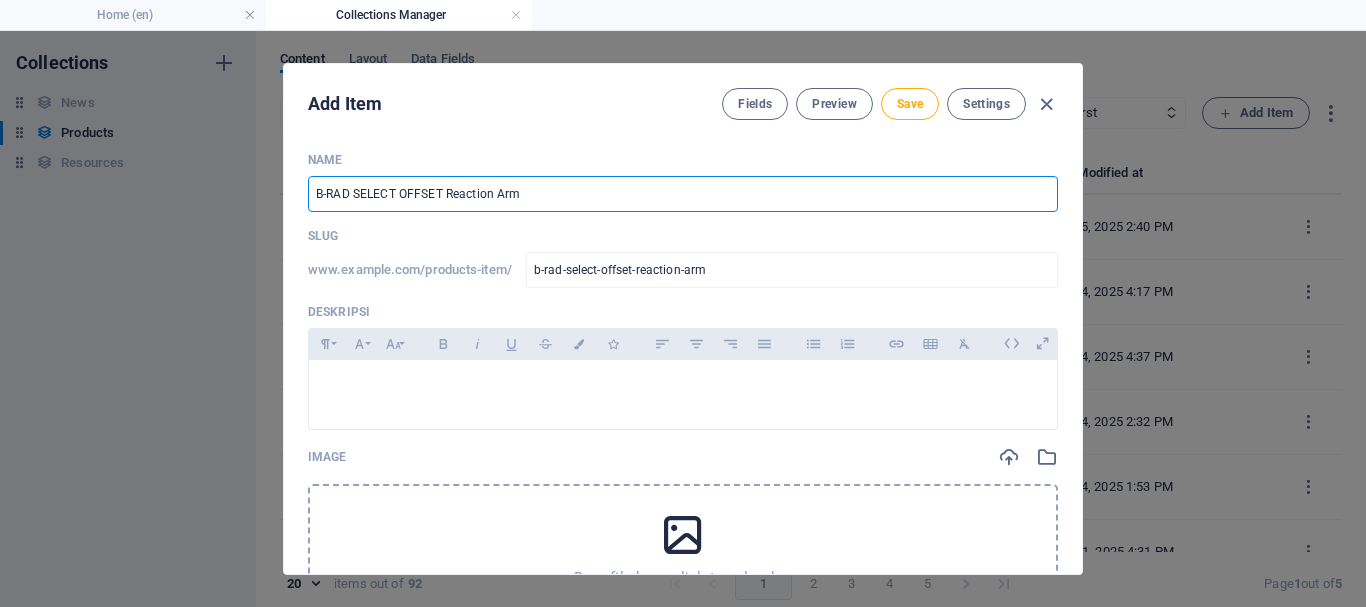 type on "B-RAD SELECT OFFSET Reaction Arms" 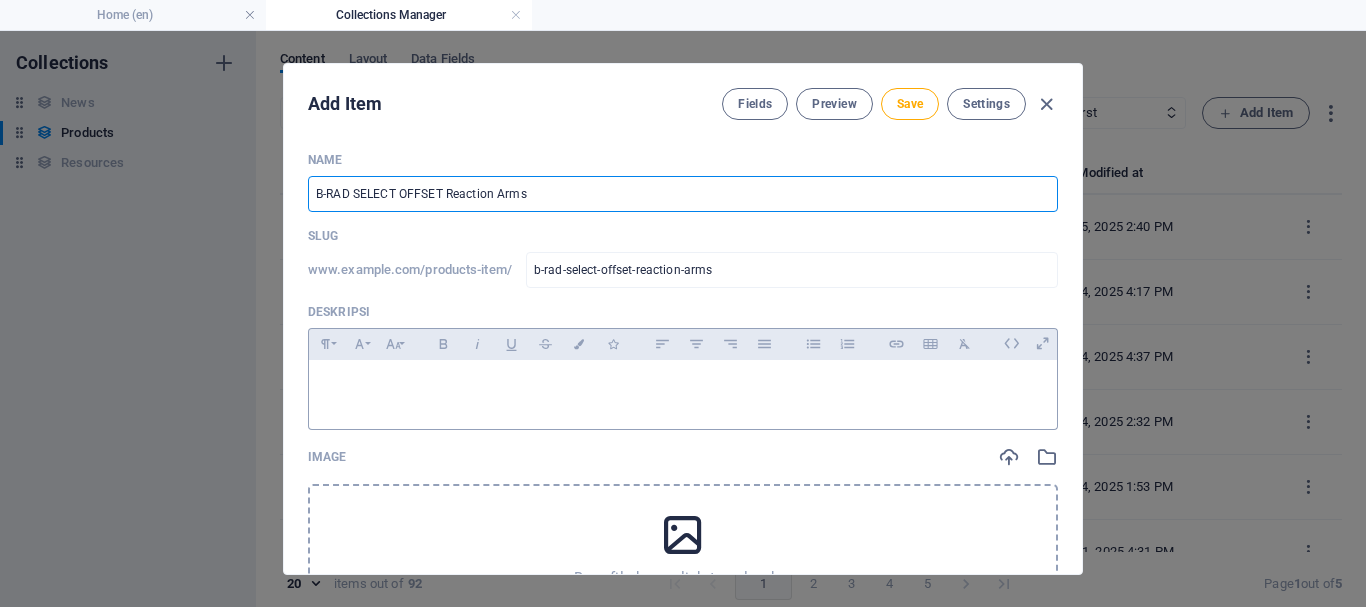 type on "B-RAD SELECT OFFSET Reaction Arms" 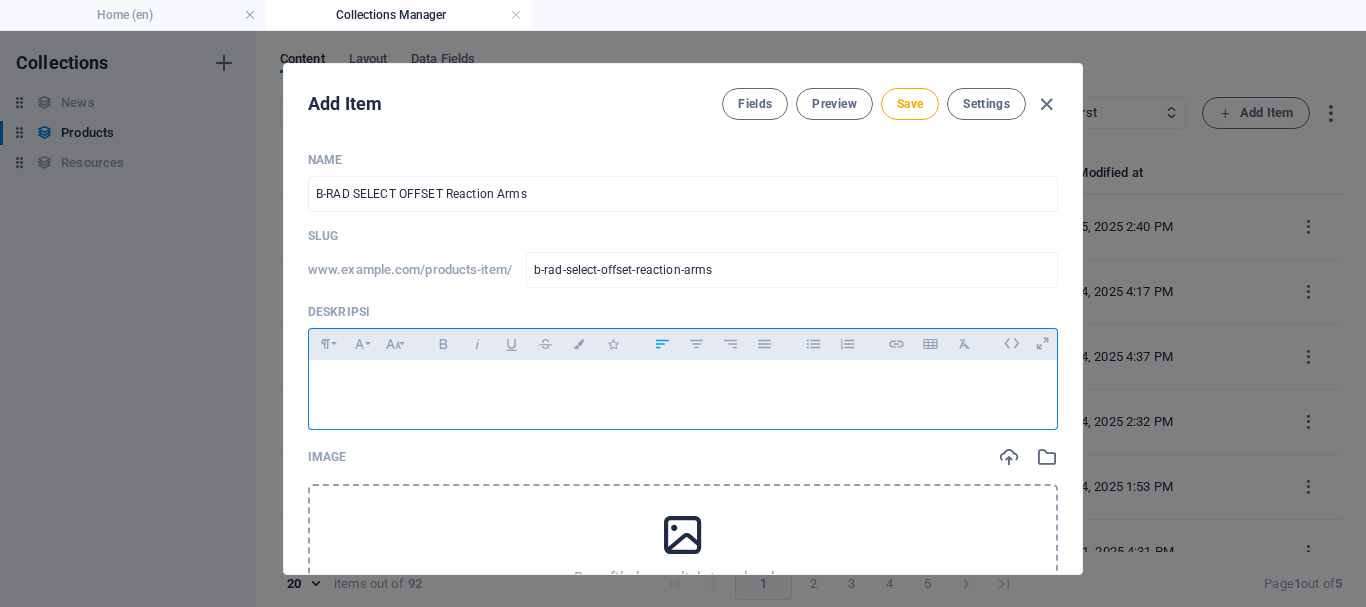 click at bounding box center (683, 390) 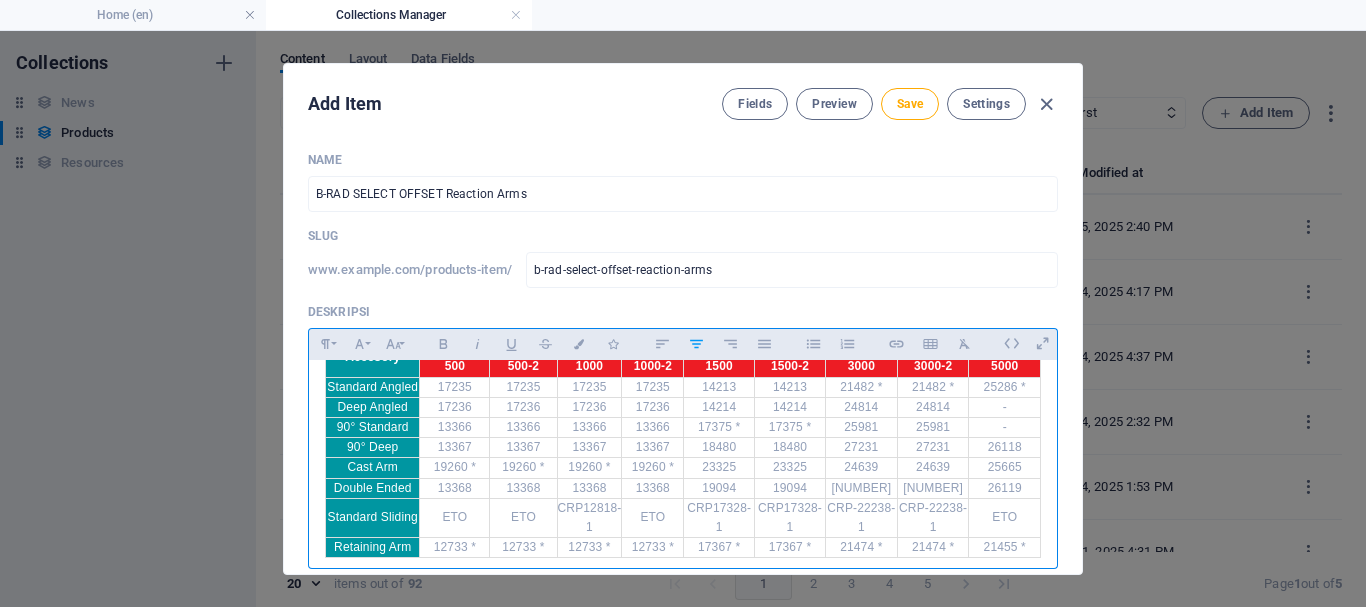 scroll, scrollTop: 0, scrollLeft: 0, axis: both 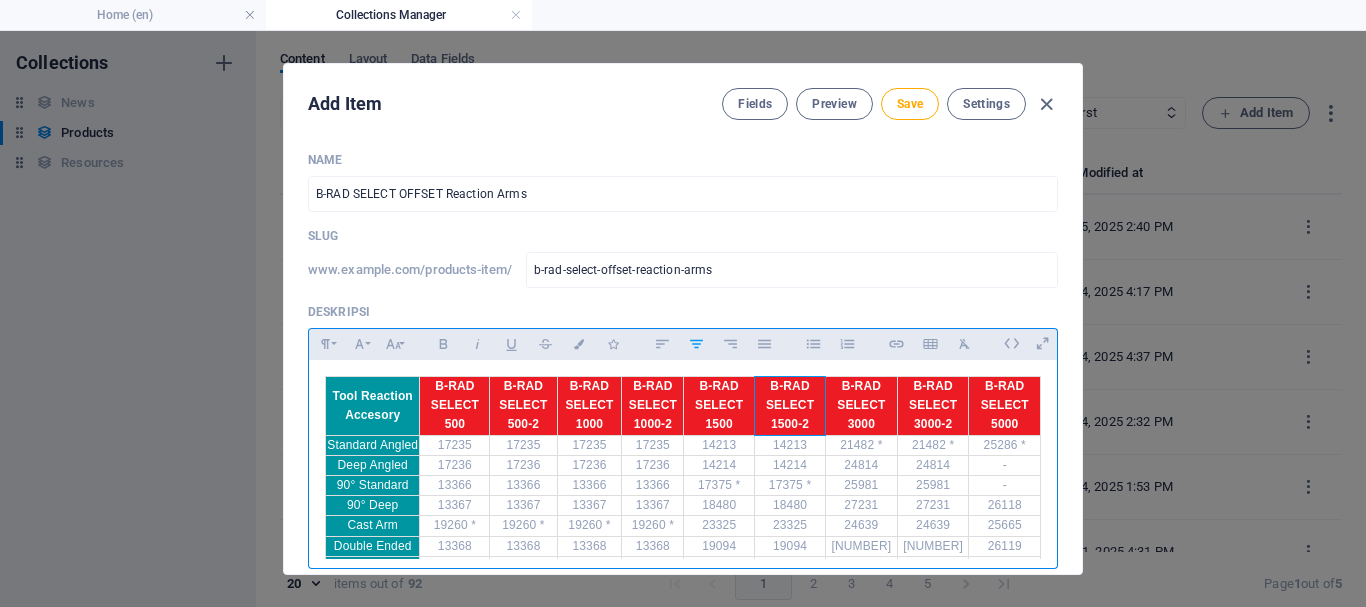 click on "B-RAD SELECT 1500-2" at bounding box center [790, 406] 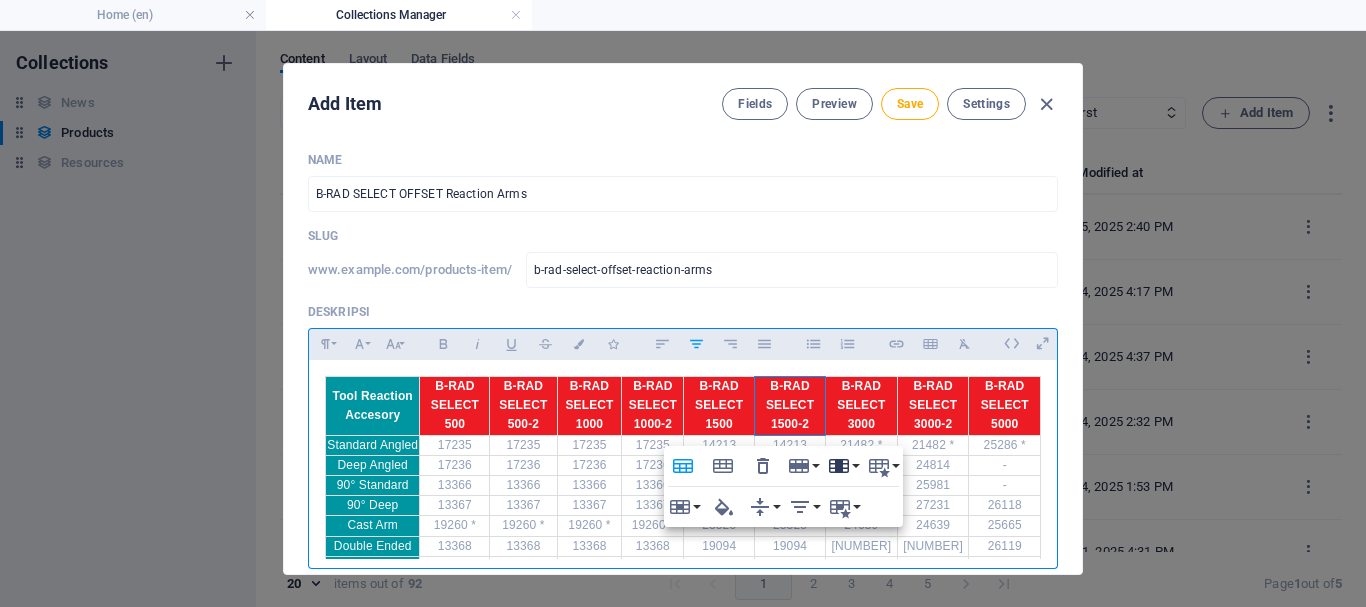 click 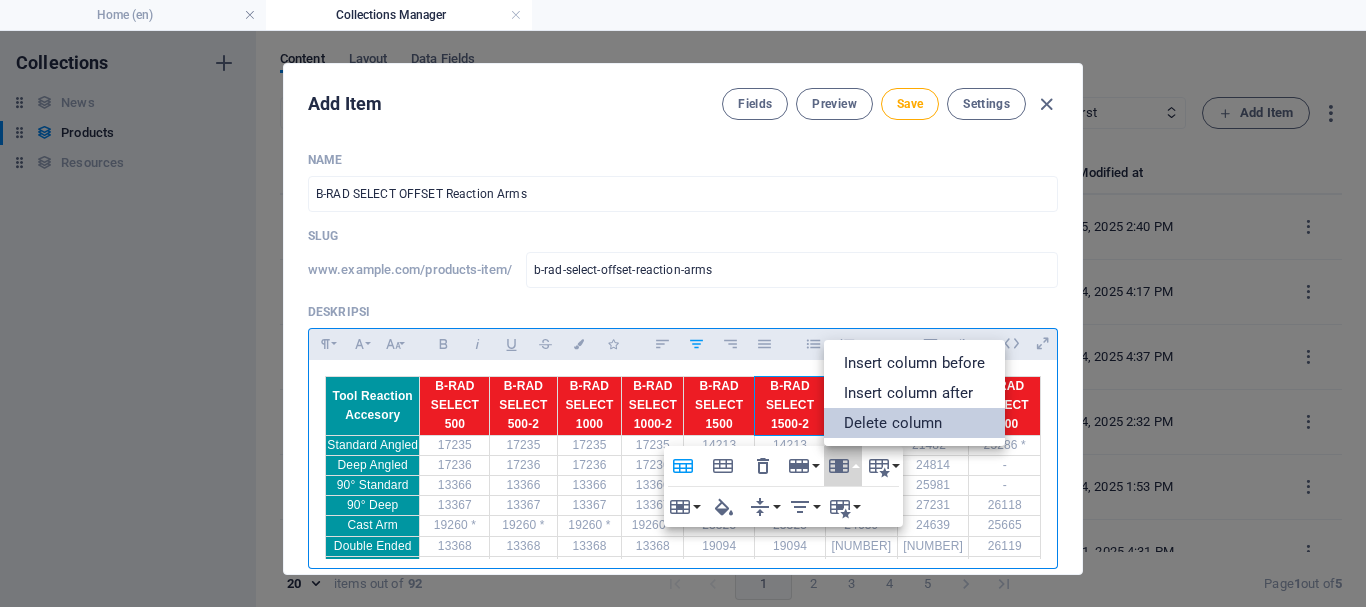 click on "Delete column" at bounding box center (915, 423) 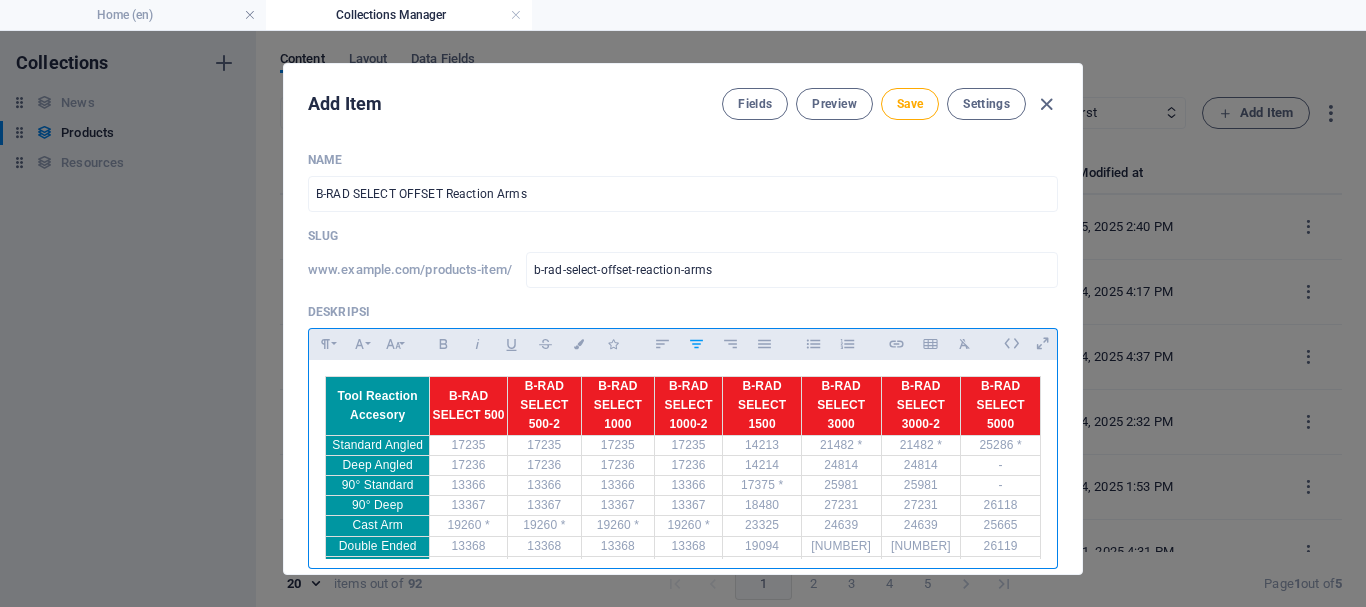 click on "B-RAD SELECT 3000" at bounding box center [841, 405] 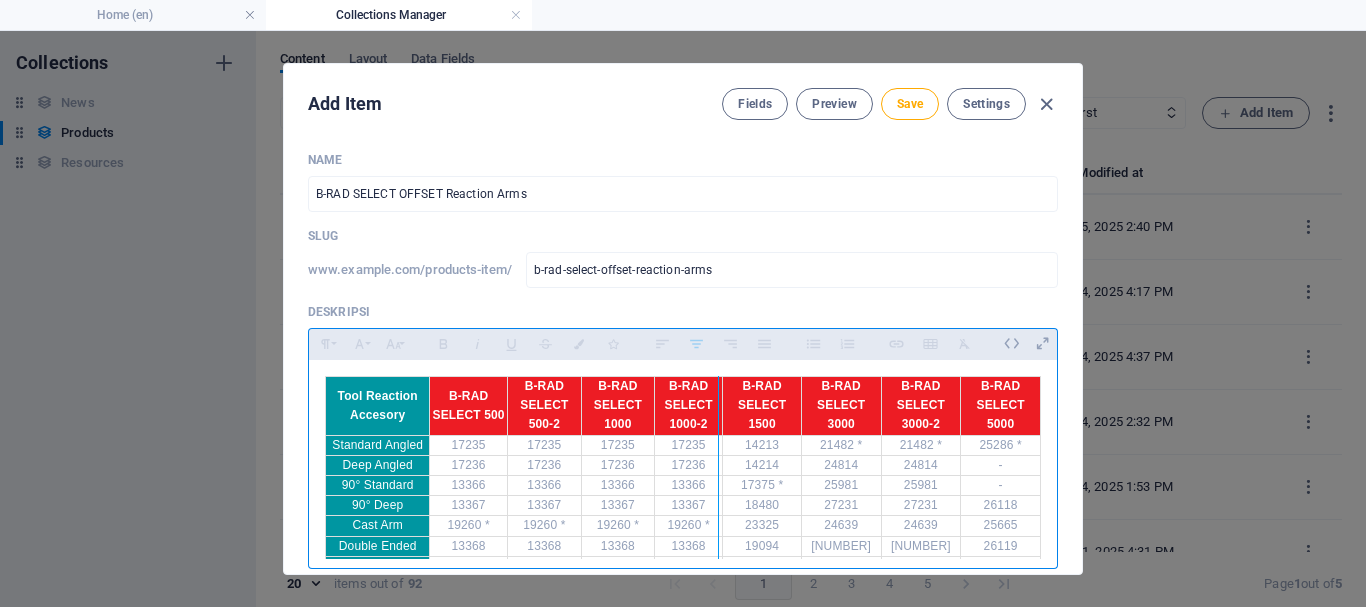 click at bounding box center (718, 486) 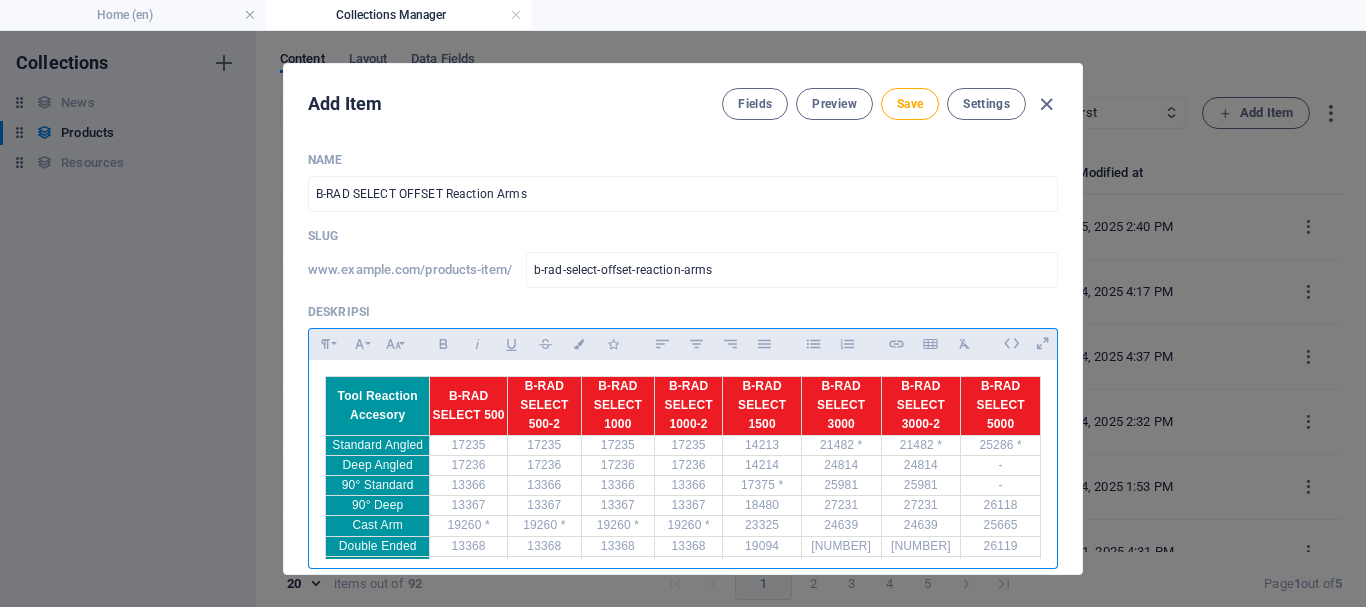 click on "B-RAD SELECT 1000-2" at bounding box center (688, 405) 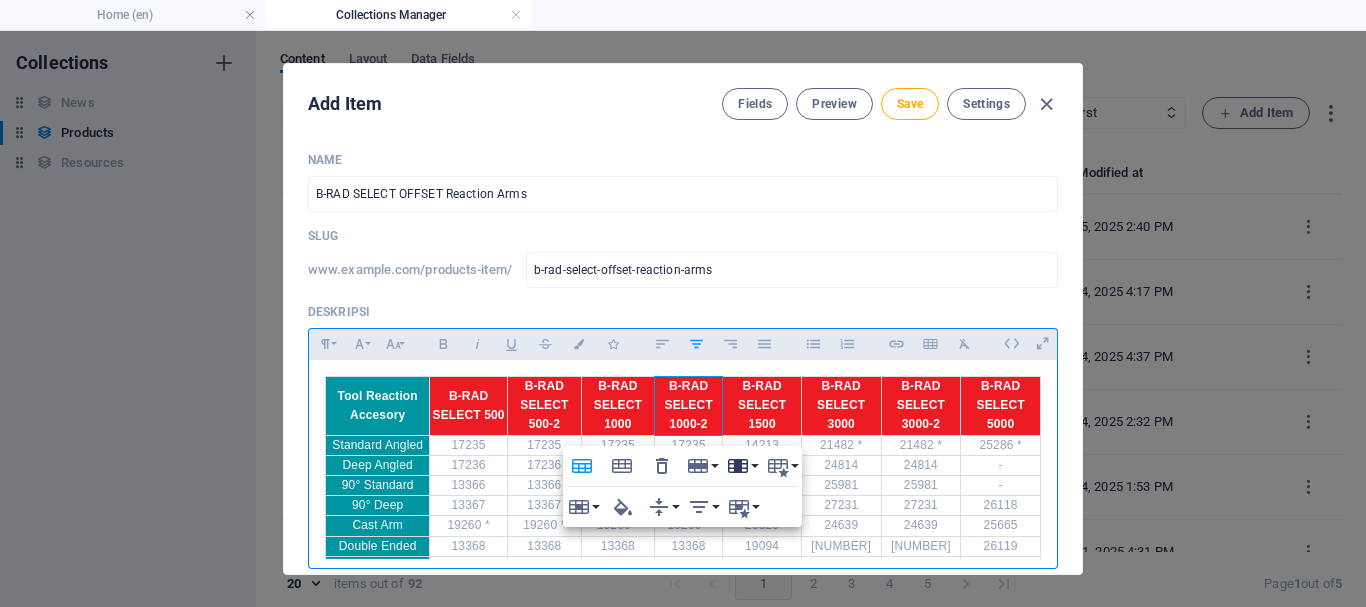 click on "Column" at bounding box center (742, 466) 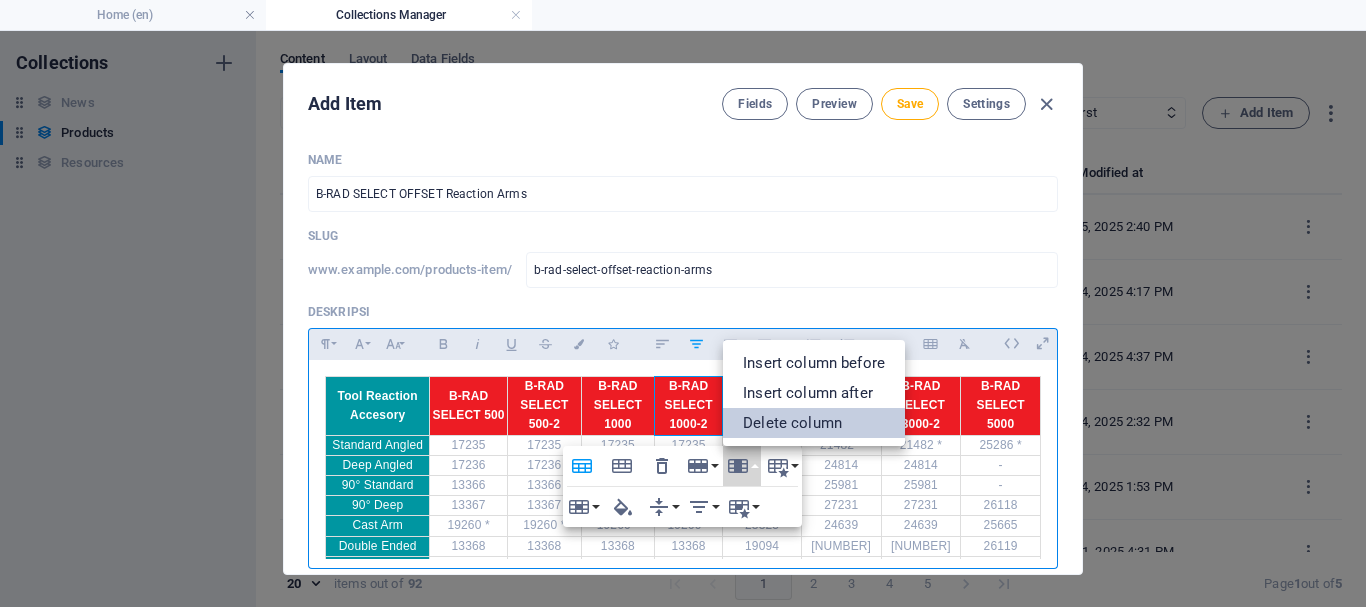 click on "Delete column" at bounding box center (814, 423) 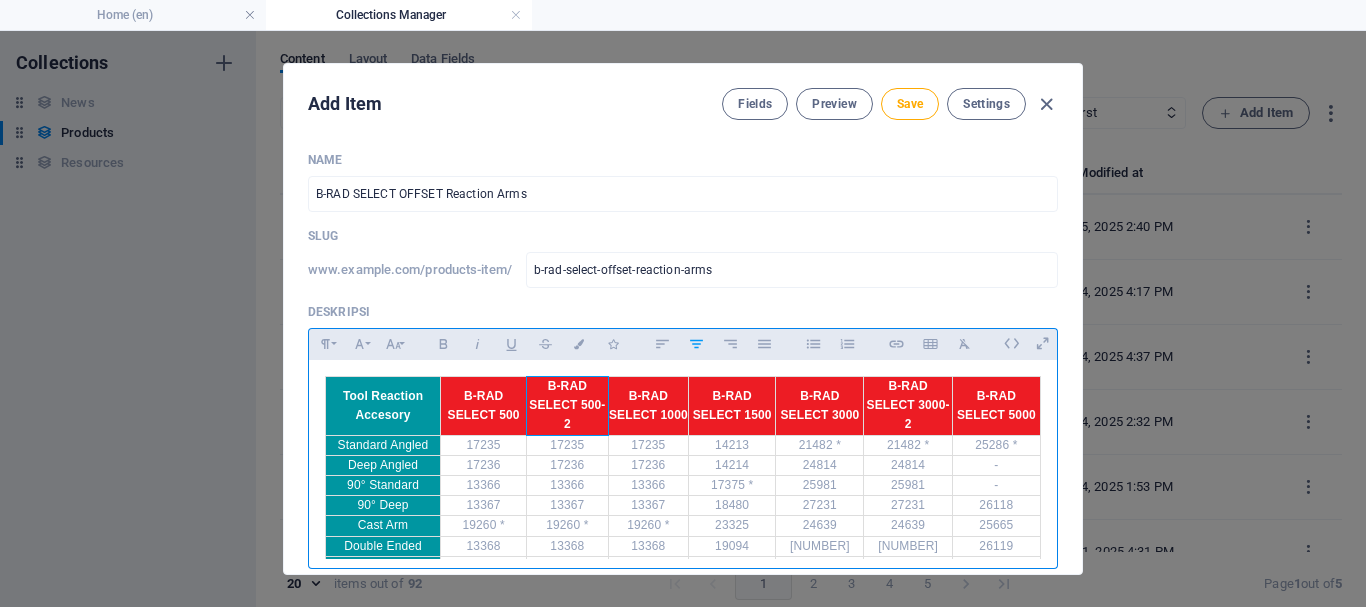 click on "B-RAD SELECT 500-2" at bounding box center (568, 406) 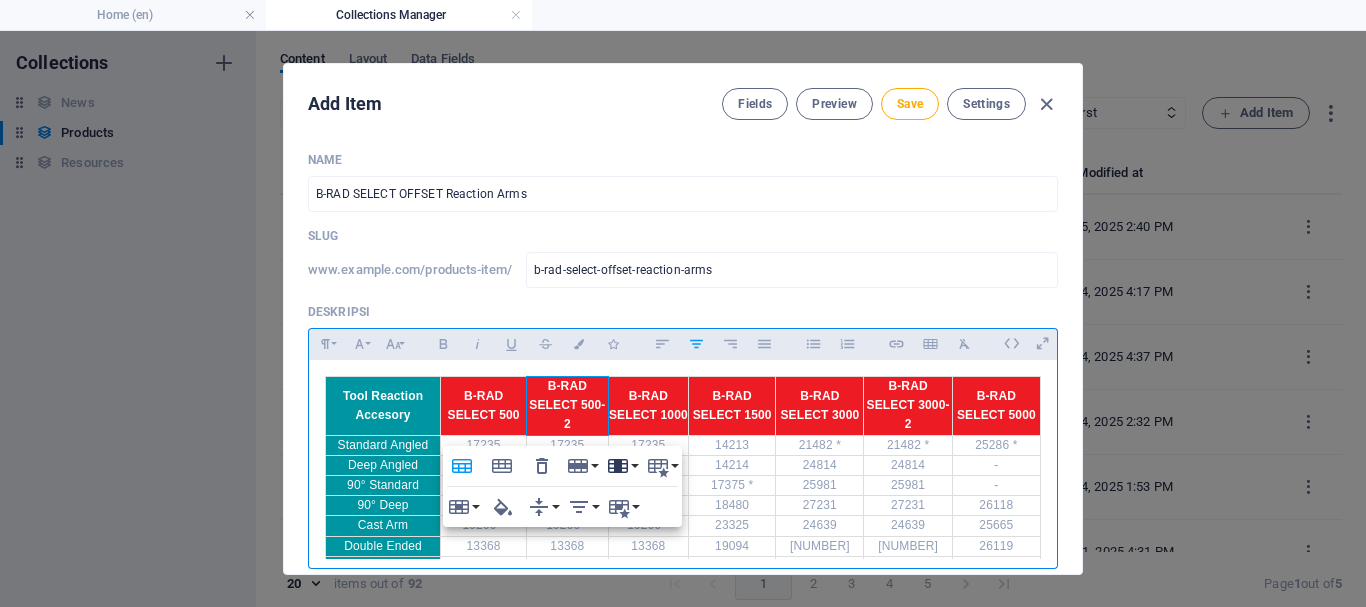 click 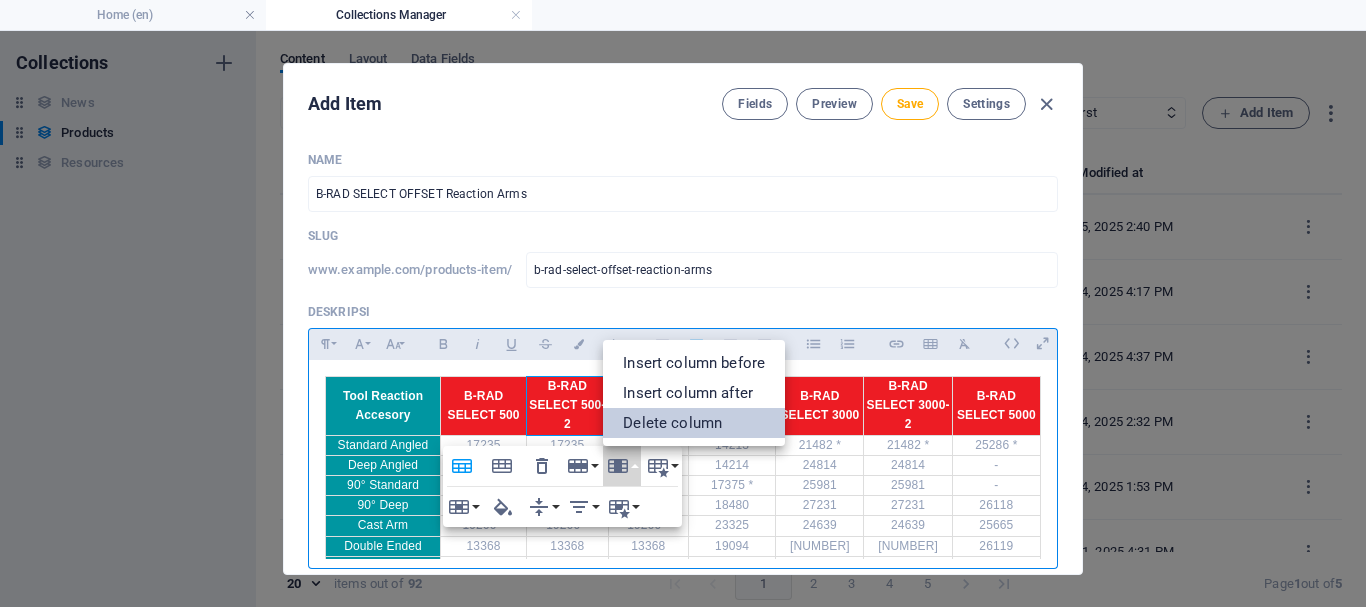 click on "Delete column" at bounding box center [694, 423] 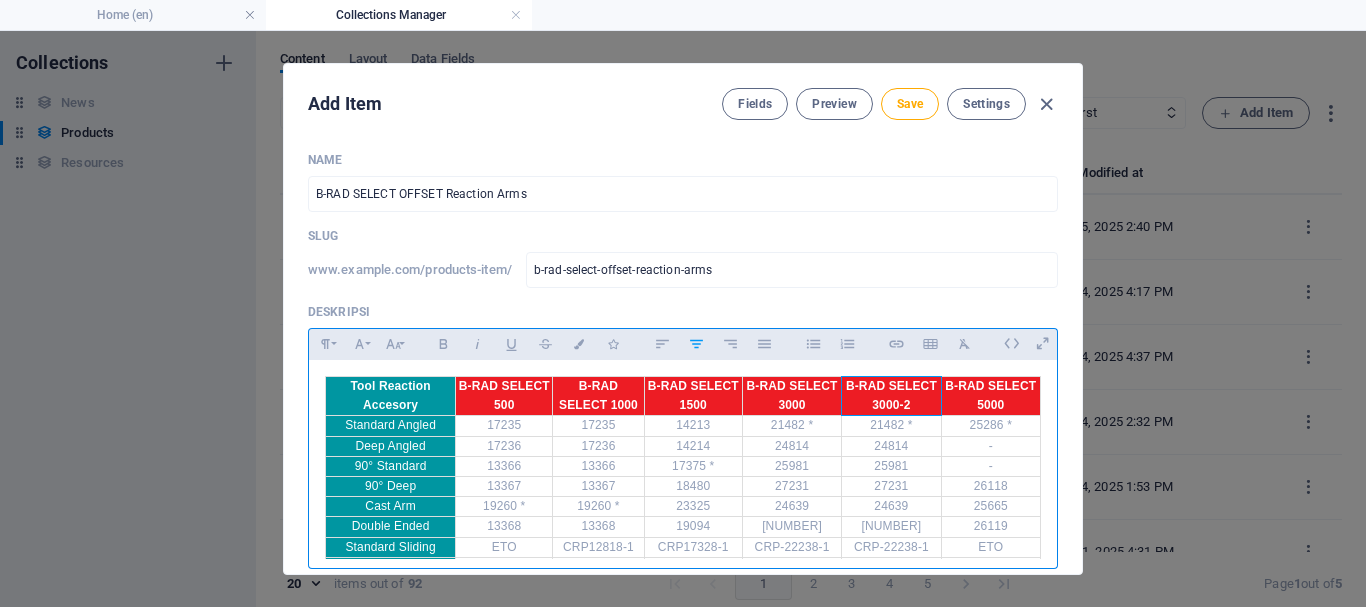 click on "B-RAD SELECT 3000-2" at bounding box center (891, 395) 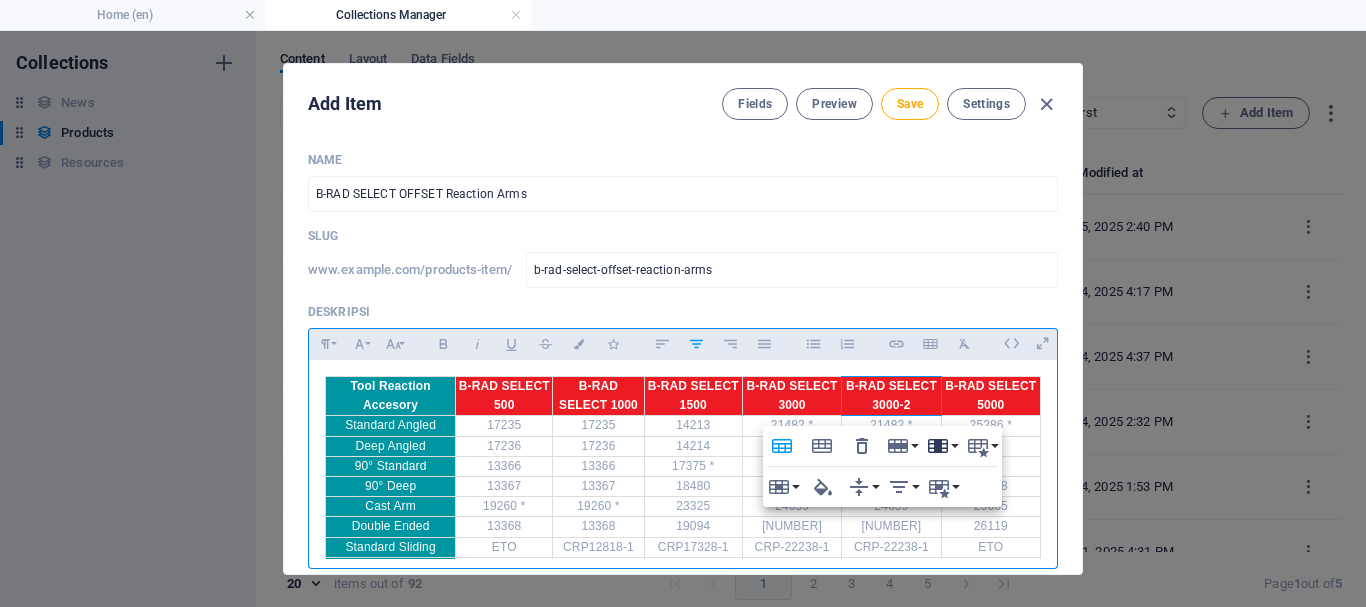 click 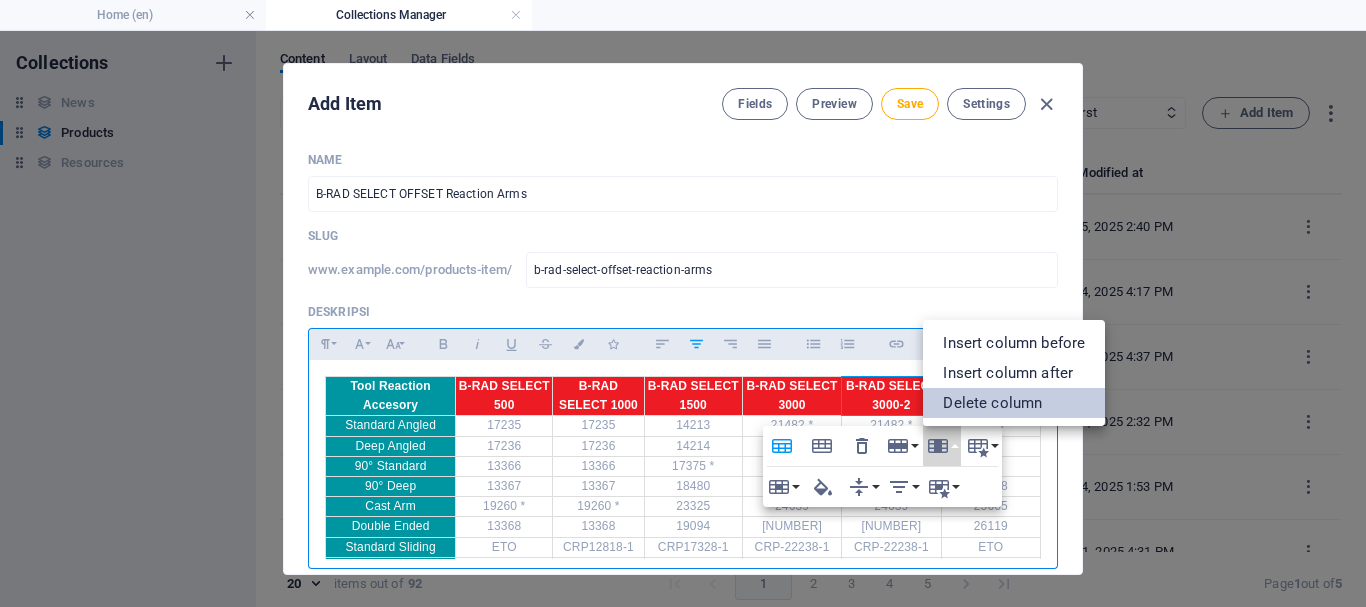 click on "Delete column" at bounding box center (1014, 403) 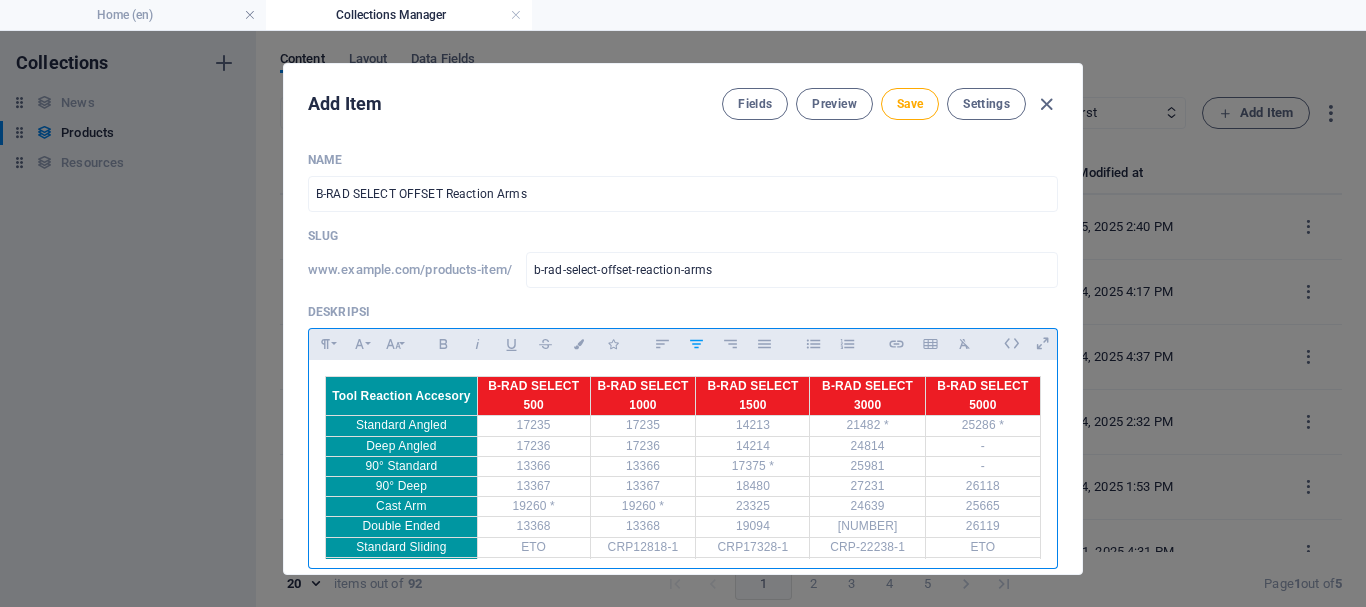 click on "B-RAD SELECT 500" at bounding box center (533, 396) 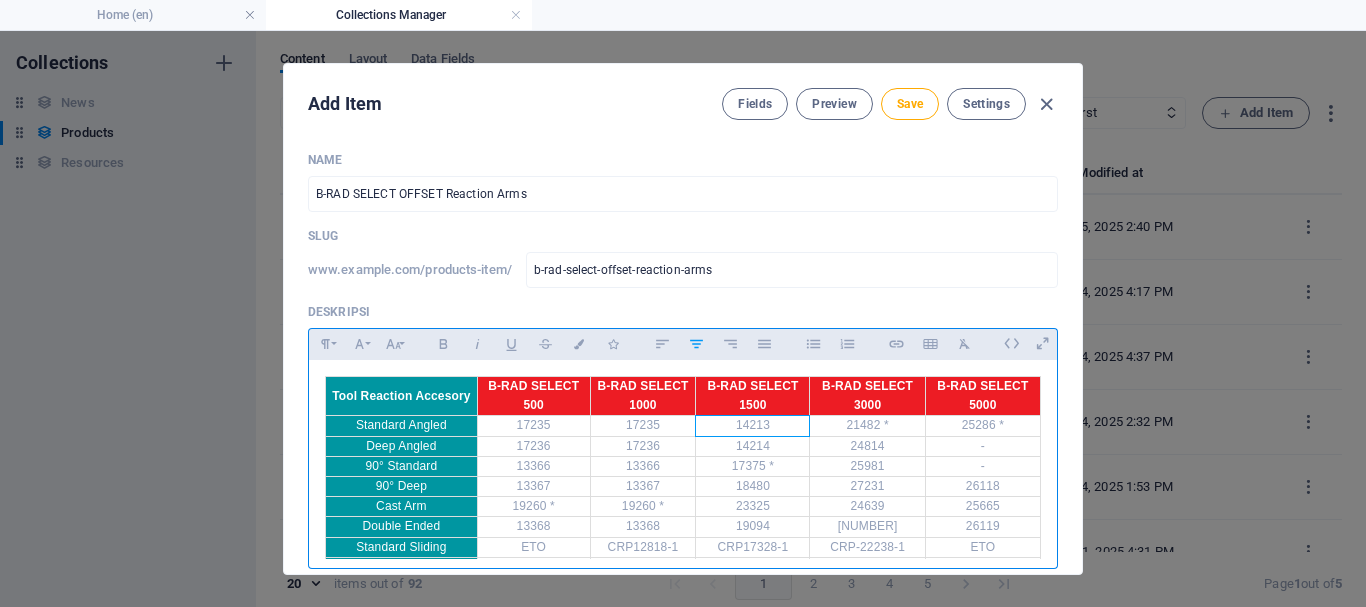 click on "14213" at bounding box center (753, 426) 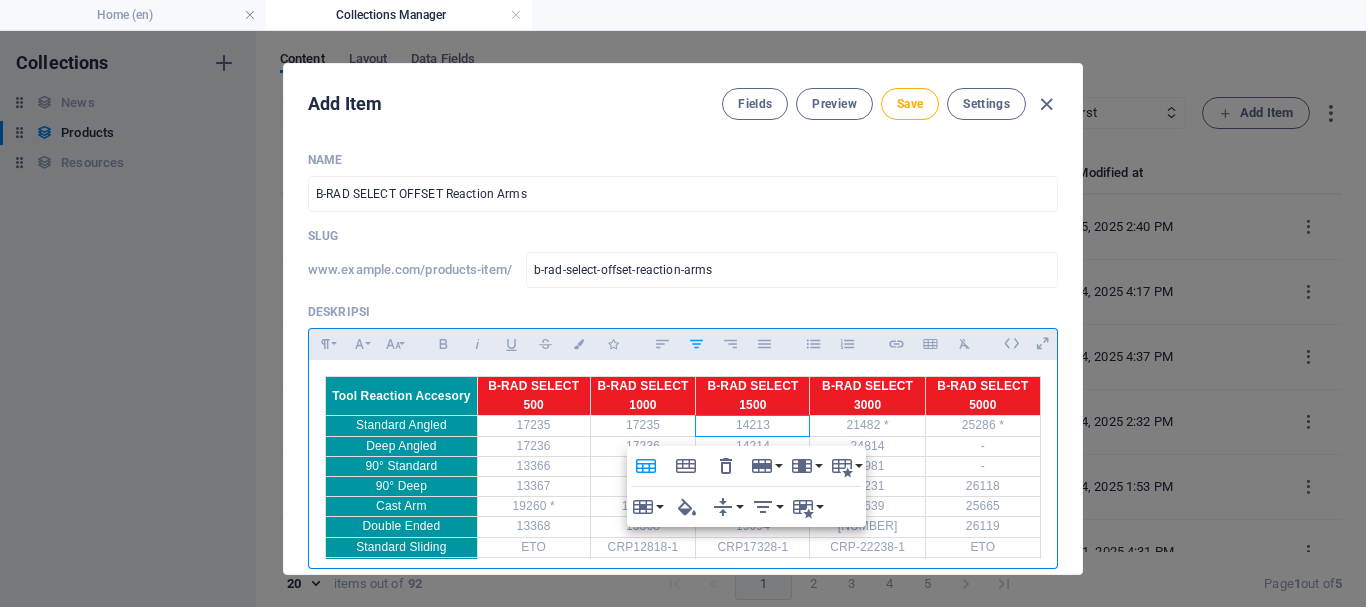 click on "17235" at bounding box center [533, 426] 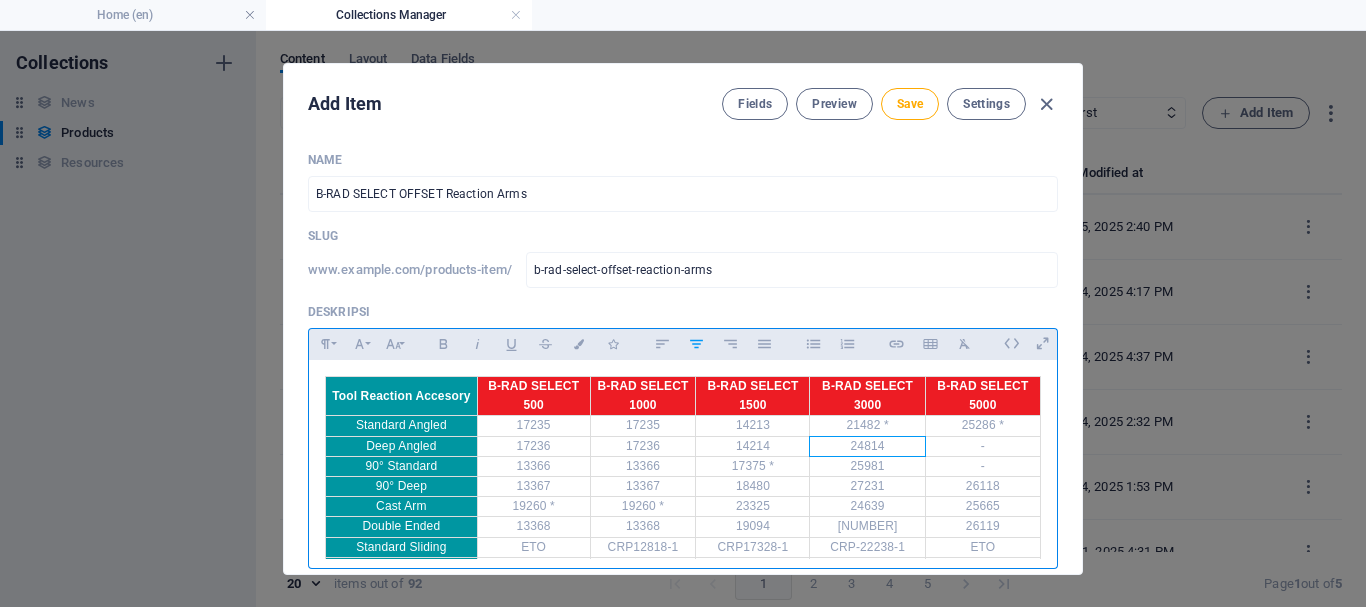 click on "24814" at bounding box center [867, 446] 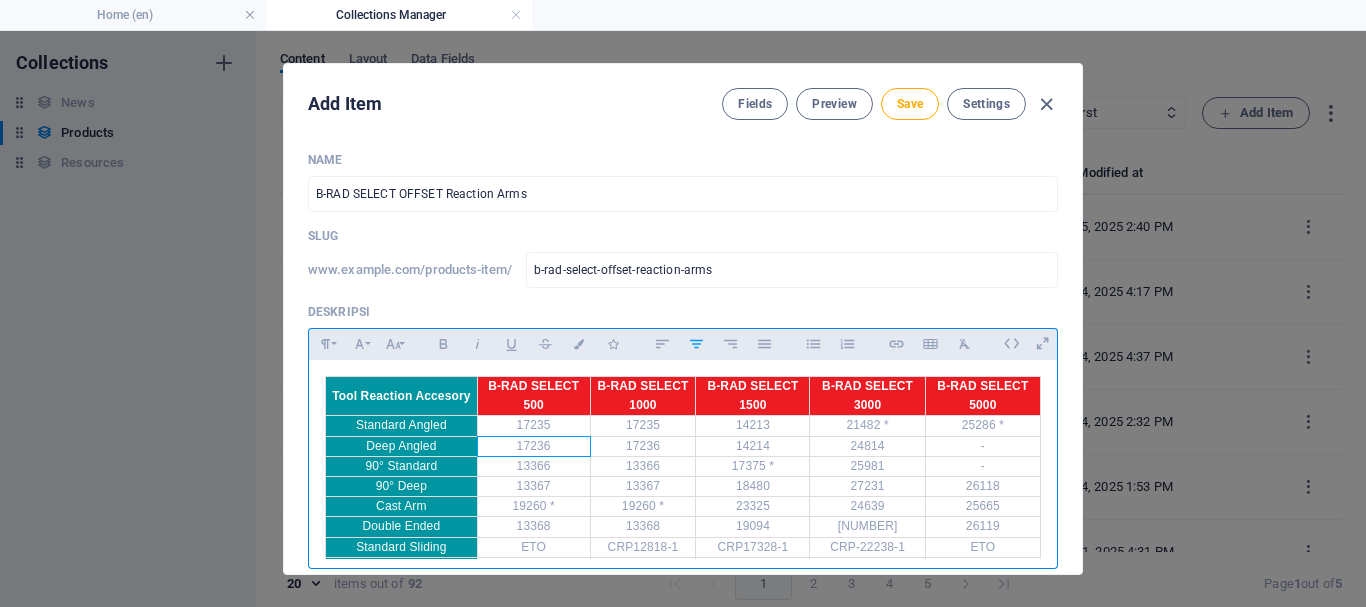 click on "17236" at bounding box center [533, 446] 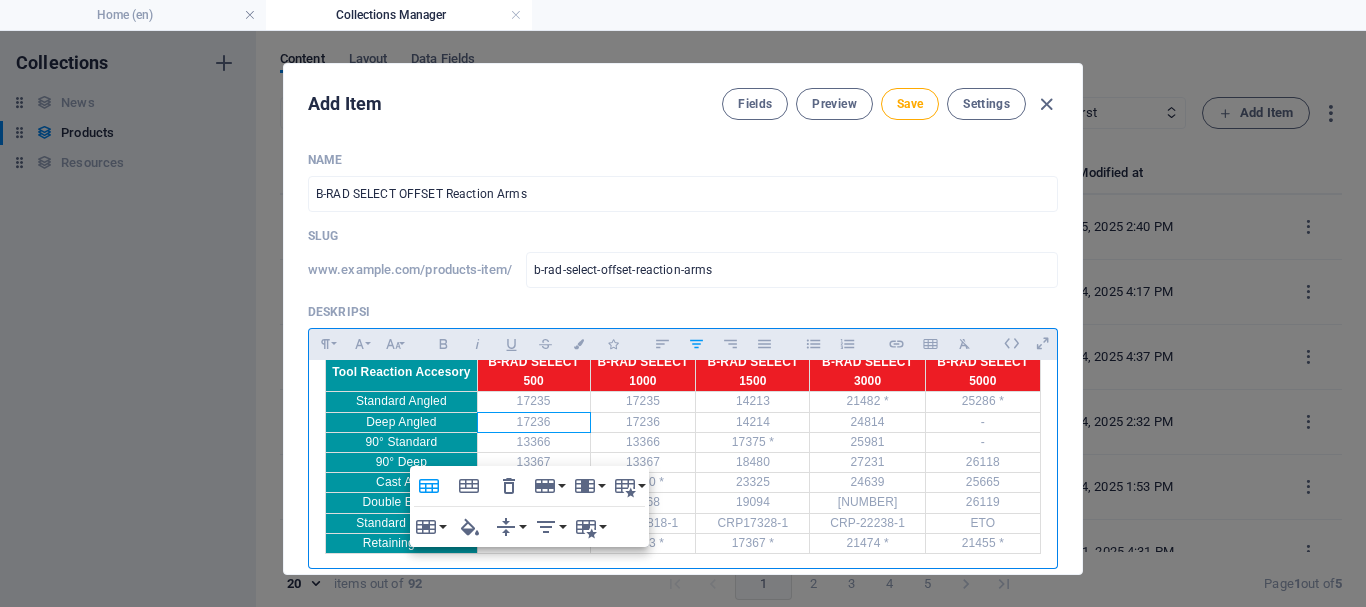 scroll, scrollTop: 35, scrollLeft: 0, axis: vertical 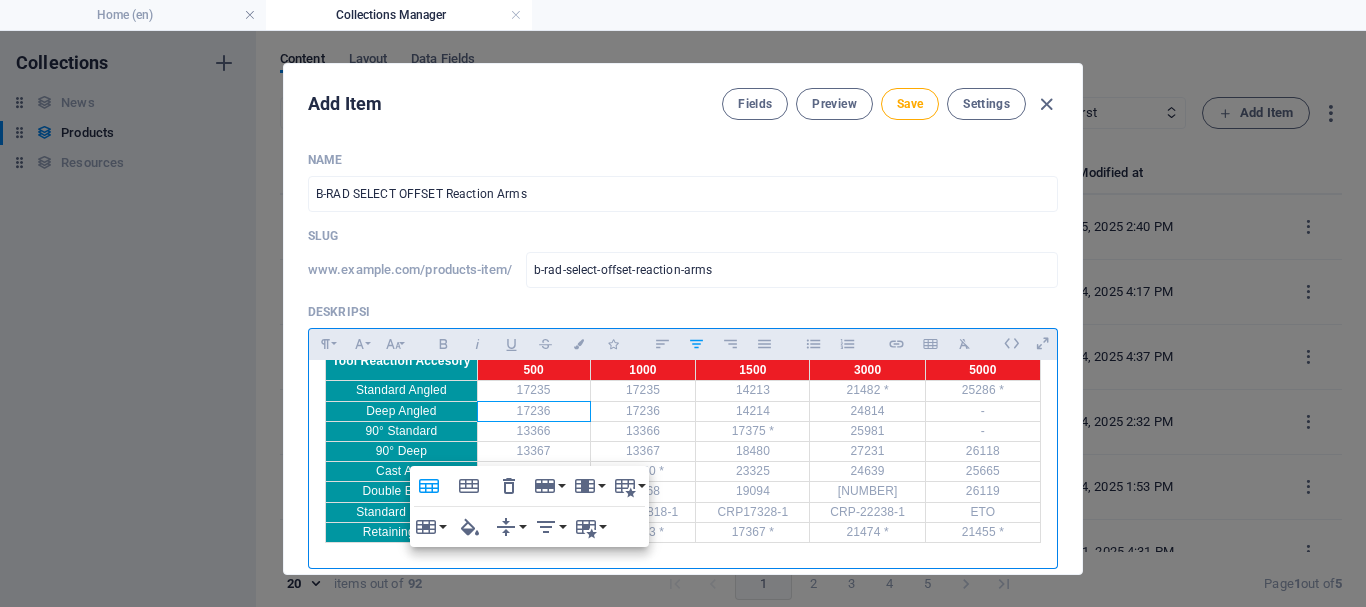 click on "13366" at bounding box center [533, 431] 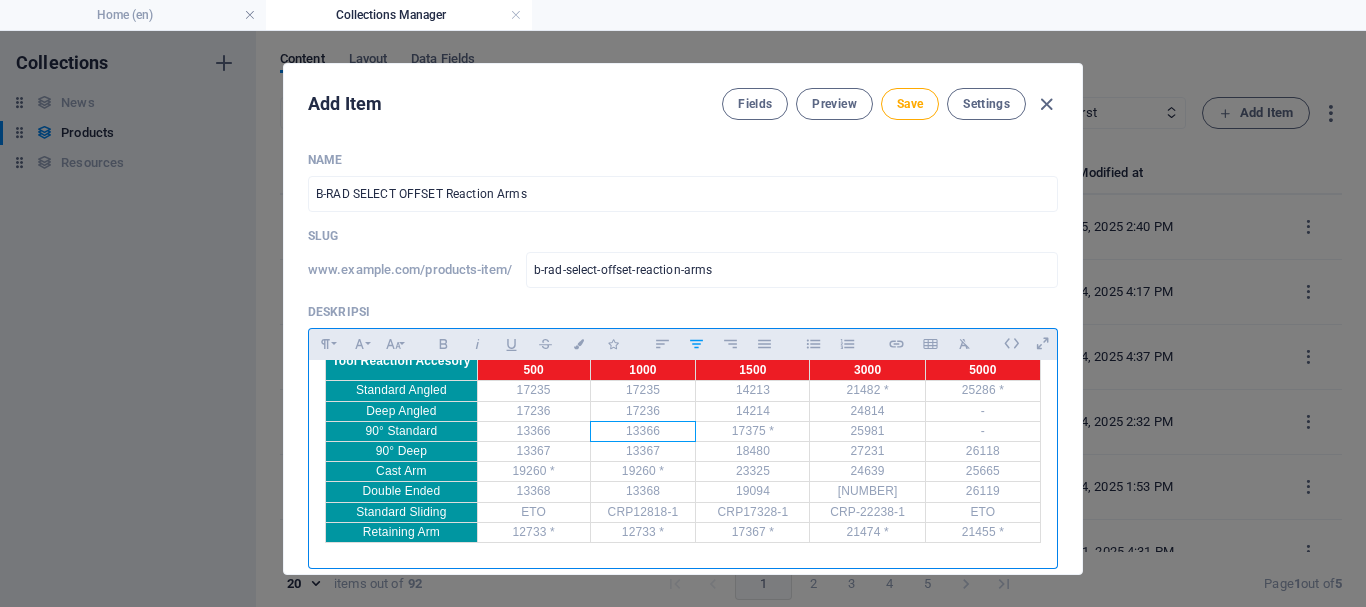 click on "13366" at bounding box center [643, 431] 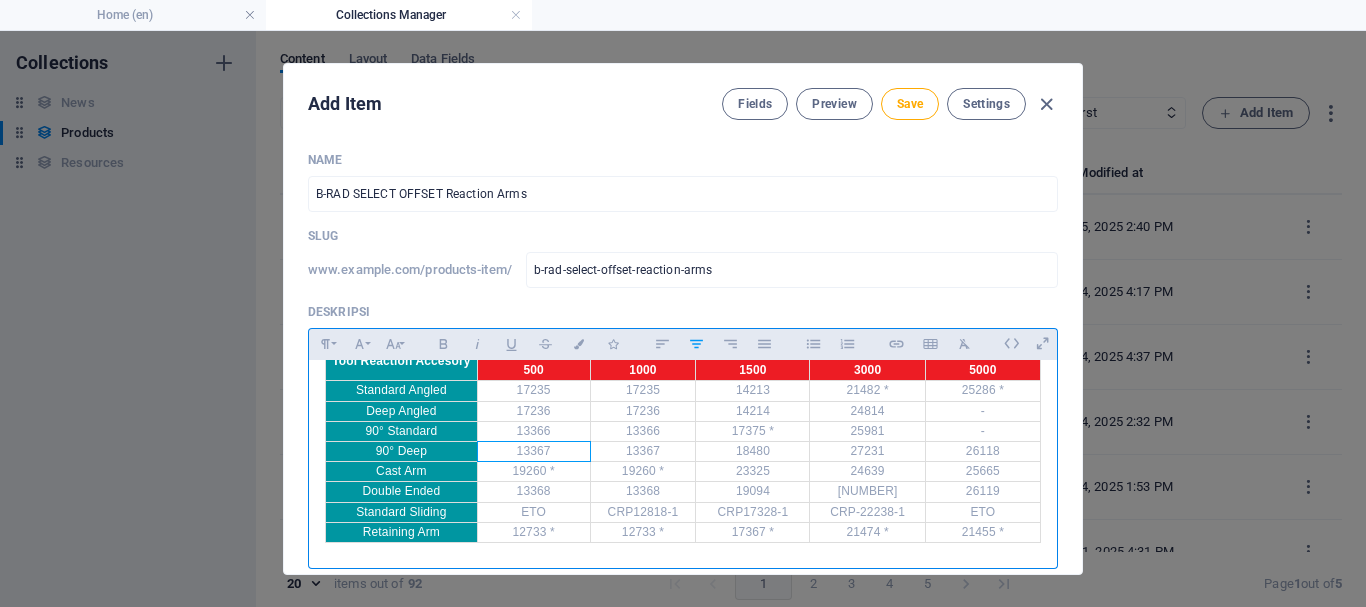click on "13367" at bounding box center (533, 451) 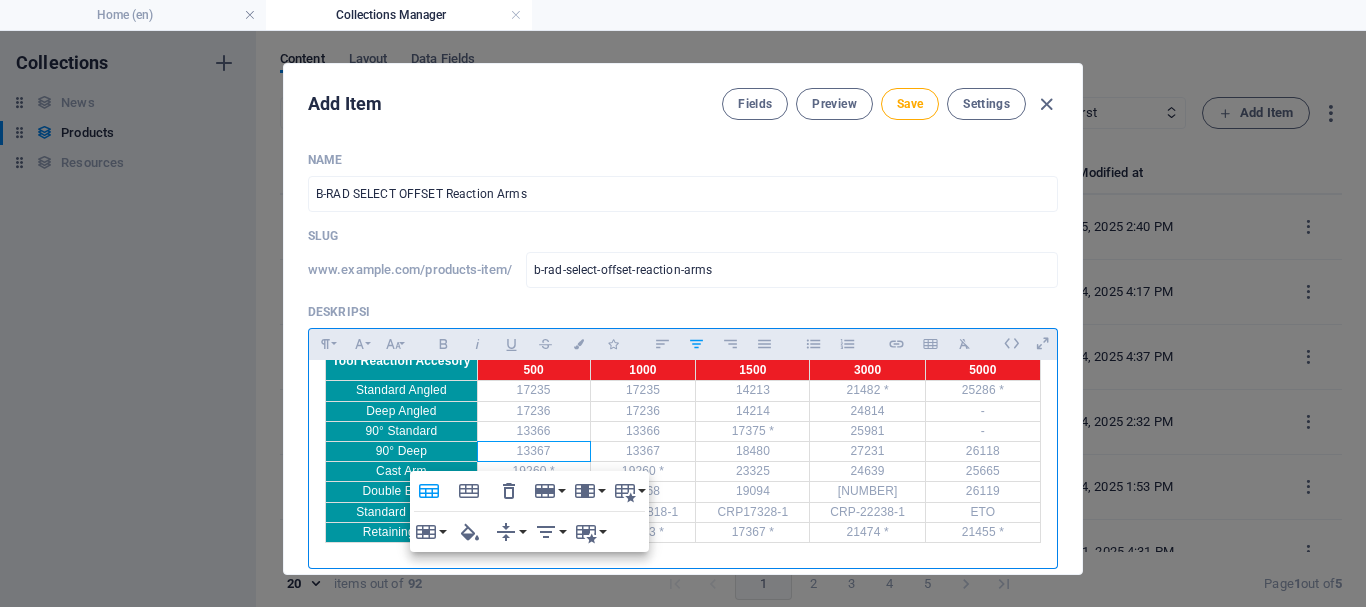 click on "13367" at bounding box center [643, 451] 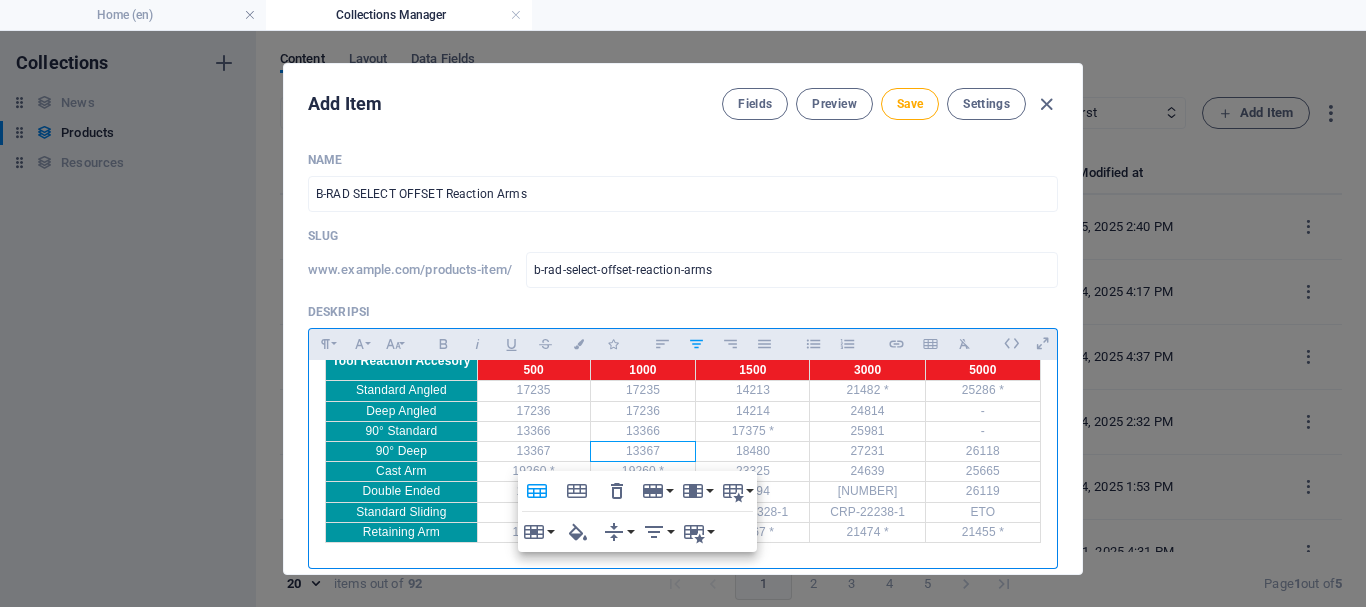 click on "19260 *" at bounding box center [533, 472] 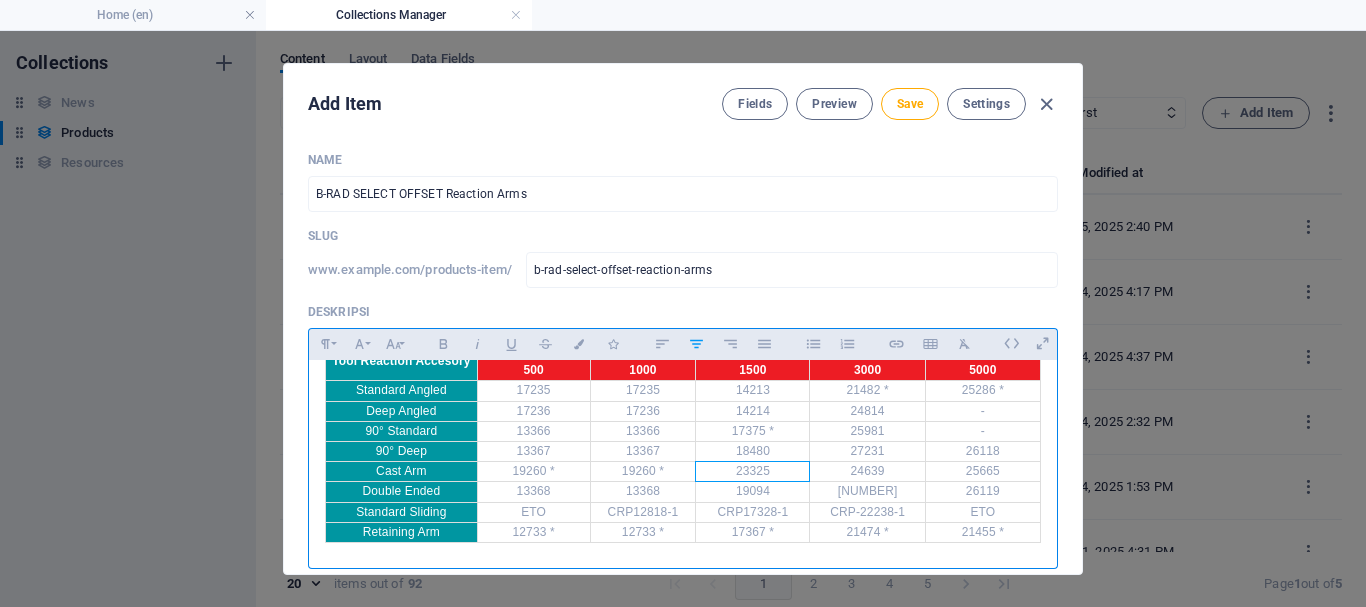 click on "23325" at bounding box center (753, 472) 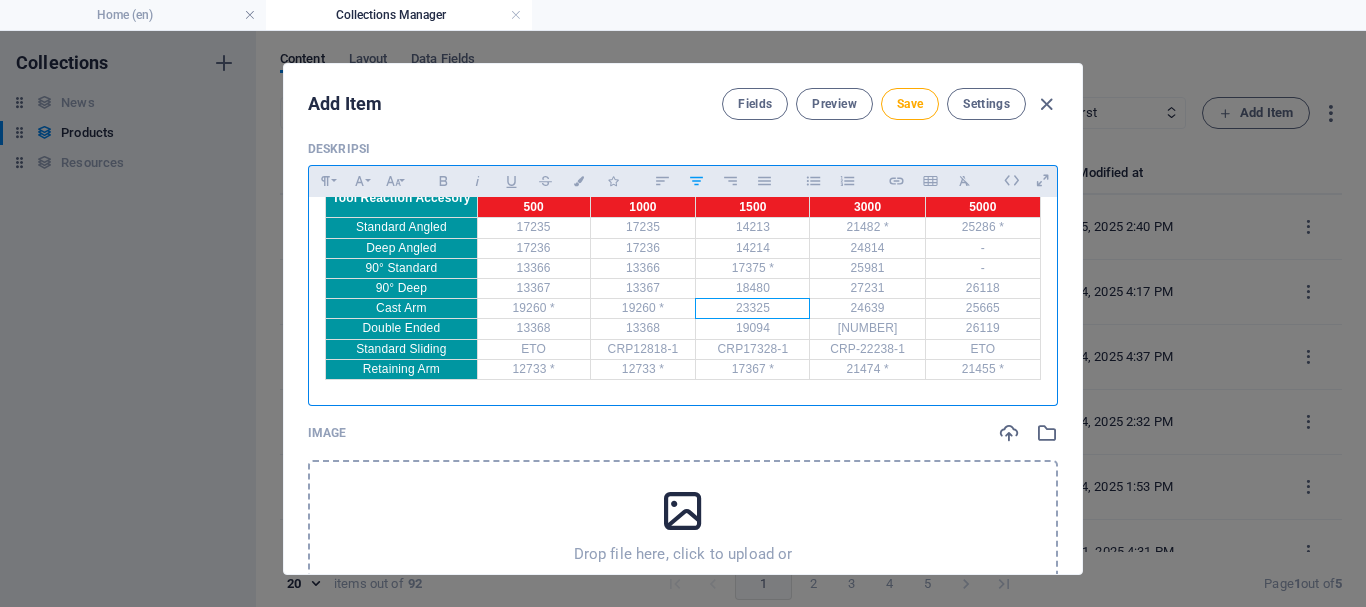 scroll, scrollTop: 200, scrollLeft: 0, axis: vertical 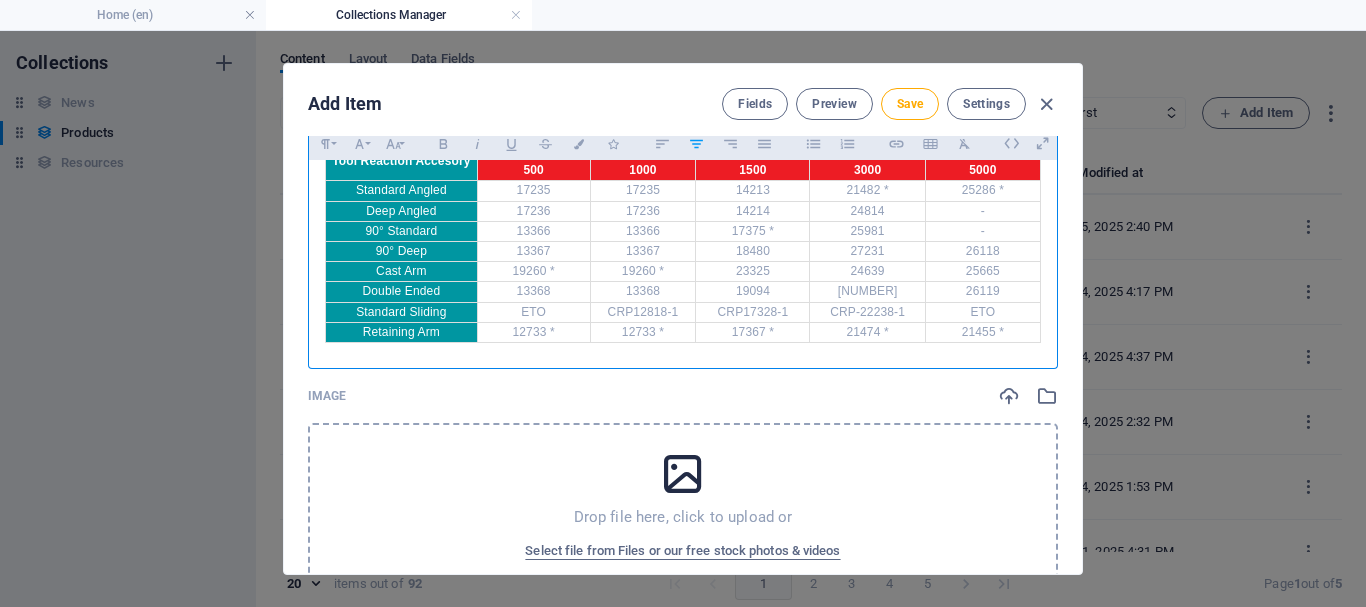 click on "Tool Reaction Accesory B-RAD SELECT 500 B-RAD SELECT 1000 B-RAD SELECT 1500 B-RAD SELECT 3000 B-RAD SELECT 5000 Standard Angled 17235 17235 14213 21482 * 25286 * Deep Angled 17236 17236 14214 24814 - 90° Standard 13366 13366 17375 * 25981 - 90° Deep 13367 13367 18480 27231 26118 Cast Arm 19260 * 19260 * 23325 24639 25665 Double Ended 13368 13368 19094 25437 26119 Standard Sliding ETO CRP12818-1 CRP17328-1 CRP-22238-1 ETO Retaining Arm 12733 * 12733 * 17367 * 21474 * 21455 *" at bounding box center (683, 242) 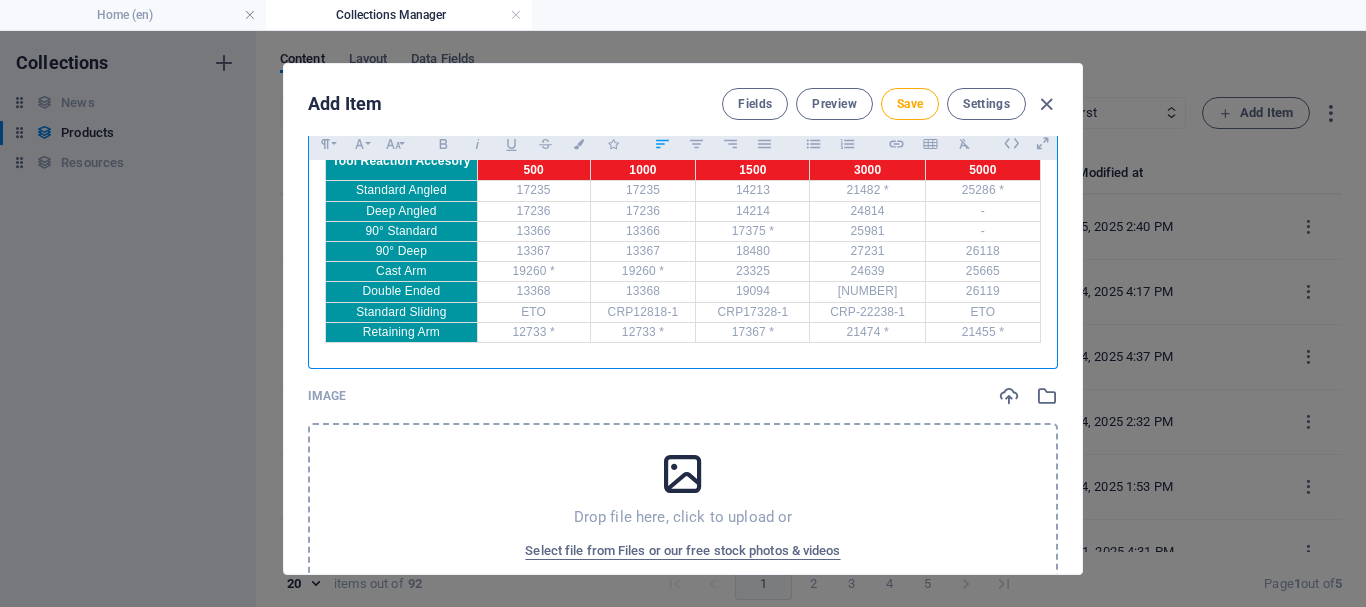 type 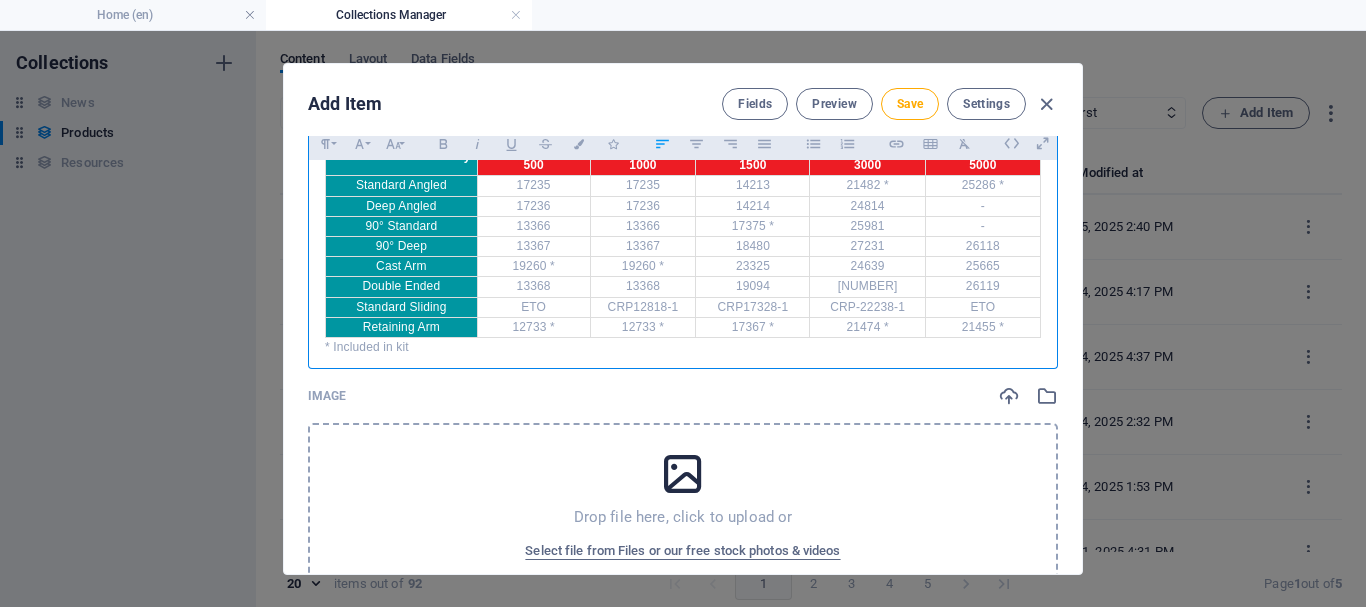 scroll, scrollTop: 55, scrollLeft: 0, axis: vertical 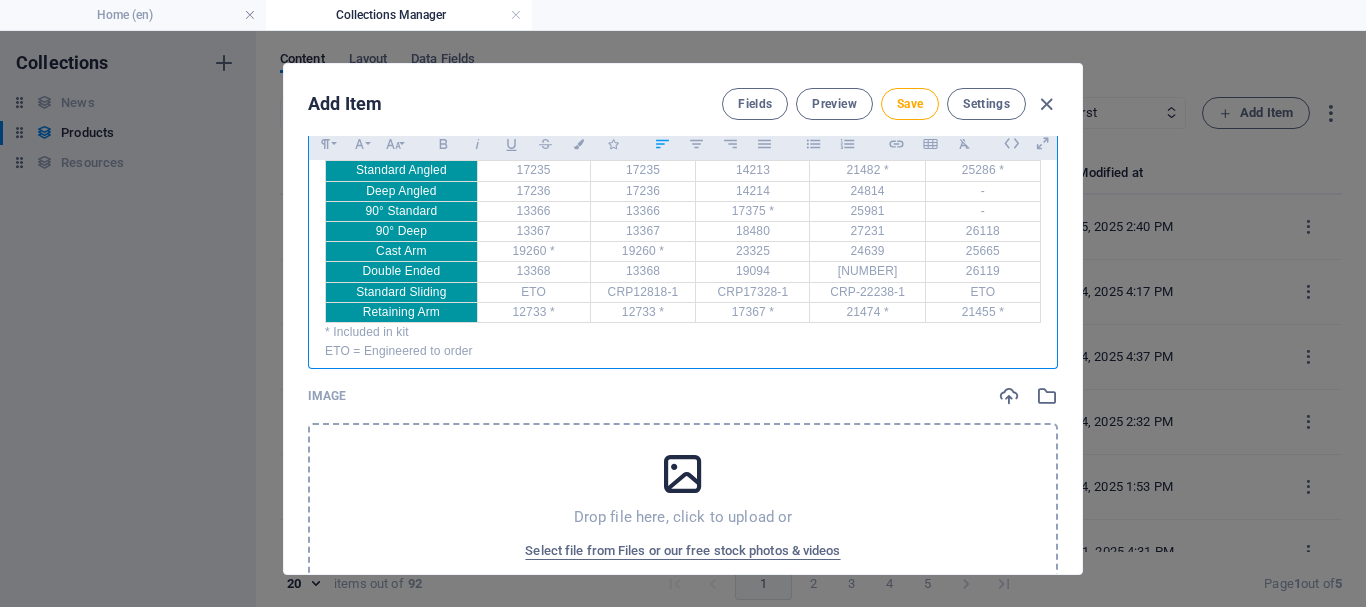 click on "Drop file here, click to upload or Select file from Files or our free stock photos & videos" at bounding box center [683, 508] 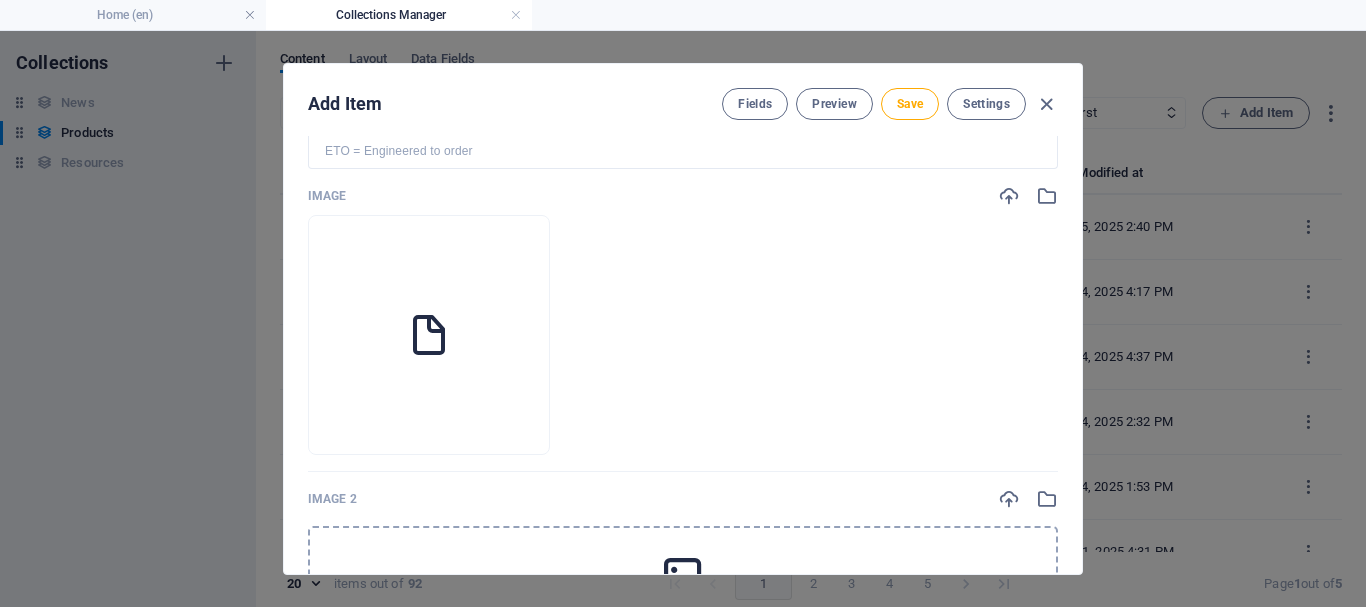 scroll, scrollTop: 500, scrollLeft: 0, axis: vertical 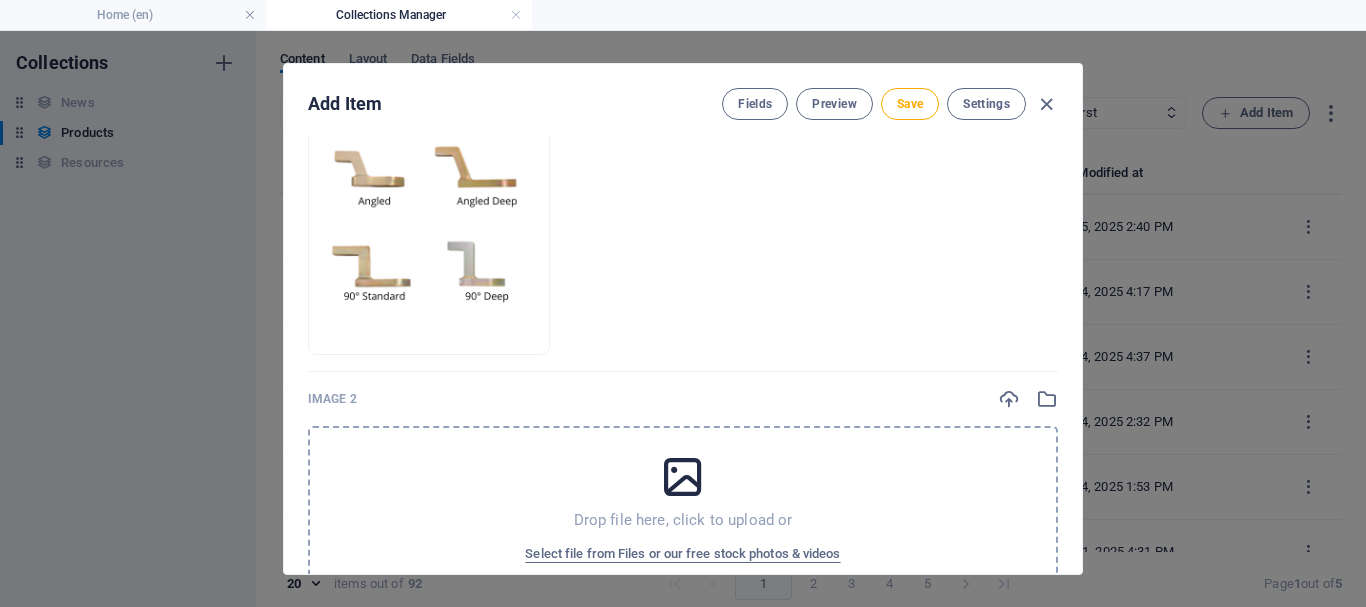 click on "Drop file here, click to upload or Select file from Files or our free stock photos & videos" at bounding box center (683, 511) 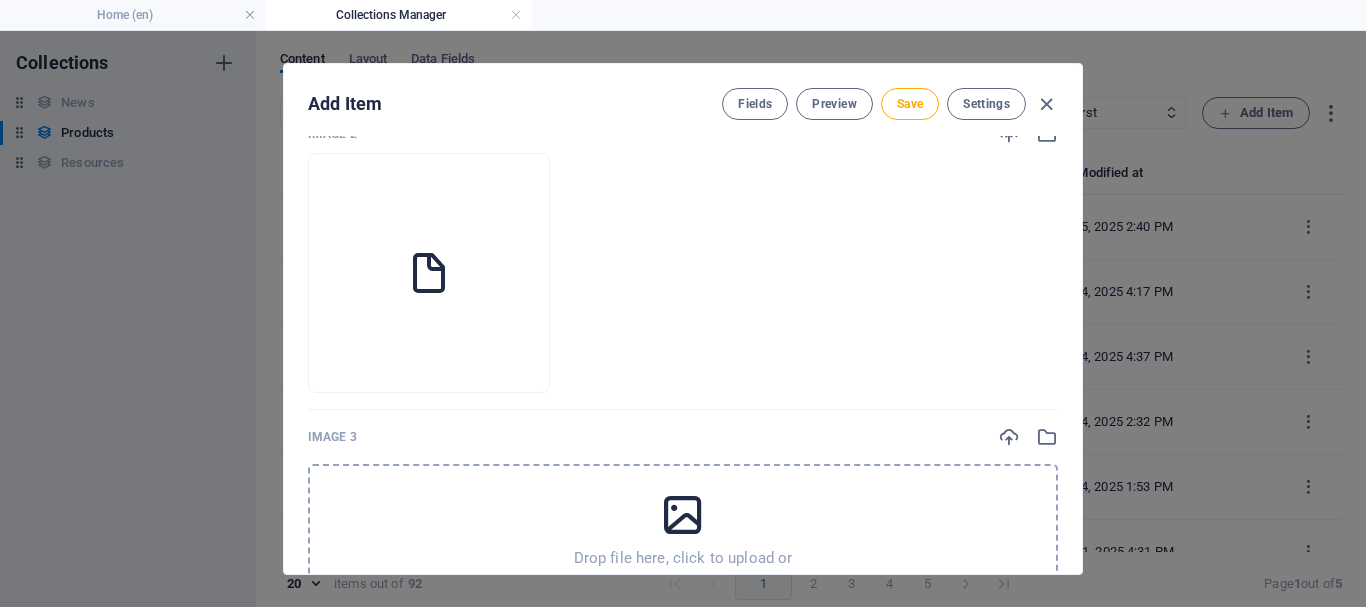 scroll, scrollTop: 800, scrollLeft: 0, axis: vertical 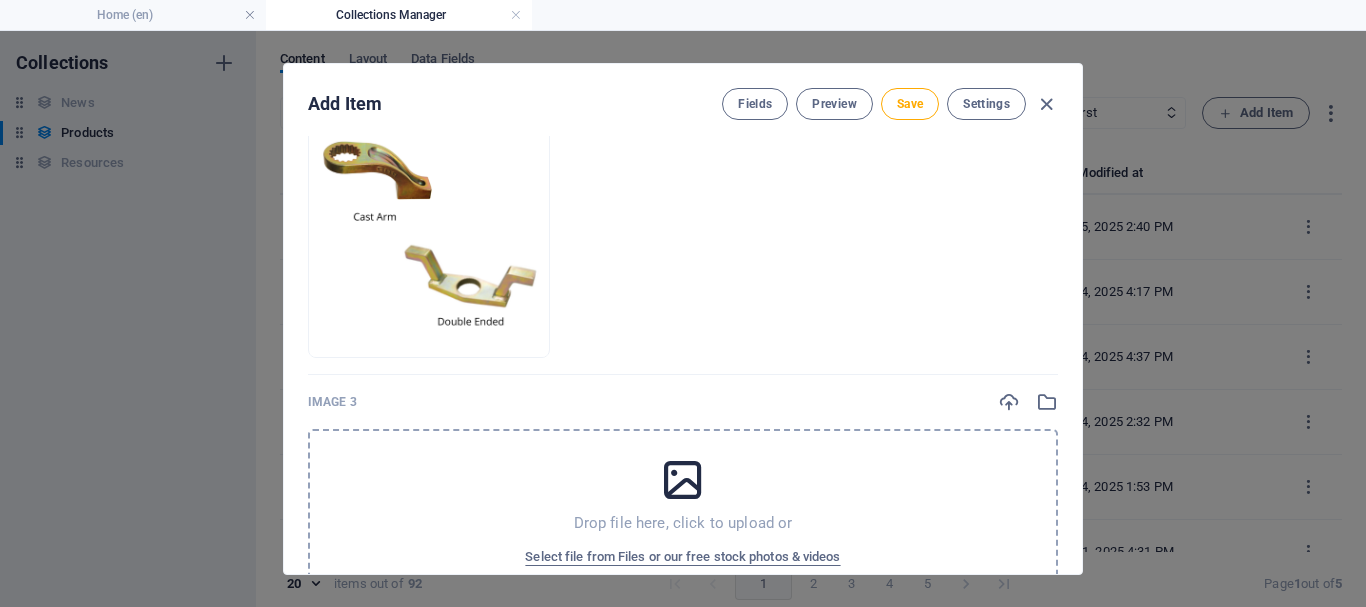 click on "Drop file here, click to upload or Select file from Files or our free stock photos & videos" at bounding box center (683, 514) 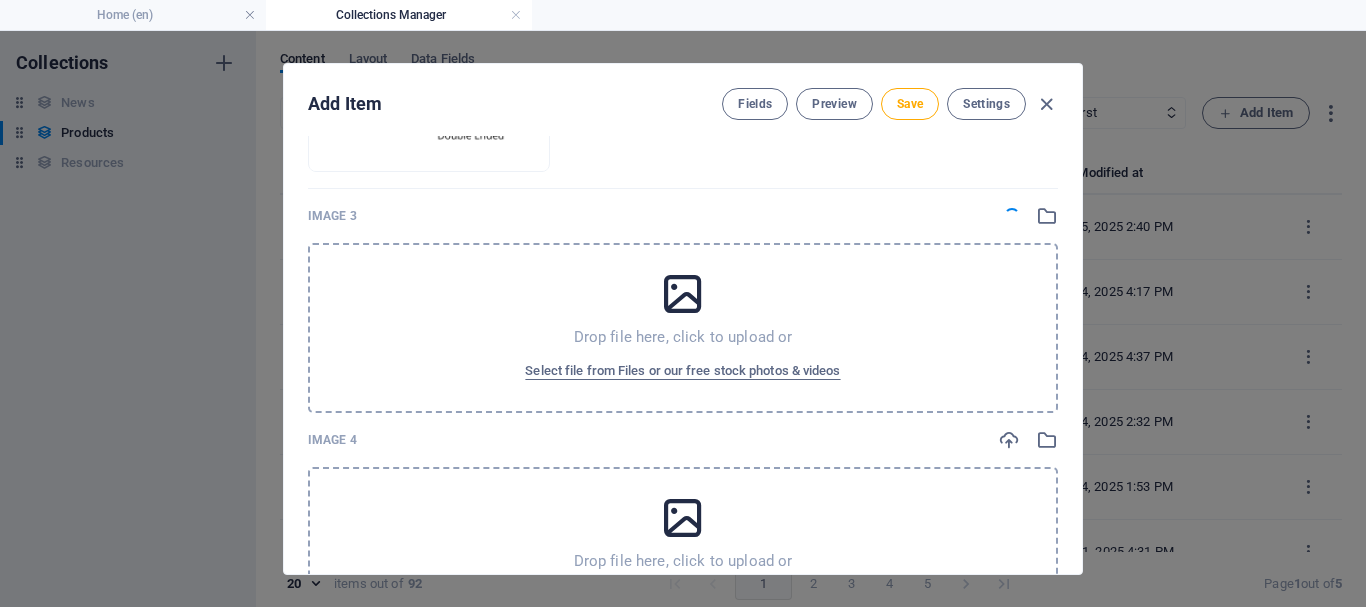 scroll, scrollTop: 1000, scrollLeft: 0, axis: vertical 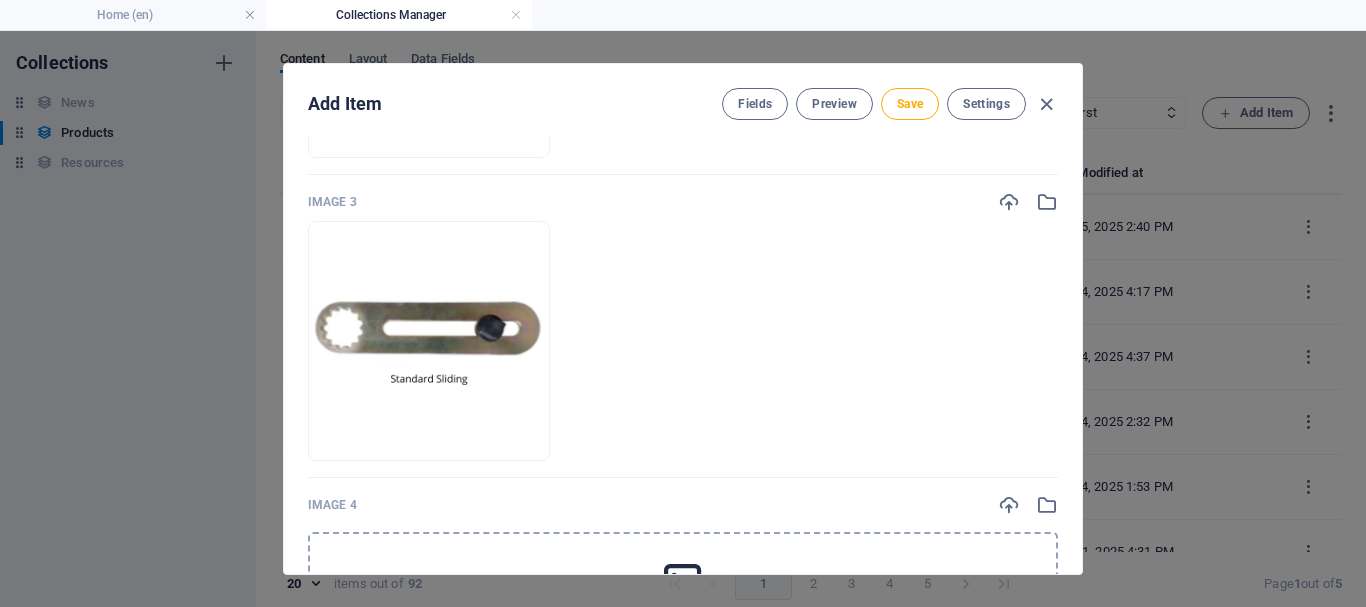 click on "Drop file here, click to upload or Select file from Files or our free stock photos & videos" at bounding box center [683, 617] 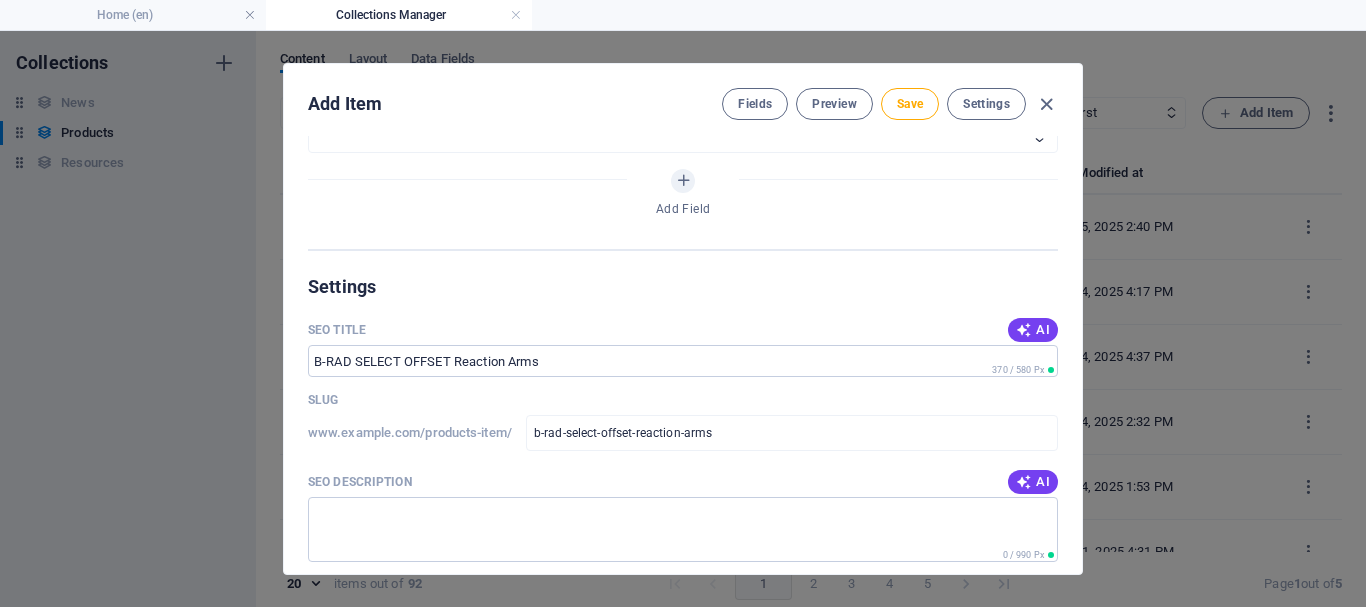 scroll, scrollTop: 1600, scrollLeft: 0, axis: vertical 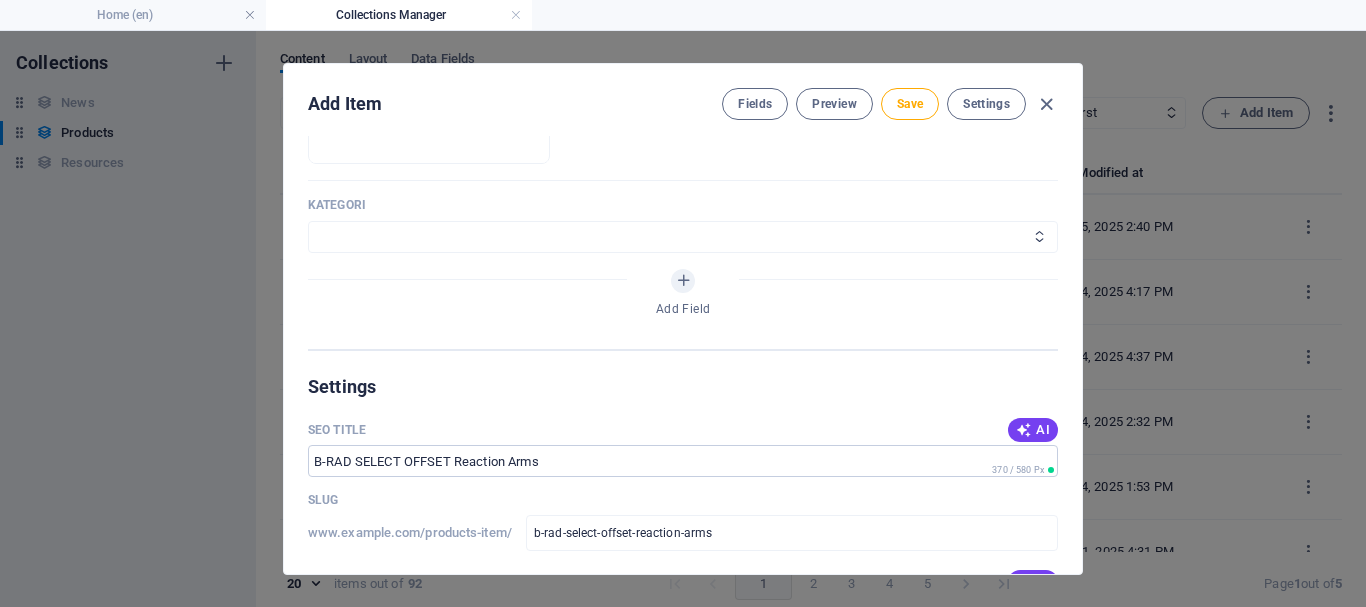 click on "Wheels & Rims RIMEX Complementary Products TyreSense Haltec RAD Checkers Myers Others" at bounding box center (683, 237) 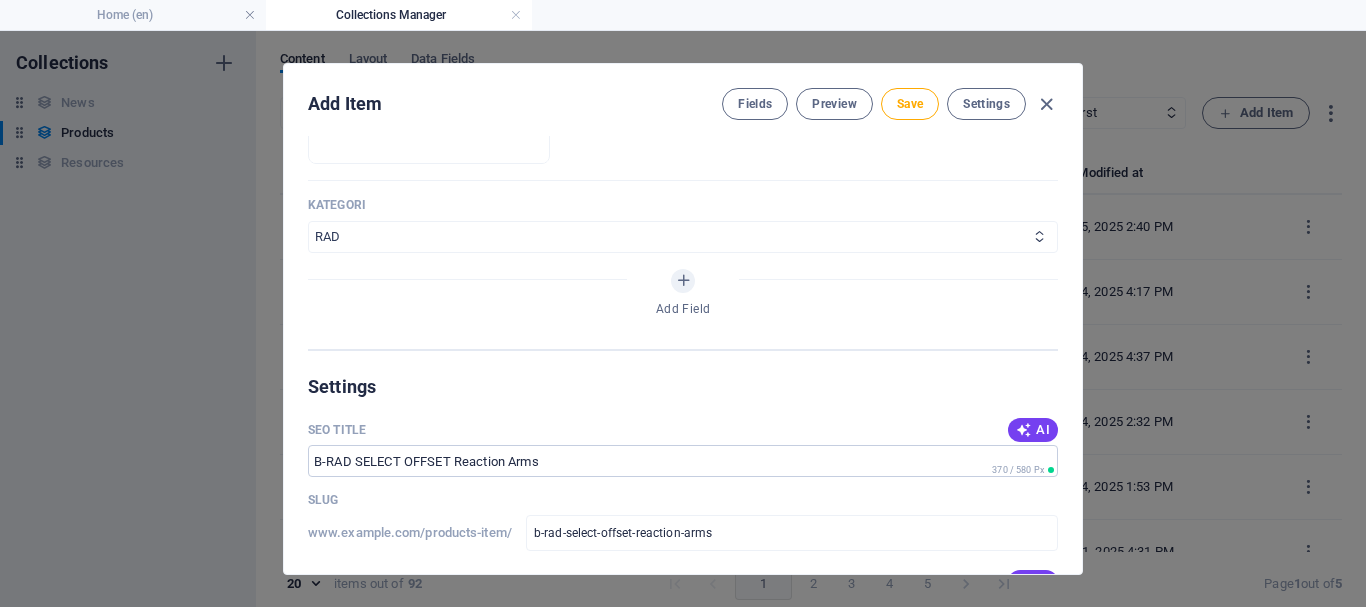 click on "Wheels & Rims RIMEX Complementary Products TyreSense Haltec RAD Checkers Myers Others" at bounding box center (683, 237) 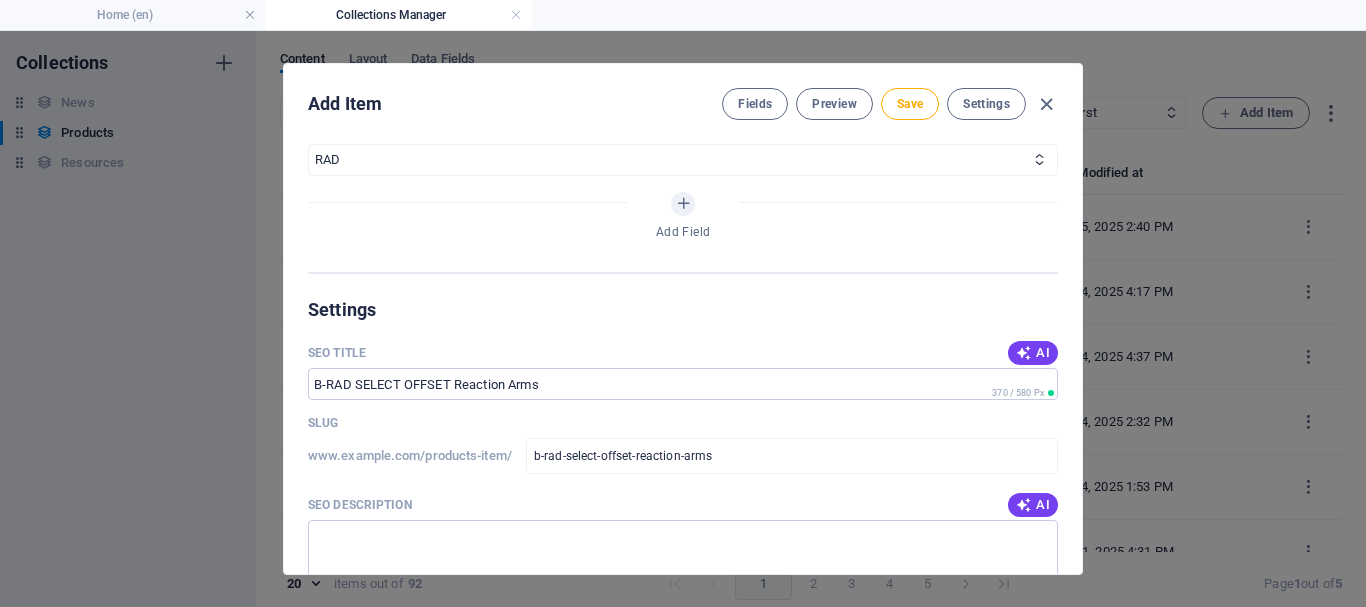 scroll, scrollTop: 1800, scrollLeft: 0, axis: vertical 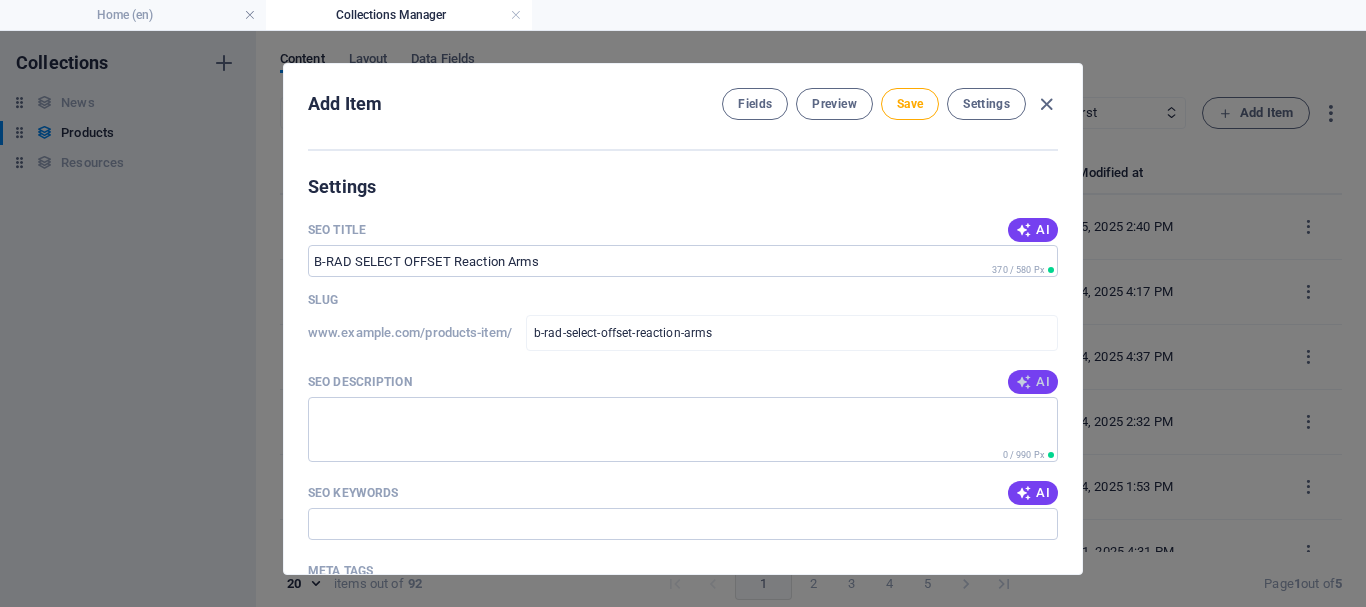 click at bounding box center [1024, 382] 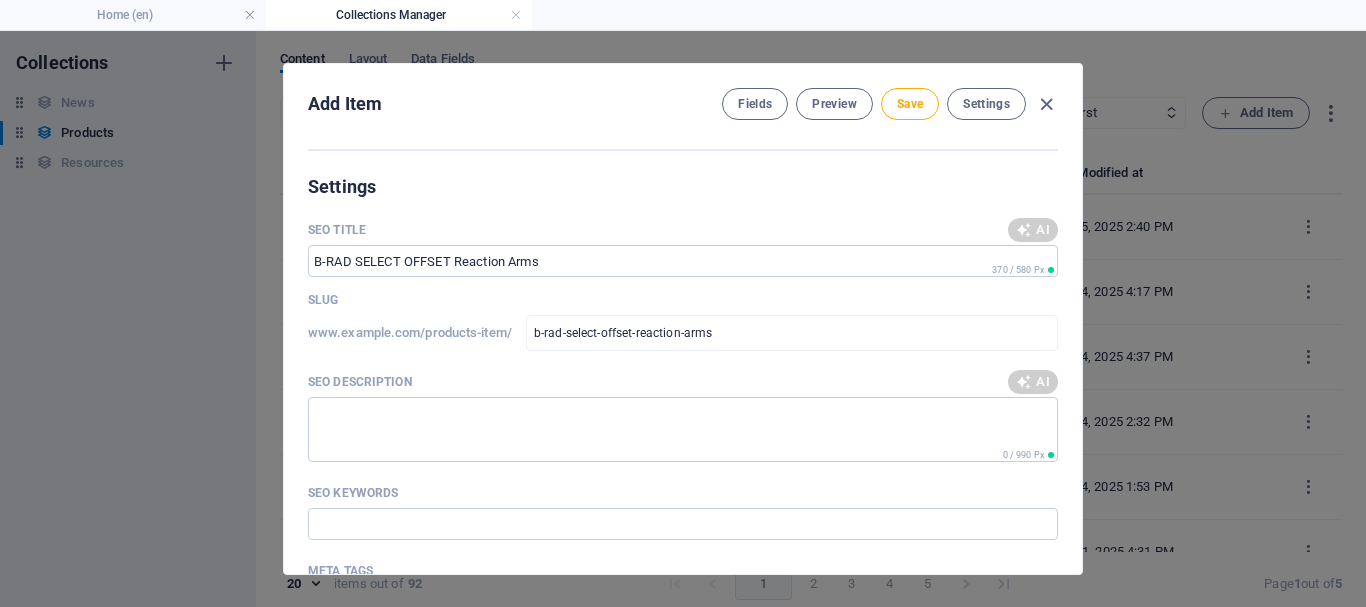 type on "Explore B-RAD SELECT OFFSET Reaction Arms. Discover precision tools for versatile applications—enhance your projects today!" 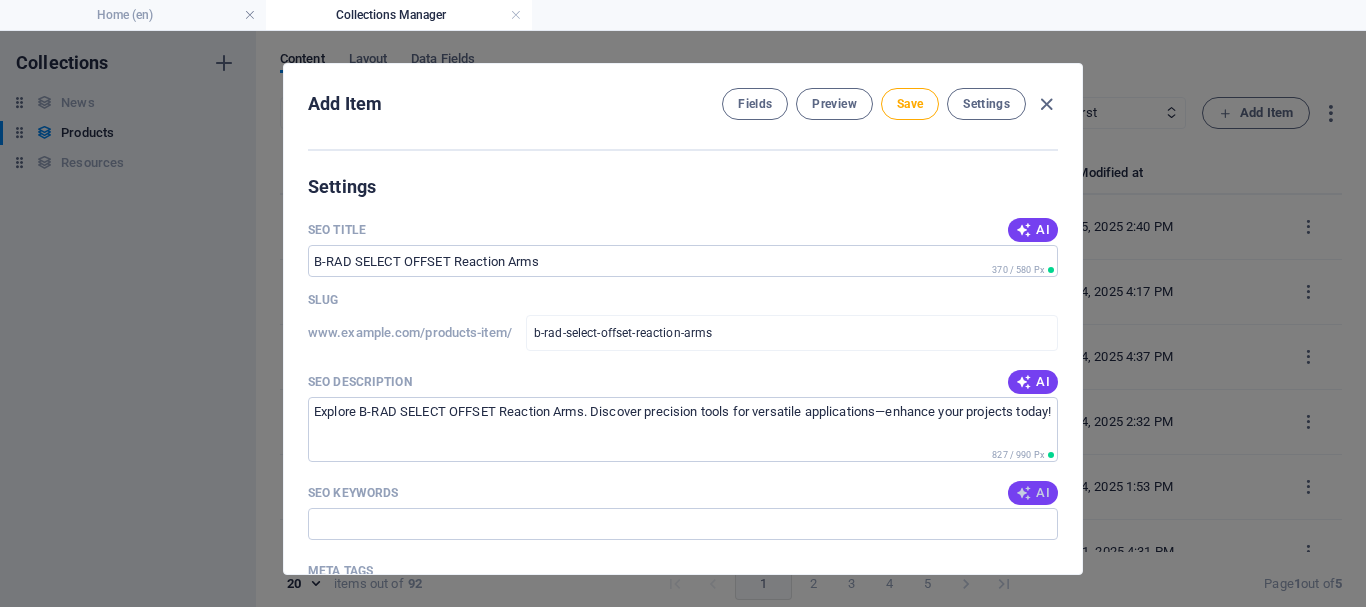 click on "AI" at bounding box center (1033, 493) 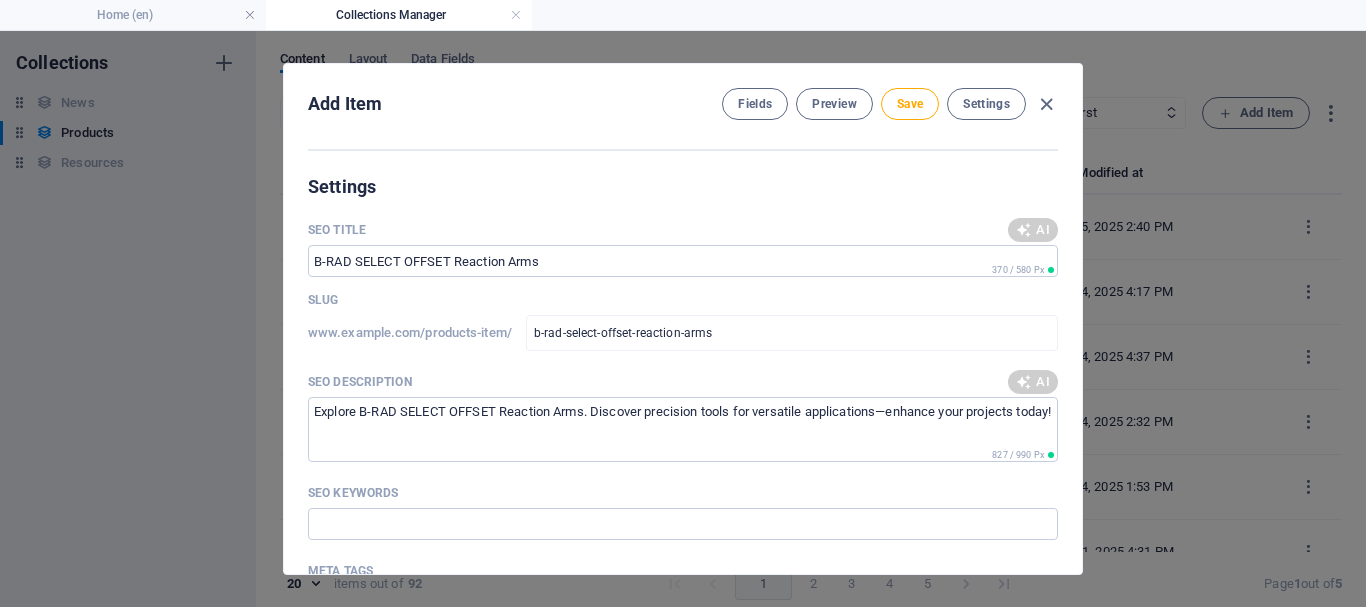 type on "B-RAD SELECT OFFSET Reaction Arms, B-RAD SELECT tools, Standard angled reaction arms, Deep angled reaction arms, Double ended reaction arms" 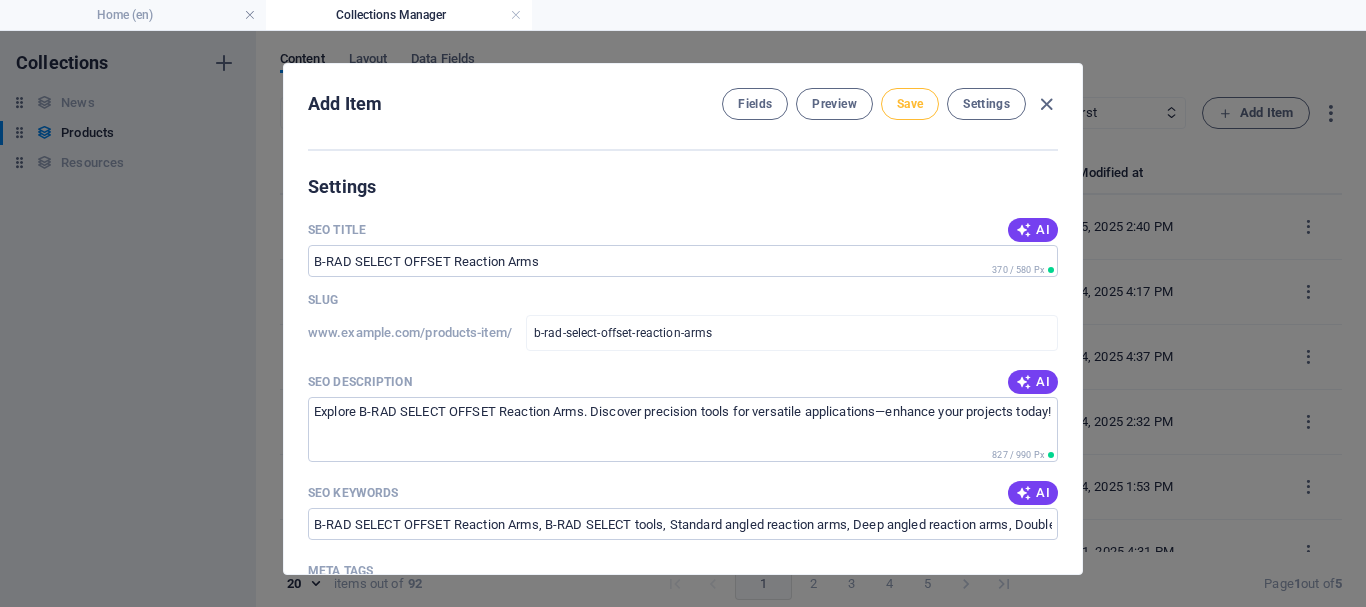 click on "Save" at bounding box center (910, 104) 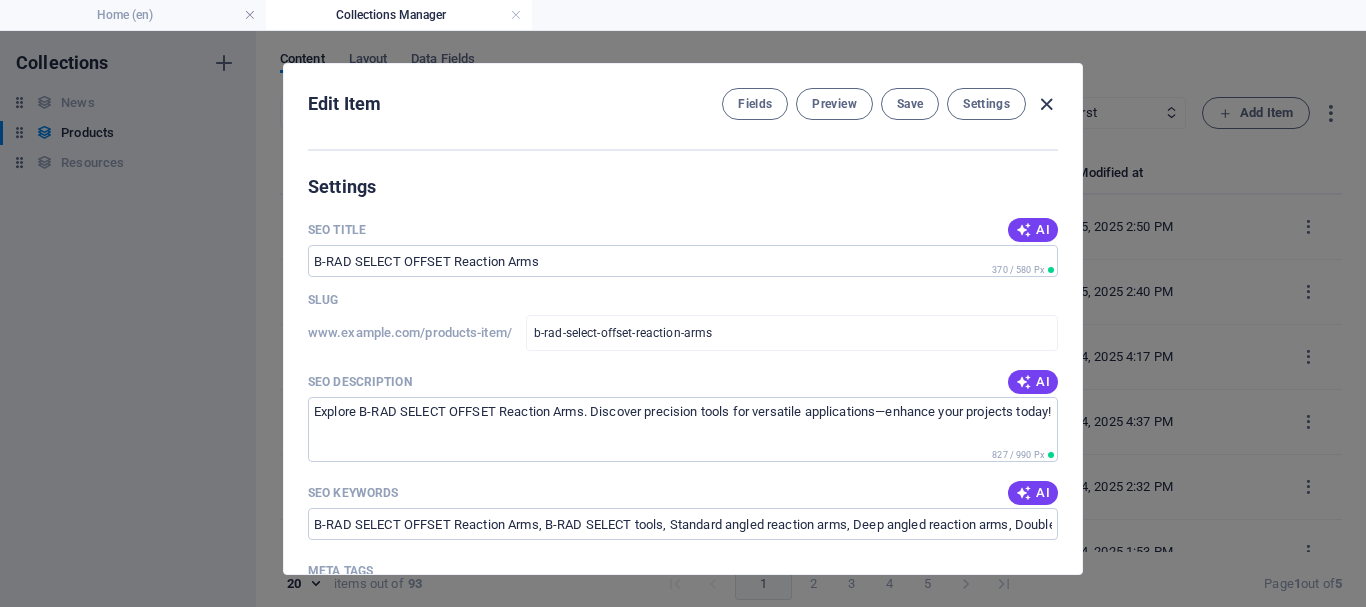 click at bounding box center (1046, 104) 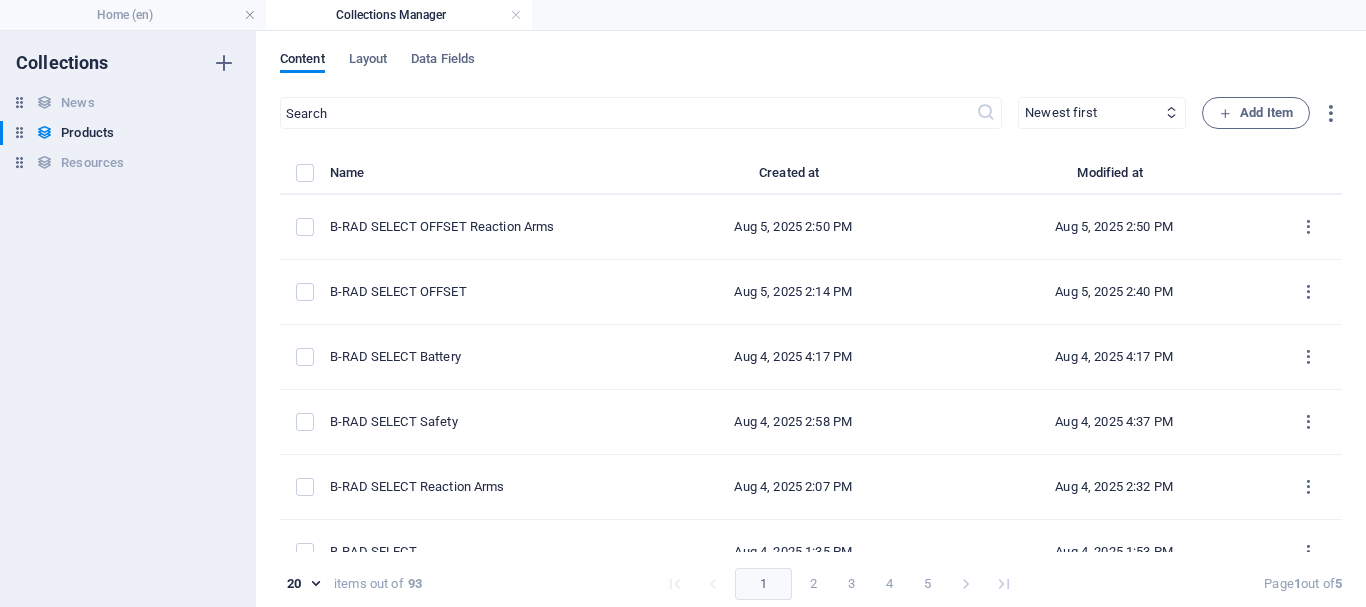type on "b-rad-select-offset-reaction-arms" 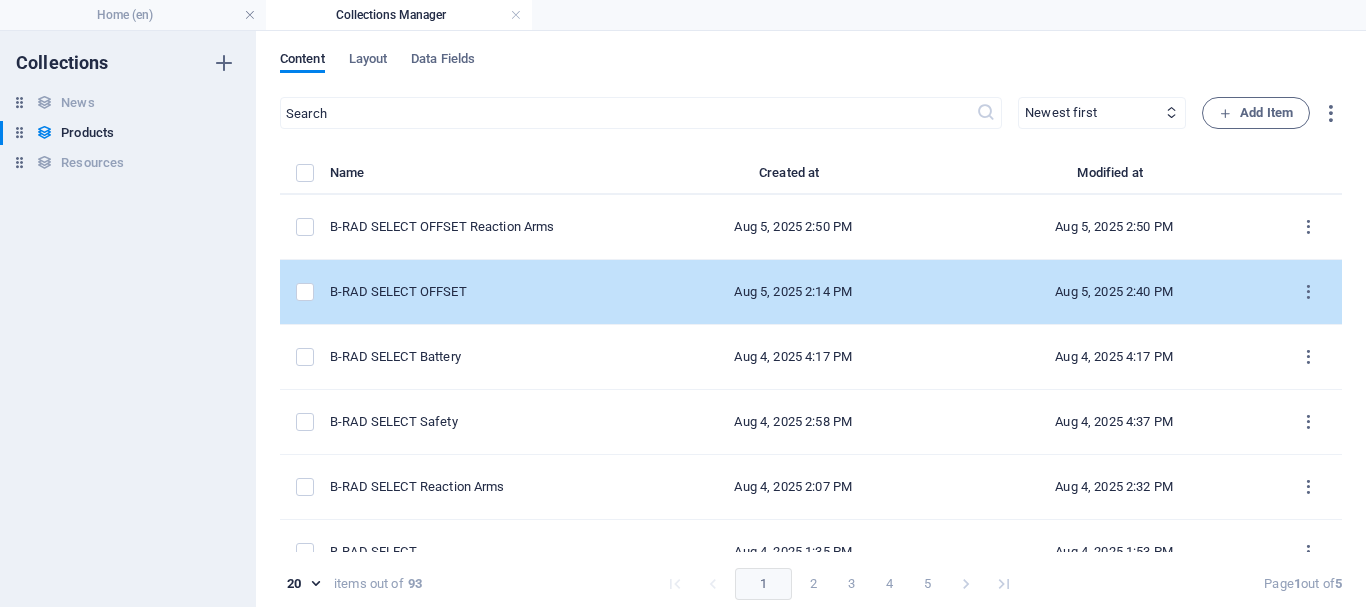 click on "B-RAD SELECT OFFSET" at bounding box center [473, 292] 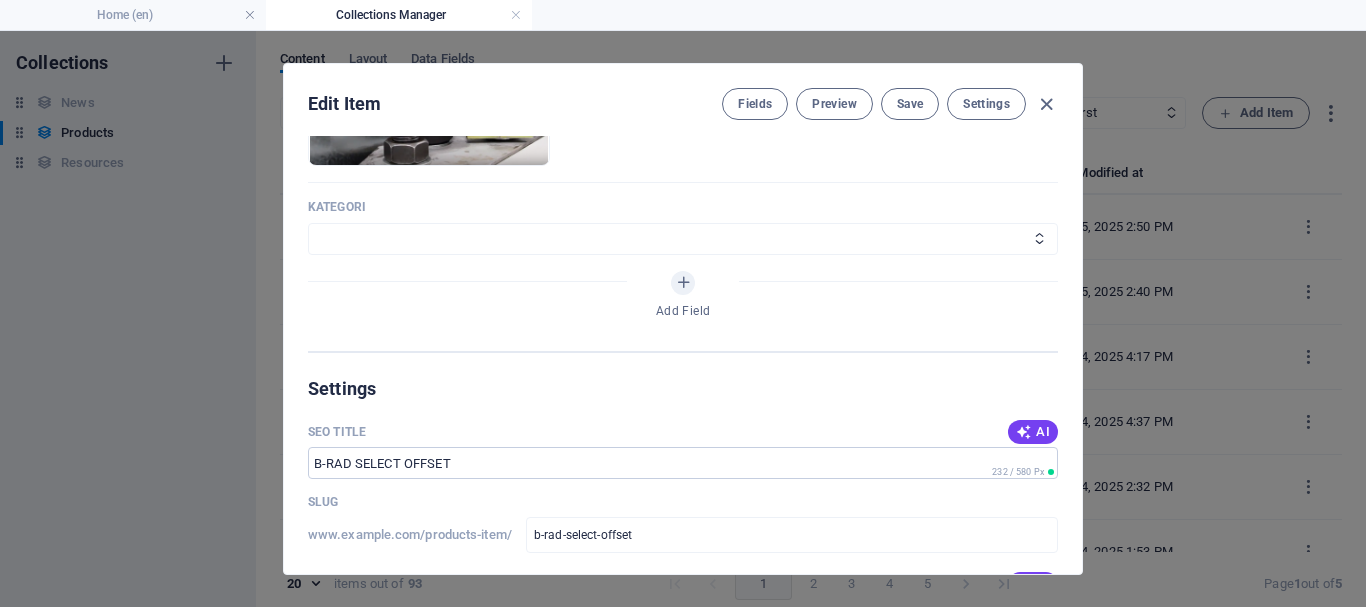 scroll, scrollTop: 1600, scrollLeft: 0, axis: vertical 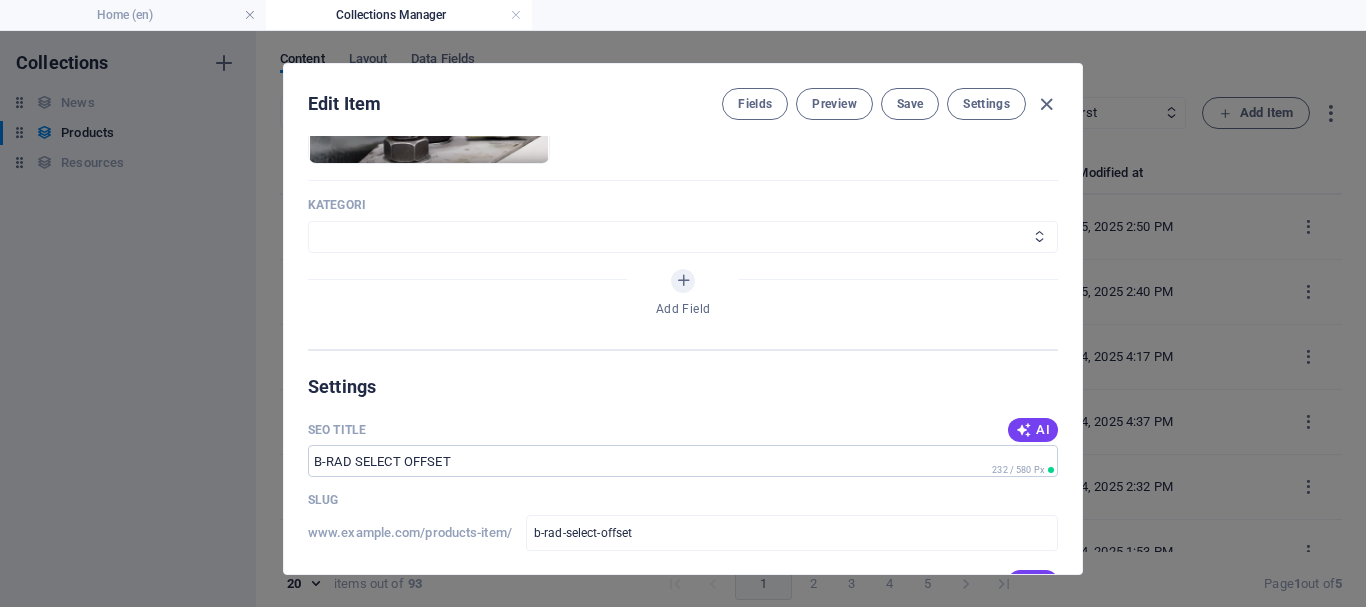 click on "Wheels & Rims RIMEX Complementary Products TyreSense Haltec RAD Checkers Myers Others" at bounding box center [683, 237] 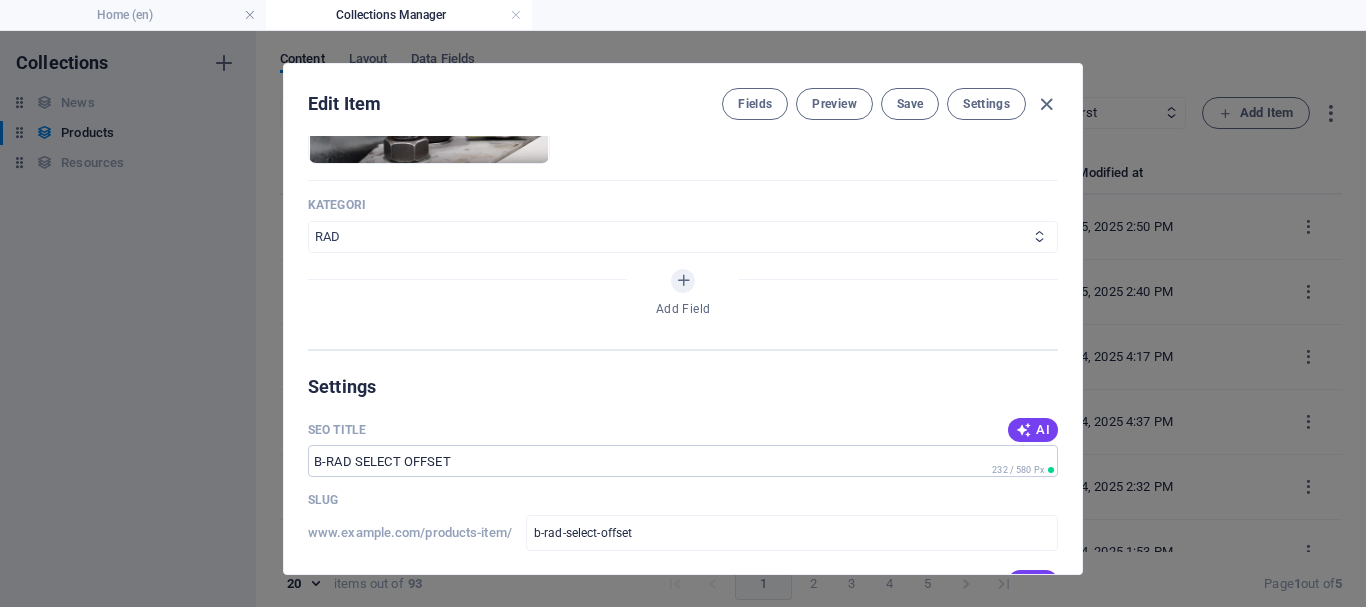 click on "Wheels & Rims RIMEX Complementary Products TyreSense Haltec RAD Checkers Myers Others" at bounding box center [683, 237] 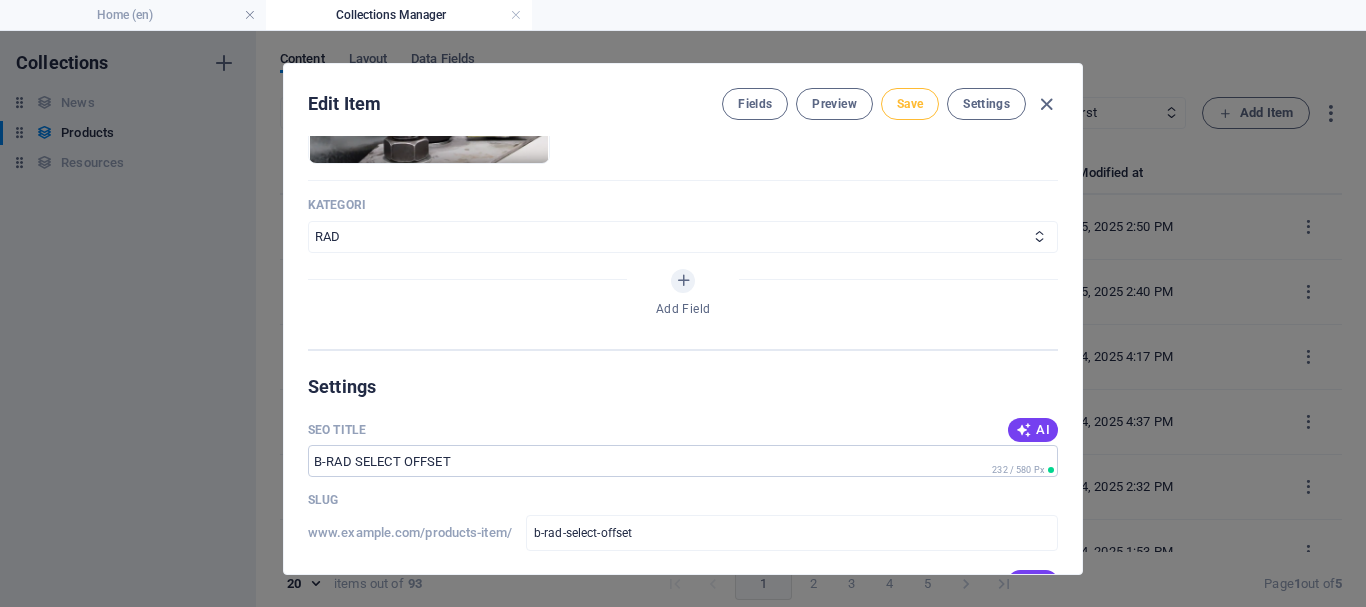 click on "Save" at bounding box center [910, 104] 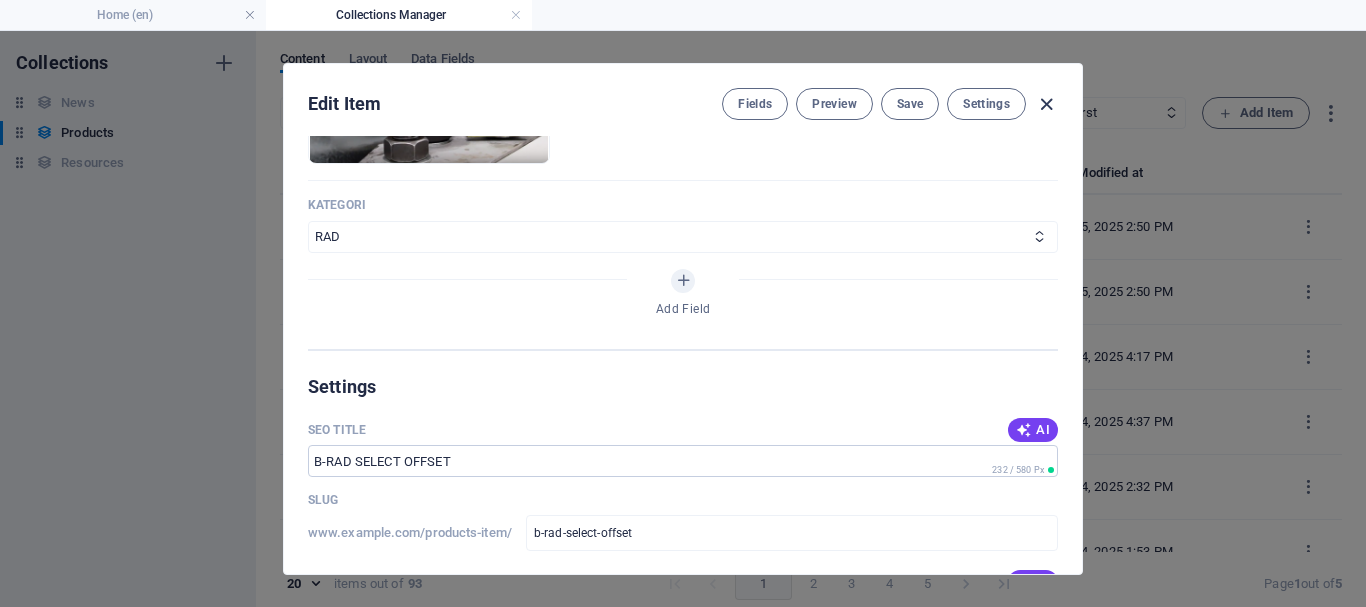 click at bounding box center (1046, 104) 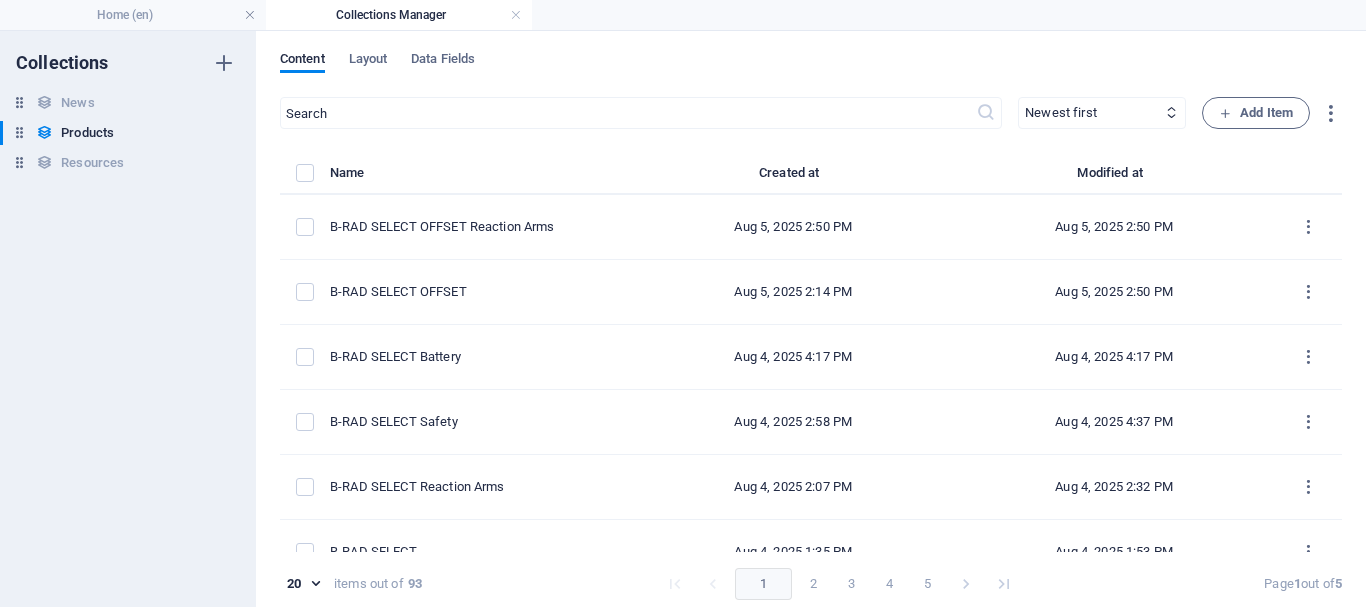 type on "b-rad-select-offset" 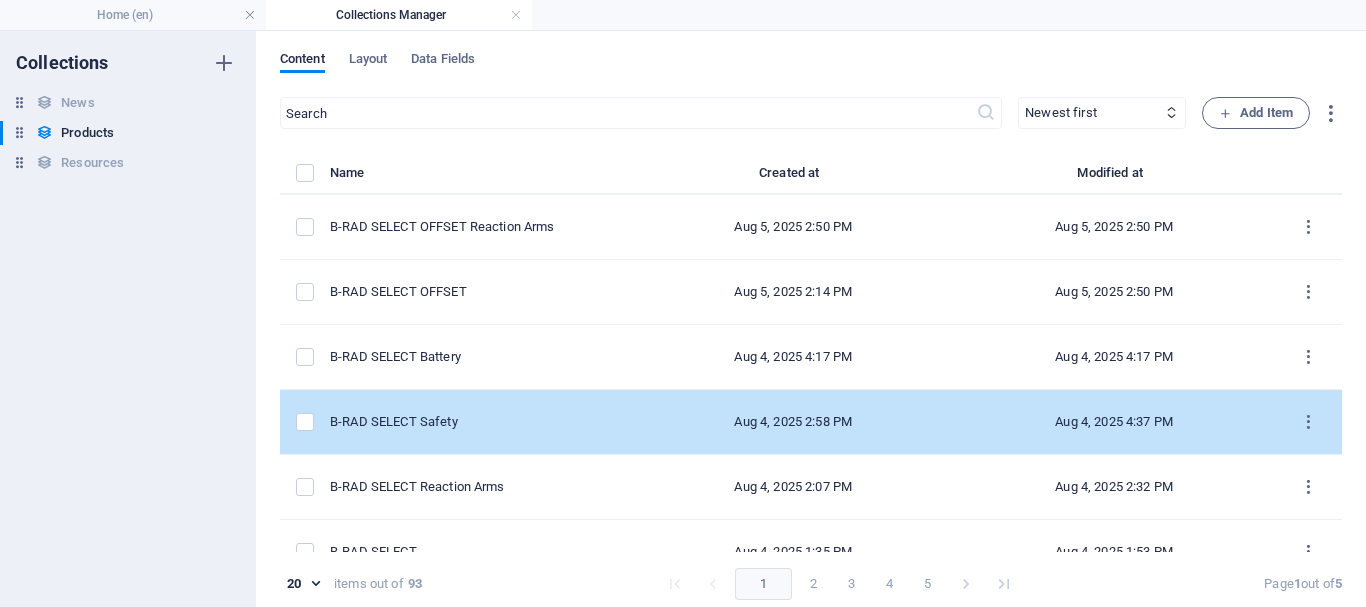 click on "B-RAD SELECT Safety" at bounding box center [473, 422] 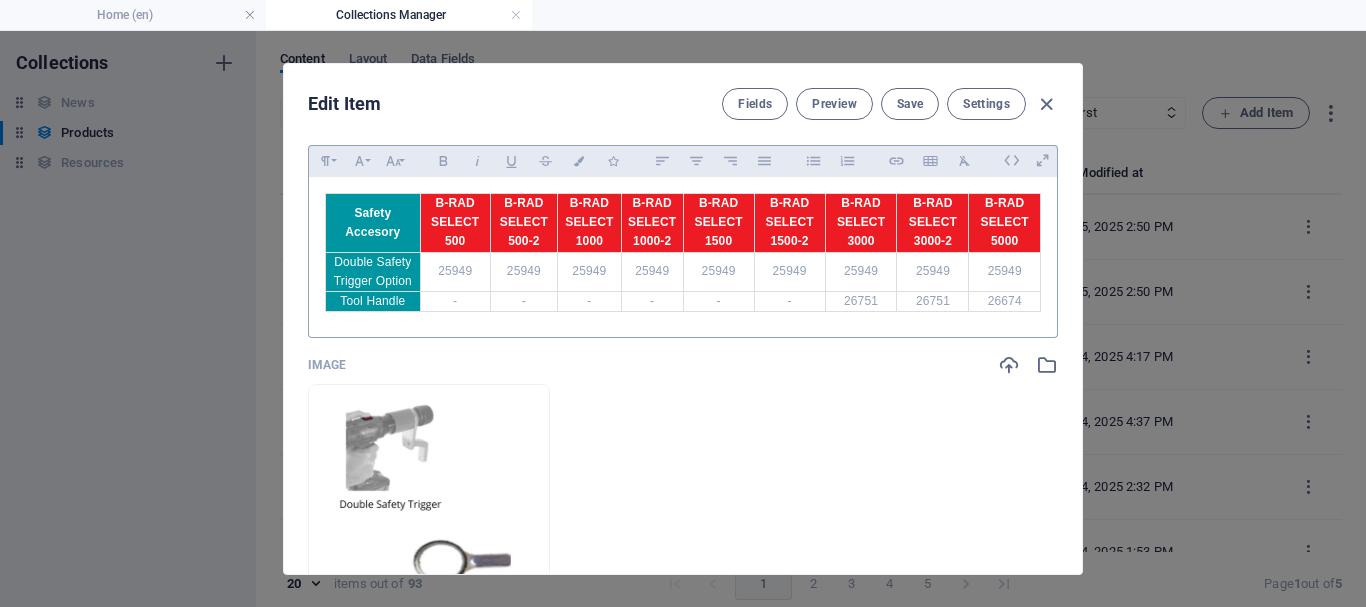 scroll, scrollTop: 200, scrollLeft: 0, axis: vertical 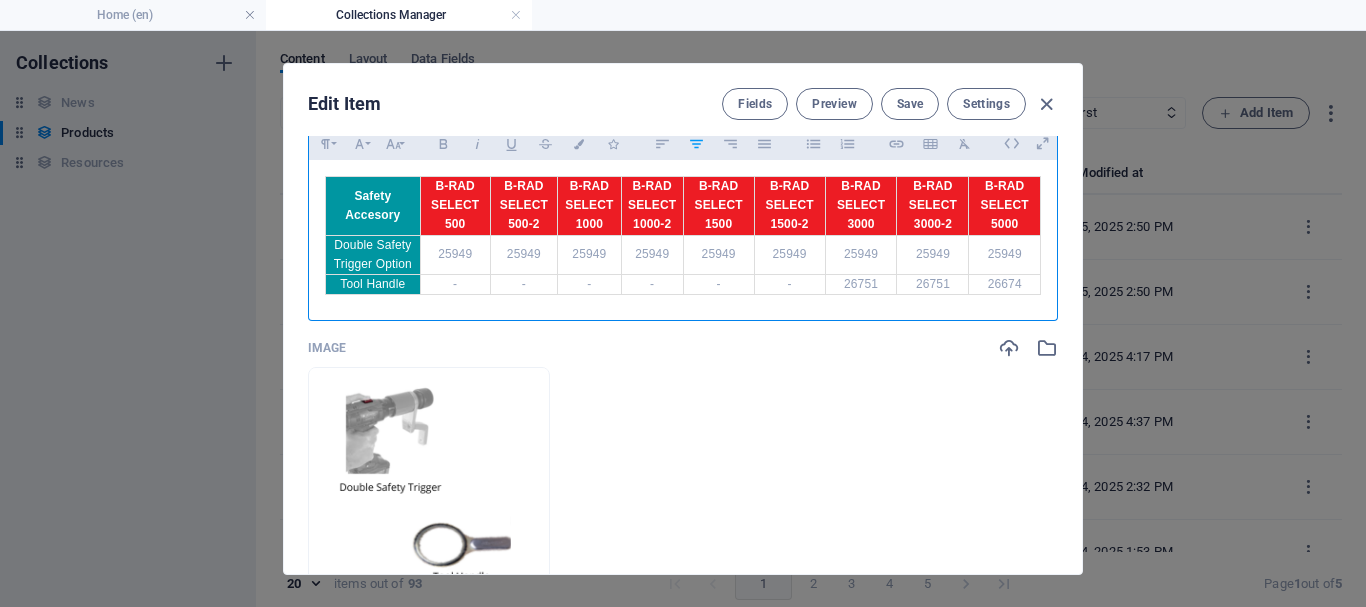 drag, startPoint x: 315, startPoint y: 201, endPoint x: 1041, endPoint y: 283, distance: 730.61615 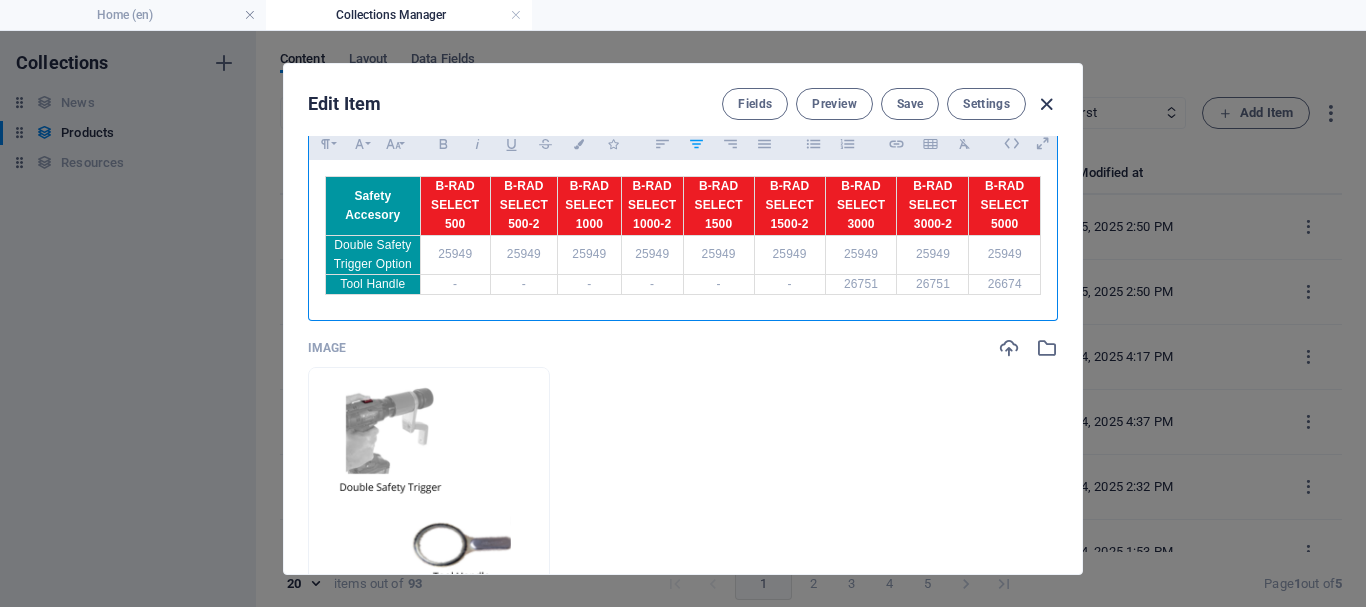 click at bounding box center [1046, 104] 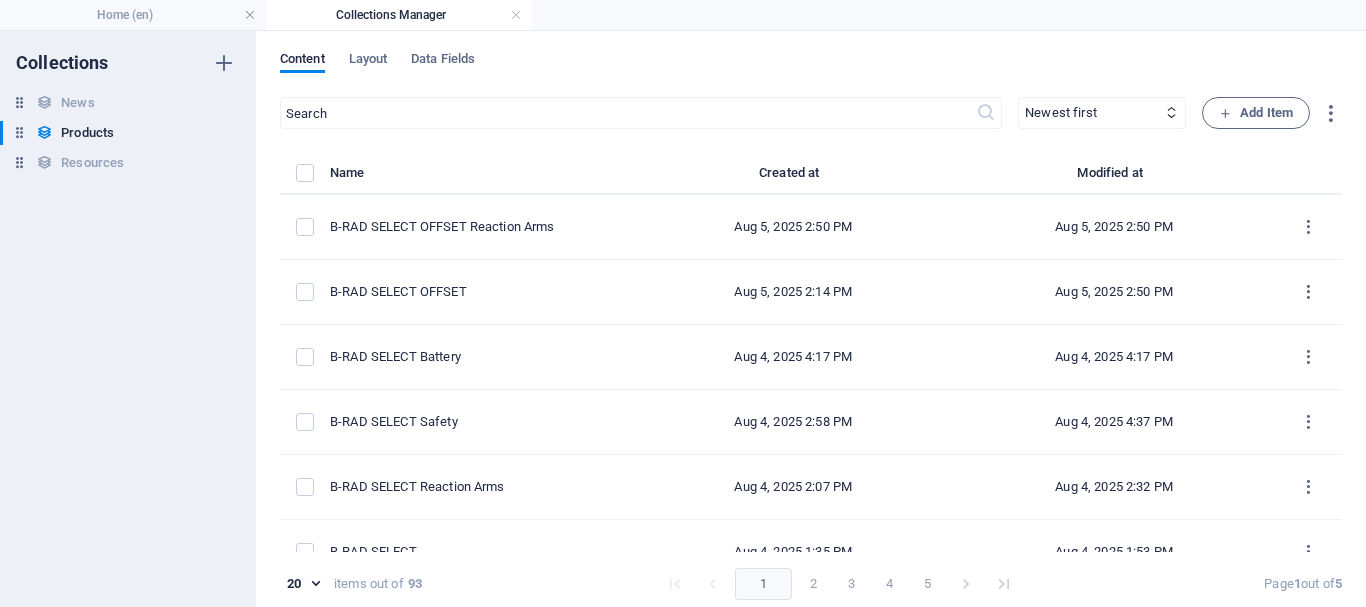 type on "b-rad-select-safety" 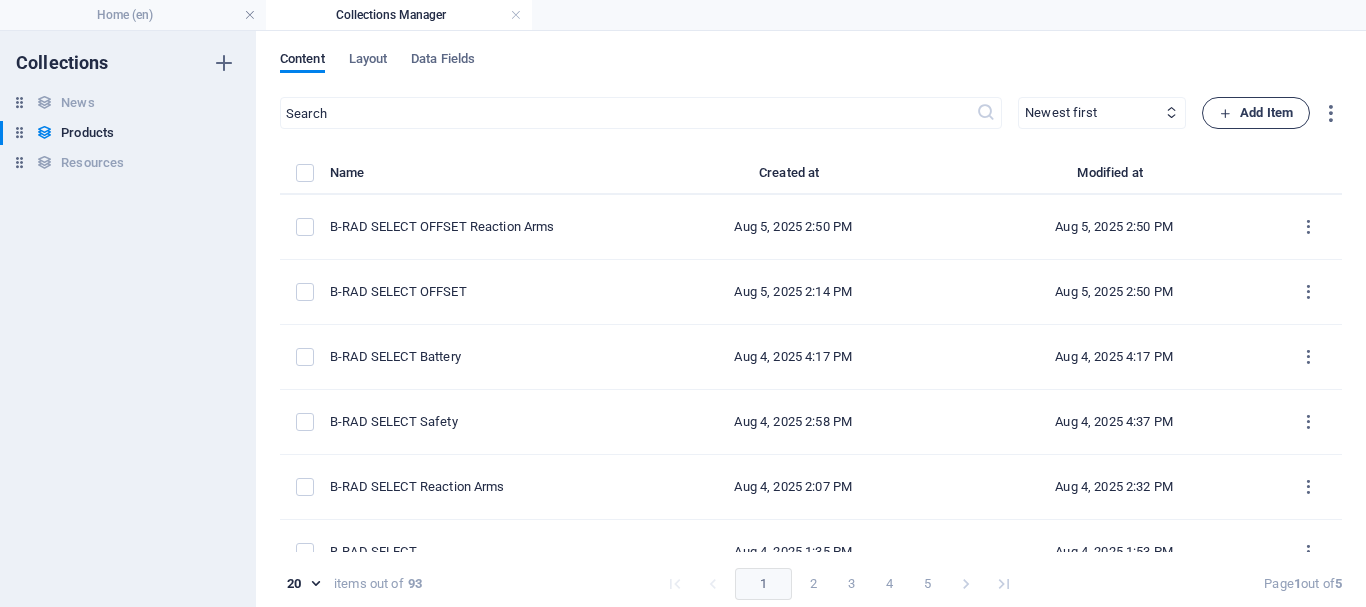 click on "Add Item" at bounding box center [1256, 113] 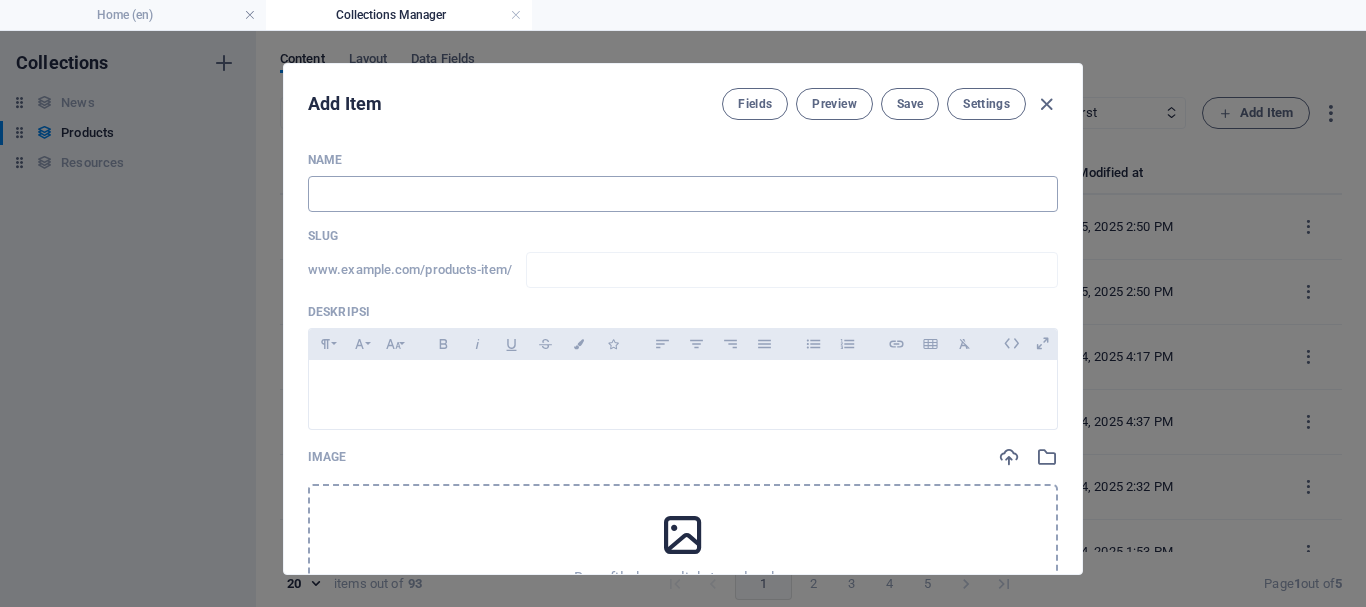 click at bounding box center (683, 194) 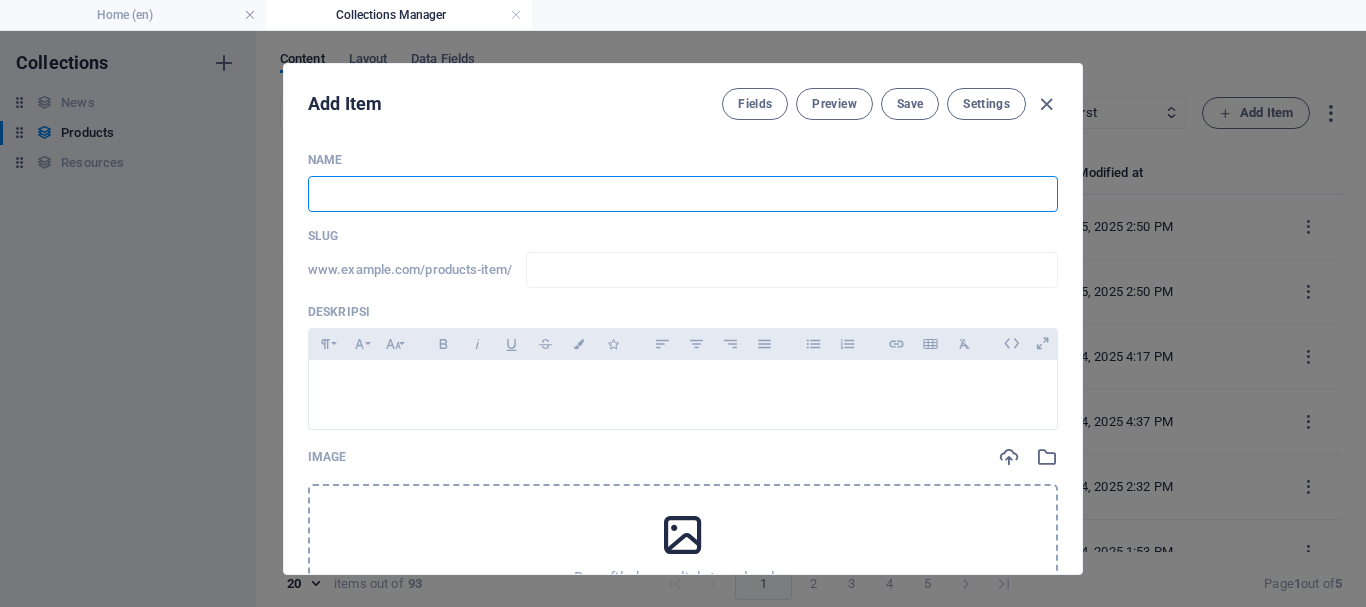 type on "B" 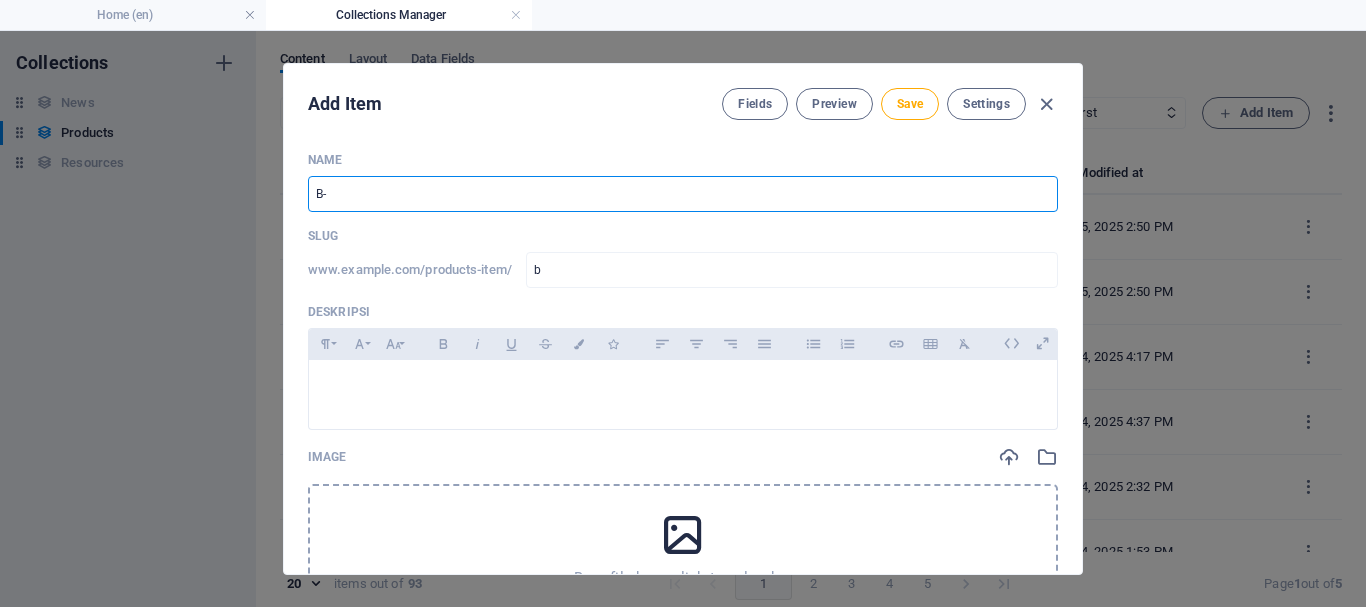 type on "B-R" 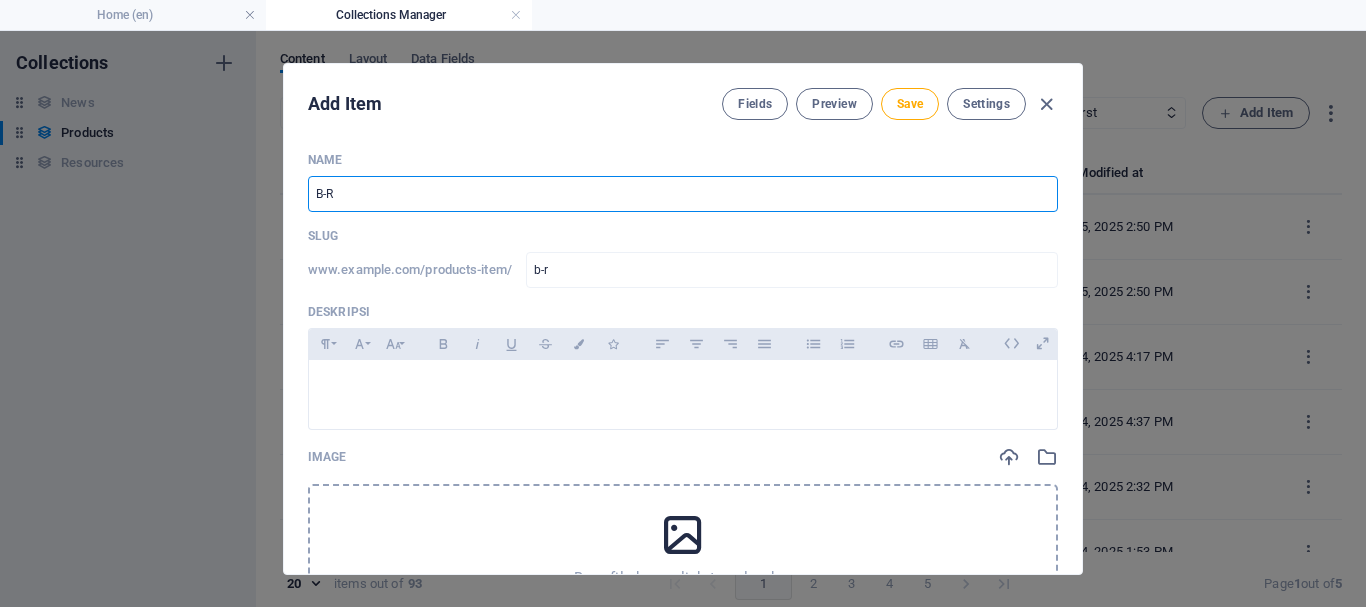 type on "B-RA" 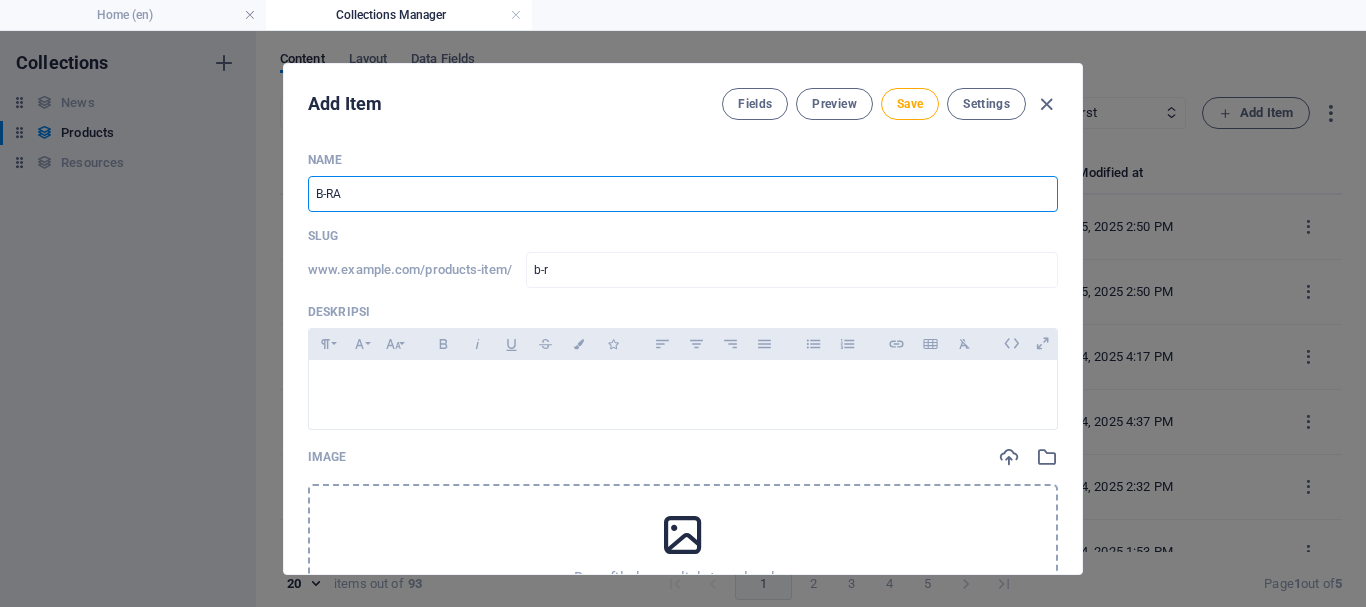 type on "b-ra" 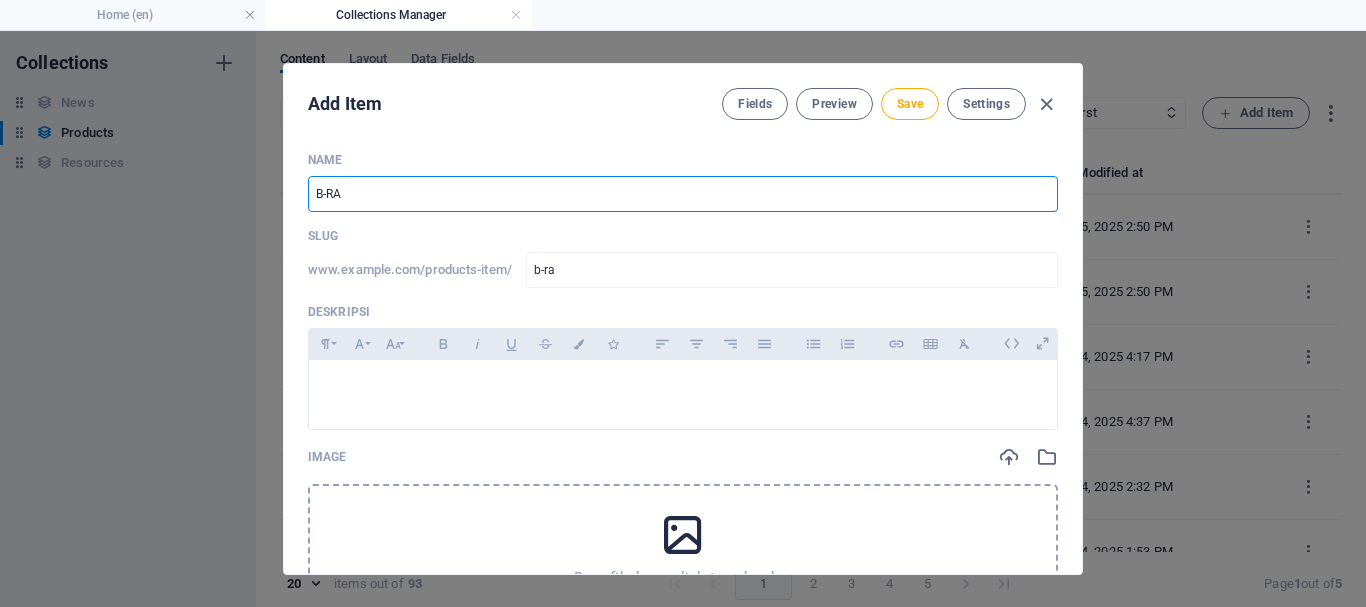 type on "B-RAD" 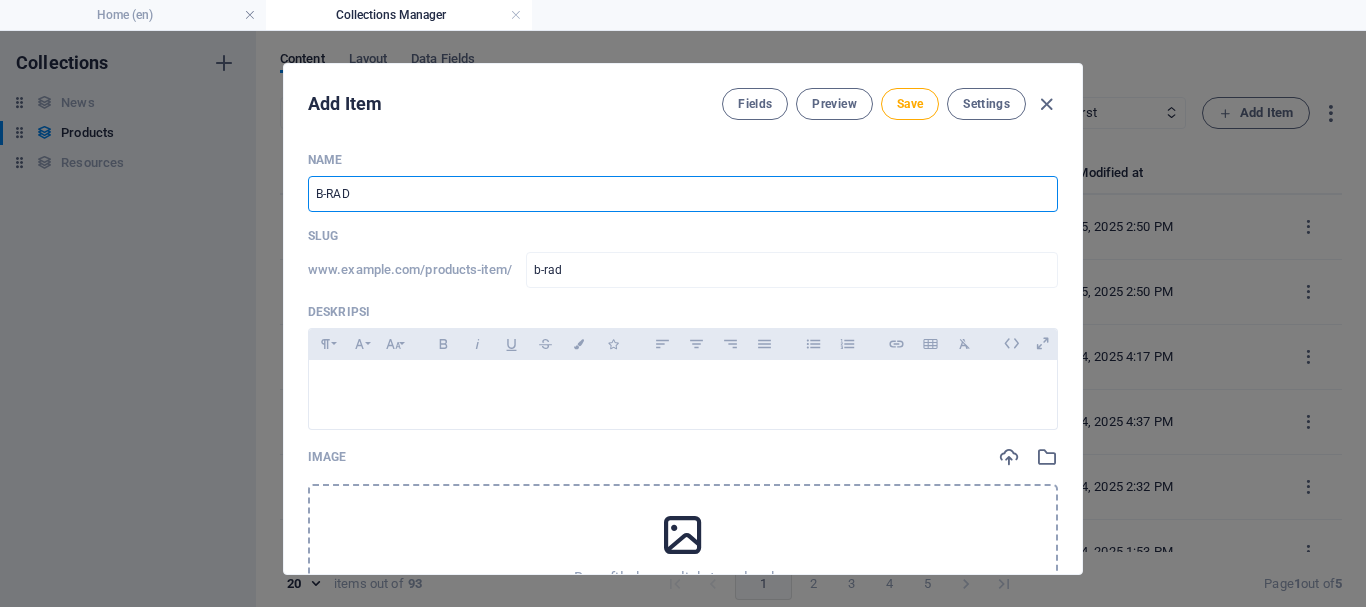 type on "B-RAD S" 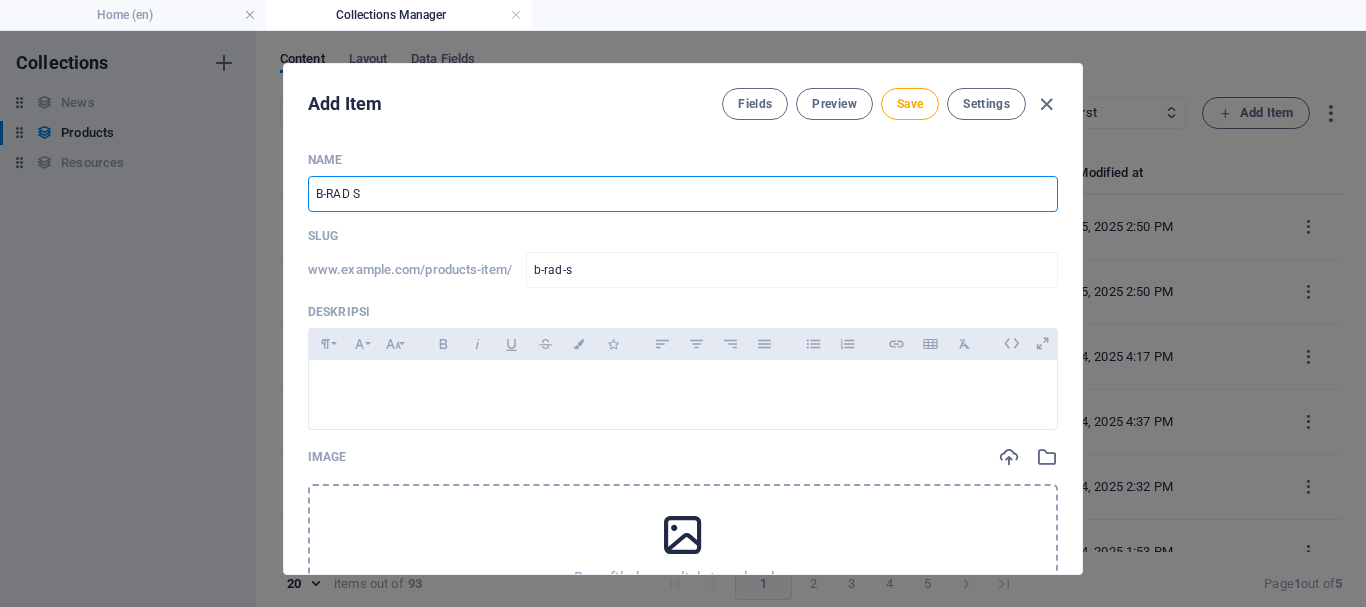 type on "B-RAD SE" 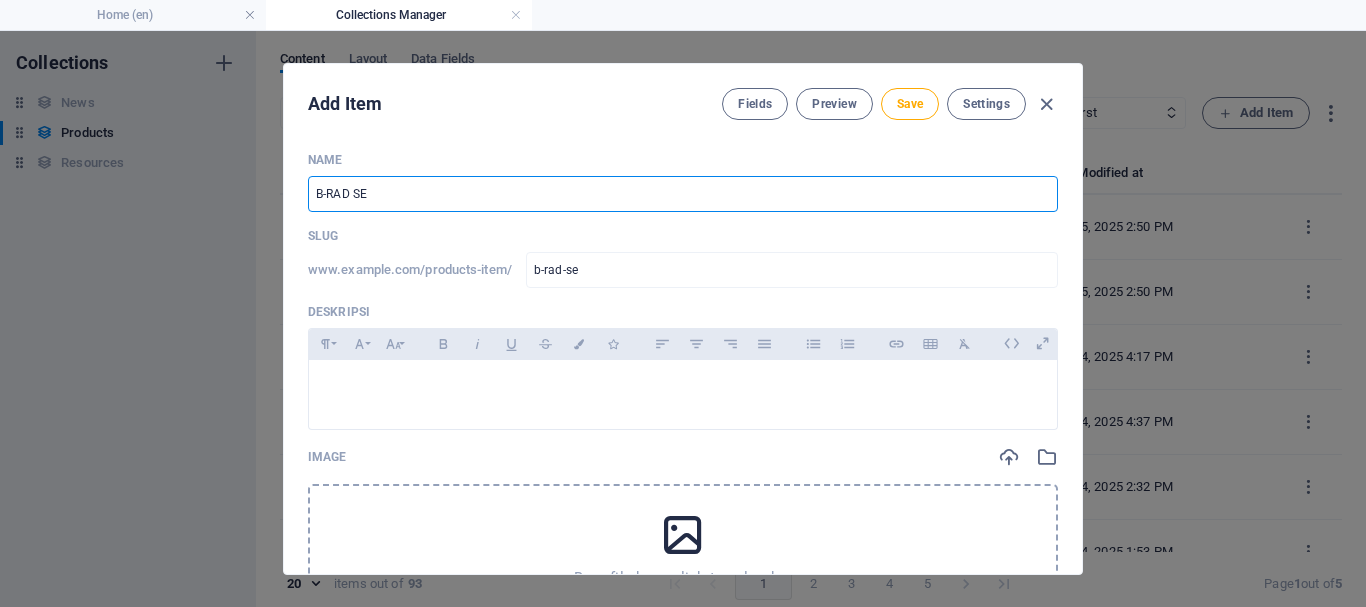 type on "B-RAD SEL" 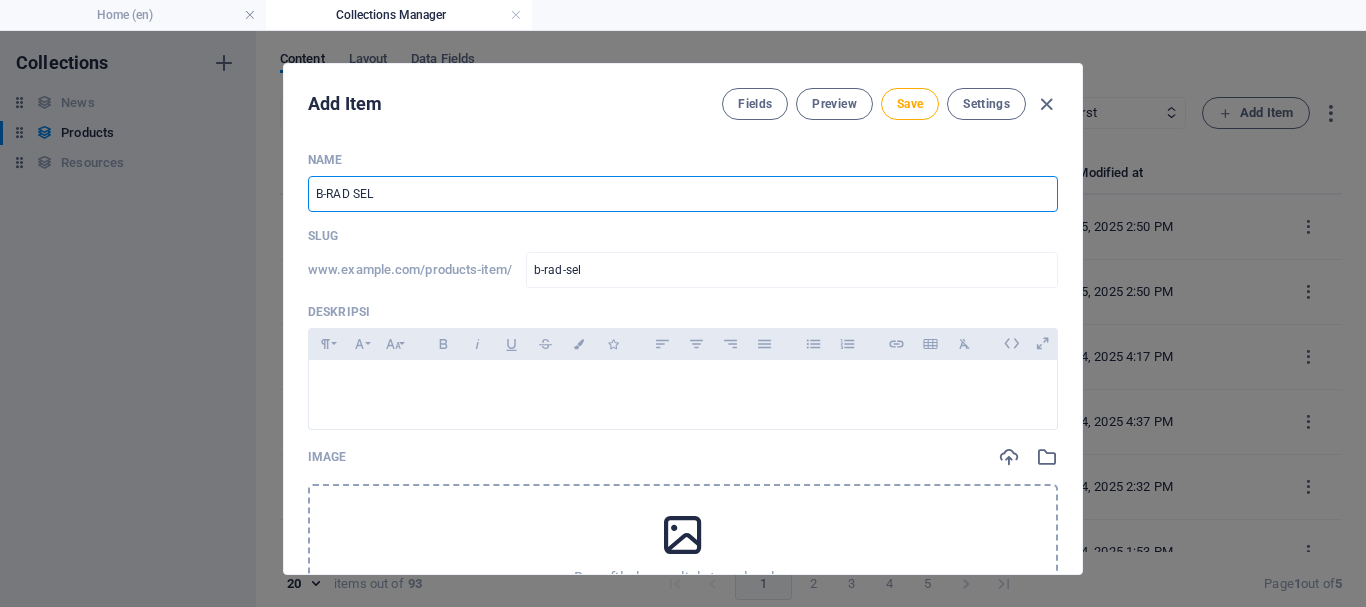 type on "B-RAD SELE" 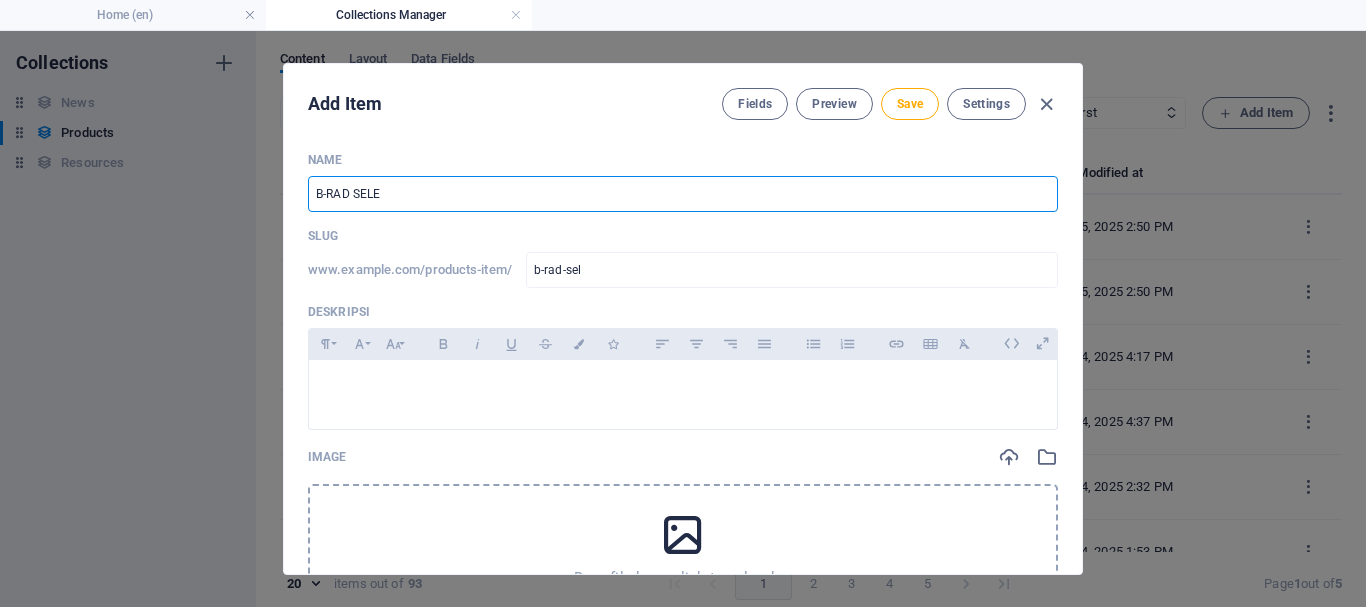 type on "b-rad-sele" 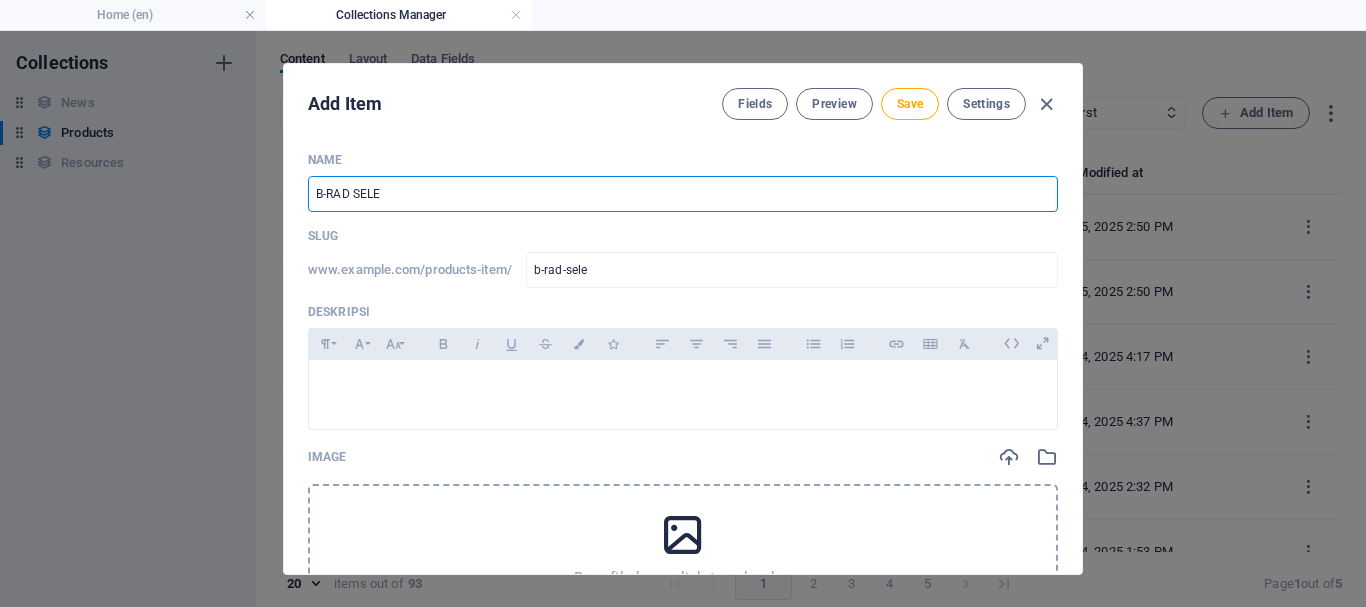 type on "B-RAD SELEC" 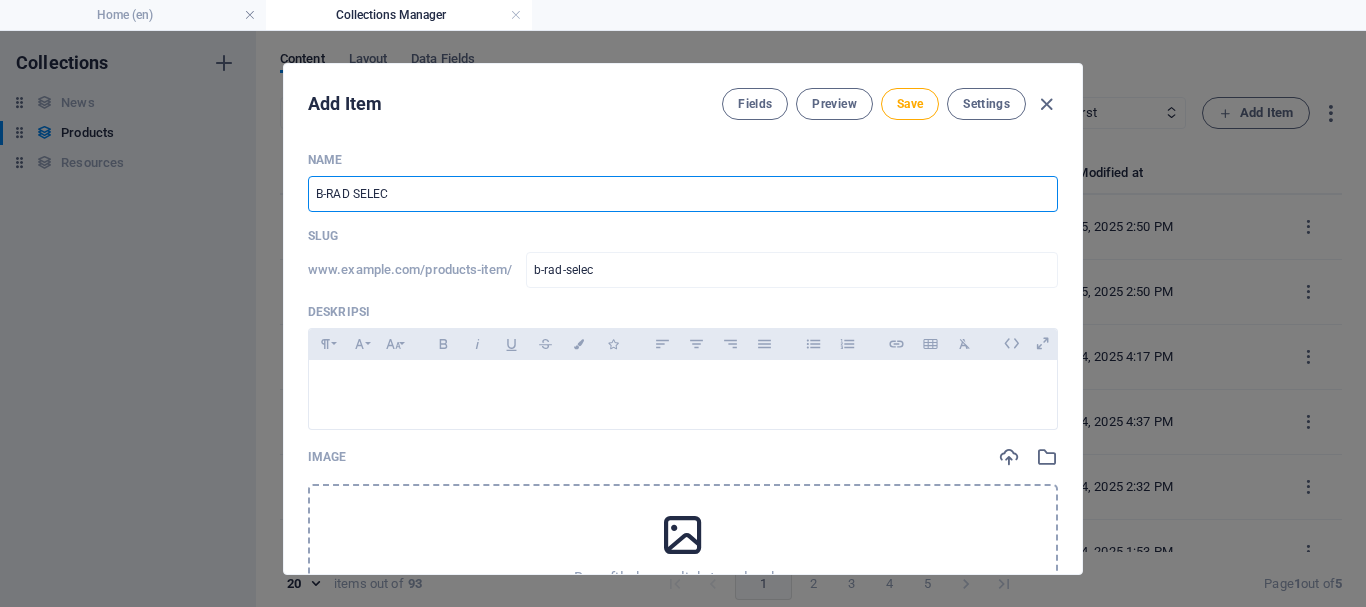 type on "B-RAD SELECT" 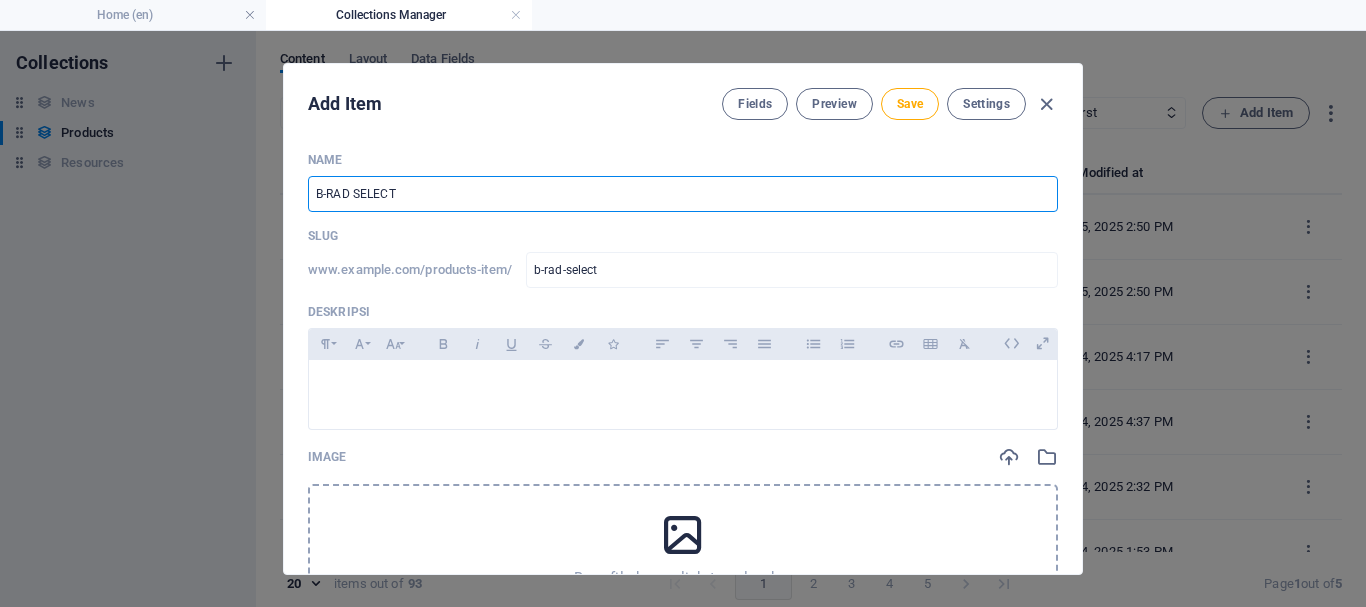 type on "B-RAD SELECT O" 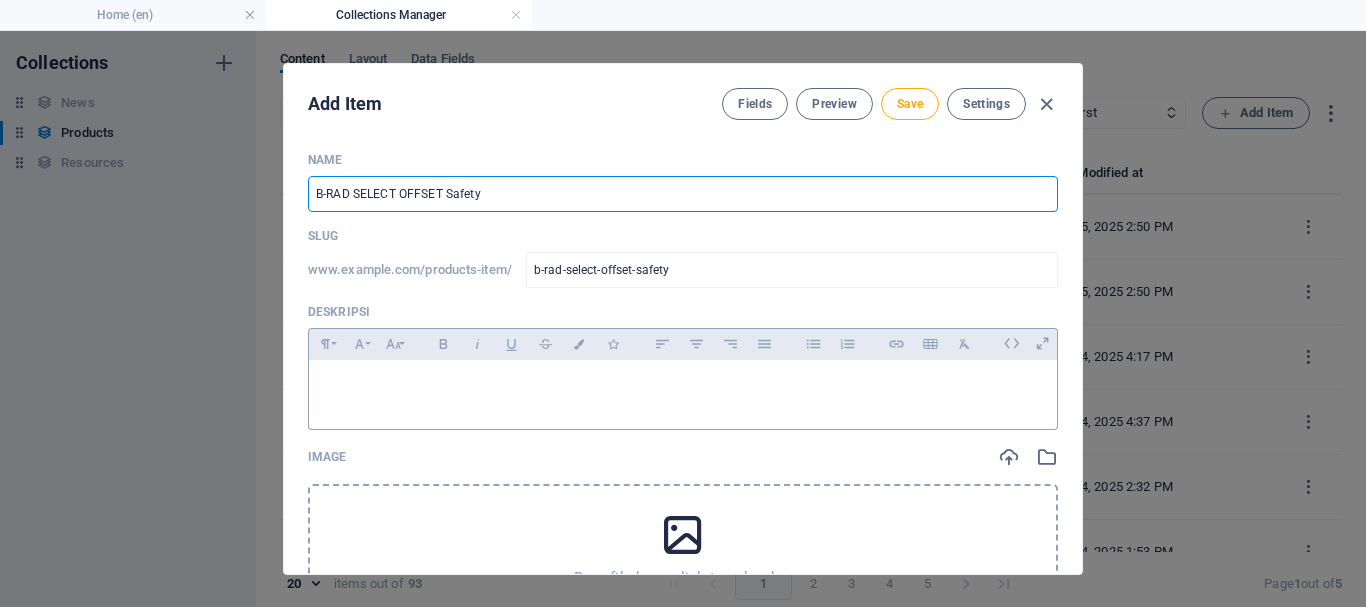 click at bounding box center [683, 385] 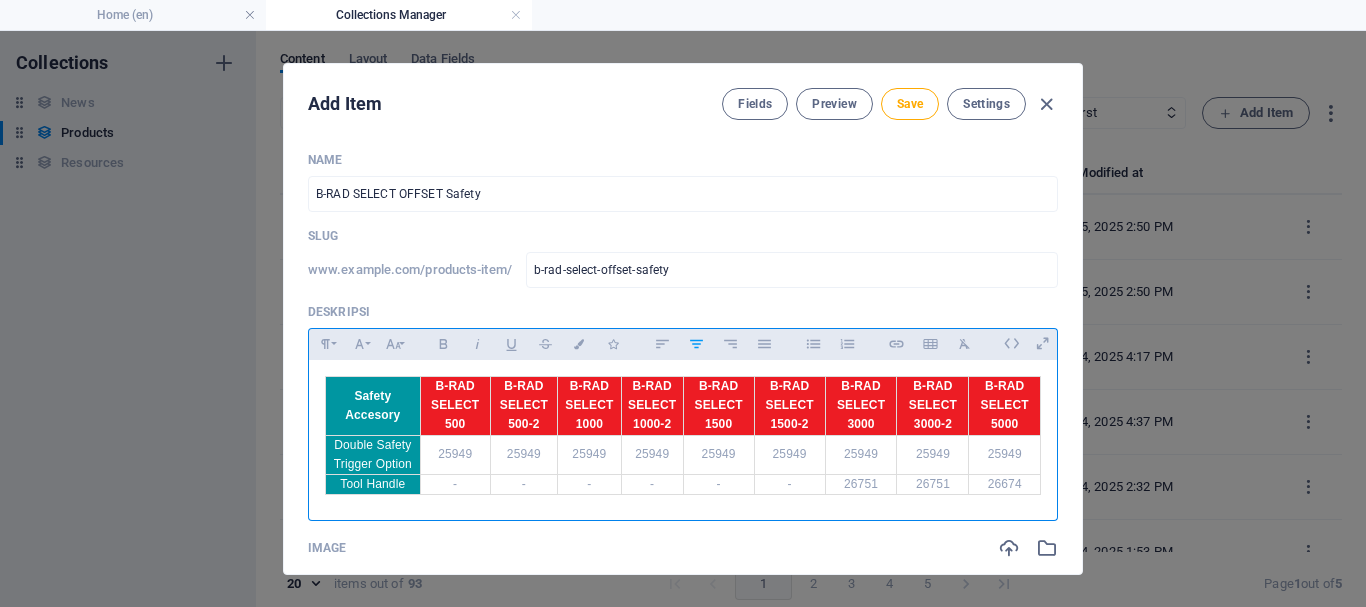 click on "B-RAD SELECT 500-2" at bounding box center (523, 406) 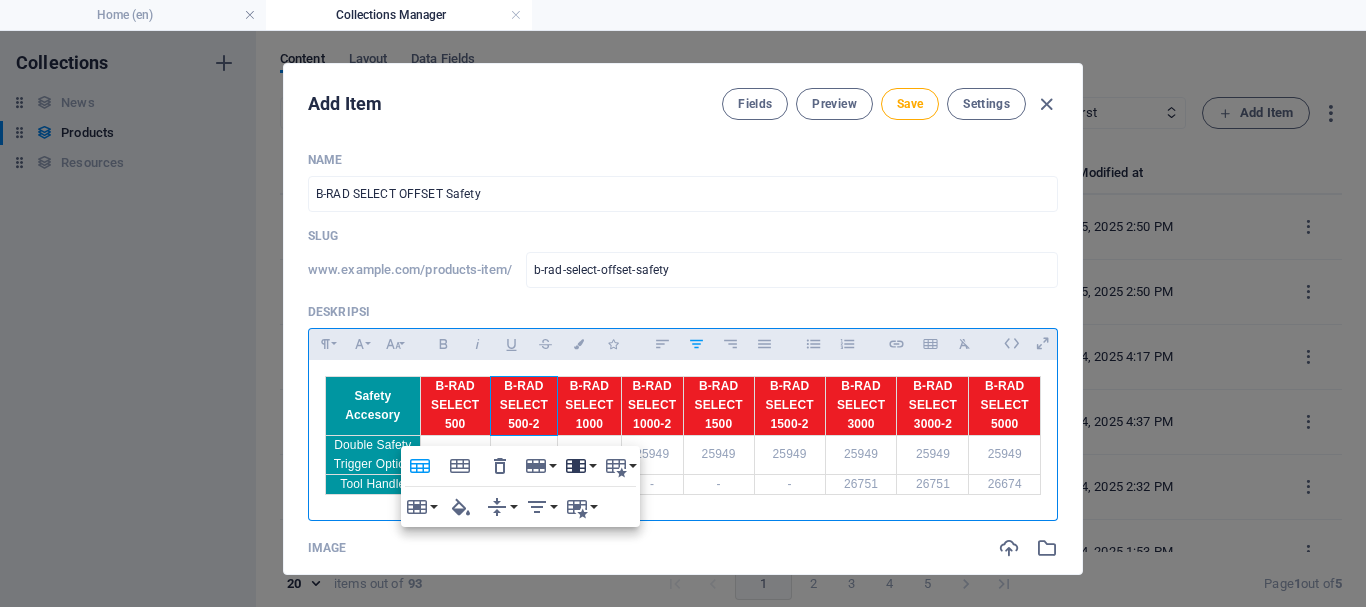 click on "Column" at bounding box center [580, 466] 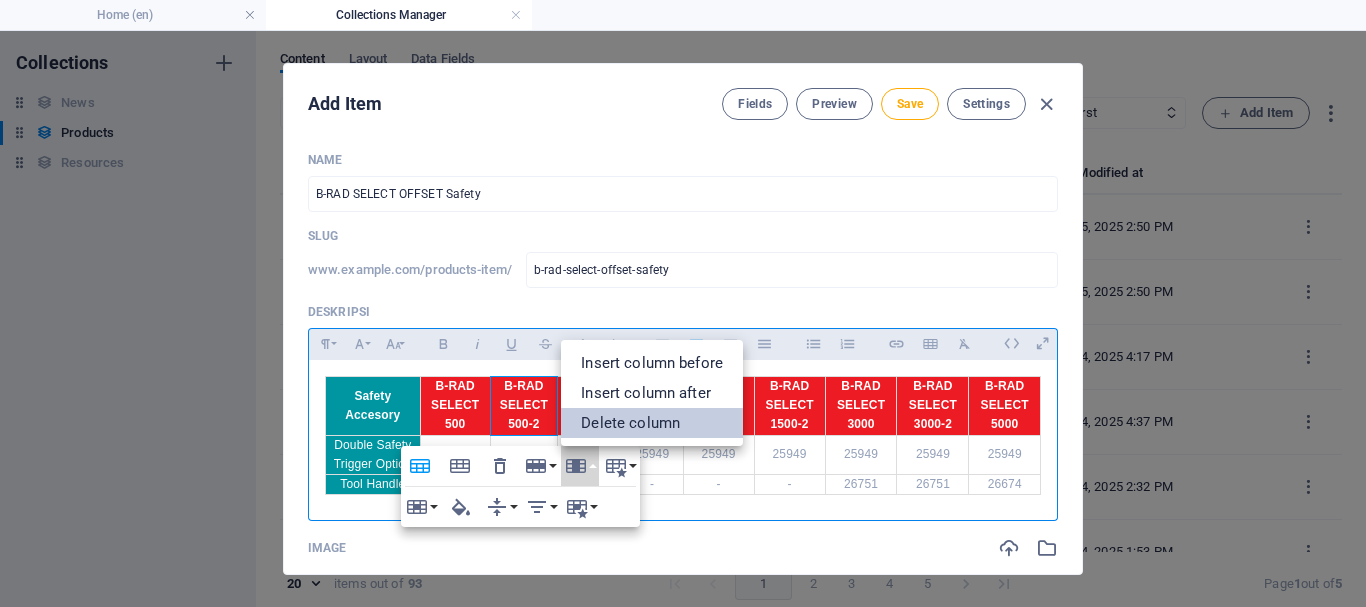 click on "Delete column" at bounding box center [652, 423] 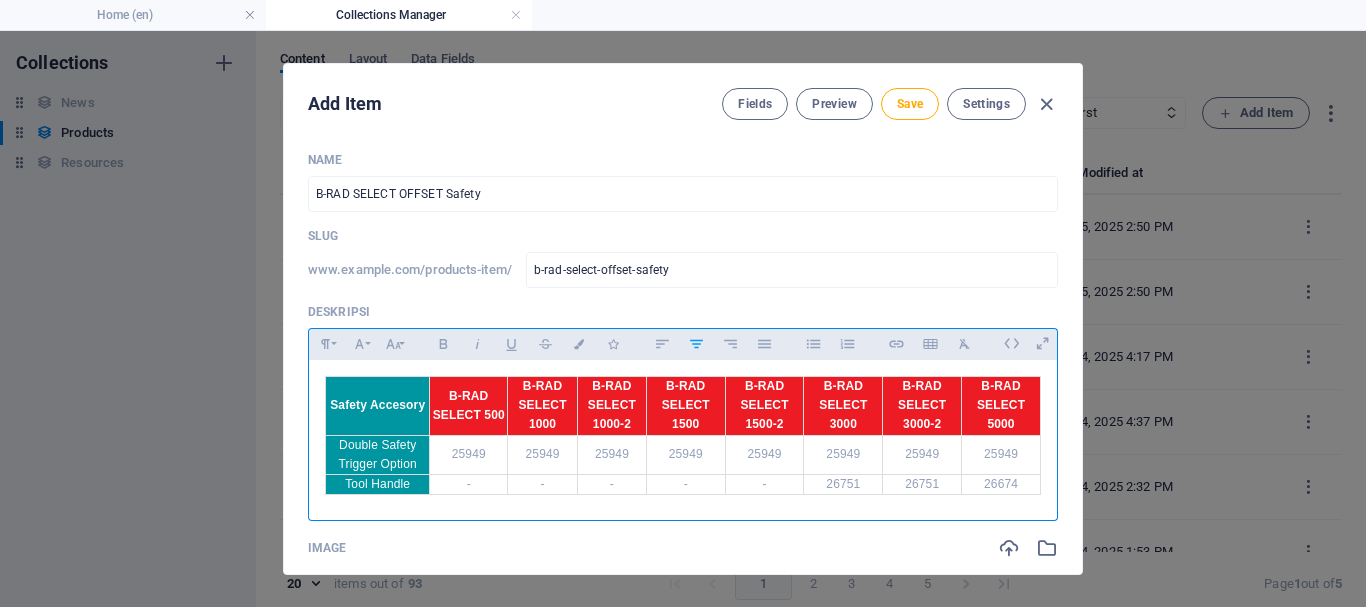 click on "B-RAD SELECT 1000-2" at bounding box center (612, 405) 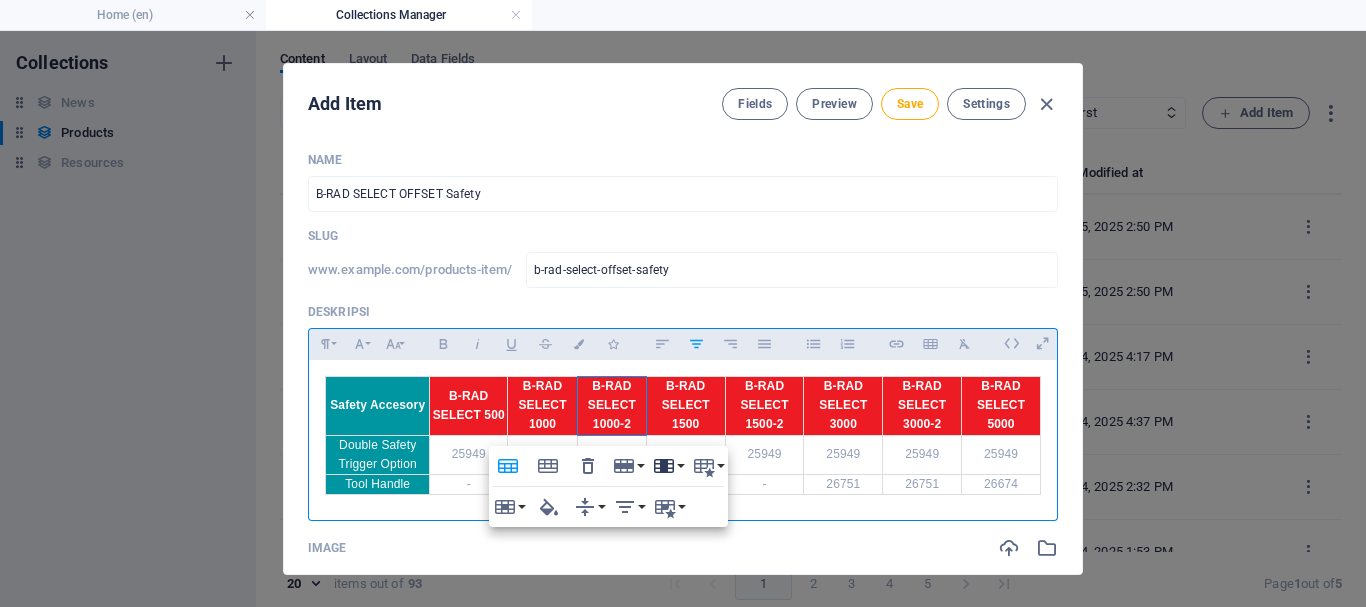 click 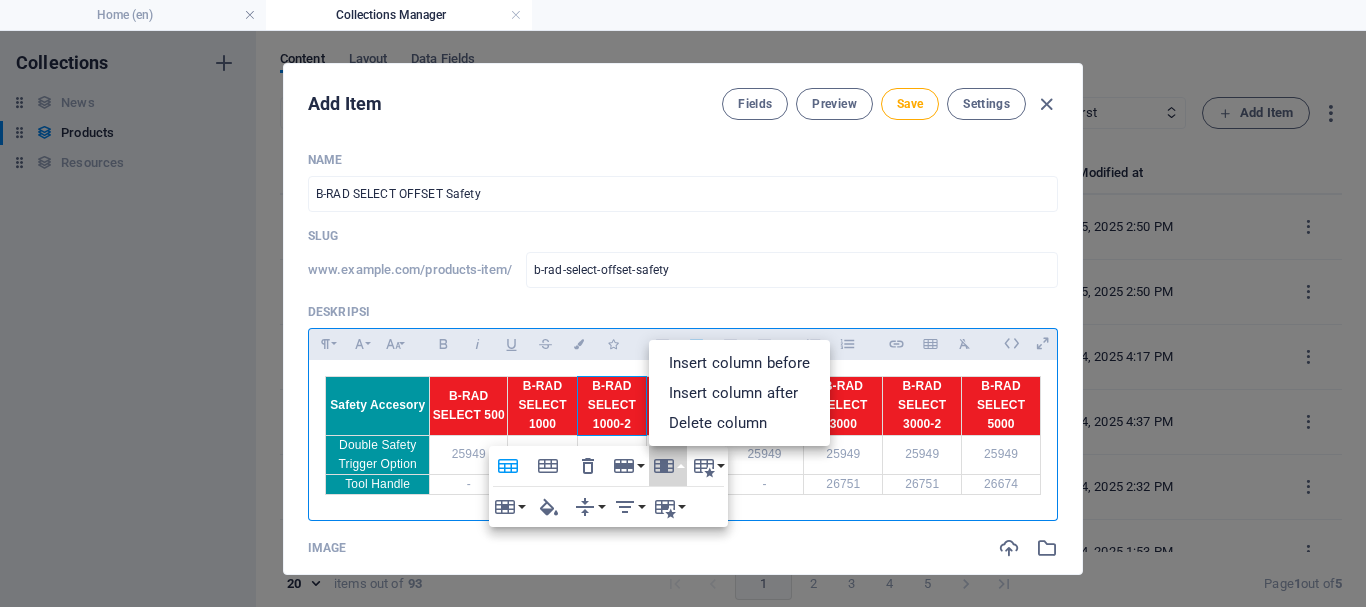 click on "Delete column" at bounding box center (740, 423) 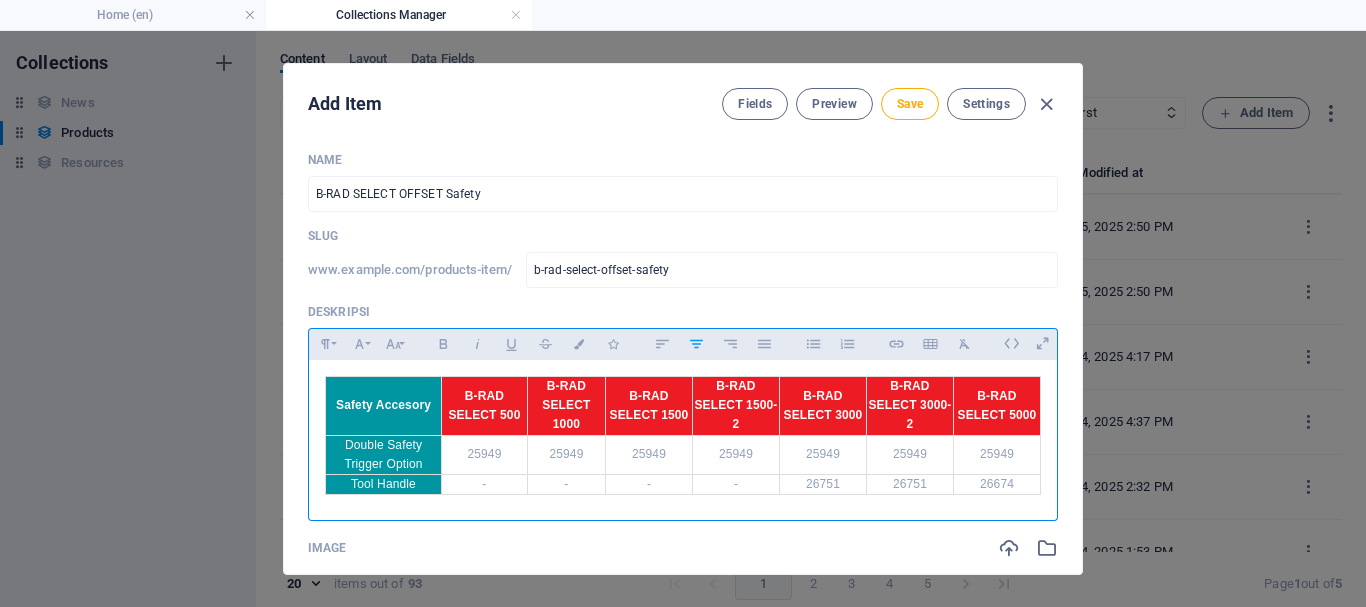 click on "B-RAD SELECT 1500-2" at bounding box center [735, 406] 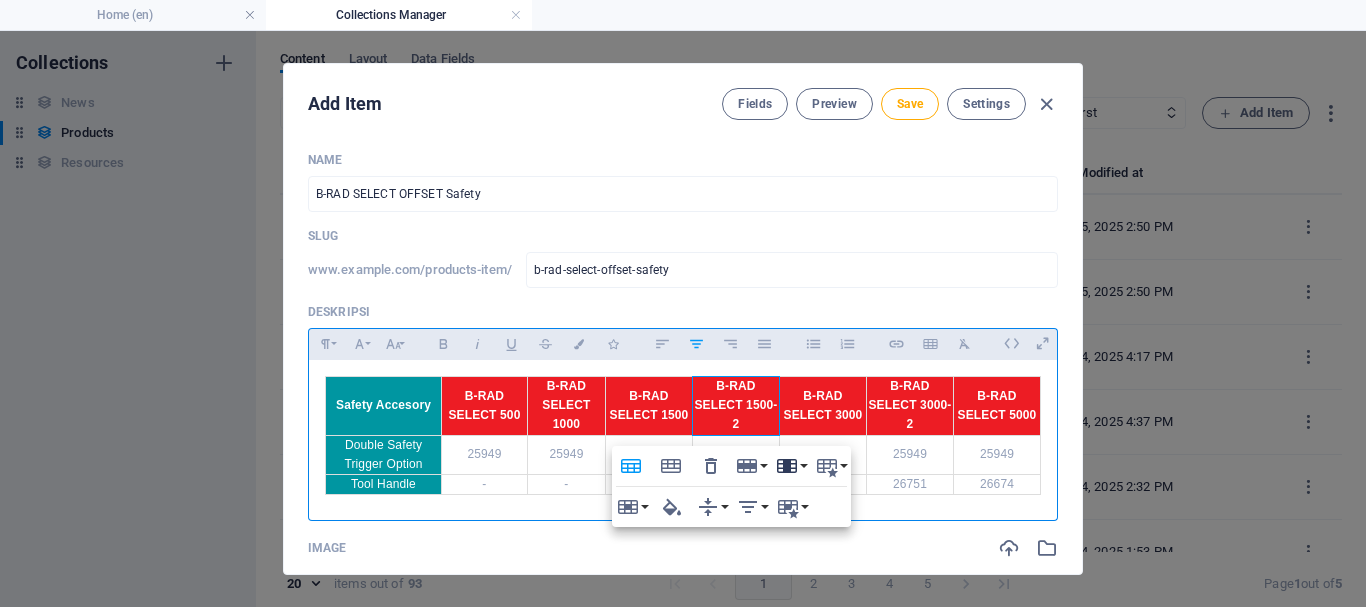 click 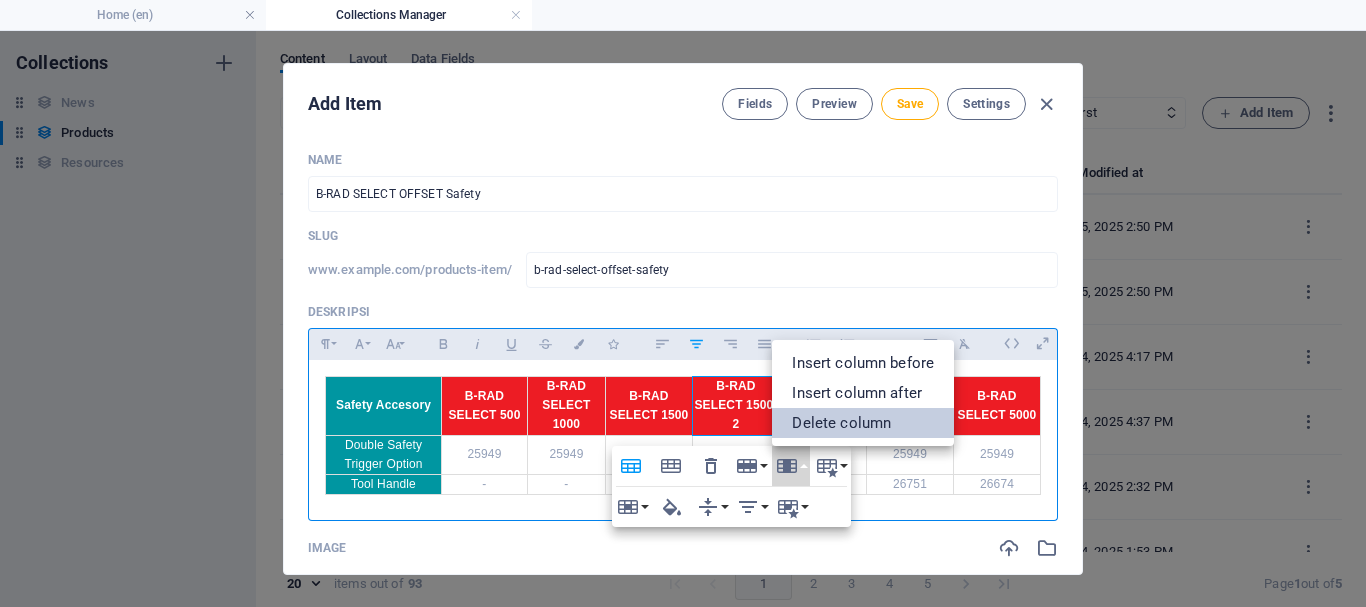 click on "Delete column" at bounding box center [863, 423] 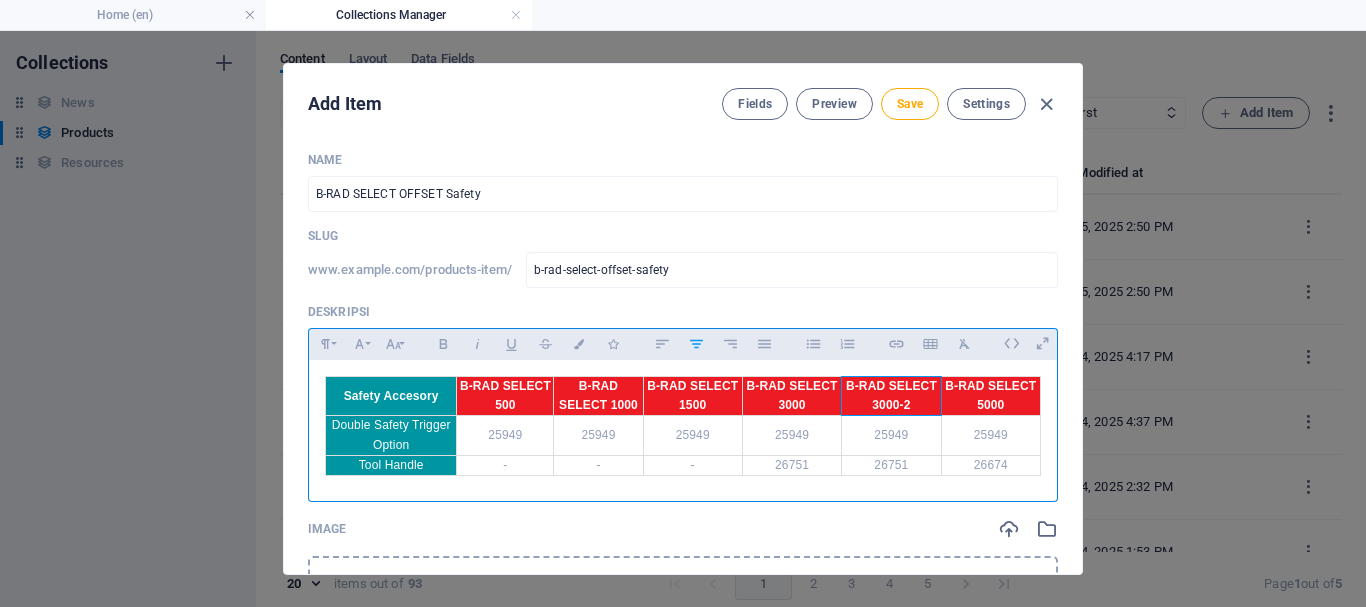 click on "B-RAD SELECT 3000-2" at bounding box center [891, 396] 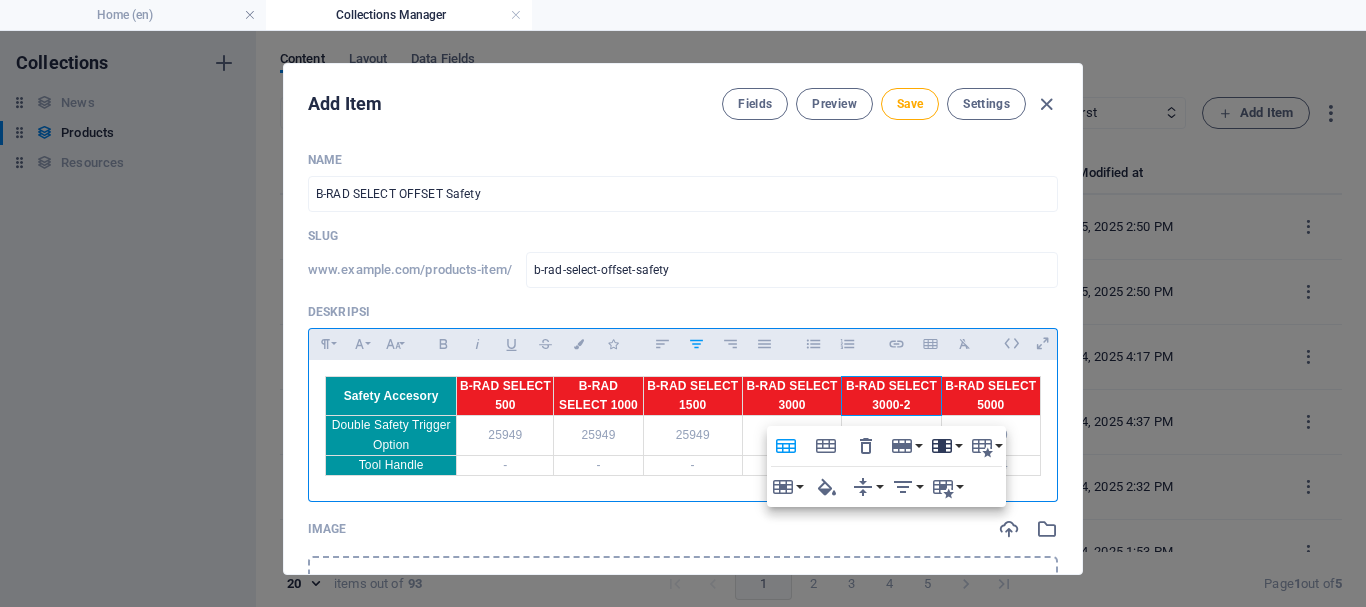 click 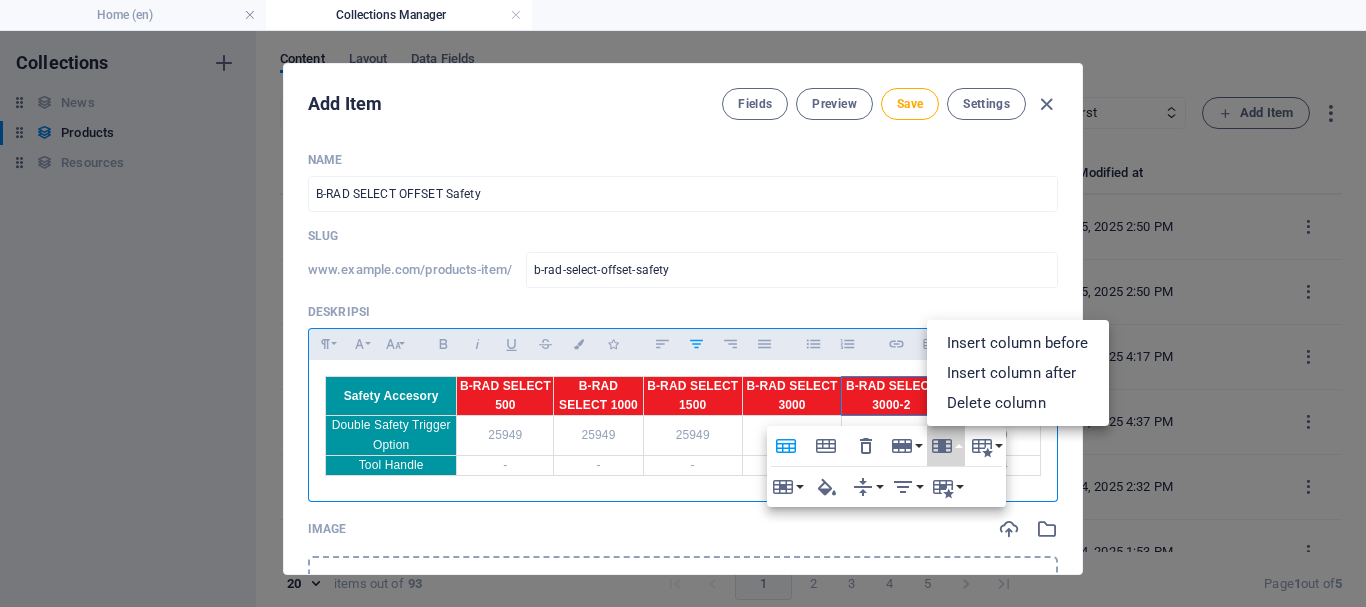 click on "Delete column" at bounding box center (1018, 403) 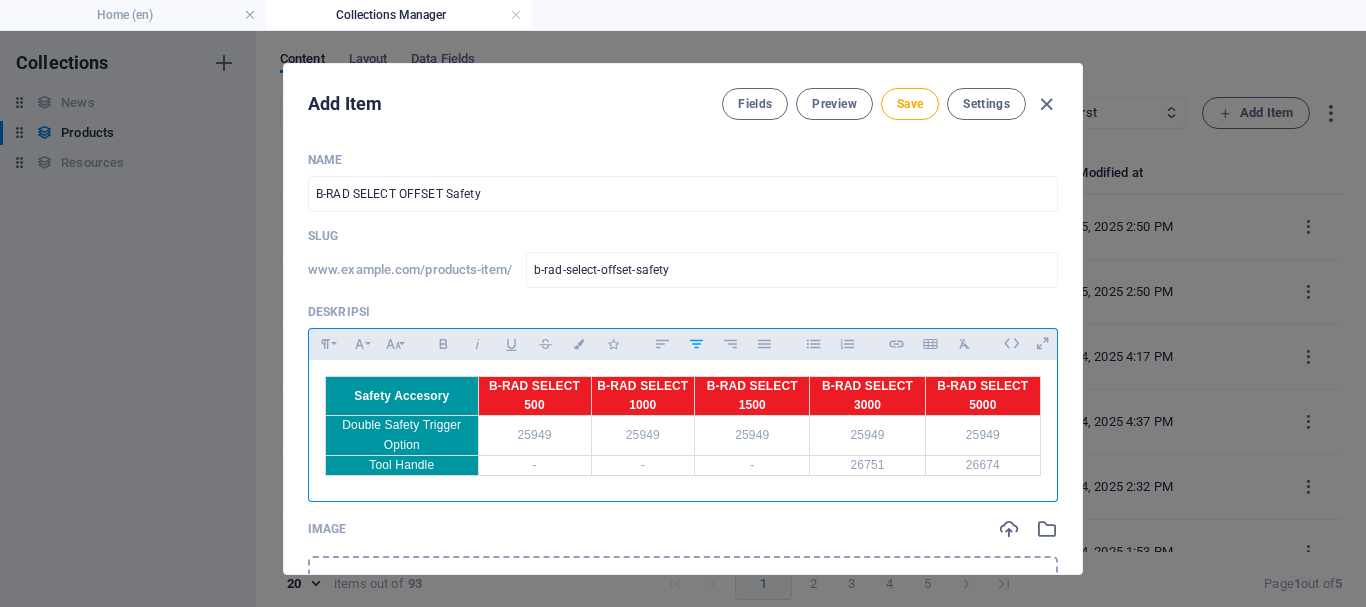 click on "B-RAD SELECT 500" at bounding box center (534, 396) 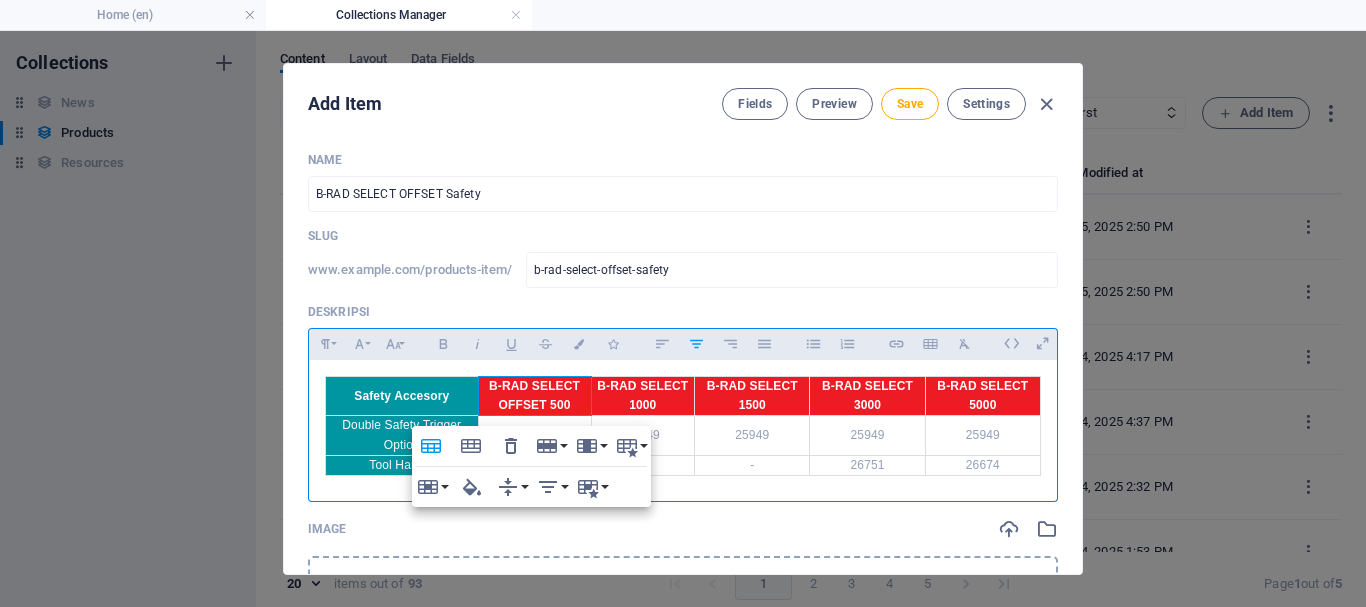 click on "B-RAD SELECT 1000" at bounding box center [642, 395] 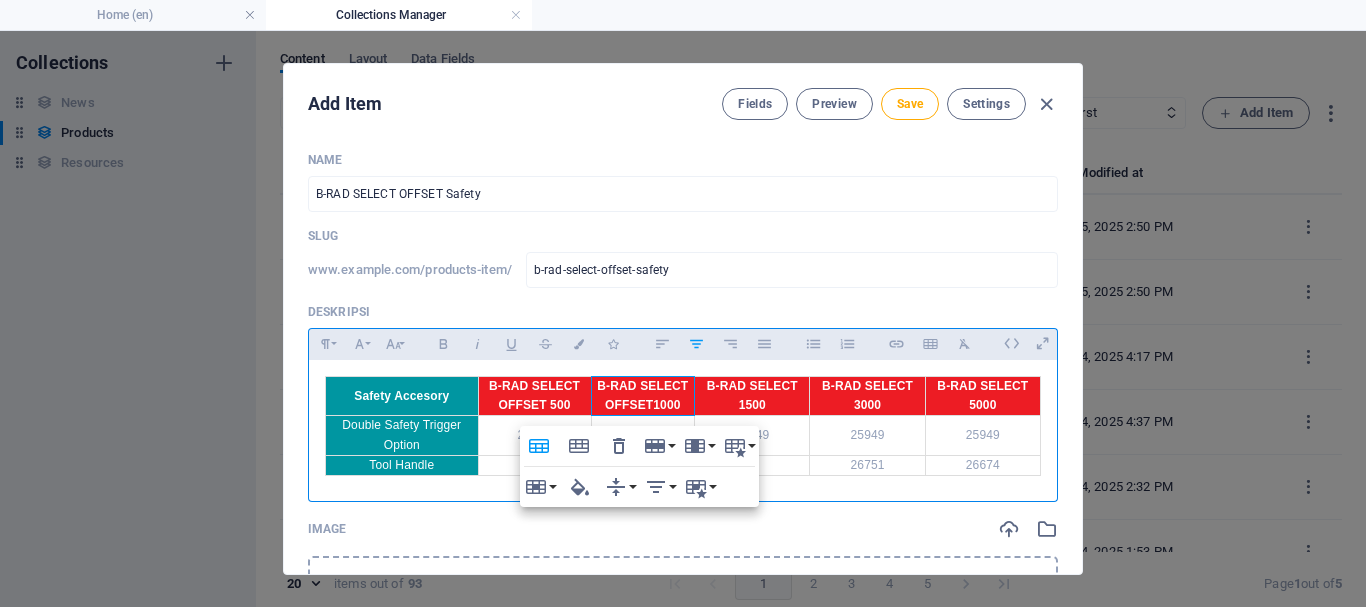 click on "B-RAD SELECT 1500" at bounding box center [752, 396] 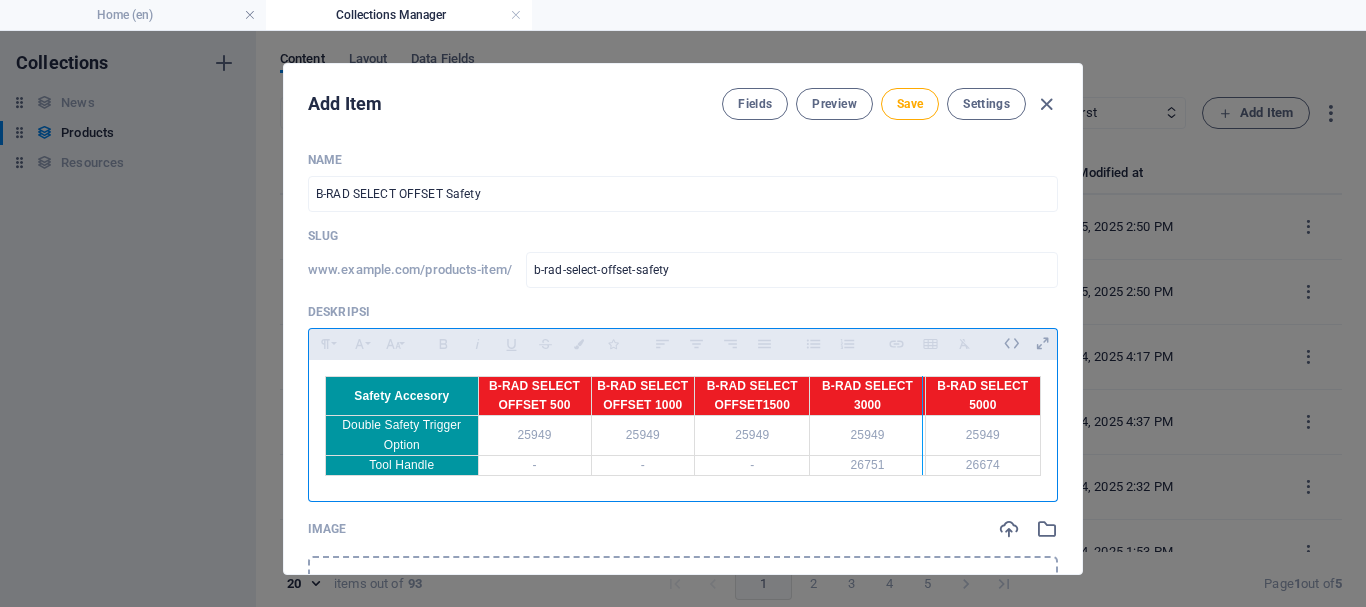 click at bounding box center (922, 425) 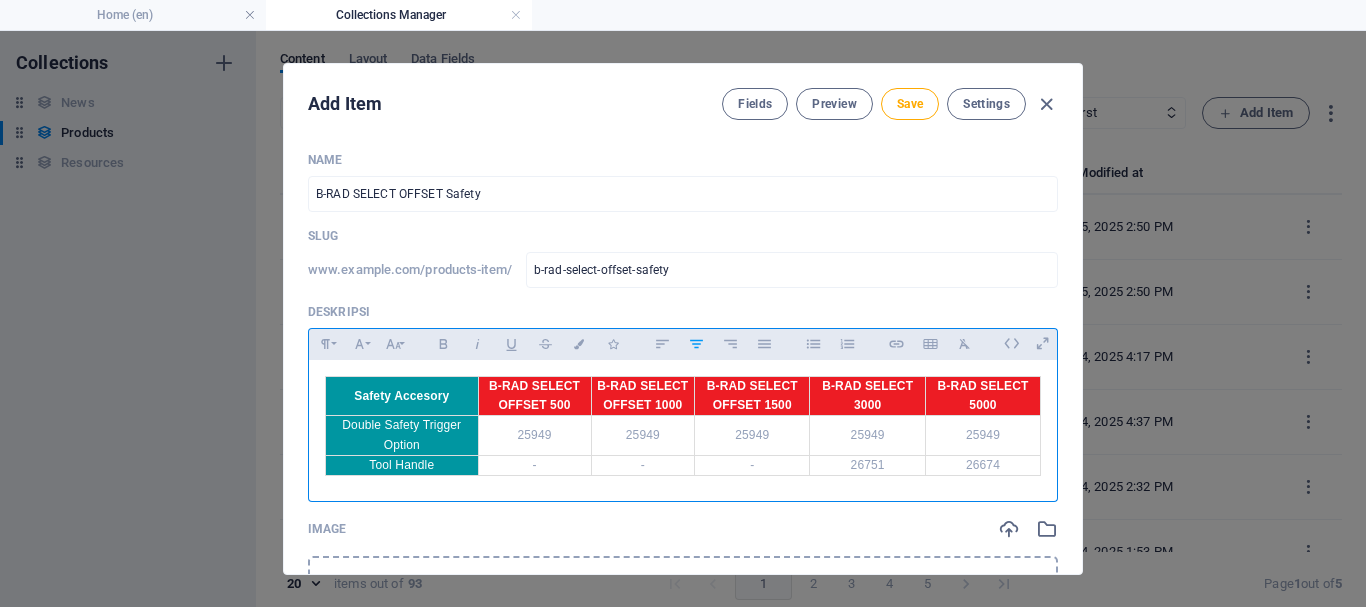 click on "B-RAD SELECT 3000" at bounding box center [867, 396] 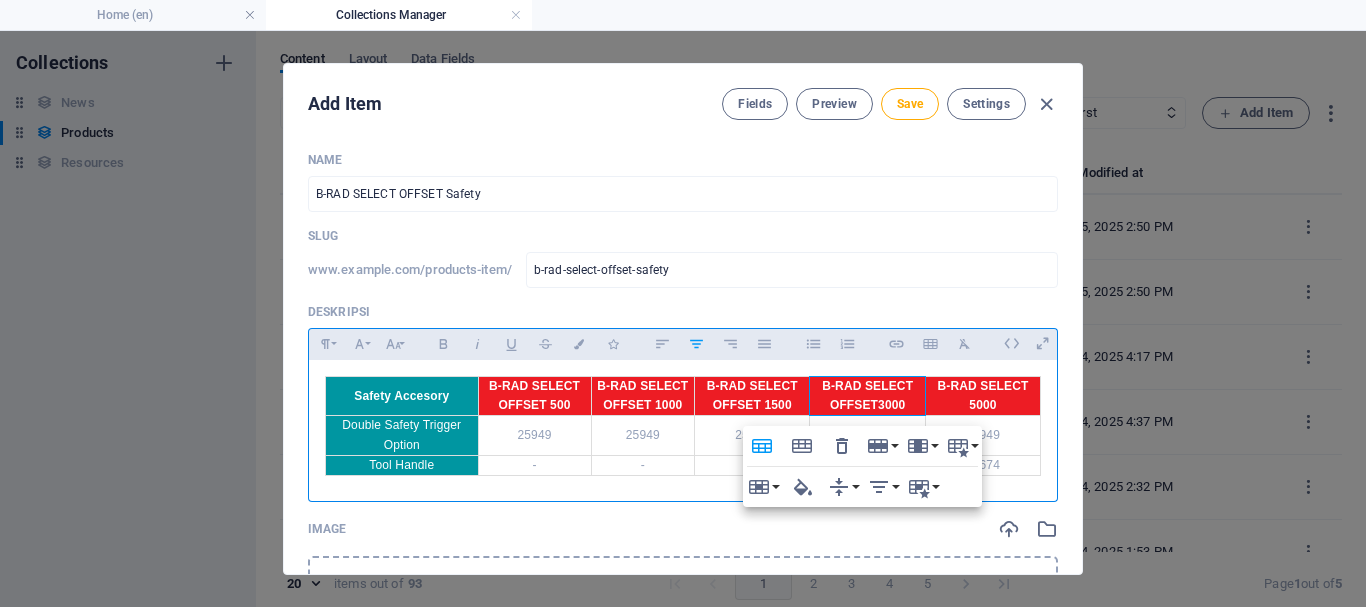 click on "B-RAD SELECT 5000" at bounding box center [982, 396] 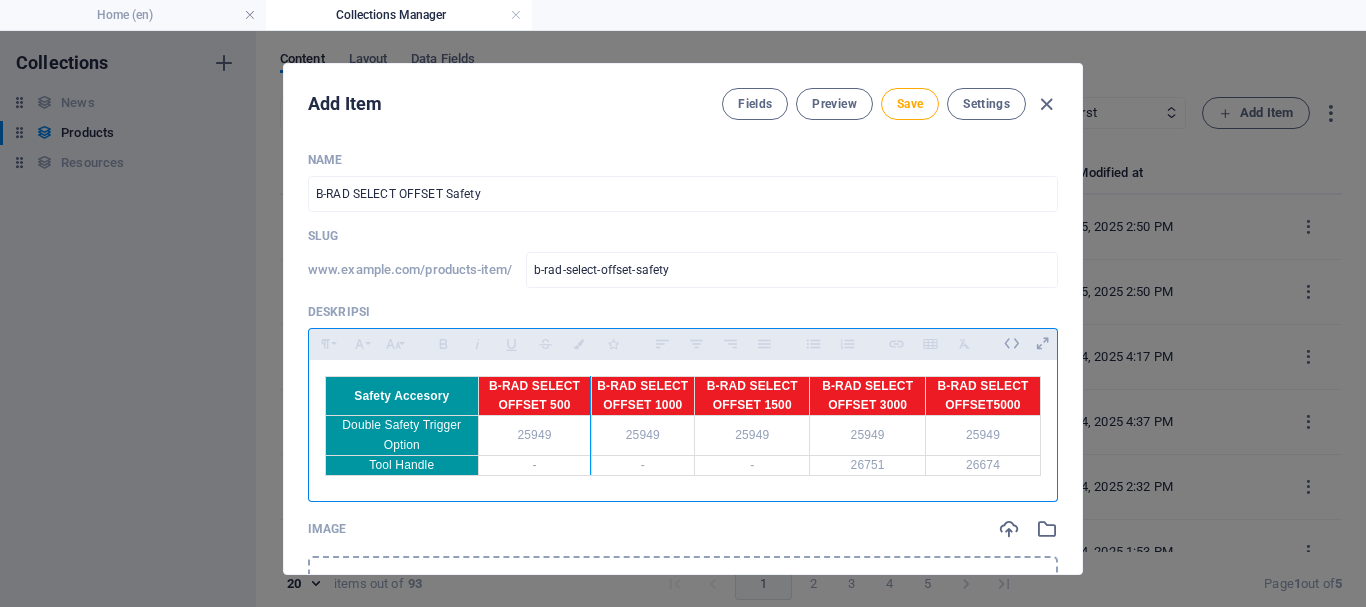click at bounding box center [590, 425] 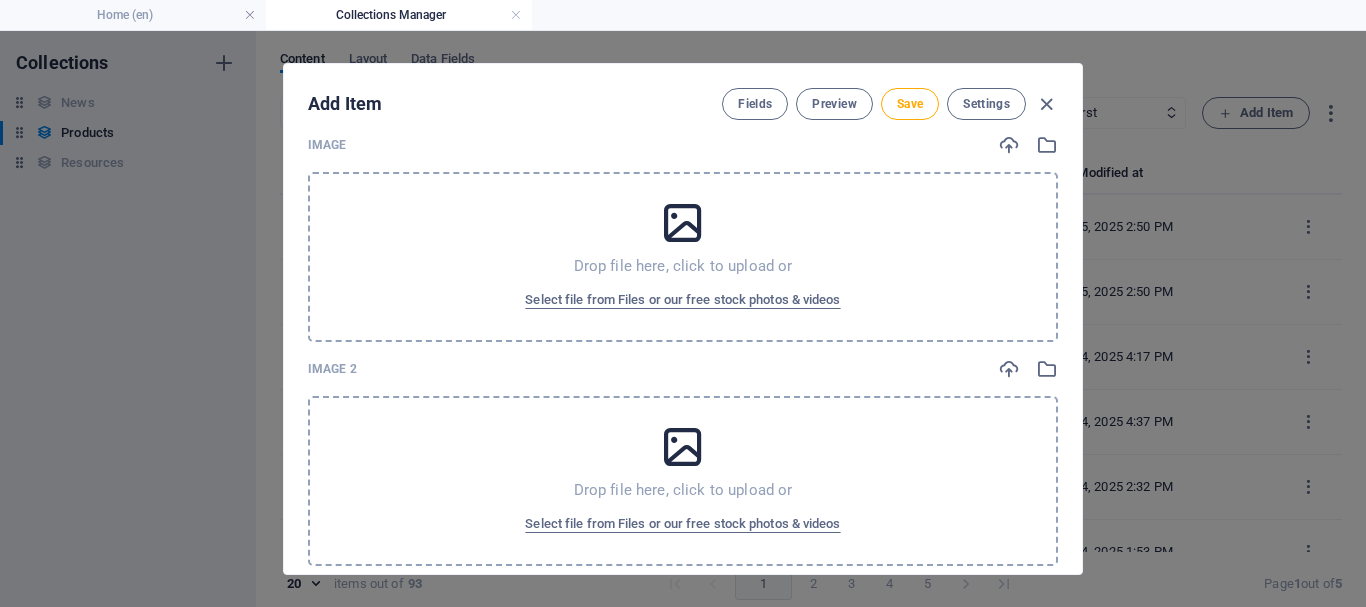scroll, scrollTop: 400, scrollLeft: 0, axis: vertical 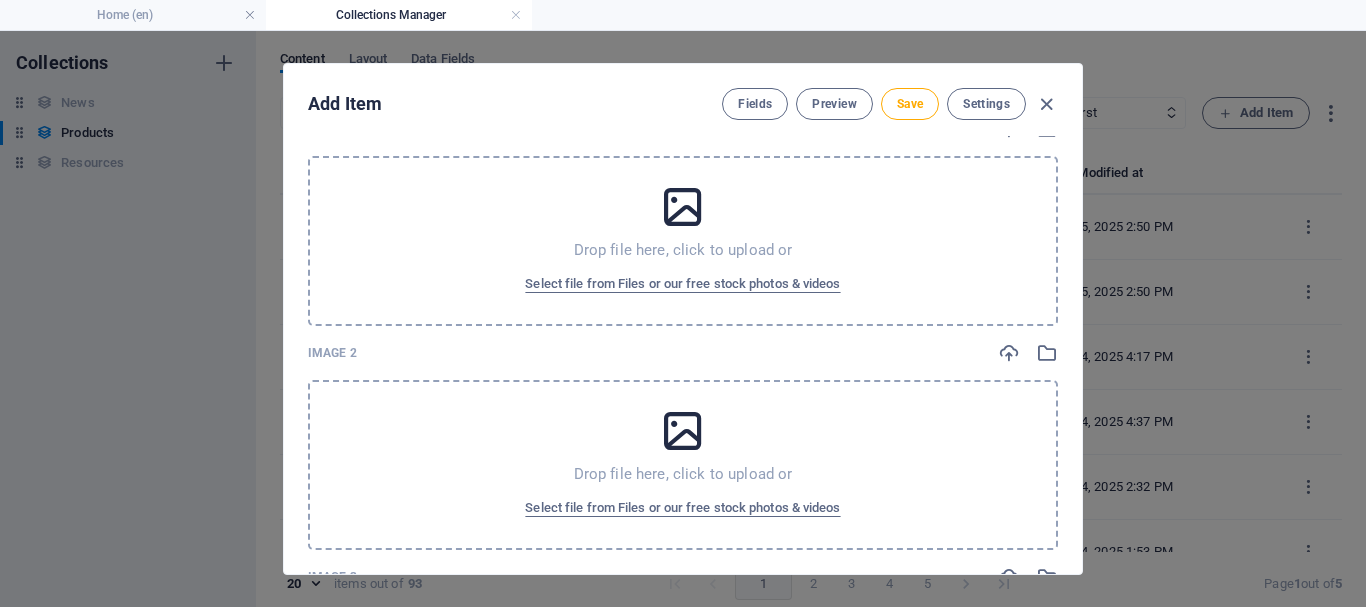 click on "Drop file here, click to upload or Select file from Files or our free stock photos & videos" at bounding box center [683, 241] 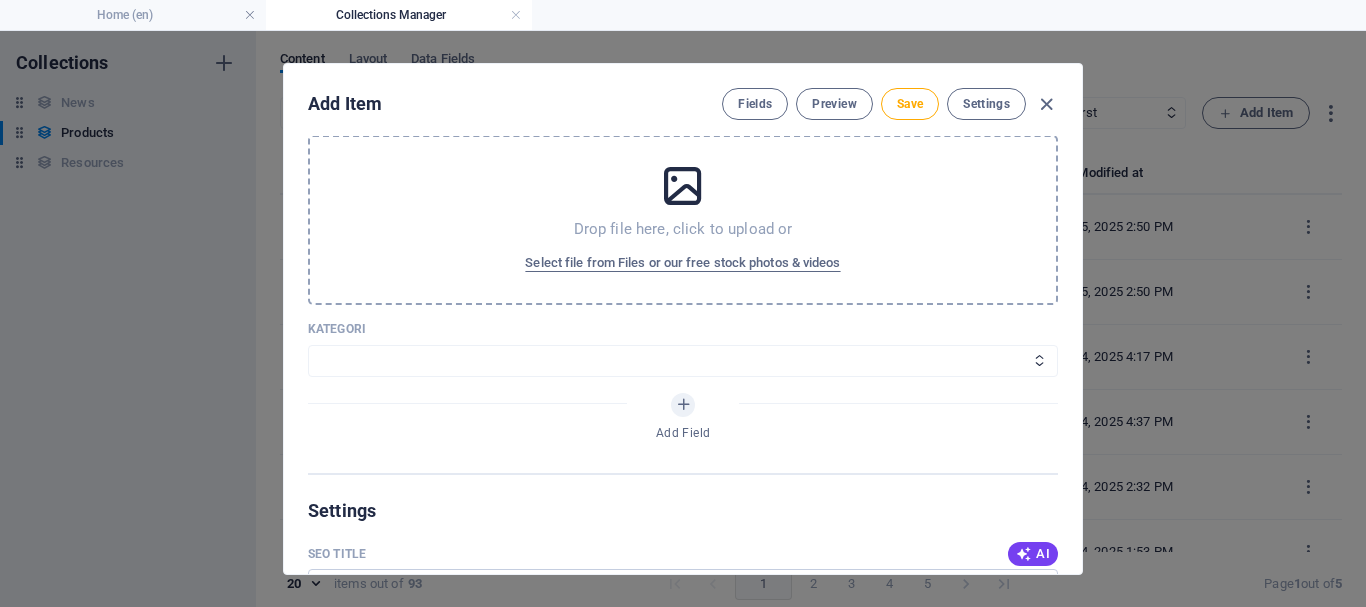 scroll, scrollTop: 1200, scrollLeft: 0, axis: vertical 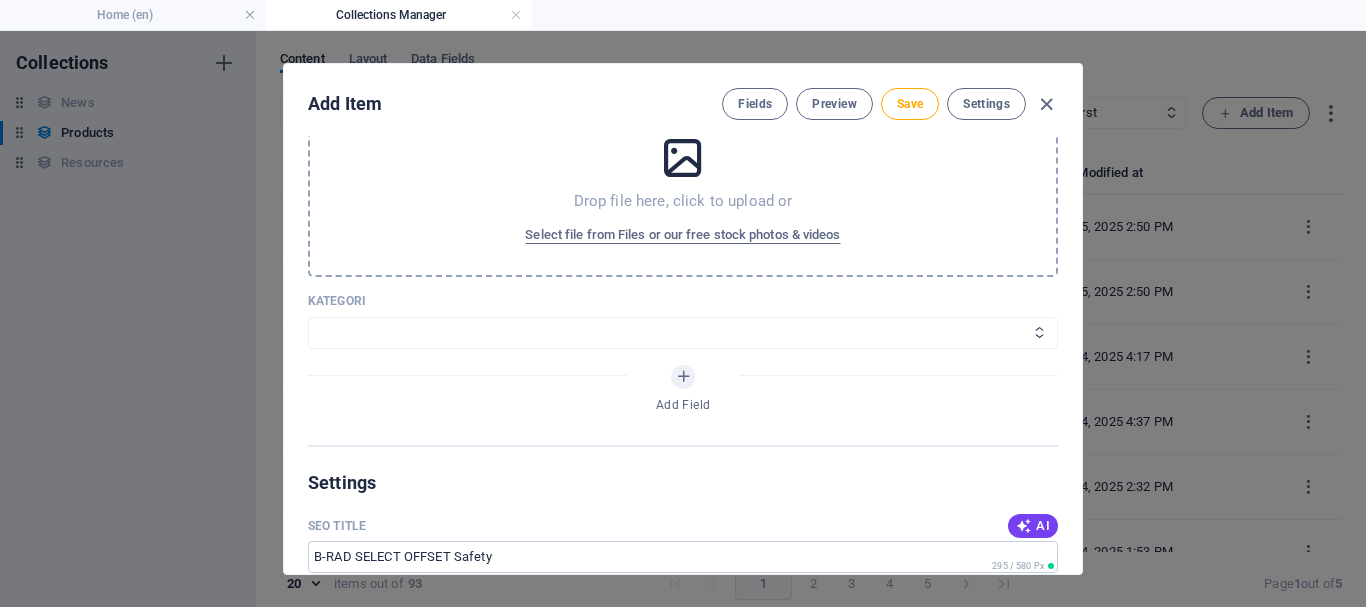 click on "Wheels & Rims RIMEX Complementary Products TyreSense Haltec RAD Checkers Myers Others" at bounding box center (683, 333) 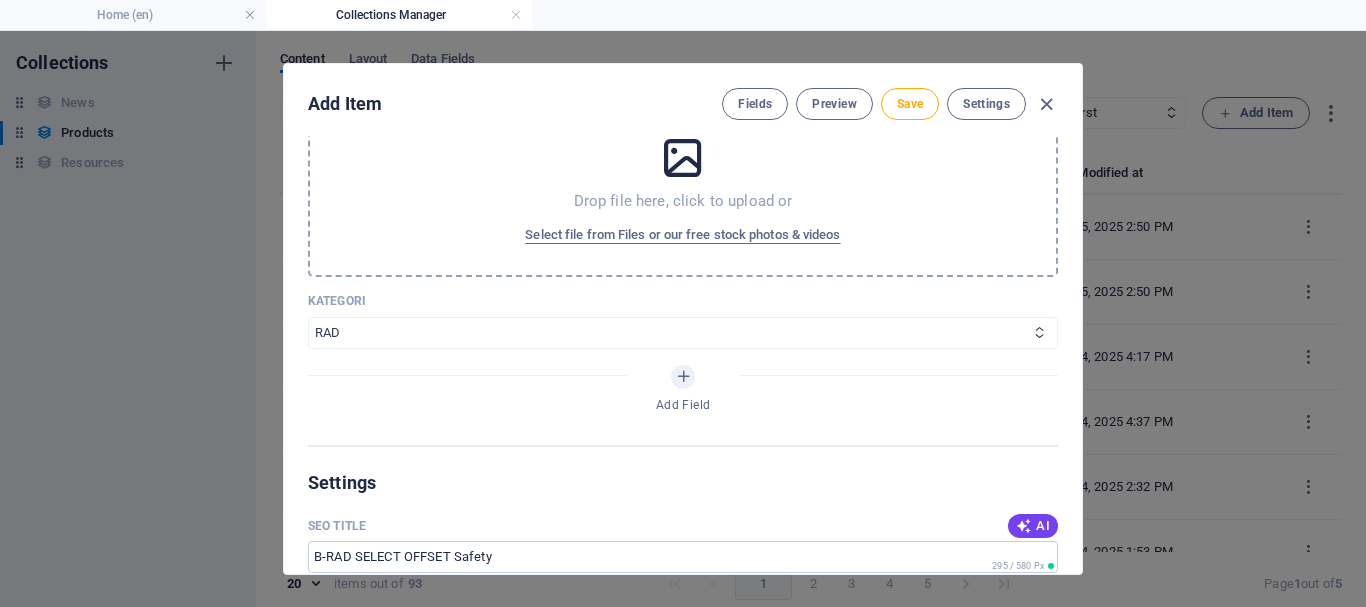 click on "Wheels & Rims RIMEX Complementary Products TyreSense Haltec RAD Checkers Myers Others" at bounding box center (683, 333) 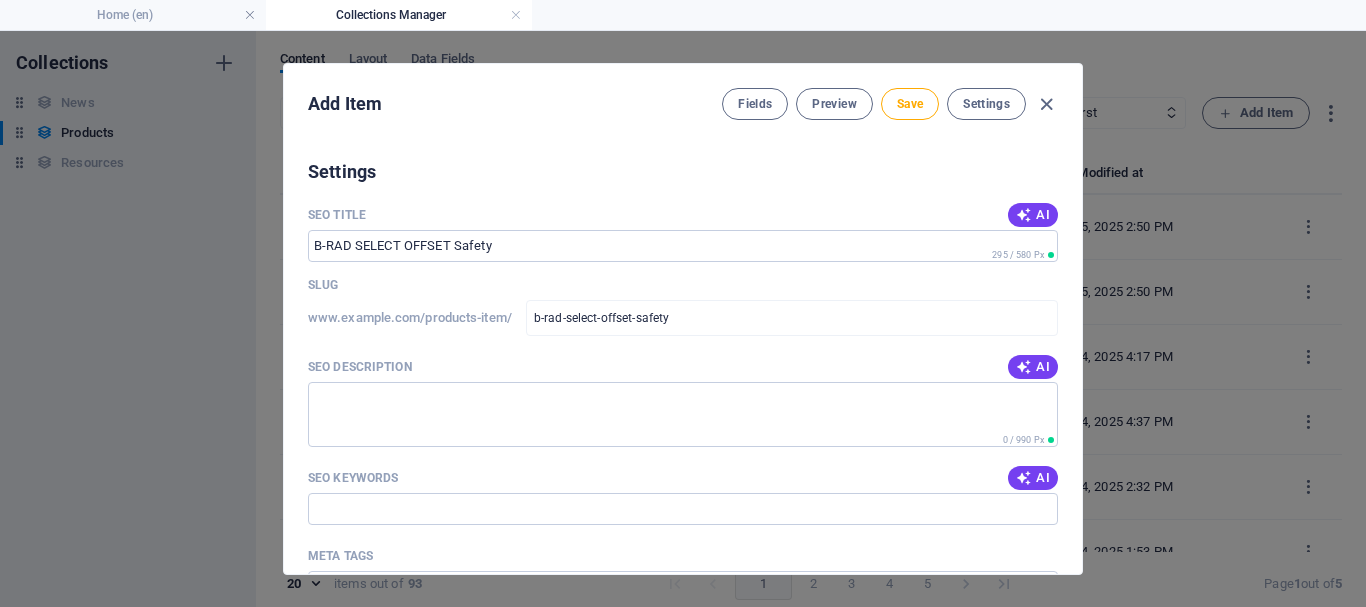 scroll, scrollTop: 1500, scrollLeft: 0, axis: vertical 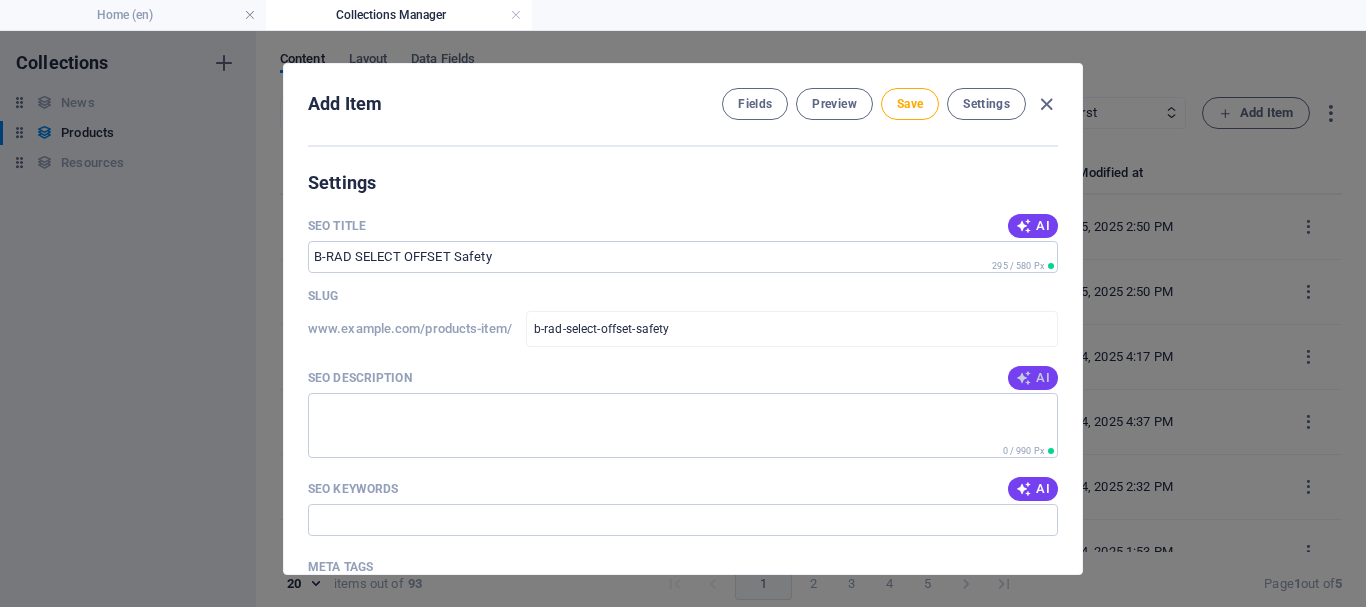 click on "AI" at bounding box center (1033, 378) 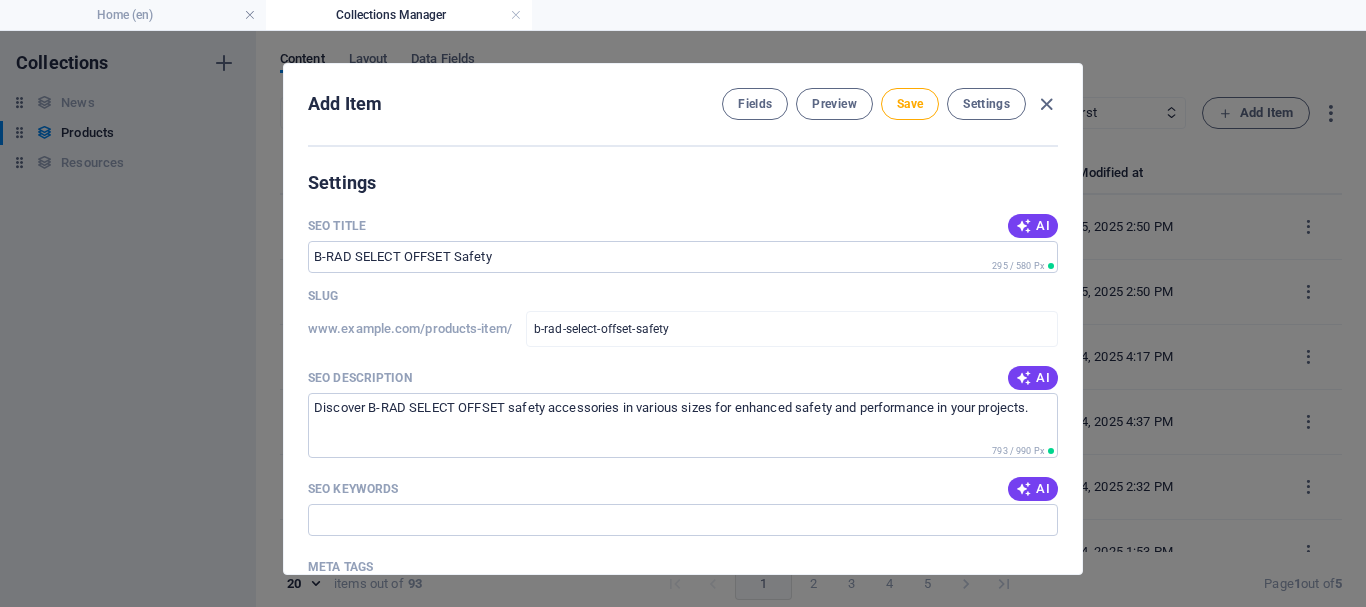 click on "AI" at bounding box center (1033, 489) 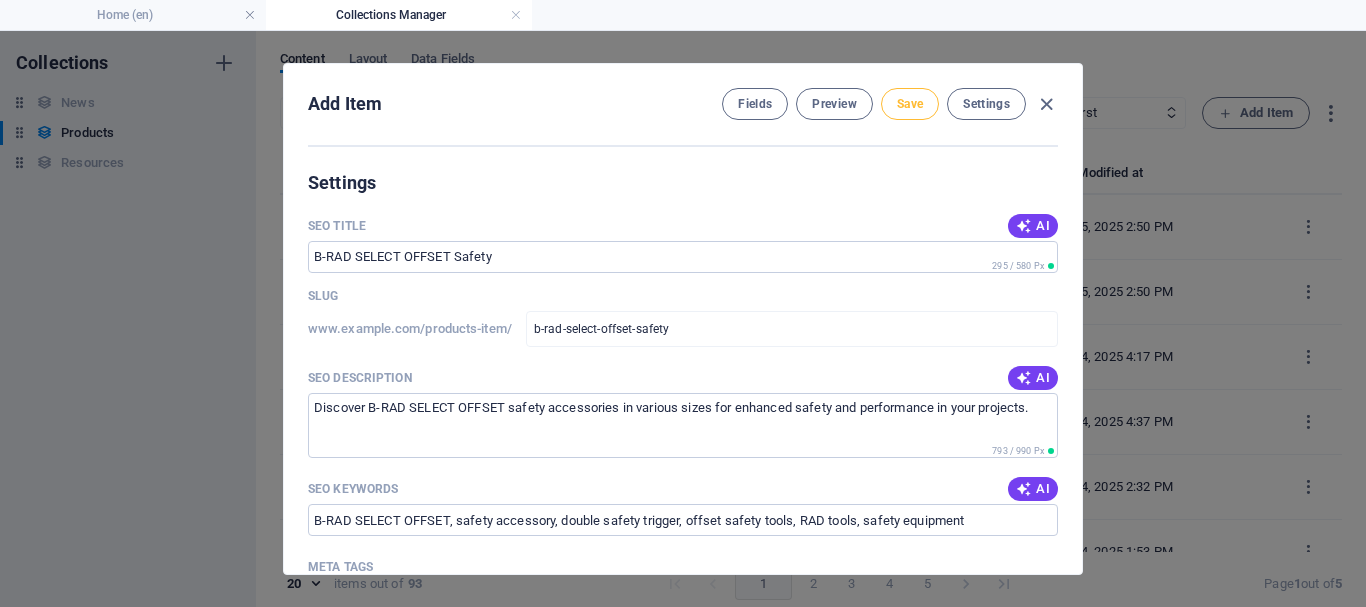 click on "Save" at bounding box center (910, 104) 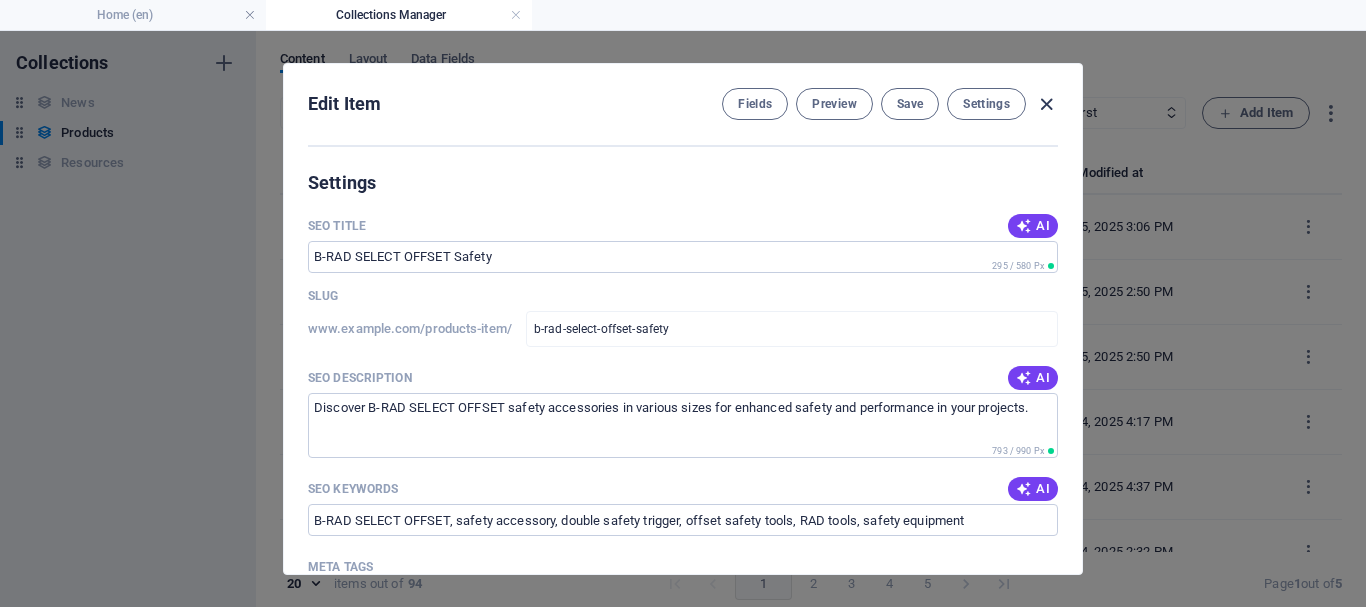 click at bounding box center (1046, 104) 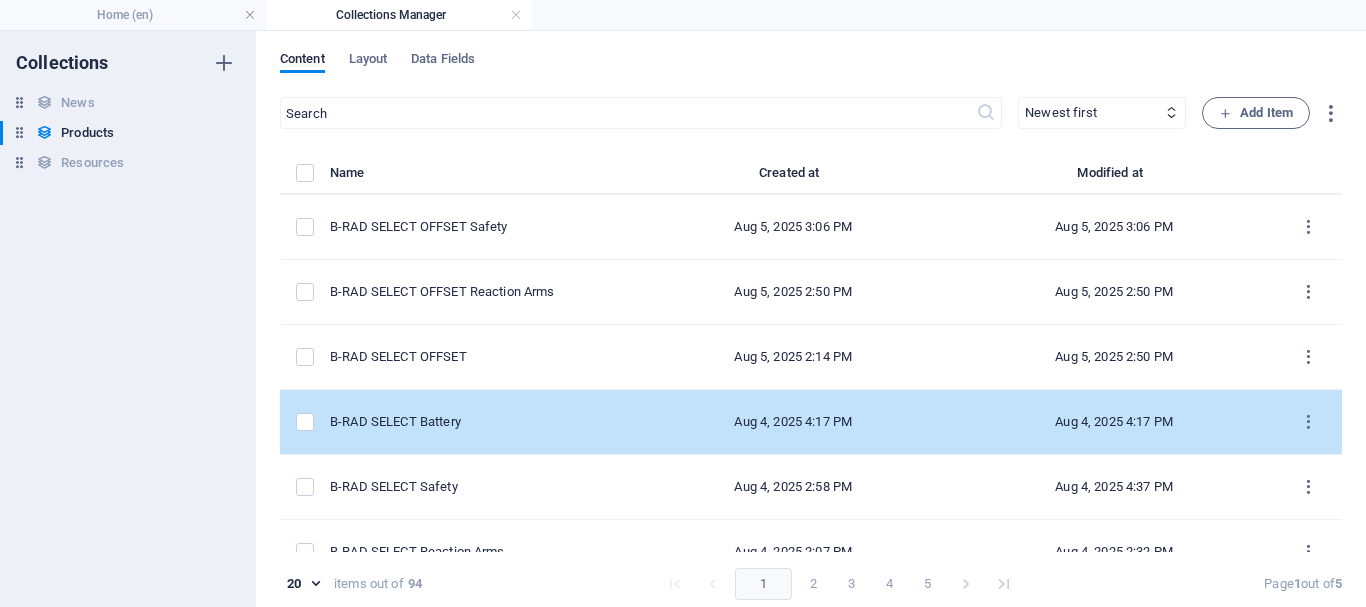 click on "B-RAD SELECT Battery" at bounding box center [473, 422] 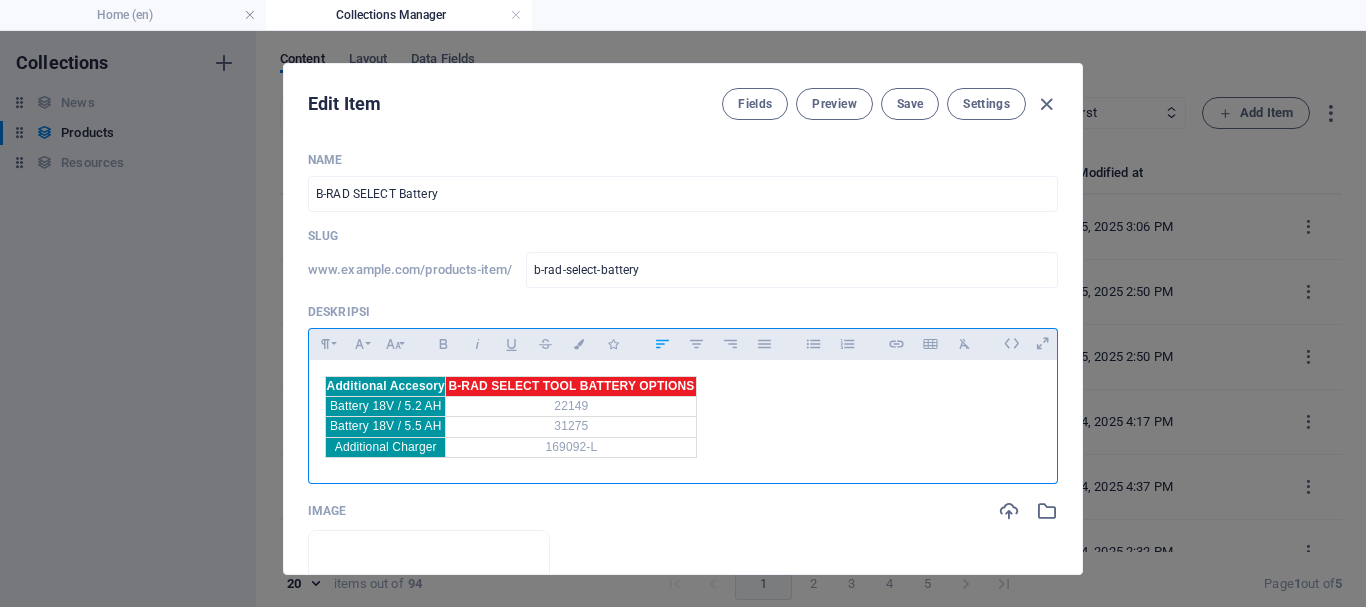 drag, startPoint x: 321, startPoint y: 381, endPoint x: 669, endPoint y: 460, distance: 356.8543 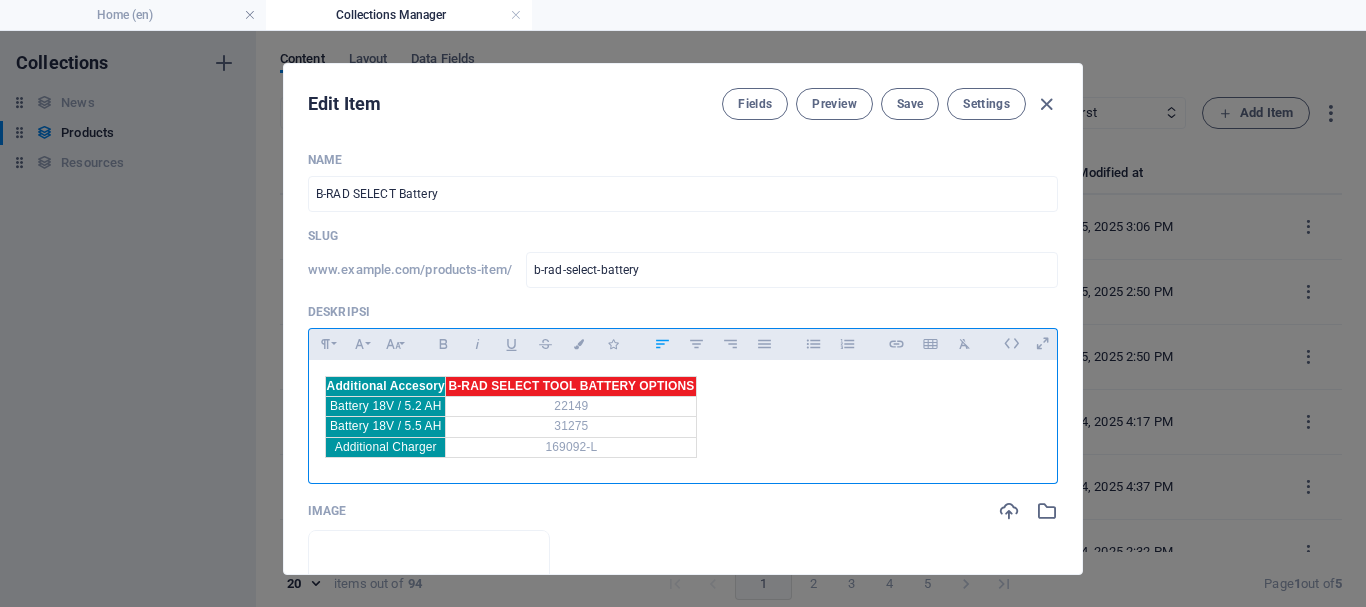 click on "Additional Accesory B-RAD SELECT TOOL BATTERY OPTIONS Battery 18V / 5.2 AH 22149 Battery 18V / 5.5 AH 31275 Additional Charger 169092-L" at bounding box center (683, 417) 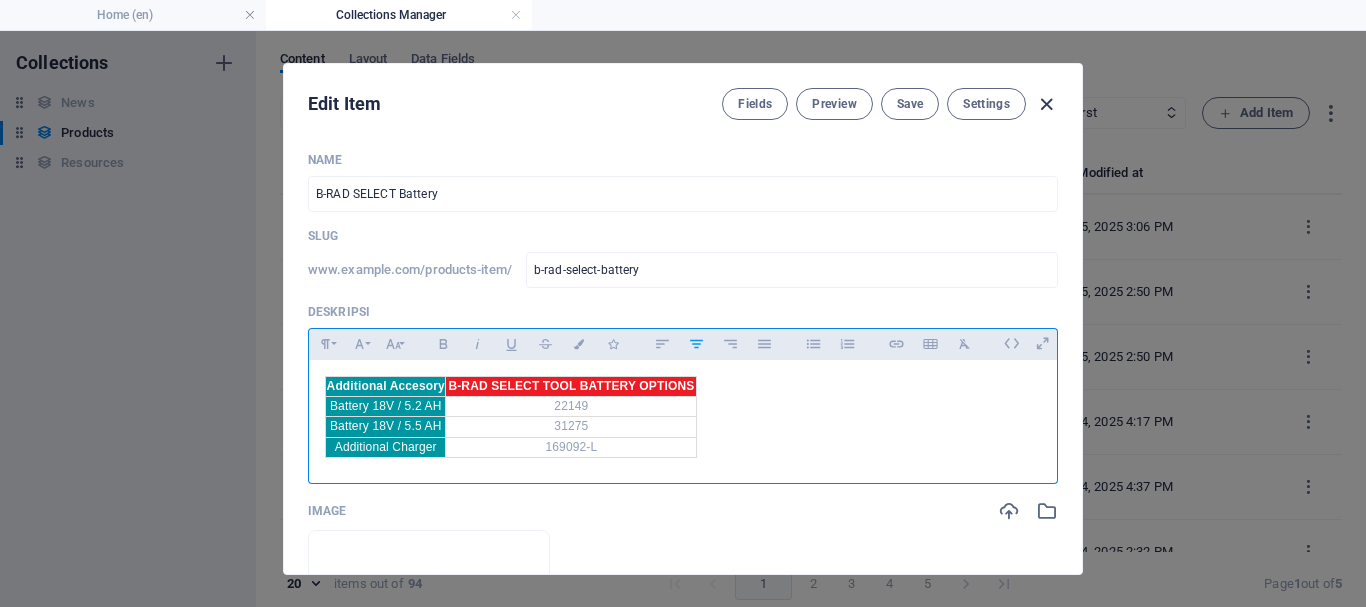 click at bounding box center (1046, 104) 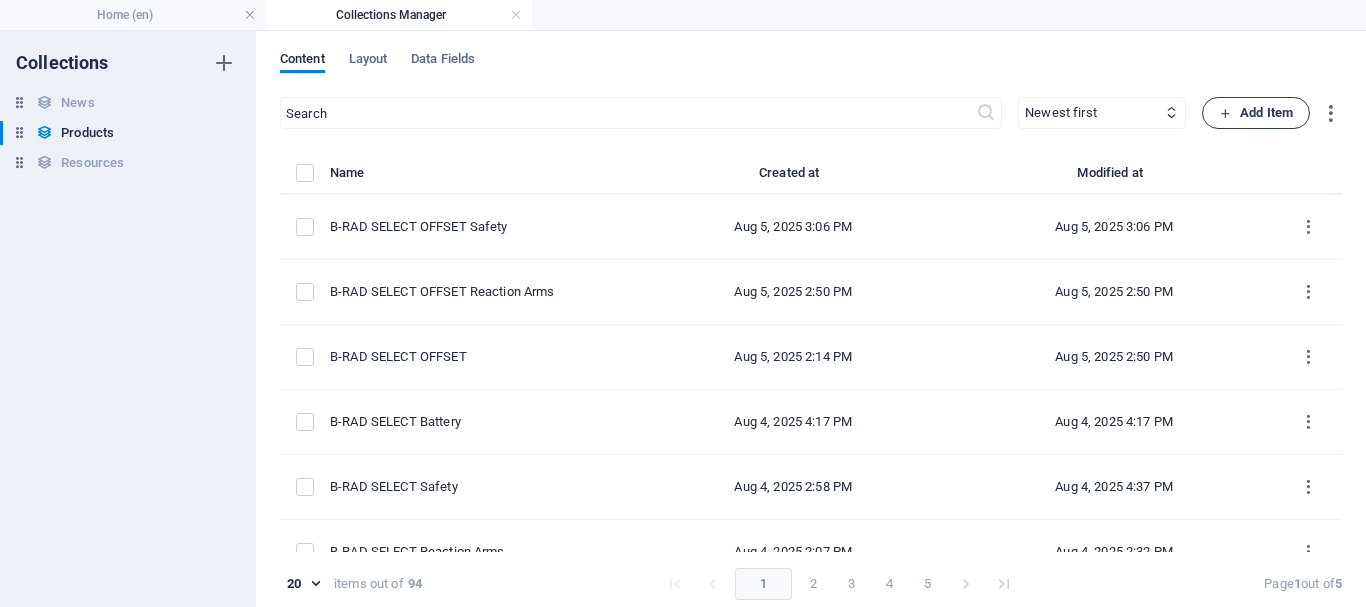 click on "Add Item" at bounding box center [1256, 113] 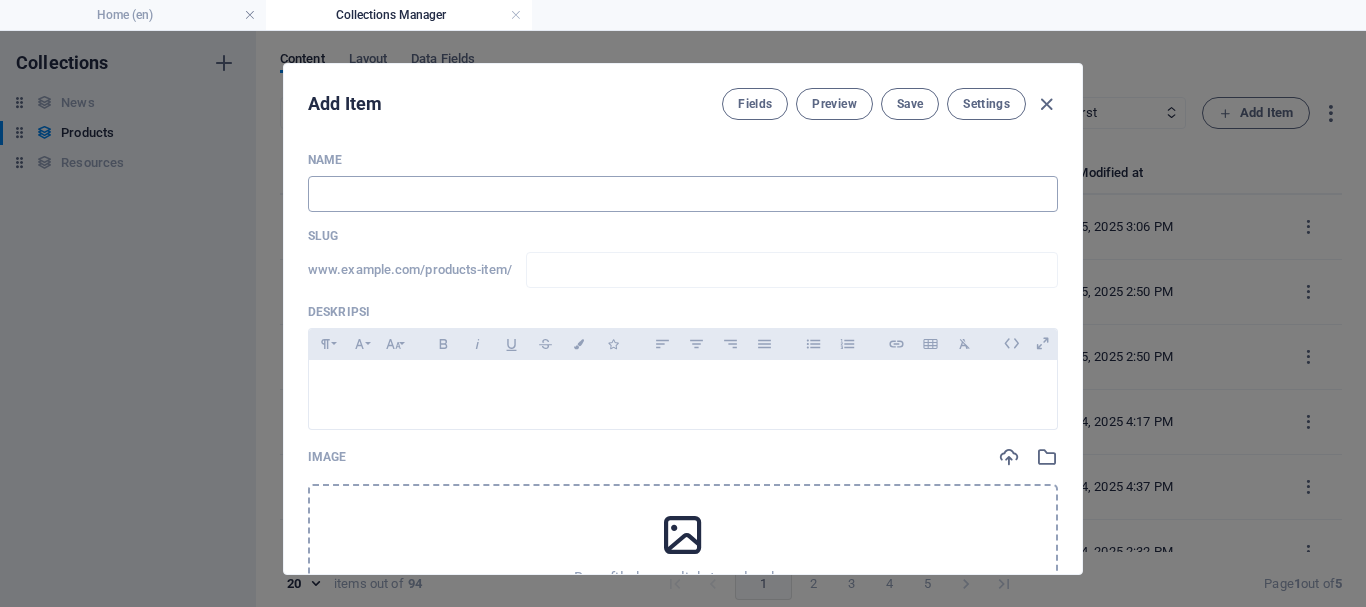 click at bounding box center (683, 194) 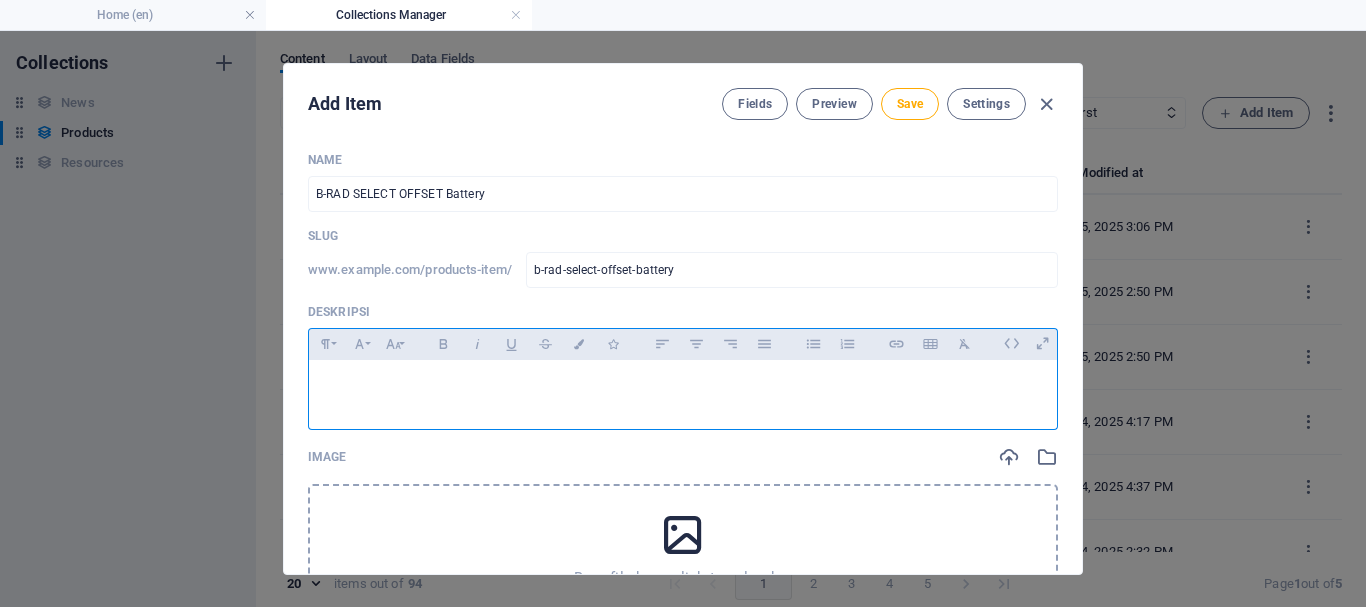 click at bounding box center [683, 390] 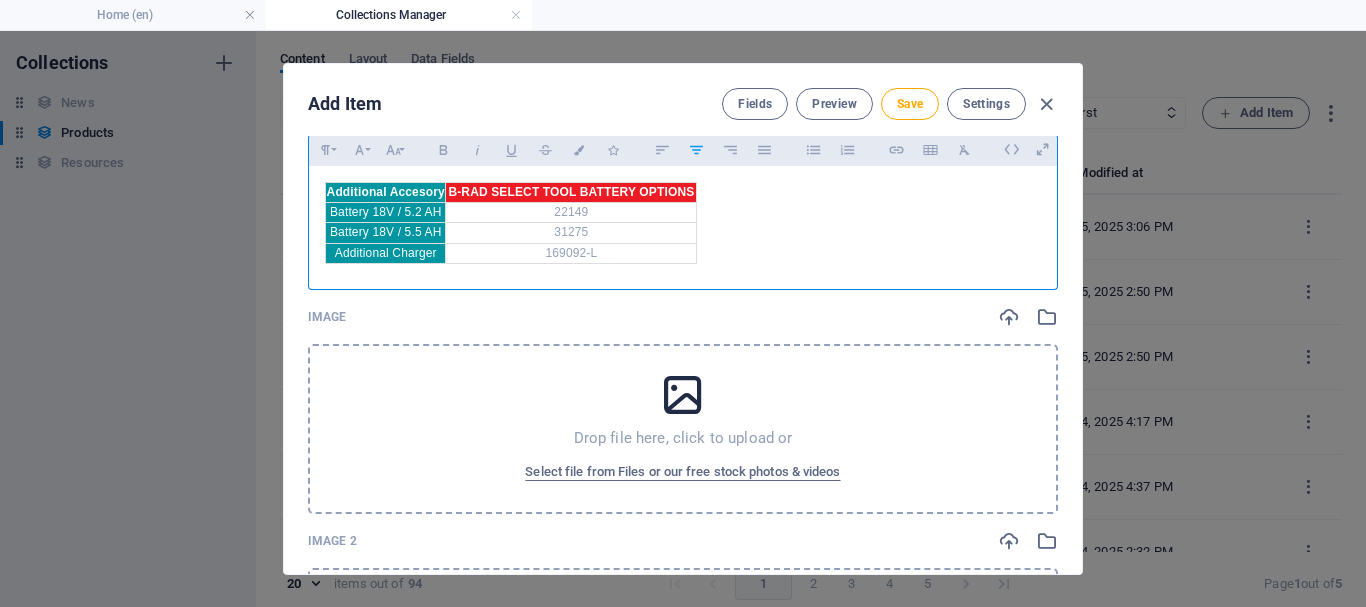 scroll, scrollTop: 200, scrollLeft: 0, axis: vertical 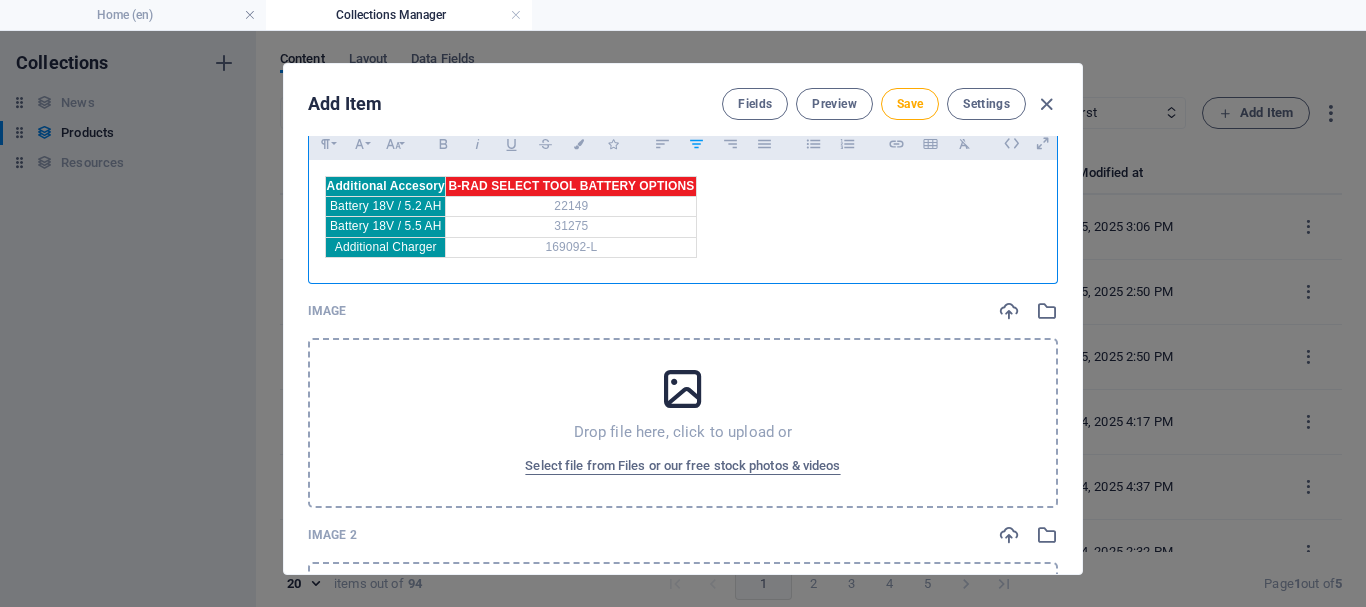 click on "Drop file here, click to upload or Select file from Files or our free stock photos & videos" at bounding box center [683, 423] 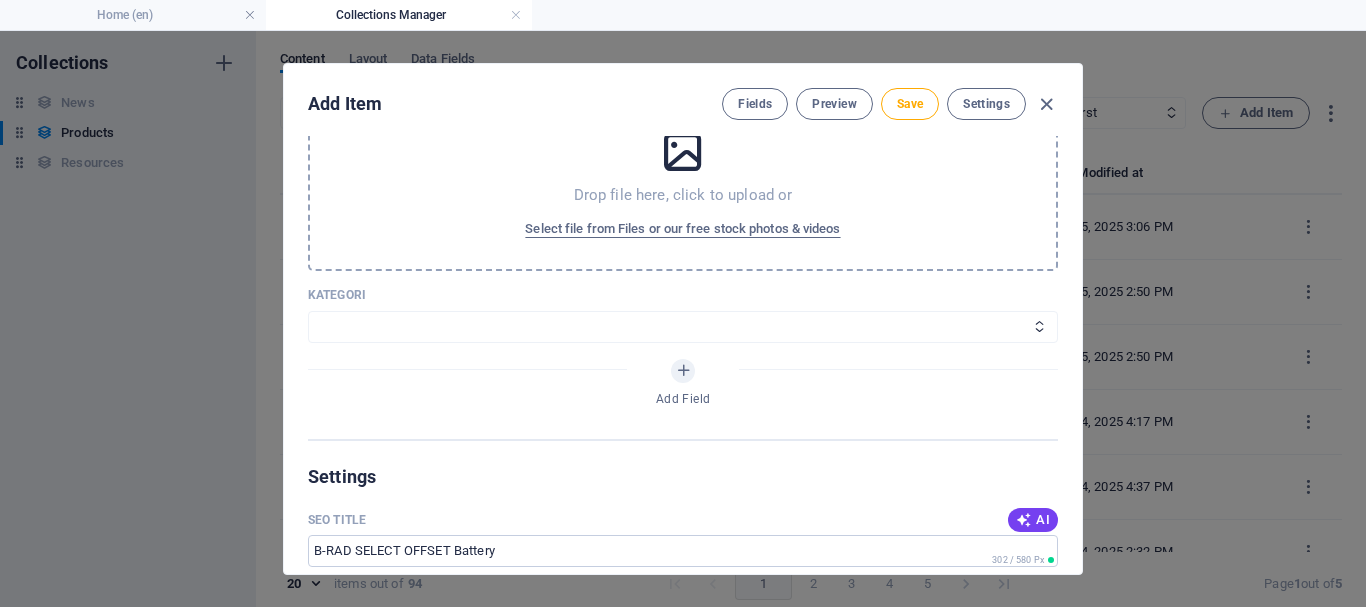 scroll, scrollTop: 1200, scrollLeft: 0, axis: vertical 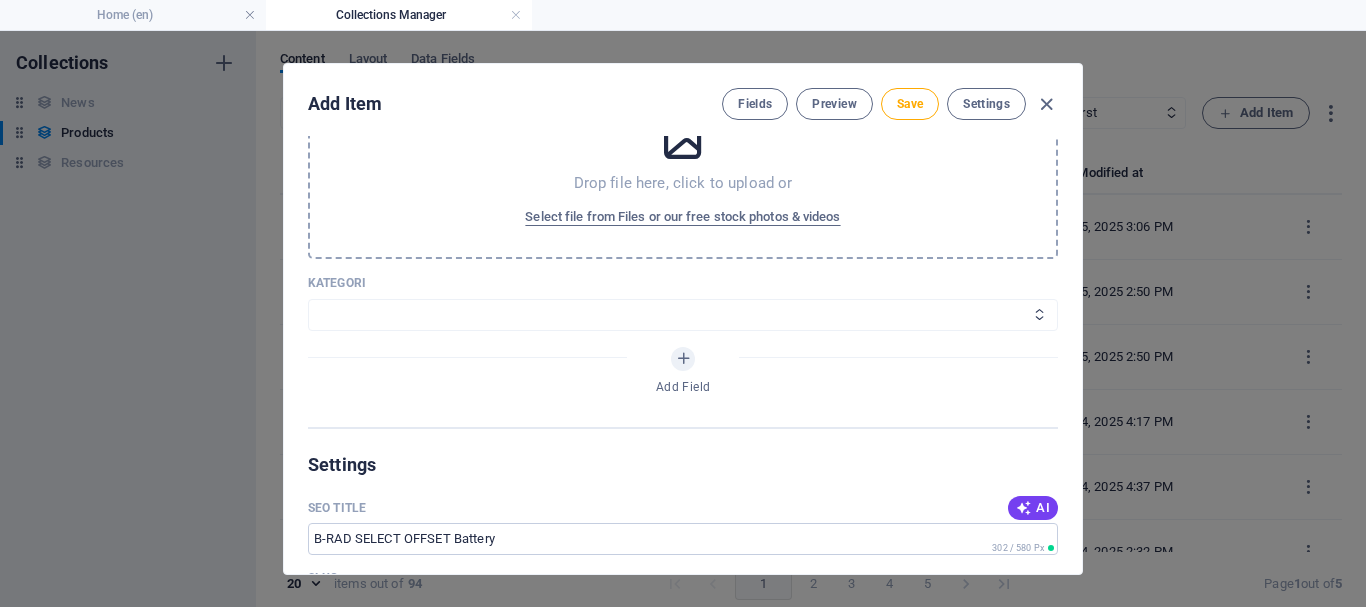 click on "Wheels & Rims RIMEX Complementary Products TyreSense Haltec RAD Checkers Myers Others" at bounding box center (683, 315) 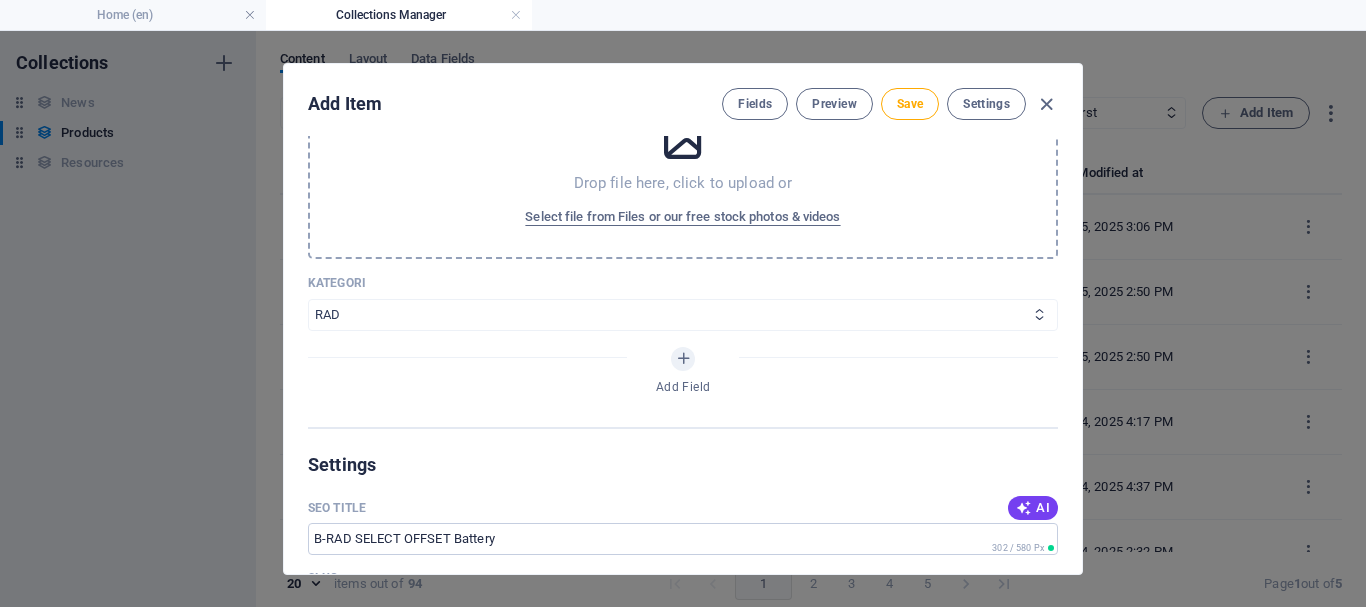 click on "Wheels & Rims RIMEX Complementary Products TyreSense Haltec RAD Checkers Myers Others" at bounding box center [683, 315] 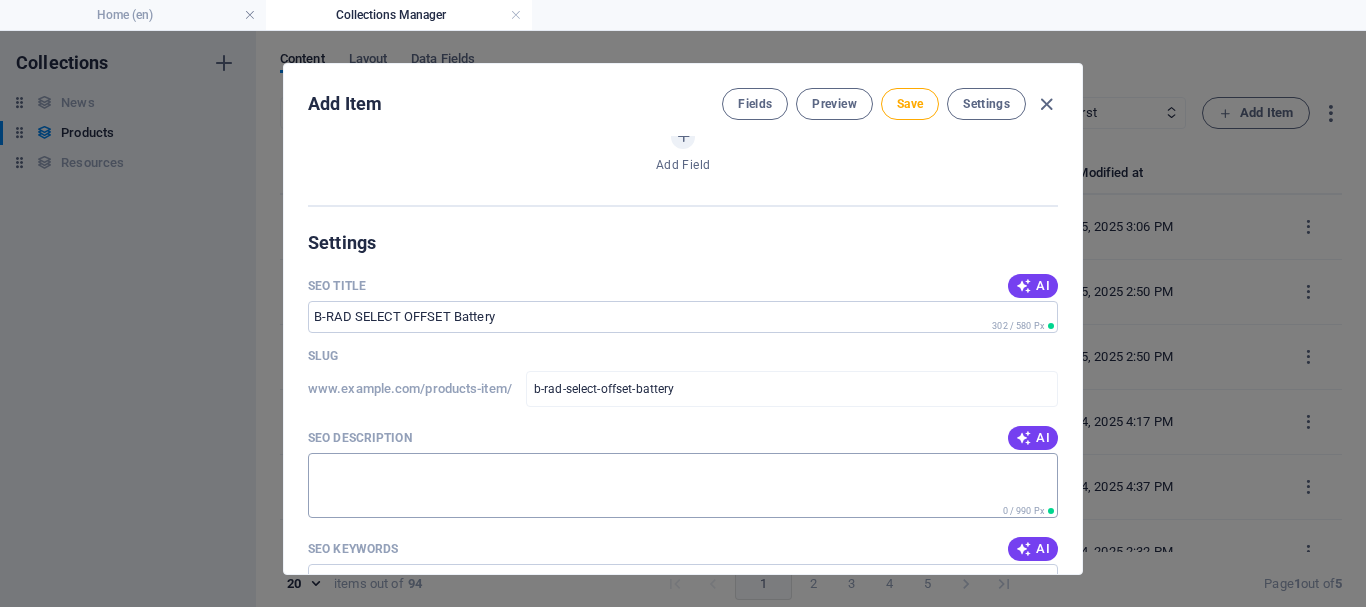 scroll, scrollTop: 1500, scrollLeft: 0, axis: vertical 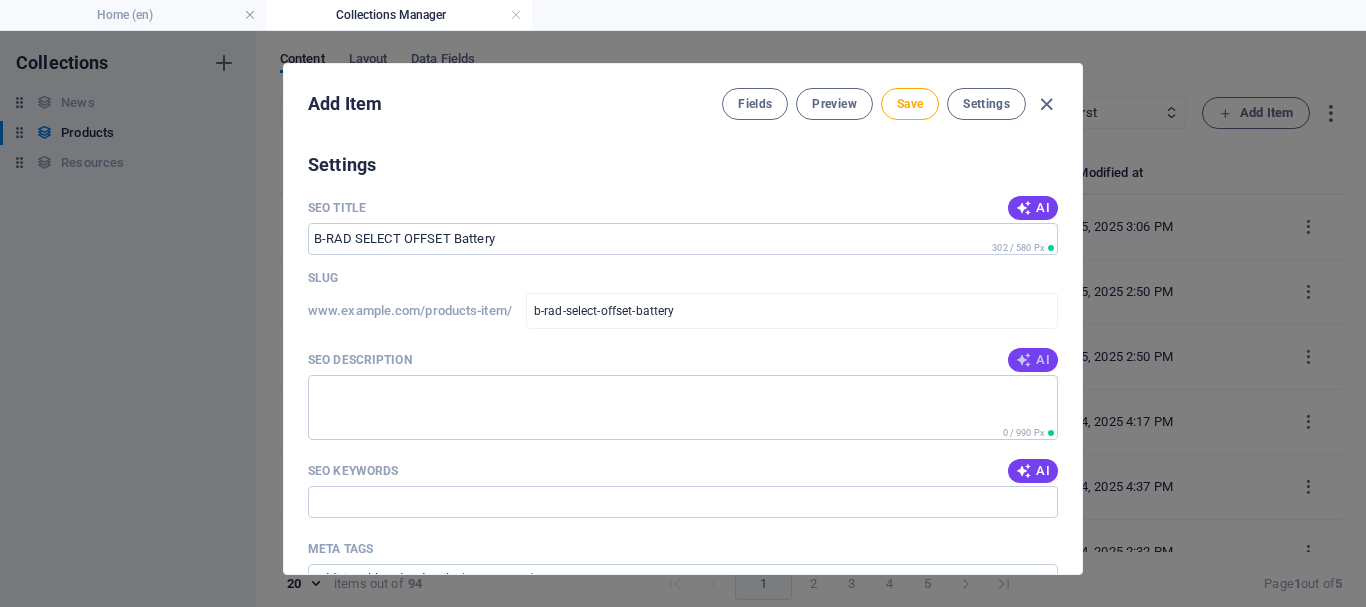 click at bounding box center [1024, 360] 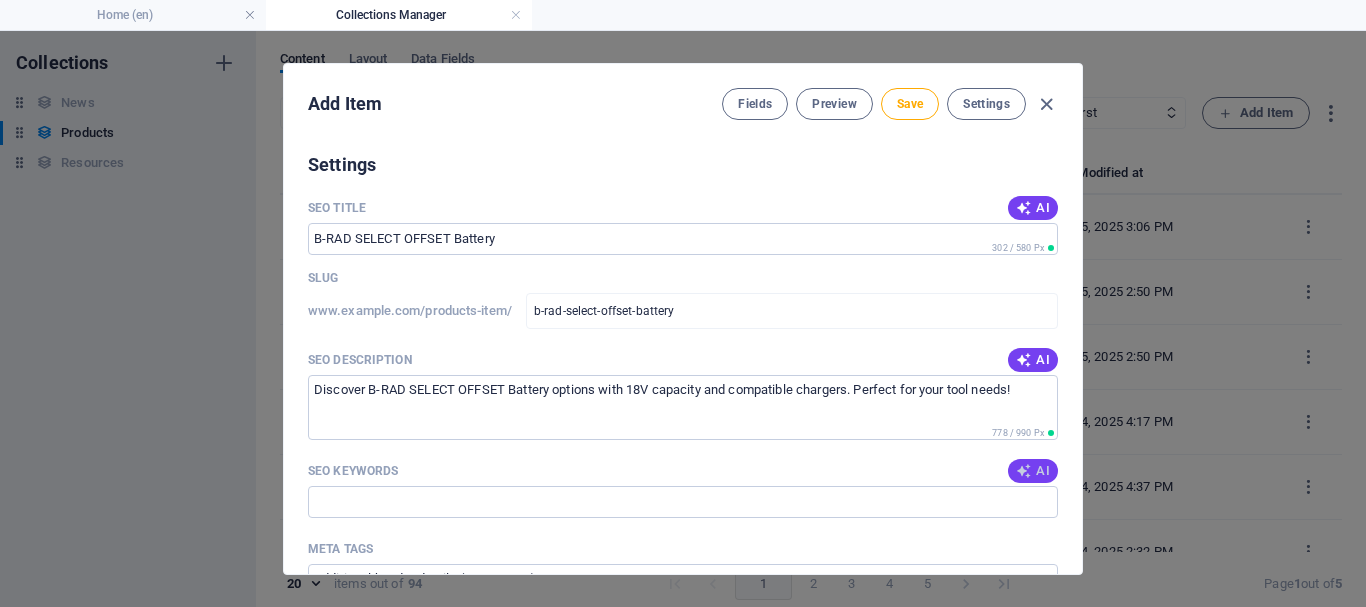 click on "AI" at bounding box center (1033, 471) 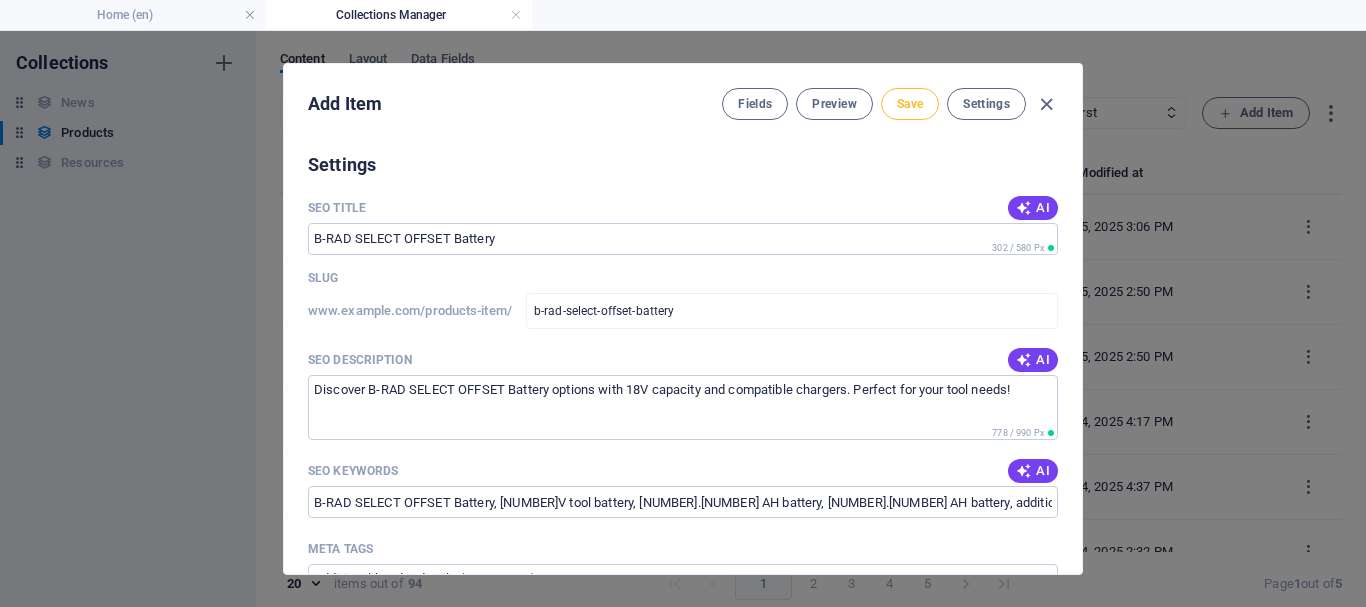 click on "Save" at bounding box center [910, 104] 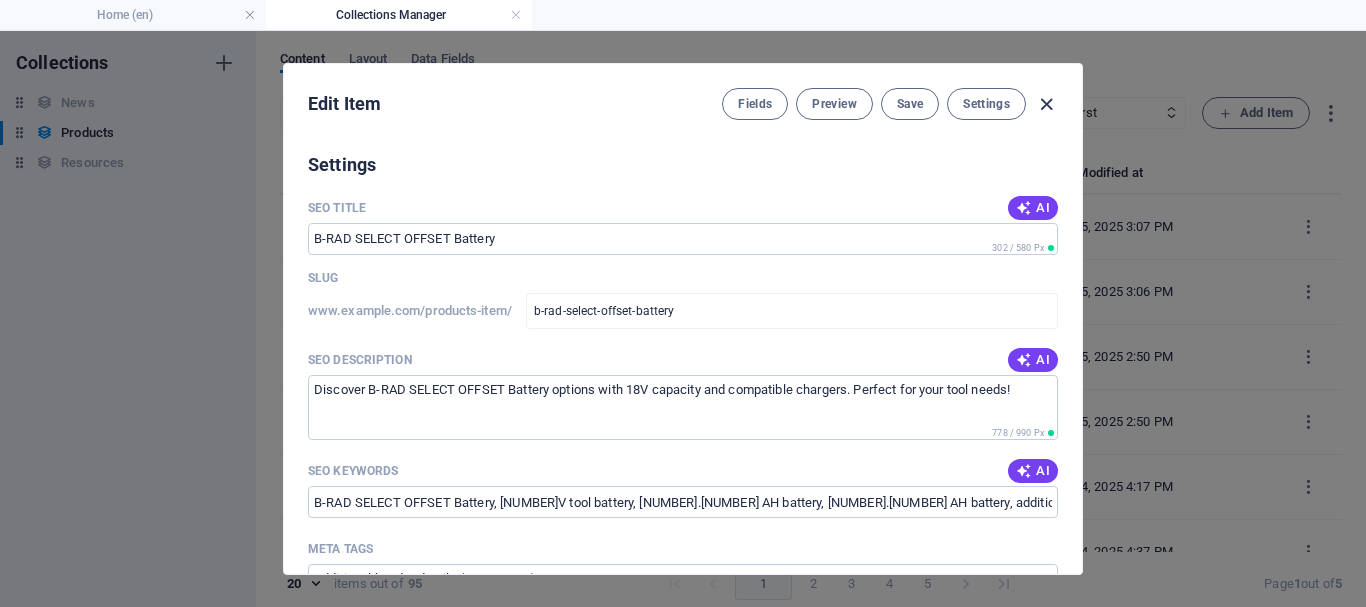 click at bounding box center [1046, 104] 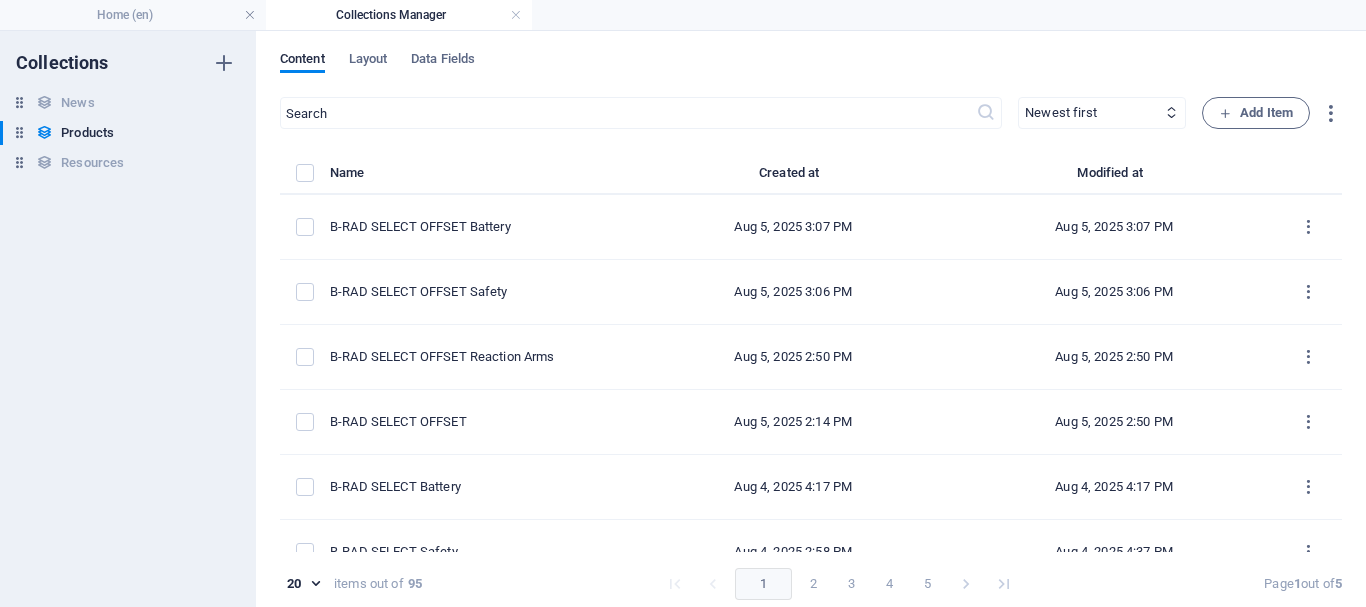 scroll, scrollTop: 0, scrollLeft: 0, axis: both 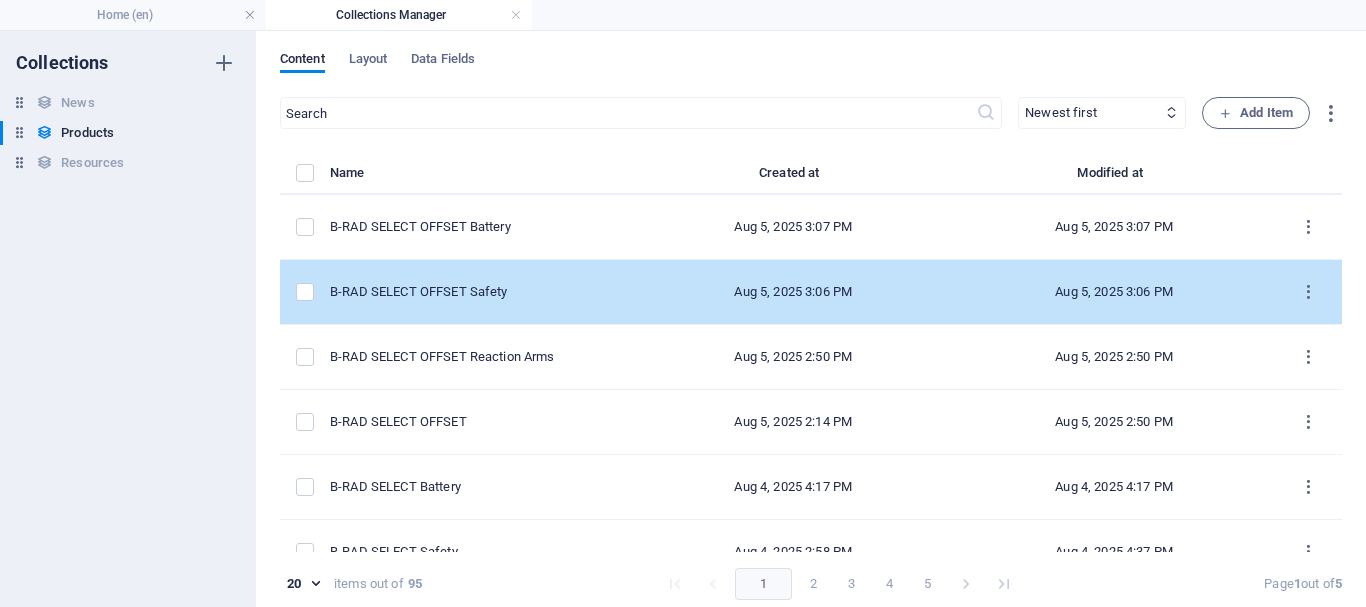 click on "B-RAD SELECT OFFSET Safety" at bounding box center [481, 292] 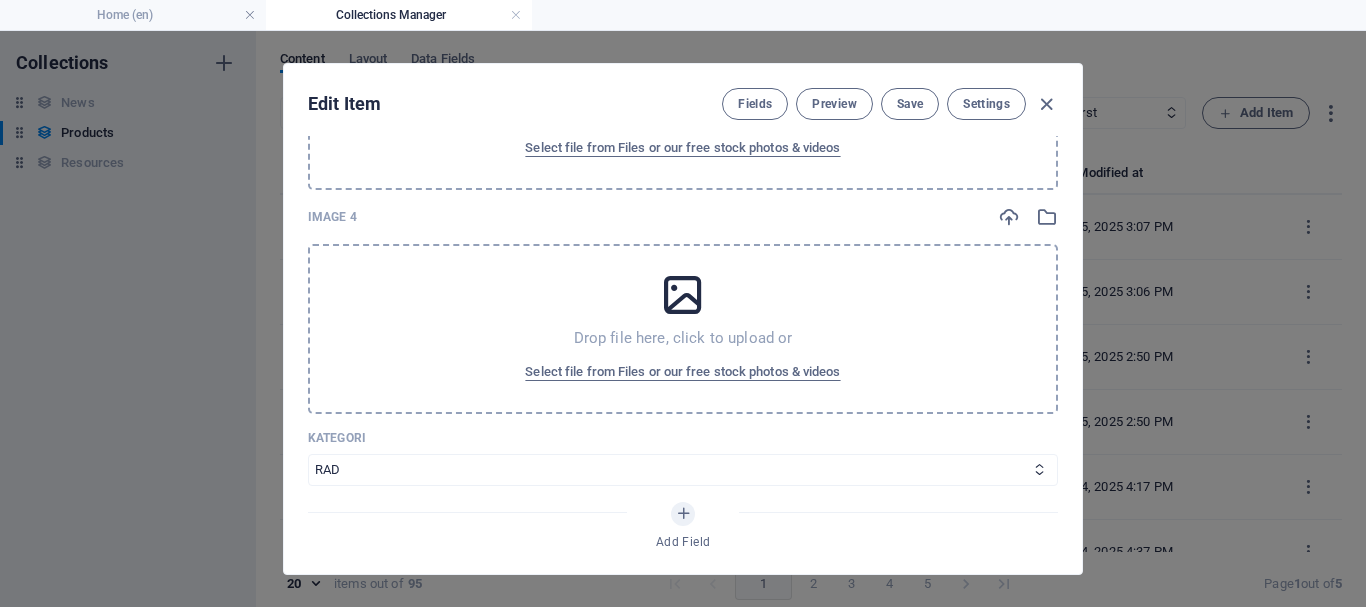 scroll, scrollTop: 1100, scrollLeft: 0, axis: vertical 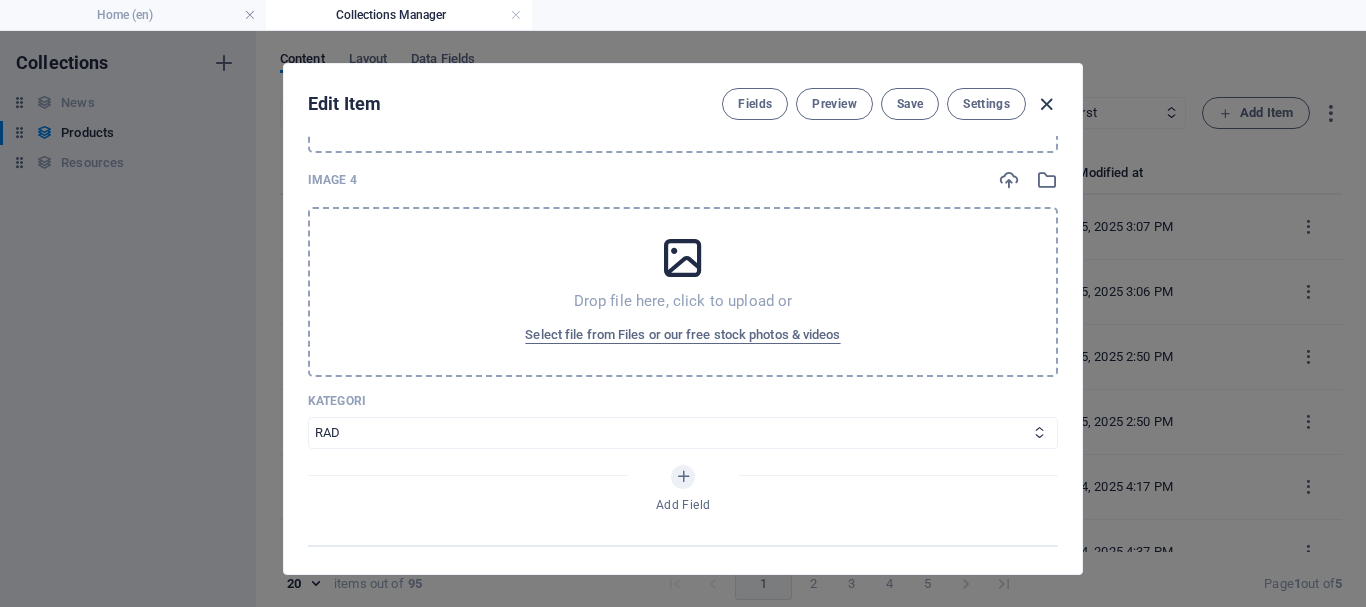 click at bounding box center (1046, 104) 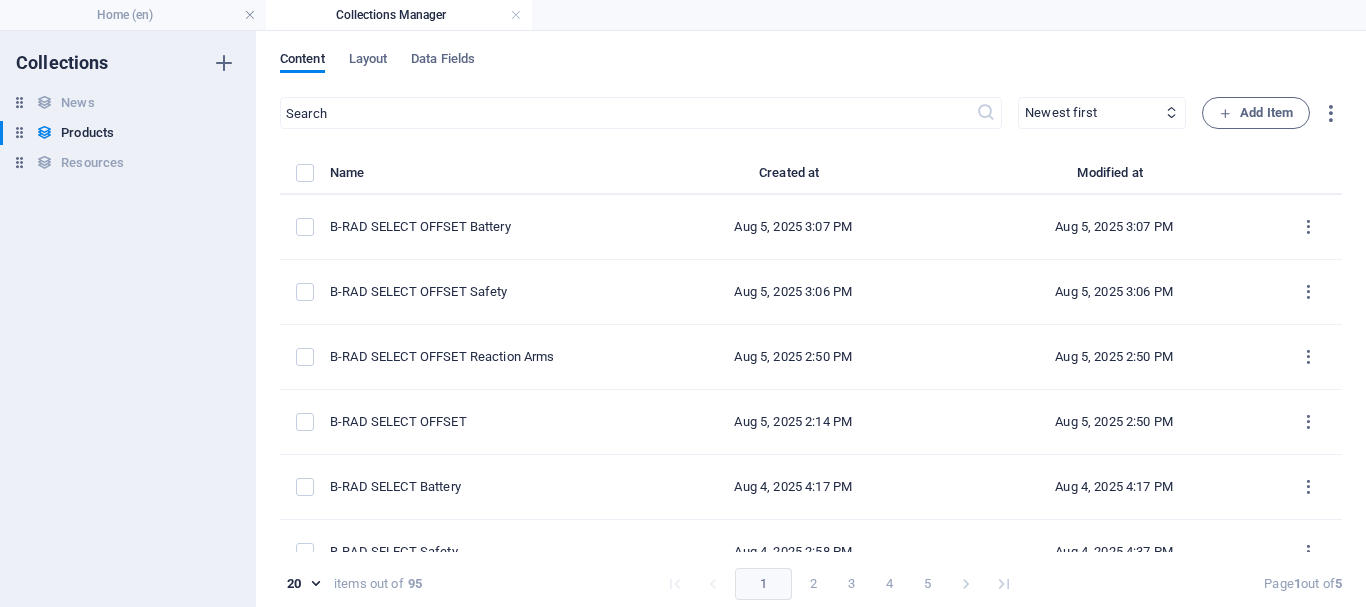 scroll, scrollTop: 0, scrollLeft: 0, axis: both 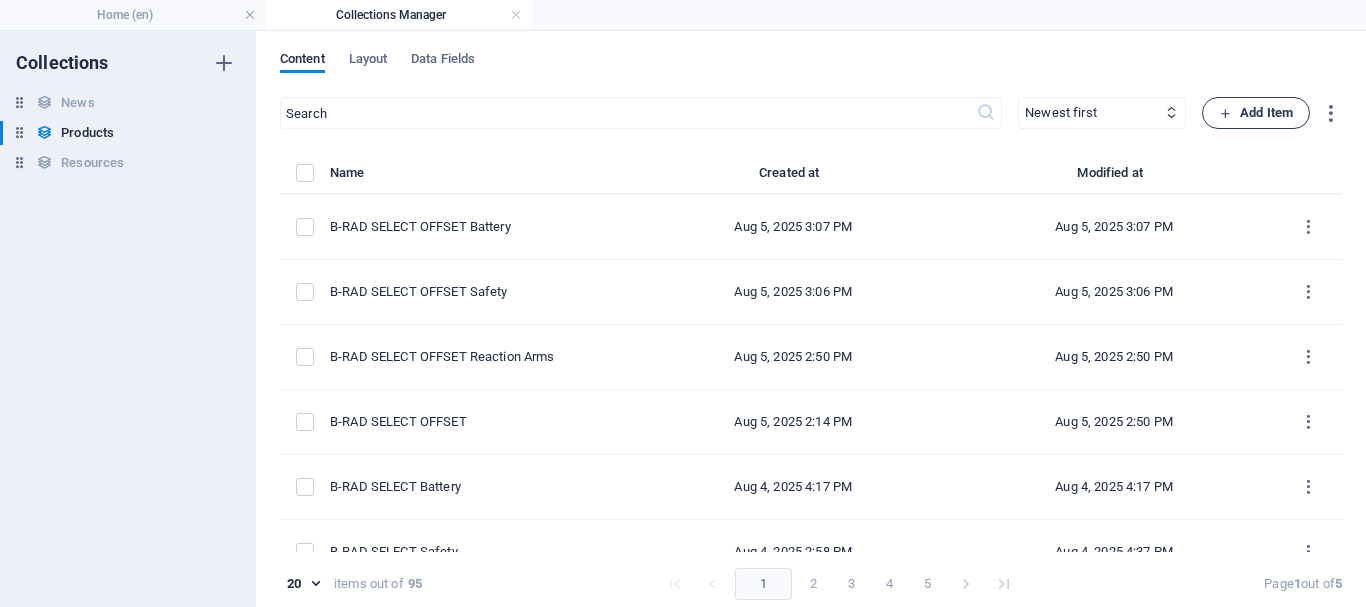 click on "Add Item" at bounding box center (1256, 113) 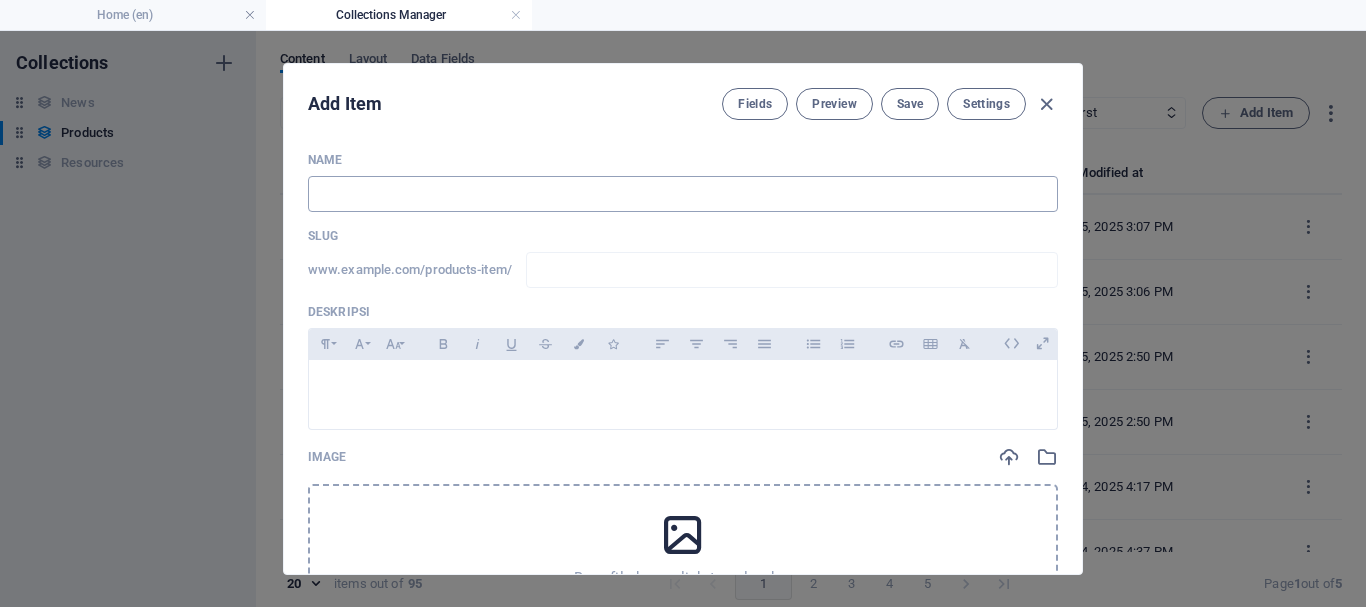 click at bounding box center (683, 194) 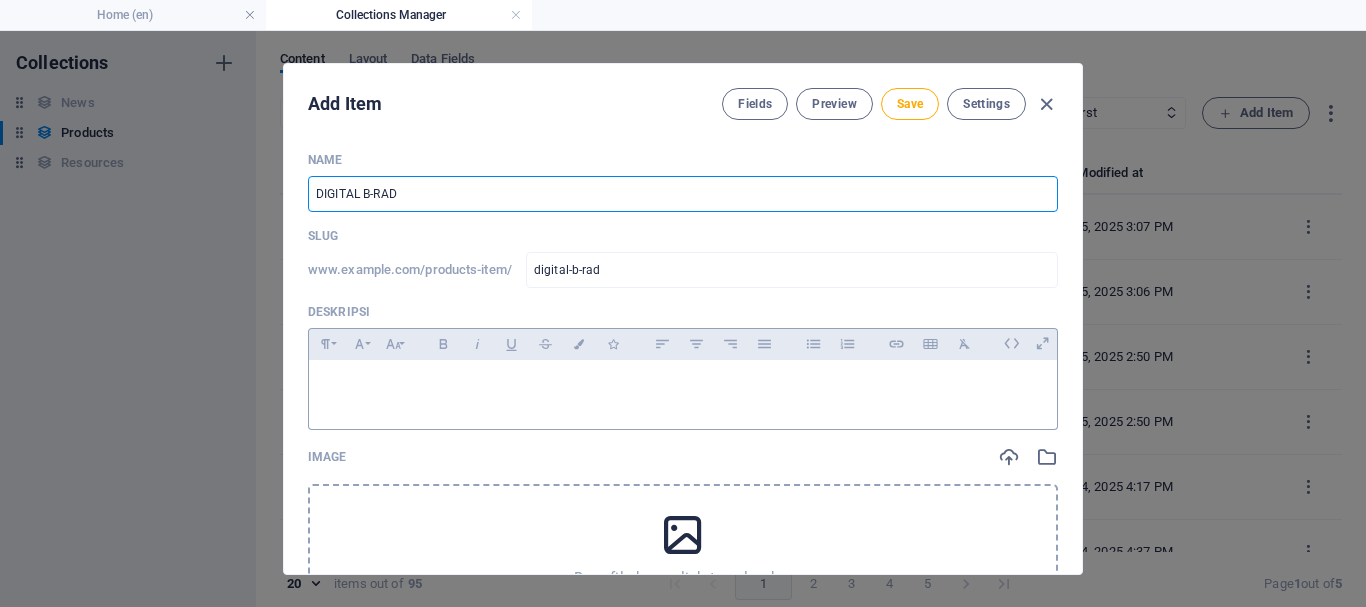 click at bounding box center (683, 385) 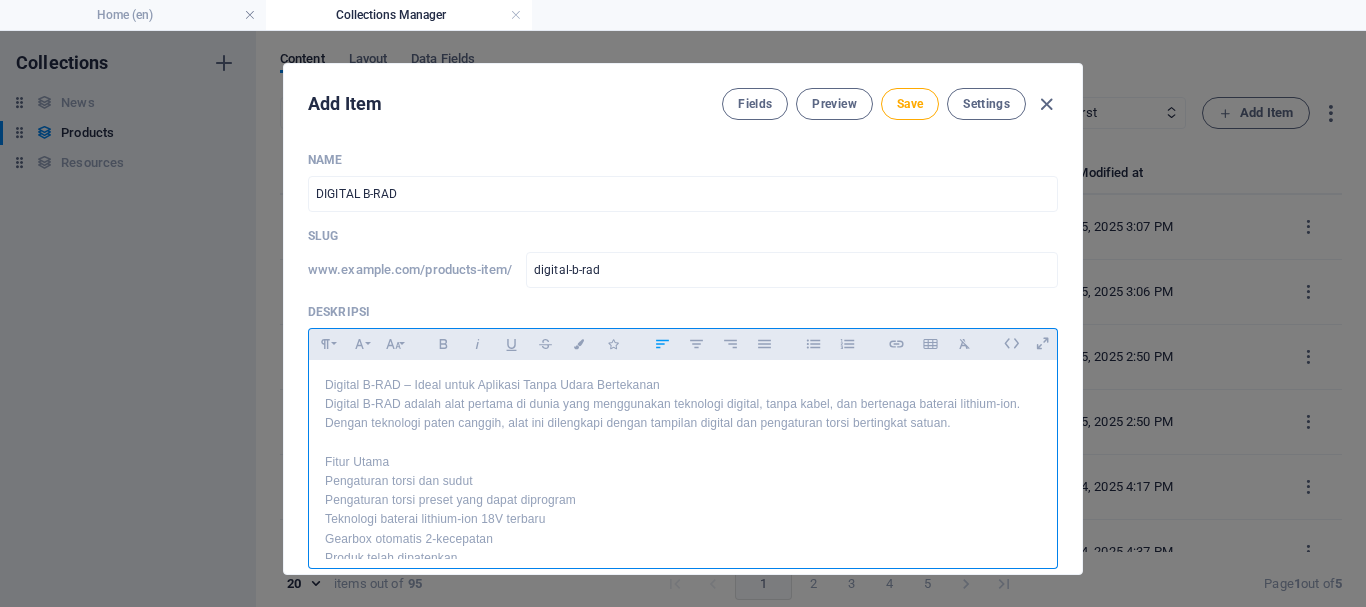 scroll, scrollTop: 183, scrollLeft: 0, axis: vertical 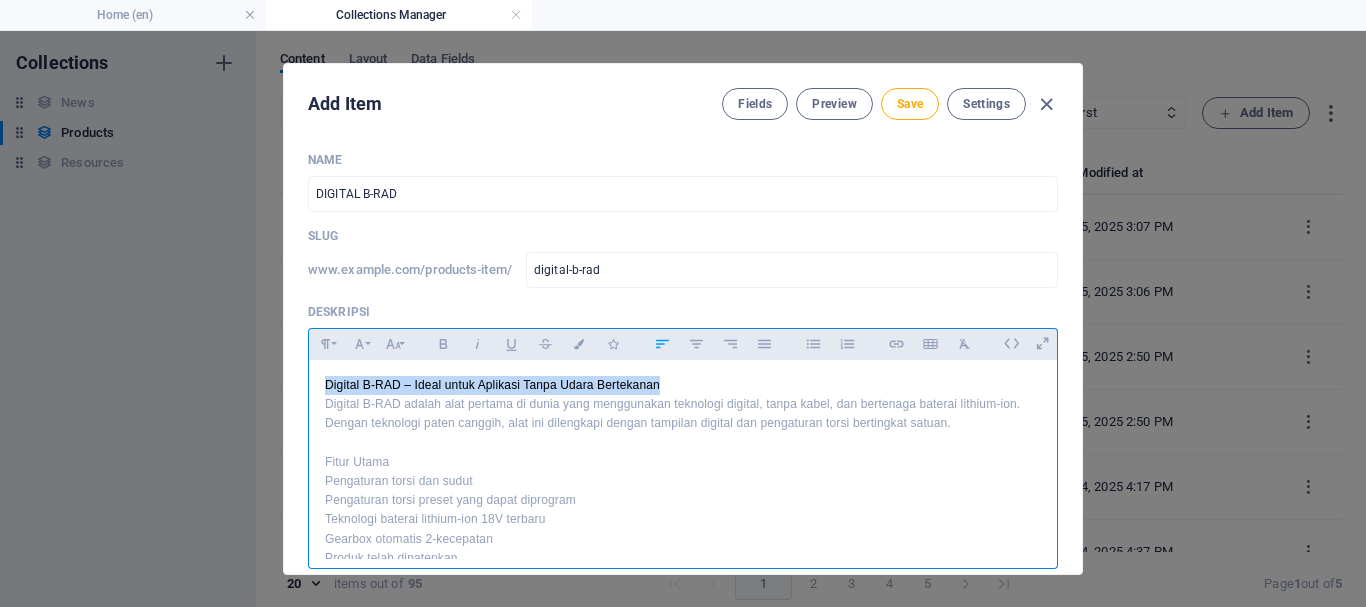 drag, startPoint x: 325, startPoint y: 381, endPoint x: 657, endPoint y: 392, distance: 332.1822 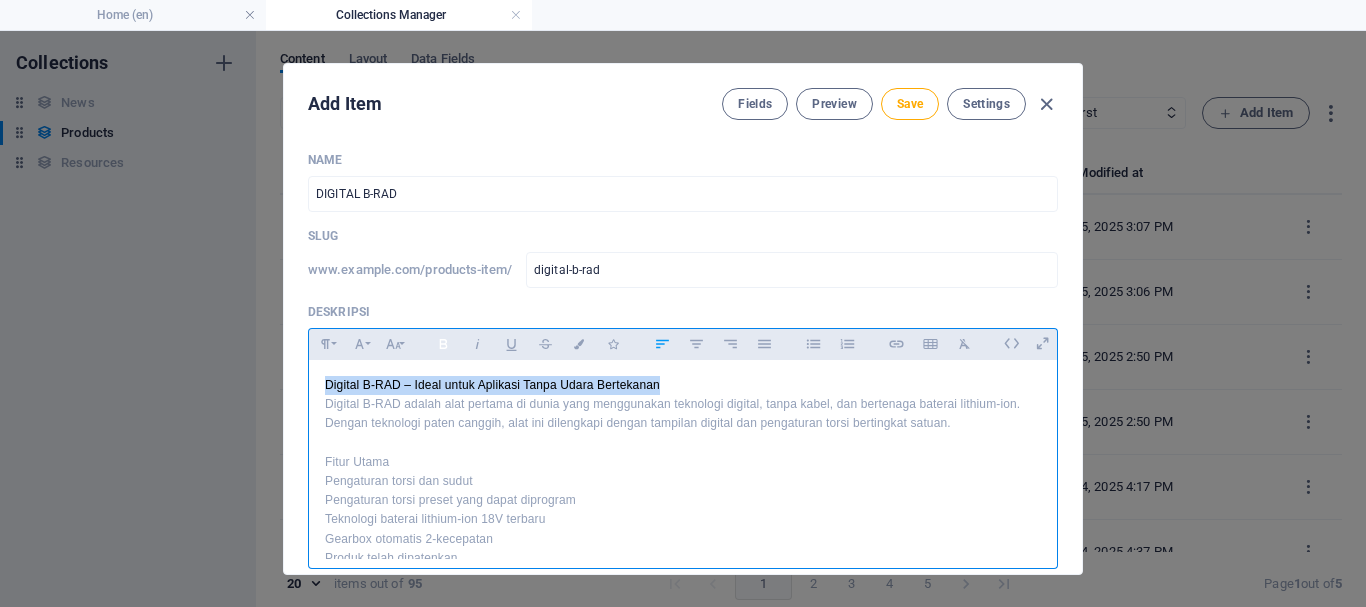 click 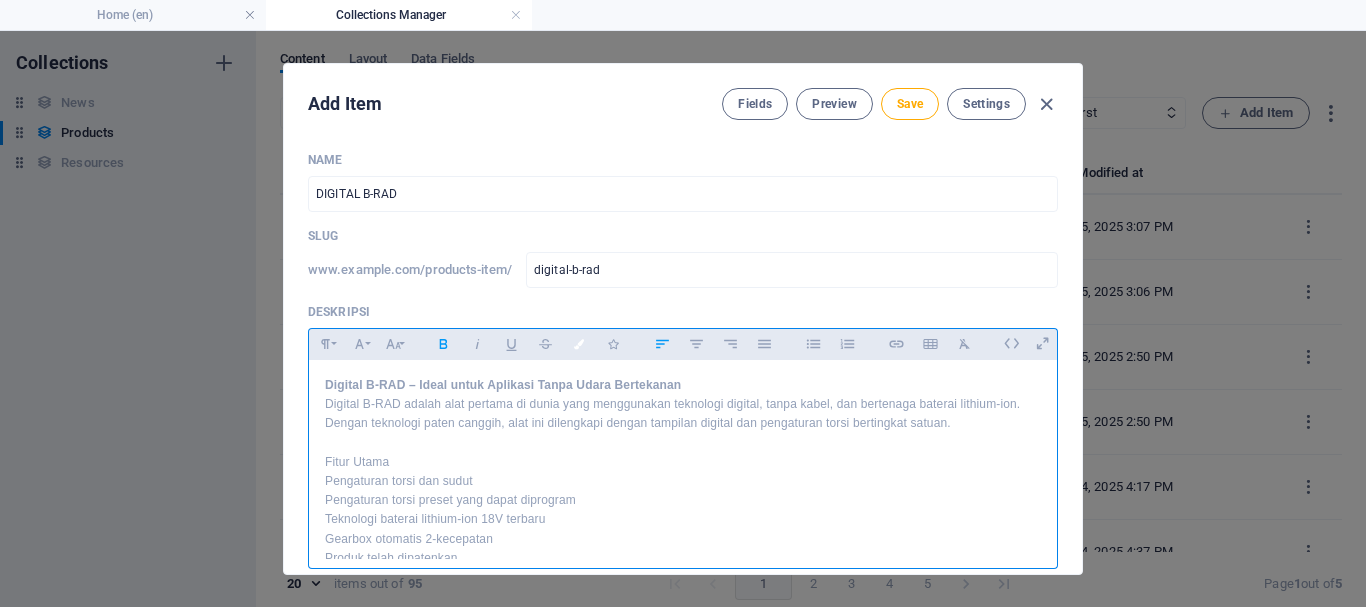 click at bounding box center (579, 344) 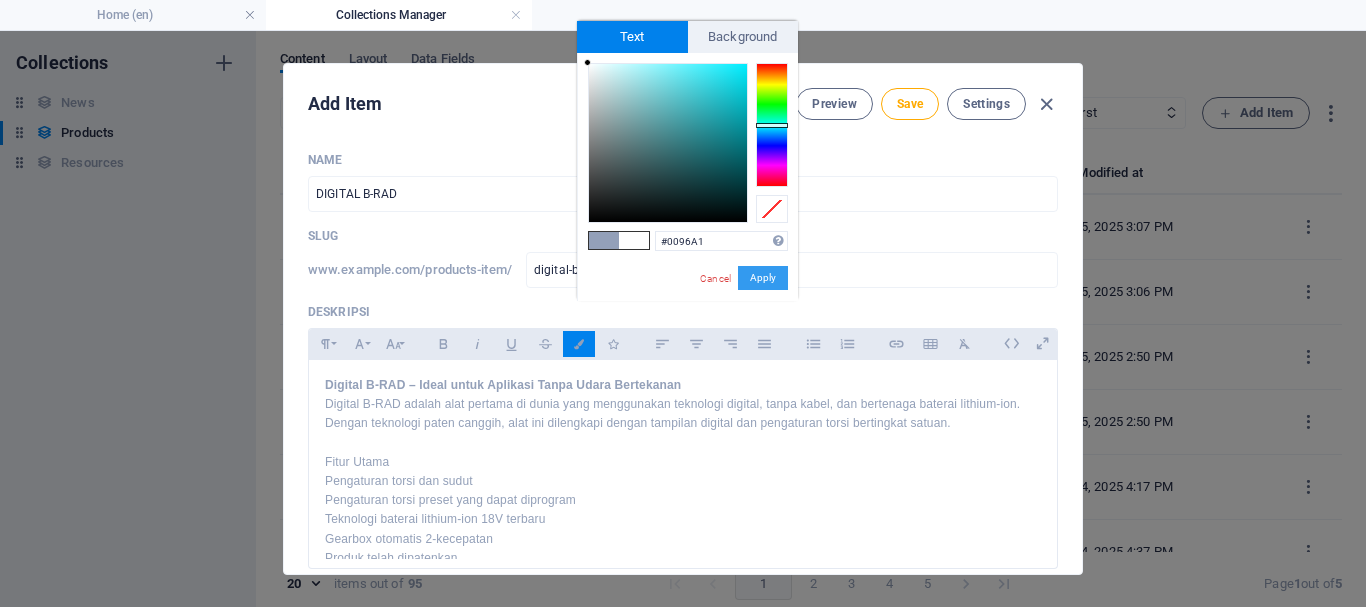 click on "Apply" at bounding box center [763, 278] 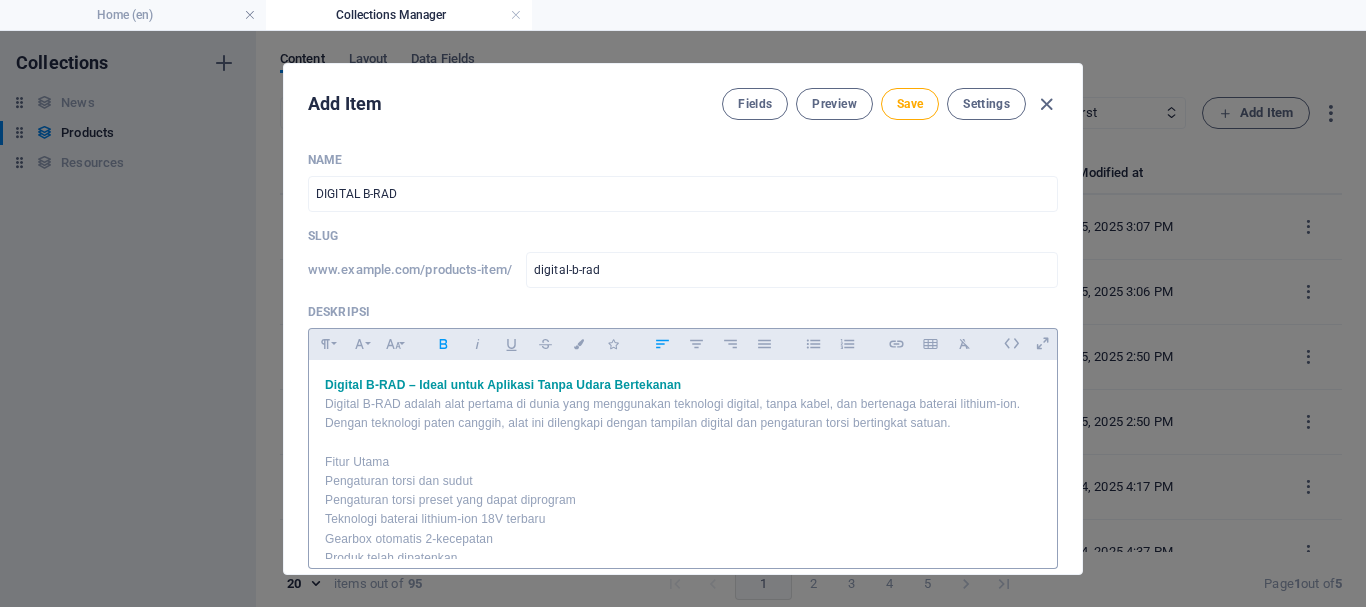 click on "Digital B-RAD – Ideal untuk Aplikasi Tanpa Udara Bertekanan" at bounding box center [683, 385] 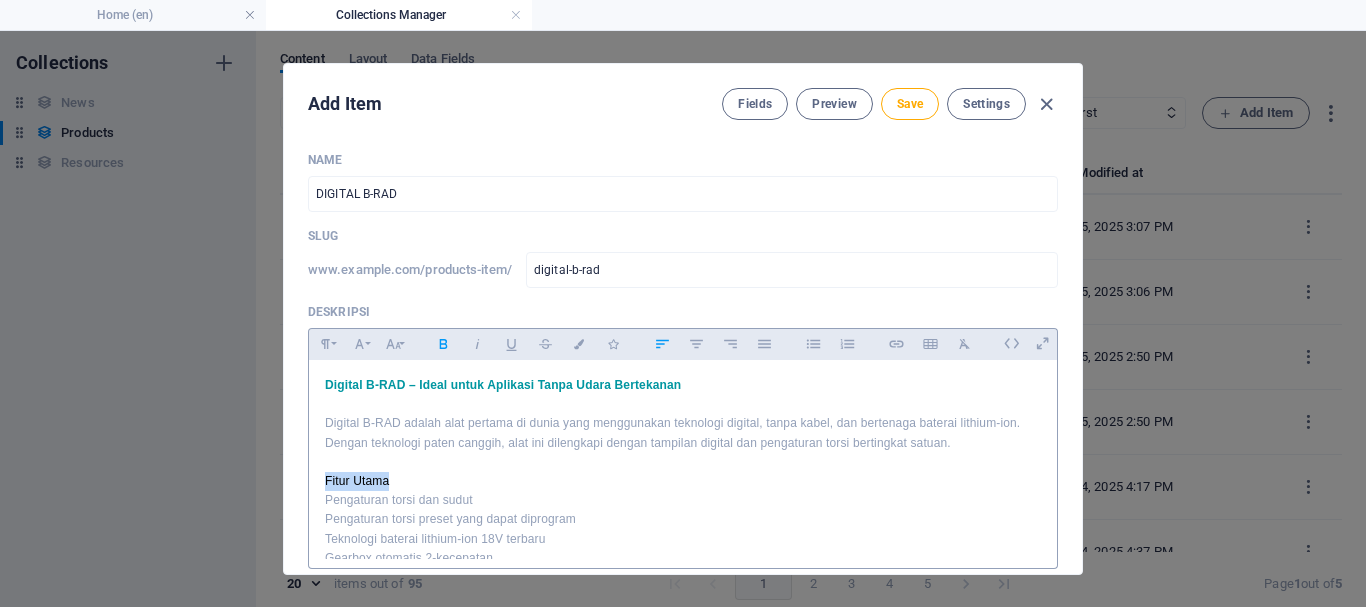 drag, startPoint x: 323, startPoint y: 480, endPoint x: 392, endPoint y: 480, distance: 69 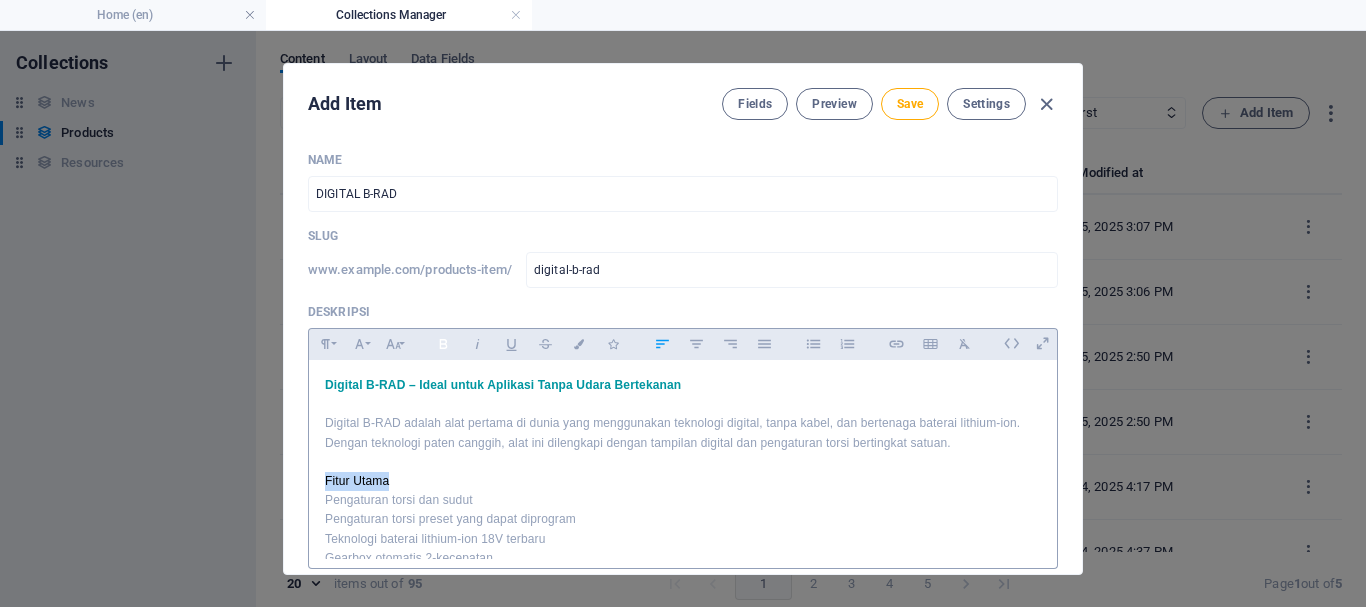 click 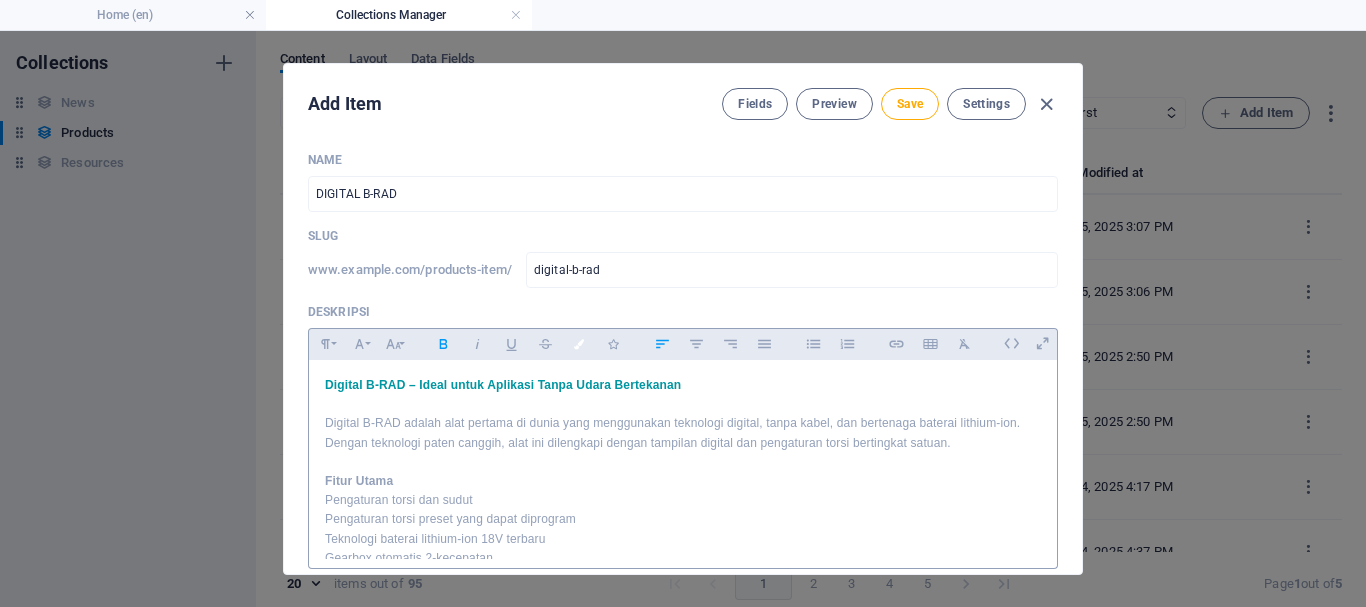 click at bounding box center (579, 344) 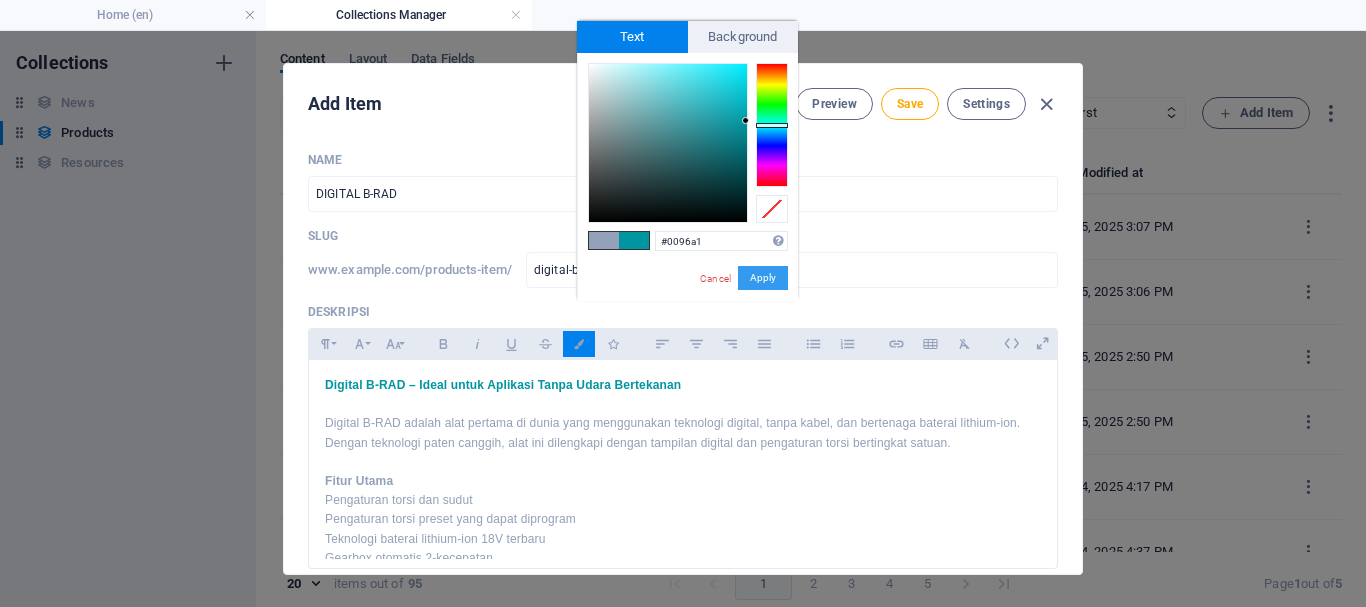 click on "Apply" at bounding box center [763, 278] 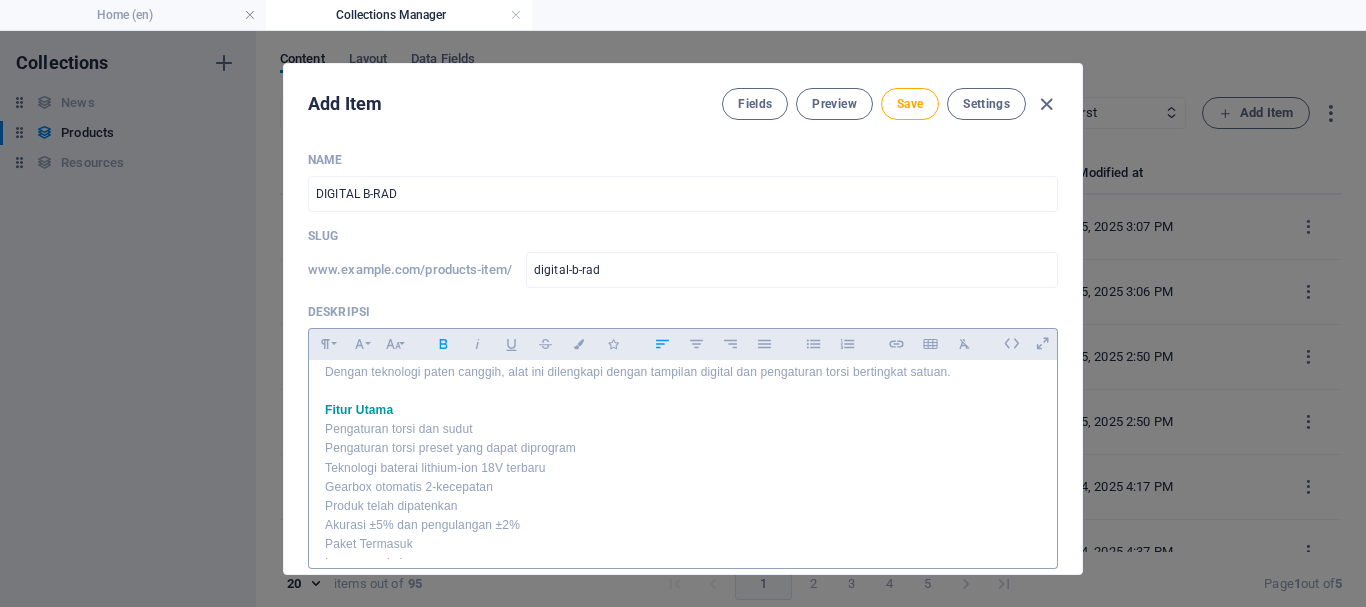 scroll, scrollTop: 100, scrollLeft: 0, axis: vertical 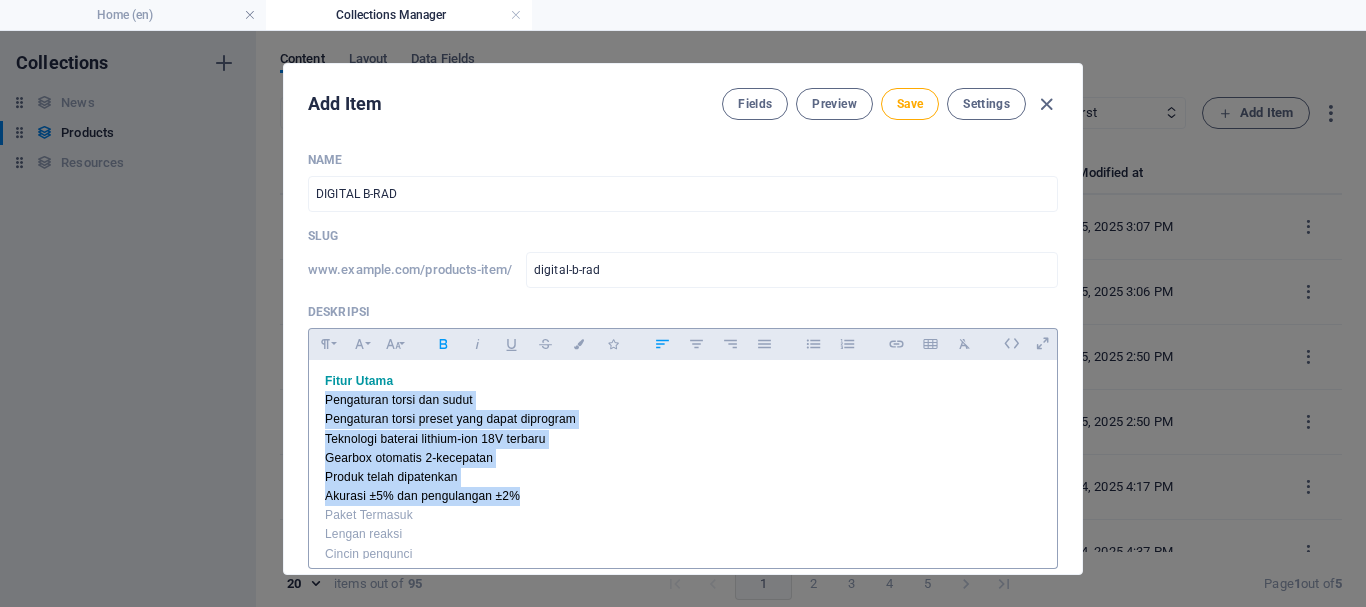 drag, startPoint x: 319, startPoint y: 399, endPoint x: 530, endPoint y: 496, distance: 232.22833 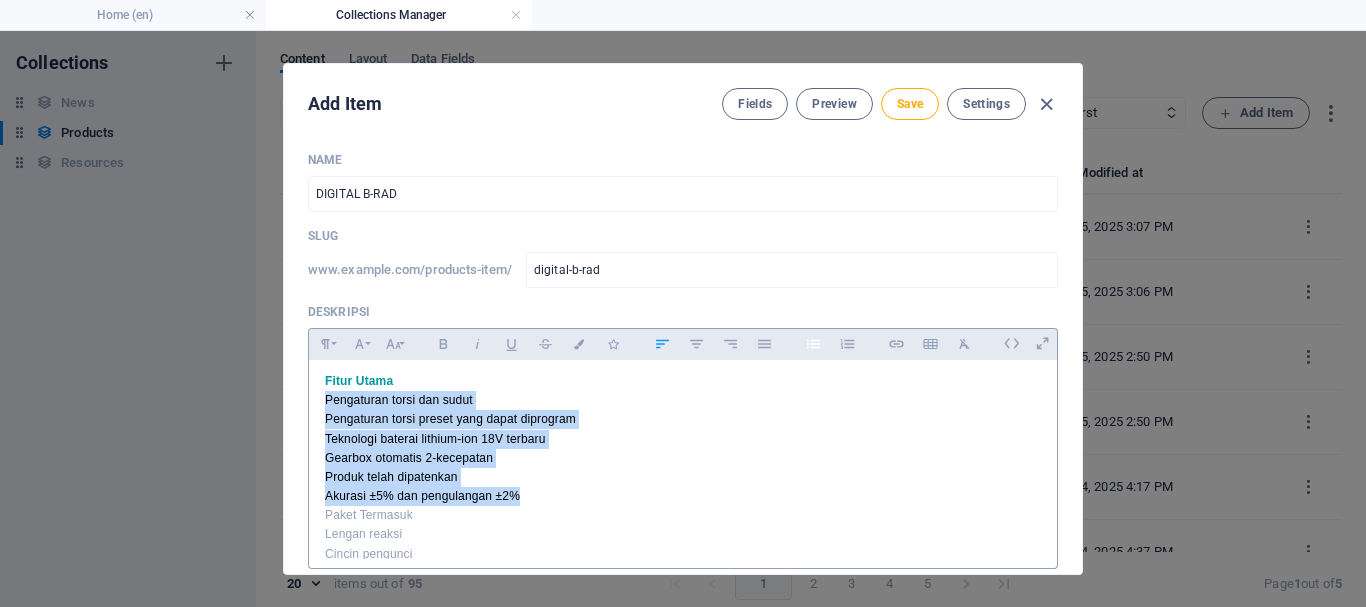 click 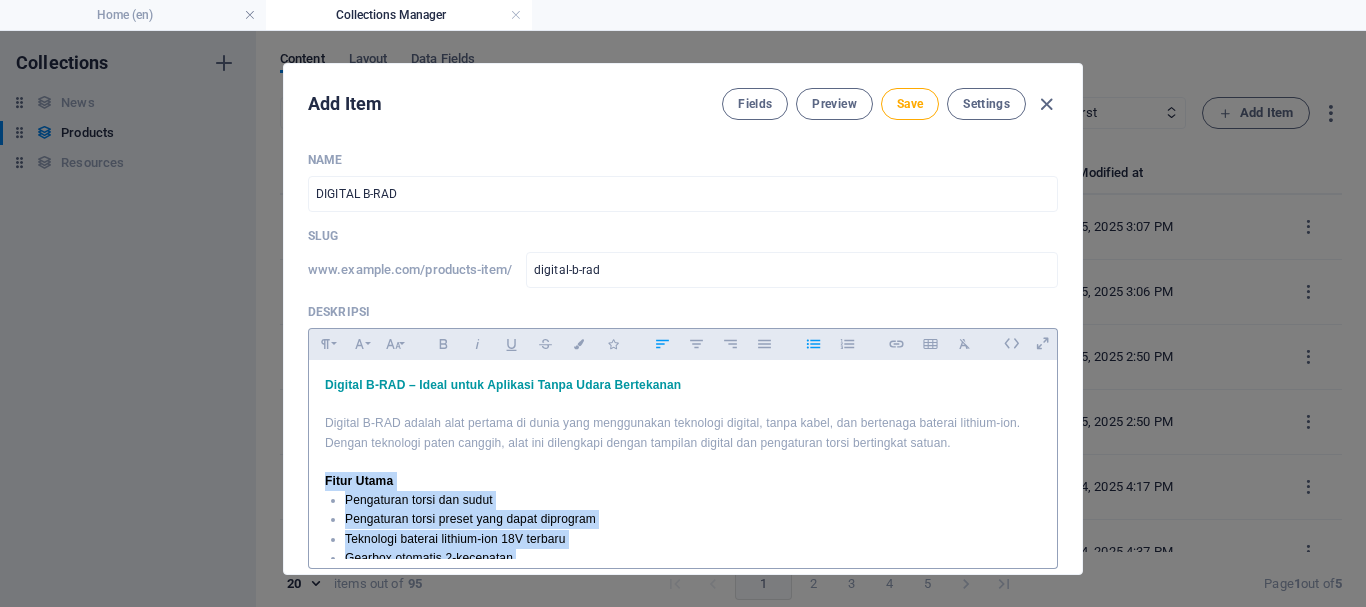 scroll, scrollTop: 100, scrollLeft: 0, axis: vertical 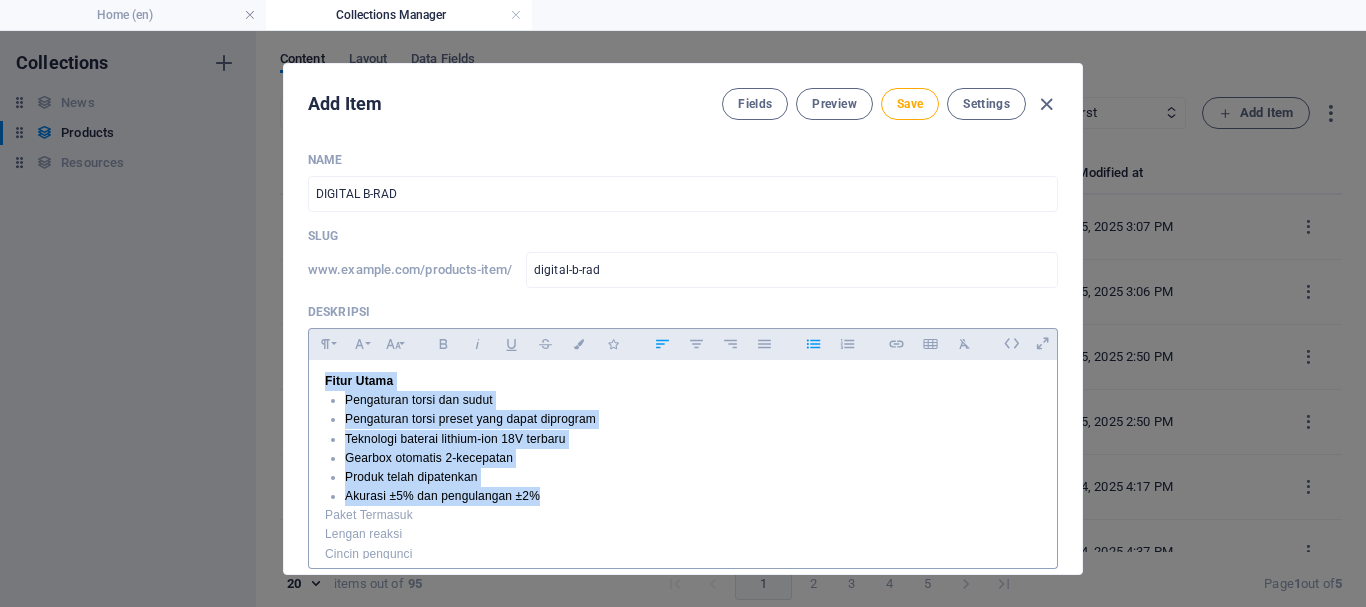 click on "Akurasi ±5% dan pengulangan ±2%" at bounding box center [693, 496] 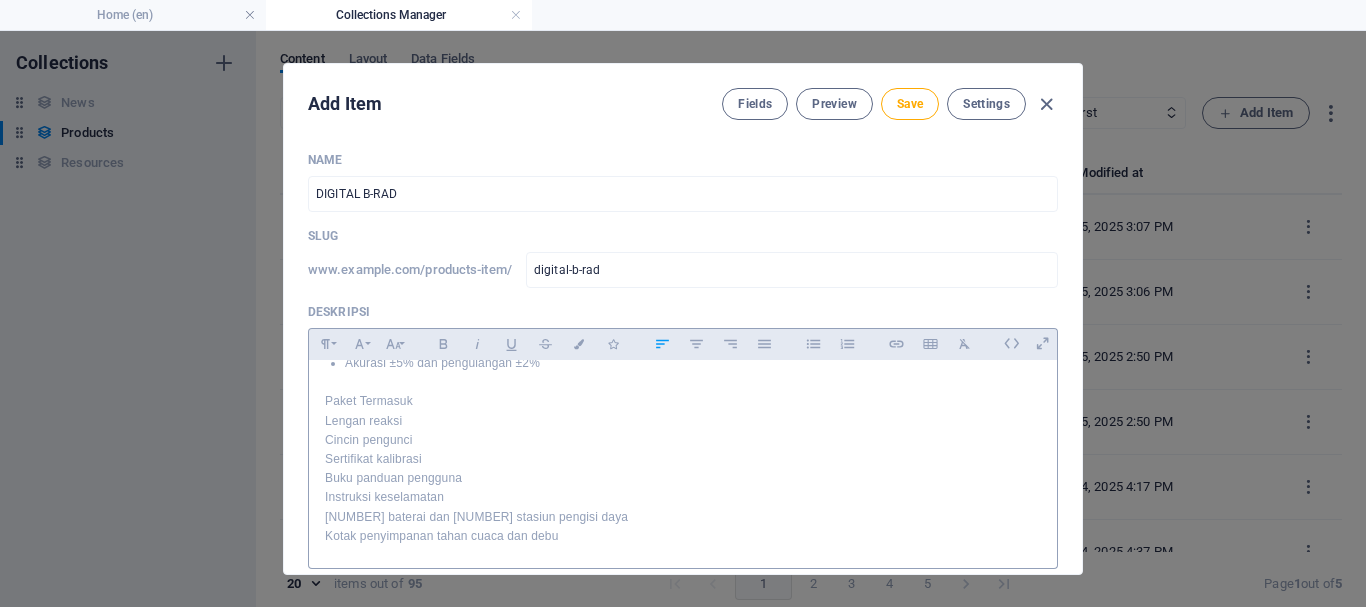 scroll, scrollTop: 236, scrollLeft: 0, axis: vertical 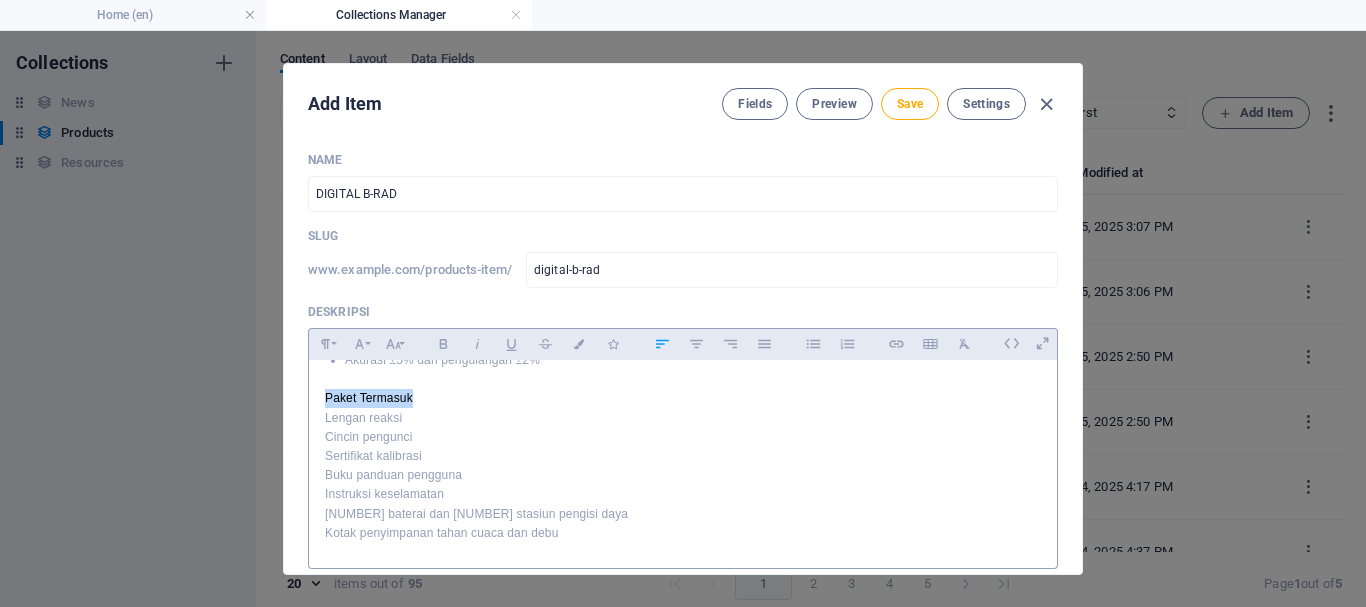 drag, startPoint x: 321, startPoint y: 398, endPoint x: 438, endPoint y: 397, distance: 117.00427 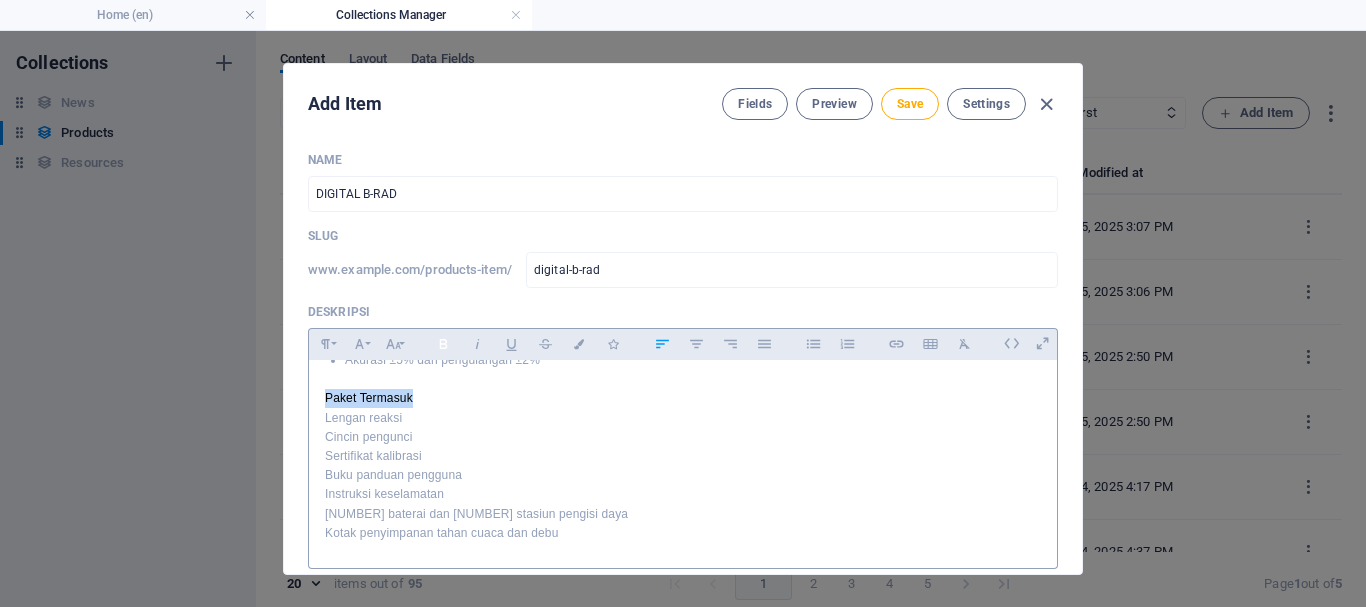 click 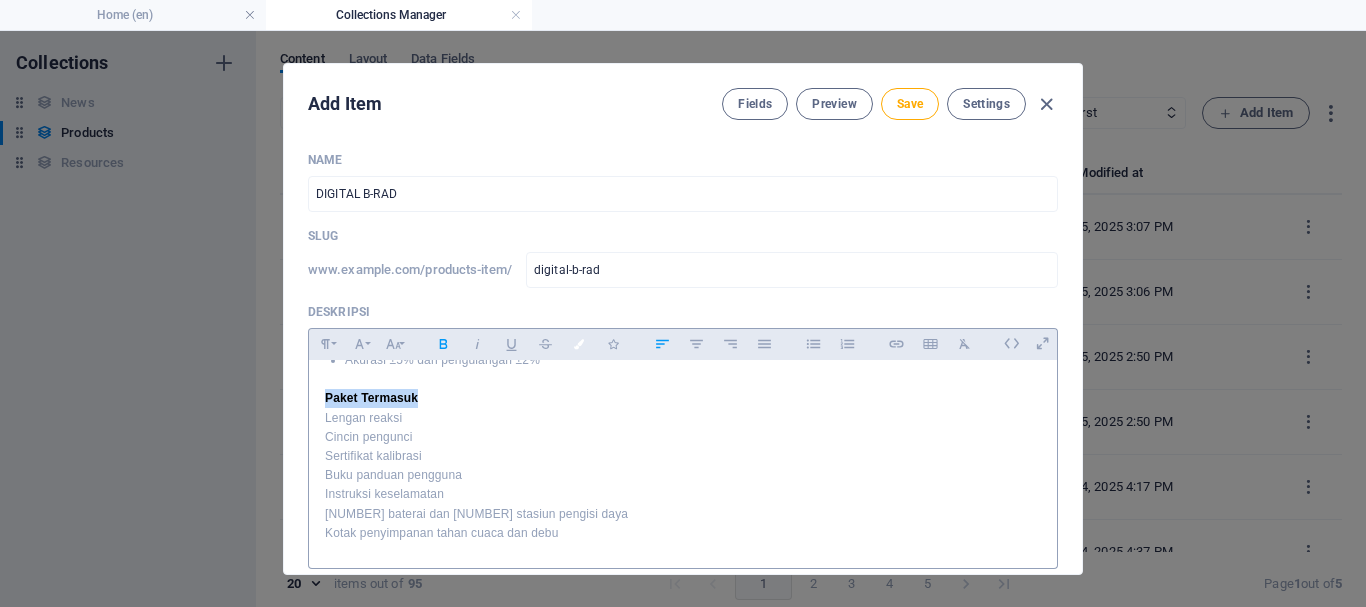 click at bounding box center [579, 344] 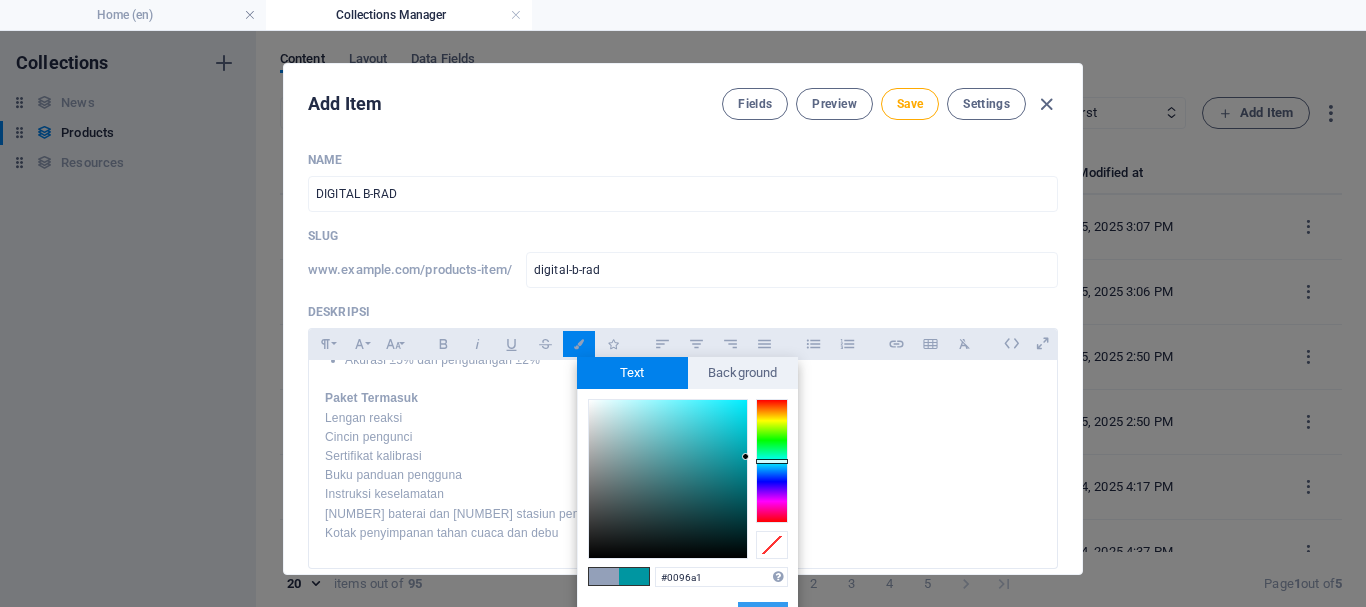 click on "Apply" at bounding box center [763, 614] 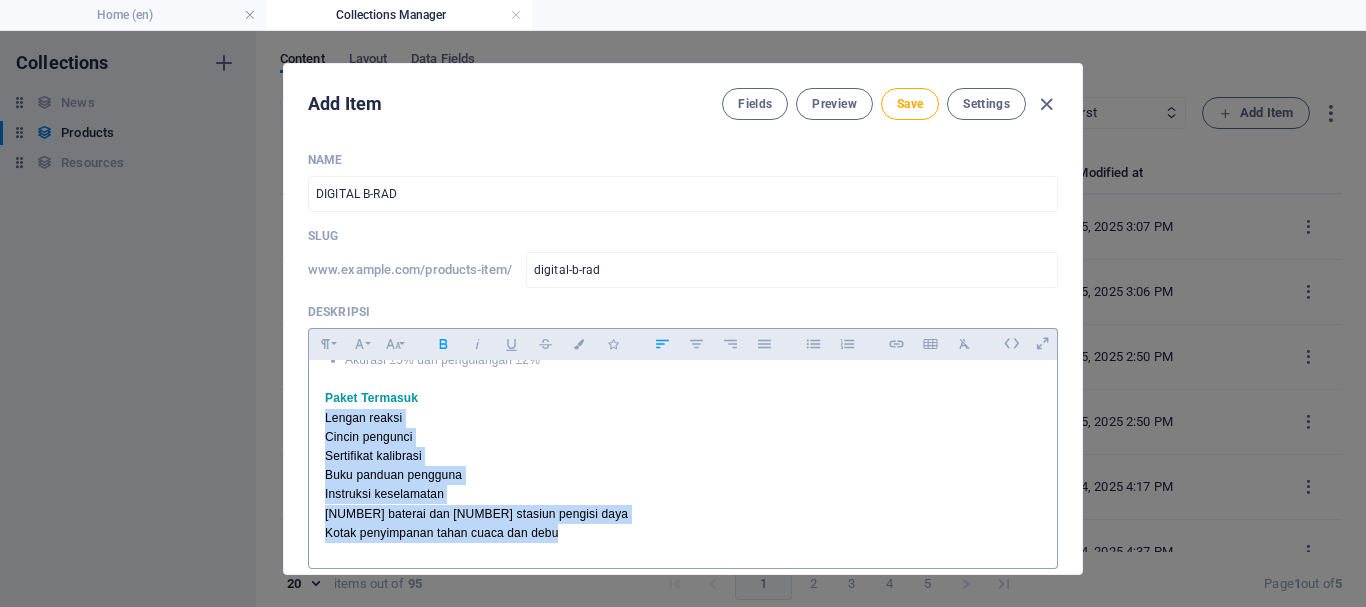 drag, startPoint x: 325, startPoint y: 419, endPoint x: 585, endPoint y: 529, distance: 282.3119 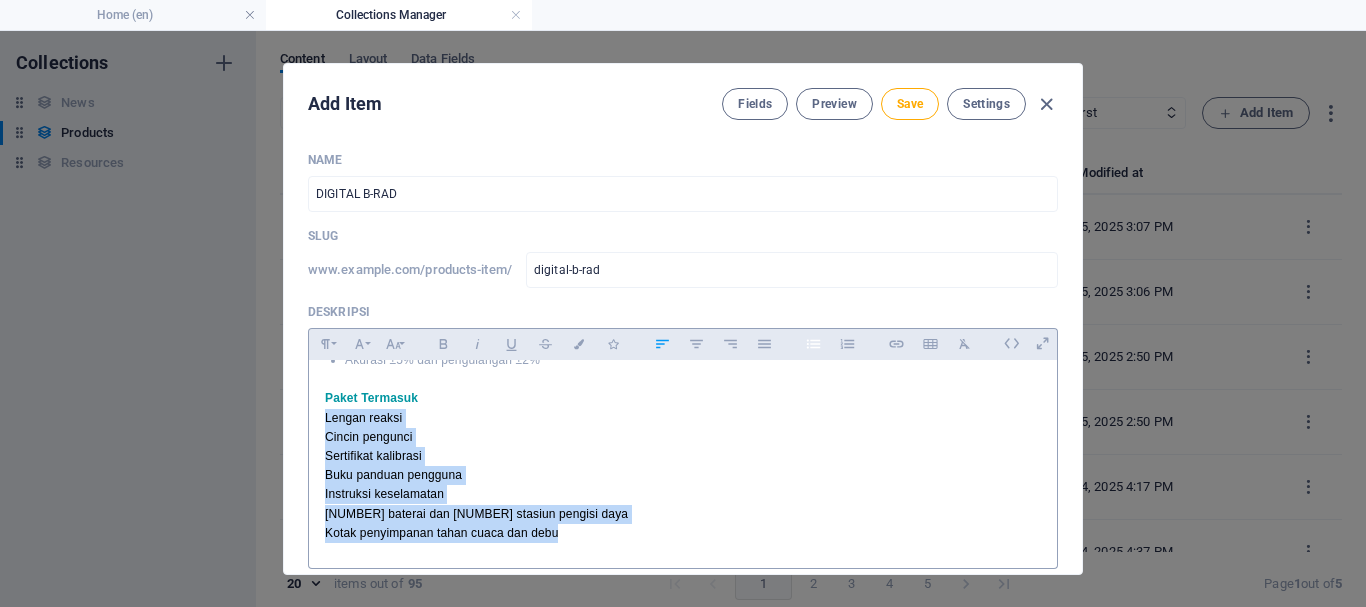 click 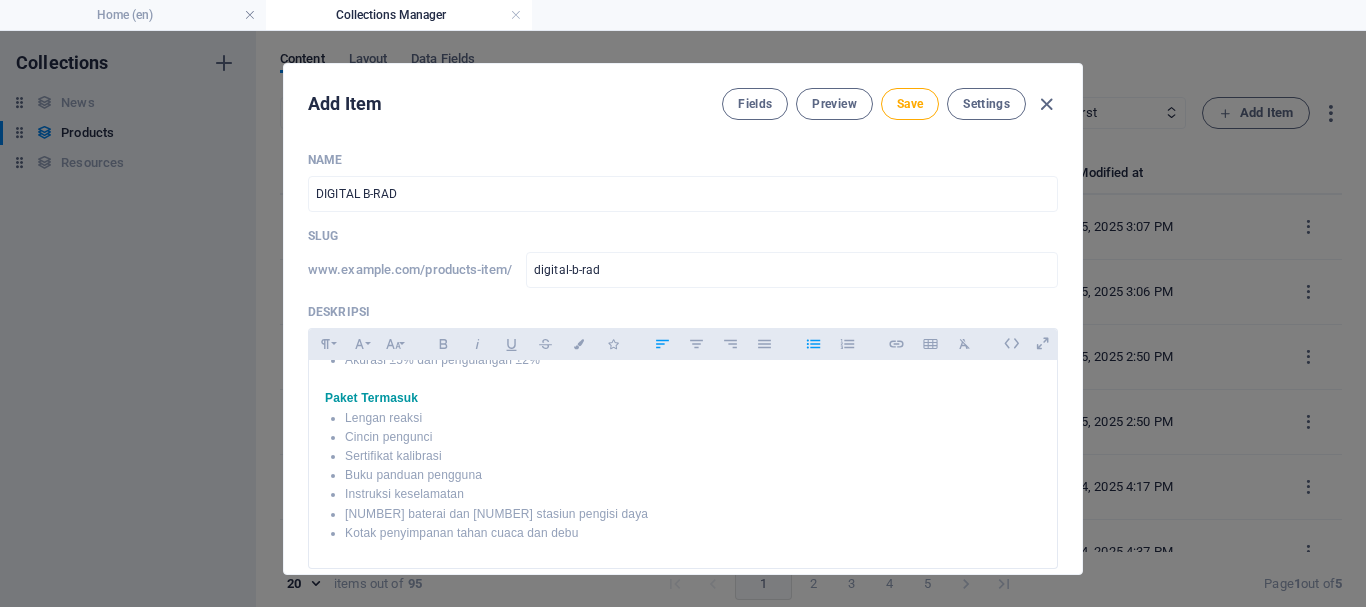 click on "Lengan reaksi" at bounding box center [693, 418] 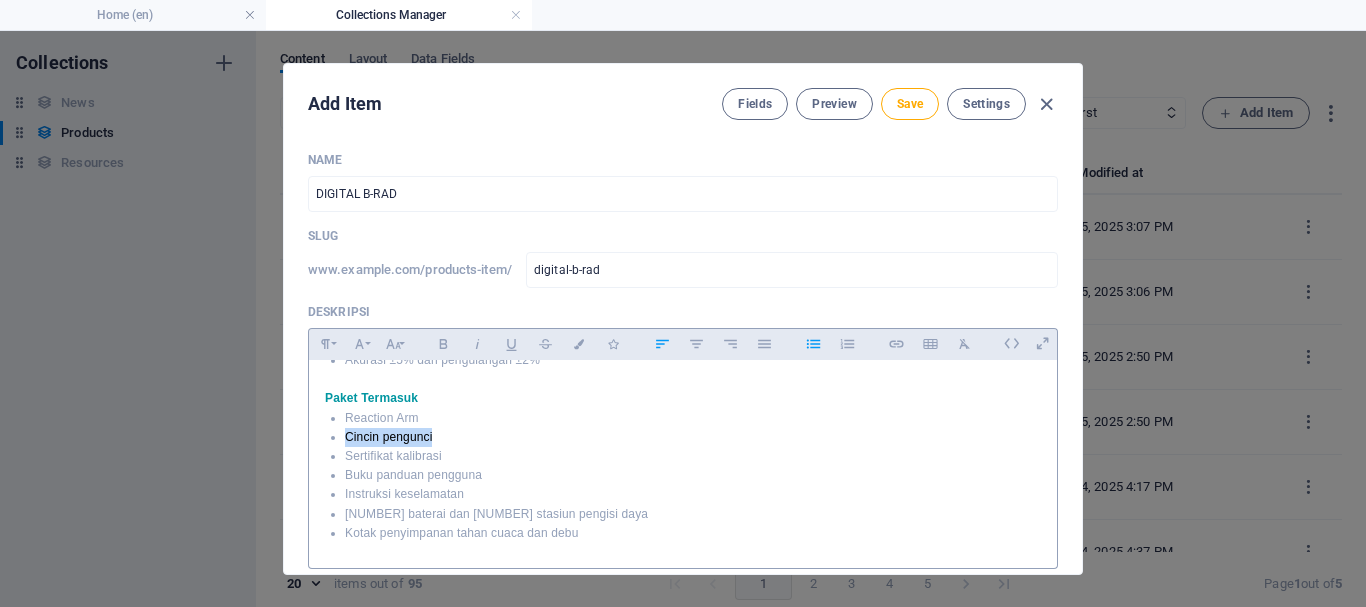 drag, startPoint x: 343, startPoint y: 439, endPoint x: 430, endPoint y: 442, distance: 87.05171 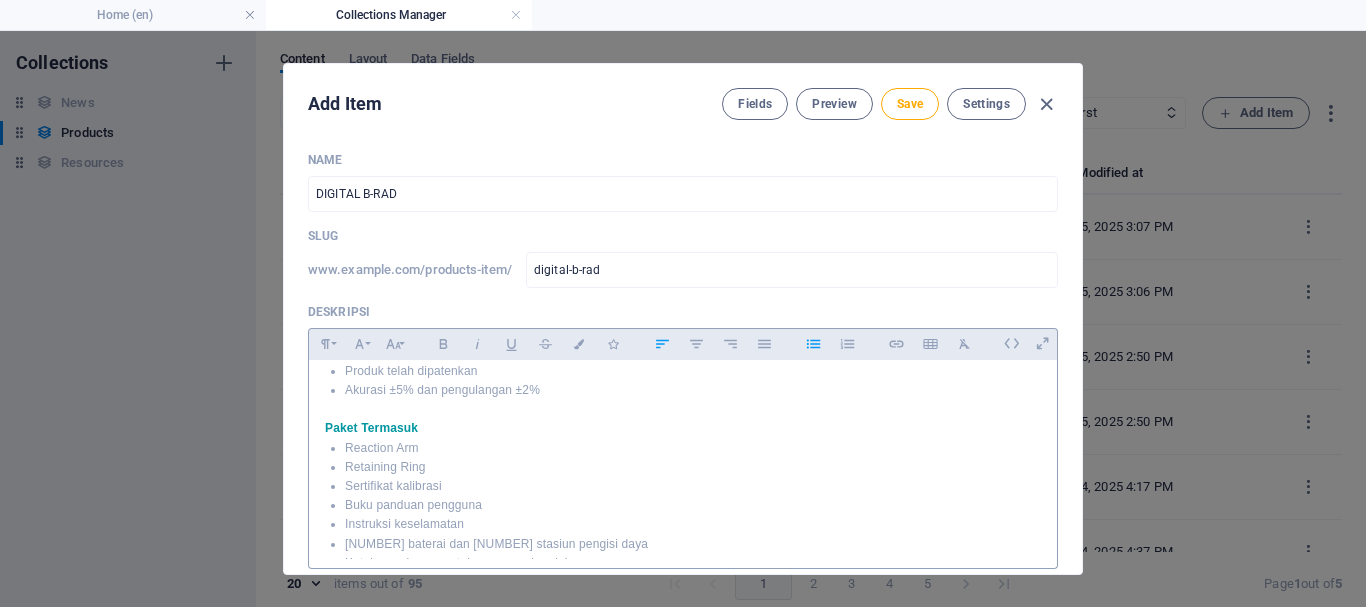scroll, scrollTop: 236, scrollLeft: 0, axis: vertical 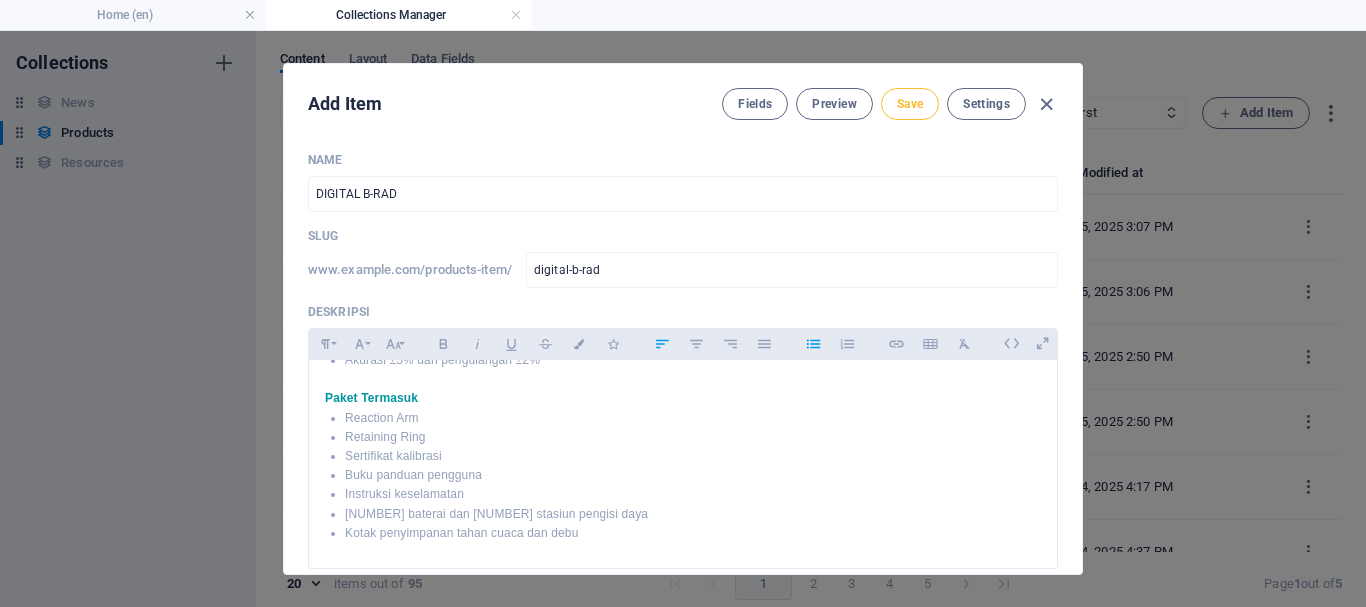 click on "Save" at bounding box center (910, 104) 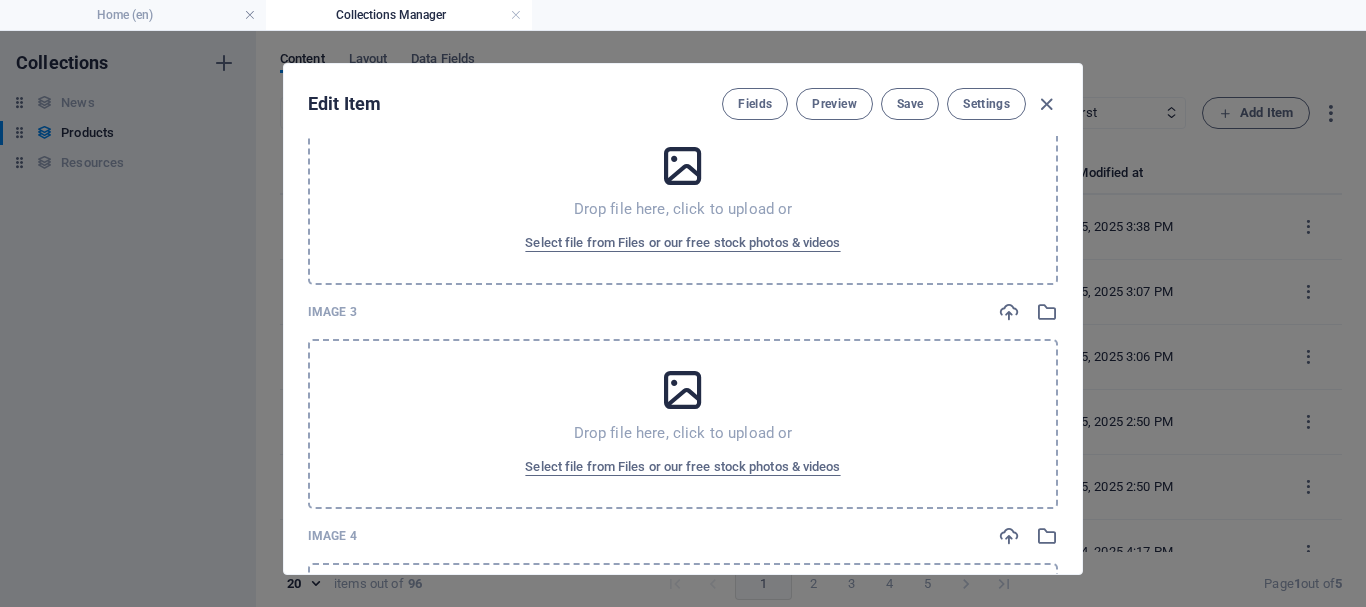scroll, scrollTop: 700, scrollLeft: 0, axis: vertical 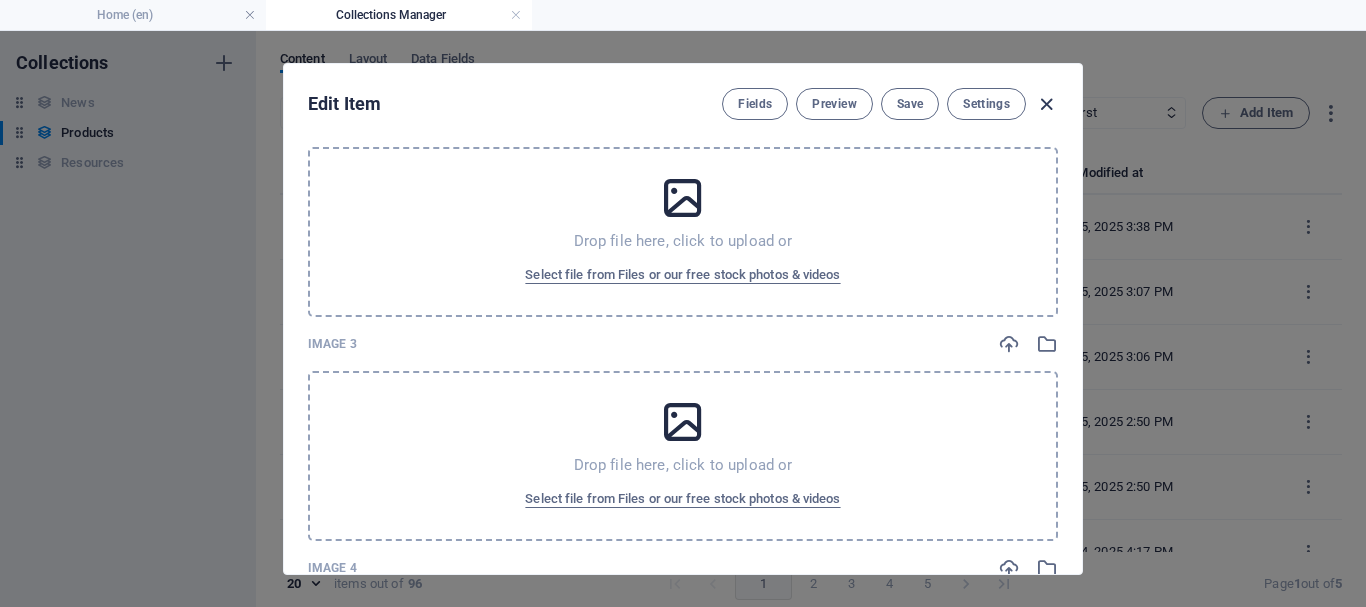 click at bounding box center (1046, 104) 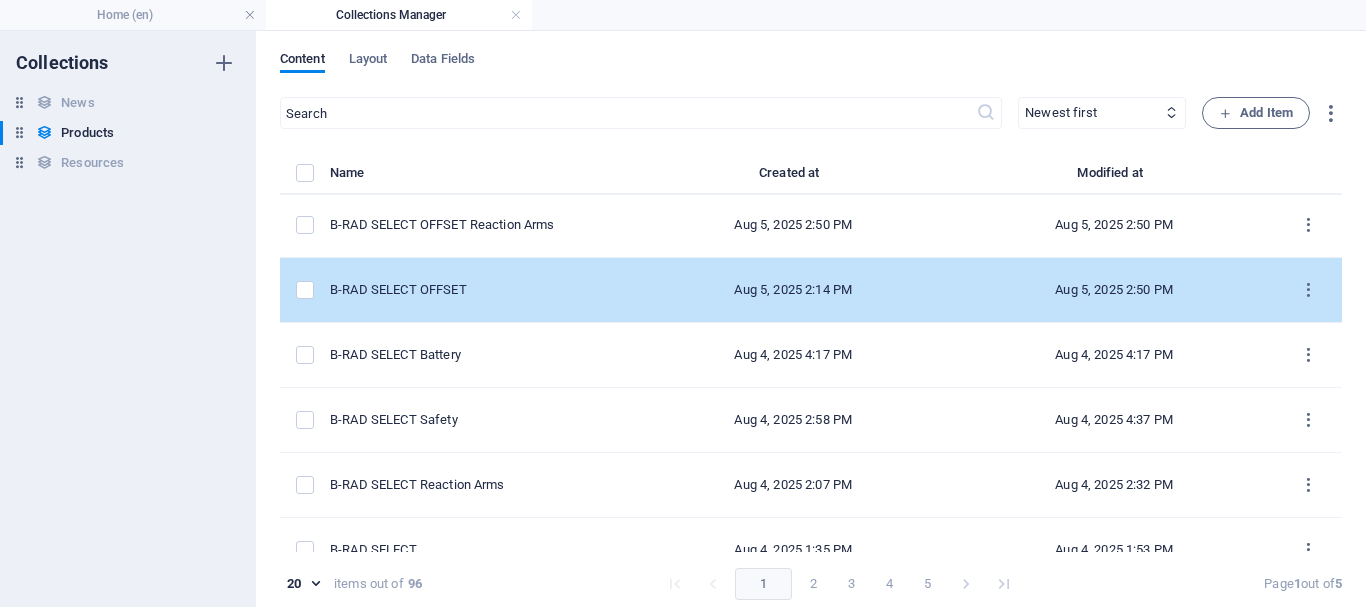 scroll, scrollTop: 200, scrollLeft: 0, axis: vertical 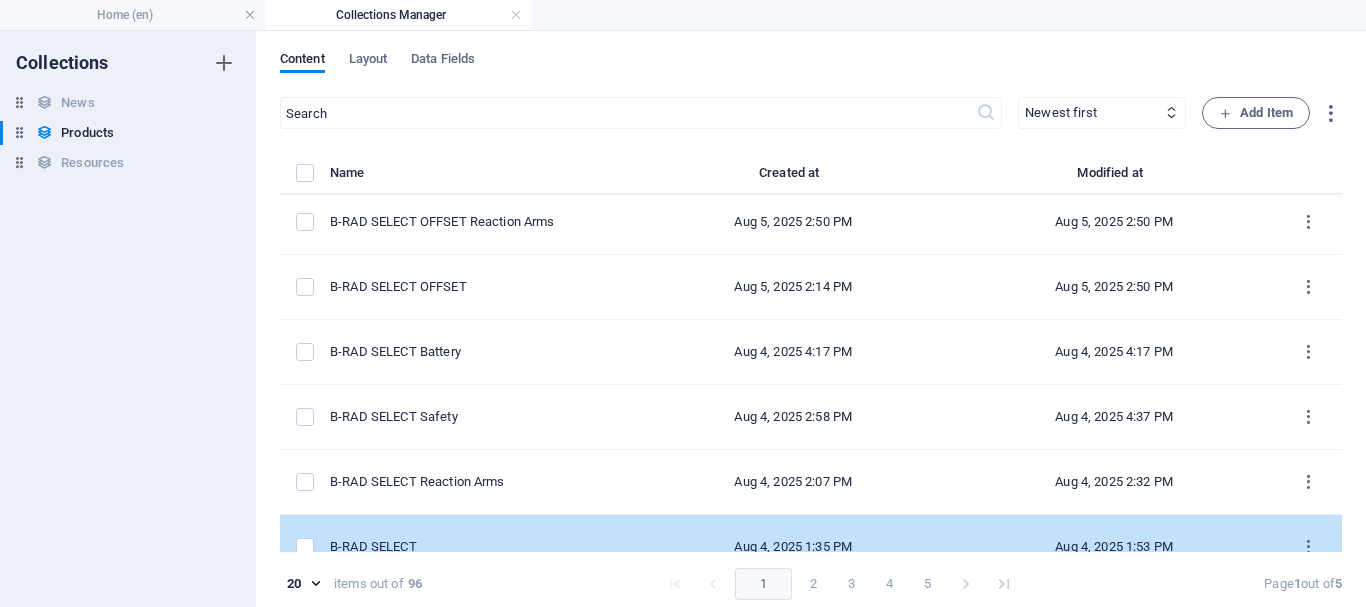 click on "B-RAD SELECT" at bounding box center [473, 547] 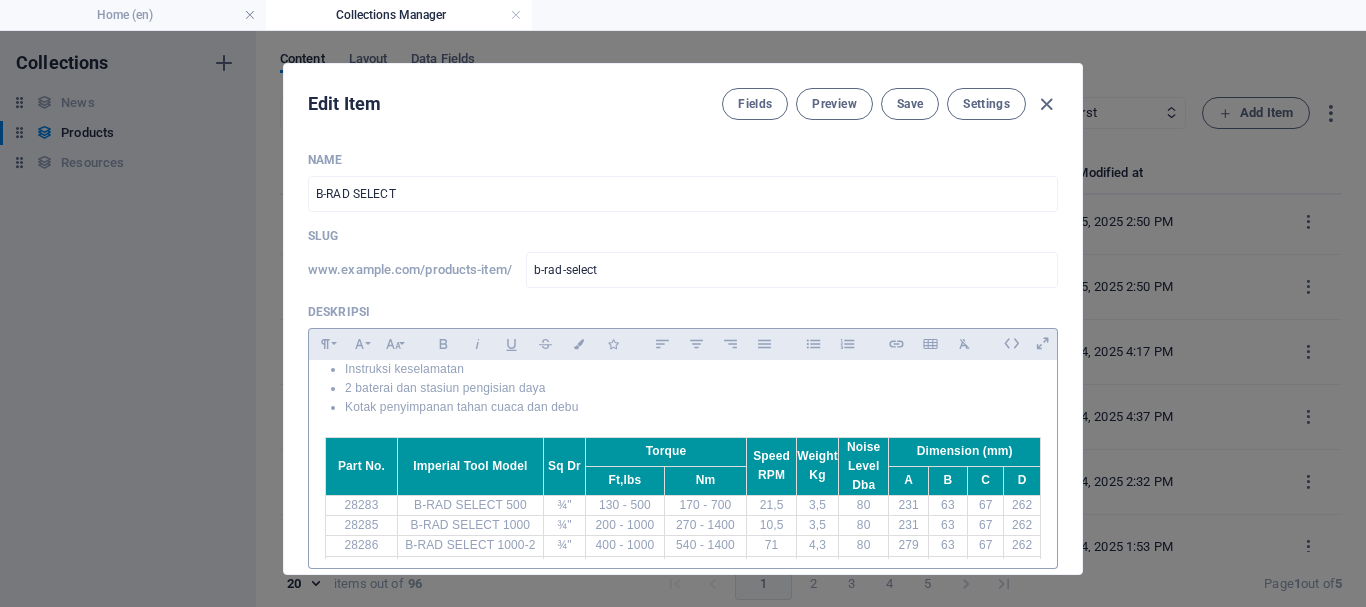 scroll, scrollTop: 500, scrollLeft: 0, axis: vertical 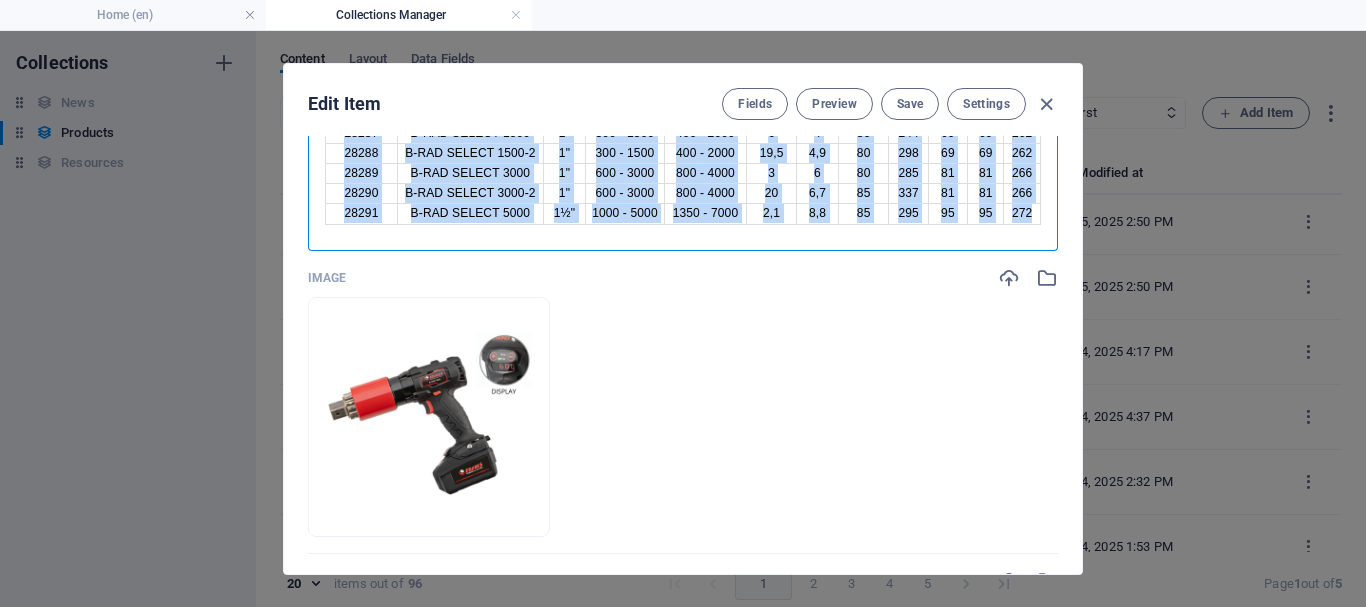 drag, startPoint x: 321, startPoint y: 376, endPoint x: 1030, endPoint y: 219, distance: 726.1749 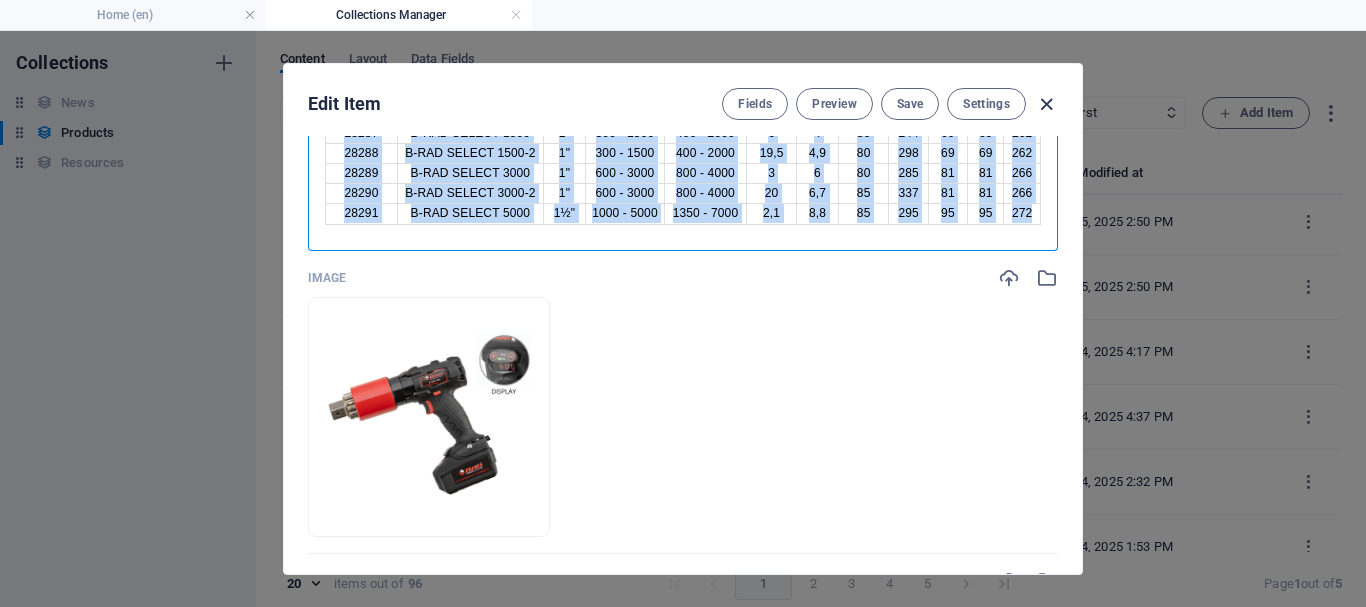 click at bounding box center [1046, 104] 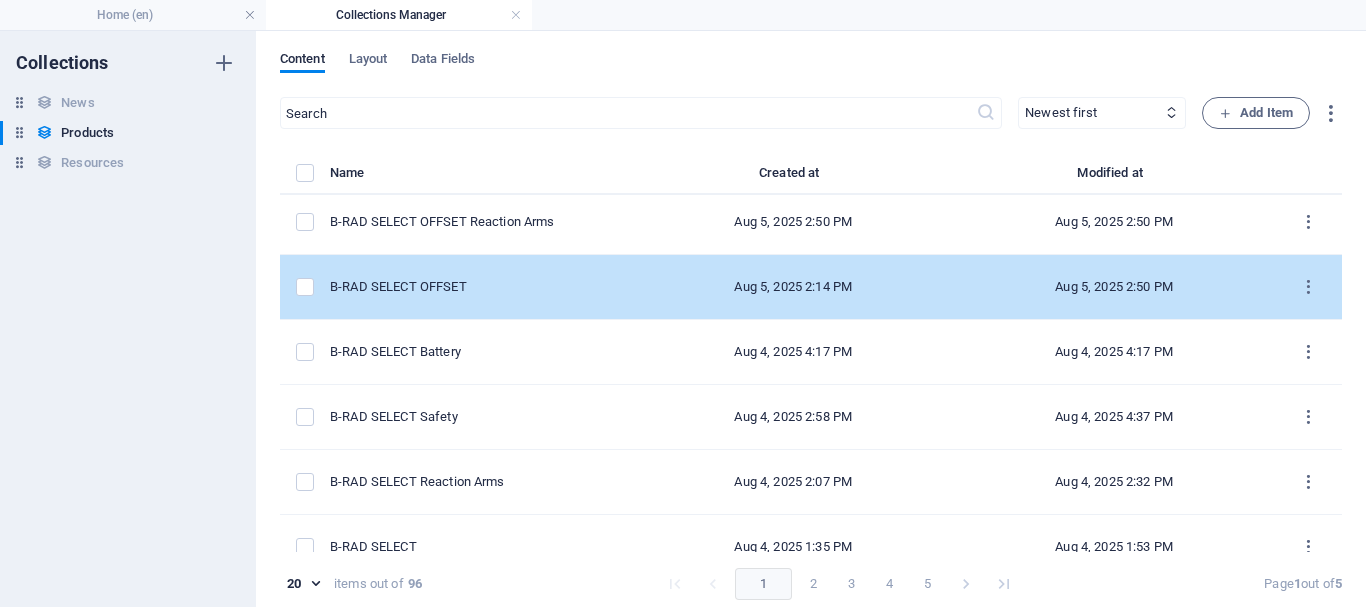 scroll, scrollTop: 0, scrollLeft: 0, axis: both 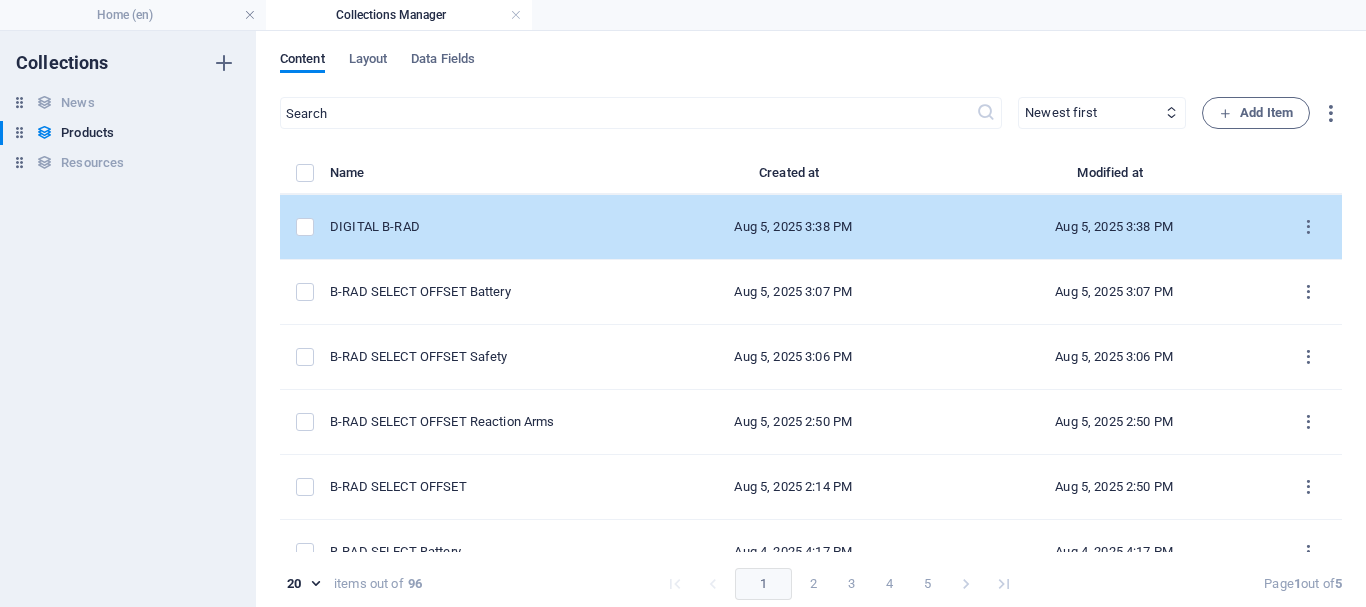 click on "DIGITAL B-RAD" at bounding box center (473, 227) 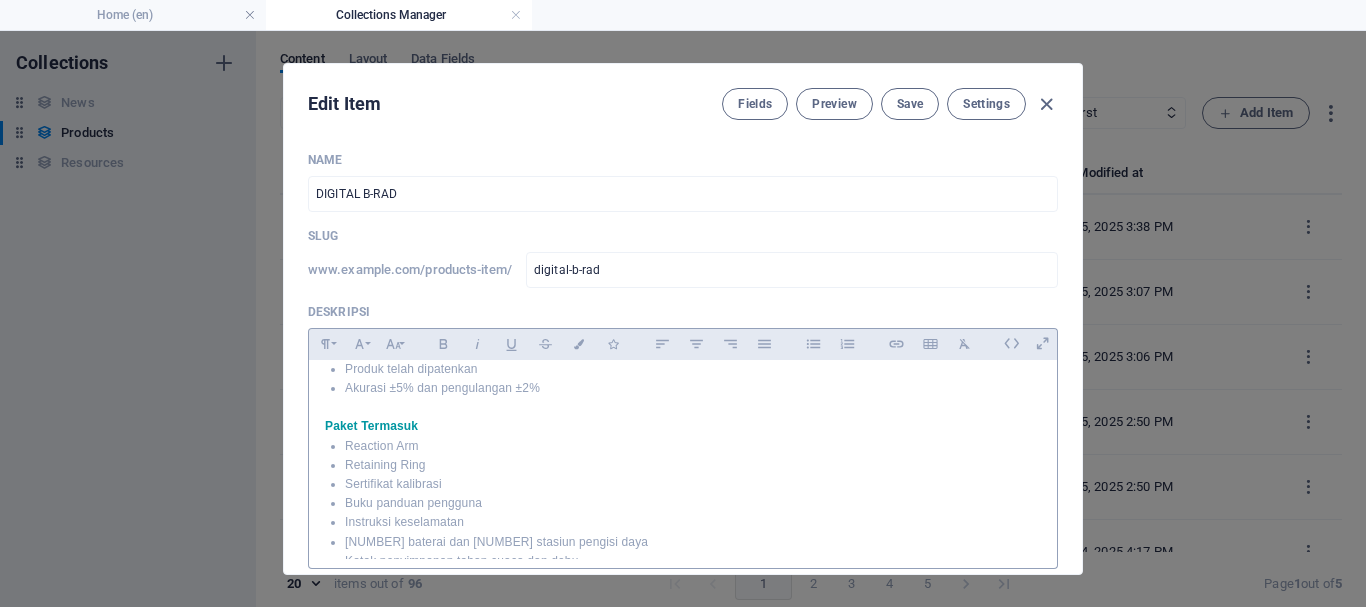 scroll, scrollTop: 236, scrollLeft: 0, axis: vertical 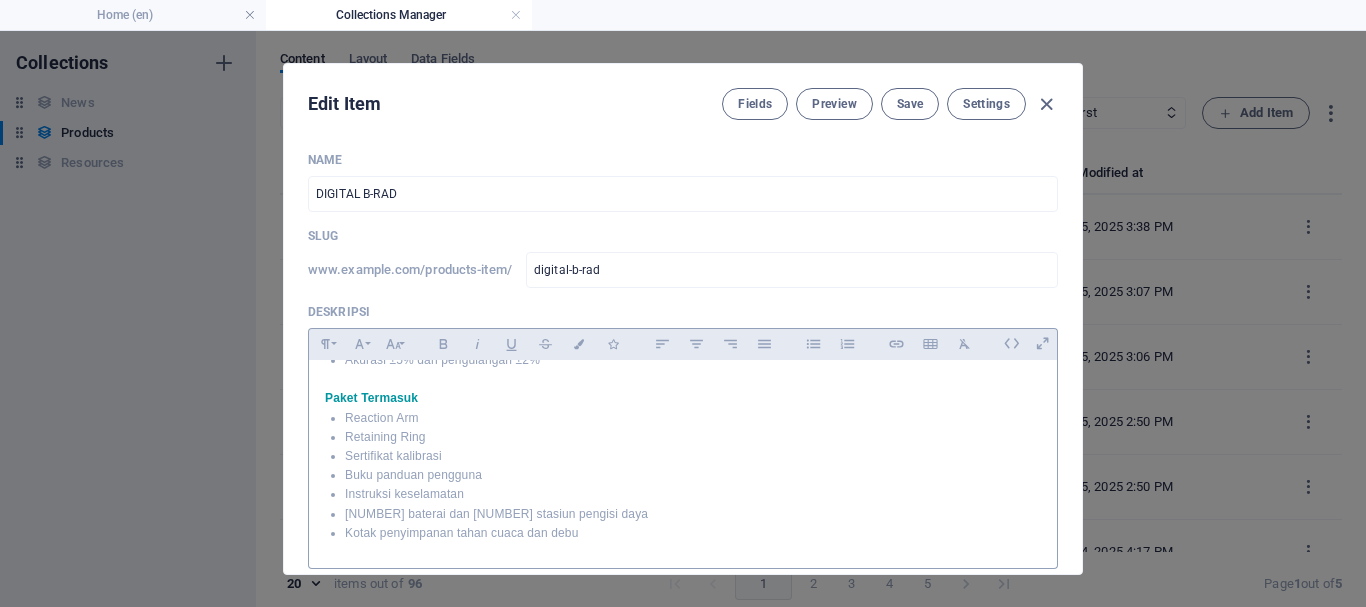 click on "Kotak penyimpanan tahan cuaca dan debu" at bounding box center [693, 533] 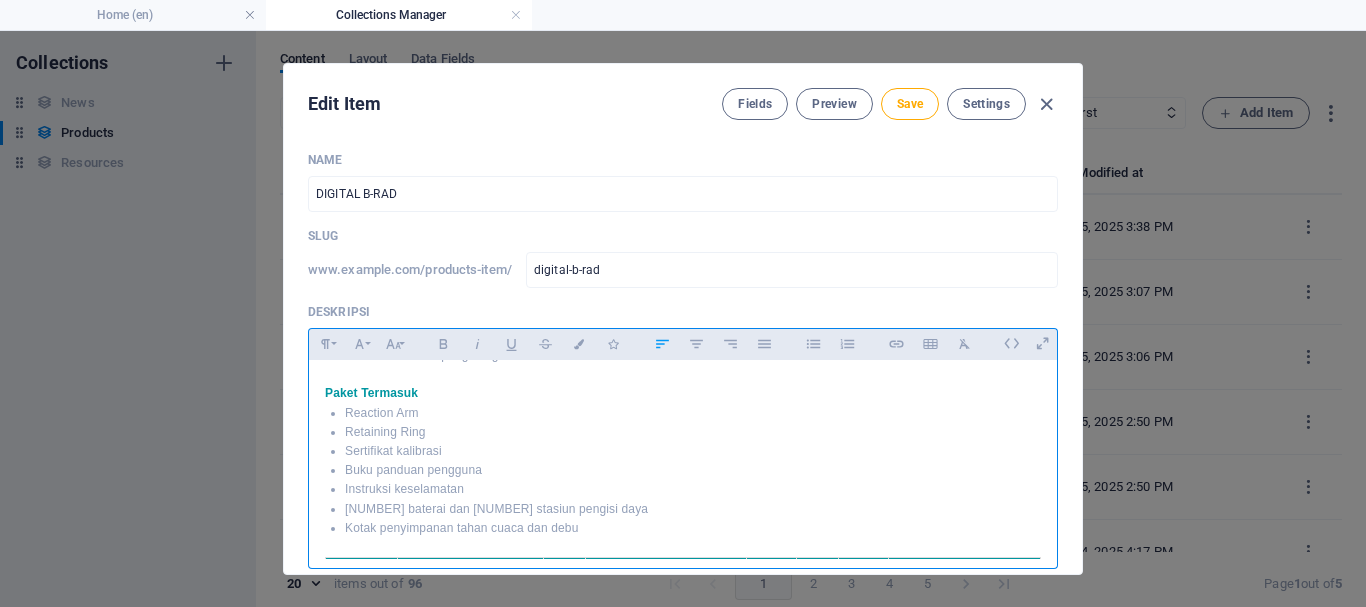 scroll, scrollTop: 461, scrollLeft: 0, axis: vertical 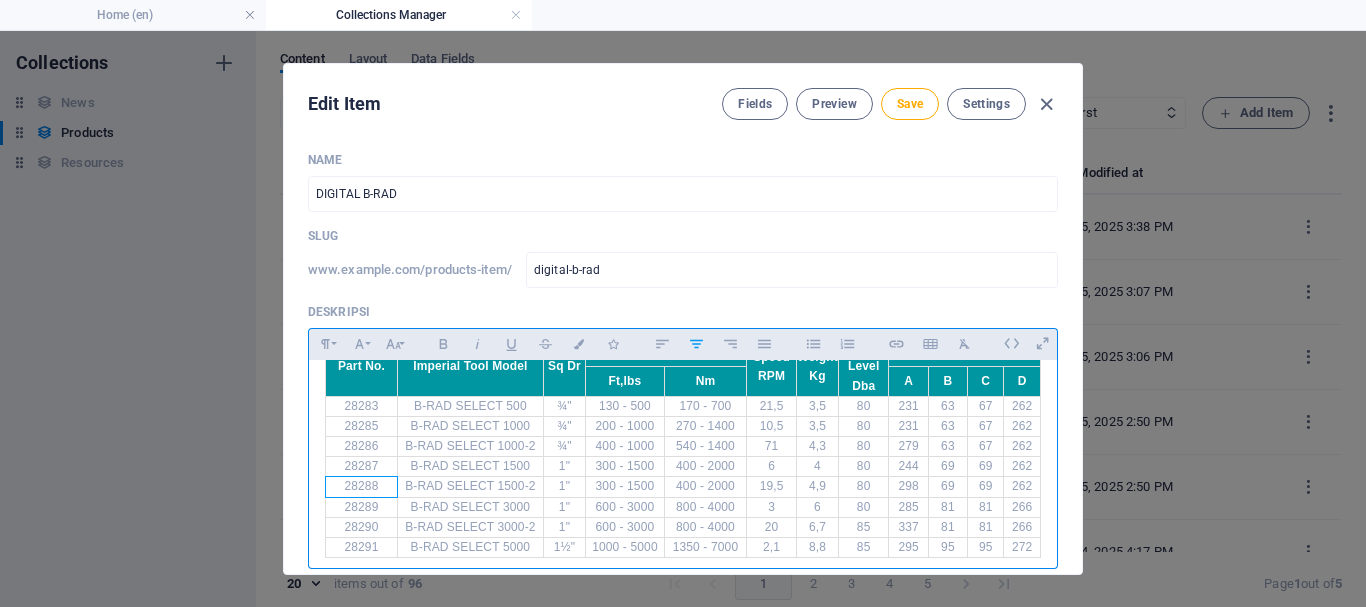 click on "28288" at bounding box center [362, 487] 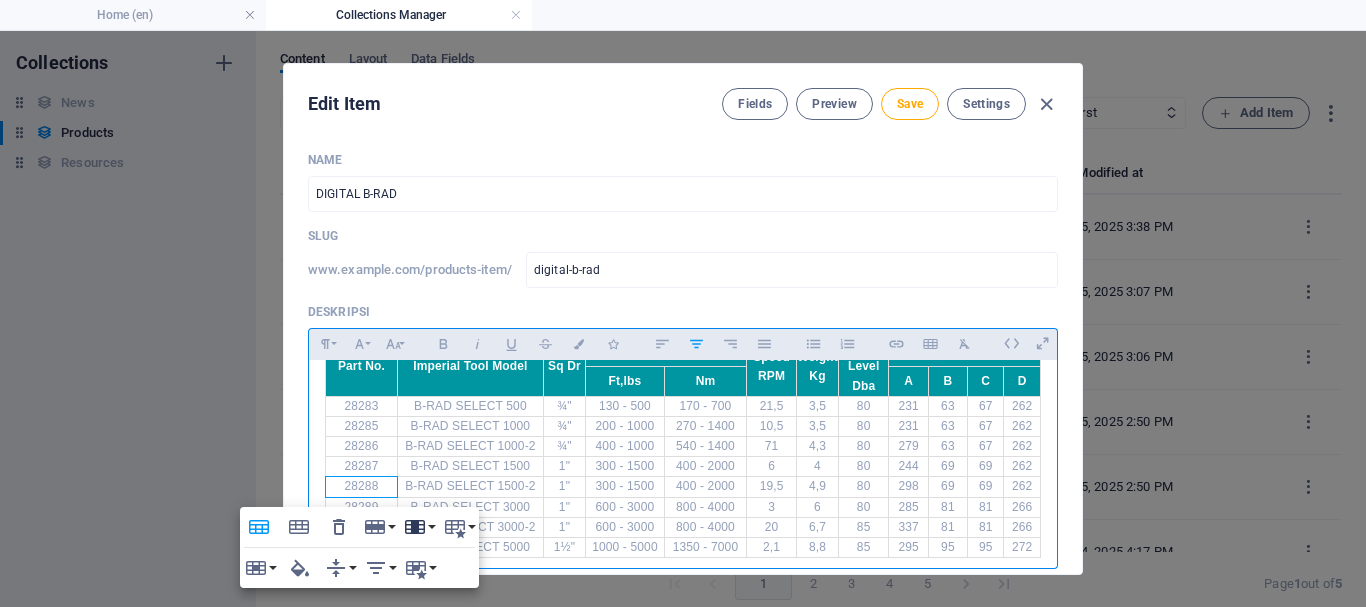 click on "Column" at bounding box center [419, 527] 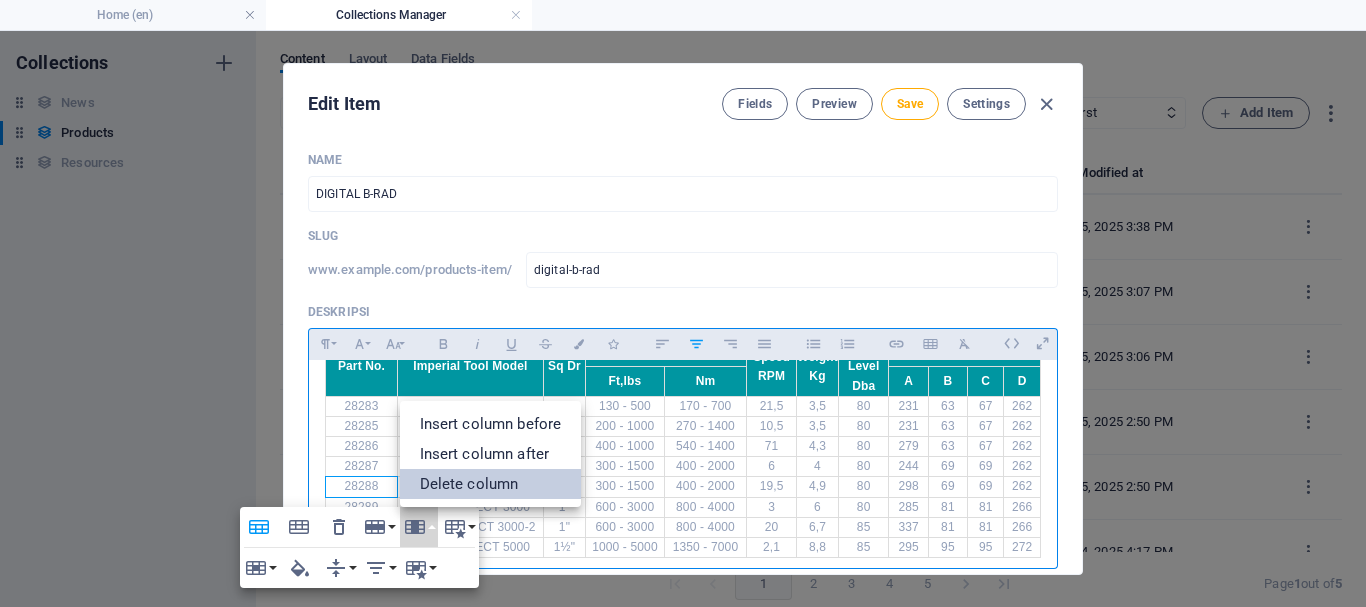 click on "Delete column" at bounding box center (491, 484) 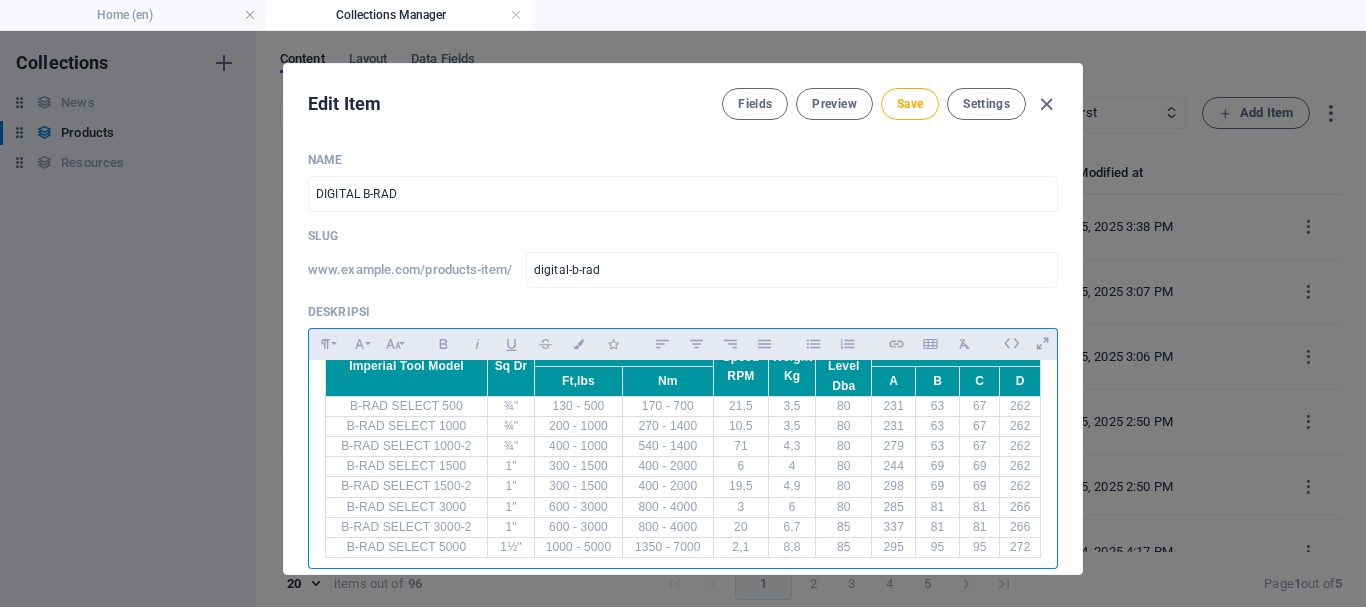 click on "¾"" at bounding box center [510, 447] 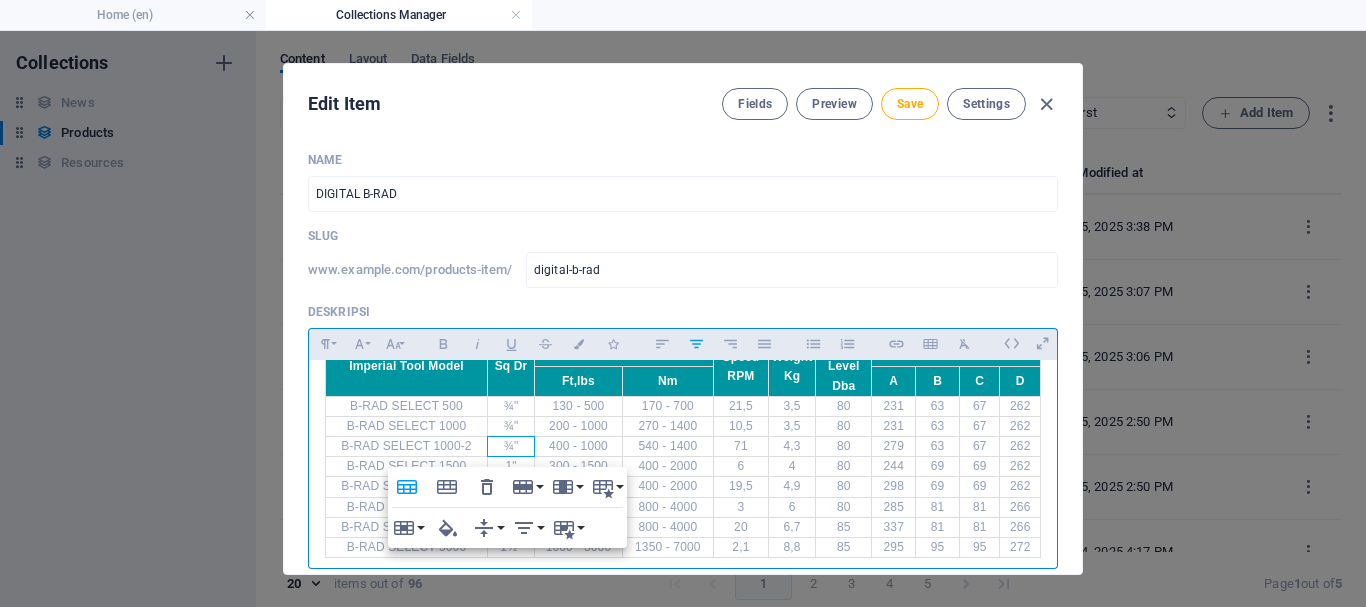 click on "Edit Item Fields Preview Save Settings Name DIGITAL B-RAD ​ Slug www.example.com/products-item/ digital-b-rad ​ Deskripsi Paragraph Format Normal Heading 1 Heading 2 Heading 3 Heading 4 Heading 5 Heading 6 Code Font Family Arial Georgia Impact Tahoma Times New Roman Verdana Font Size 8 9 10 11 12 14 18 24 30 36 48 60 72 96 Bold Italic Underline Strikethrough Colors Icons Align Left Align Center Align Right Align Justify Unordered List Ordered List Insert Link Insert Table Clear Formatting Digital B-RAD – Ideal untuk Aplikasi Tanpa Udara Bertekanan Digital B-RAD adalah alat pertama di dunia yang menggunakan teknologi digital, tanpa kabel, dan bertenaga baterai lithium-ion. Dengan teknologi paten canggih, alat ini dilengkapi dengan tampilan digital dan pengaturan torsi bertingkat satuan. Fitur Utama Pengaturan torsi dan sudut Pengaturan torsi preset yang dapat diprogram Teknologi baterai lithium-ion 18V terbaru Gearbox otomatis 2-kecepatan Produk telah dipatenkan Akurasi ±5% dan pengulangan ±2% Sq Dr Kg" at bounding box center (683, 319) 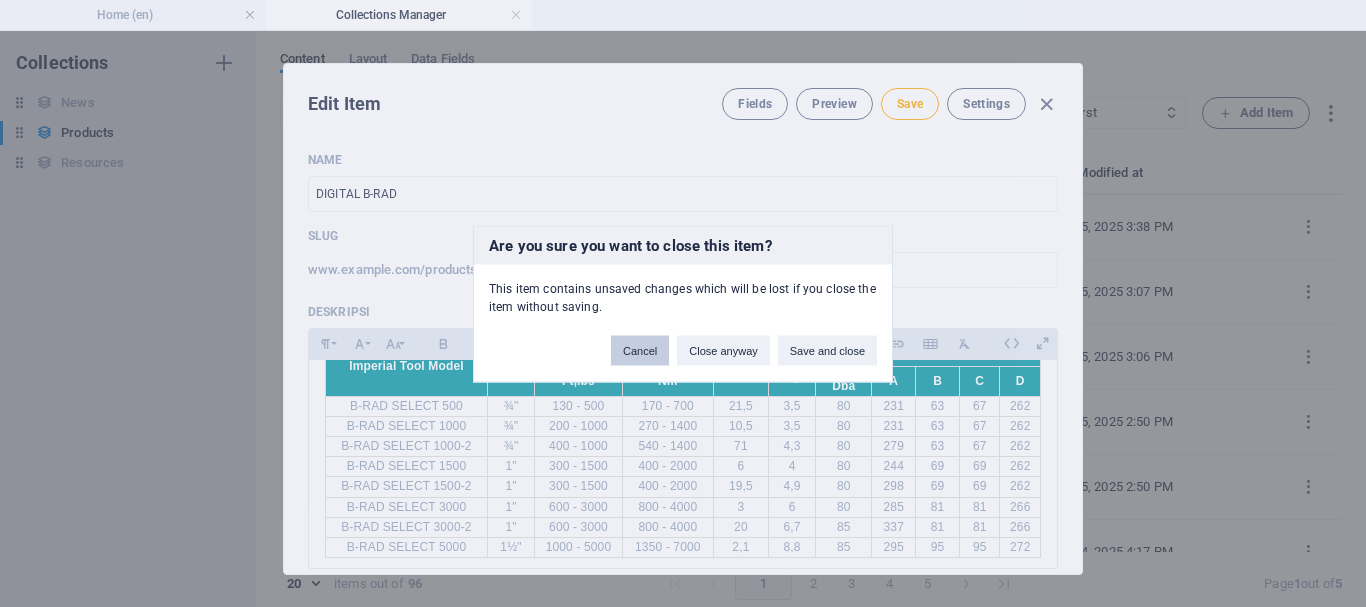 click on "Cancel" at bounding box center [640, 350] 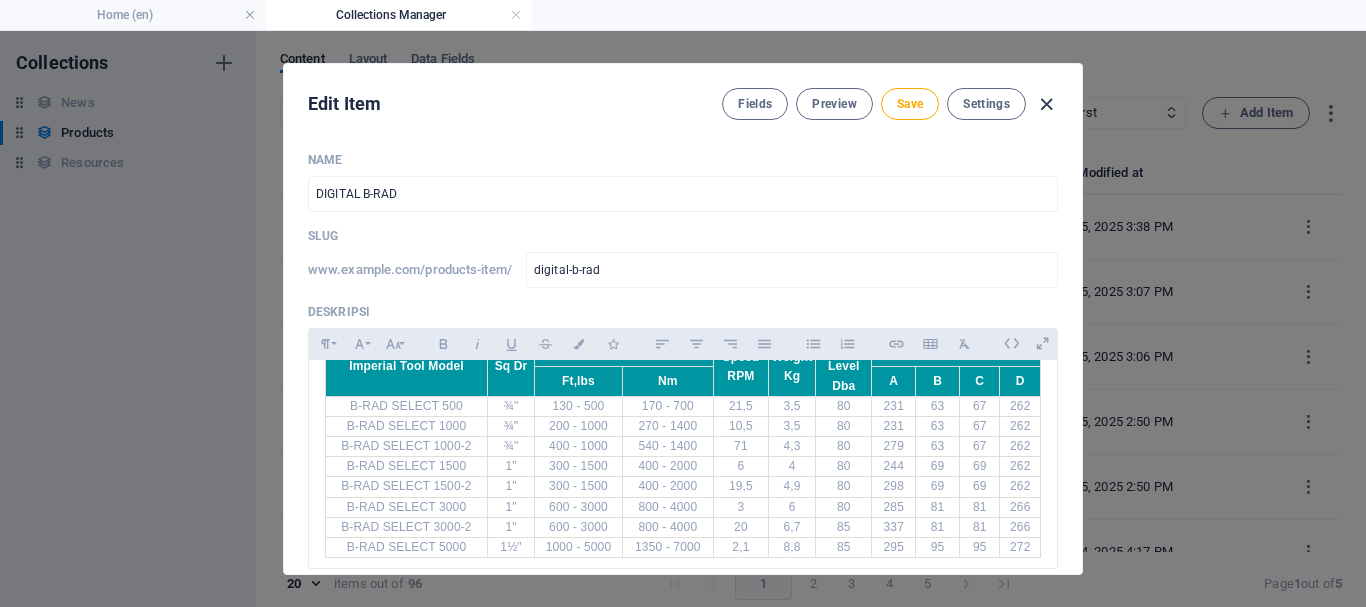 click at bounding box center [1046, 104] 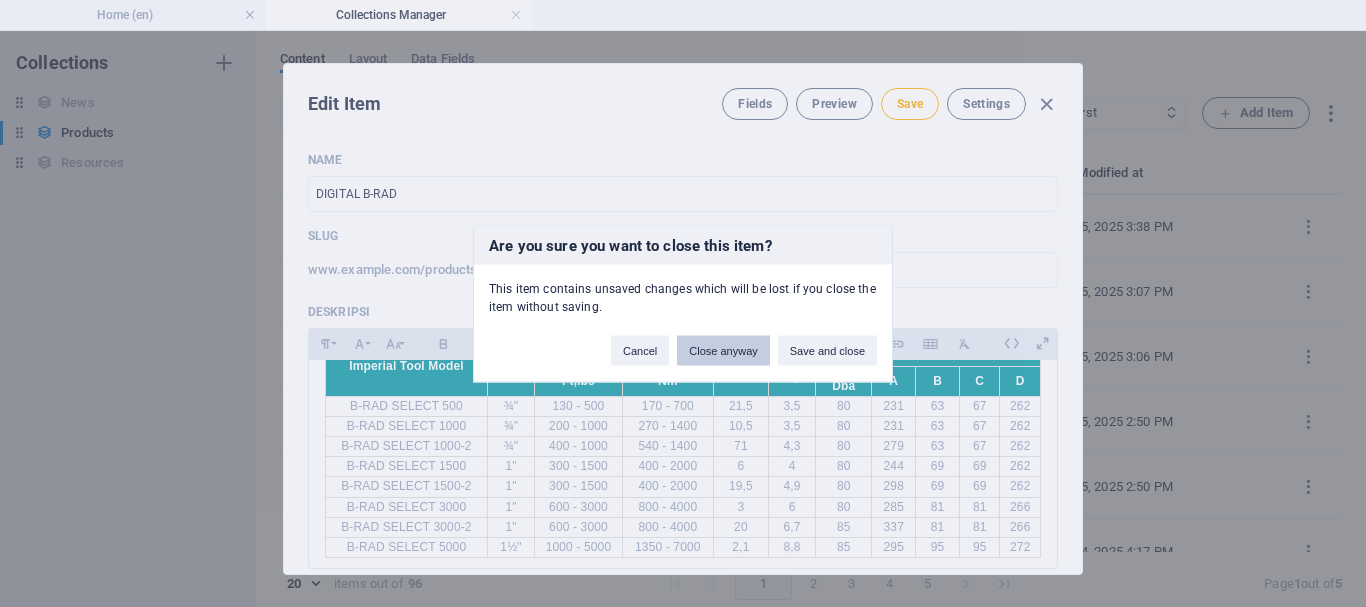 click on "Close anyway" at bounding box center (723, 350) 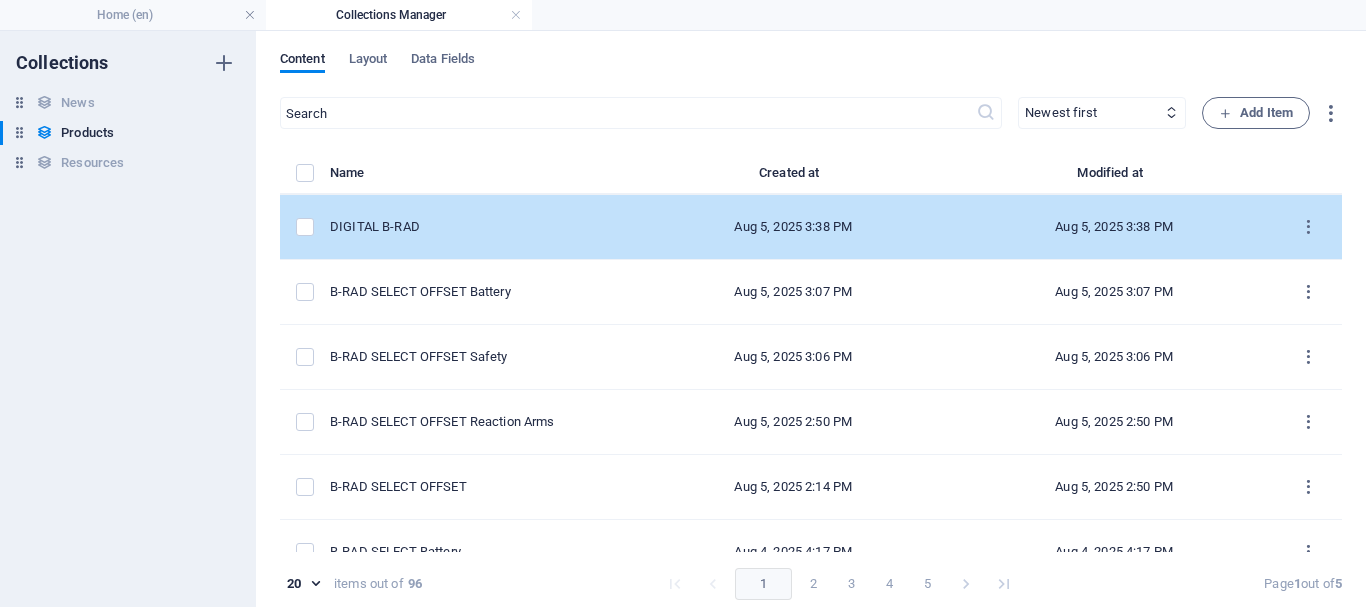 click on "DIGITAL B-RAD" at bounding box center [473, 227] 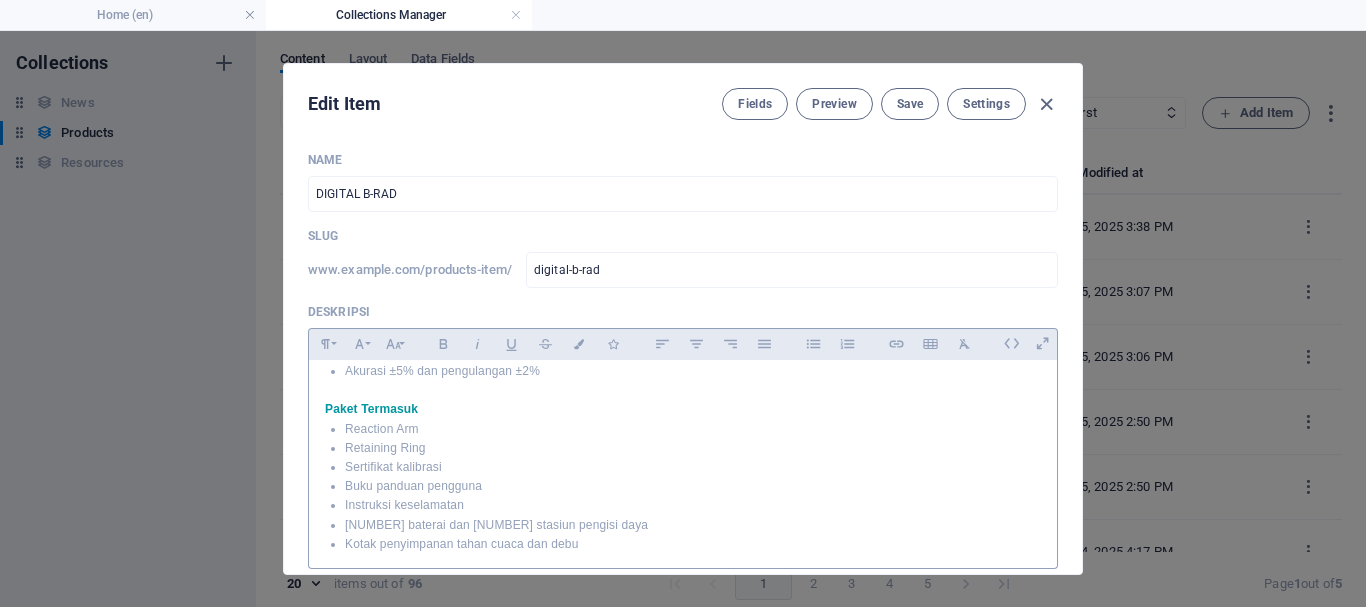 scroll, scrollTop: 236, scrollLeft: 0, axis: vertical 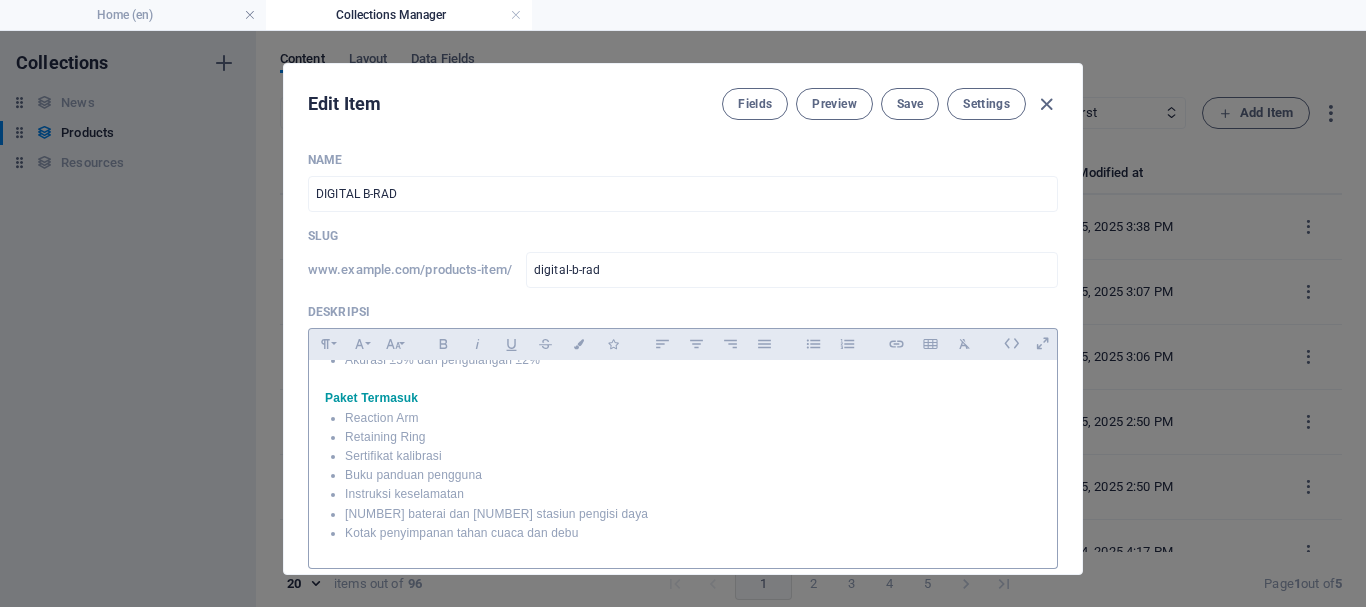 click on "Kotak penyimpanan tahan cuaca dan debu" at bounding box center (693, 533) 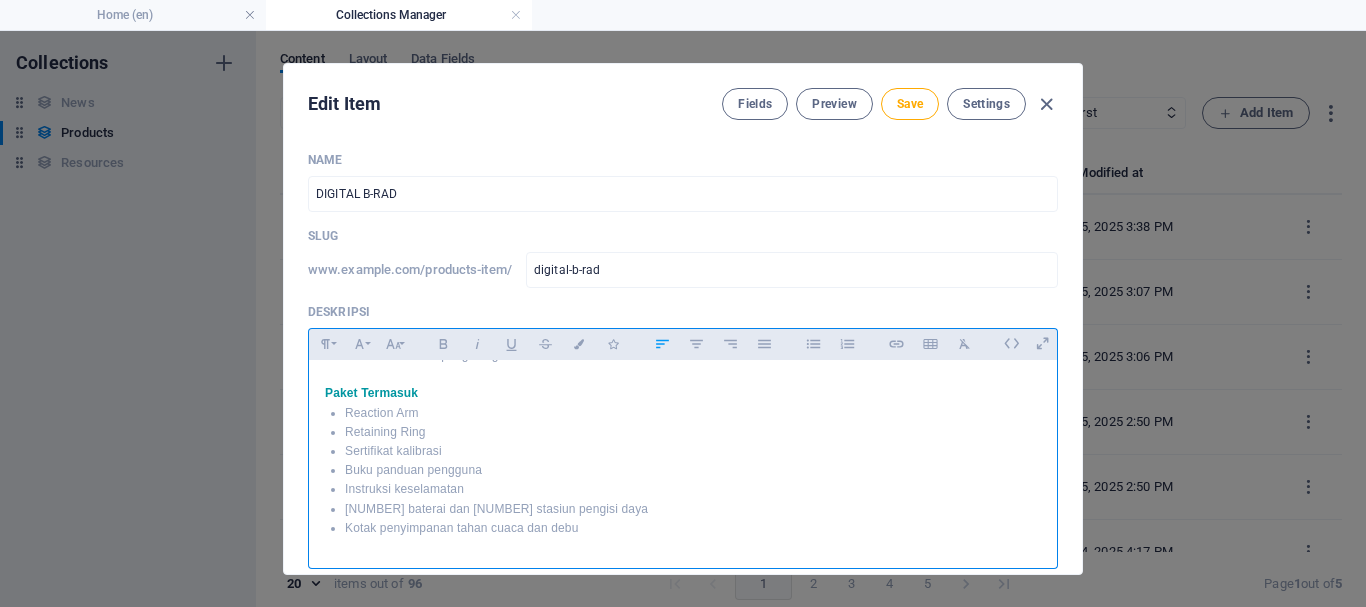 scroll, scrollTop: 461, scrollLeft: 0, axis: vertical 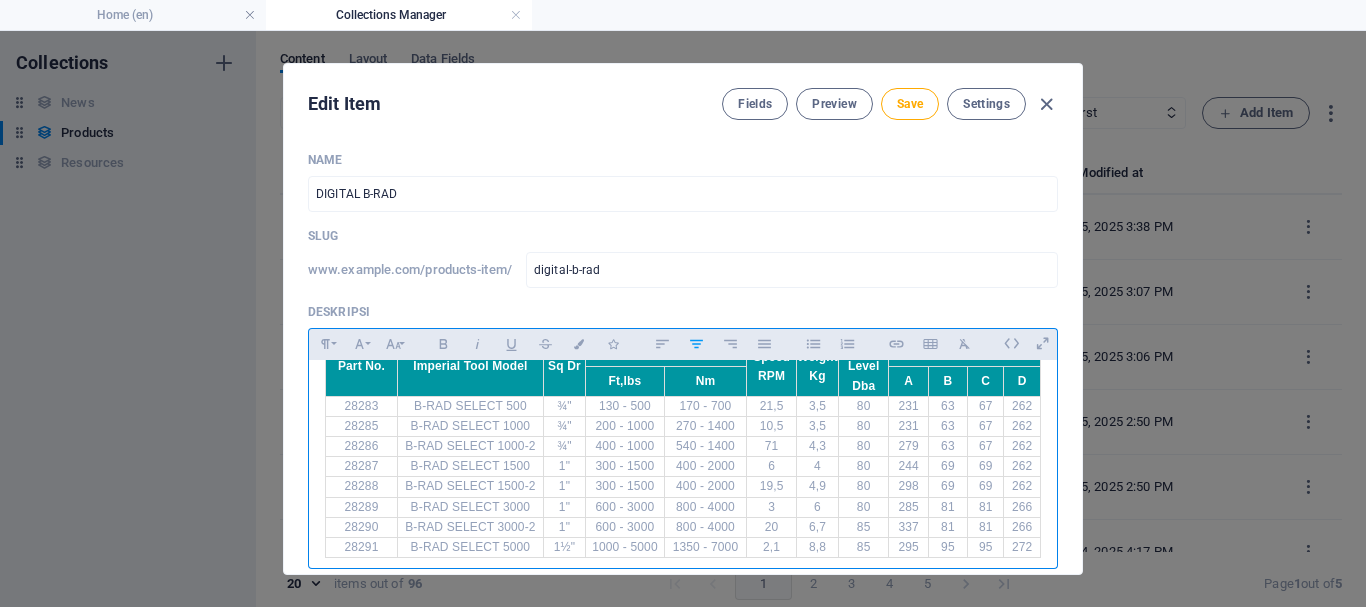 click on "28288" at bounding box center (362, 487) 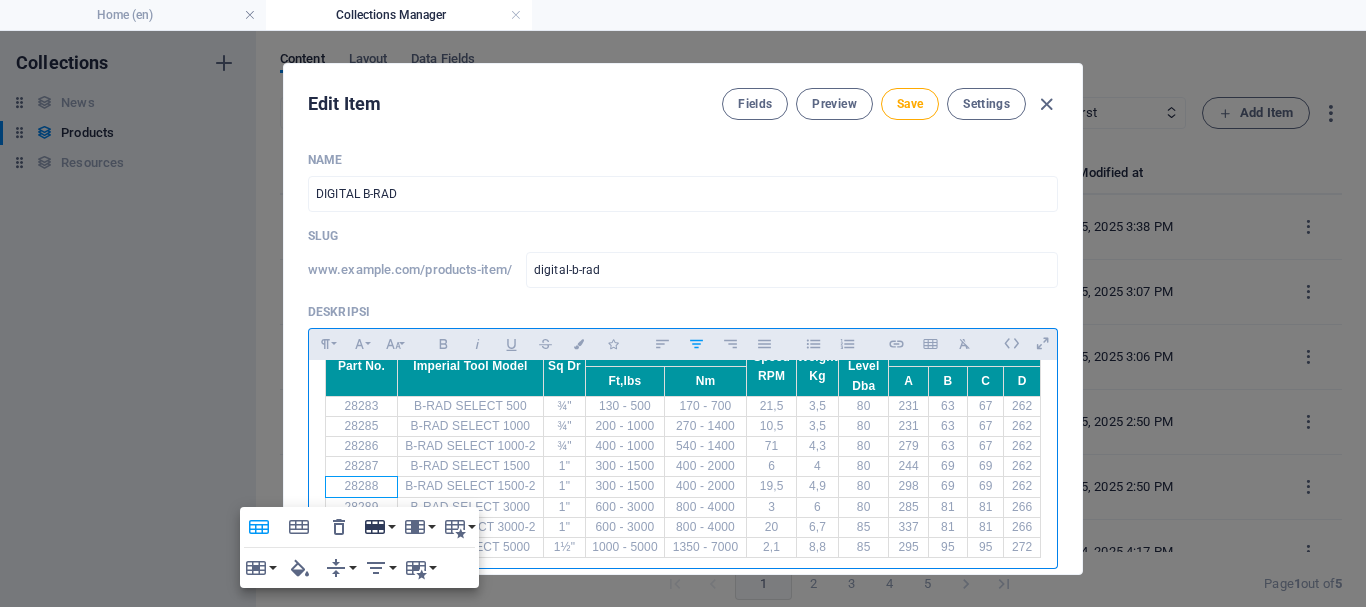 click on "Row" at bounding box center [379, 527] 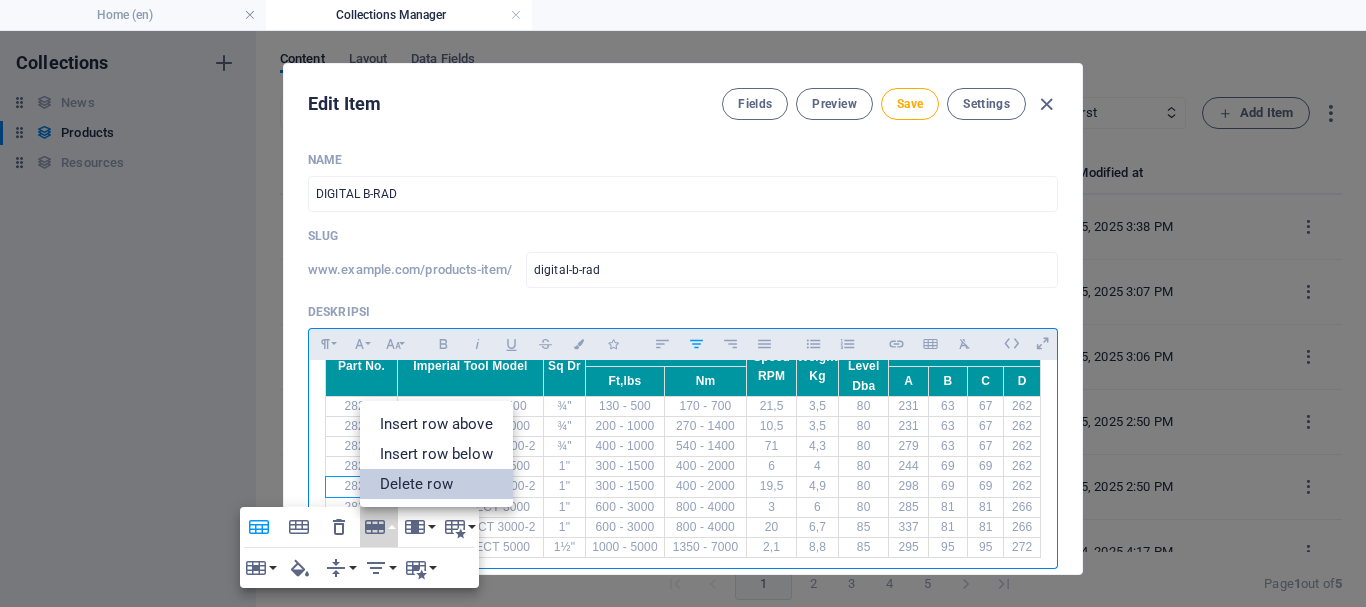 click on "Delete row" at bounding box center [436, 484] 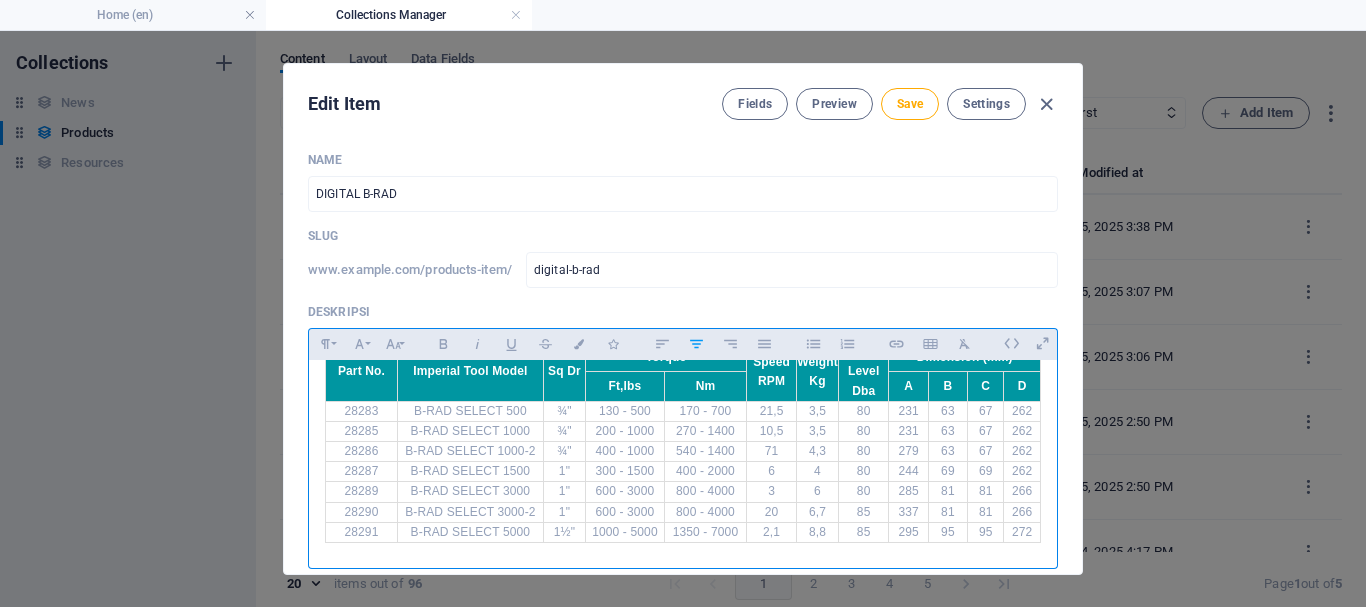 scroll, scrollTop: 456, scrollLeft: 0, axis: vertical 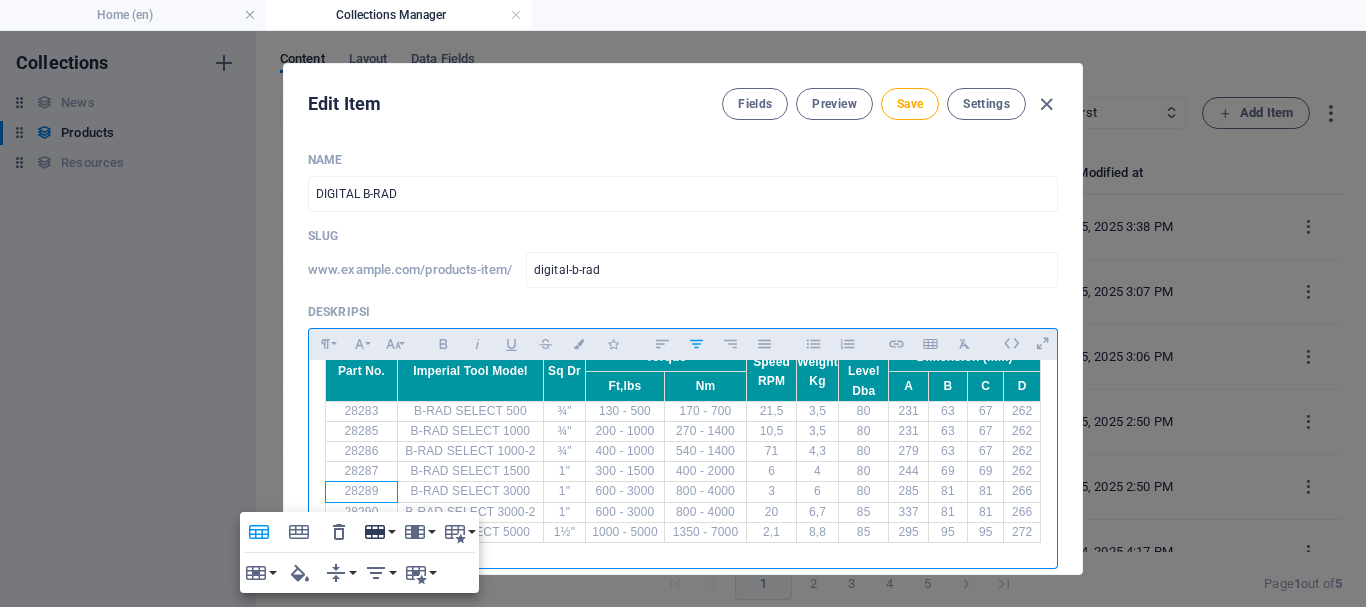 click on "Row" at bounding box center [379, 532] 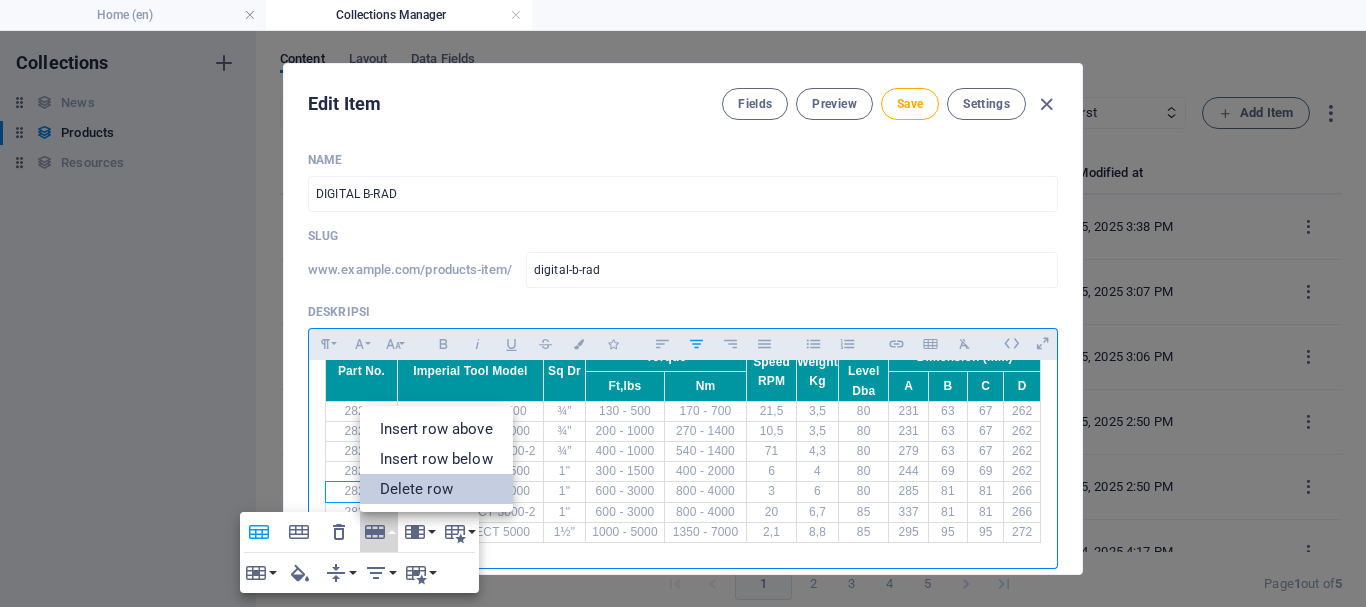 click on "Delete row" at bounding box center [436, 489] 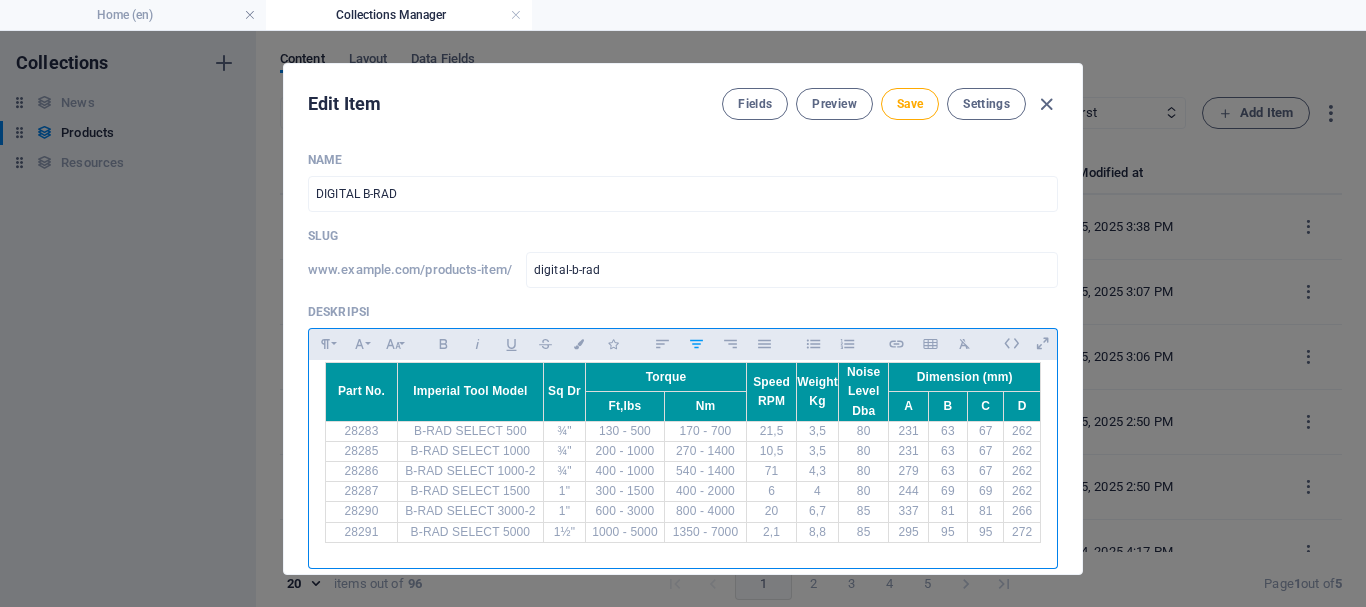 scroll, scrollTop: 436, scrollLeft: 0, axis: vertical 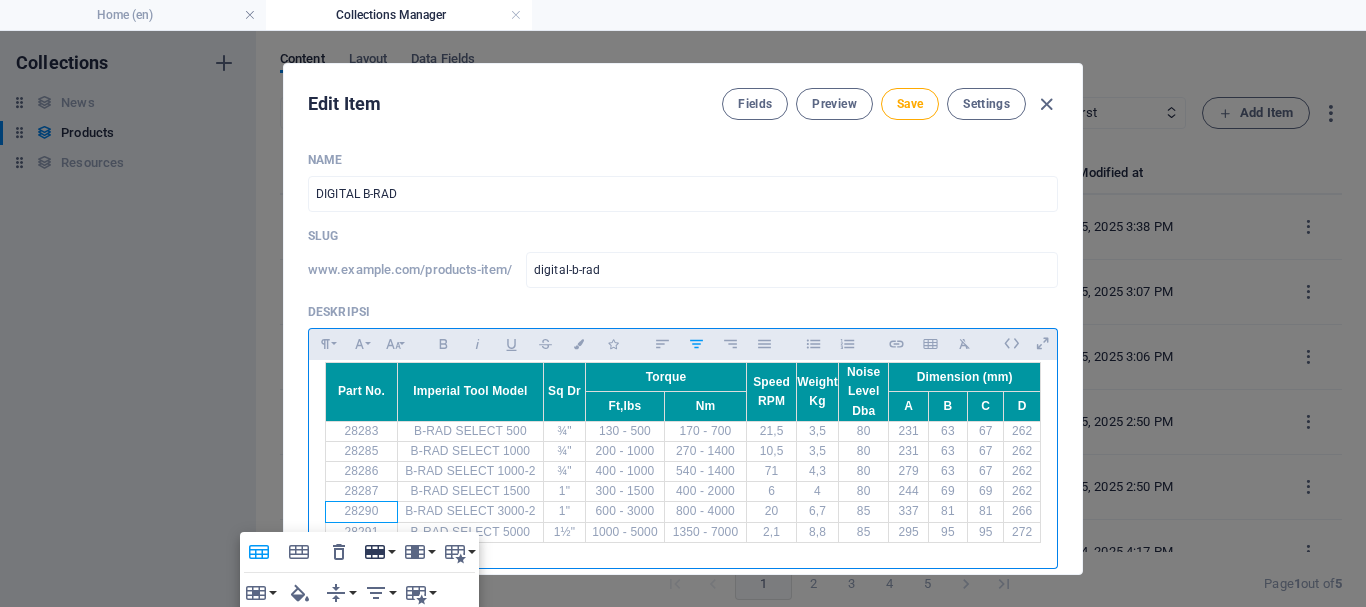 click on "Row" at bounding box center (379, 552) 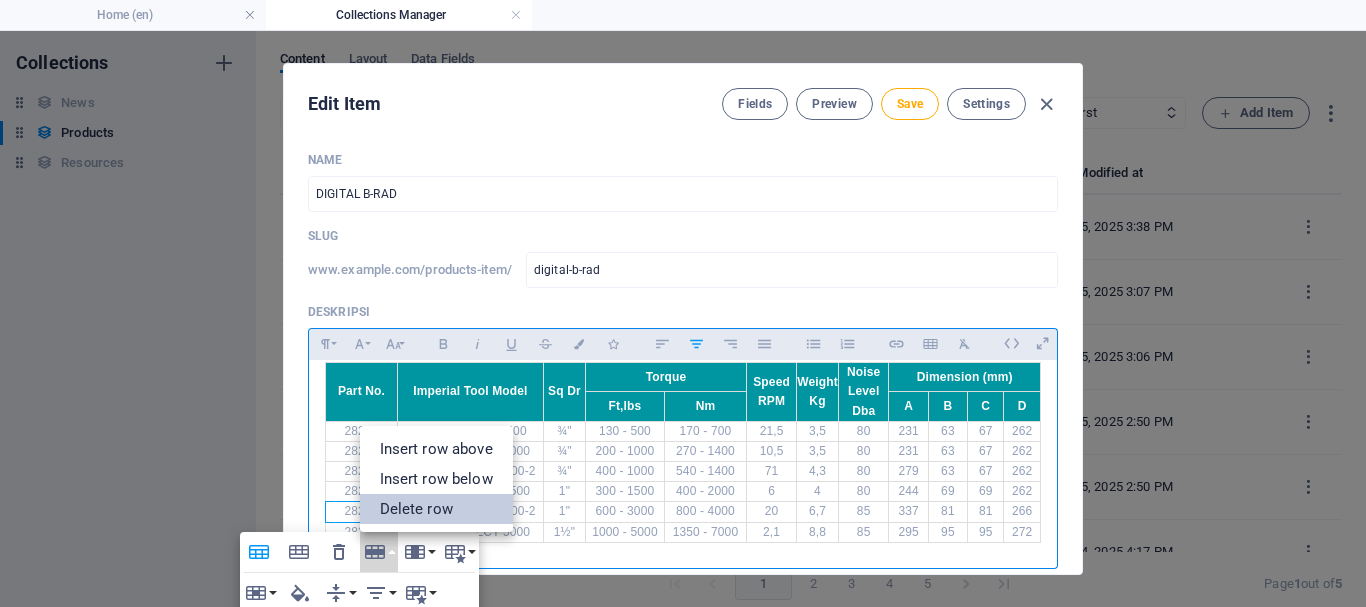 click on "Delete row" at bounding box center (436, 509) 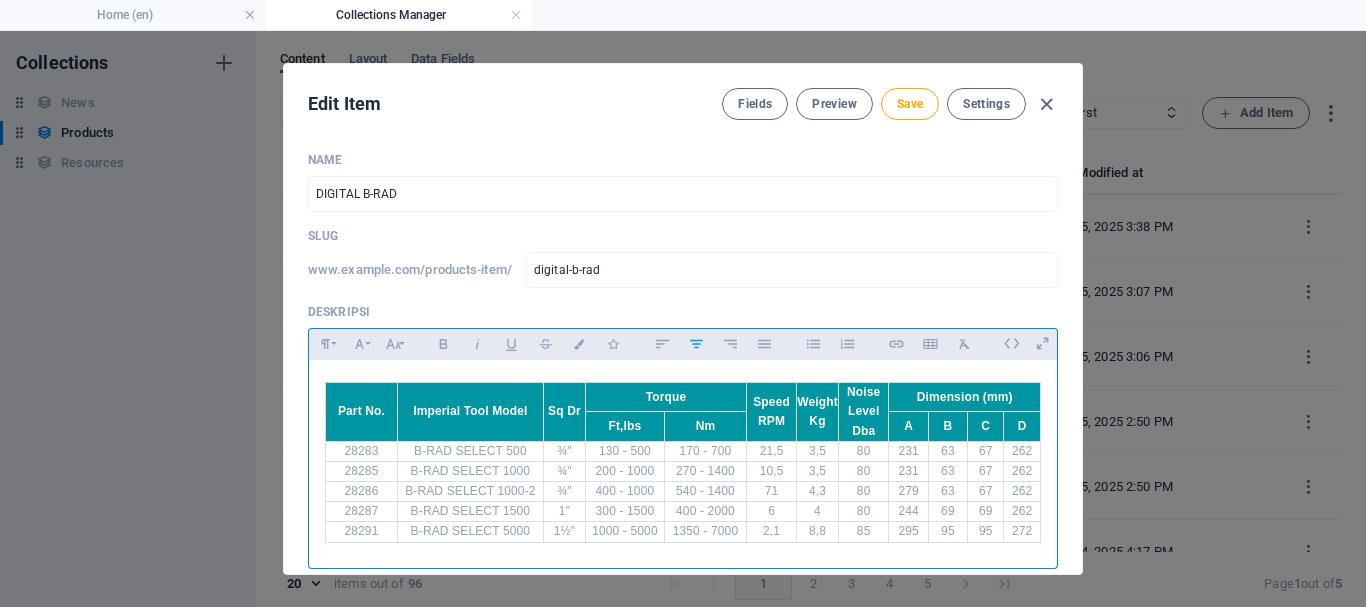 scroll, scrollTop: 416, scrollLeft: 0, axis: vertical 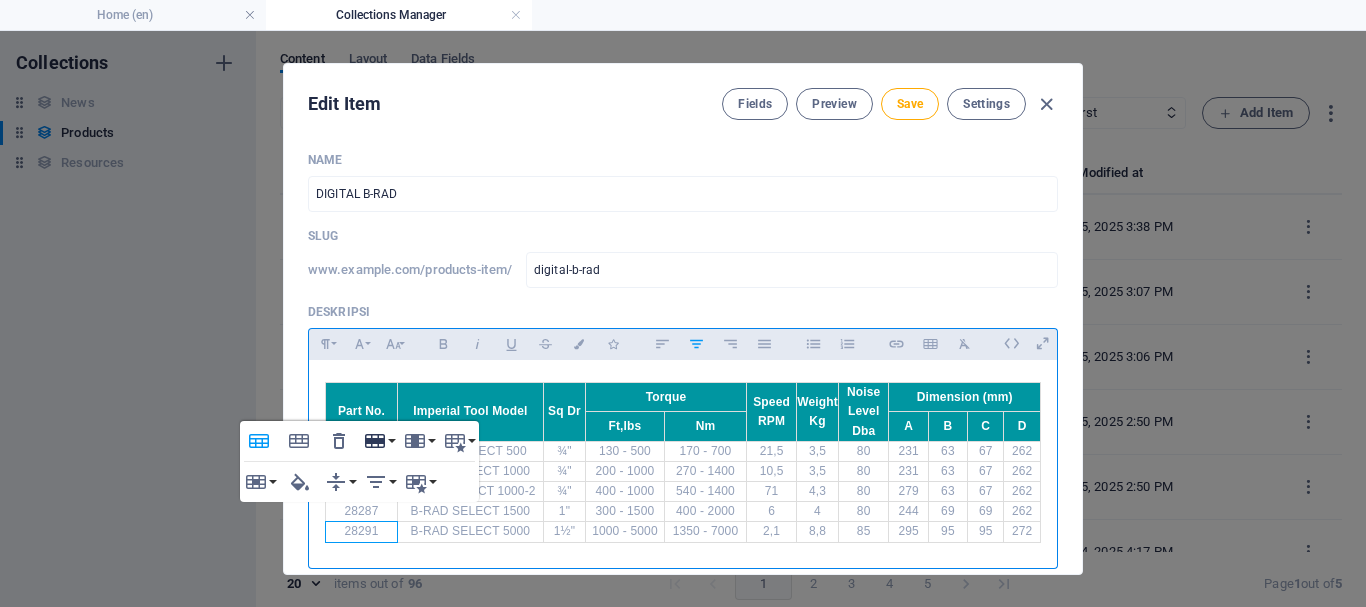 click 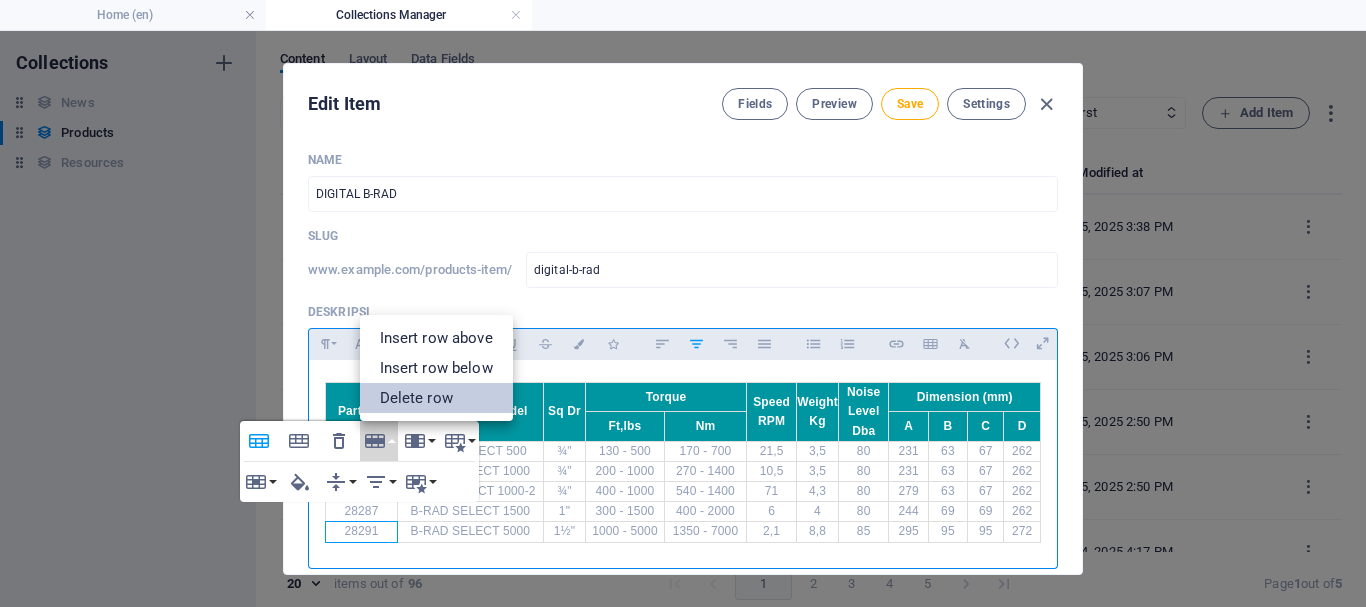 click on "Delete row" at bounding box center [436, 398] 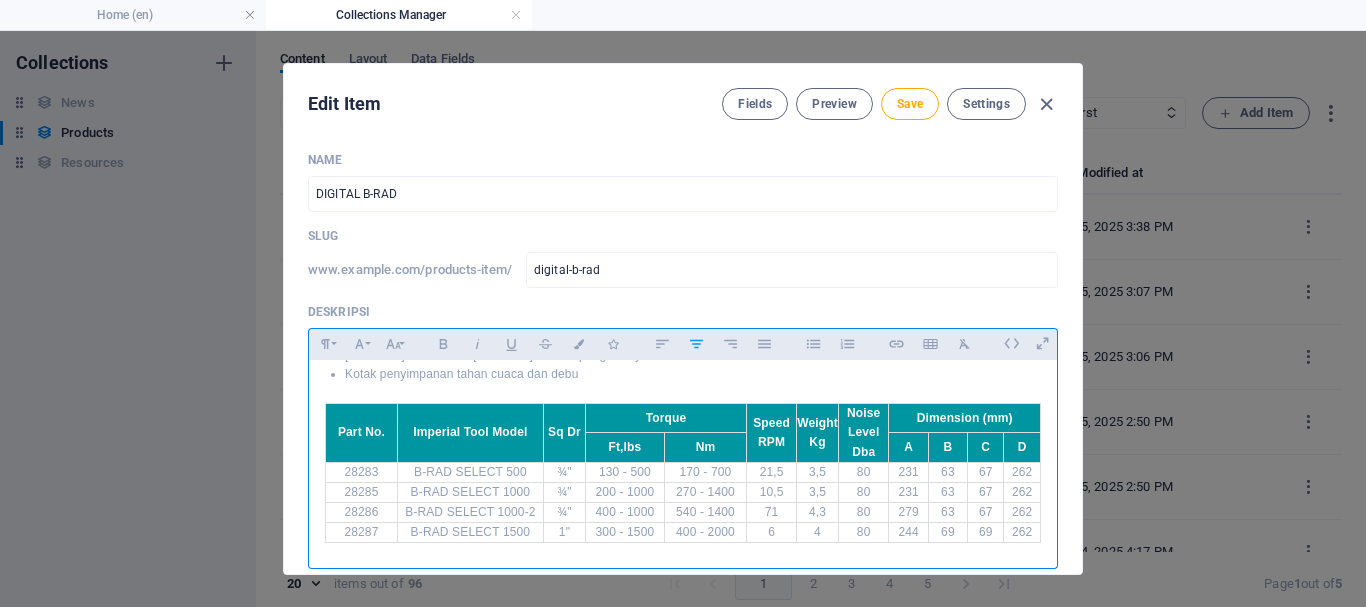 scroll, scrollTop: 395, scrollLeft: 0, axis: vertical 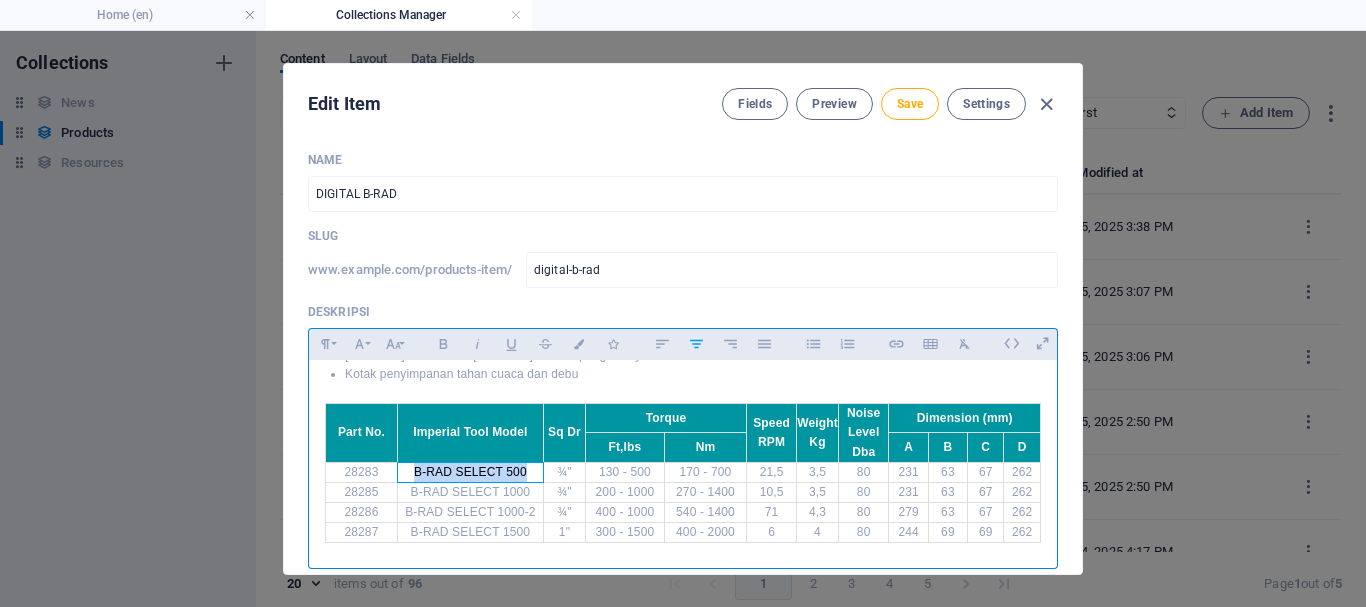 drag, startPoint x: 409, startPoint y: 470, endPoint x: 524, endPoint y: 471, distance: 115.00435 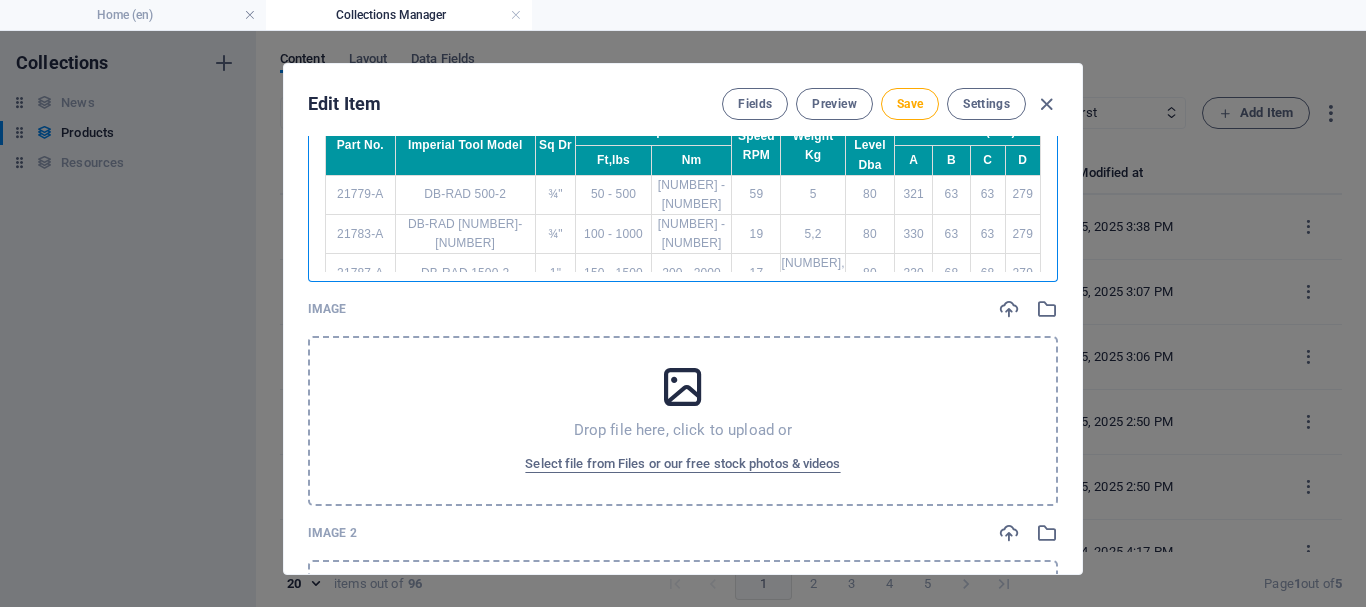 scroll, scrollTop: 300, scrollLeft: 0, axis: vertical 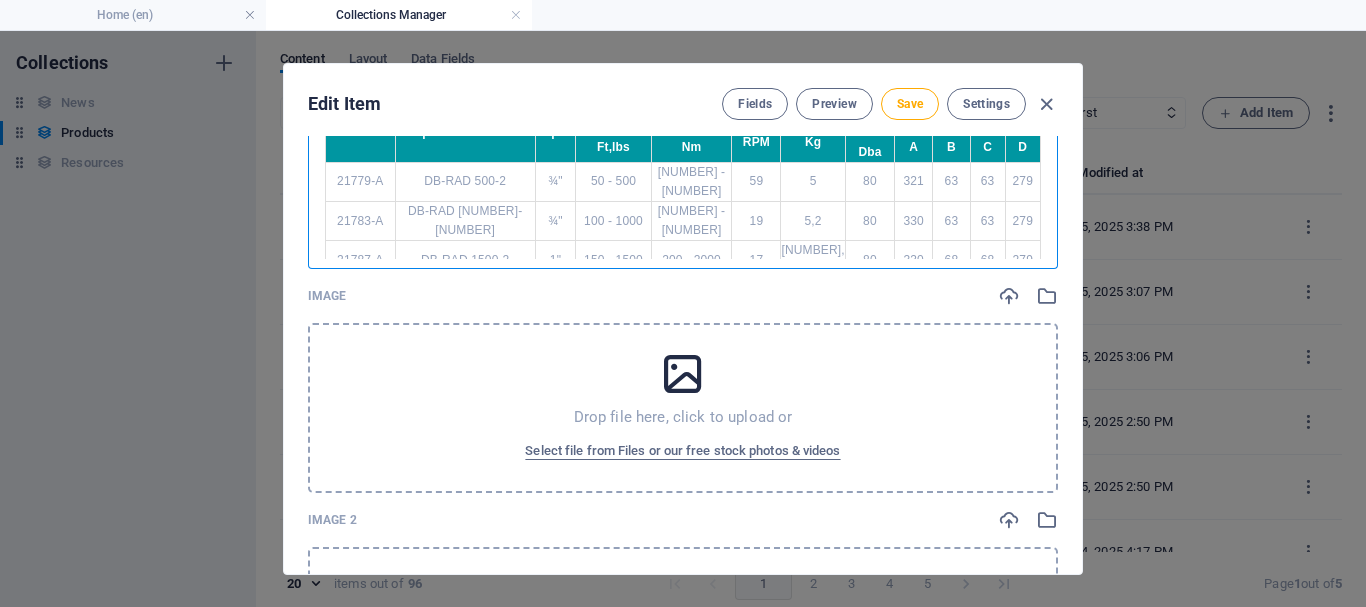 click on "Drop file here, click to upload or Select file from Files or our free stock photos & videos" at bounding box center (683, 408) 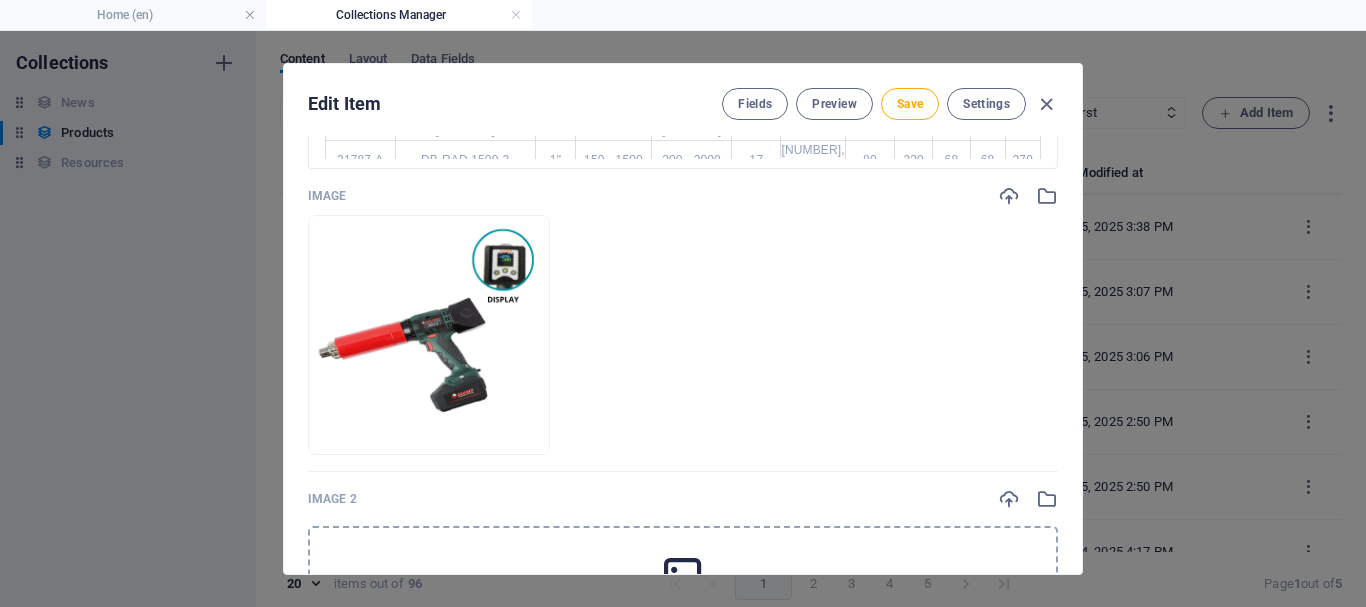 scroll, scrollTop: 600, scrollLeft: 0, axis: vertical 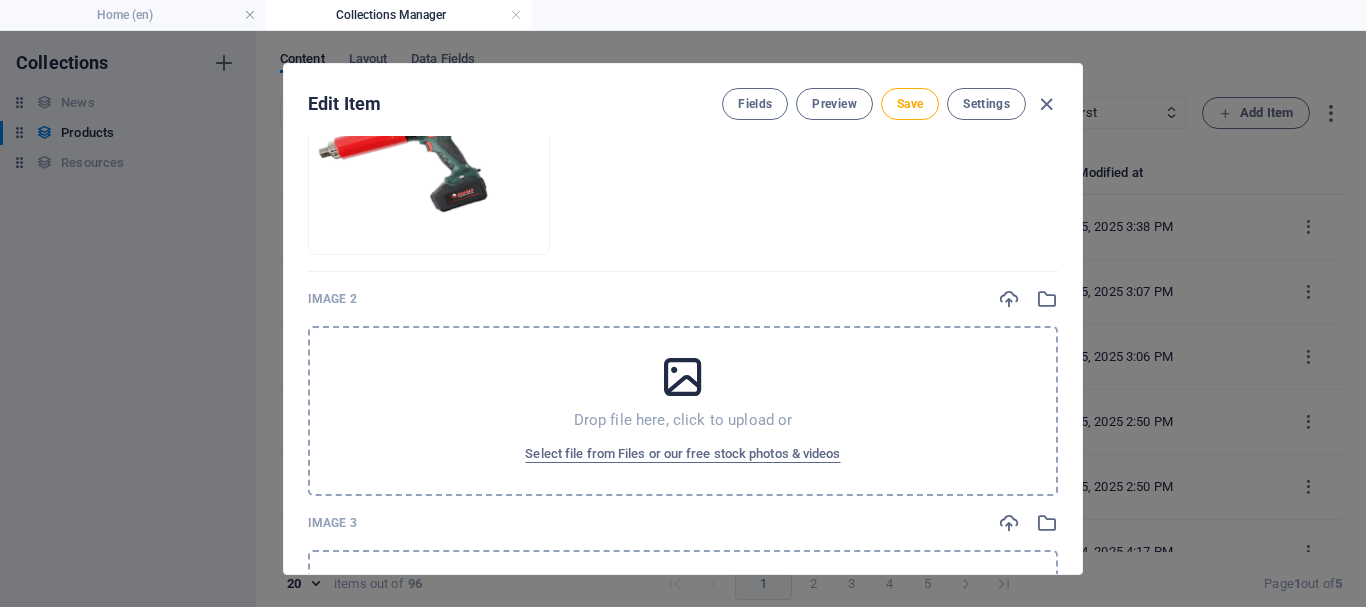 click on "Drop file here, click to upload or Select file from Files or our free stock photos & videos" at bounding box center [683, 411] 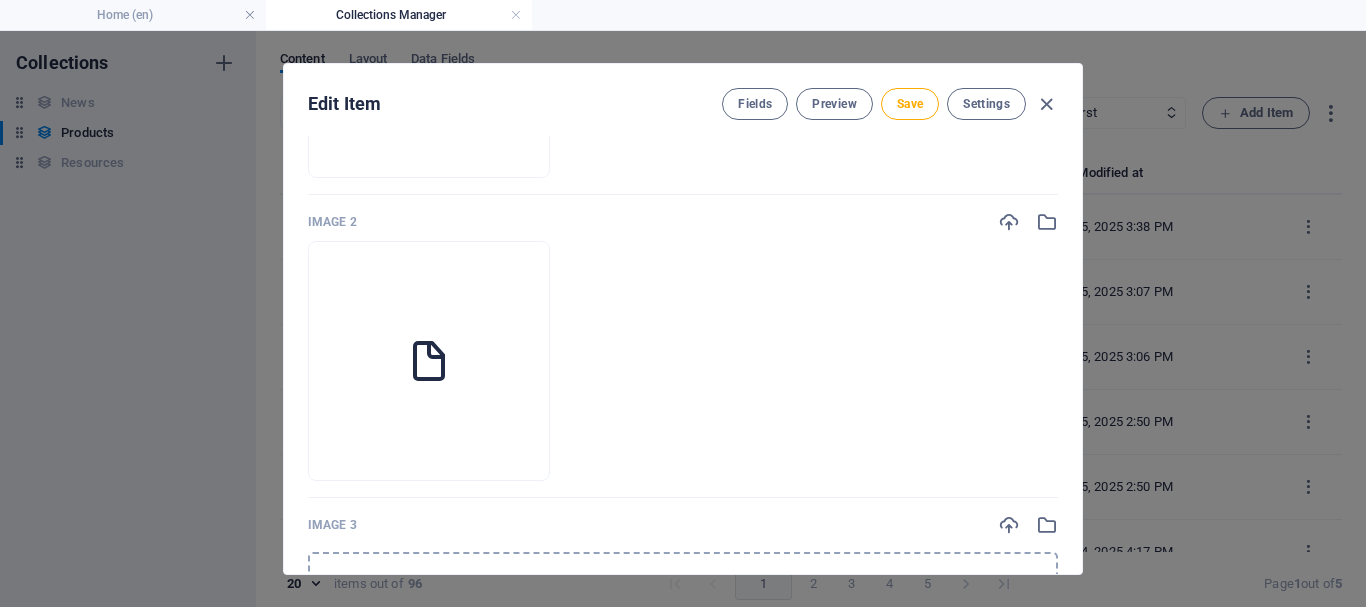 scroll, scrollTop: 800, scrollLeft: 0, axis: vertical 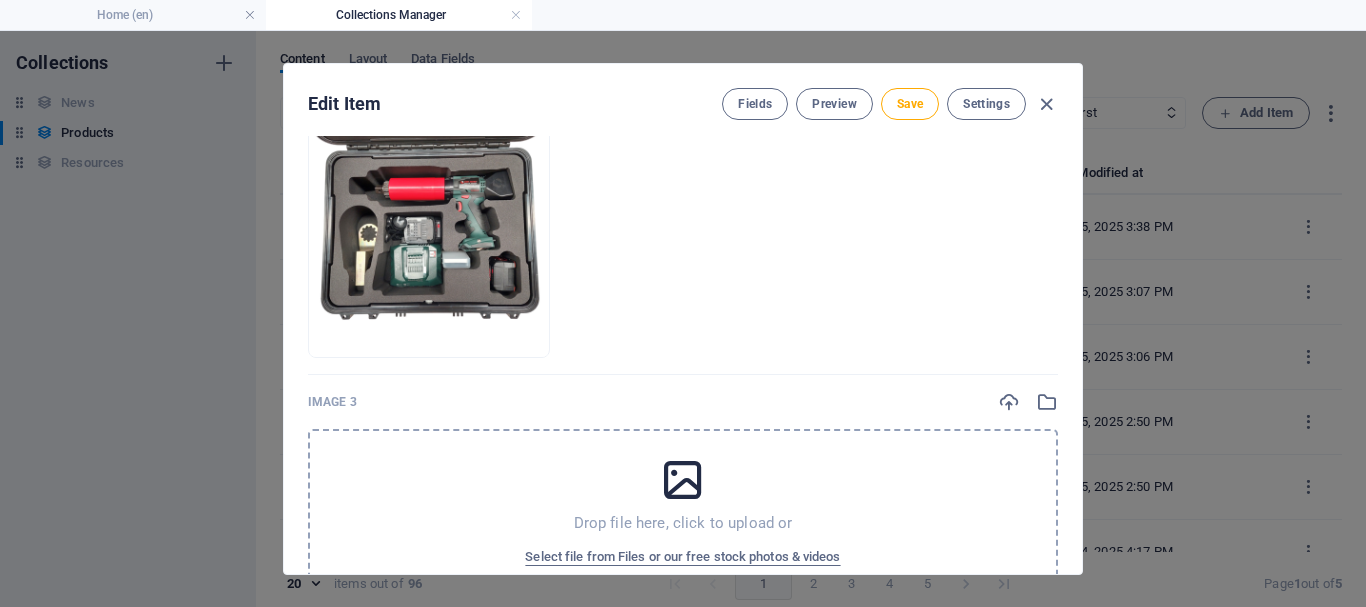 click on "Drop file here, click to upload or Select file from Files or our free stock photos & videos" at bounding box center (683, 514) 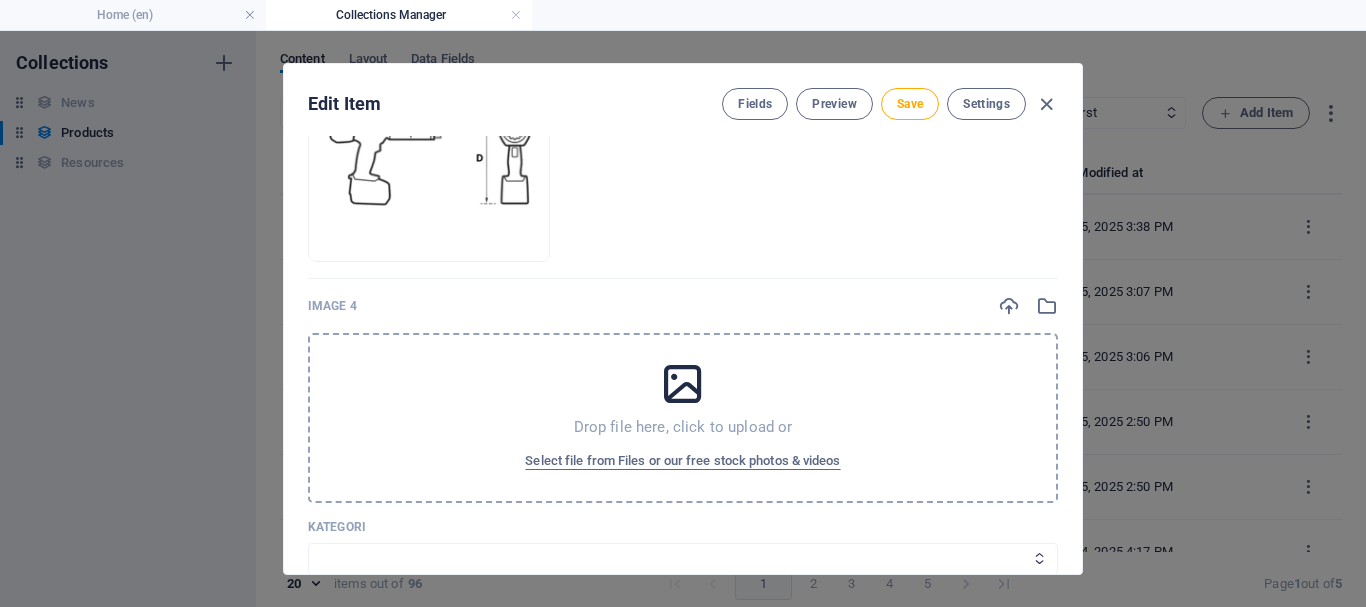 scroll, scrollTop: 1200, scrollLeft: 0, axis: vertical 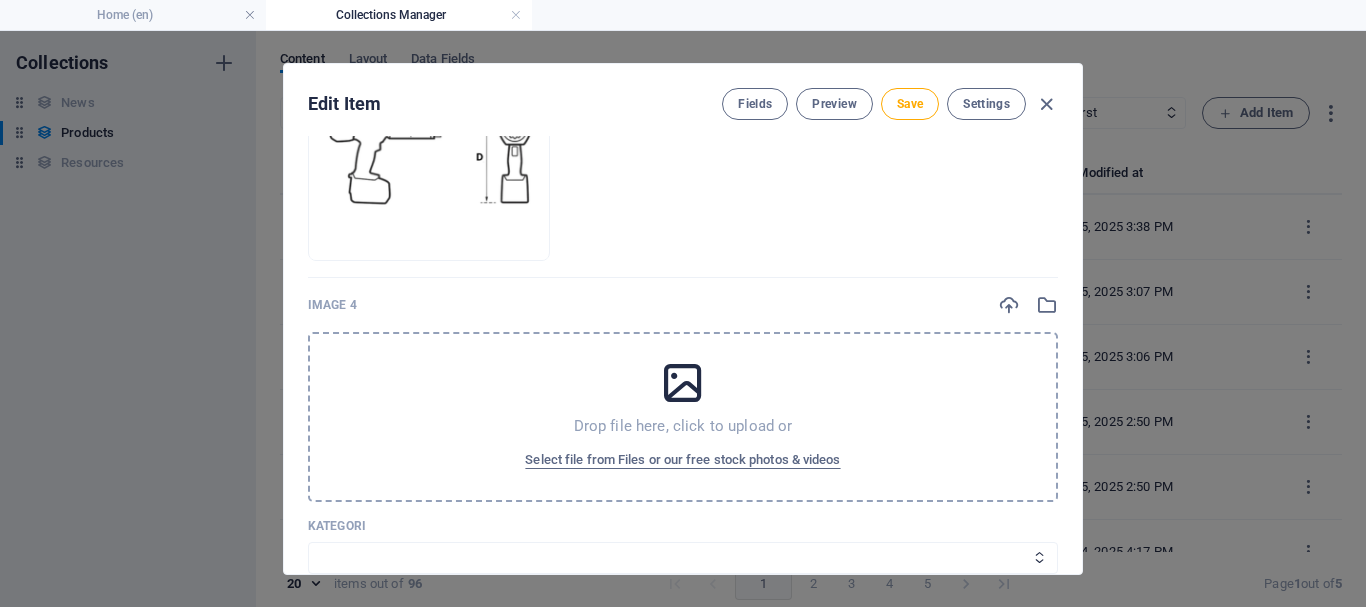 click on "Drop file here, click to upload or Select file from Files or our free stock photos & videos" at bounding box center (683, 417) 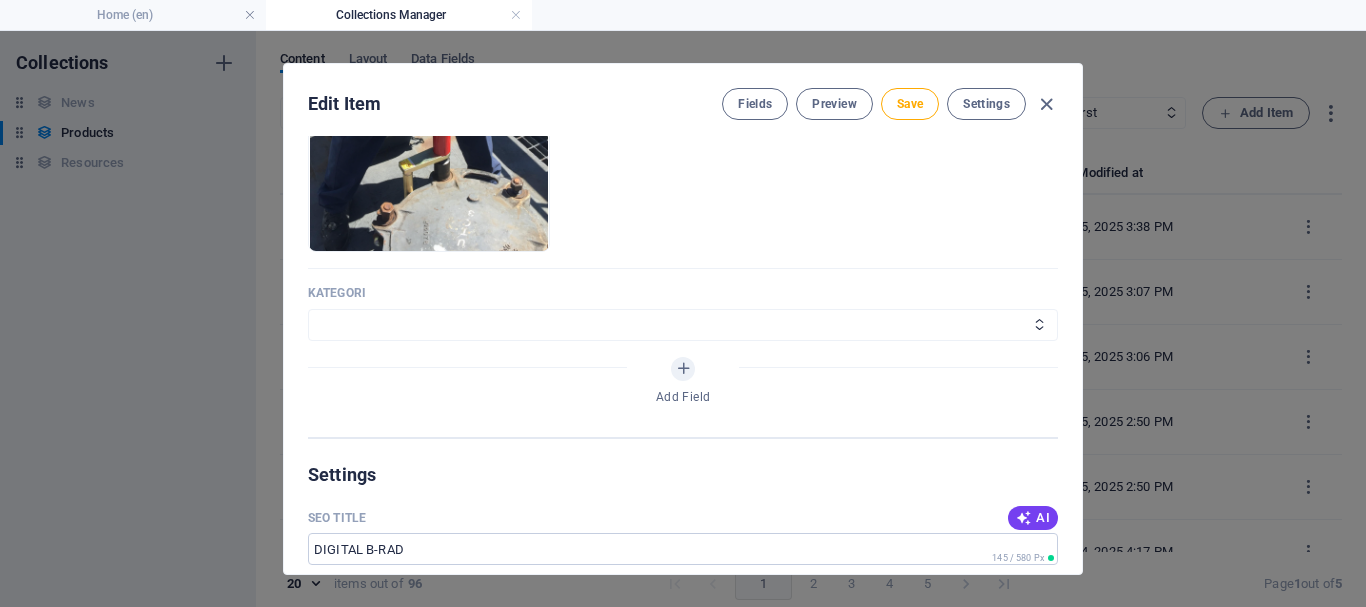 scroll, scrollTop: 1500, scrollLeft: 0, axis: vertical 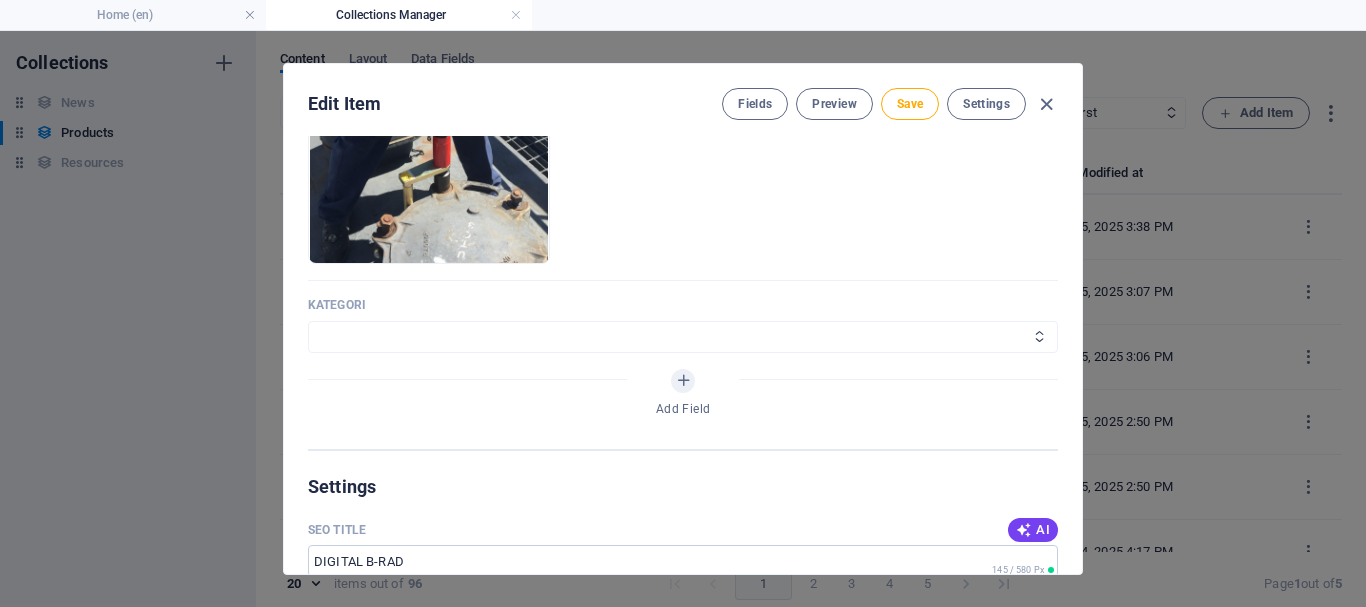 click on "Wheels & Rims RIMEX Complementary Products TyreSense Haltec RAD Checkers Myers Others" at bounding box center (683, 337) 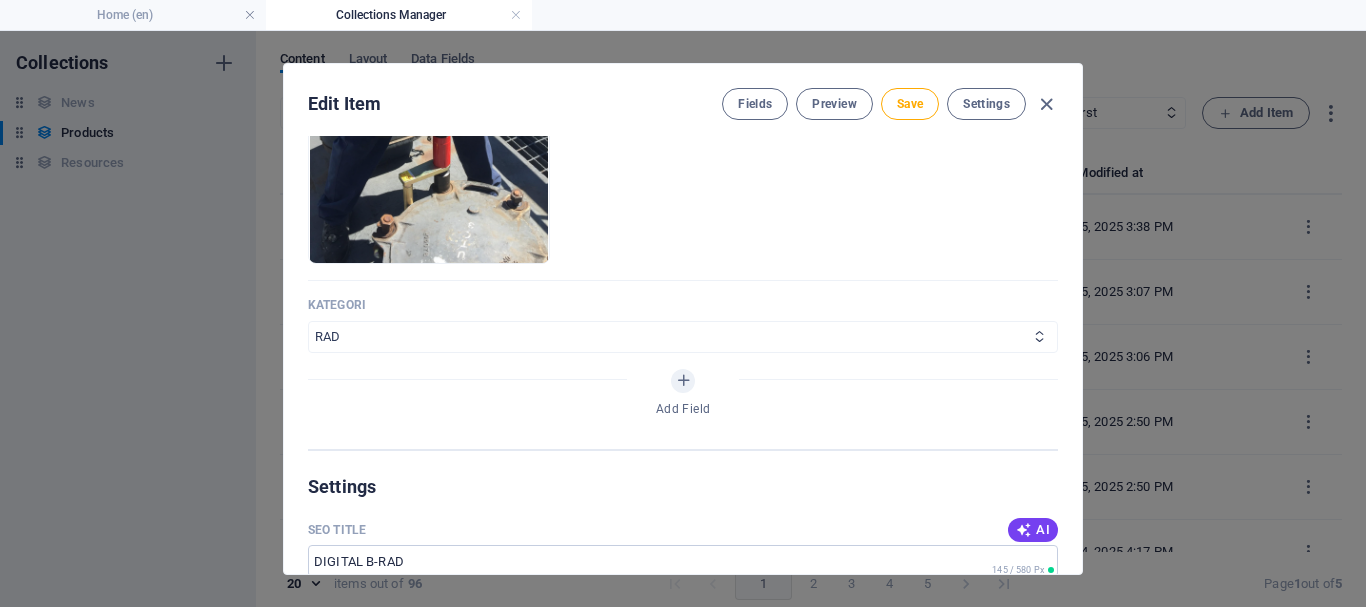click on "Wheels & Rims RIMEX Complementary Products TyreSense Haltec RAD Checkers Myers Others" at bounding box center (683, 337) 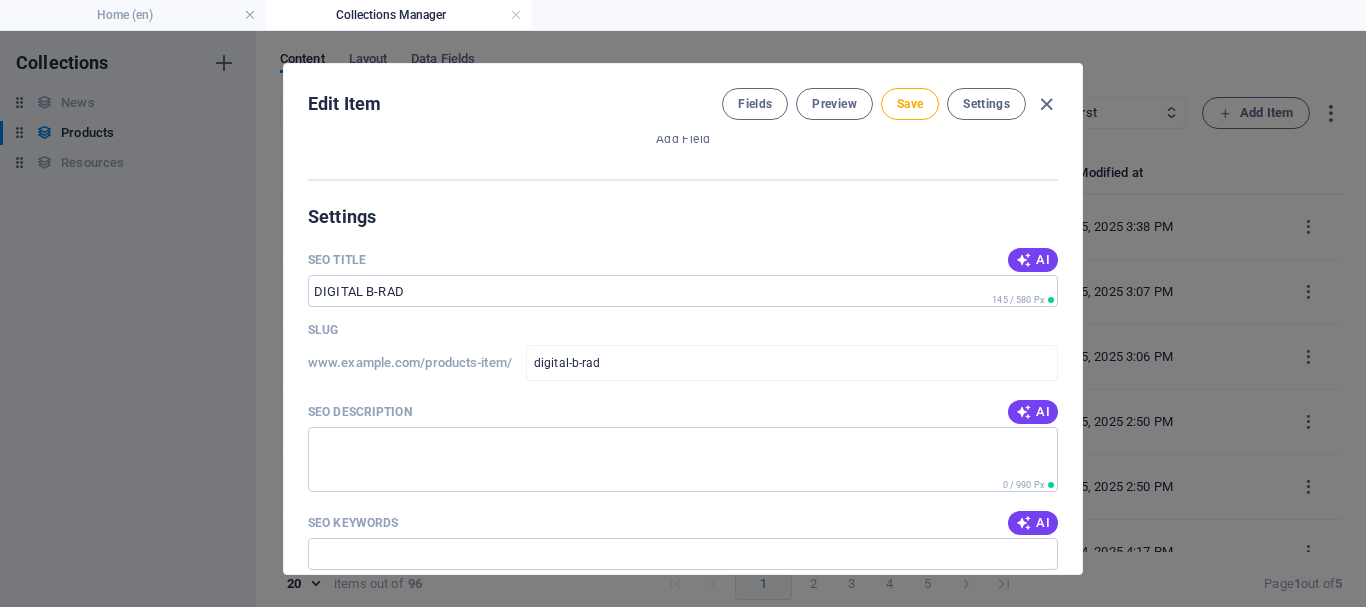 scroll, scrollTop: 1800, scrollLeft: 0, axis: vertical 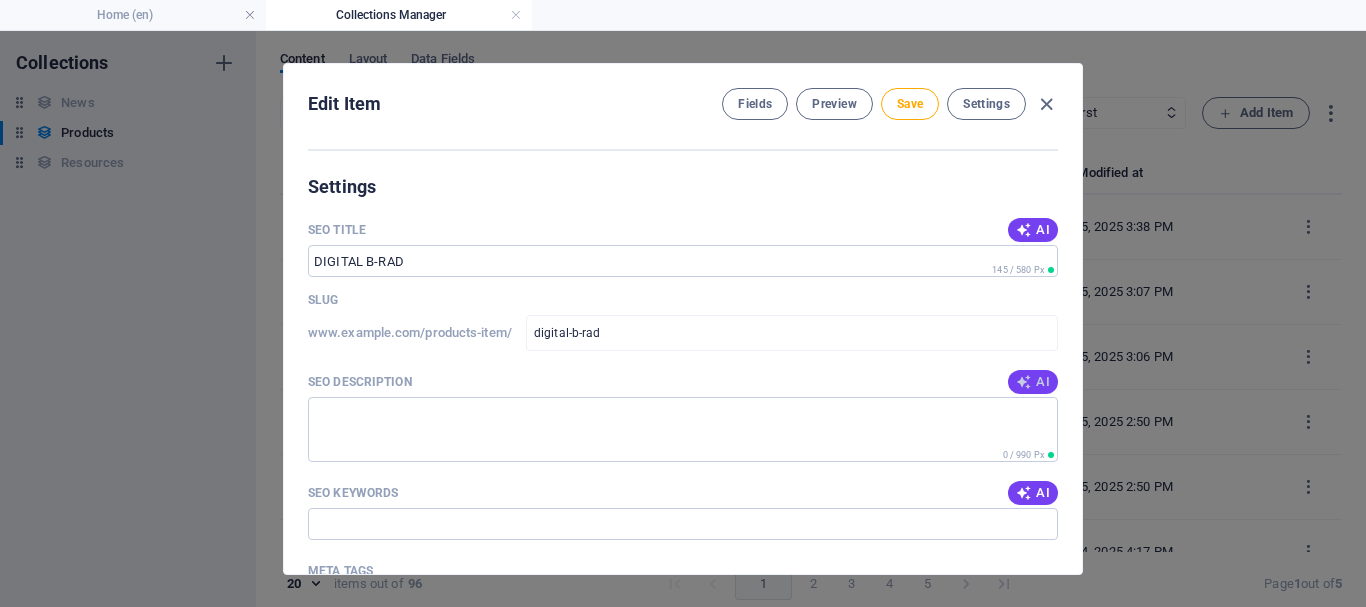 click on "AI" at bounding box center (1033, 382) 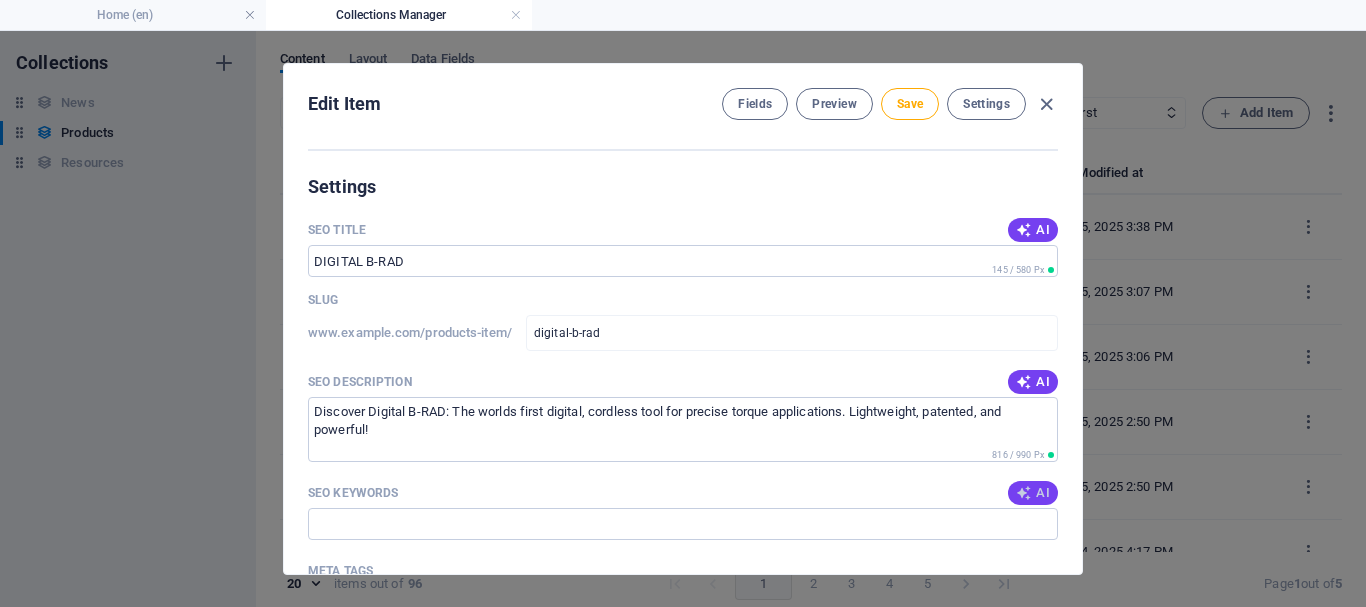 click on "AI" at bounding box center [1033, 493] 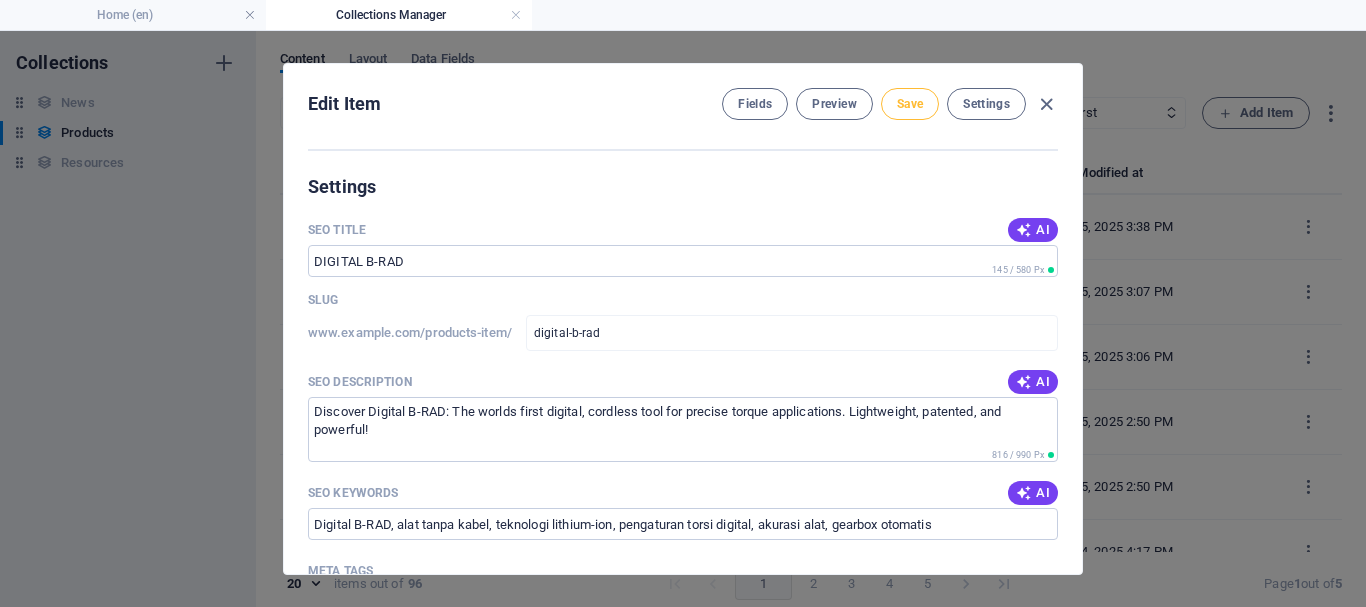 click on "Save" at bounding box center (910, 104) 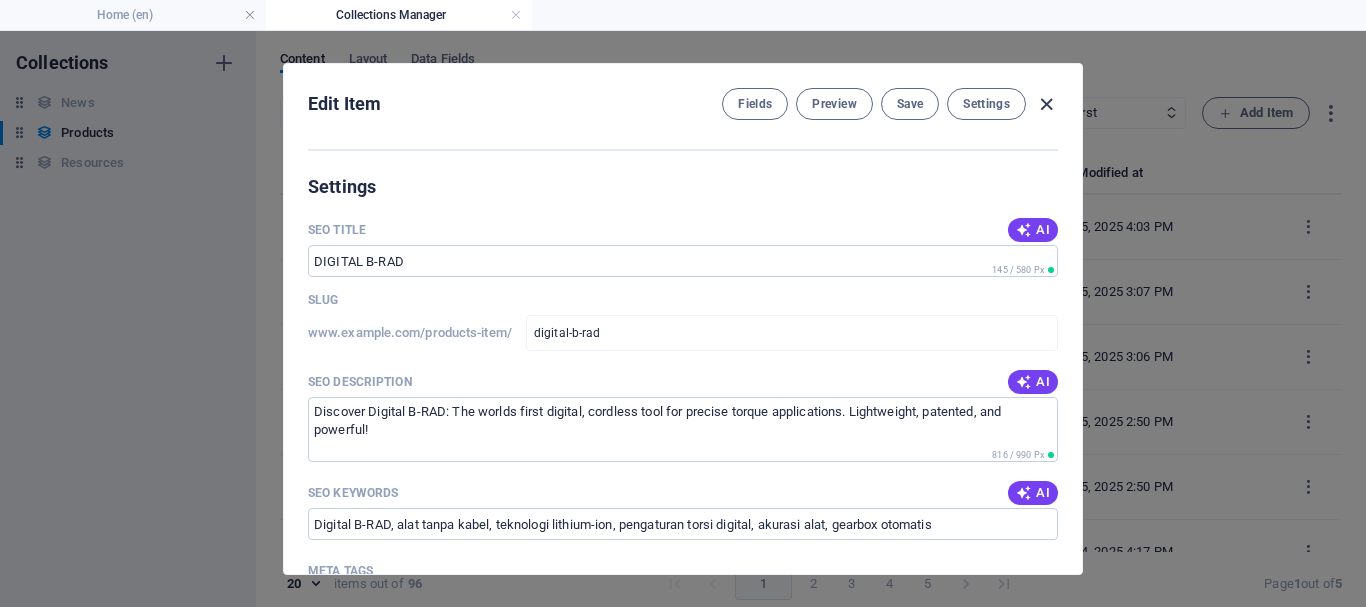 click at bounding box center [1046, 104] 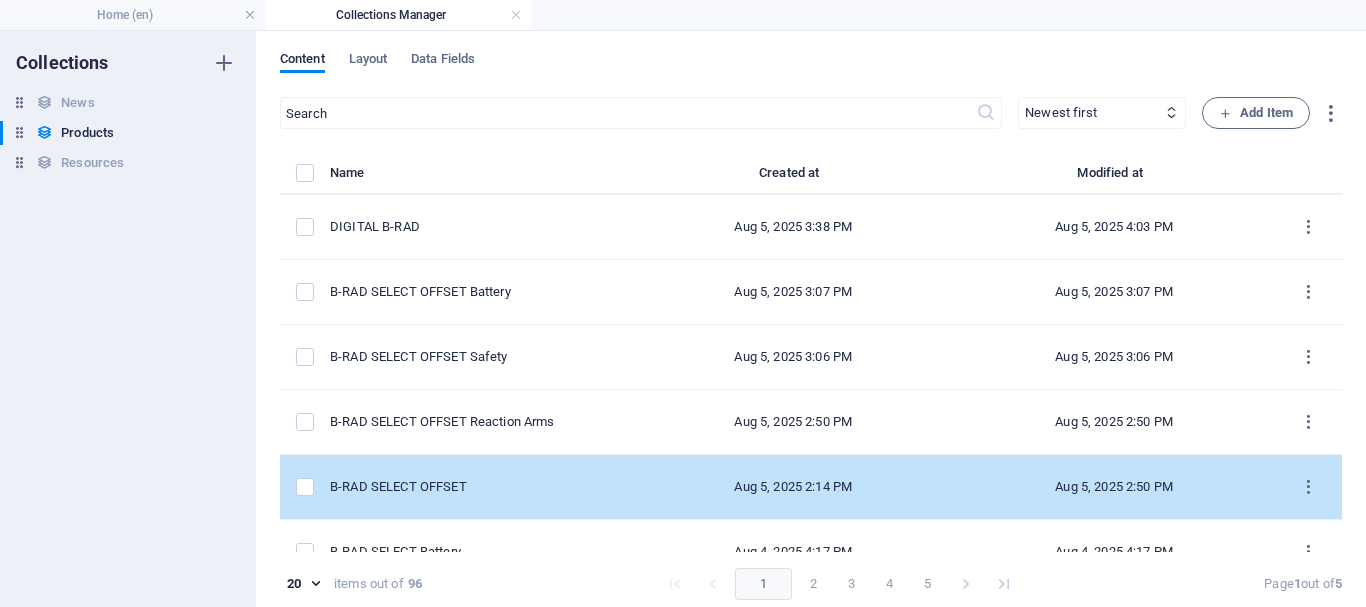 click on "B-RAD SELECT OFFSET" at bounding box center (481, 487) 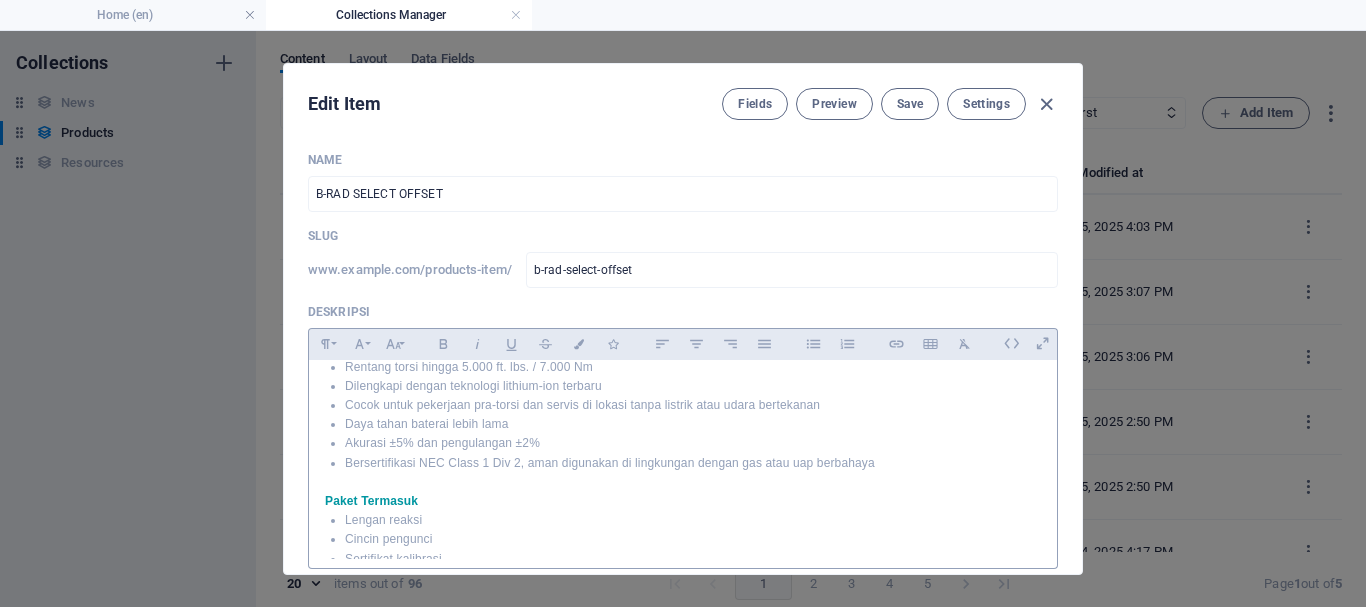 scroll, scrollTop: 200, scrollLeft: 0, axis: vertical 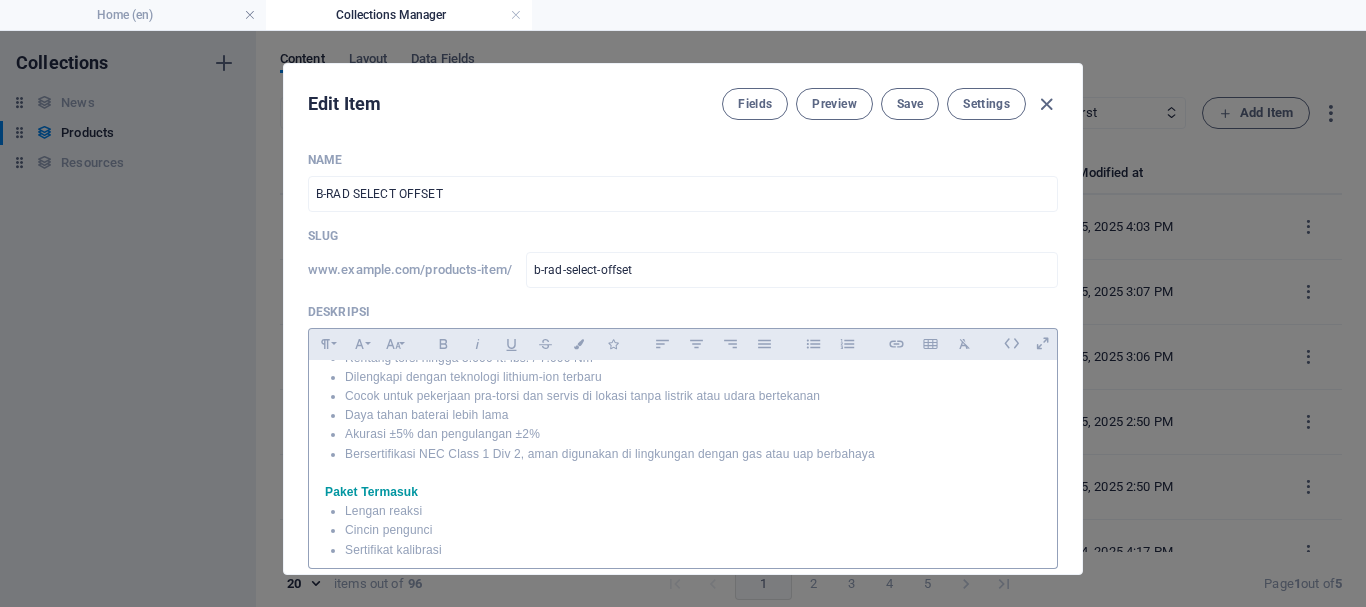 click on "Lengan reaksi" at bounding box center [693, 511] 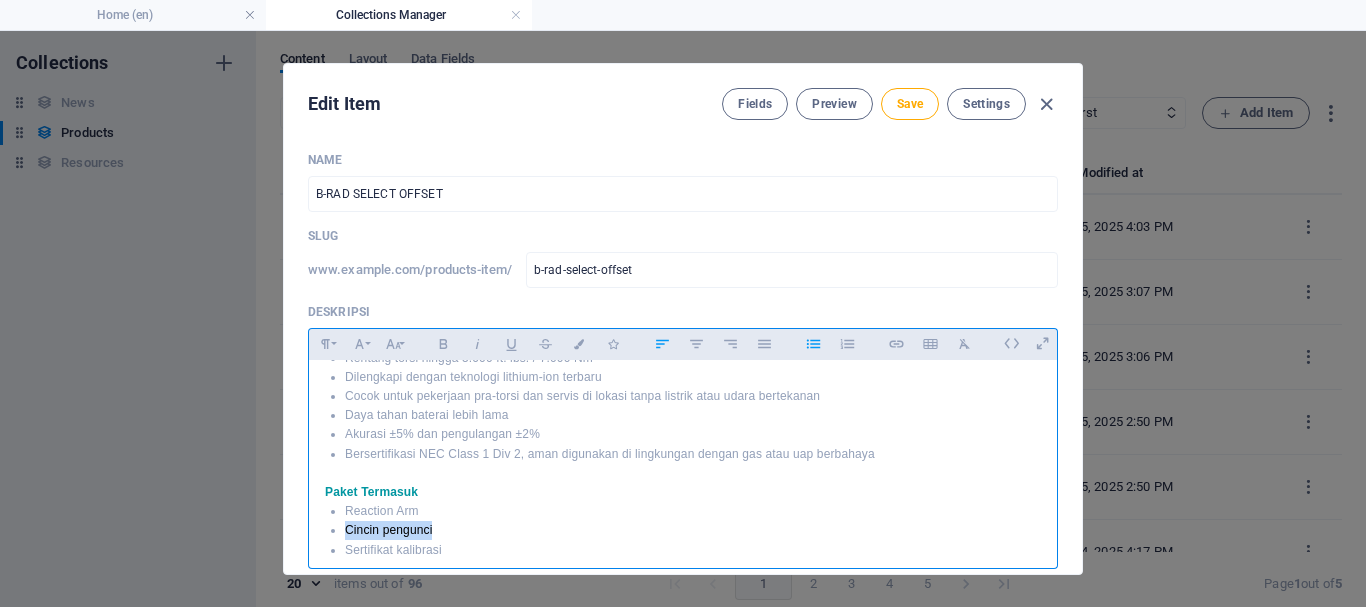 drag, startPoint x: 448, startPoint y: 533, endPoint x: 345, endPoint y: 532, distance: 103.00485 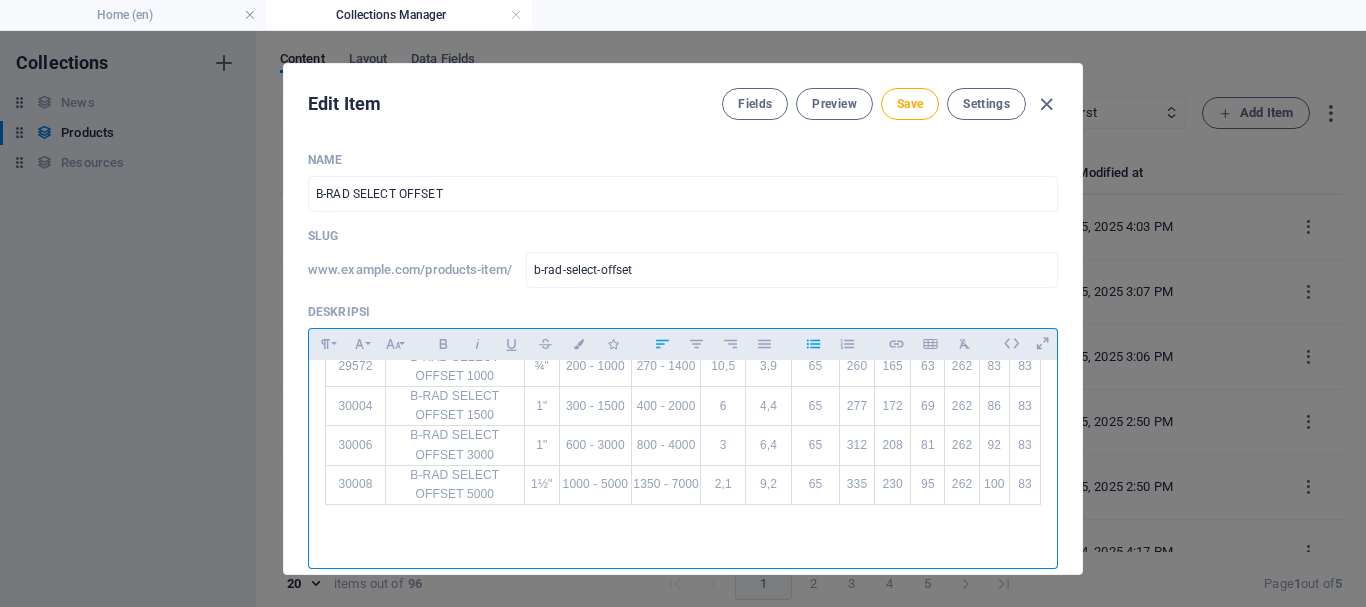 scroll, scrollTop: 608, scrollLeft: 0, axis: vertical 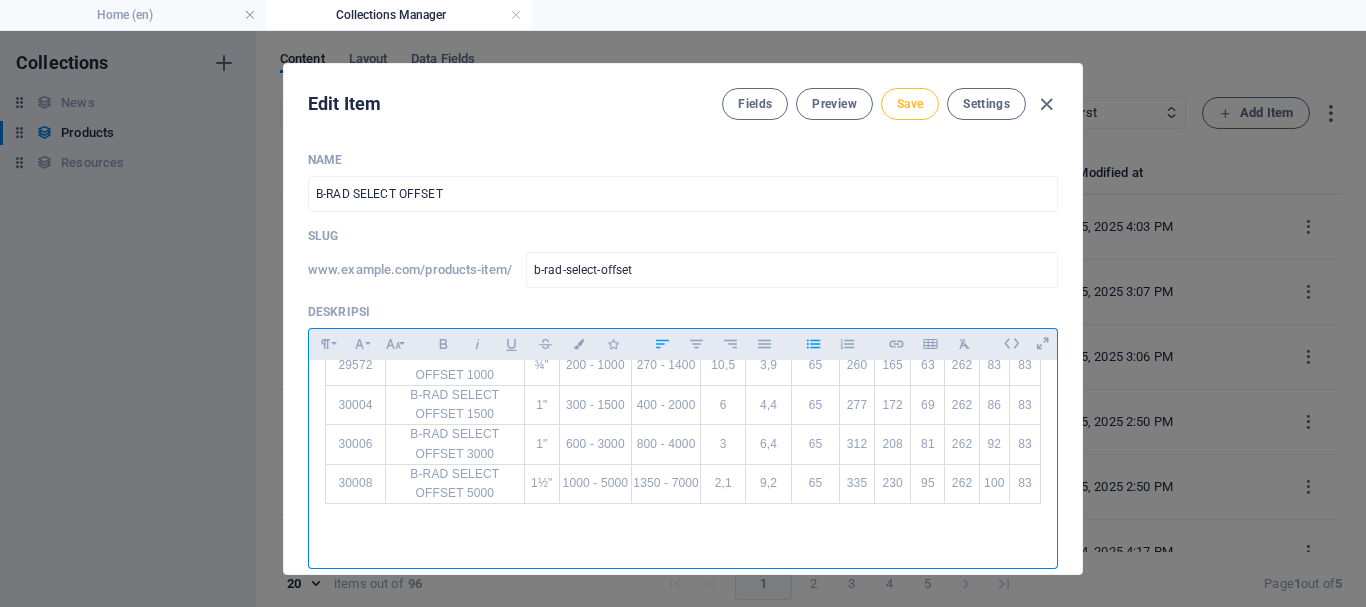 click on "Save" at bounding box center (910, 104) 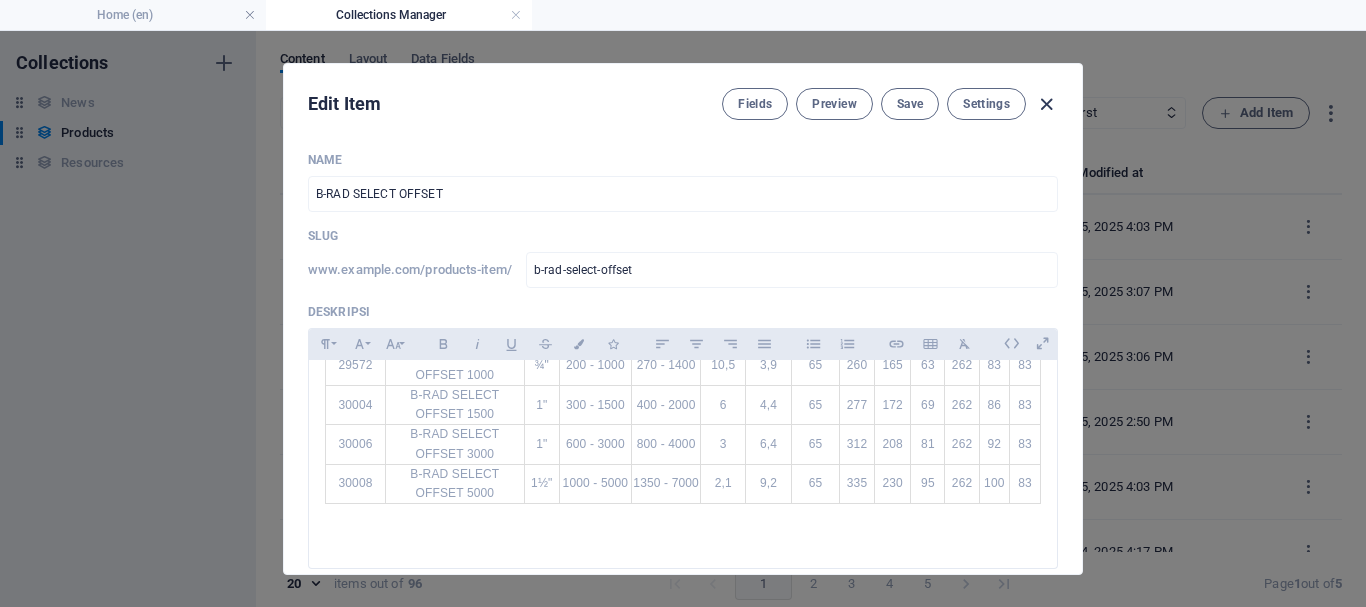 click at bounding box center (1046, 104) 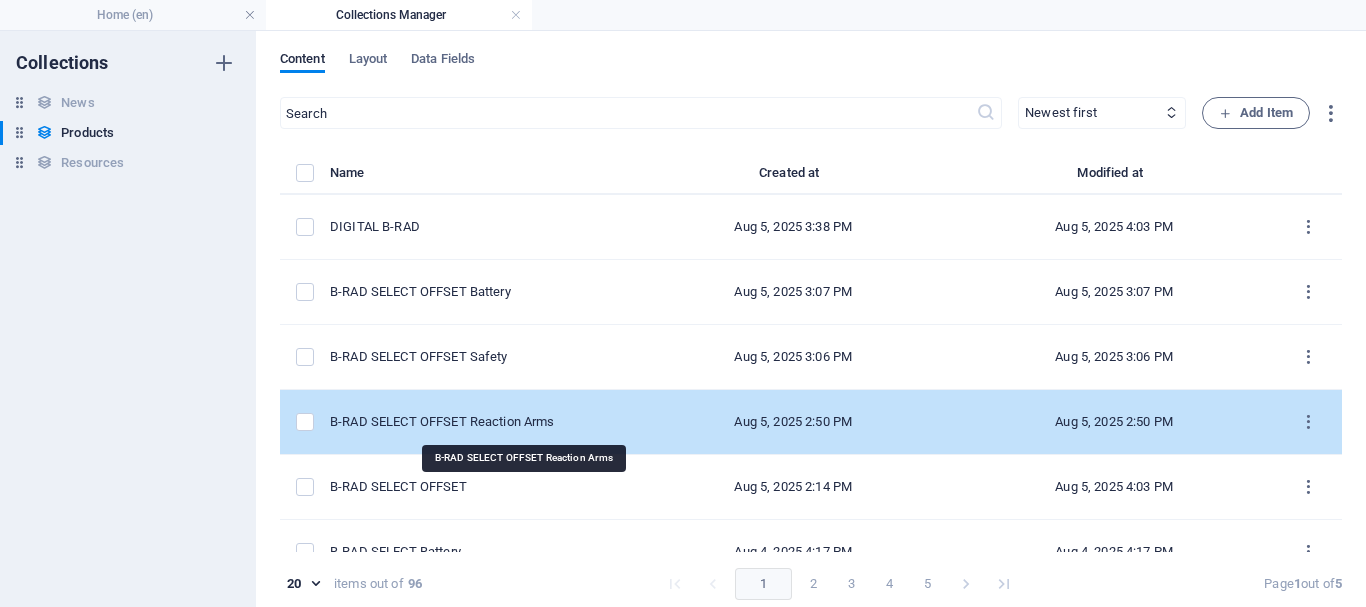 click on "B-RAD SELECT OFFSET Reaction Arms" at bounding box center (473, 422) 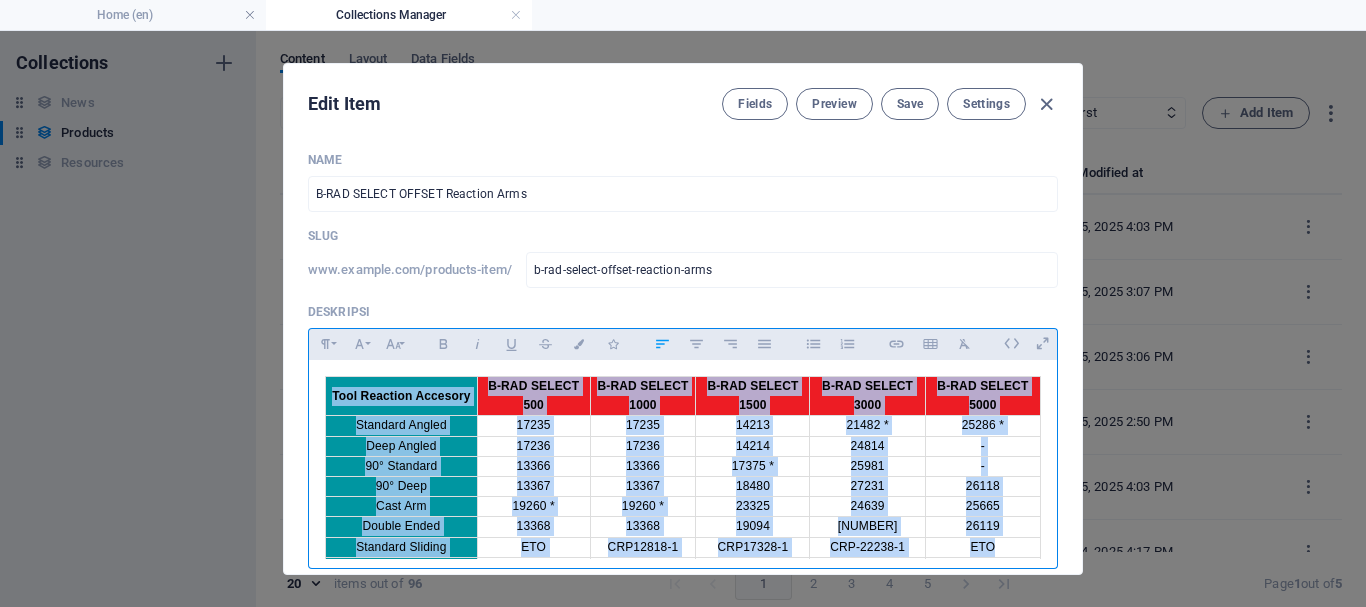 drag, startPoint x: 319, startPoint y: 394, endPoint x: 993, endPoint y: 540, distance: 689.6318 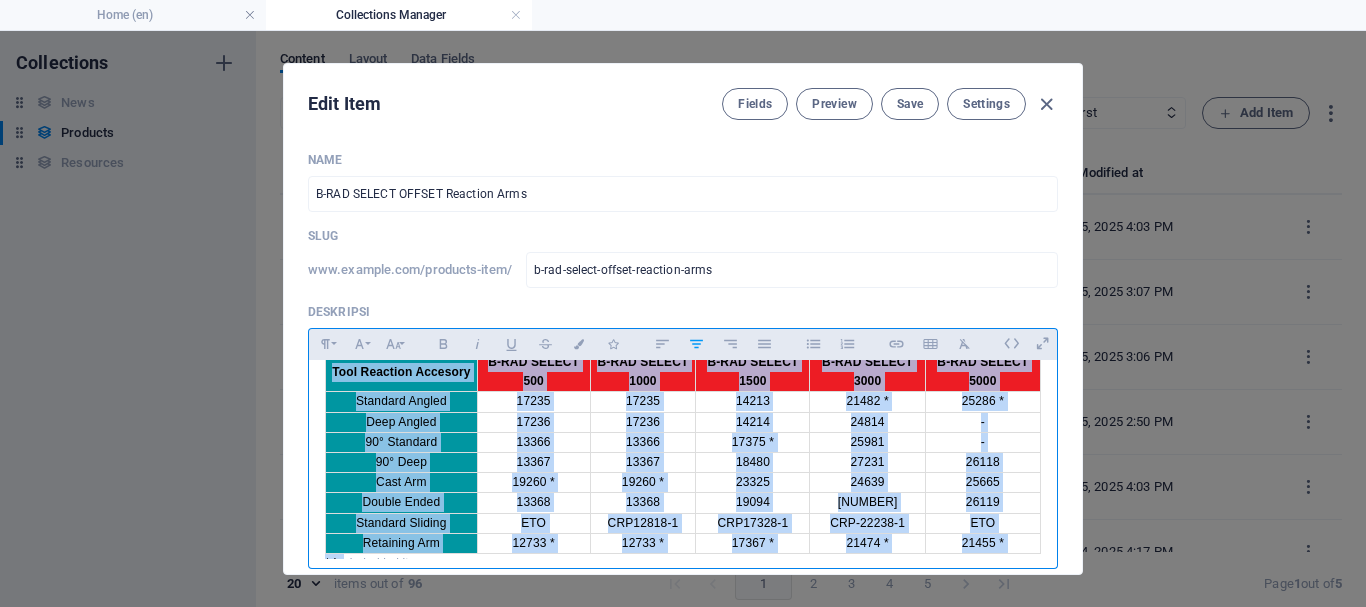 scroll, scrollTop: 0, scrollLeft: 0, axis: both 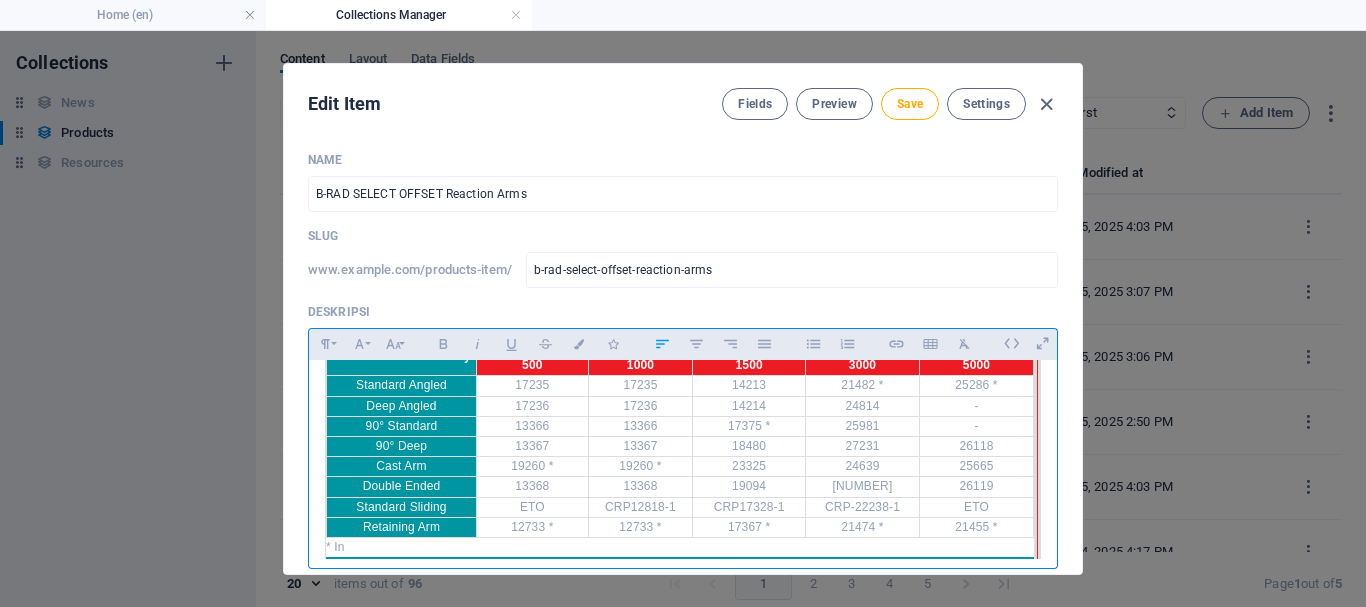 click on "Name B-RAD SELECT OFFSET Reaction Arms ​ Slug www.example.com/products-item/ b-rad-select-offset-reaction-arms ​ Deskripsi Paragraph Format Normal Heading 1 Heading 2 Heading 3 Heading 4 Heading 5 Heading 6 Code Font Family Arial Georgia Impact Tahoma Times New Roman Verdana Font Size 8 9 10 11 12 14 18 24 30 36 48 60 72 96 Bold Italic Underline Strikethrough Colors Icons Align Left Align Center Align Right Align Justify Unordered List Ordered List Insert Link Insert Table Clear Formatting Tool Reaction Accesory B-RAD SELECT 500 B-RAD SELECT 1000 B-RAD SELECT 1500 B-RAD SELECT 3000 B-RAD SELECT 5000 Standard Angled 17235 17235 14213 21482 * 25286 * Deep Angled 17236 17236 14214 24814 - 90° Standard 13366 13366 17375 * 25981 - 90° Deep 13367 13367 18480 27231 26118 Cast Arm 19260 * 19260 * 23325 24639 25665 Double Ended 13368 13368 19094 25437 26119 Standard Sliding ETO CRP12818-1 CRP17328-1 CRP-22238-1 ETO Retaining Arm 12733 * 12733 * 17367 * 21474 * 21455 * * Included in kit Image Image 2 Image 3" at bounding box center [683, 355] 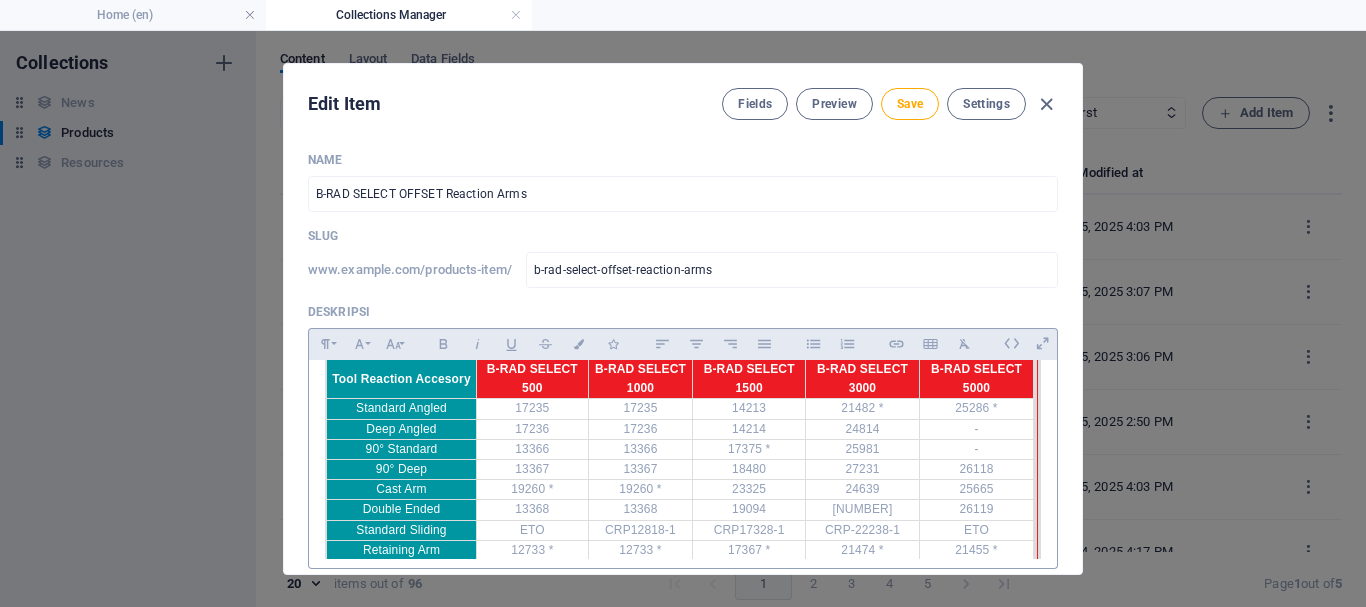 scroll, scrollTop: 0, scrollLeft: 0, axis: both 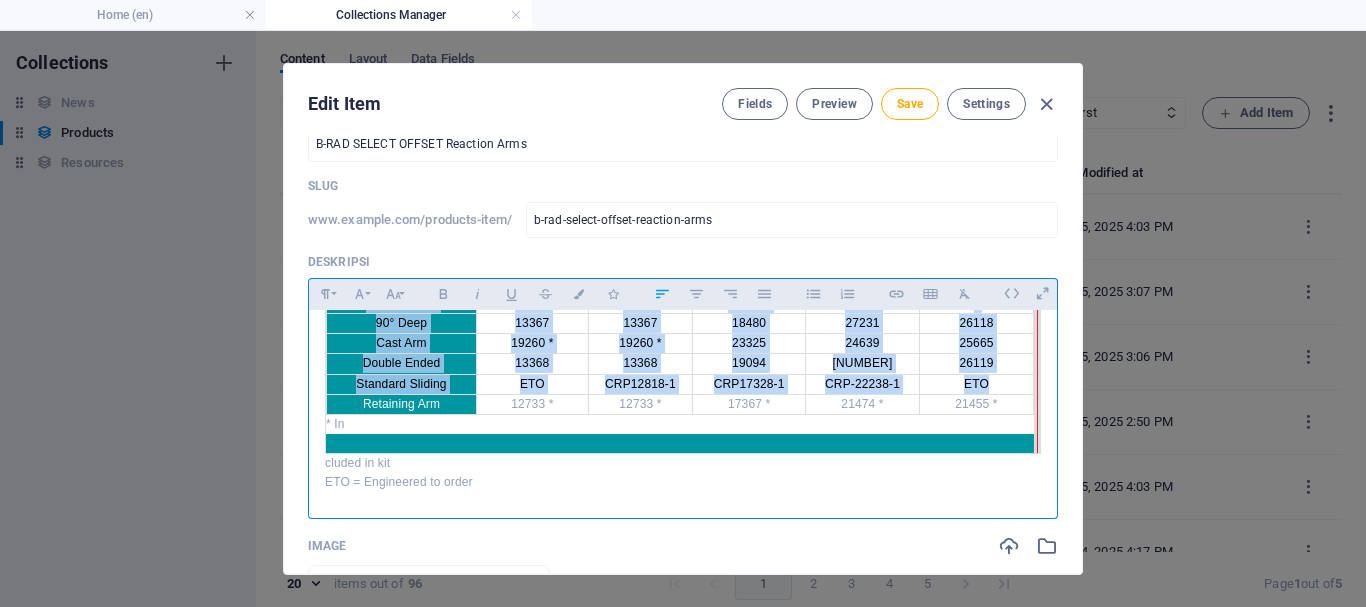 drag, startPoint x: 322, startPoint y: 391, endPoint x: 1005, endPoint y: 388, distance: 683.0066 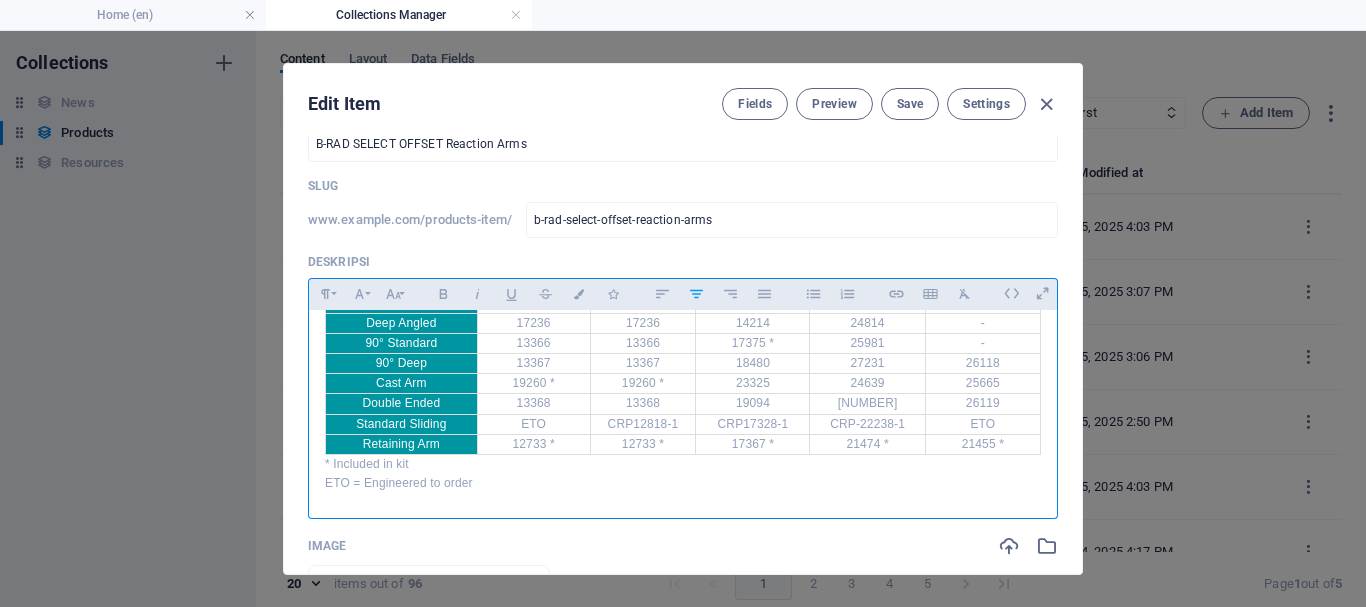 scroll, scrollTop: 73, scrollLeft: 0, axis: vertical 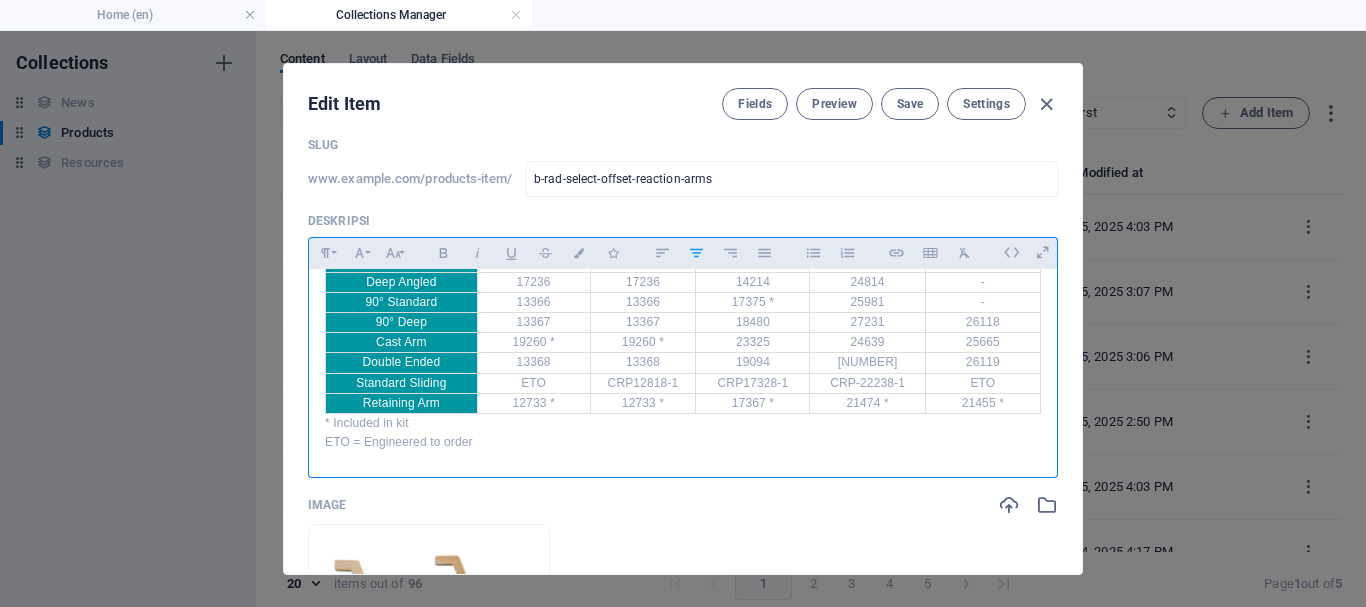 click on "ETO = Engineered to order" at bounding box center [683, 442] 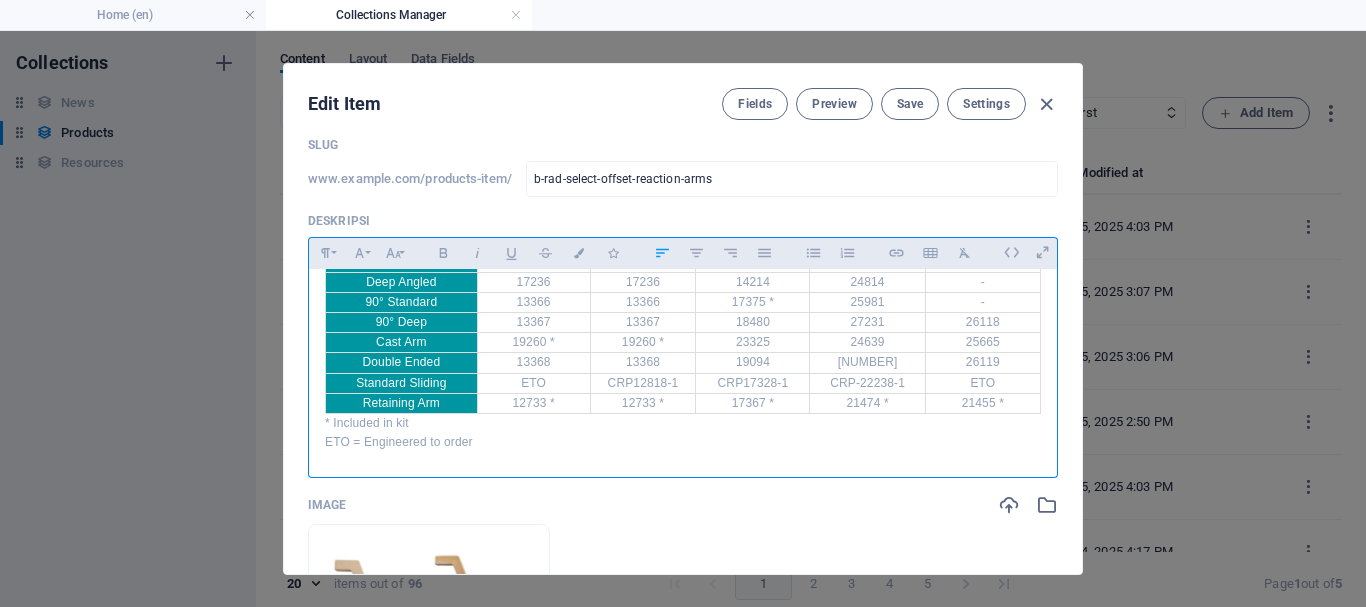 scroll, scrollTop: 0, scrollLeft: 0, axis: both 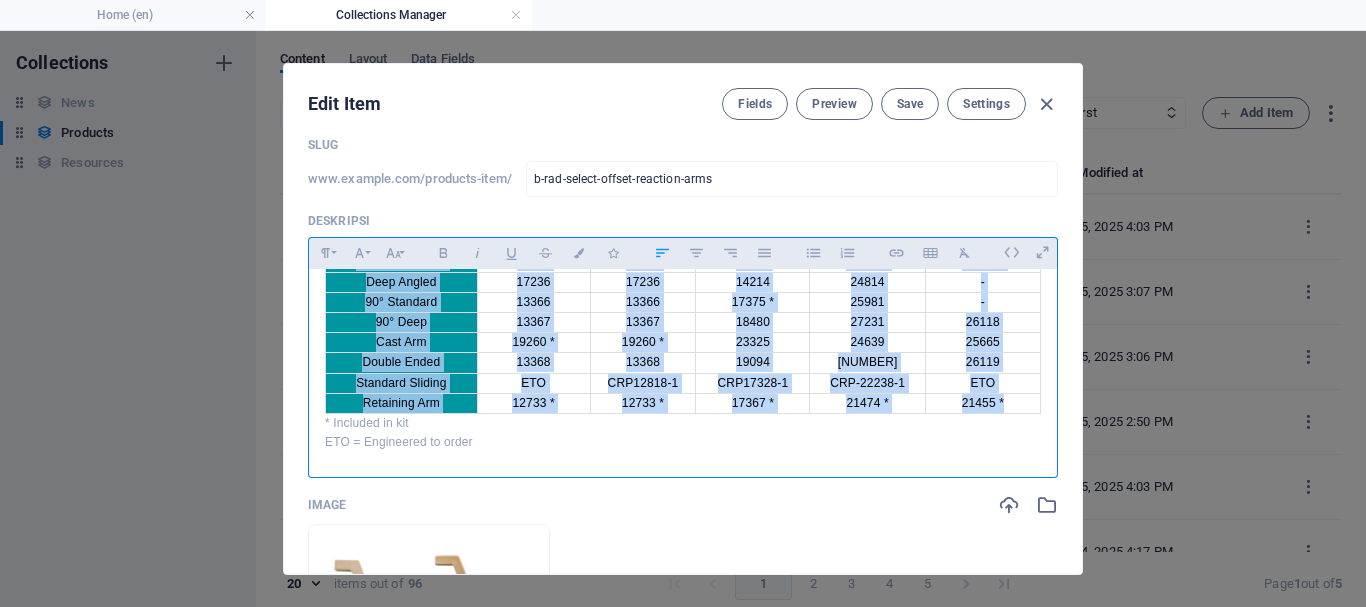 drag, startPoint x: 321, startPoint y: 307, endPoint x: 1014, endPoint y: 403, distance: 699.61774 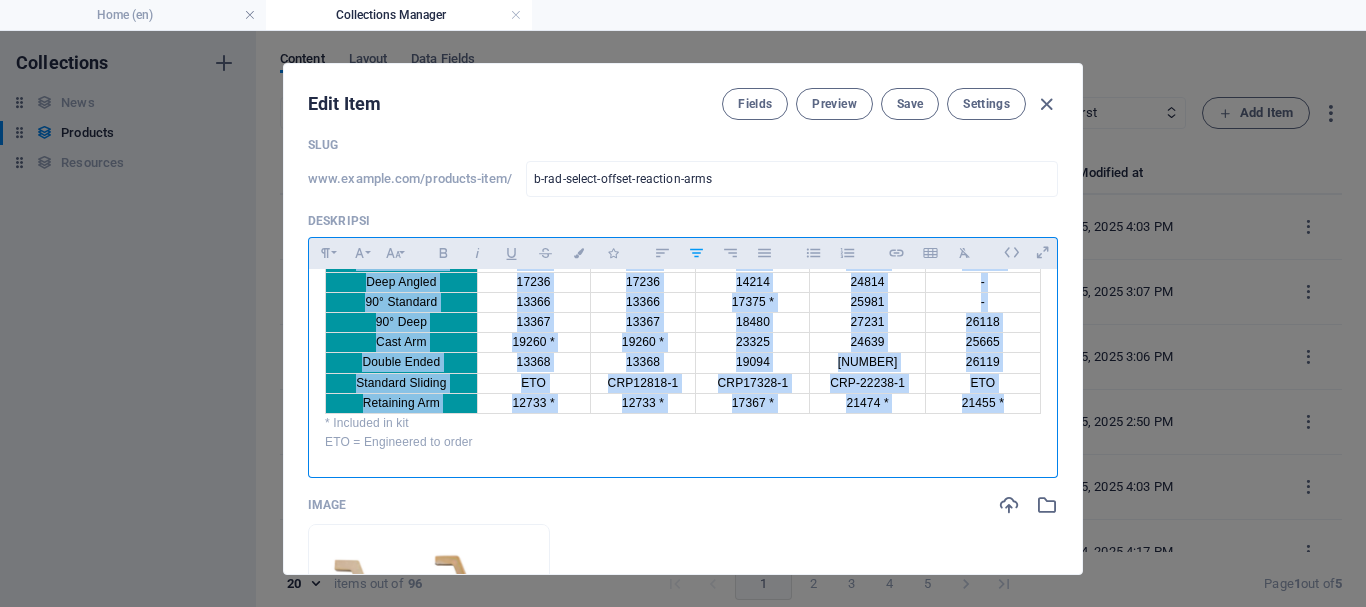 copy on "Tool Reaction Accesory B-RAD SELECT 500 B-RAD SELECT 1000 B-RAD SELECT 1500 B-RAD SELECT 3000 B-RAD SELECT 5000 Standard Angled 17235 17235 14213 21482 * 25286 * Deep Angled 17236 17236 14214 24814 - 90° Standard 13366 13366 17375 * 25981 - 90° Deep 13367 13367 18480 27231 26118 Cast Arm 19260 * 19260 * 23325 24639 25665 Double Ended 13368 13368 19094 25437 26119 Standard Sliding ETO CRP12818-1 CRP17328-1 CRP-22238-1 ETO Retaining Arm 12733 * 12733 * 17367 * 21474 * 21455 *" 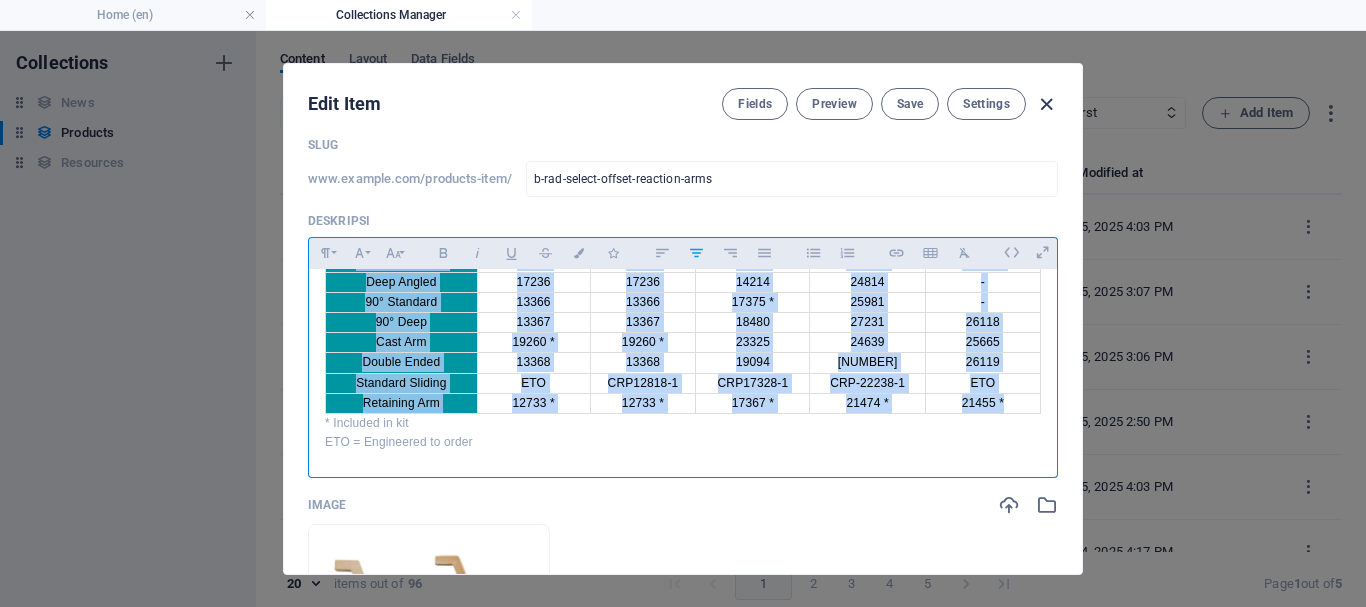 click at bounding box center (1046, 104) 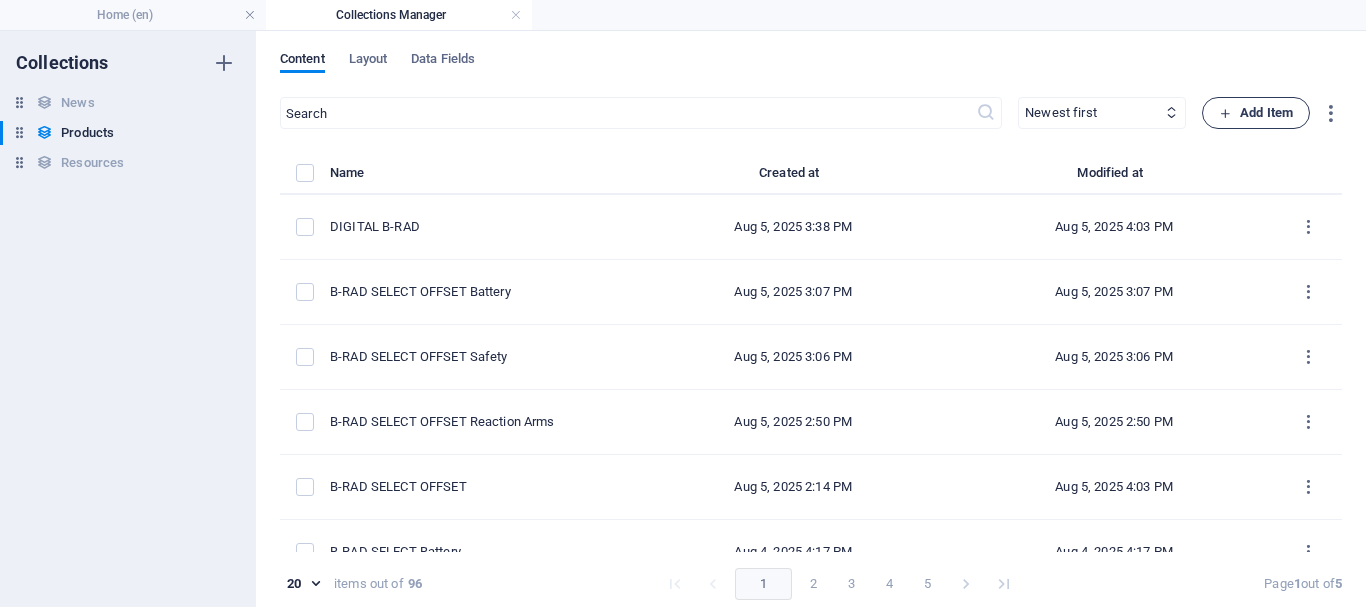 click on "Add Item" at bounding box center [1256, 113] 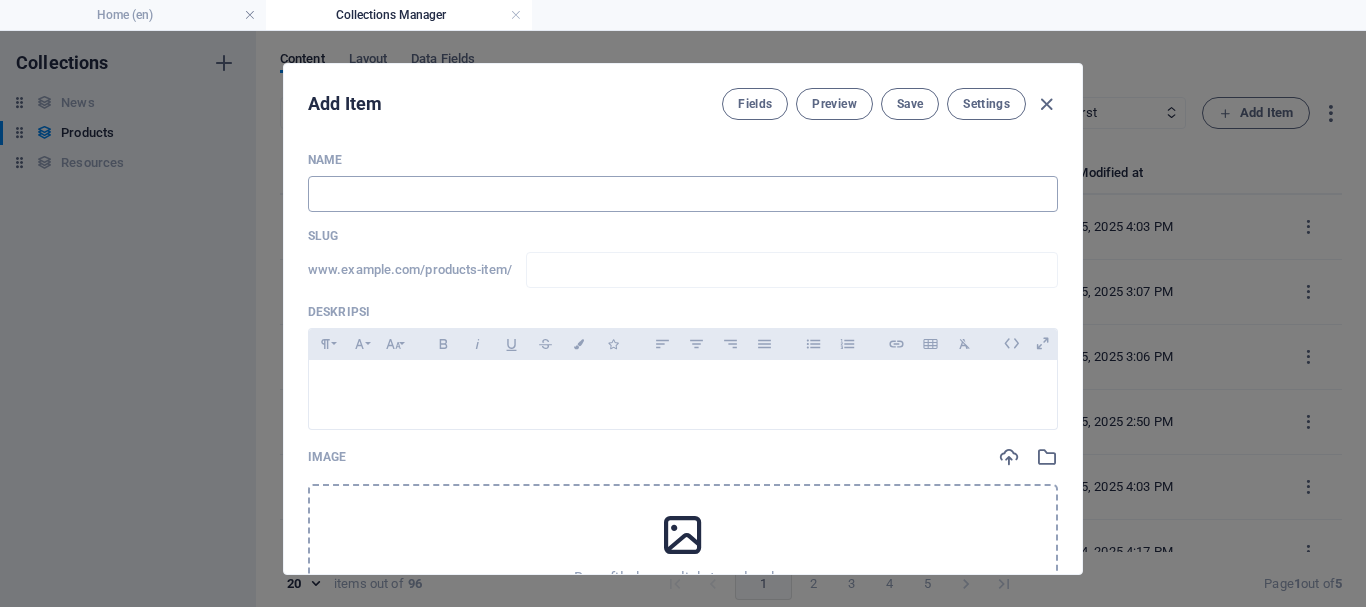 click at bounding box center (683, 194) 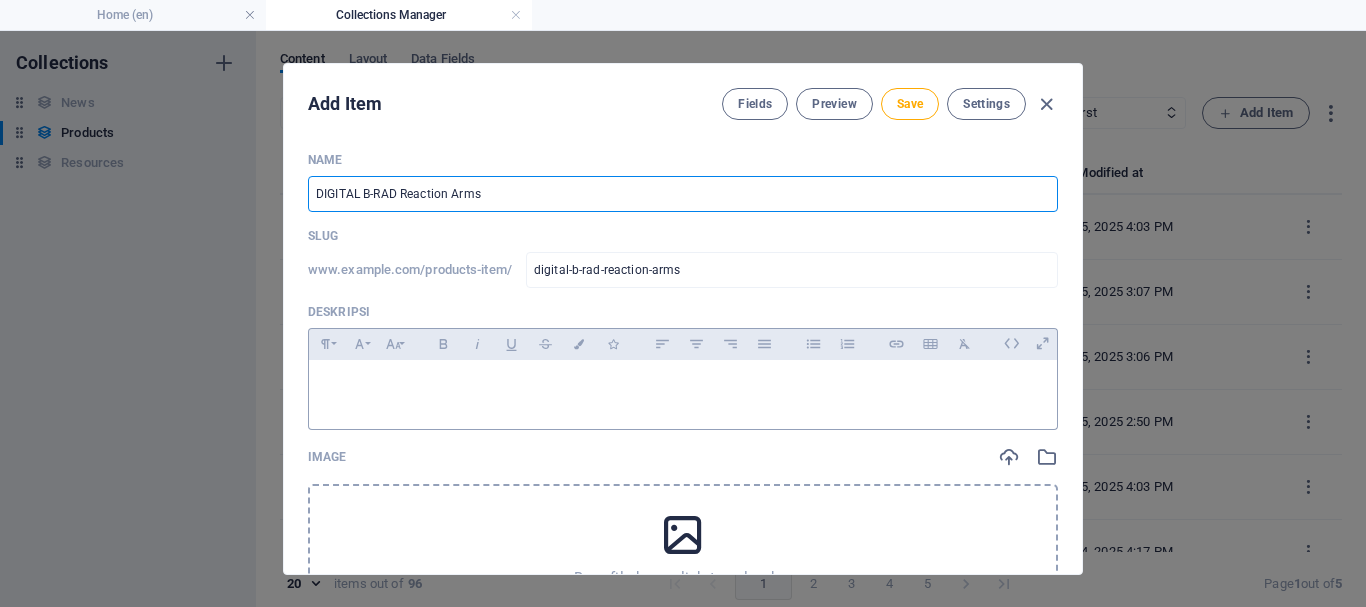 click at bounding box center [683, 385] 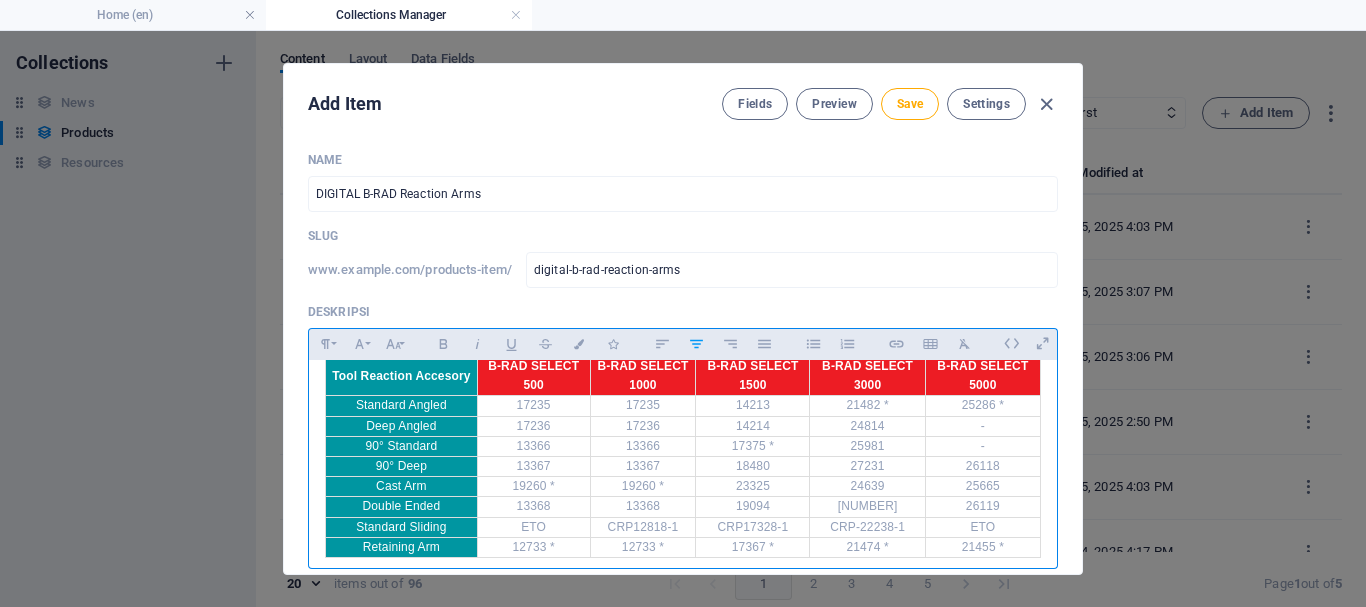 scroll, scrollTop: 0, scrollLeft: 0, axis: both 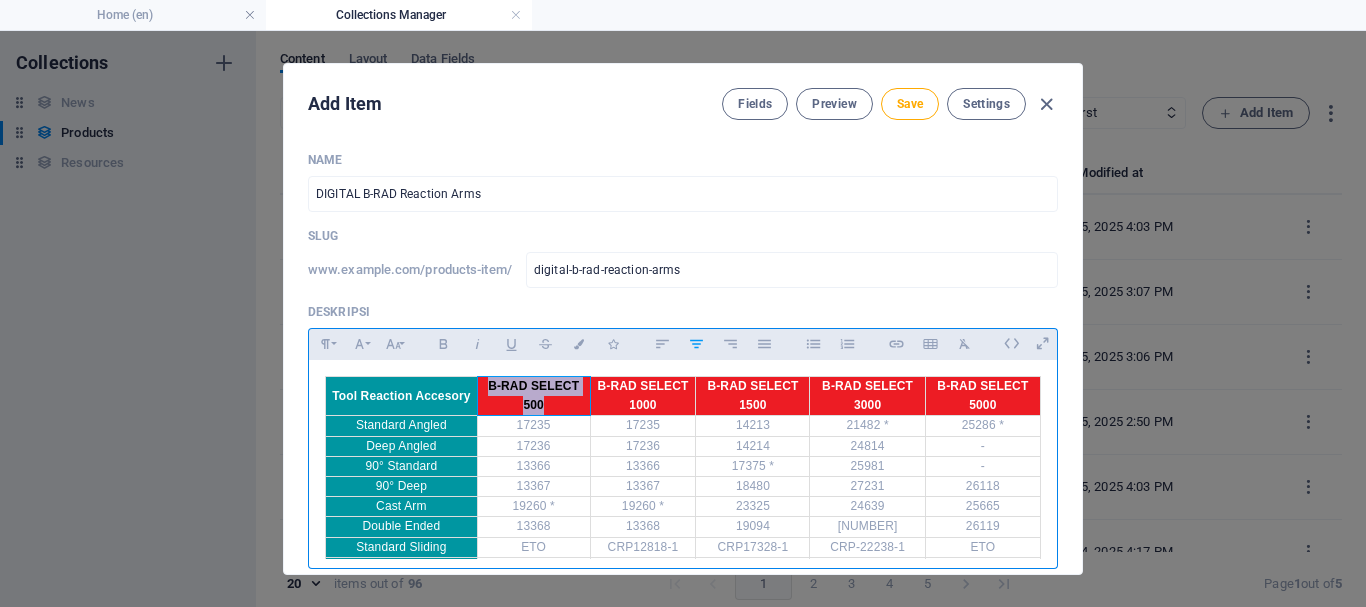 drag, startPoint x: 484, startPoint y: 384, endPoint x: 551, endPoint y: 401, distance: 69.12308 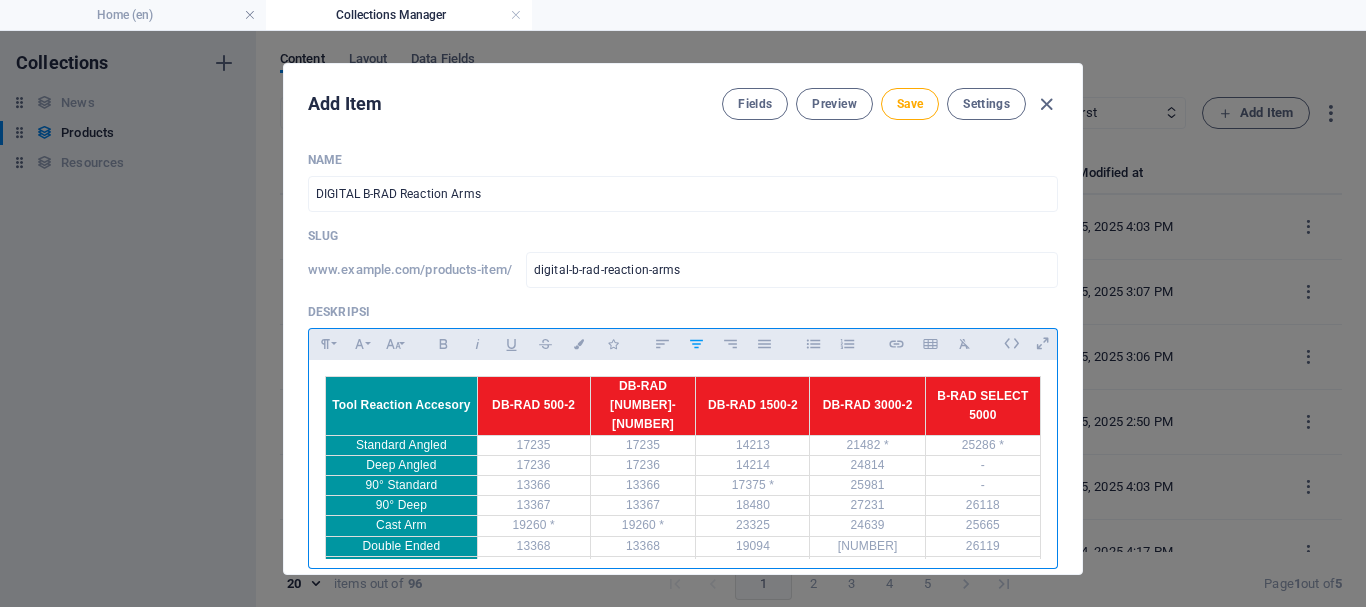 click on "B-RAD SELECT 5000" at bounding box center (982, 406) 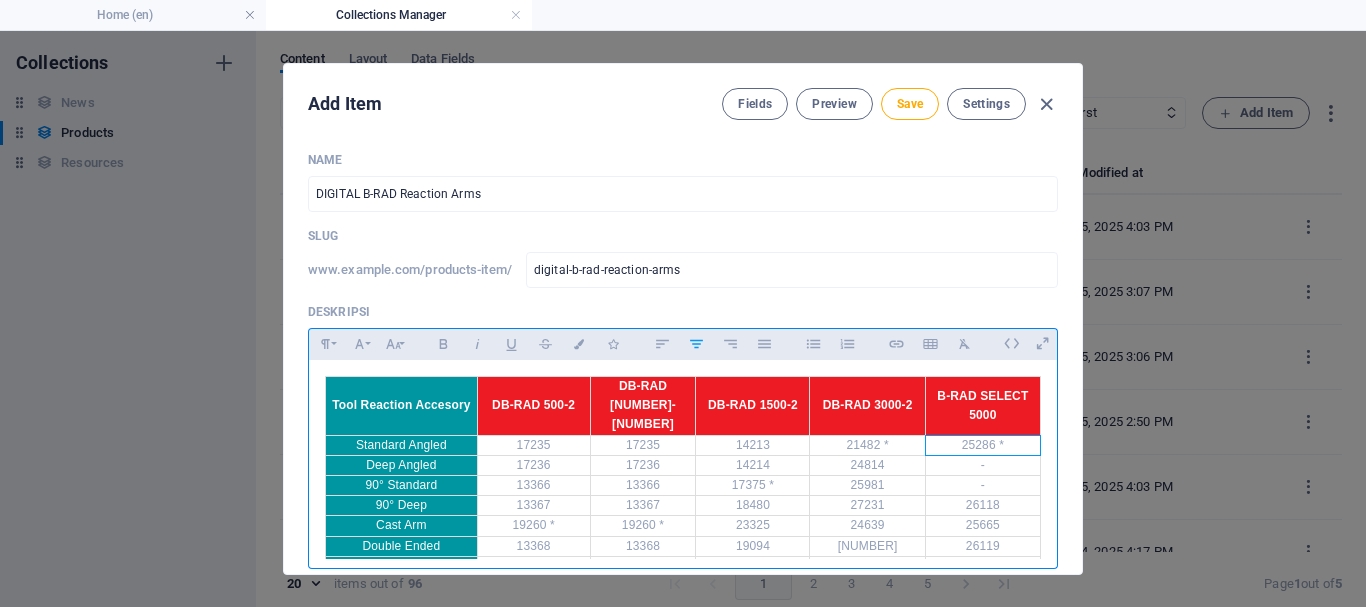 click on "25286 *" at bounding box center [982, 445] 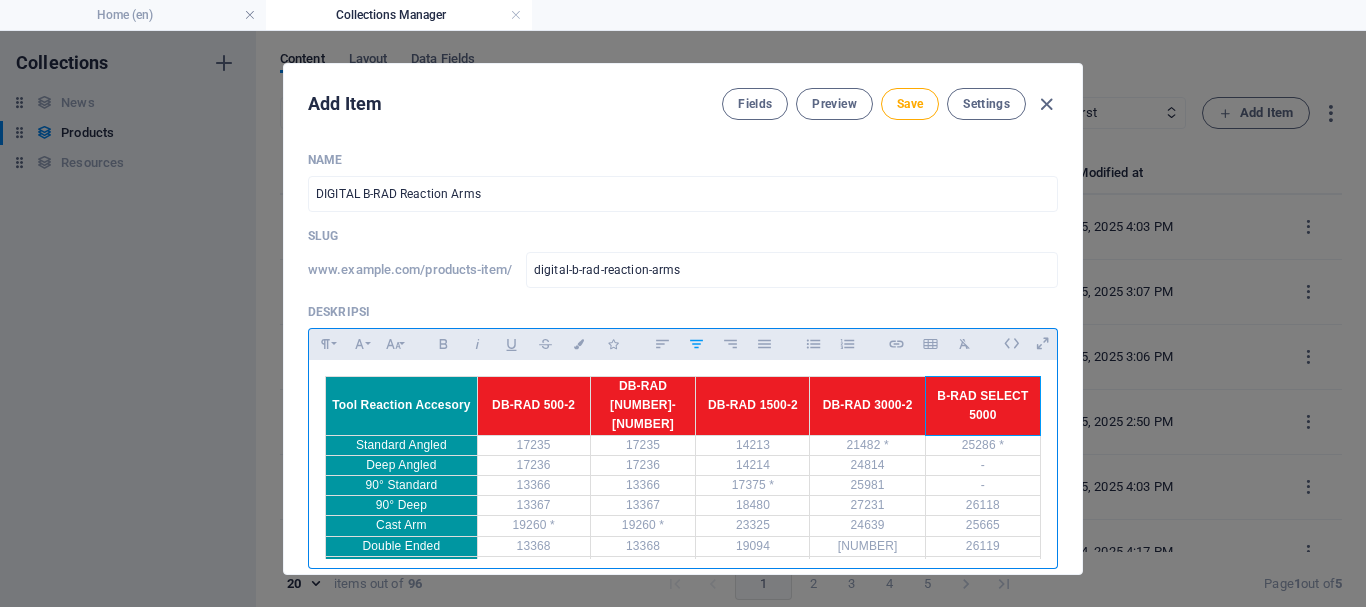 click on "B-RAD SELECT 5000" at bounding box center [982, 406] 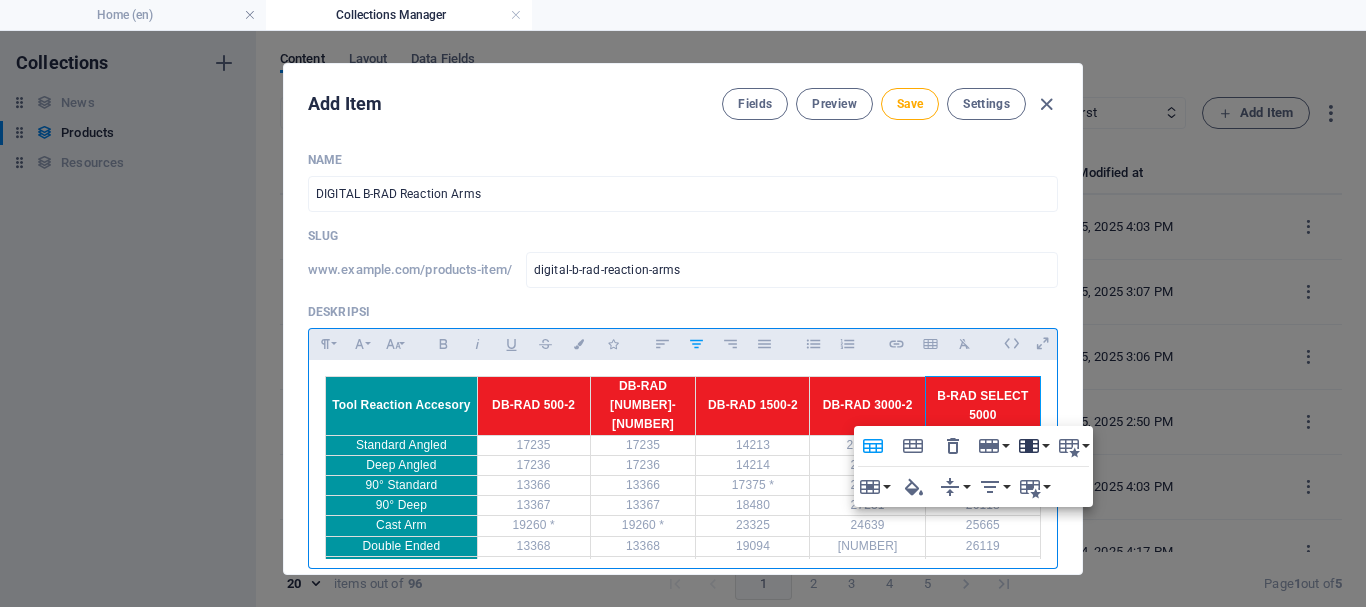 click 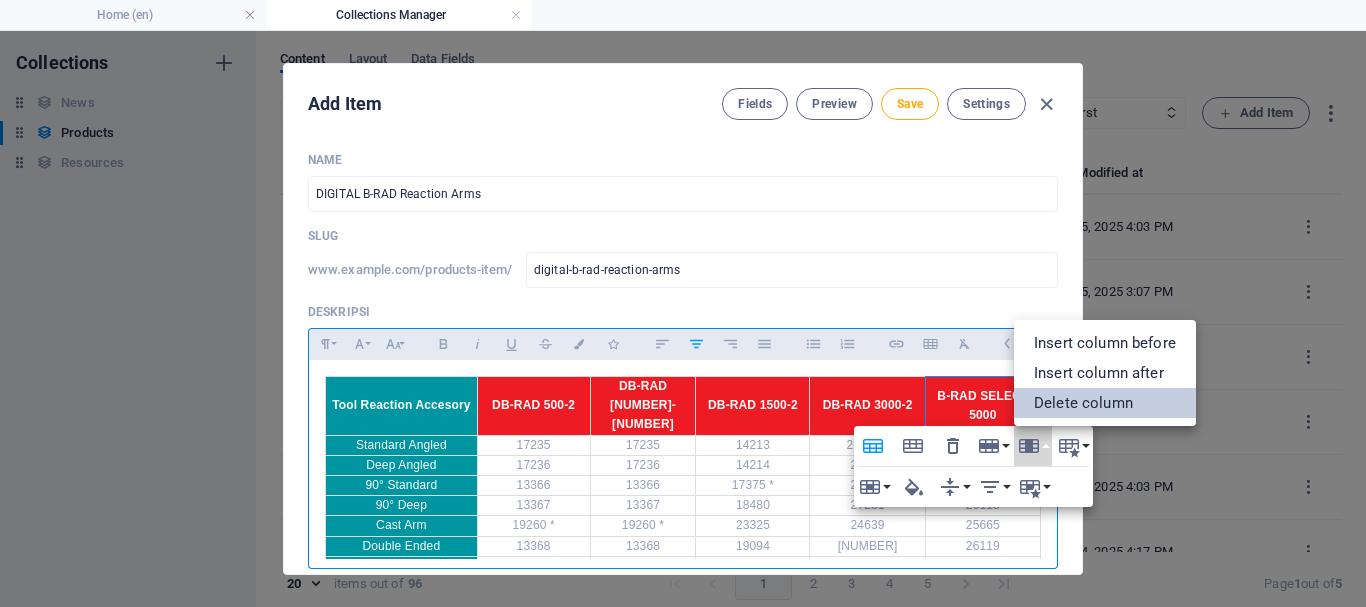click on "Delete column" at bounding box center (1105, 403) 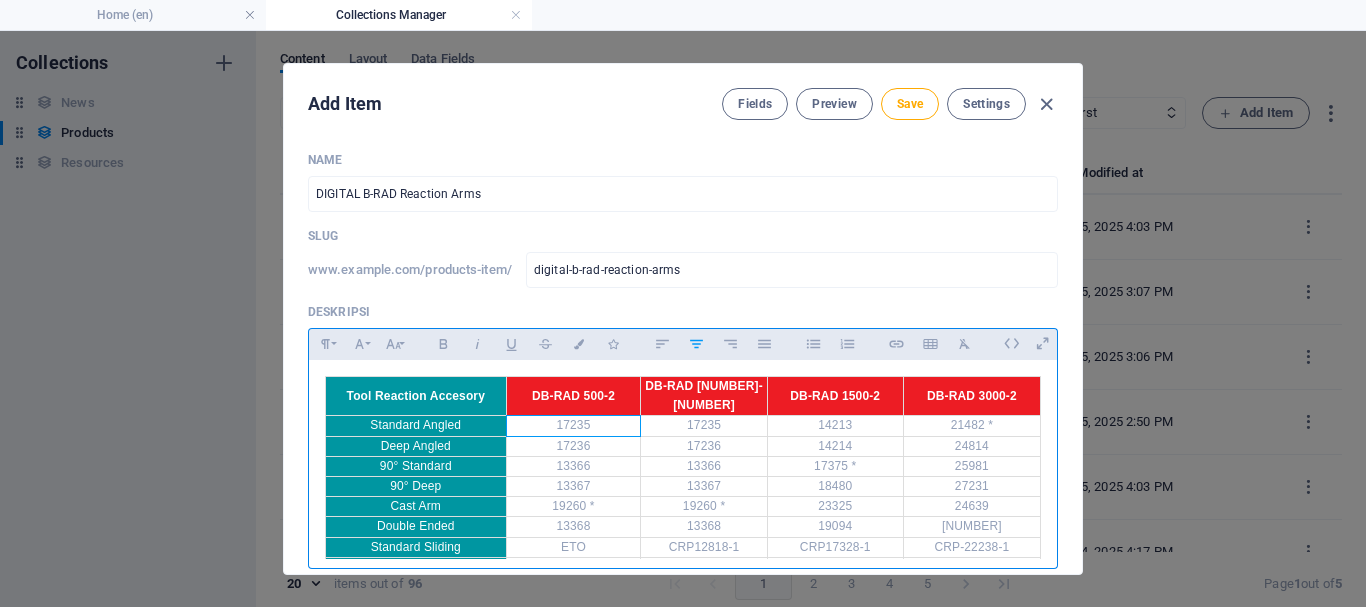click on "17235" at bounding box center (573, 426) 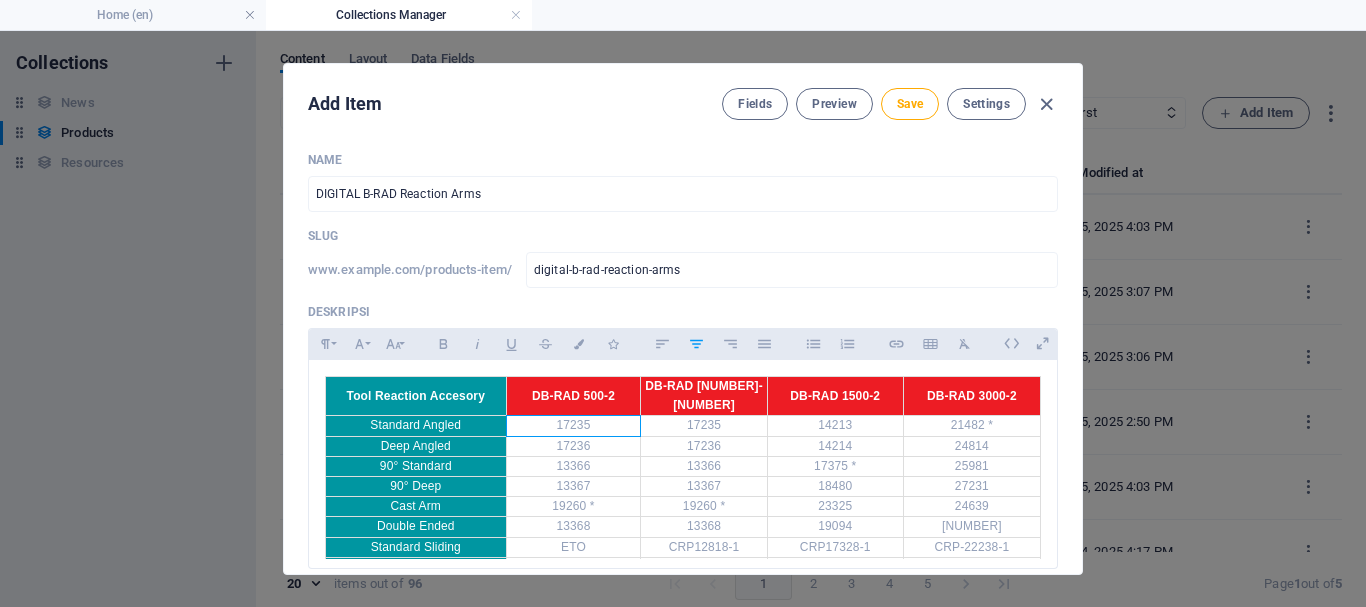click on "Name DIGITAL B-RAD Reaction Arms Slug www.example.com/products-item/ digital-b-rad-reaction-arms Deskripsi Paragraph Format Normal Heading 1 Heading 2 Heading 3 Heading 4 Heading 5 Heading 6 Code Font Family Arial Georgia Impact Tahoma Times New Roman Verdana Font Size 8 9 10 11 12 14 18 24 30 36 48 60 72 96 Bold Italic Underline Strikethrough Colors Icons Align Left Align Center Align Right Align Justify Unordered List Ordered List Insert Link Insert Table Clear Formatting Tool Reaction Accesory DB-RAD 500-2 DB-RAD 1000-2 DB-RAD 1500-2 DB-RAD 3000-2 Standard Angled 17235 17235 14213 21482 * Deep Angled 17236 17236 14214 24814 90° Standard 13366 13366 17375 * 25981 90° Deep 13367 13367 18480 27231 Cast Arm 19260 * 19260 * 23325 24639 Double Ended 13368 13368 19094 25437 Standard Sliding ETO CRP12818-1 CRP17328-1 CRP-22238-1 Retaining Arm 12733 * 12733 * 17367 * 21474 * Image Drop file here, click to upload or Select file from Files or our free stock photos & videos Image 2 Image 3 Image 4 Kategori" at bounding box center [683, 355] 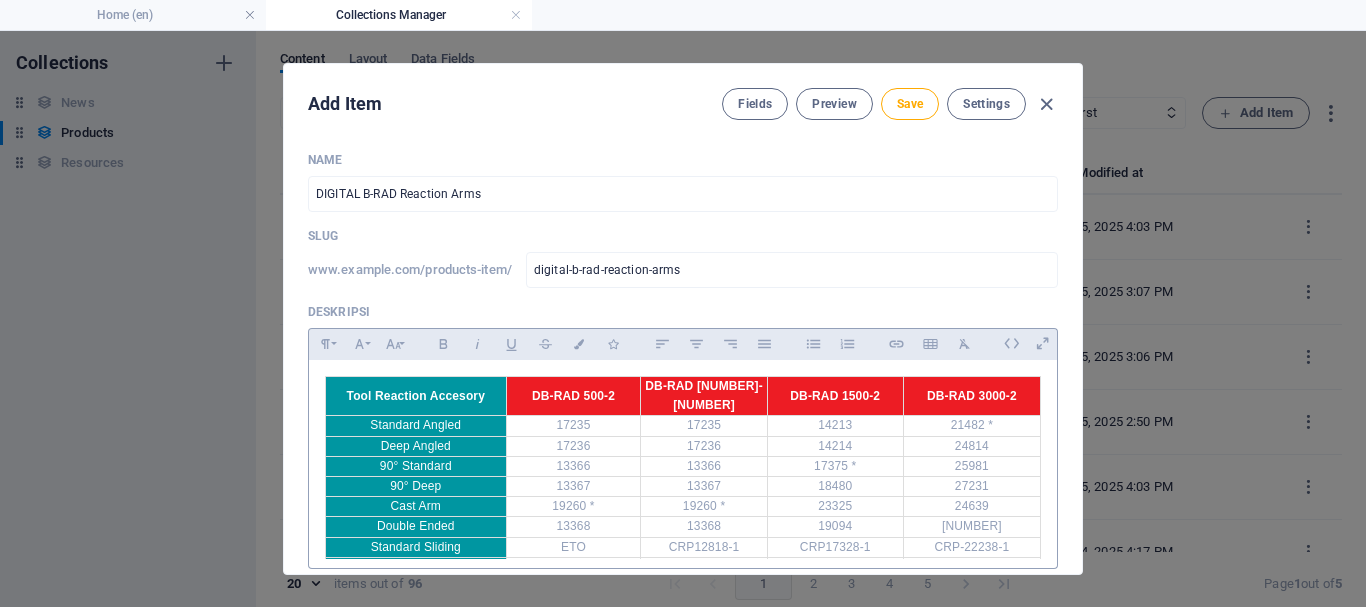 click on "13368" at bounding box center (573, 527) 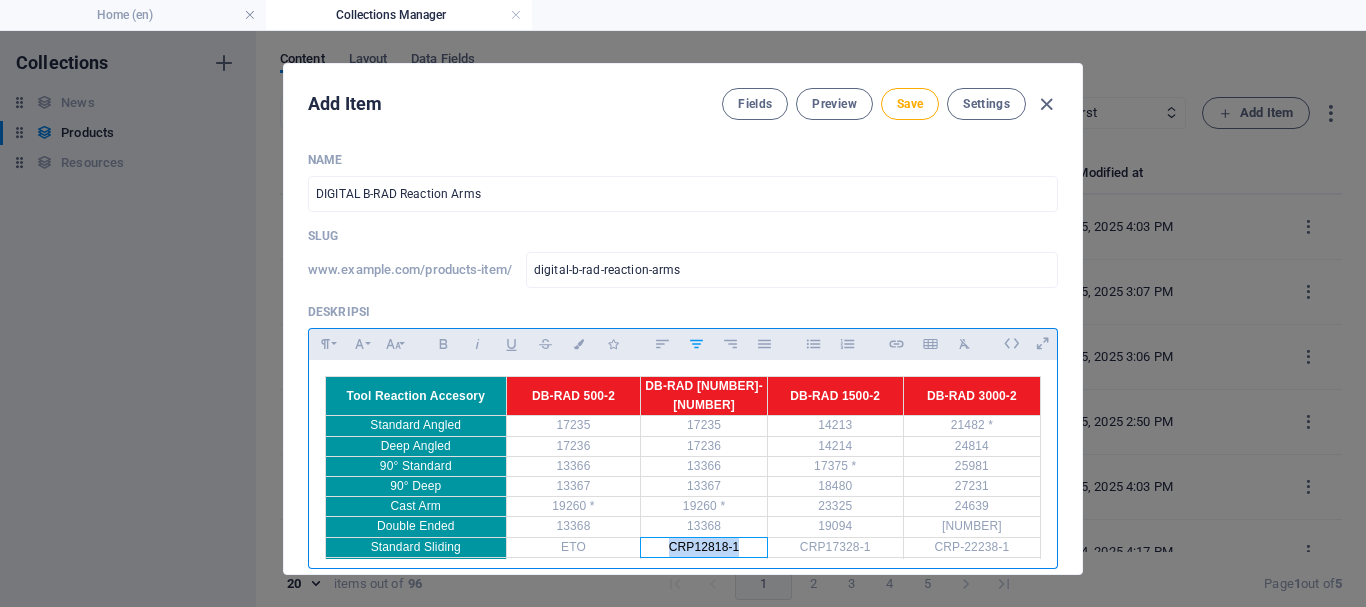 drag, startPoint x: 661, startPoint y: 523, endPoint x: 748, endPoint y: 522, distance: 87.005745 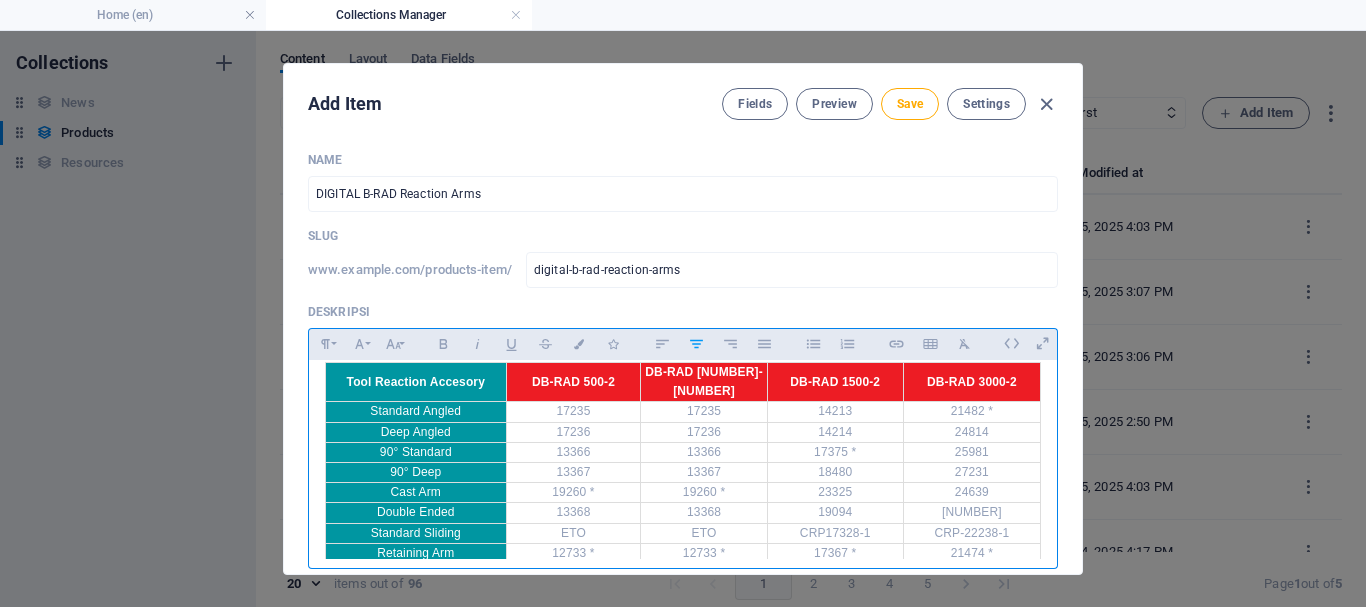 scroll, scrollTop: 16, scrollLeft: 0, axis: vertical 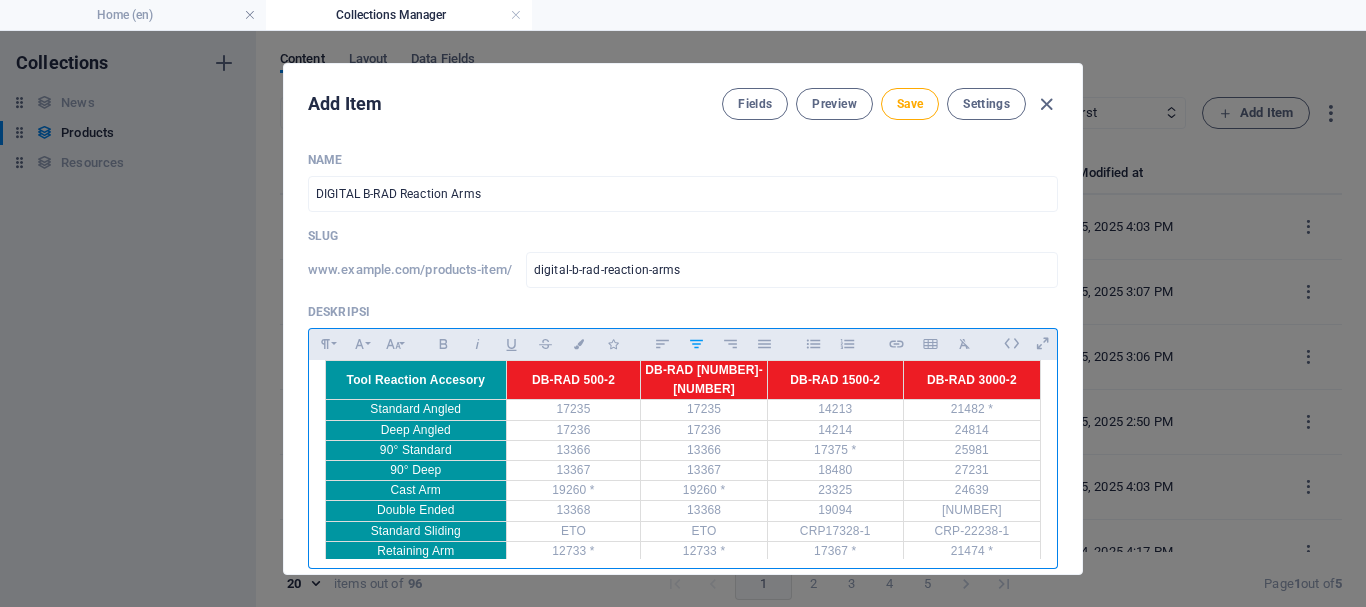 click on "Tool Reaction Accesory DB-RAD 500-2 DB-RAD 1000-2 DB-RAD 1500-2 Standard Angled 17235 17235 14213 21482 * Deep Angled 17236 17236 14214 24814 90° Standard 13366 13366 17375 * 25981 90° Deep 13367 13367 18480 27231 Cast Arm 19260 * 19260 * 23325 24639 Double Ended 13368 13368 19094 25437 Standard Sliding ETO ETO CRP17328-1 CRP-22238-1 Retaining Arm 12733 * 12733 * 17367 * 21474 *" at bounding box center [683, 461] 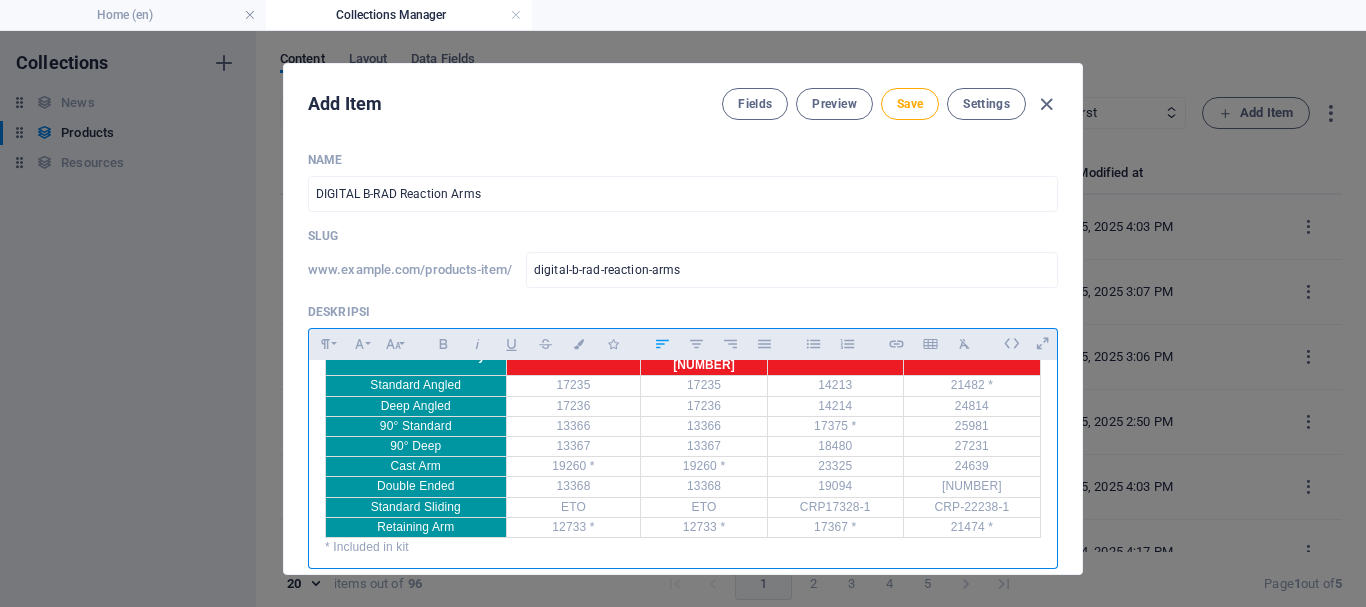 scroll, scrollTop: 54, scrollLeft: 0, axis: vertical 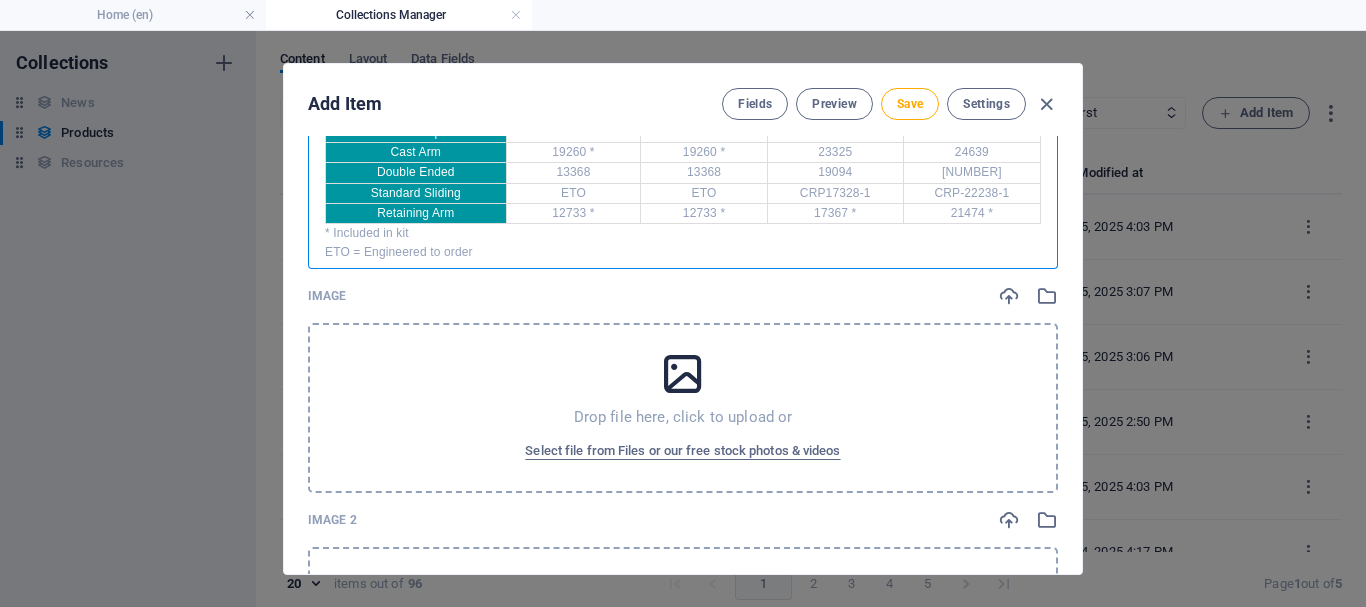 click on "Drop file here, click to upload or Select file from Files or our free stock photos & videos" at bounding box center (683, 408) 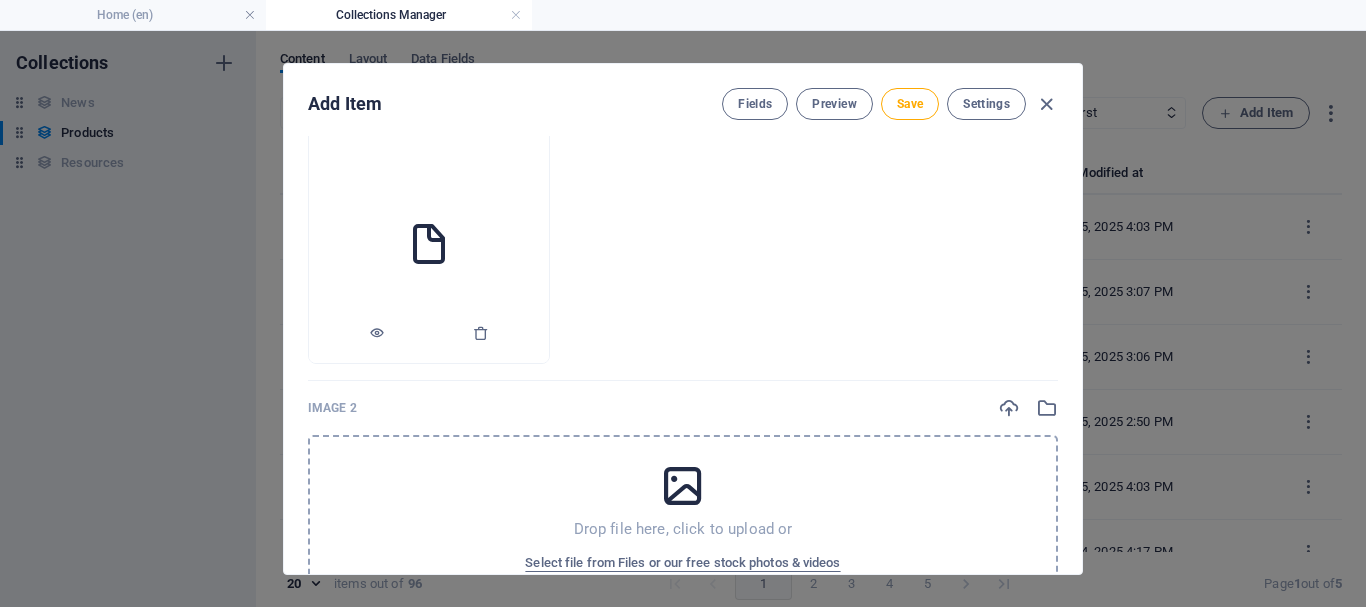 scroll, scrollTop: 500, scrollLeft: 0, axis: vertical 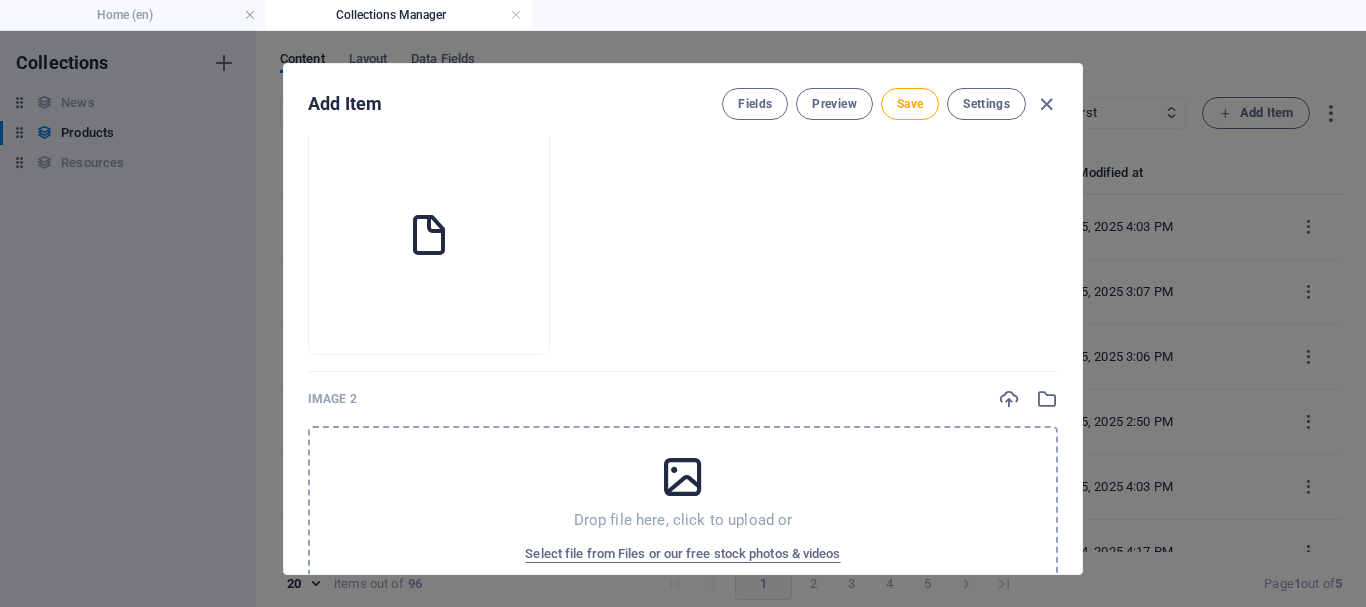 click on "Drop file here, click to upload or Select file from Files or our free stock photos & videos" at bounding box center [683, 511] 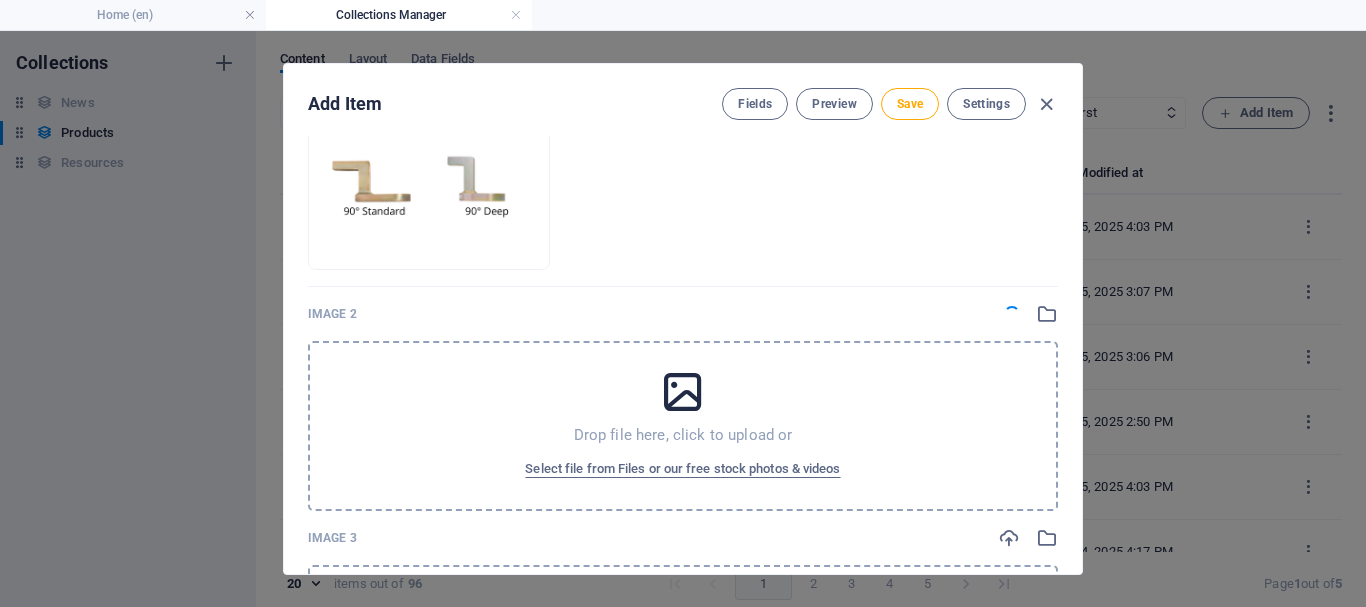scroll, scrollTop: 800, scrollLeft: 0, axis: vertical 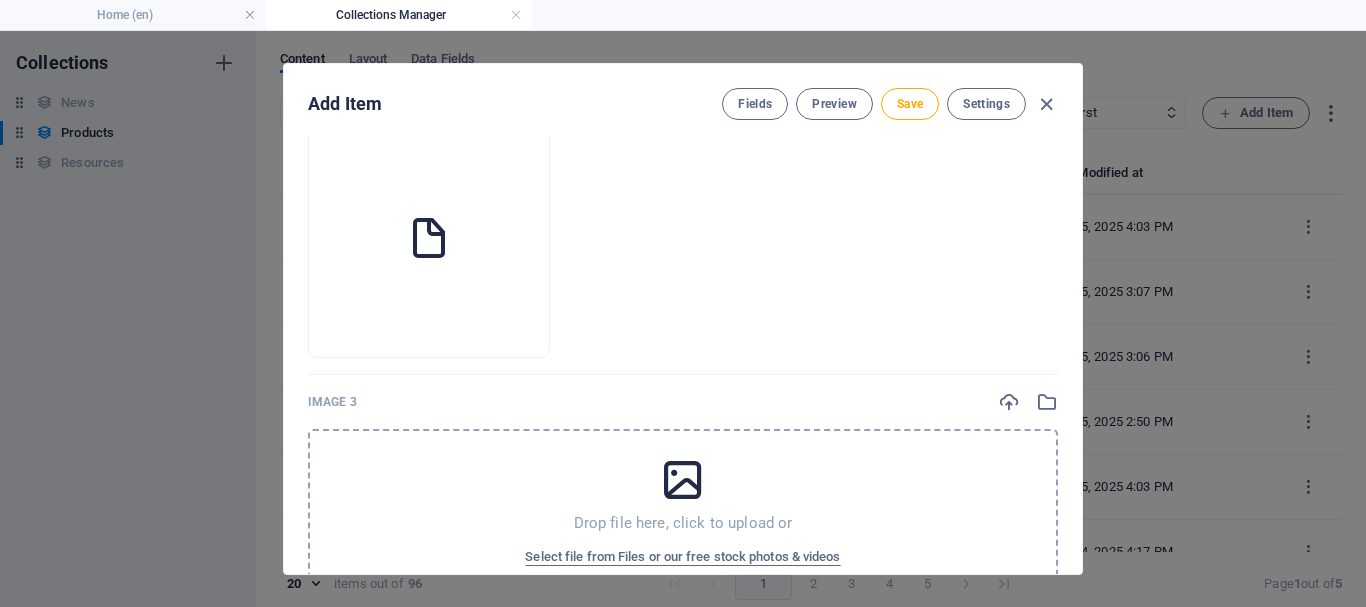 click on "Image 3" at bounding box center [683, 402] 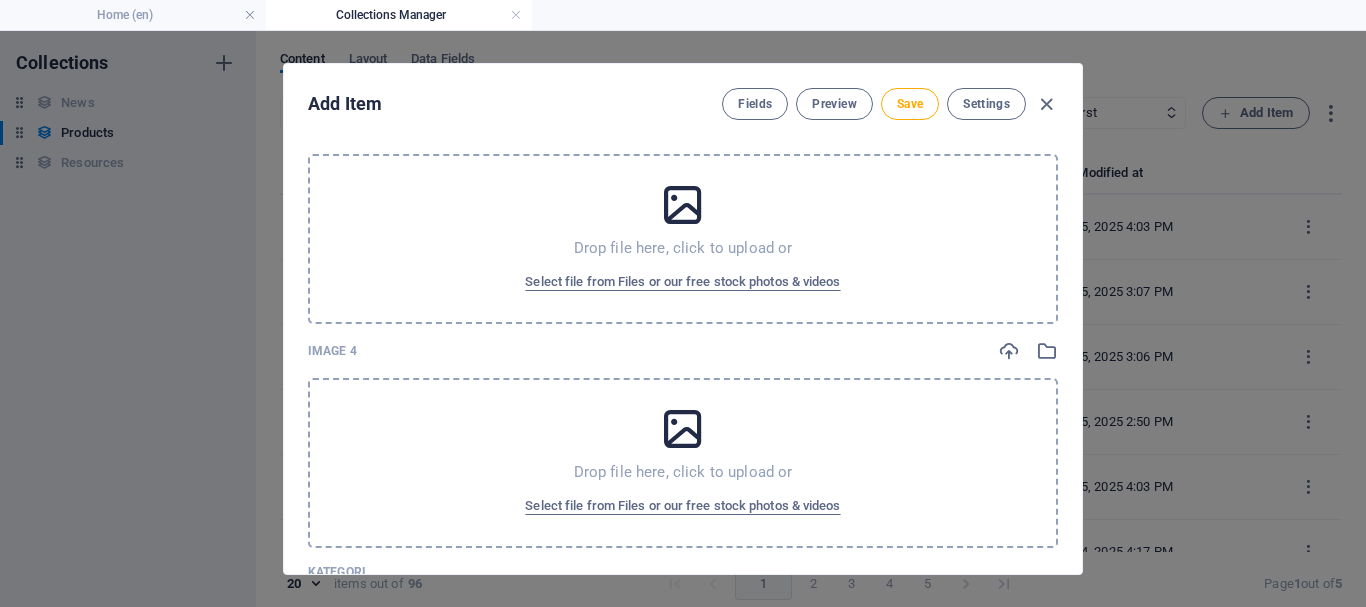 scroll, scrollTop: 1100, scrollLeft: 0, axis: vertical 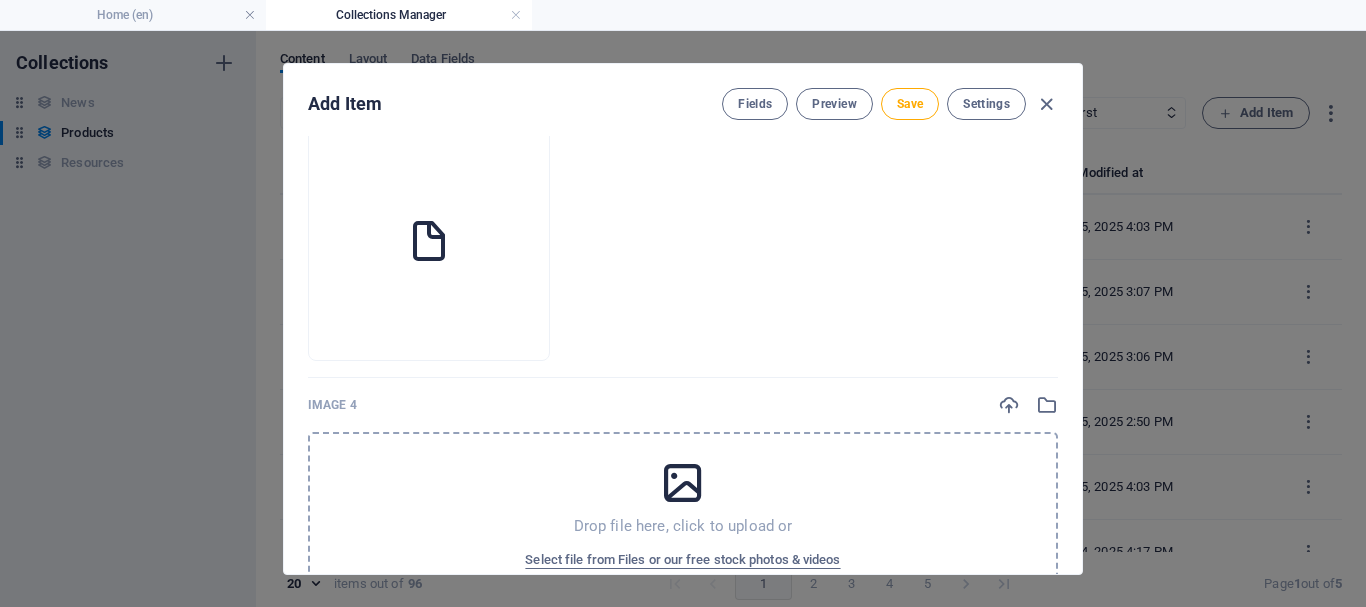 click on "Drop file here, click to upload or Select file from Files or our free stock photos & videos" at bounding box center [683, 517] 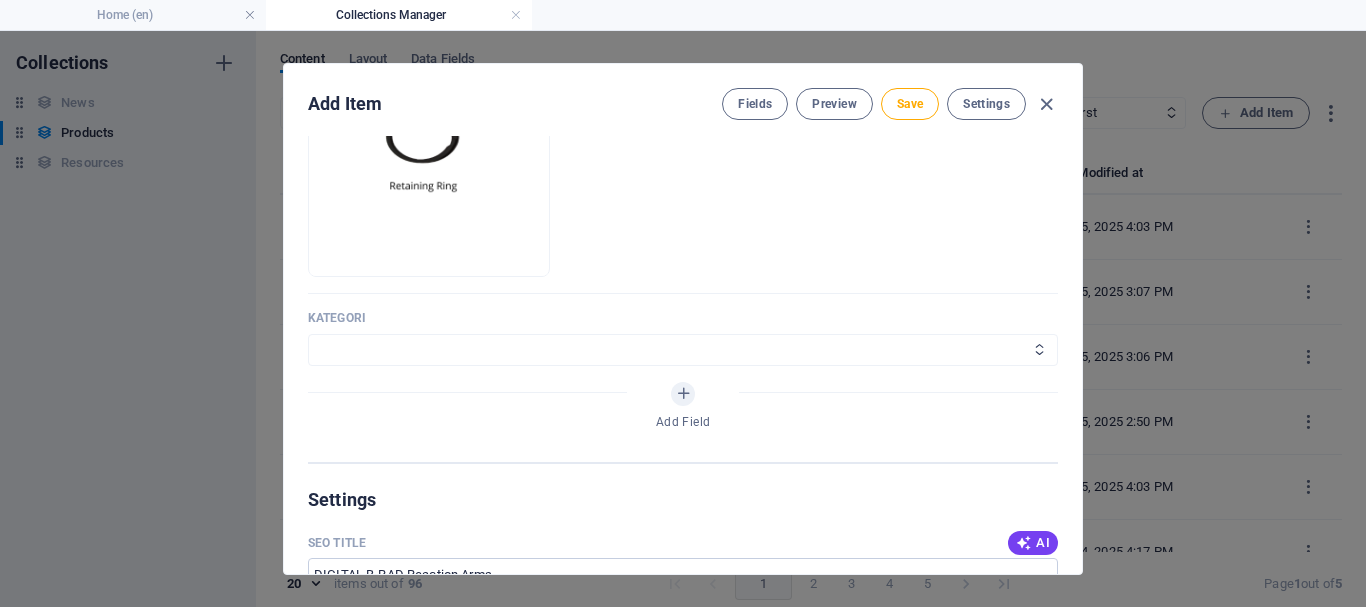 scroll, scrollTop: 1500, scrollLeft: 0, axis: vertical 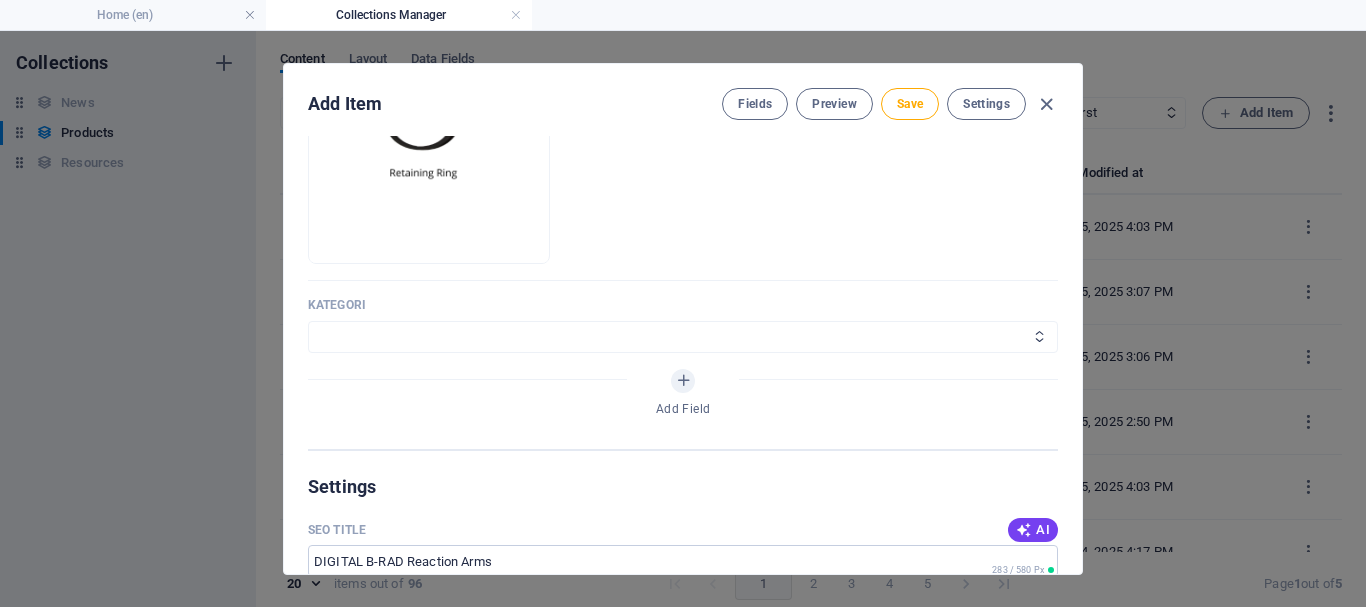 click on "Wheels & Rims RIMEX Complementary Products TyreSense Haltec RAD Checkers Myers Others" at bounding box center [683, 337] 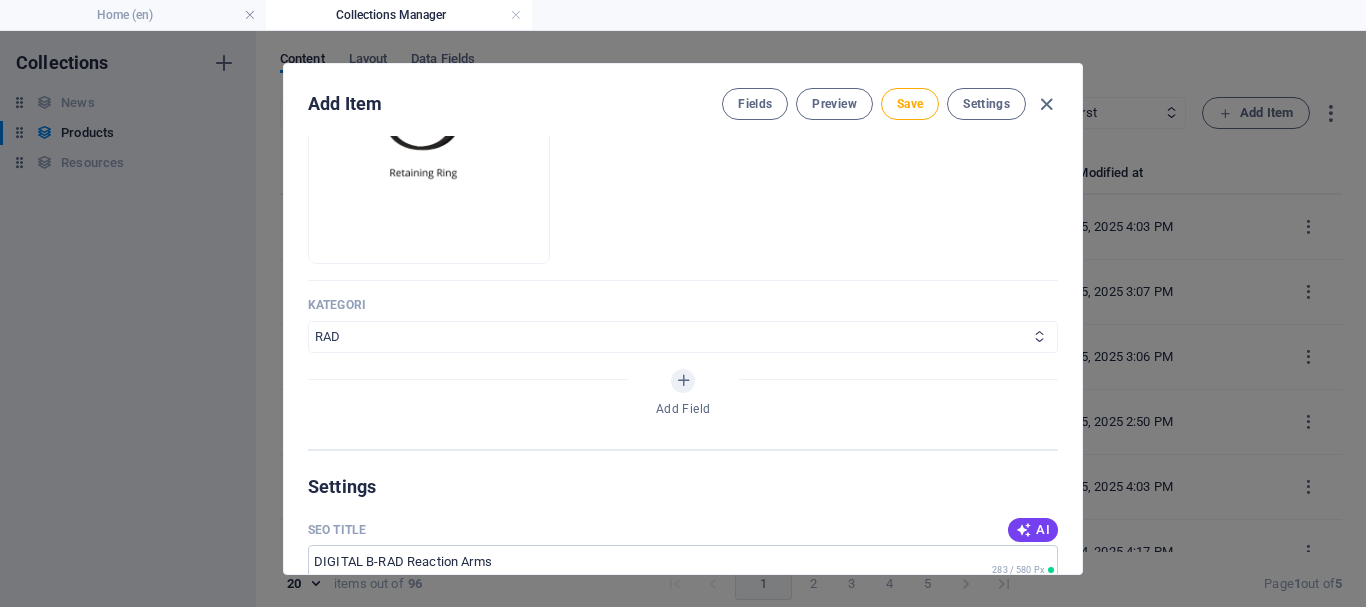 click on "Wheels & Rims RIMEX Complementary Products TyreSense Haltec RAD Checkers Myers Others" at bounding box center (683, 337) 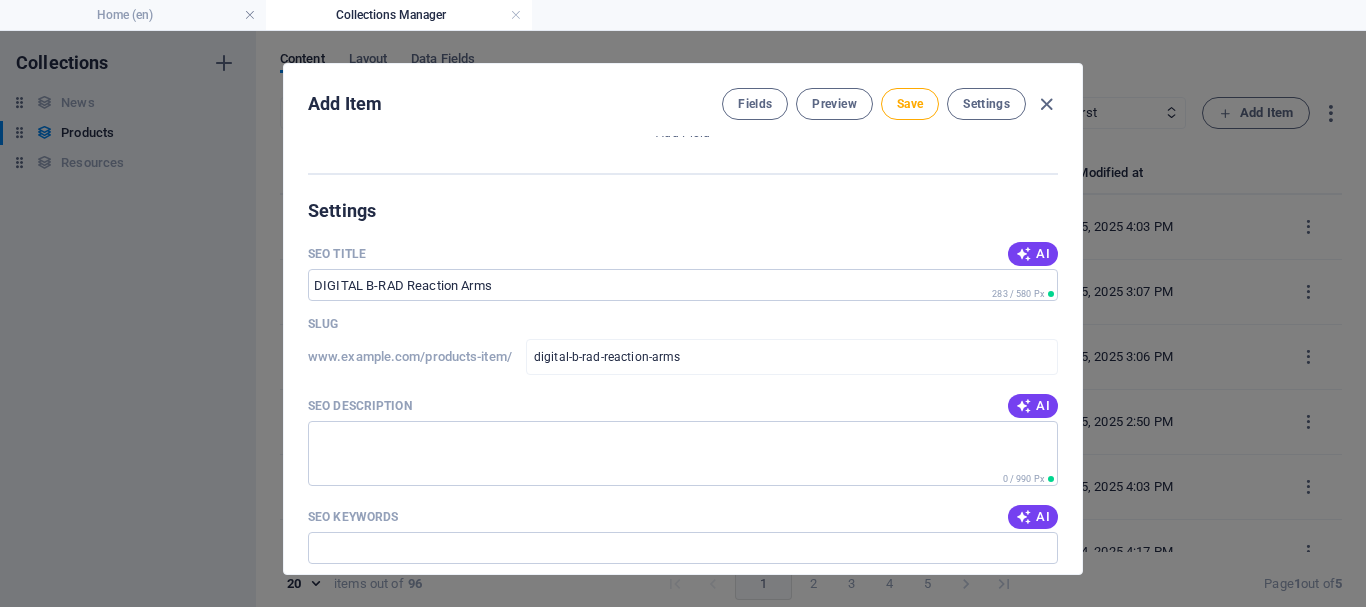 scroll, scrollTop: 1800, scrollLeft: 0, axis: vertical 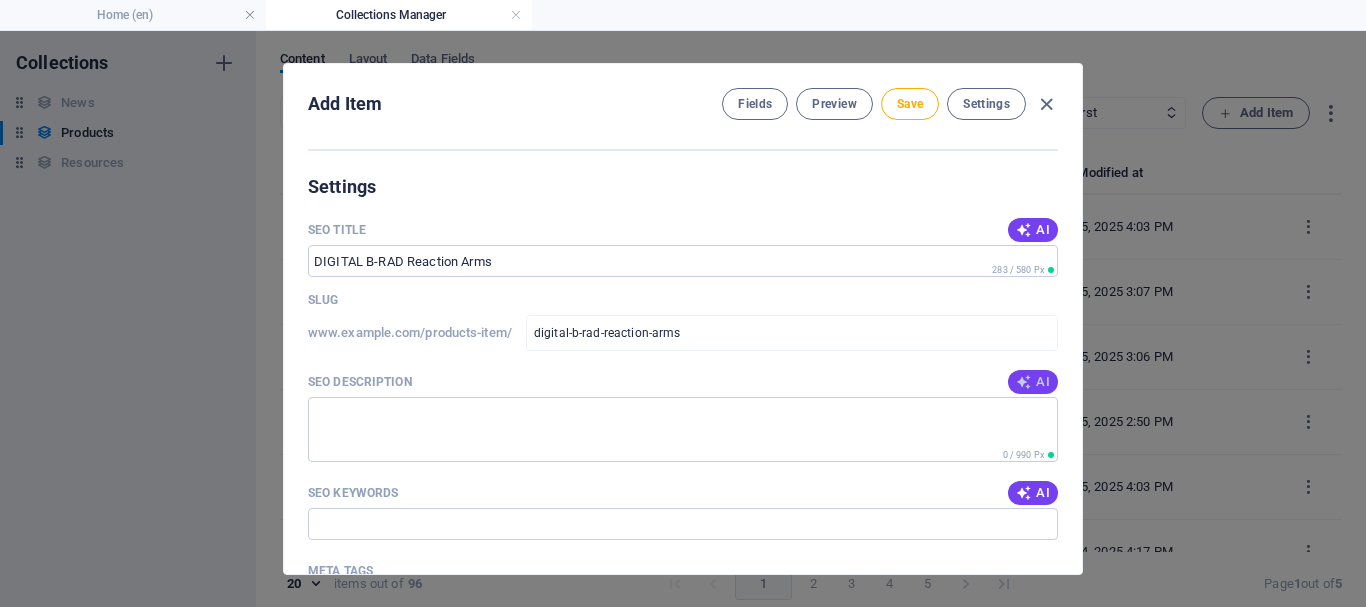 click on "AI" at bounding box center (1033, 382) 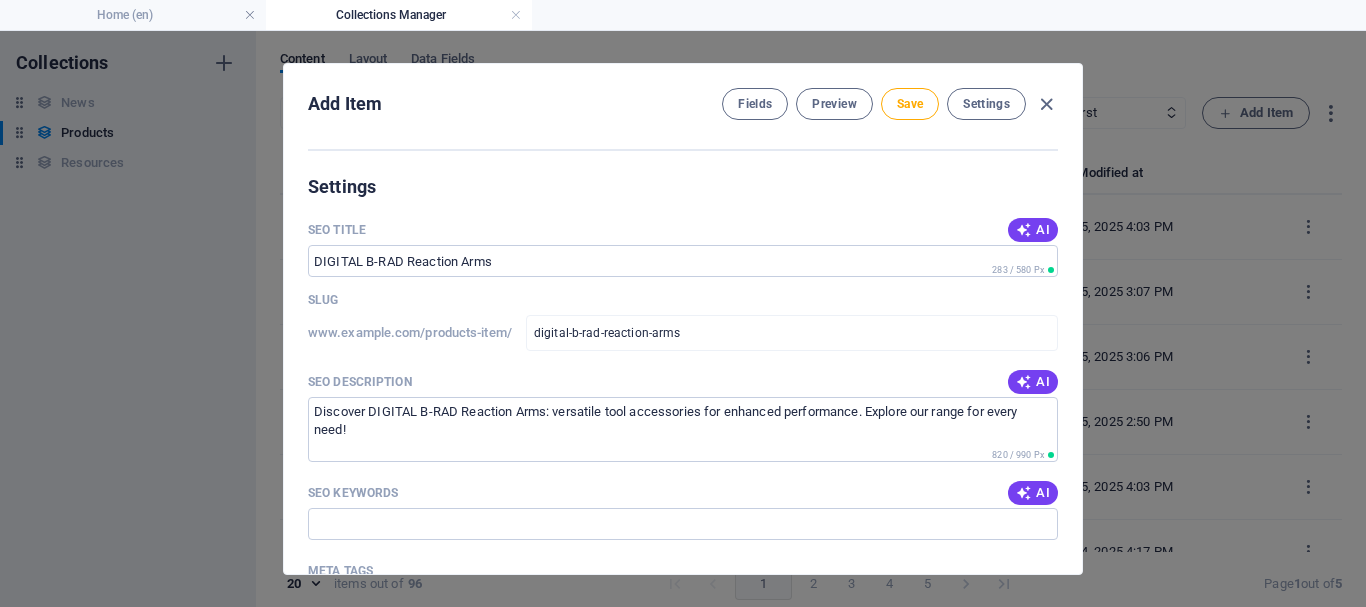click on "AI" at bounding box center (1033, 493) 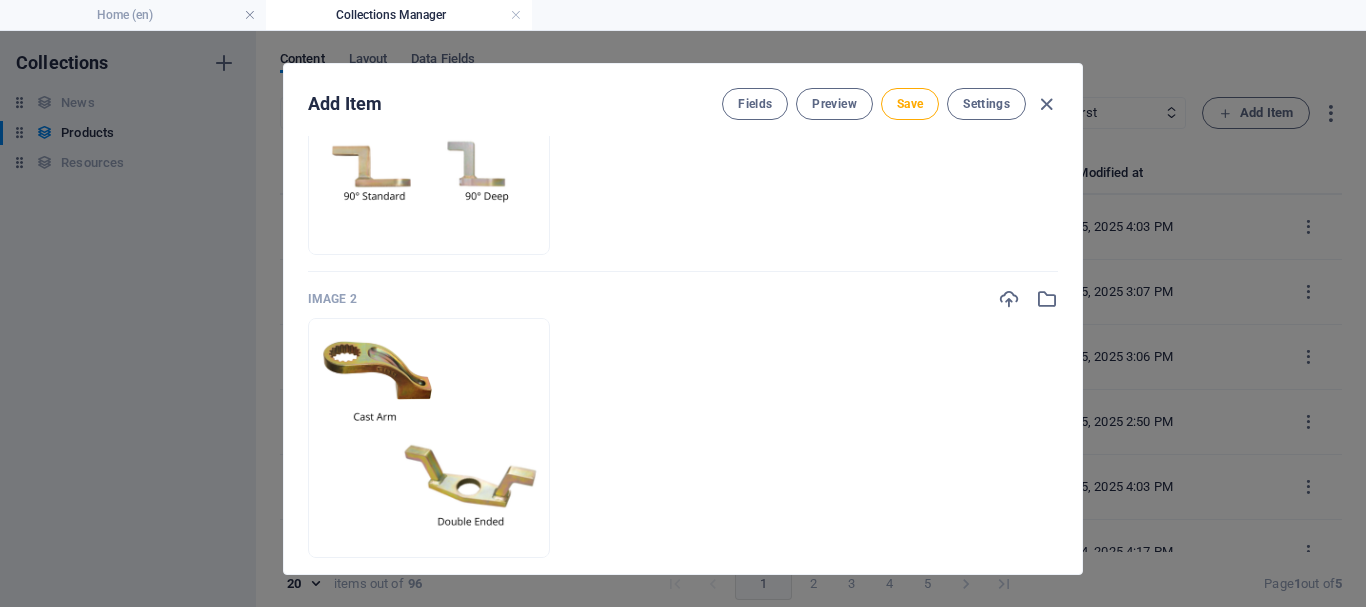 scroll, scrollTop: 0, scrollLeft: 0, axis: both 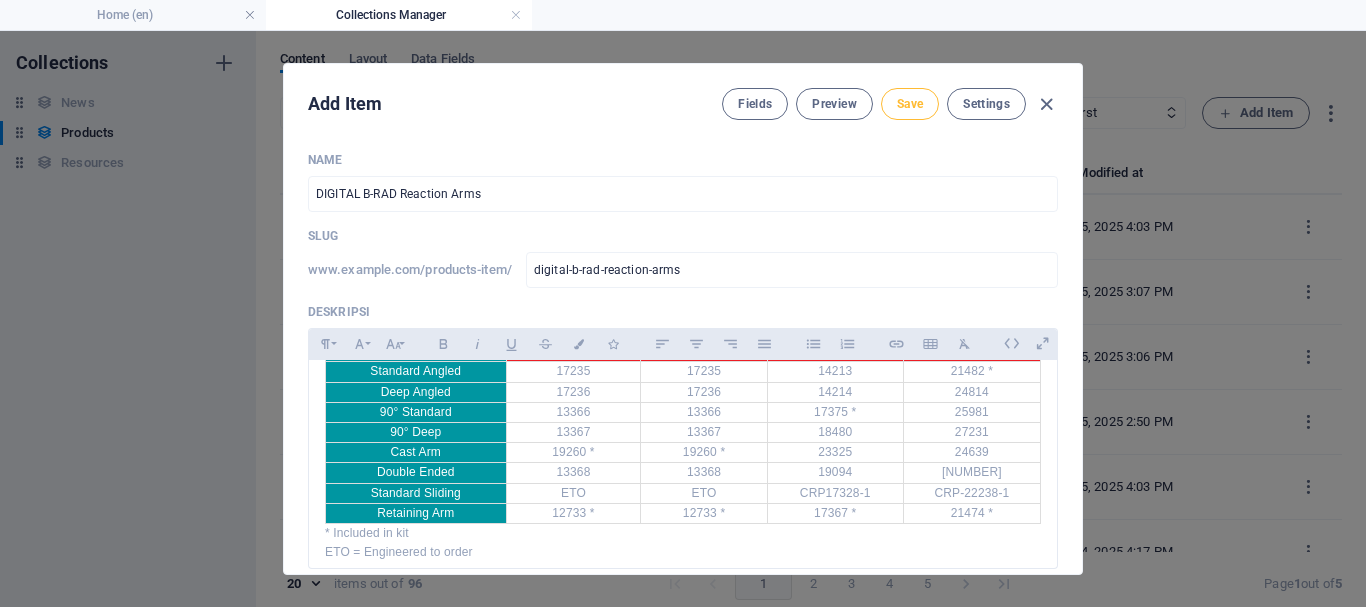 click on "Save" at bounding box center (910, 104) 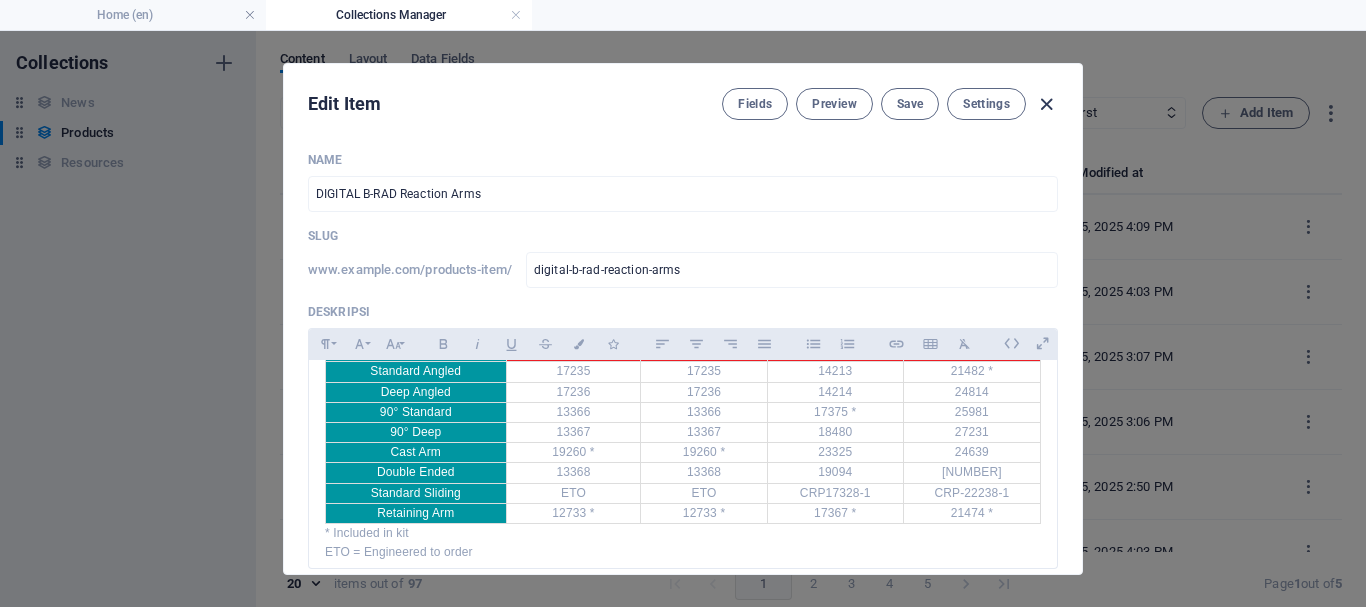 click at bounding box center (1046, 104) 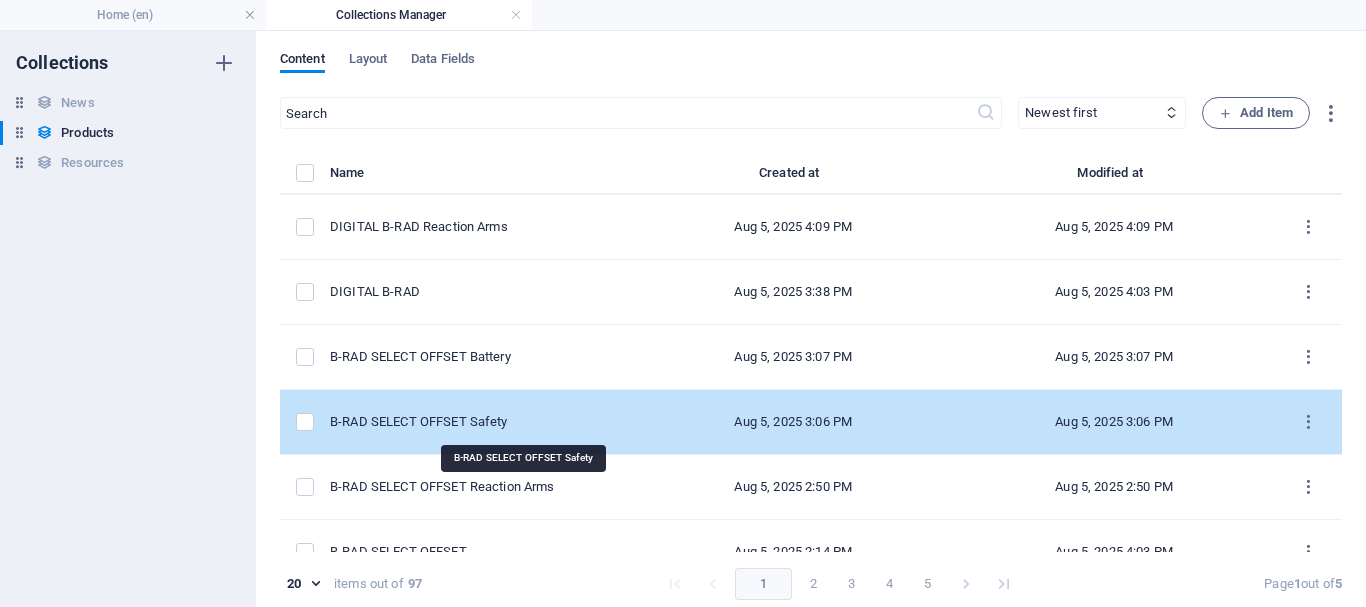 click on "B-RAD SELECT OFFSET Safety" at bounding box center [473, 422] 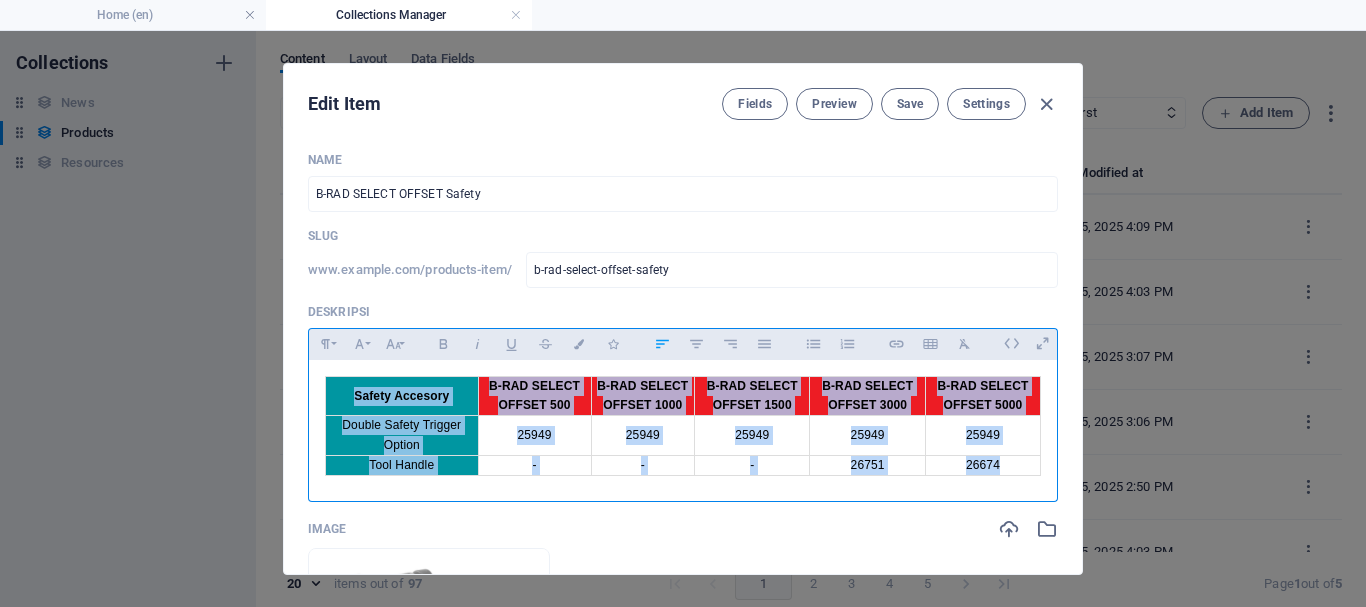 drag, startPoint x: 321, startPoint y: 399, endPoint x: 1015, endPoint y: 475, distance: 698.149 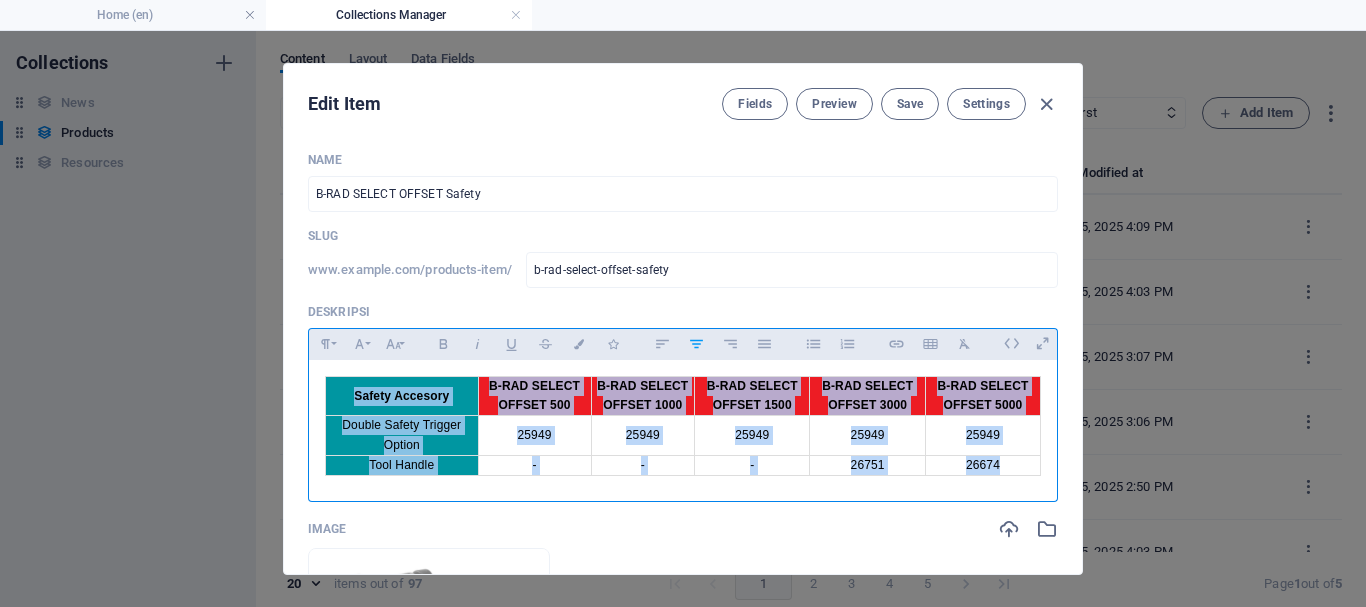 copy on "Safety Accesory B-RAD SELECT OFFSET 500 B-RAD SELECT OFFSET 1000 B-RAD SELECT OFFSET 1500 B-RAD SELECT OFFSET 3000 B-RAD SELECT OFFSET 5000 Double Safety Trigger Option [NUMBER] [NUMBER] [NUMBER] [NUMBER] [NUMBER] Tool Handle - - - [NUMBER] [NUMBER]" 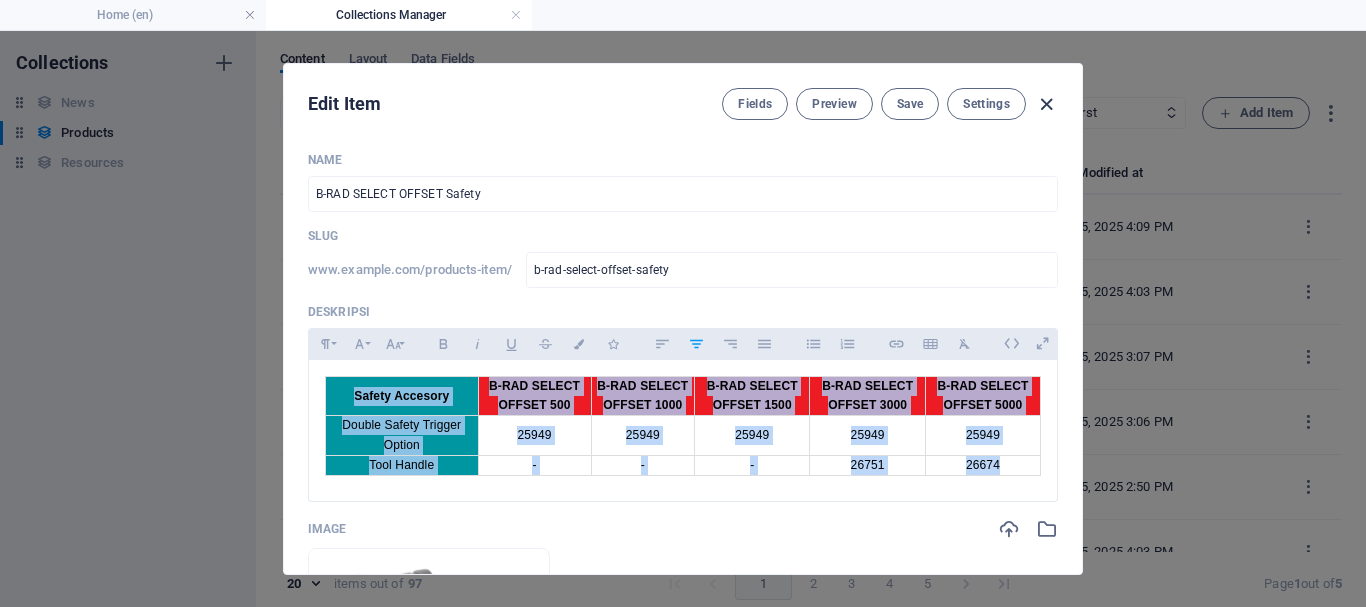 click at bounding box center [1046, 104] 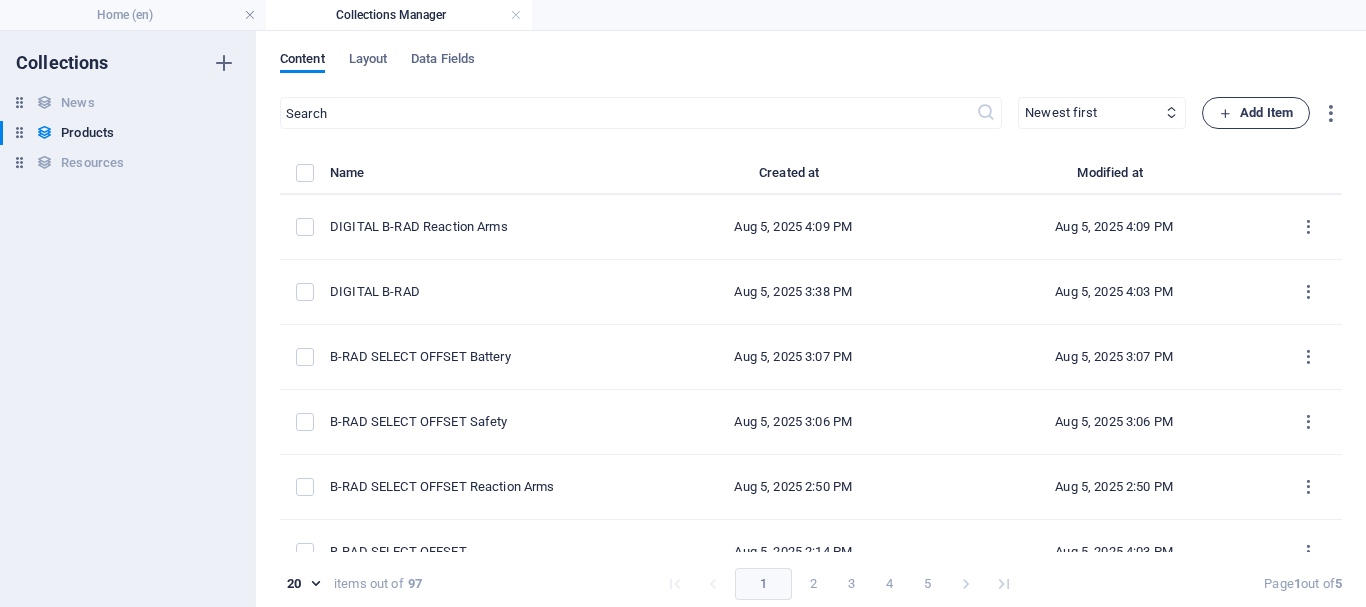click on "Add Item" at bounding box center (1256, 113) 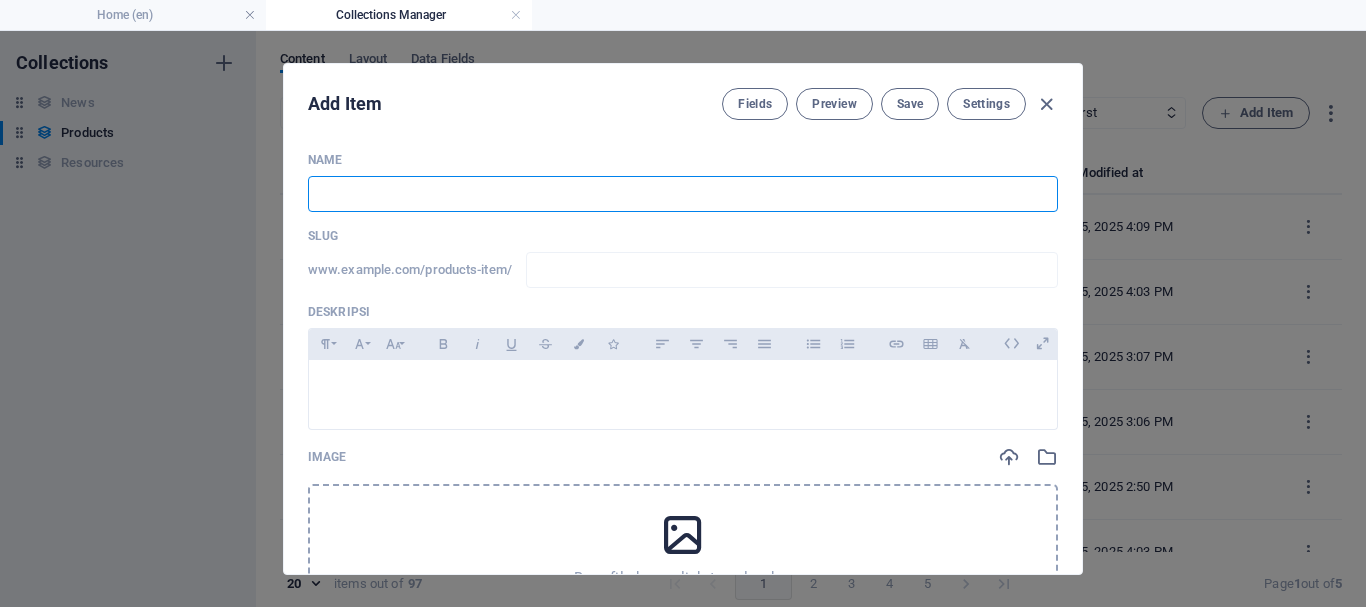 click at bounding box center (683, 194) 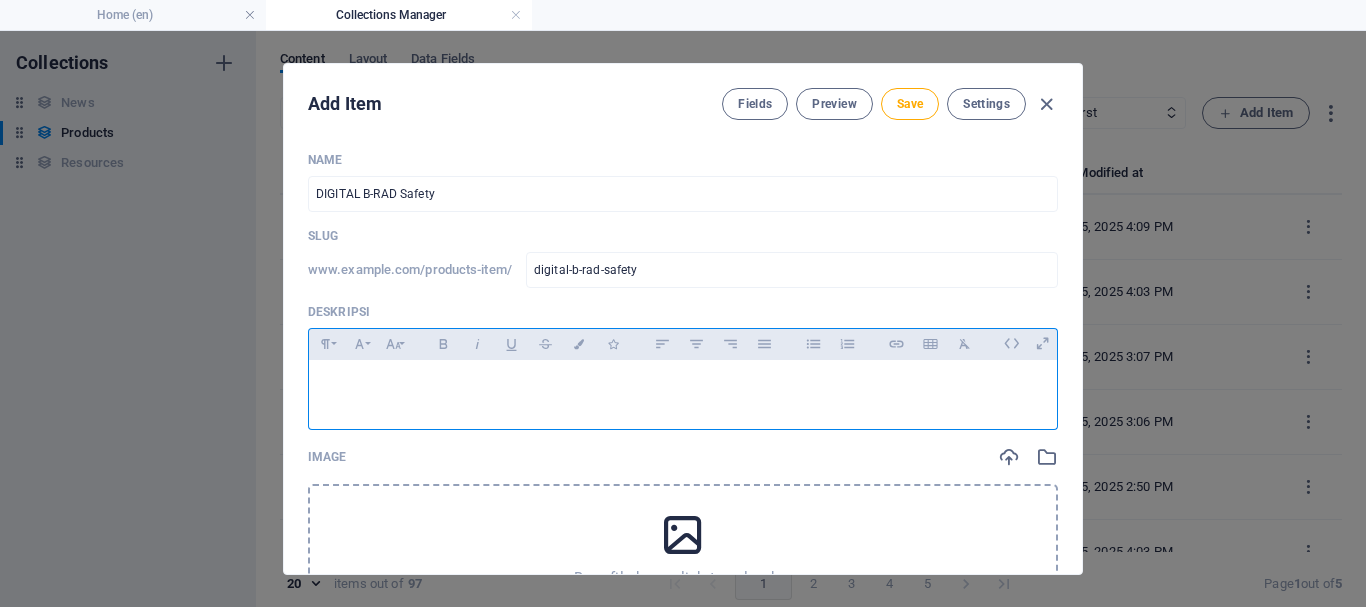click at bounding box center [683, 385] 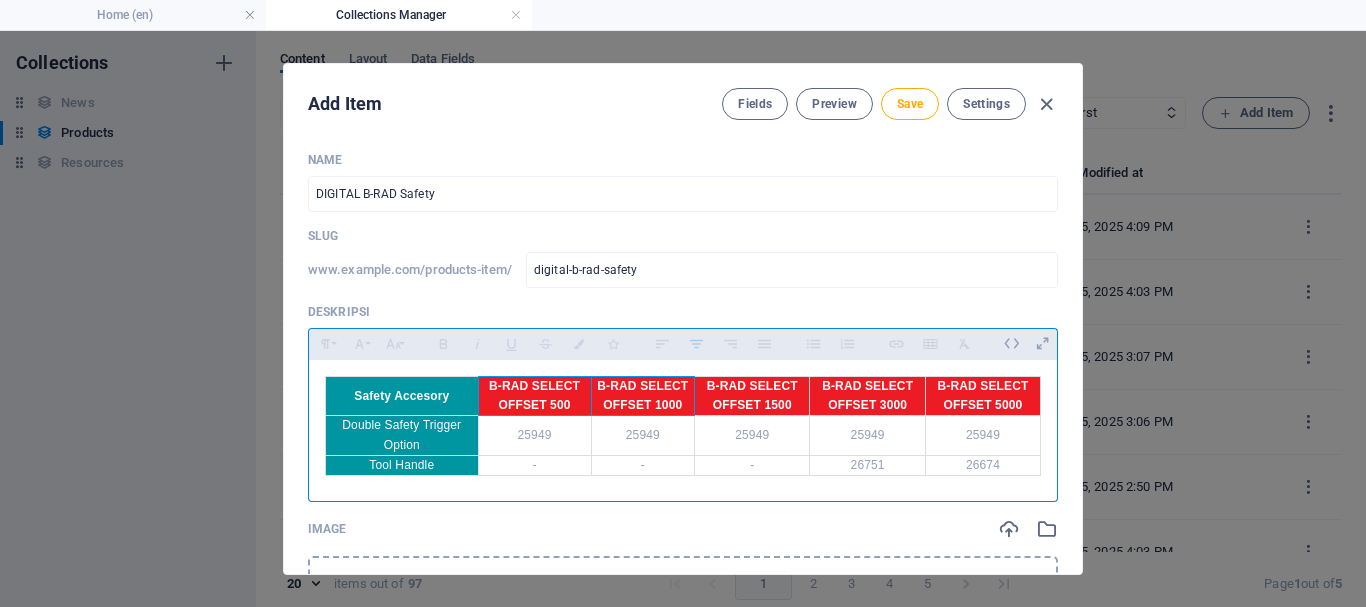 drag, startPoint x: 488, startPoint y: 381, endPoint x: 597, endPoint y: 406, distance: 111.83023 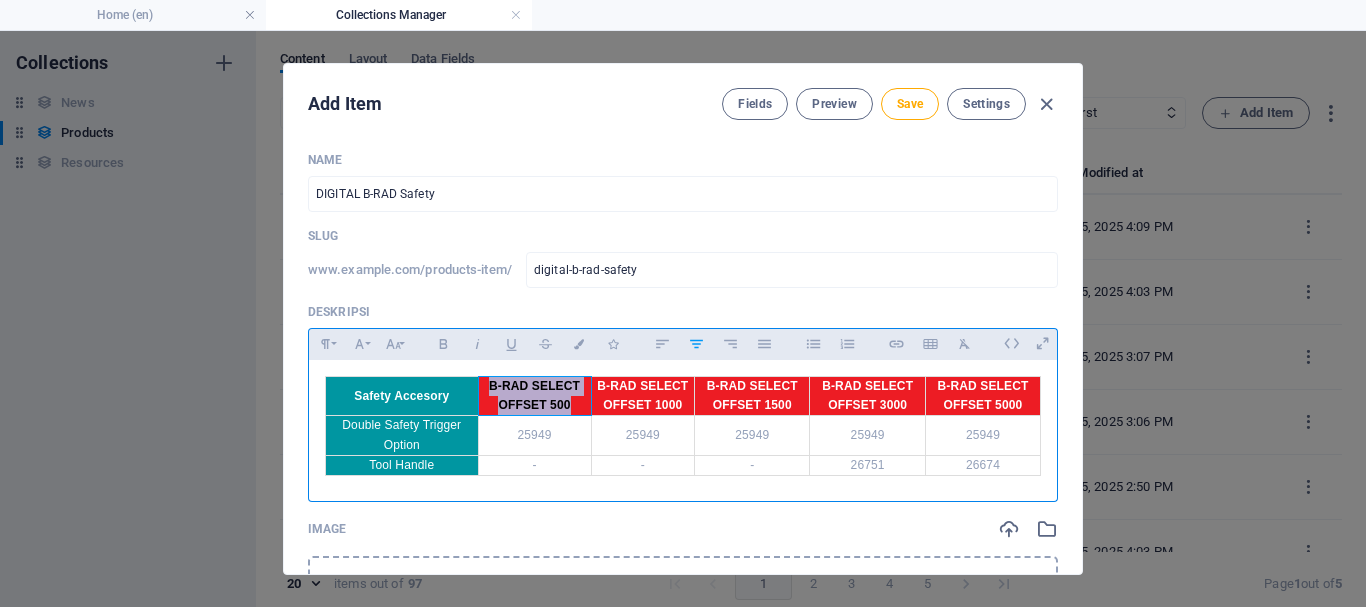 drag, startPoint x: 487, startPoint y: 392, endPoint x: 565, endPoint y: 409, distance: 79.83107 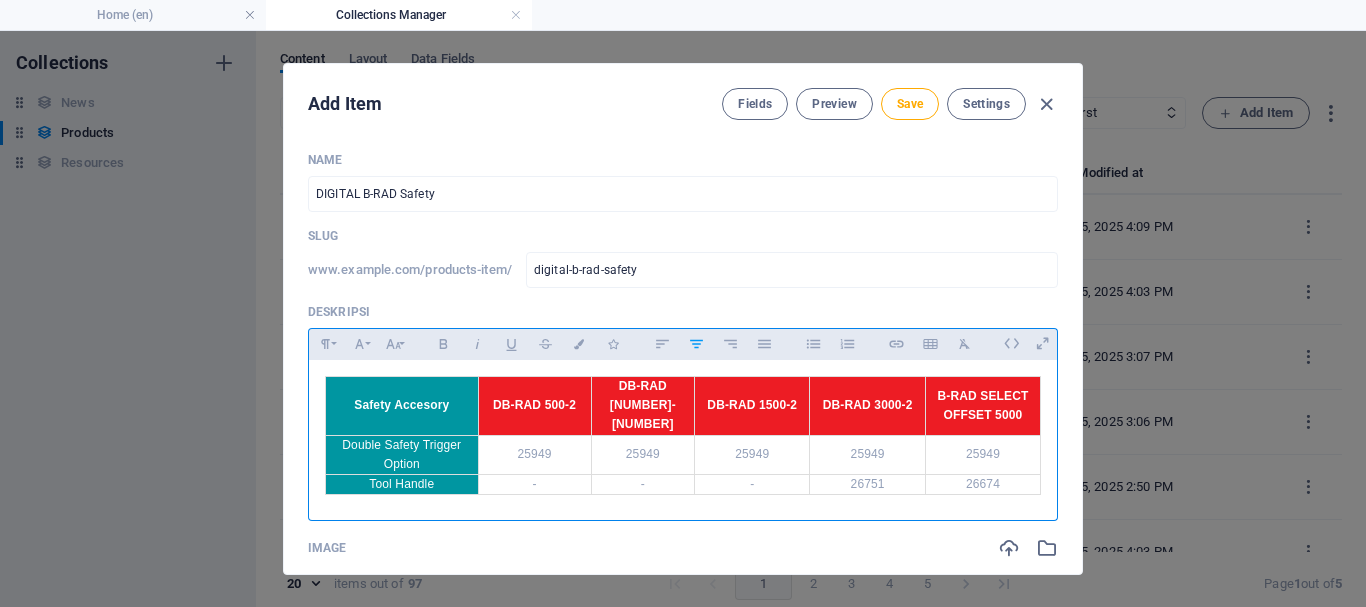 click at bounding box center [1037, 425] 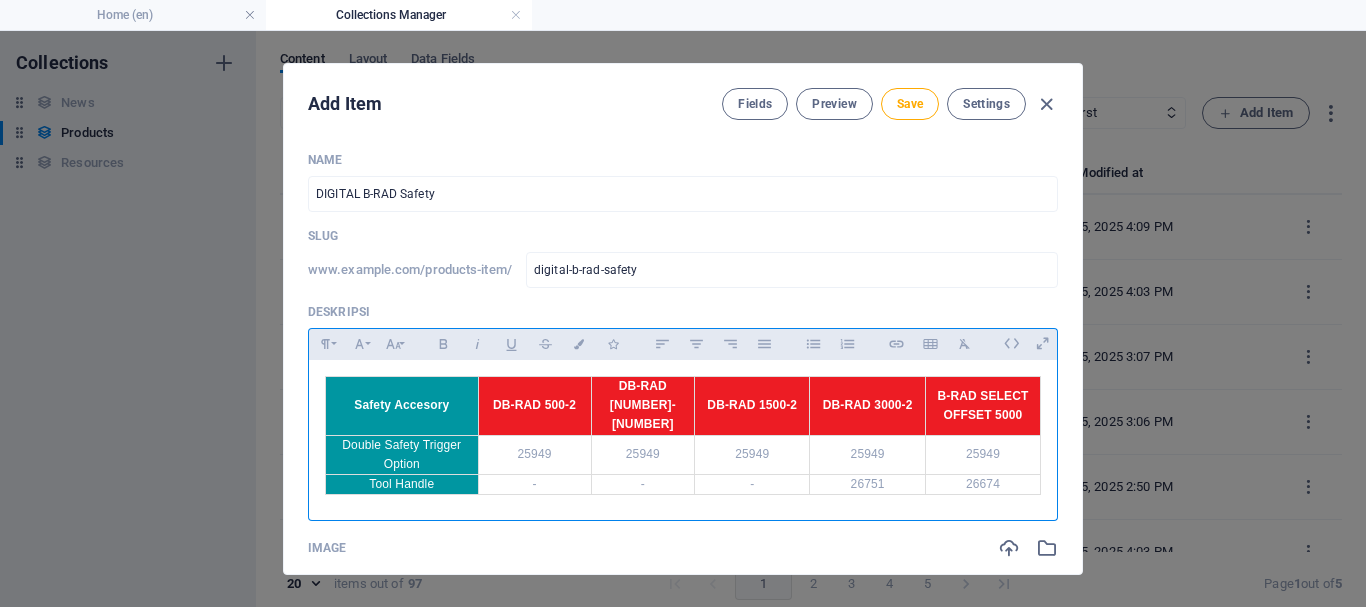 click on "​ B-RAD SELECT OFFSET 5000 ​" at bounding box center (982, 406) 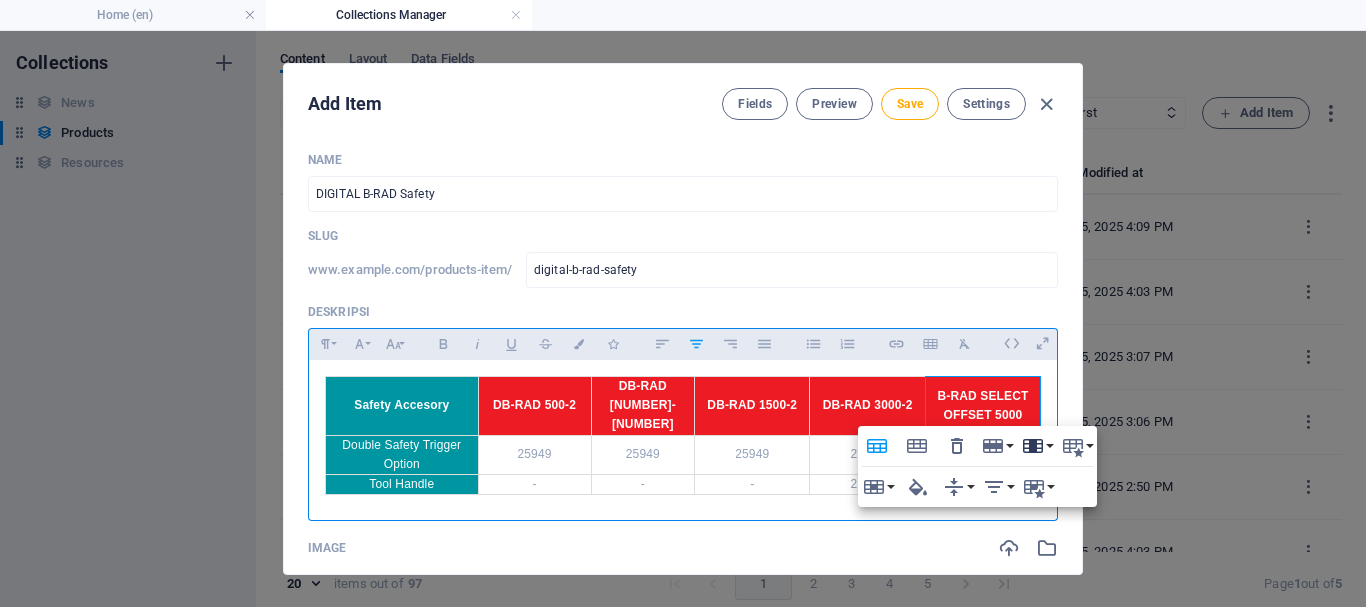 click 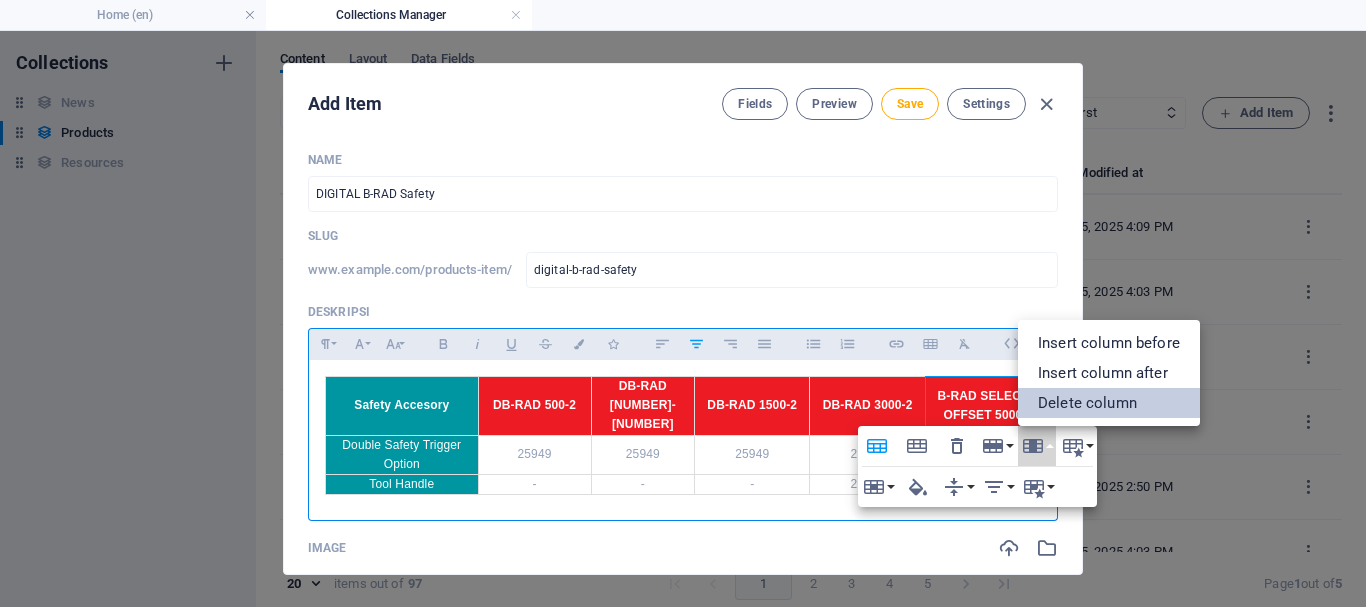 click on "Delete column" at bounding box center [1109, 403] 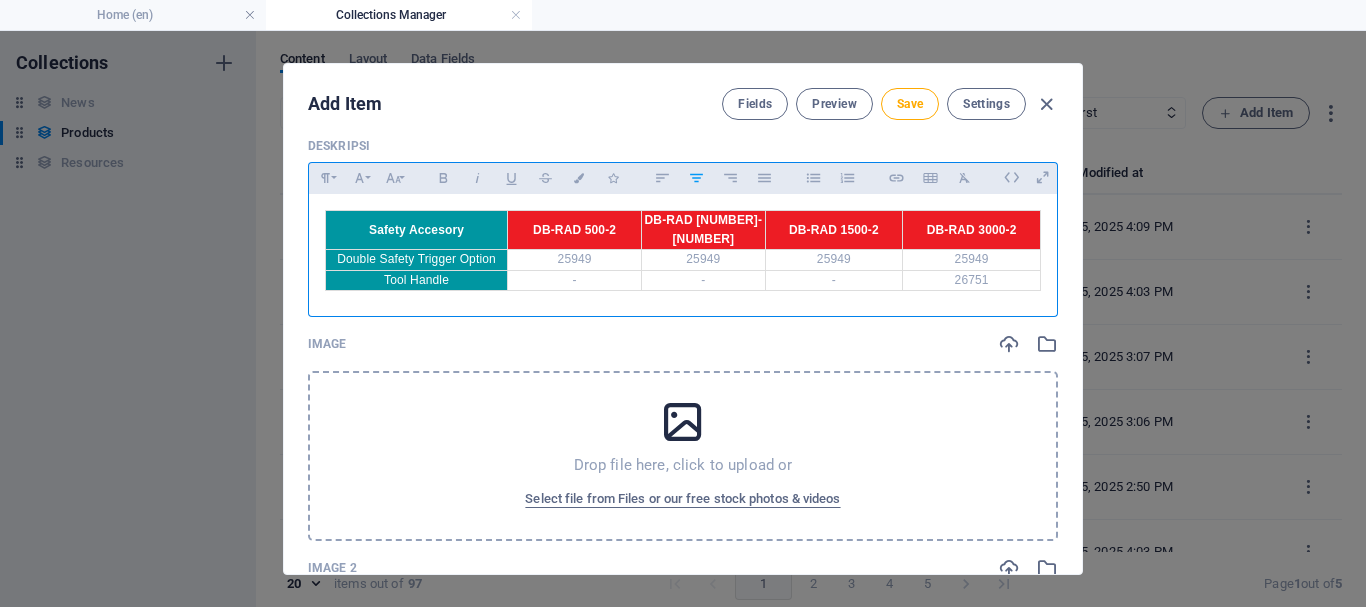scroll, scrollTop: 200, scrollLeft: 0, axis: vertical 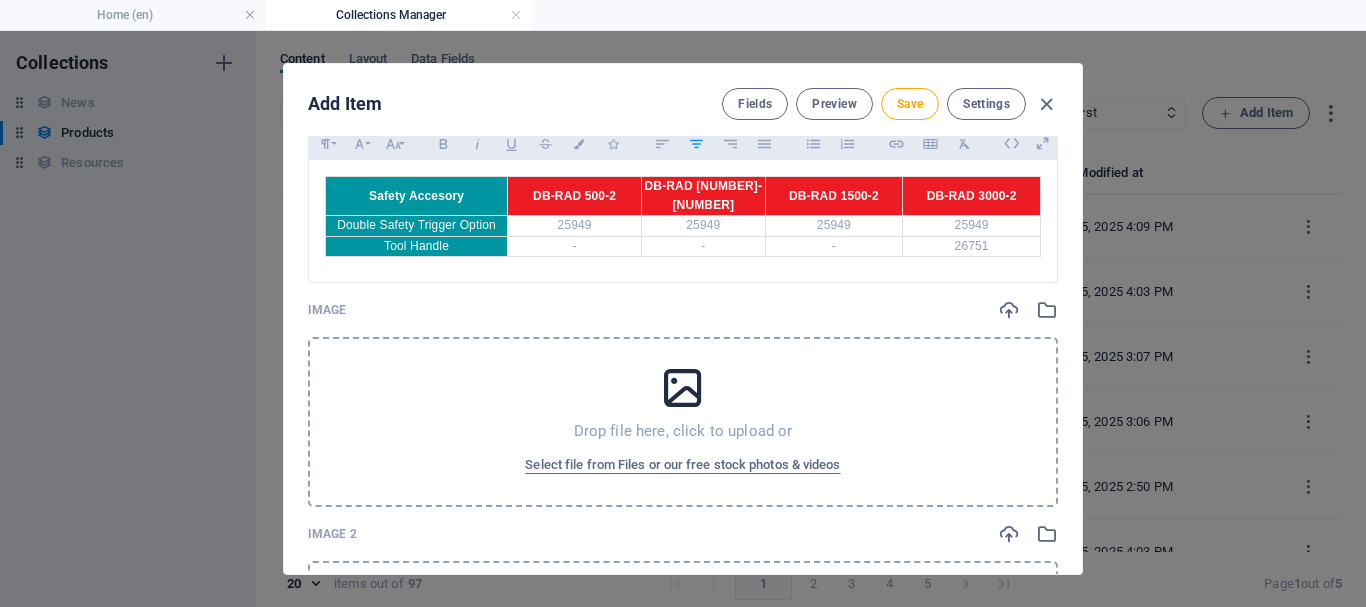 click on "Drop file here, click to upload or Select file from Files or our free stock photos & videos" at bounding box center [683, 422] 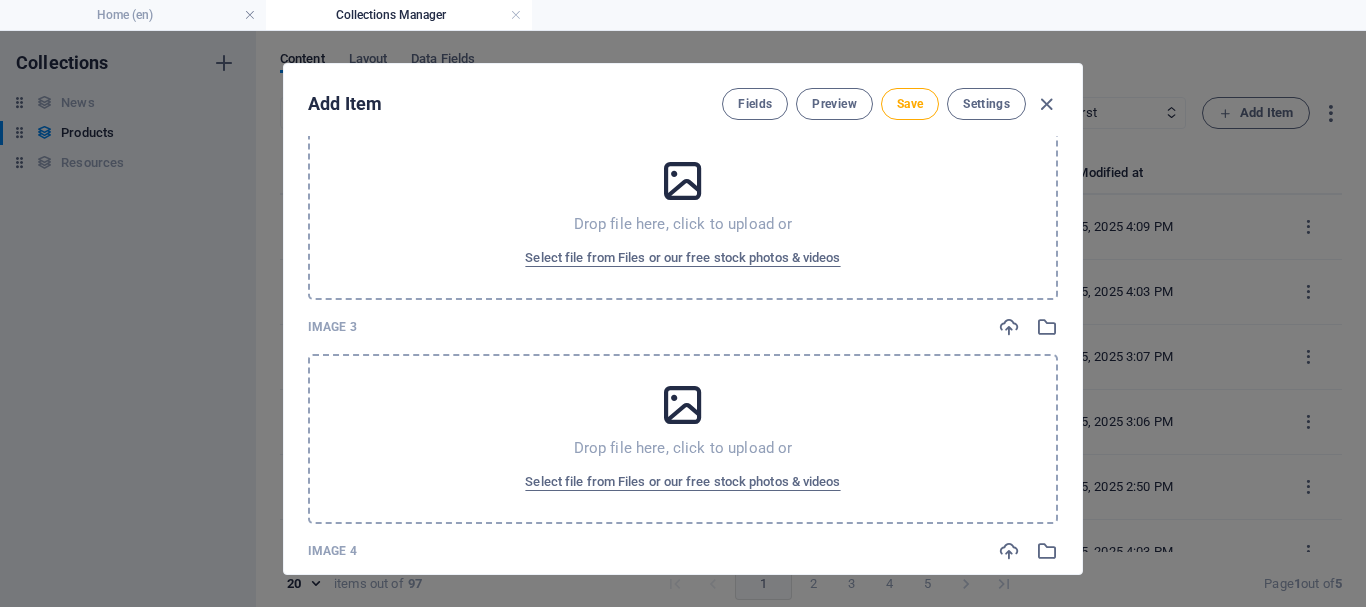 scroll, scrollTop: 1000, scrollLeft: 0, axis: vertical 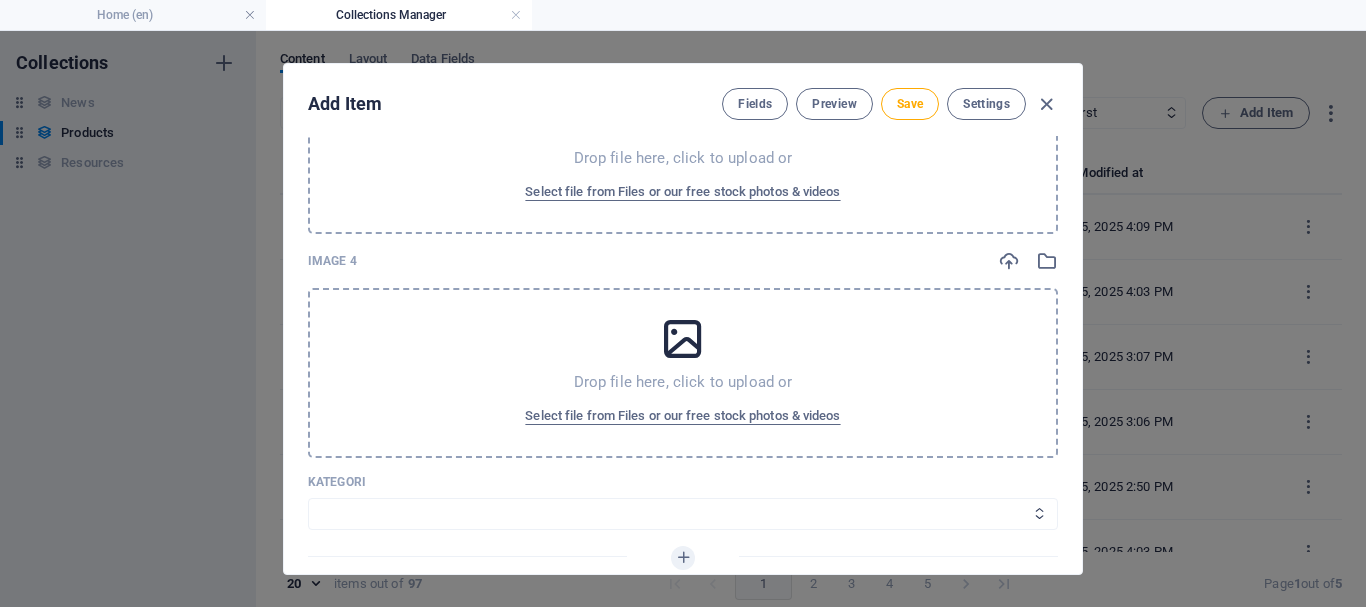 click on "Wheels & Rims RIMEX Complementary Products TyreSense Haltec RAD Checkers Myers Others" at bounding box center [683, 514] 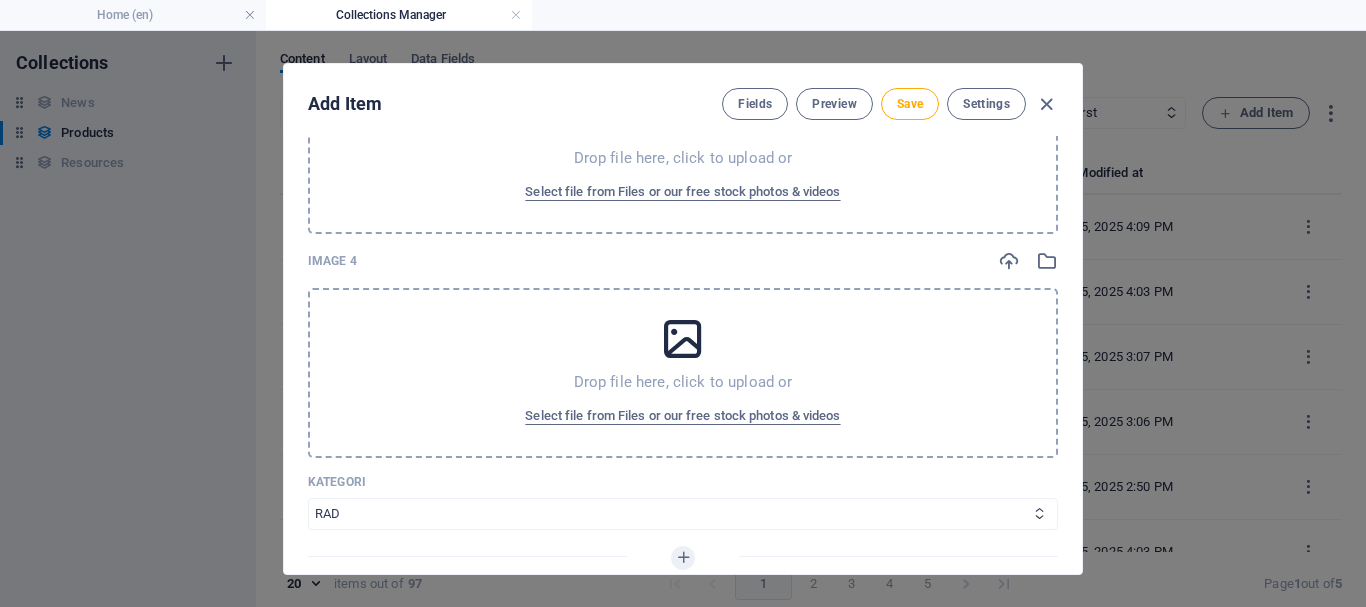 click on "Wheels & Rims RIMEX Complementary Products TyreSense Haltec RAD Checkers Myers Others" at bounding box center [683, 514] 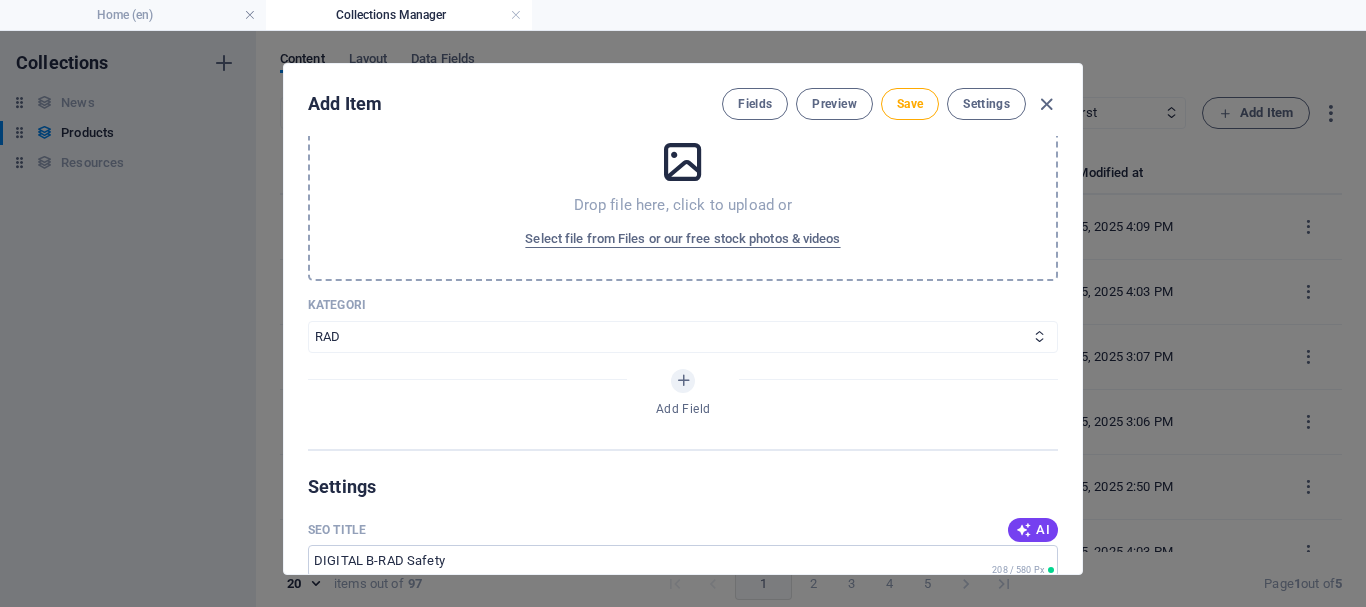scroll, scrollTop: 1300, scrollLeft: 0, axis: vertical 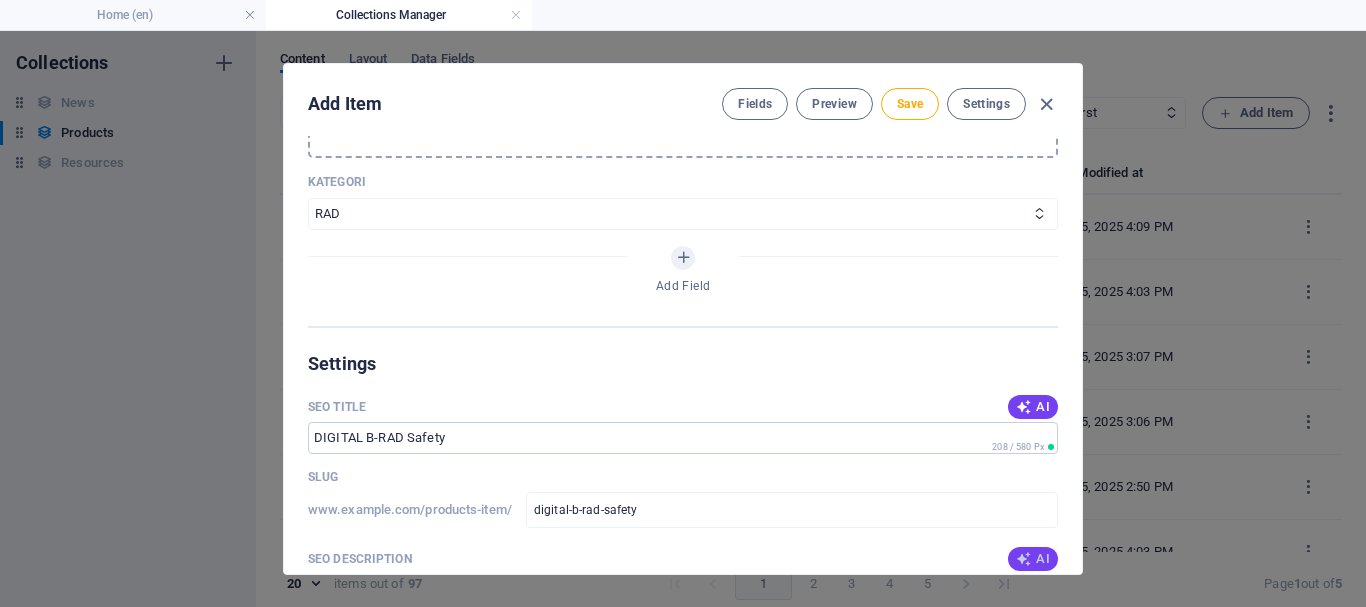 click on "AI" at bounding box center (1033, 559) 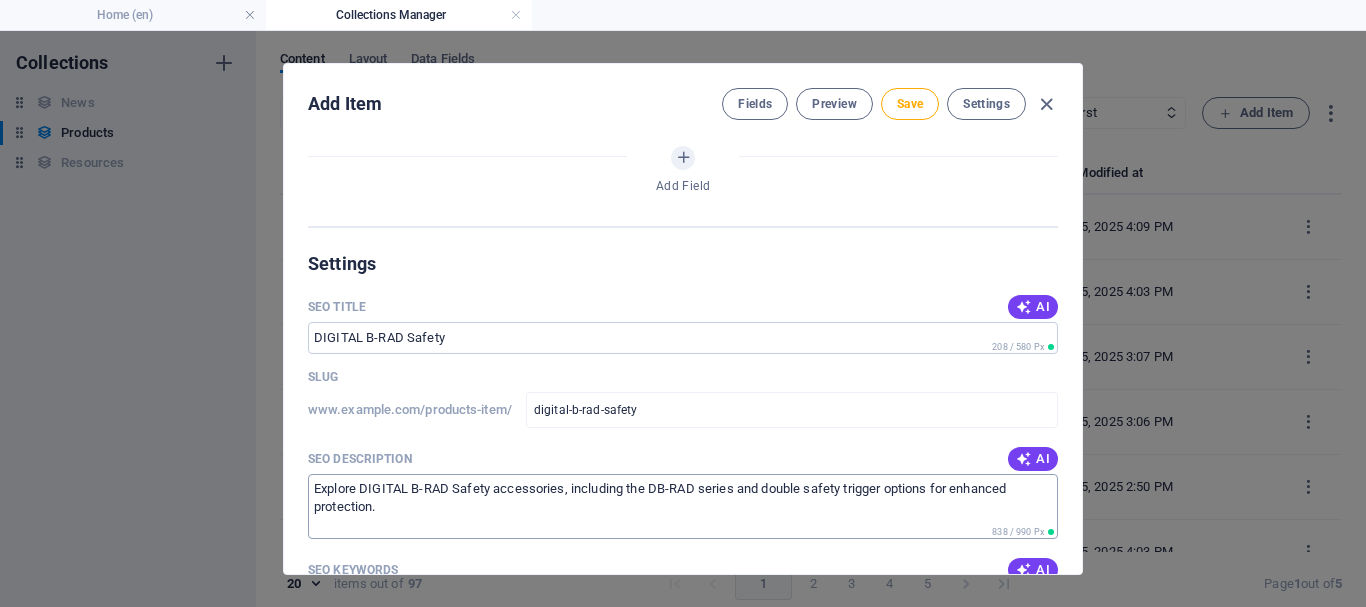 scroll, scrollTop: 1500, scrollLeft: 0, axis: vertical 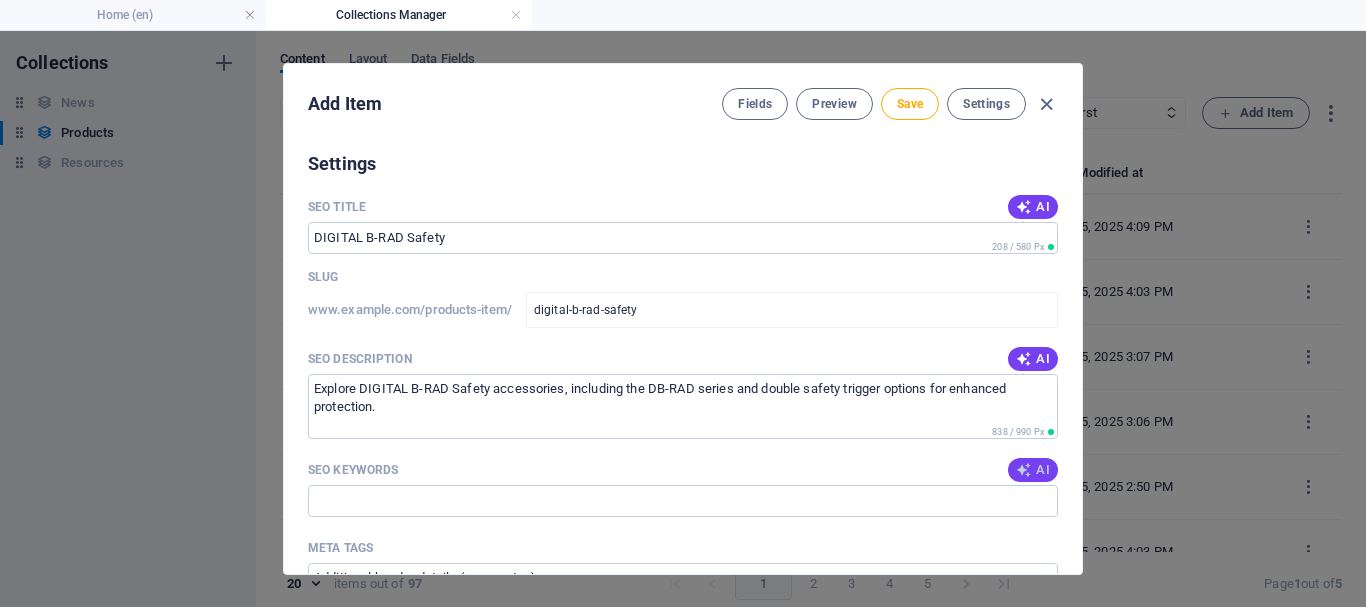 click on "AI" at bounding box center [1033, 470] 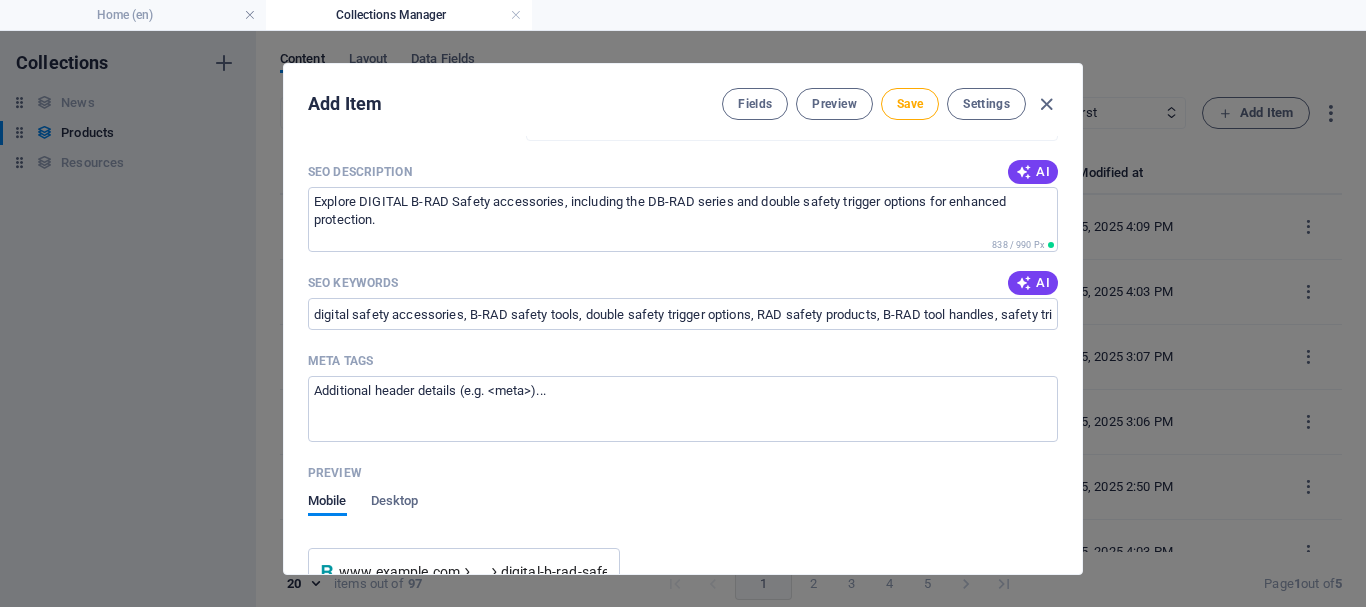 scroll, scrollTop: 1700, scrollLeft: 0, axis: vertical 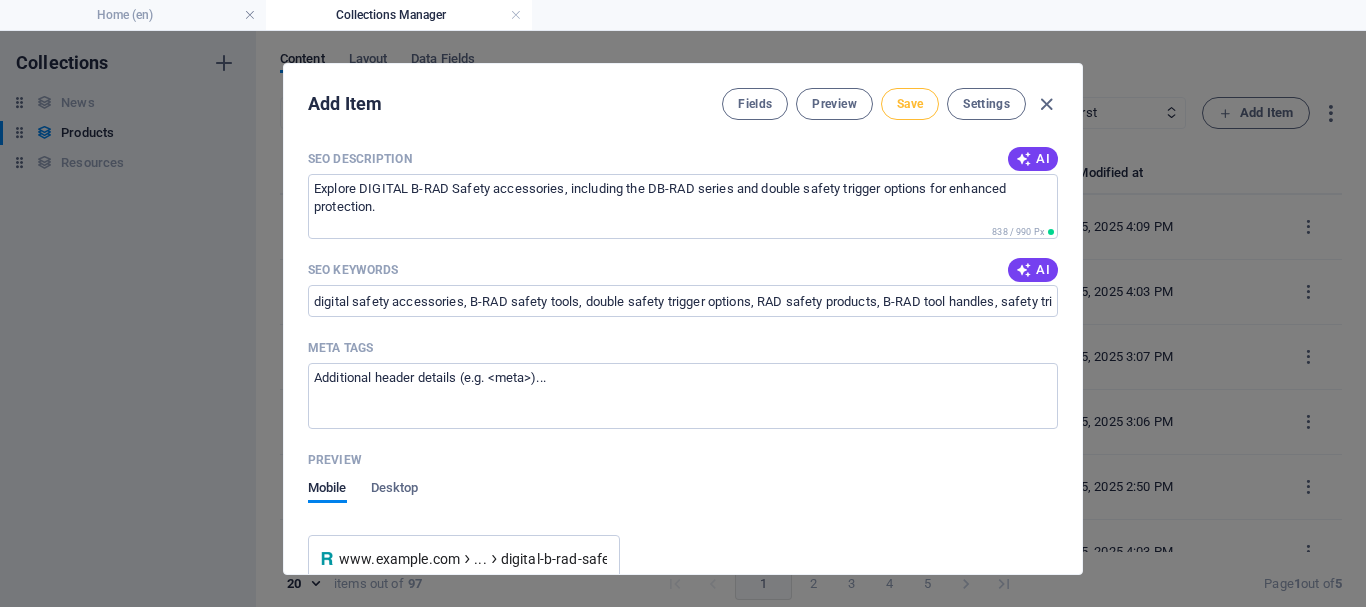 click on "Save" at bounding box center (910, 104) 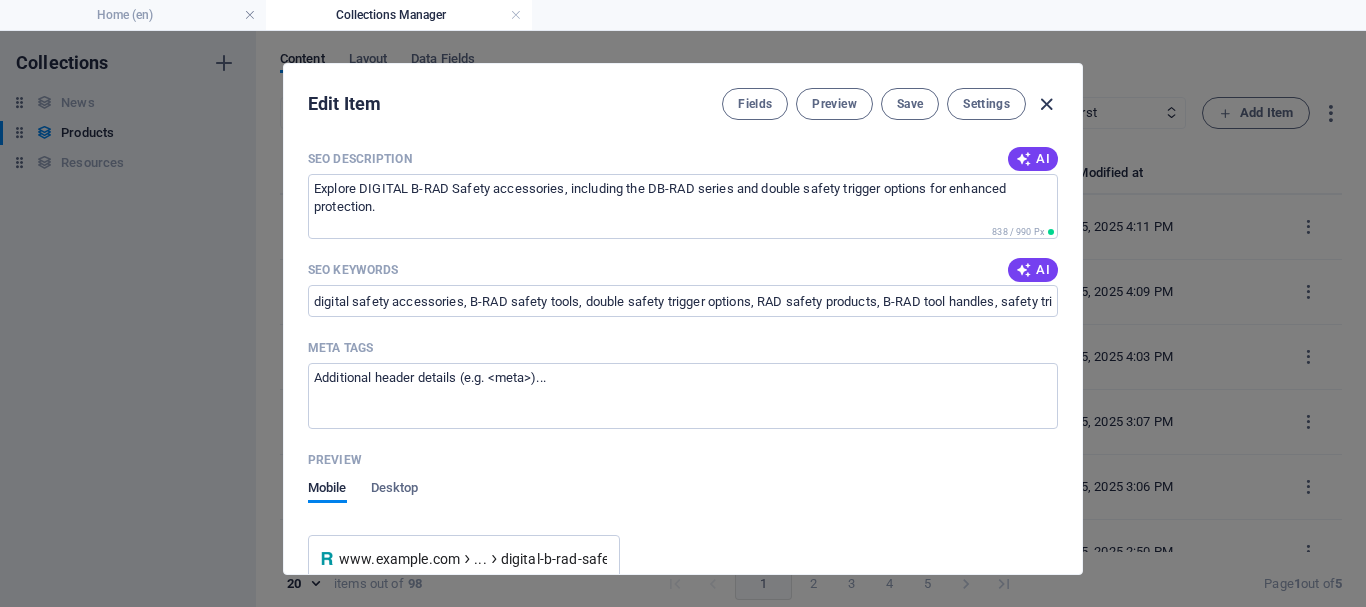 click at bounding box center (1046, 104) 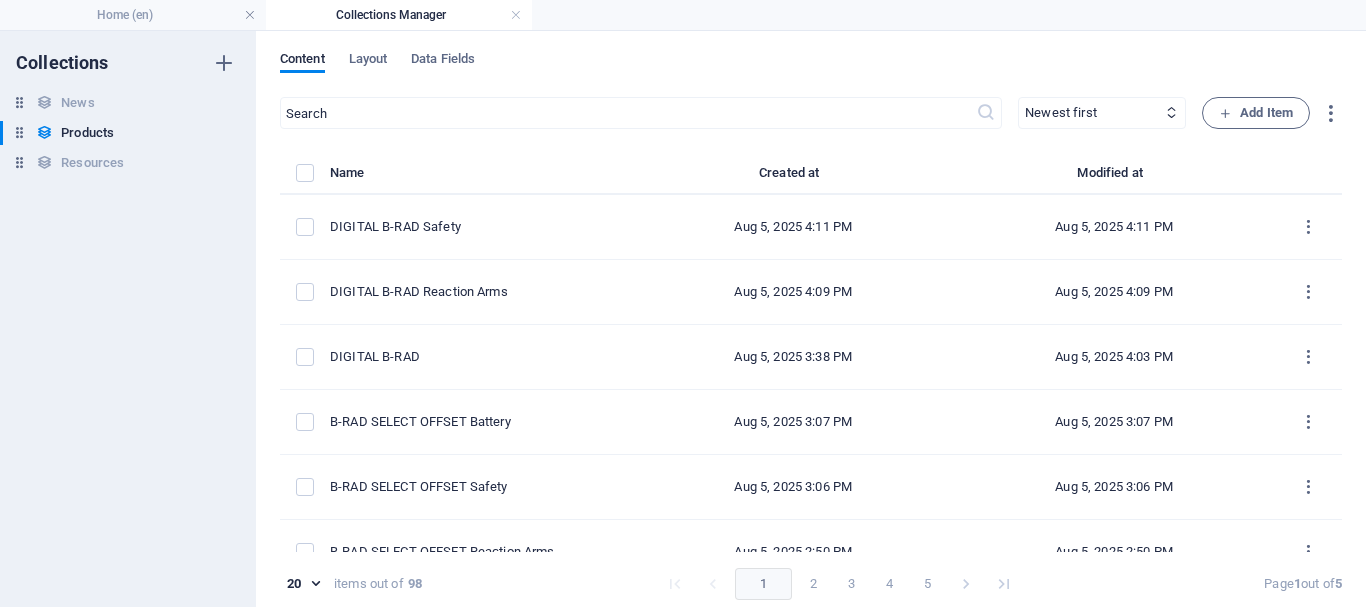 scroll, scrollTop: 0, scrollLeft: 0, axis: both 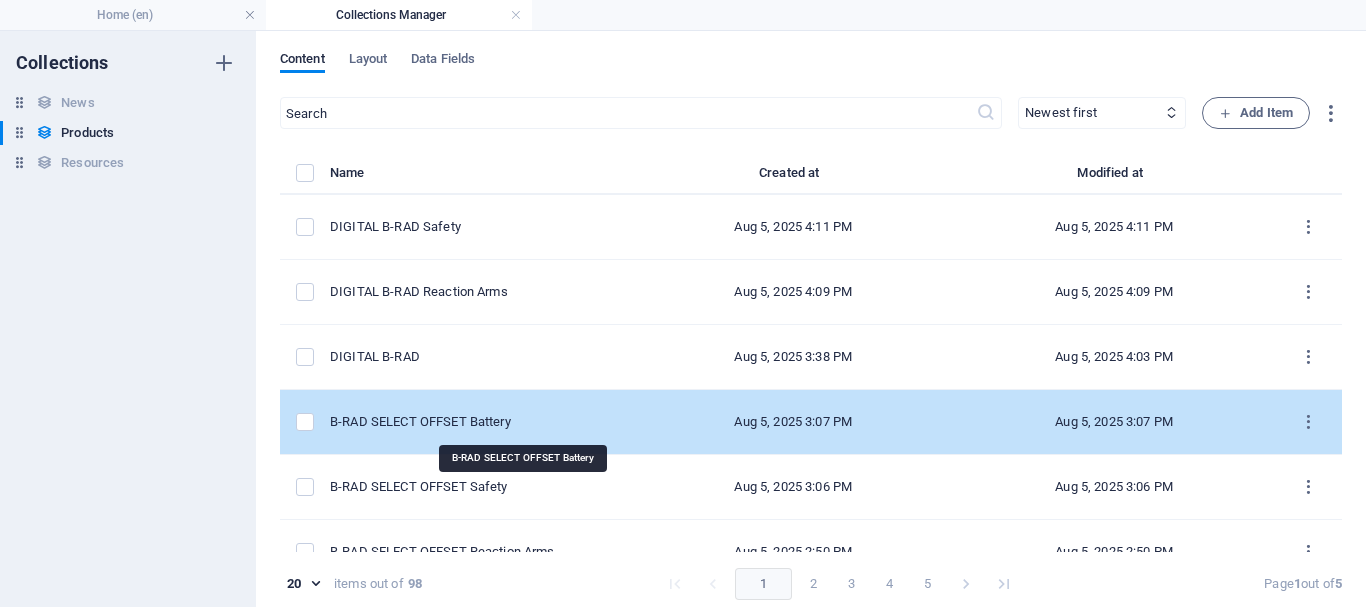 click on "B-RAD SELECT OFFSET Battery" at bounding box center [473, 422] 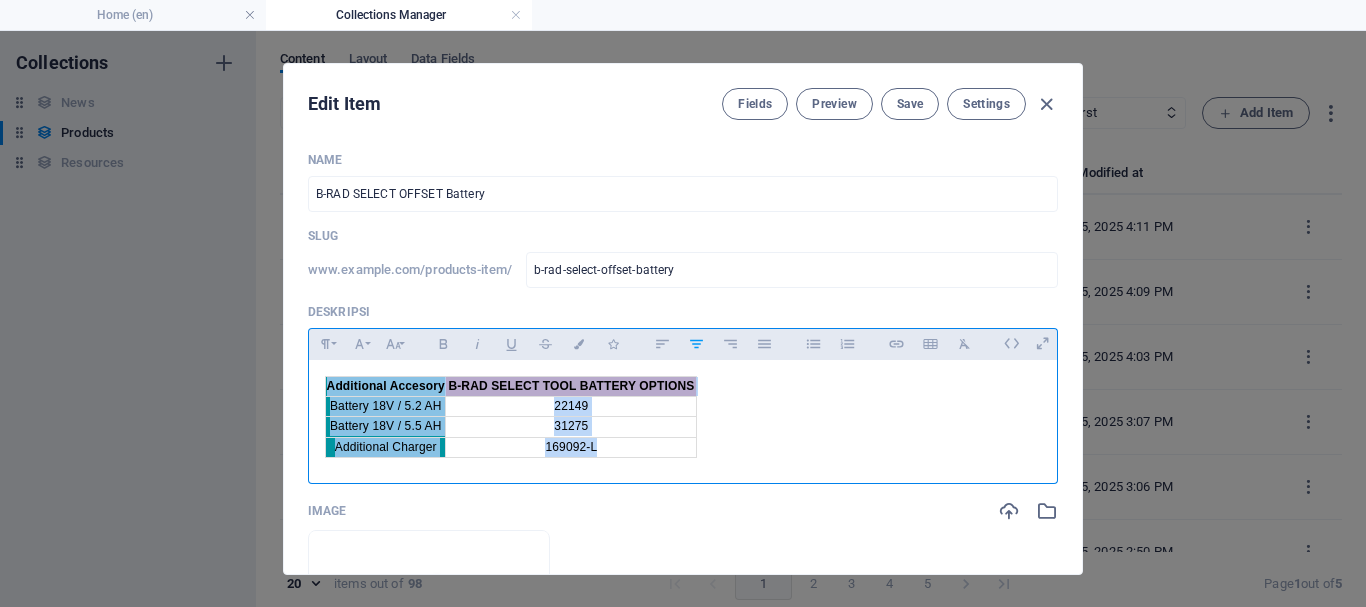 drag, startPoint x: 320, startPoint y: 384, endPoint x: 642, endPoint y: 438, distance: 326.49655 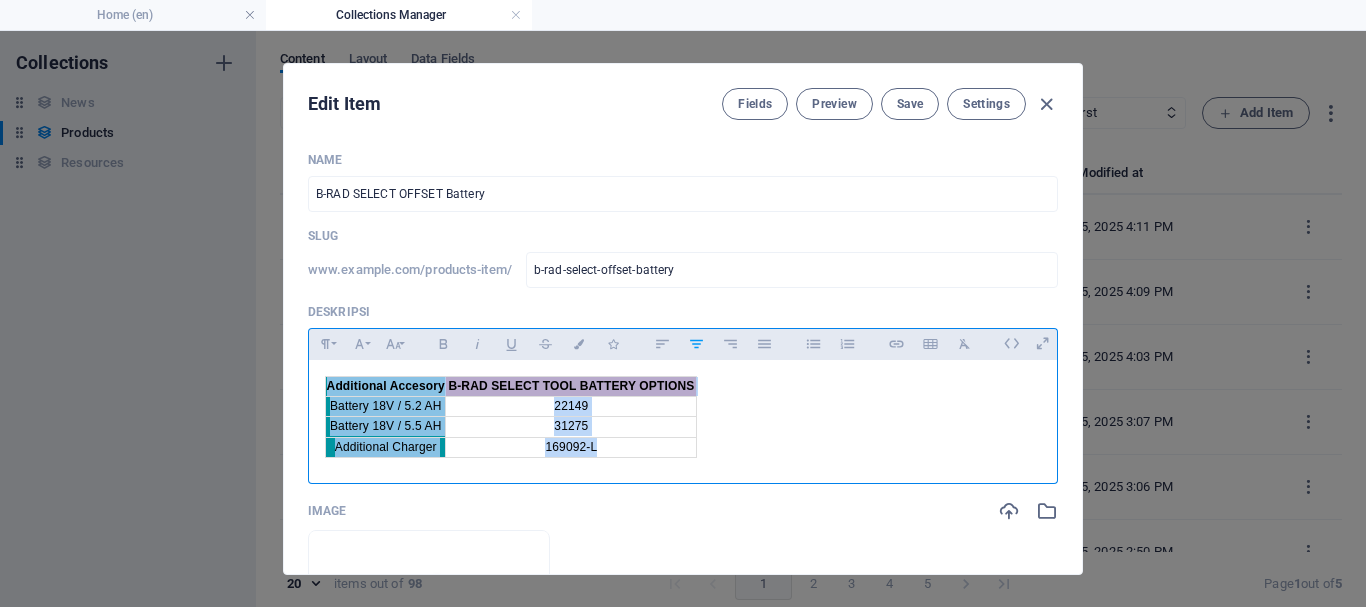 click on "Additional Accesory B-RAD SELECT TOOL BATTERY OPTIONS Battery 18V / 5.2 AH 22149 Battery 18V / 5.5 AH 31275 Additional Charger 169092-L" at bounding box center [683, 417] 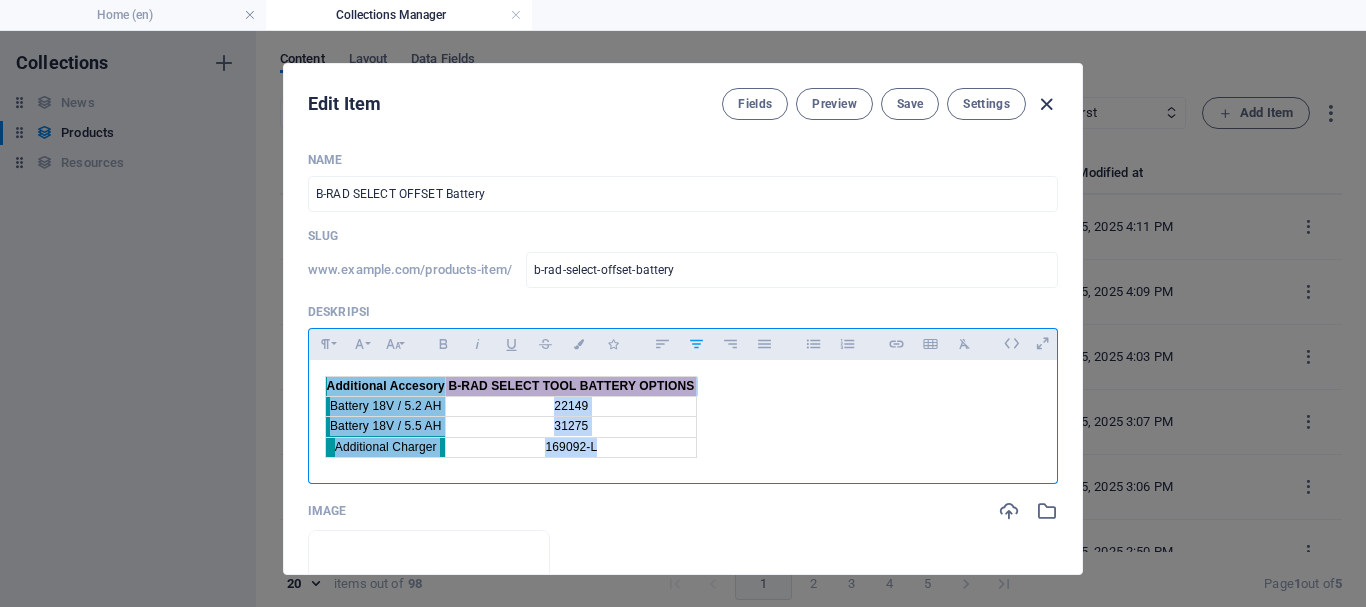 click at bounding box center (1046, 104) 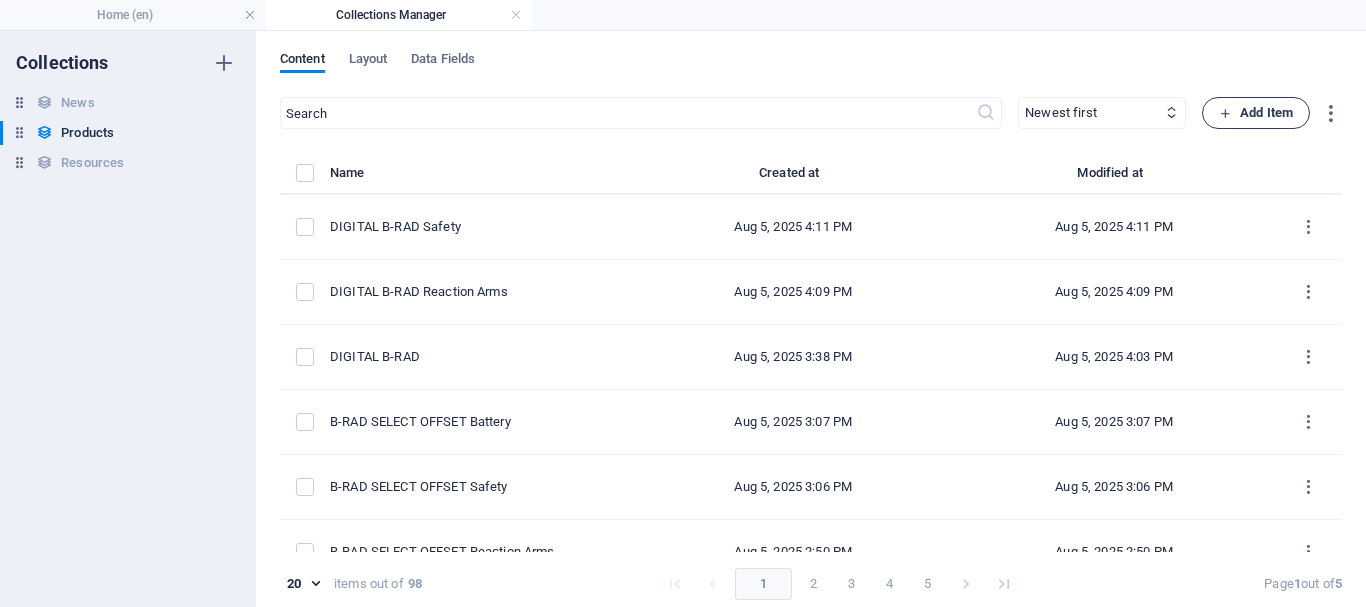 click on "Add Item" at bounding box center (1256, 113) 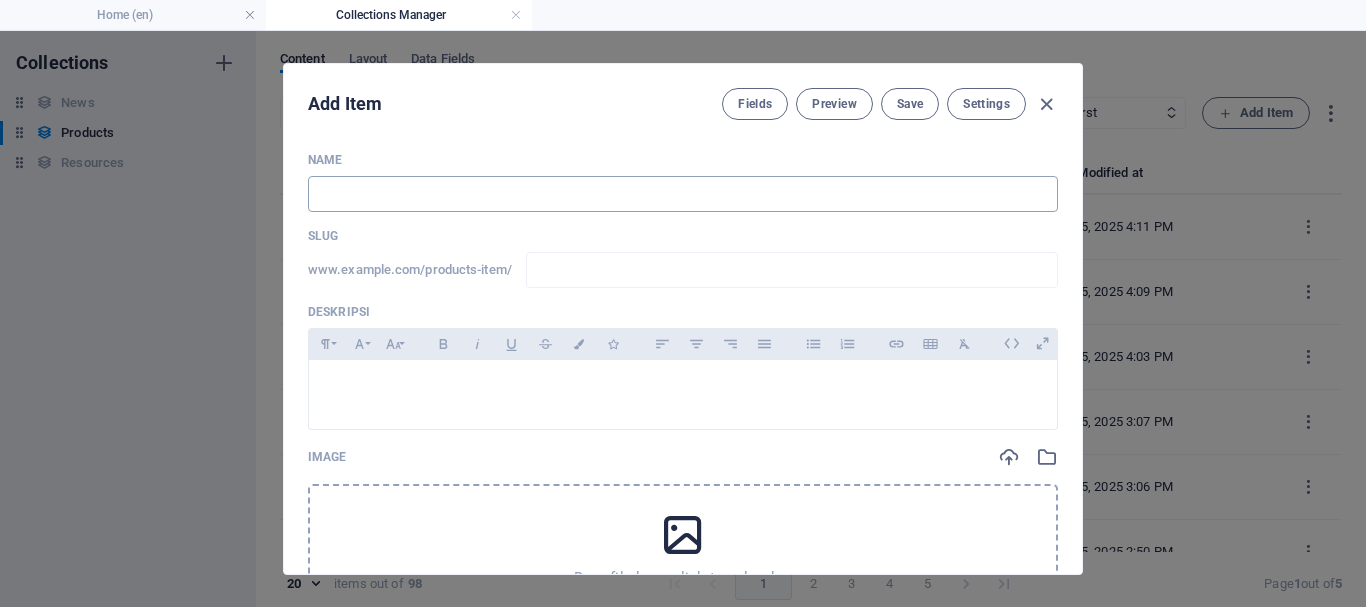 click at bounding box center (683, 194) 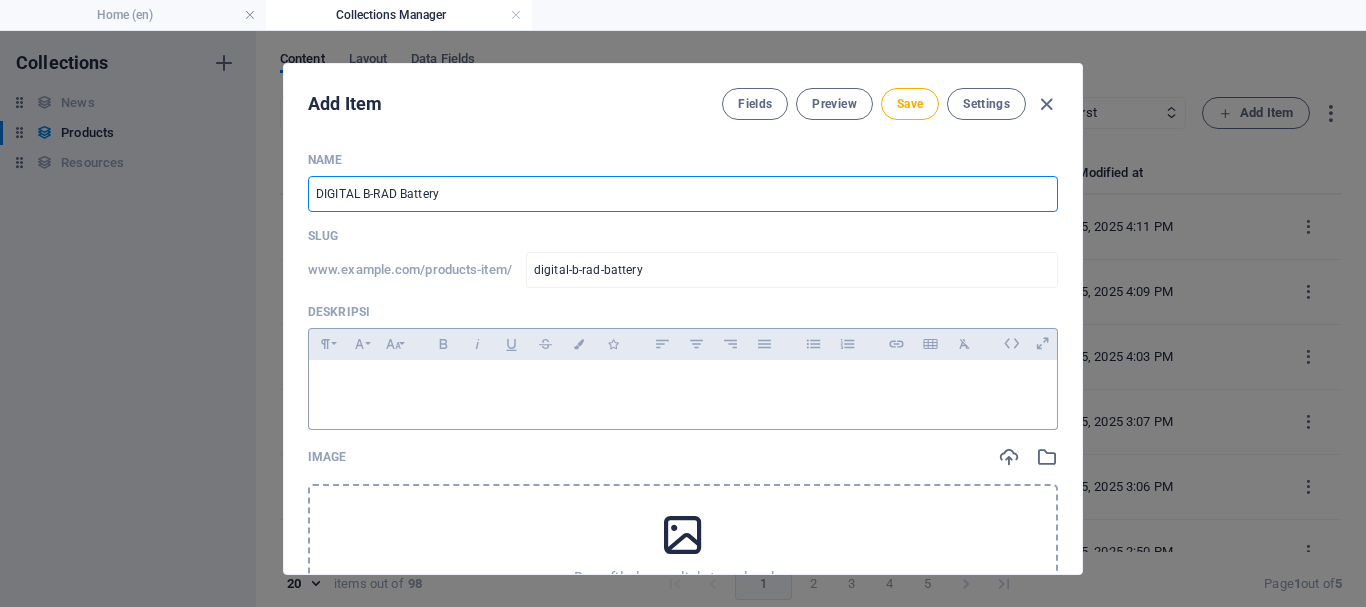 click at bounding box center [683, 390] 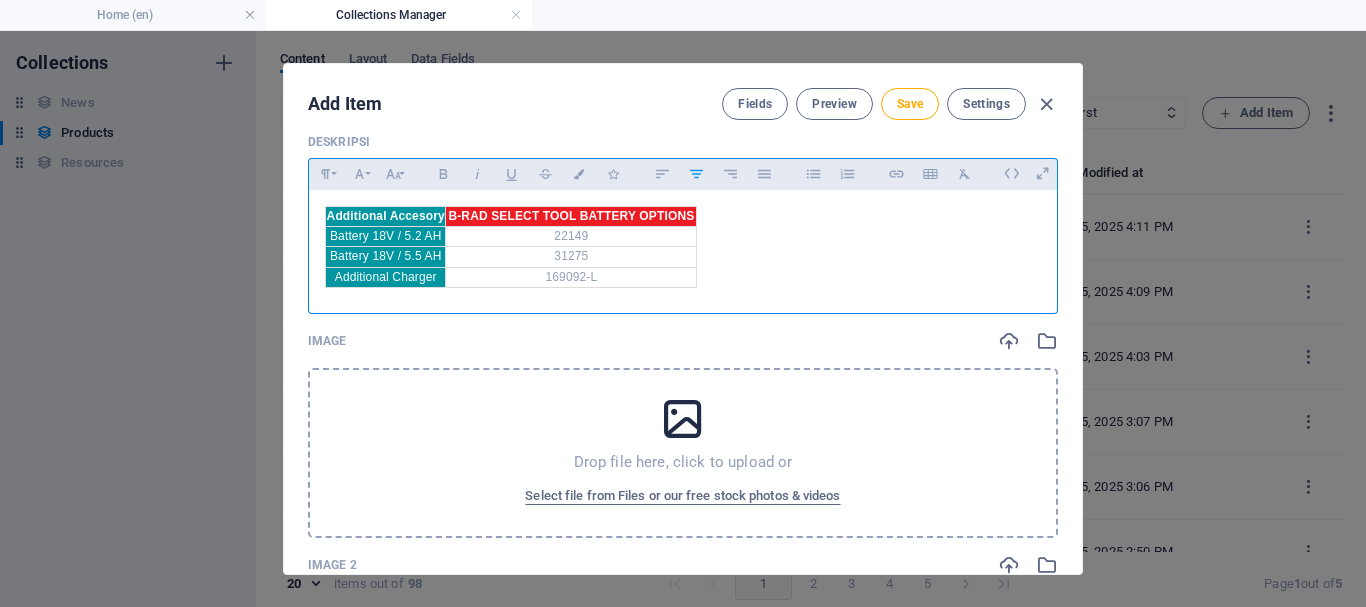 scroll, scrollTop: 200, scrollLeft: 0, axis: vertical 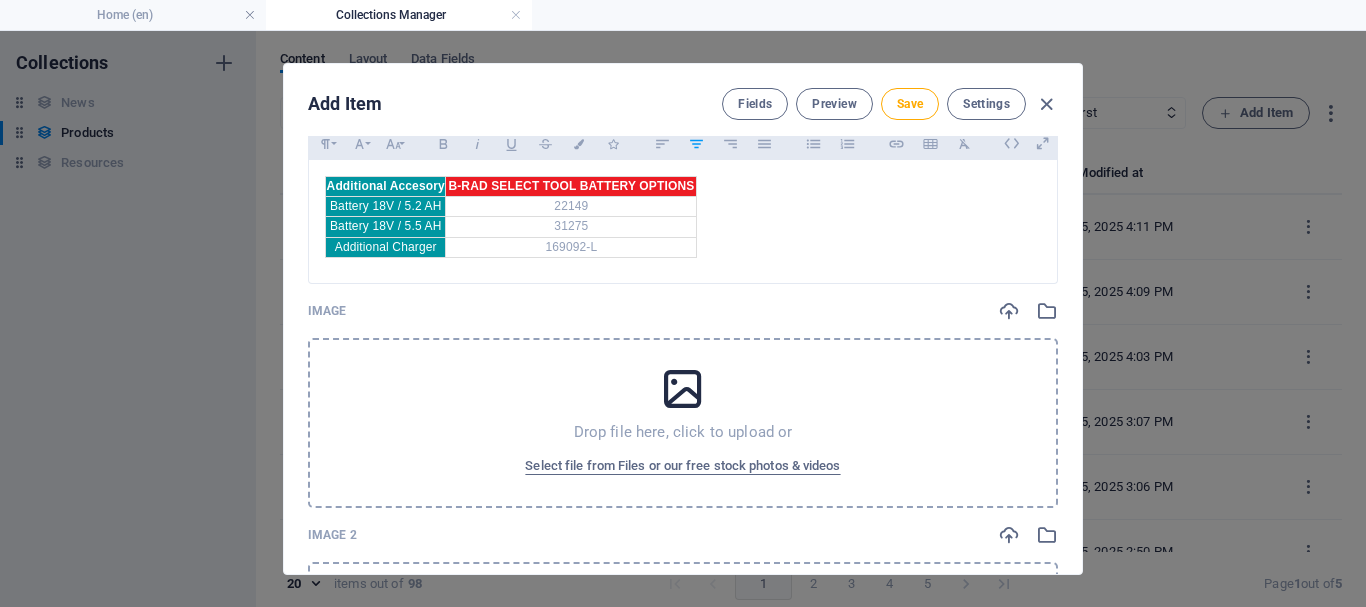 click on "Drop file here, click to upload or Select file from Files or our free stock photos & videos" at bounding box center (683, 423) 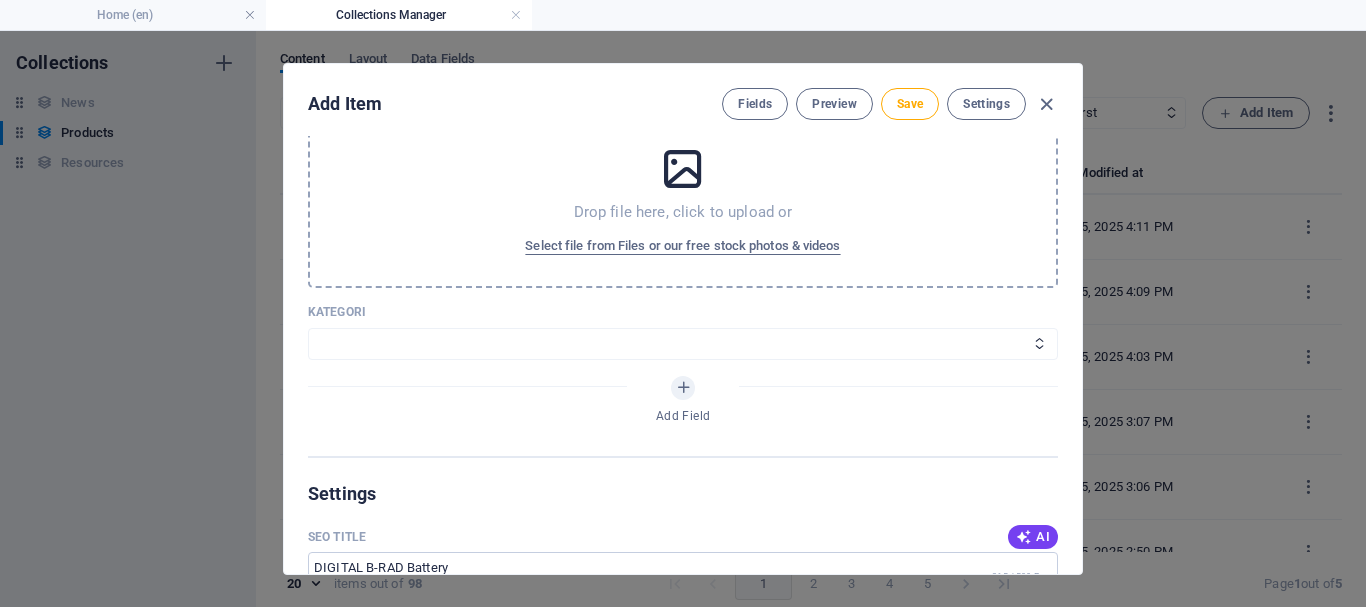 scroll, scrollTop: 1200, scrollLeft: 0, axis: vertical 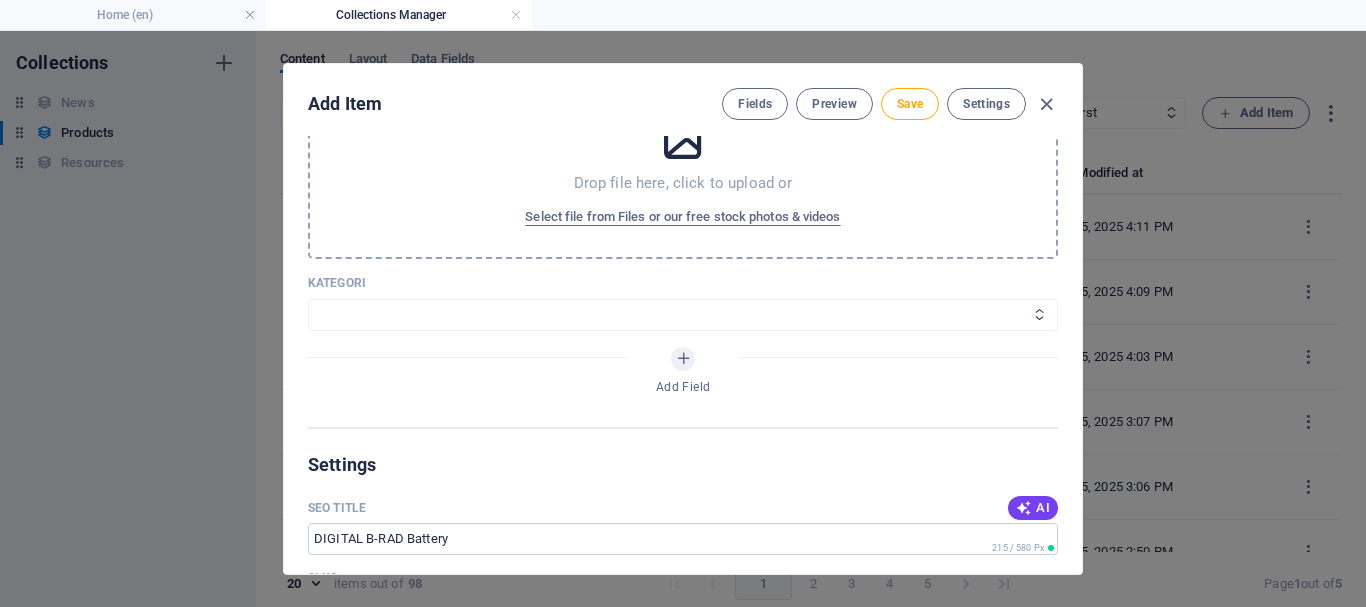 click on "Wheels & Rims RIMEX Complementary Products TyreSense Haltec RAD Checkers Myers Others" at bounding box center [683, 315] 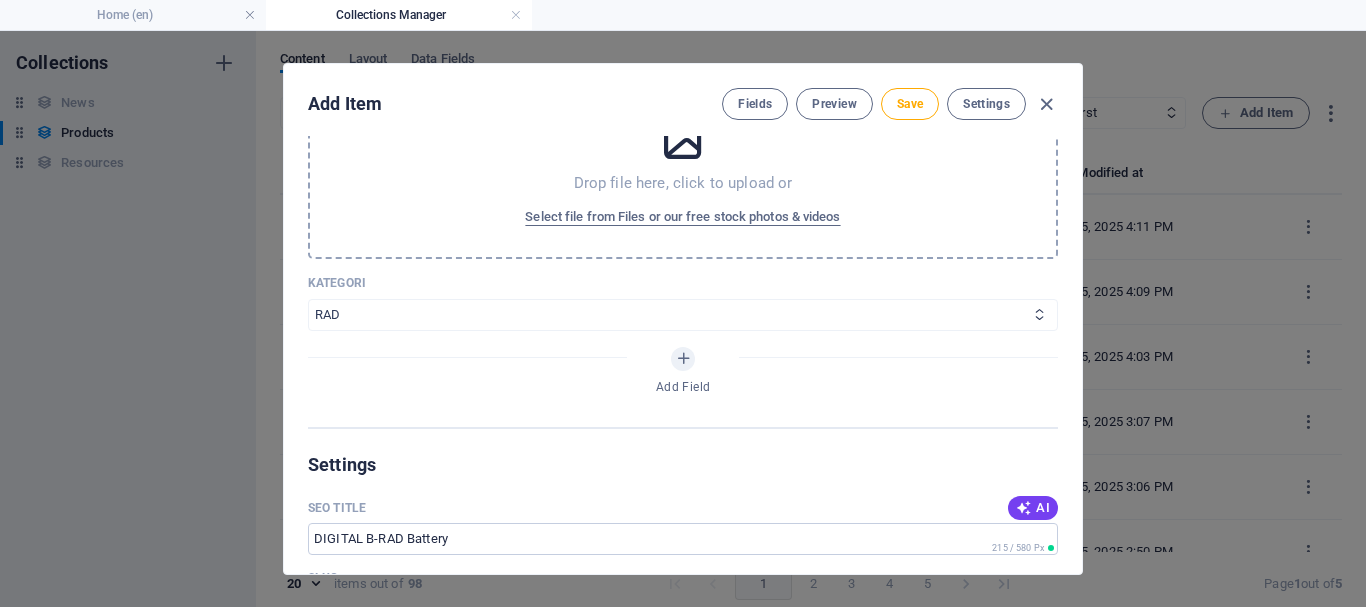 click on "Wheels & Rims RIMEX Complementary Products TyreSense Haltec RAD Checkers Myers Others" at bounding box center (683, 315) 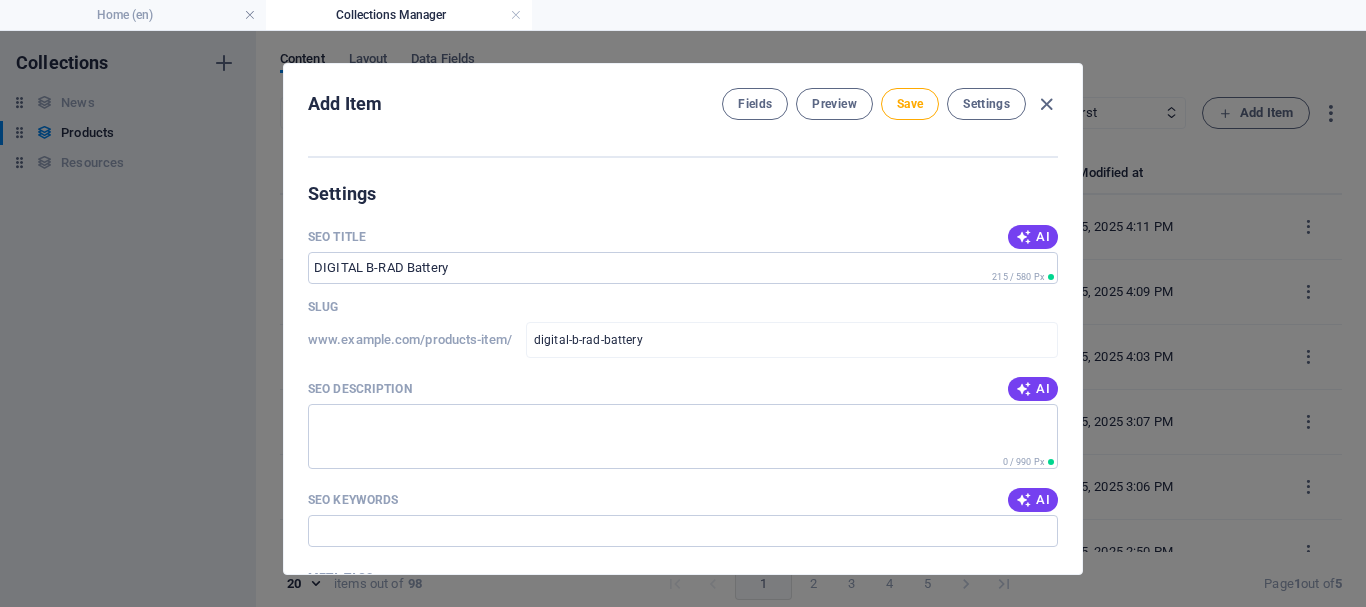 scroll, scrollTop: 1500, scrollLeft: 0, axis: vertical 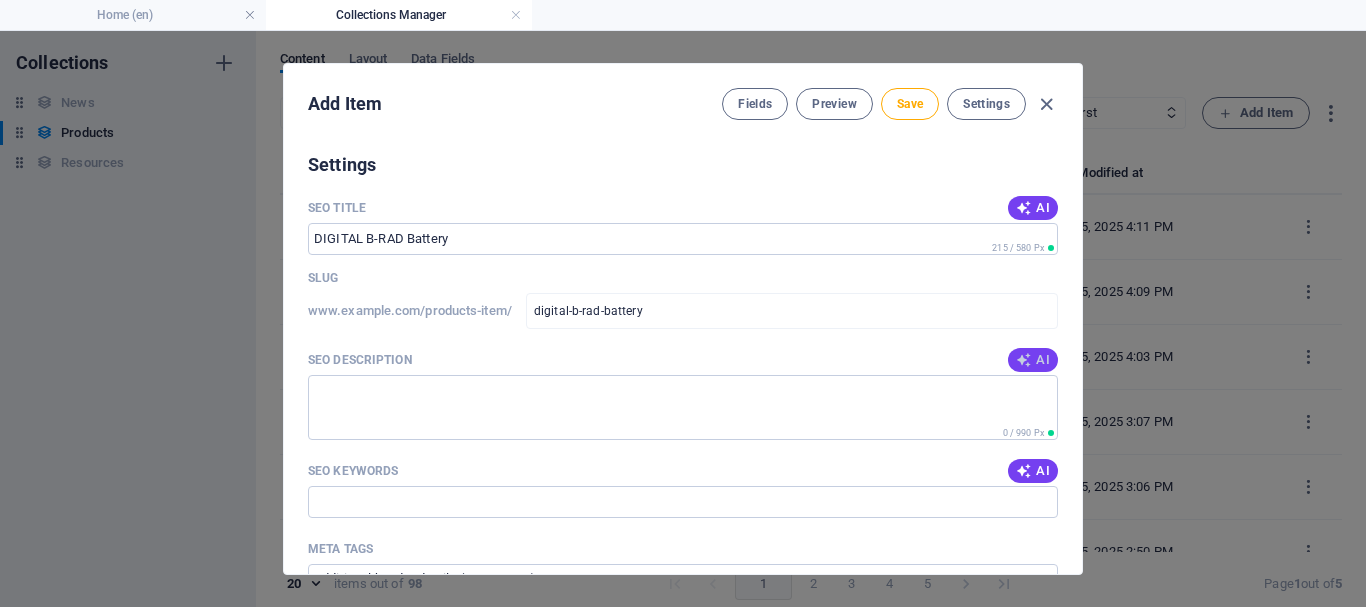 click at bounding box center (1024, 360) 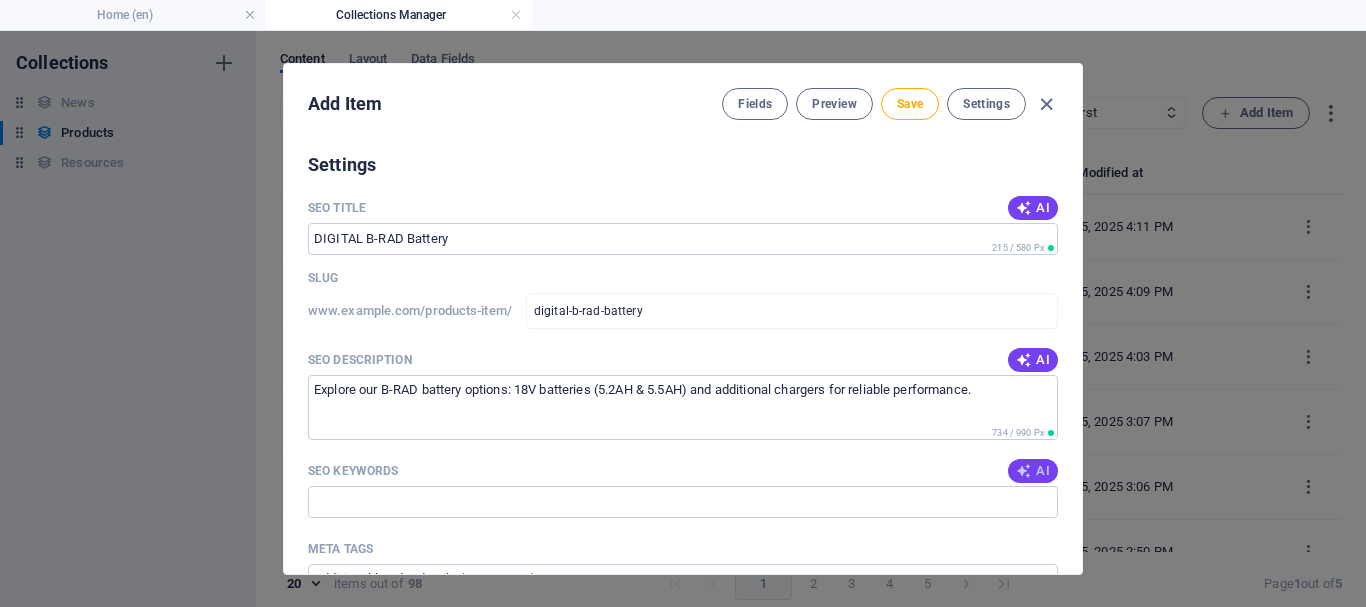 click on "AI" at bounding box center [1033, 471] 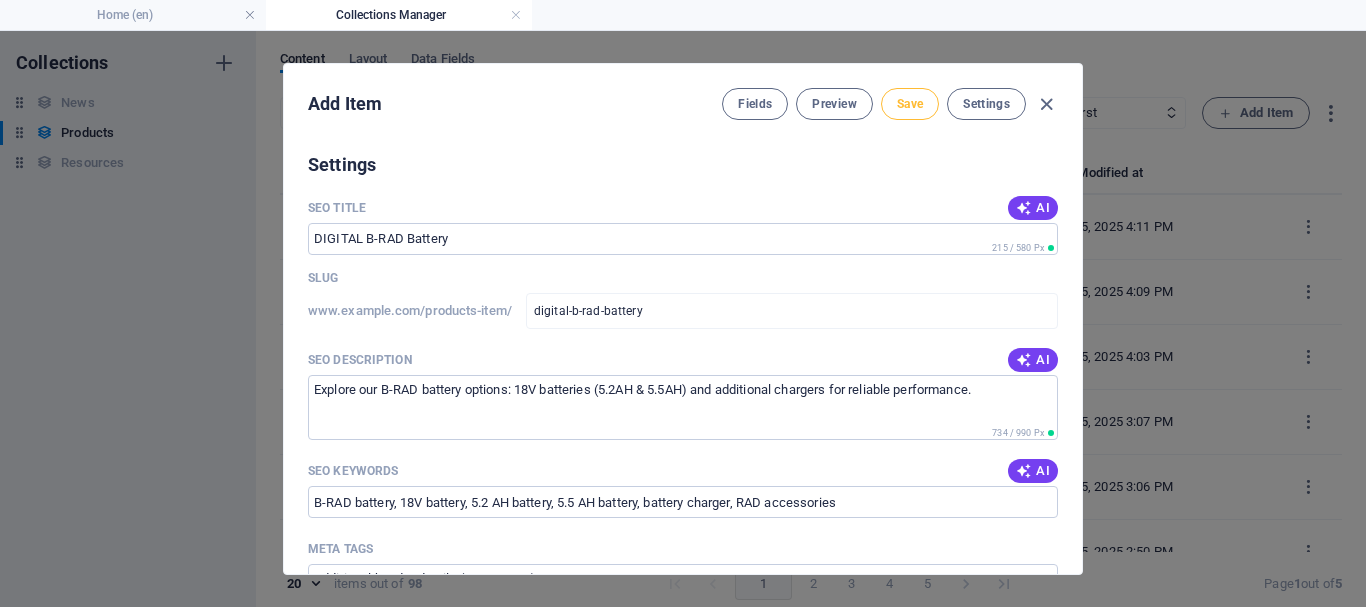 click on "Save" at bounding box center [910, 104] 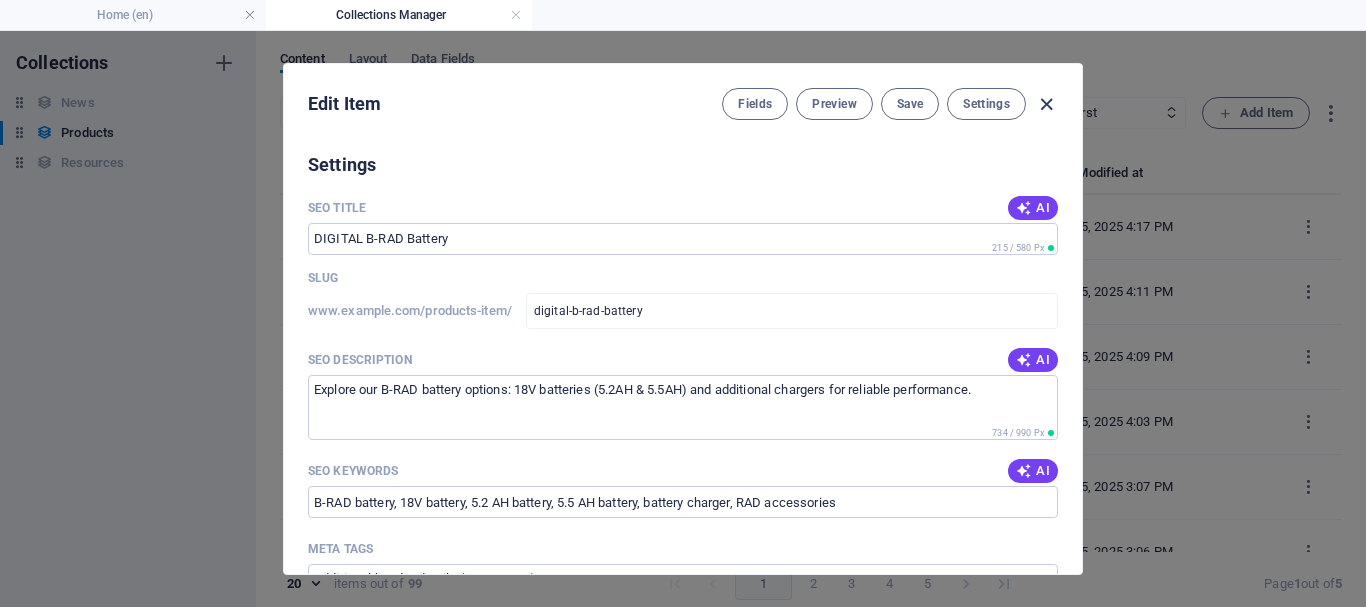 click at bounding box center [1046, 104] 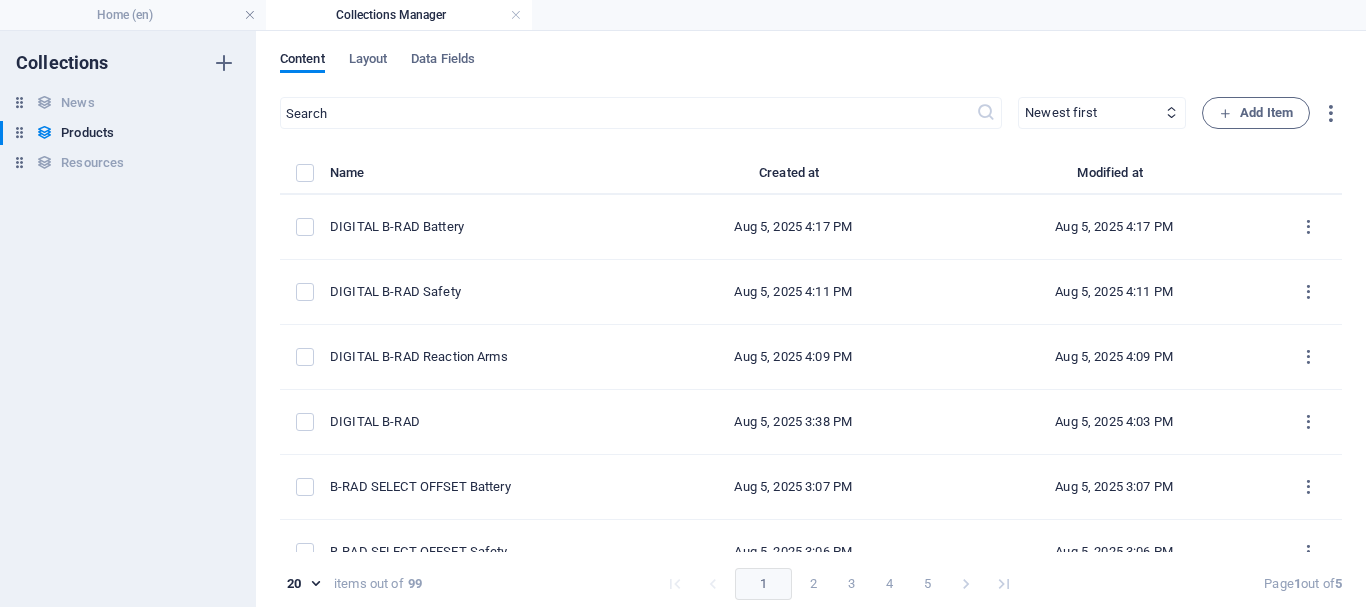 scroll, scrollTop: 0, scrollLeft: 0, axis: both 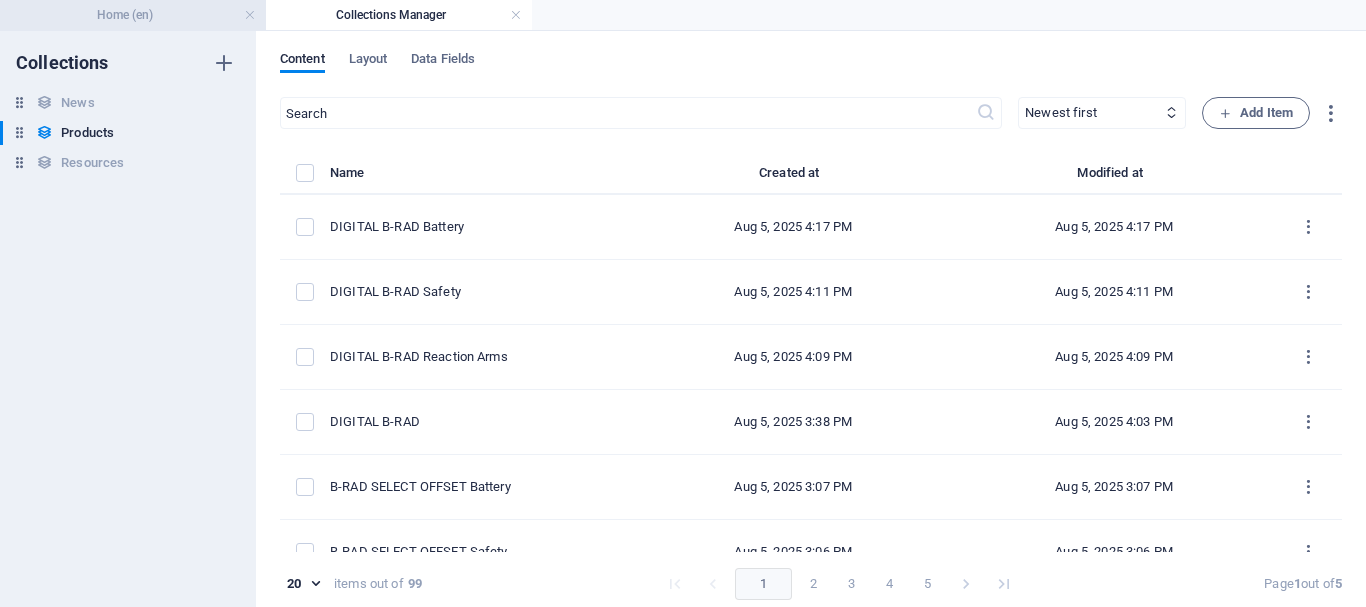 click on "Home (en)" at bounding box center [133, 15] 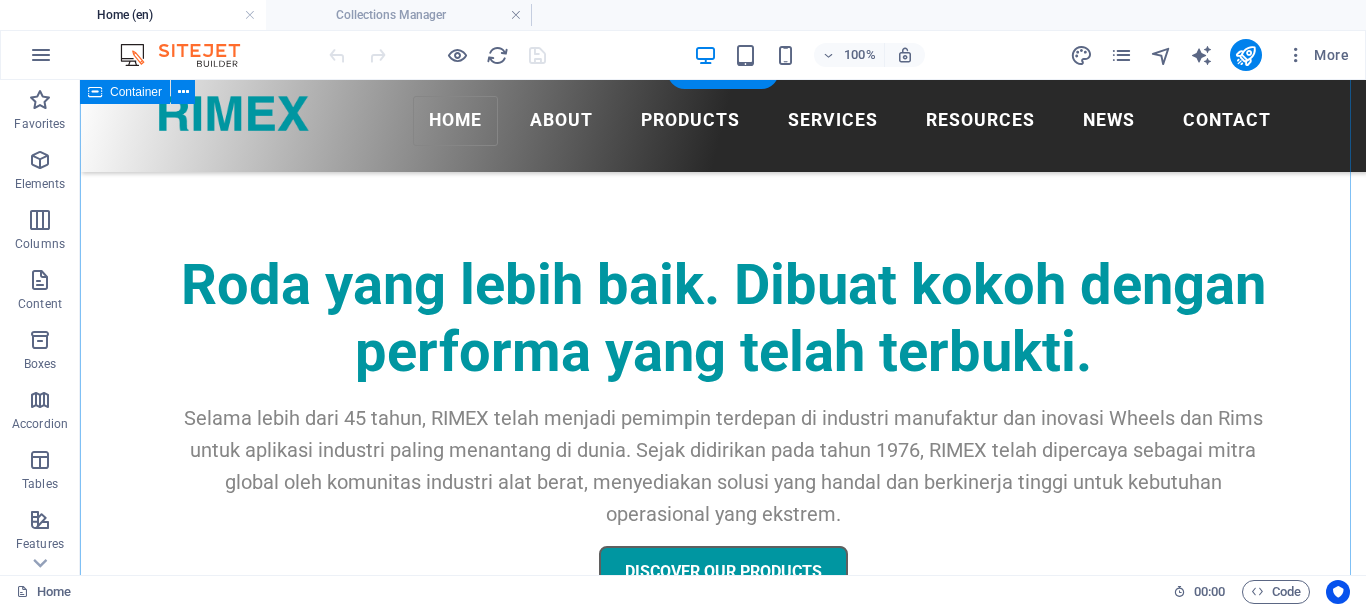 scroll, scrollTop: 100, scrollLeft: 0, axis: vertical 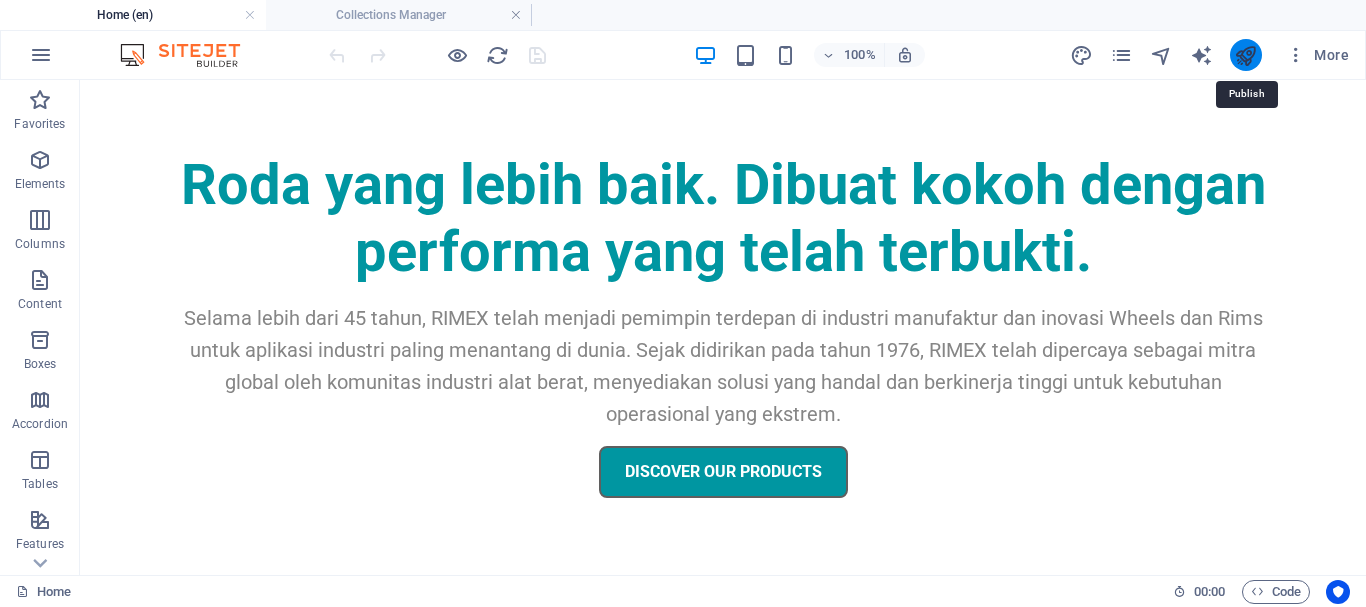 click at bounding box center (1245, 55) 